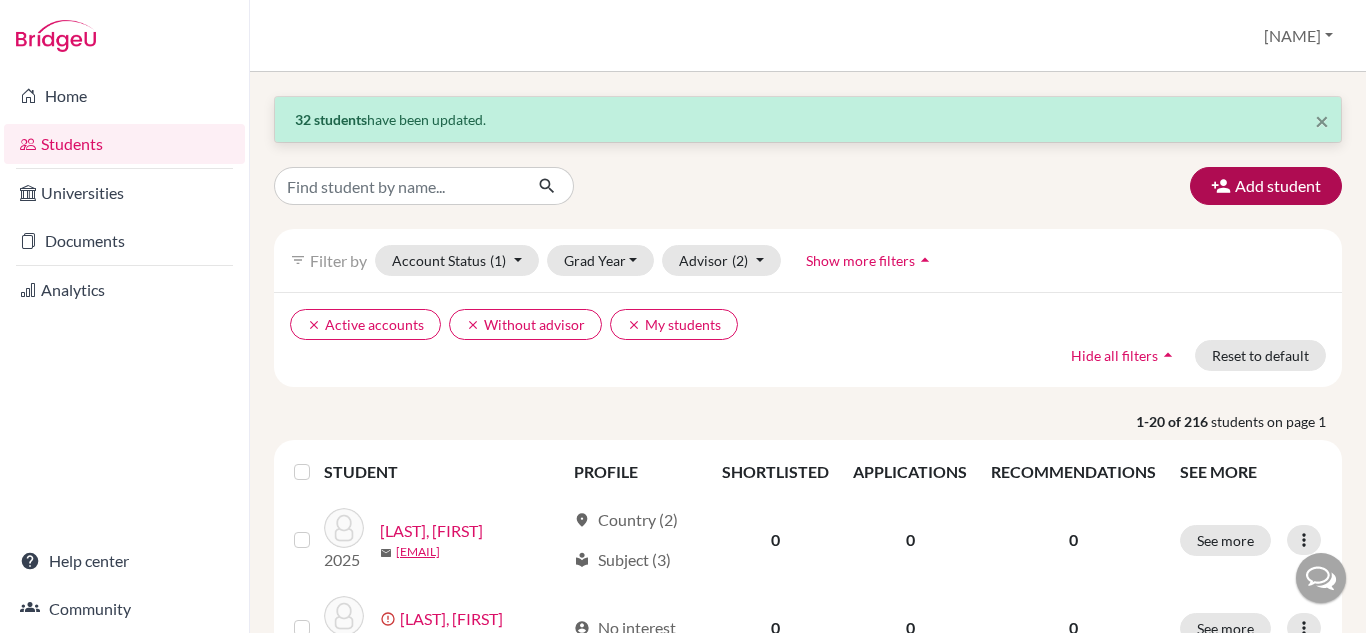 scroll, scrollTop: 0, scrollLeft: 0, axis: both 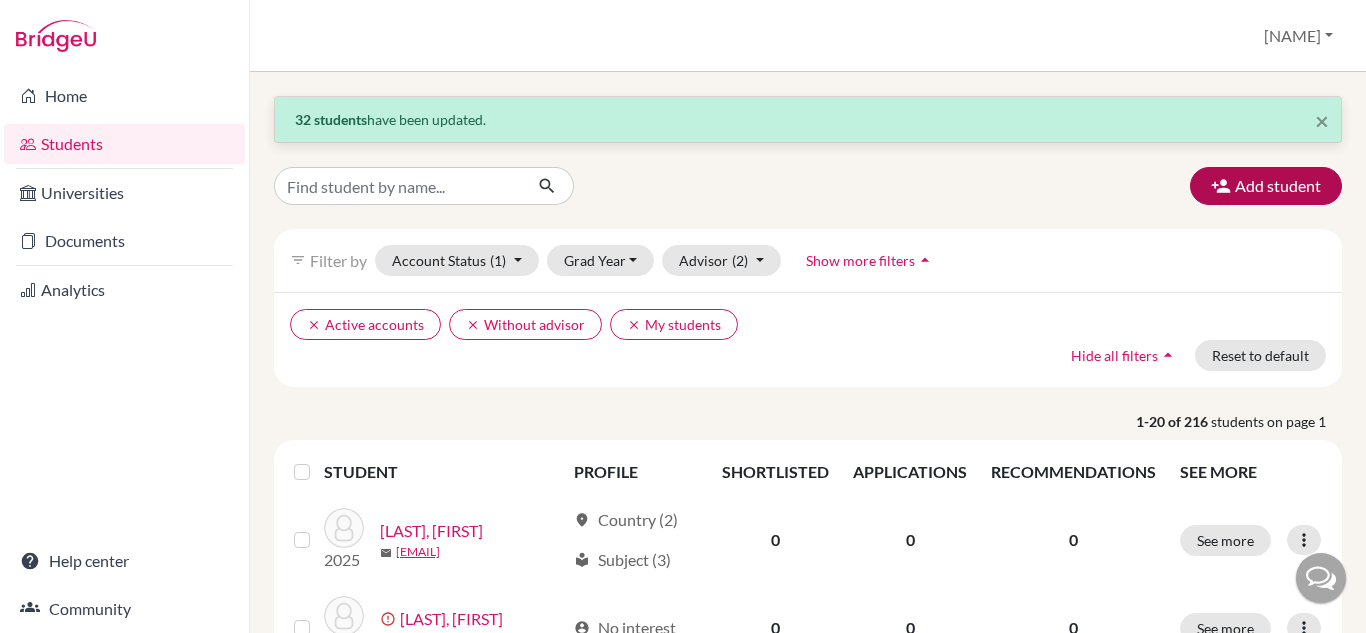 click on "Add student" at bounding box center (1266, 186) 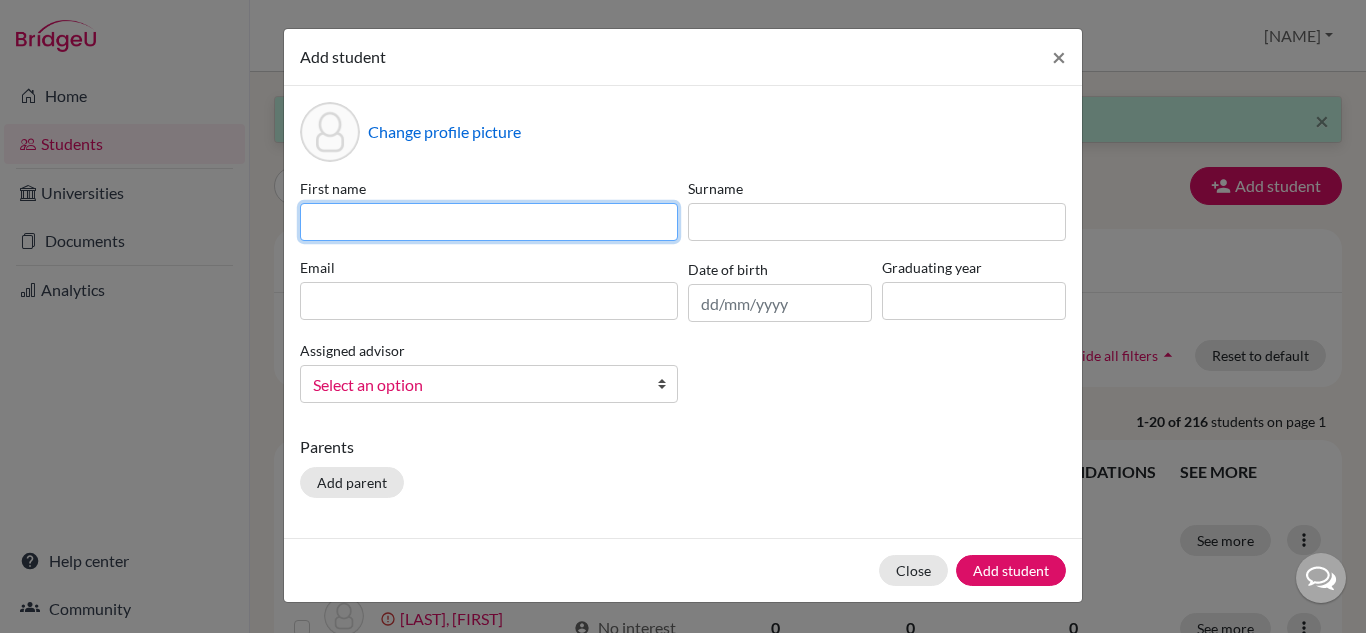 click at bounding box center [489, 222] 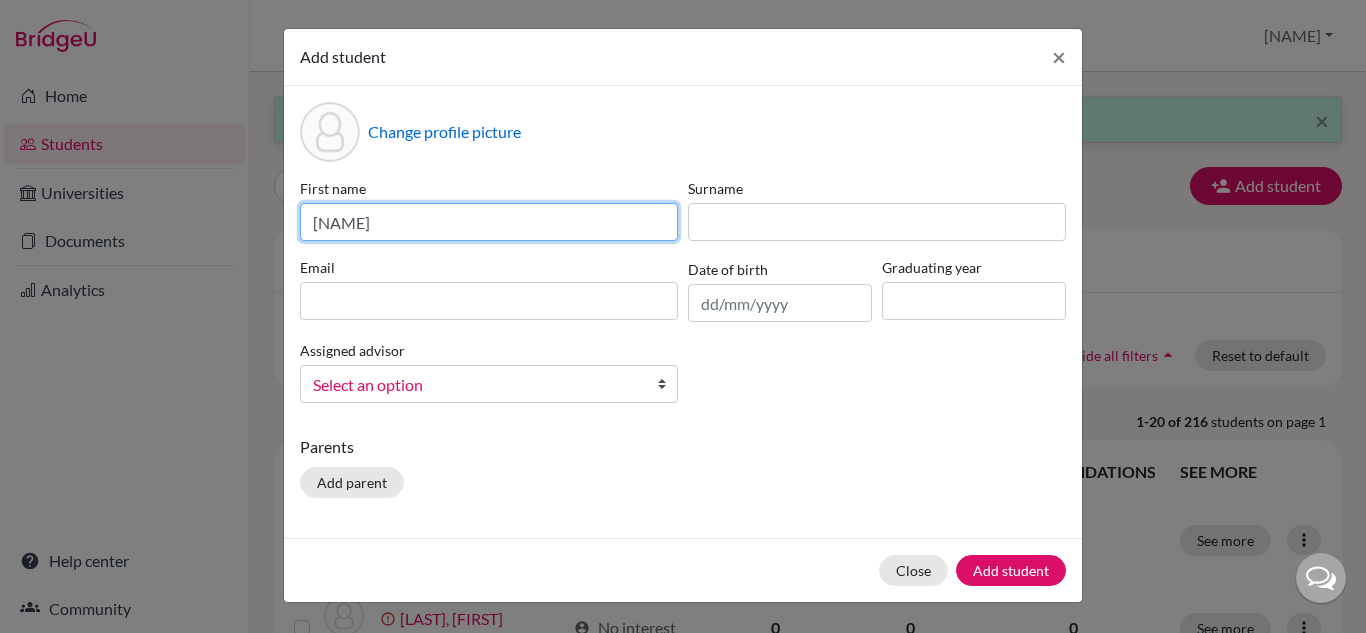 type on "[NAME]" 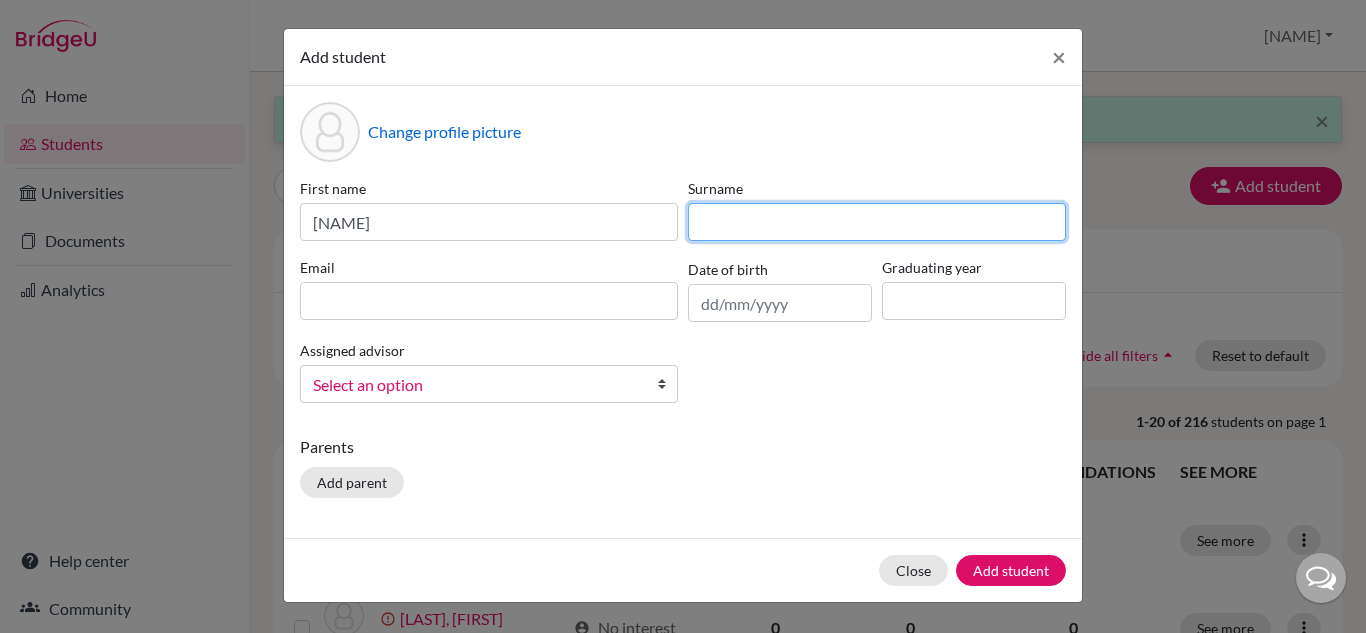 click at bounding box center (877, 222) 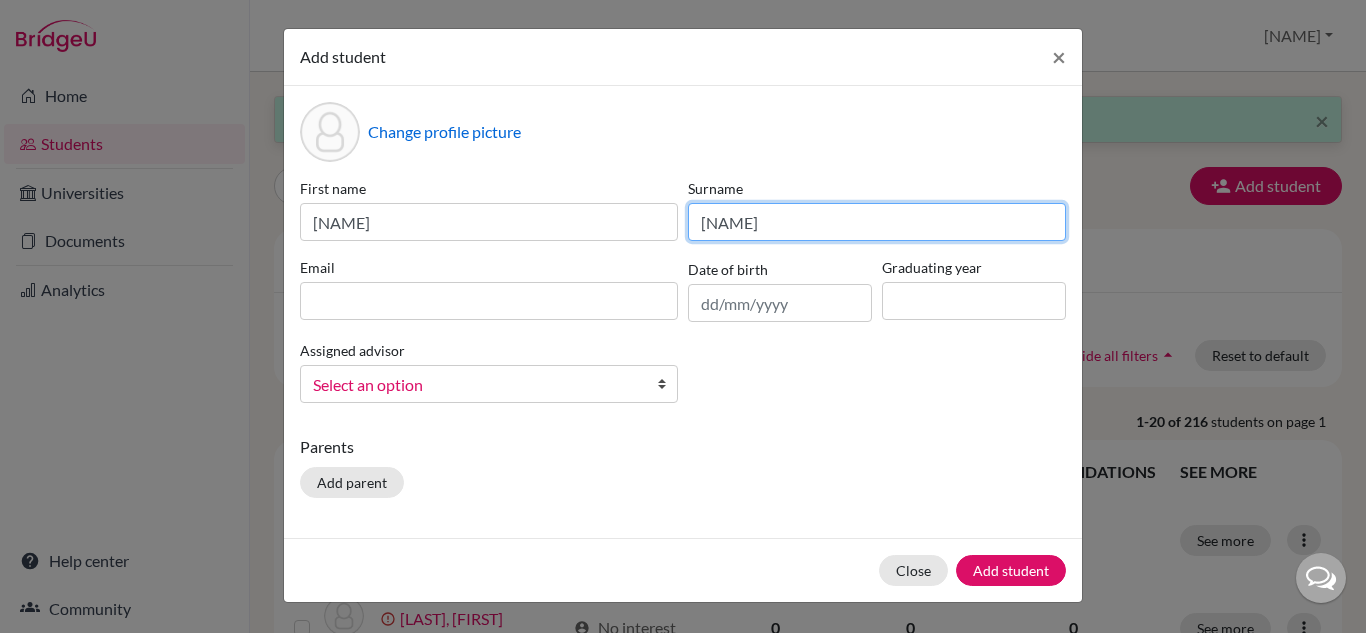 type on "[NAME]" 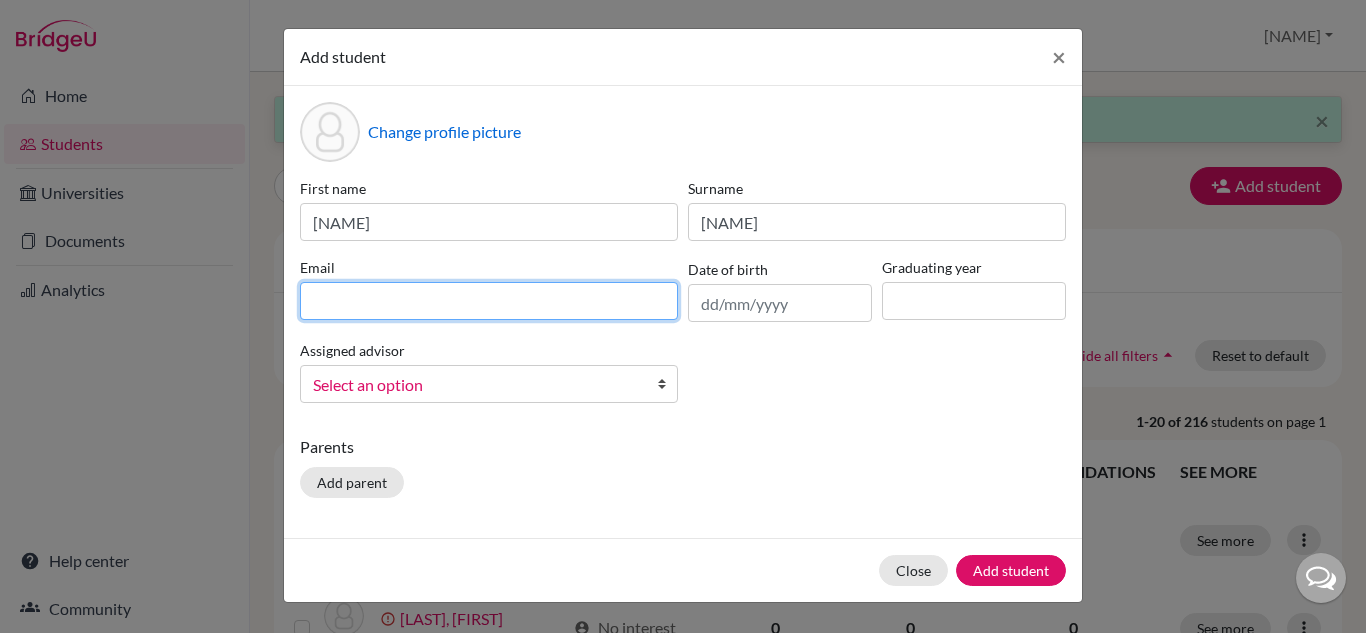 click at bounding box center (489, 301) 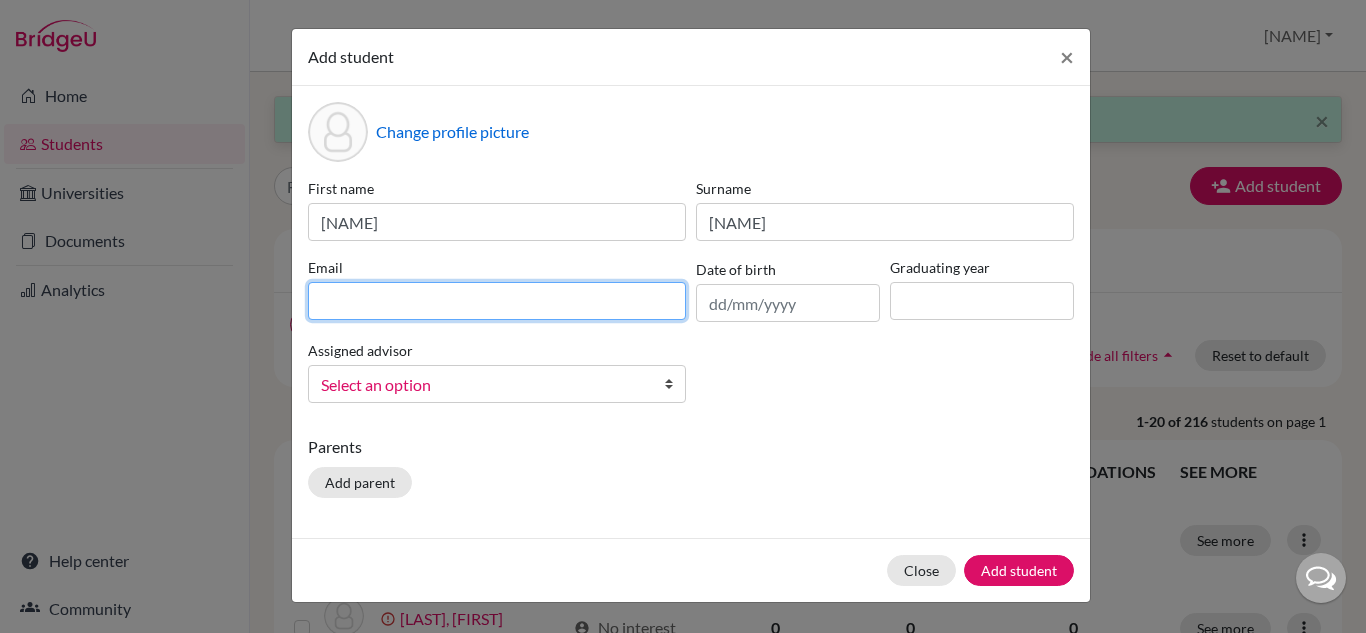 paste on "2028pedroandrade@britishschool.g12.br" 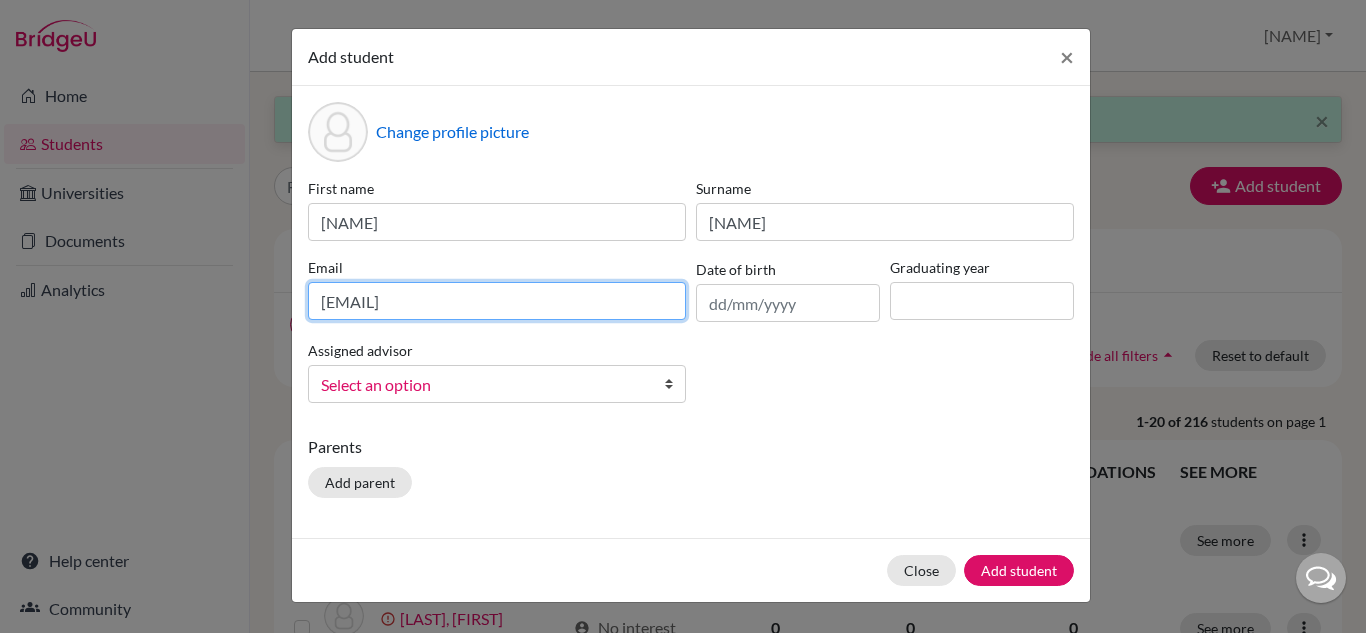 type on "2028pedroandrade@britishschool.g12.br" 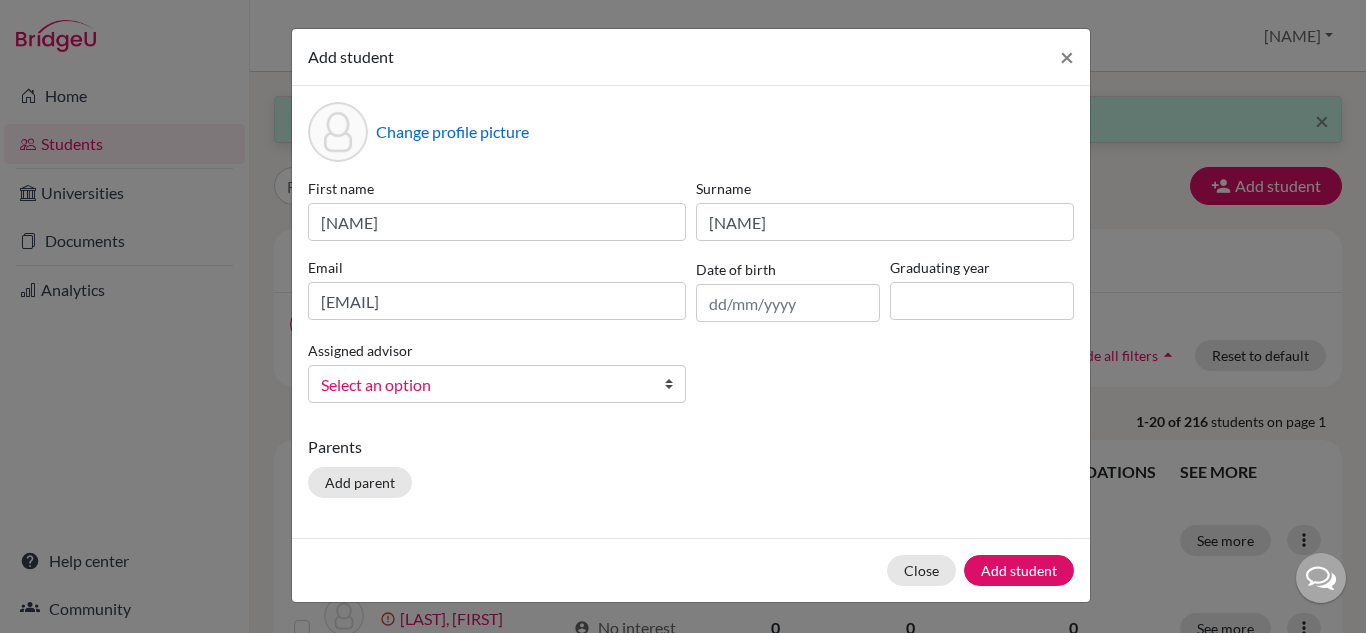 click on "First name Pedro Surname Andrade Email 2028pedroandrade@britishschool.g12.br Date of birth Graduating year Assigned advisor Dias, Rafael Riley, Jane Smith, Guy	 Vaz, Susana
Select an option" at bounding box center (691, 298) 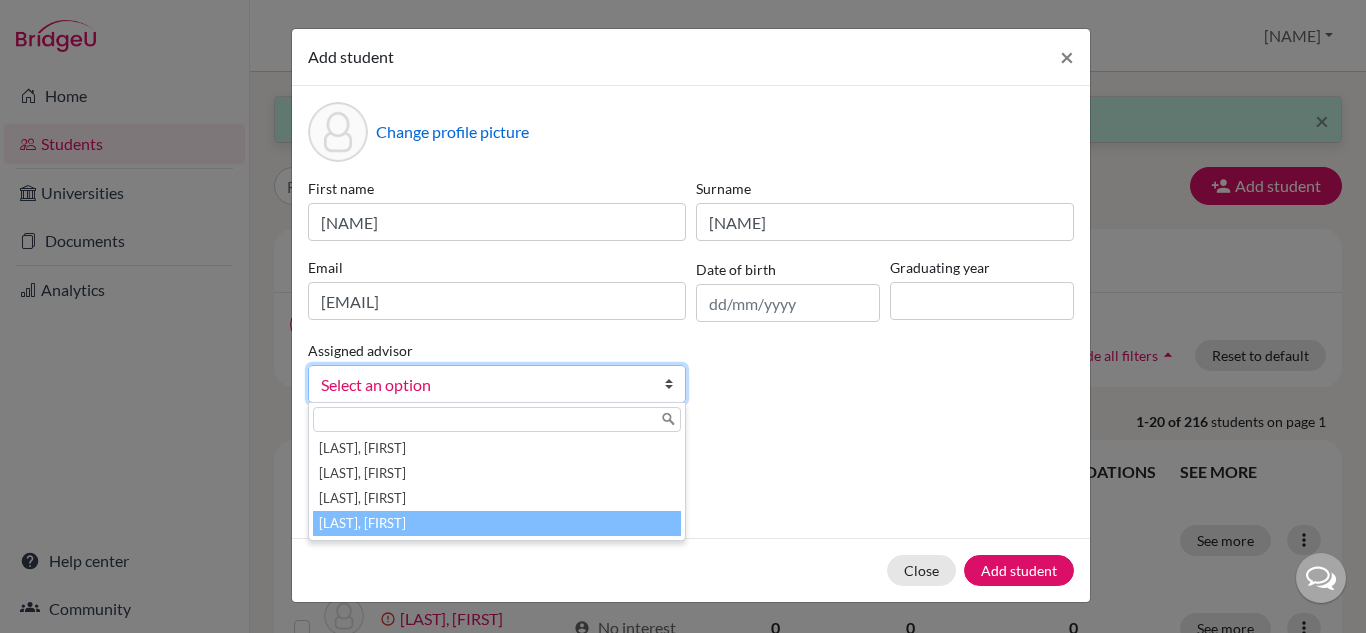 click on "[LAST], [FIRST]" at bounding box center [497, 523] 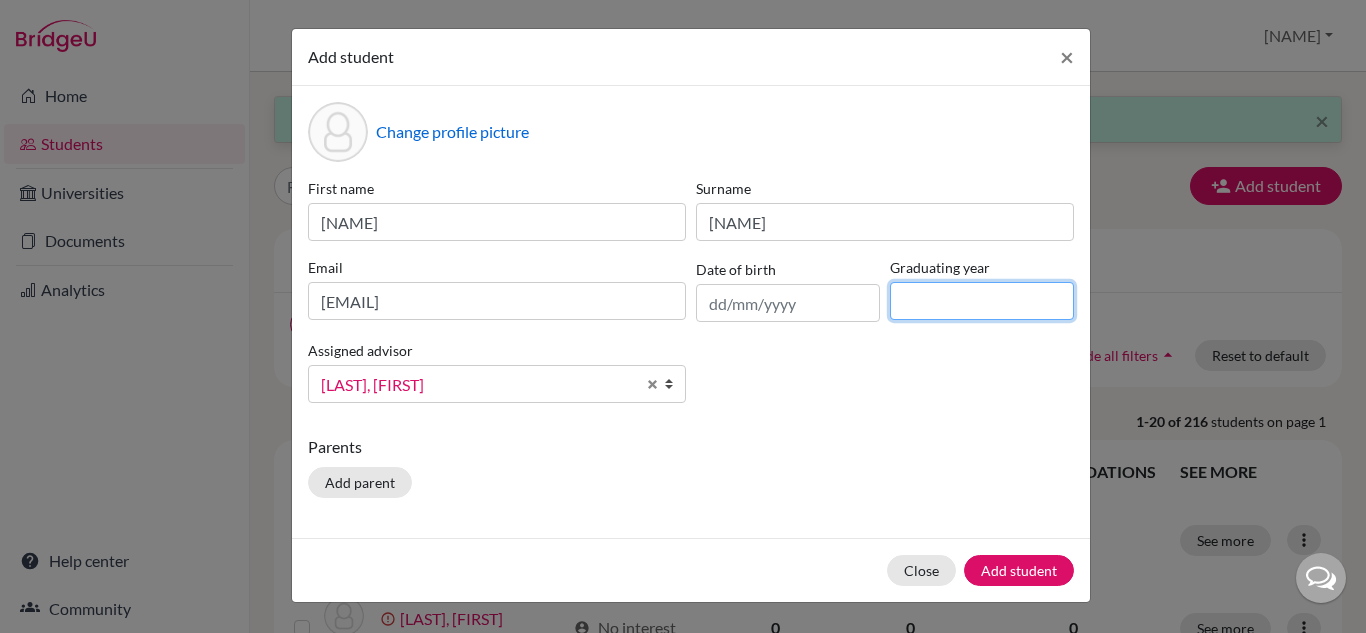 click at bounding box center [982, 301] 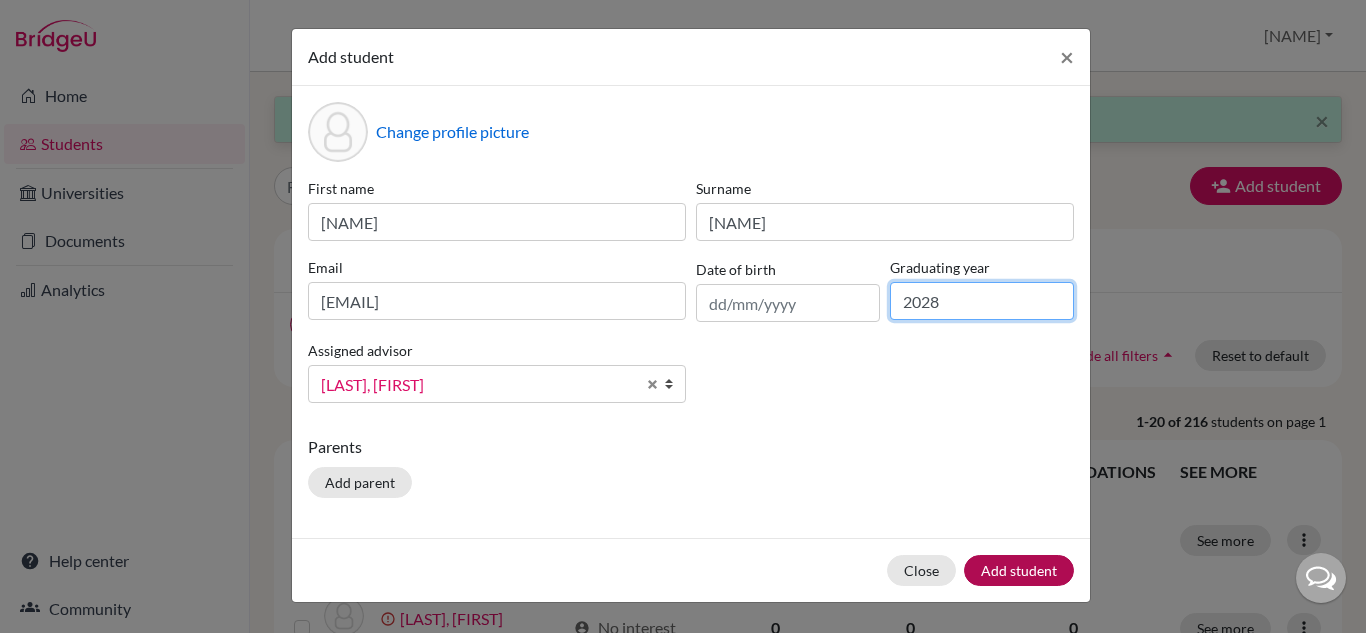 type on "2028" 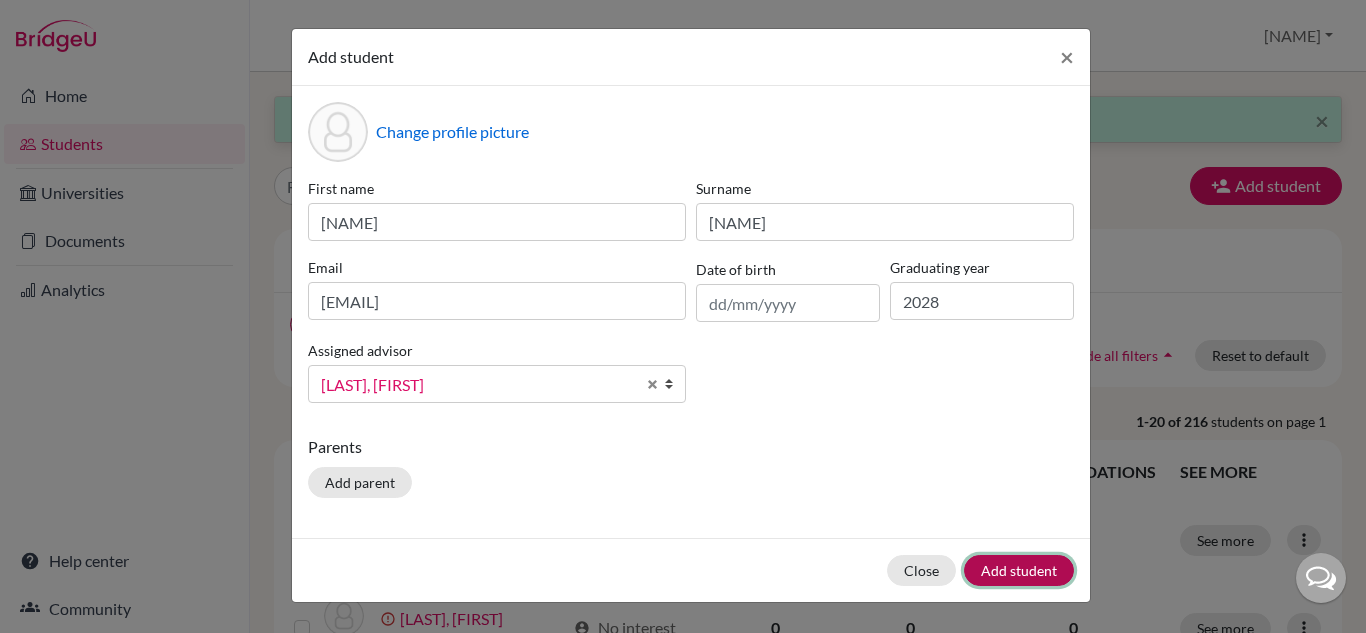 click on "Add student" at bounding box center (1019, 570) 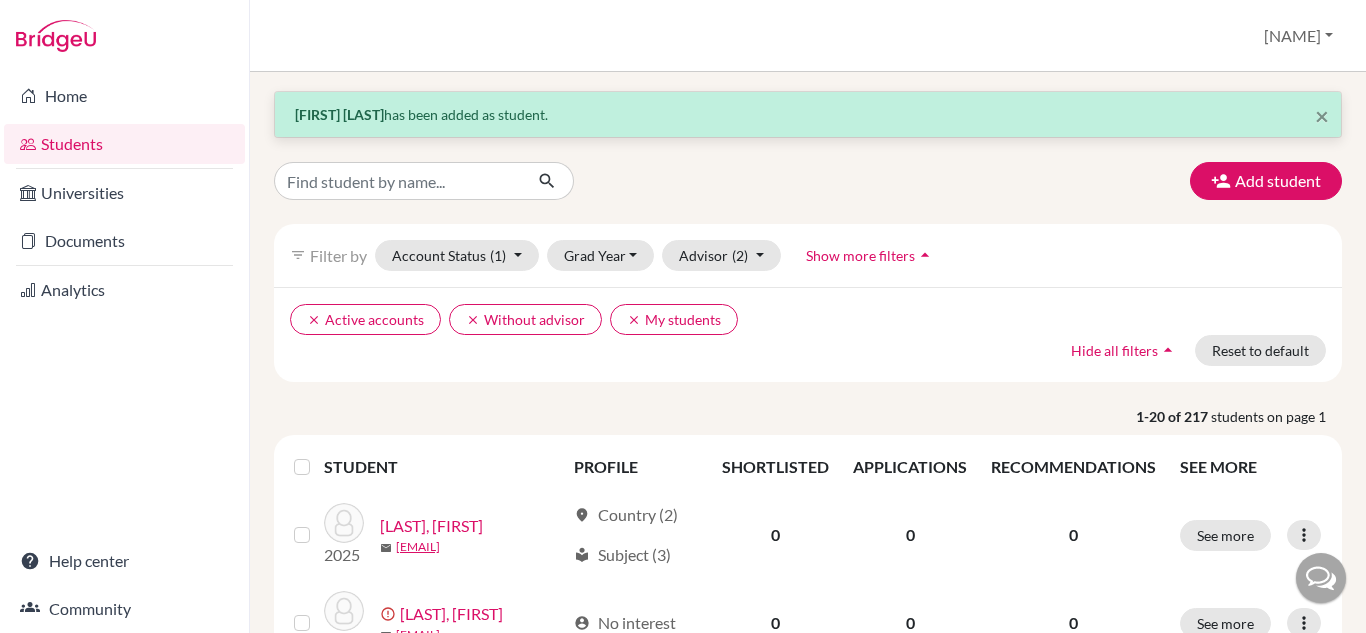scroll, scrollTop: 0, scrollLeft: 0, axis: both 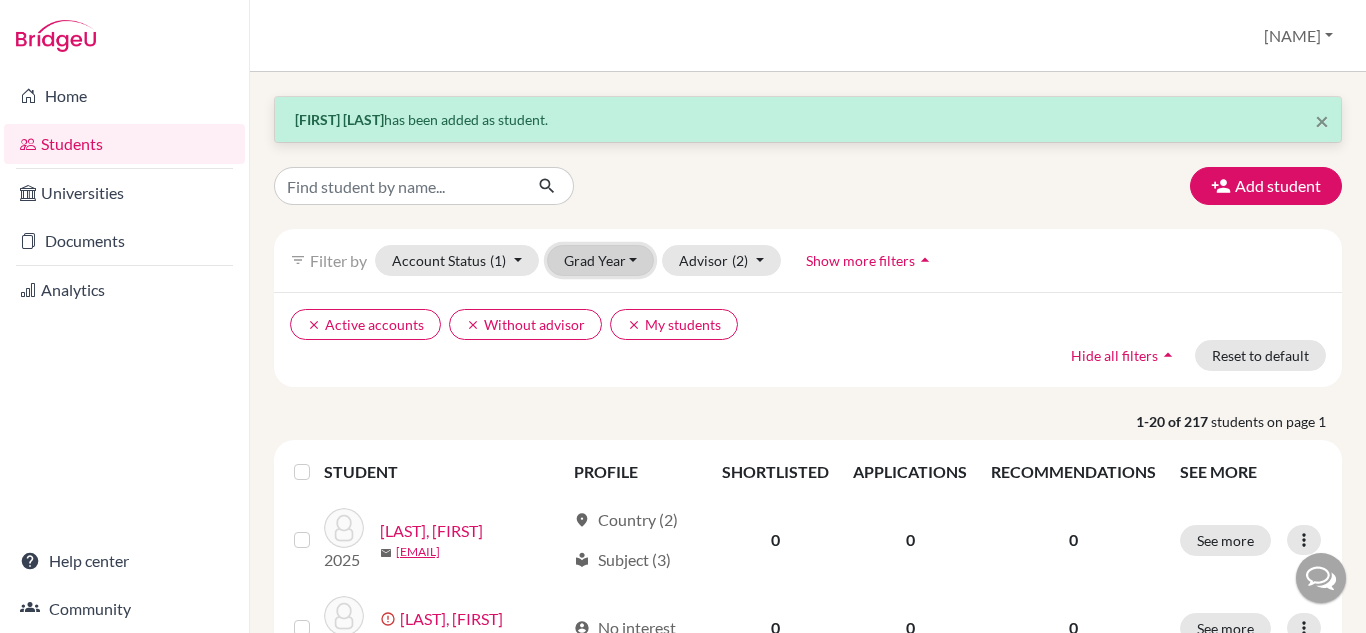 click on "Grad Year" at bounding box center [601, 260] 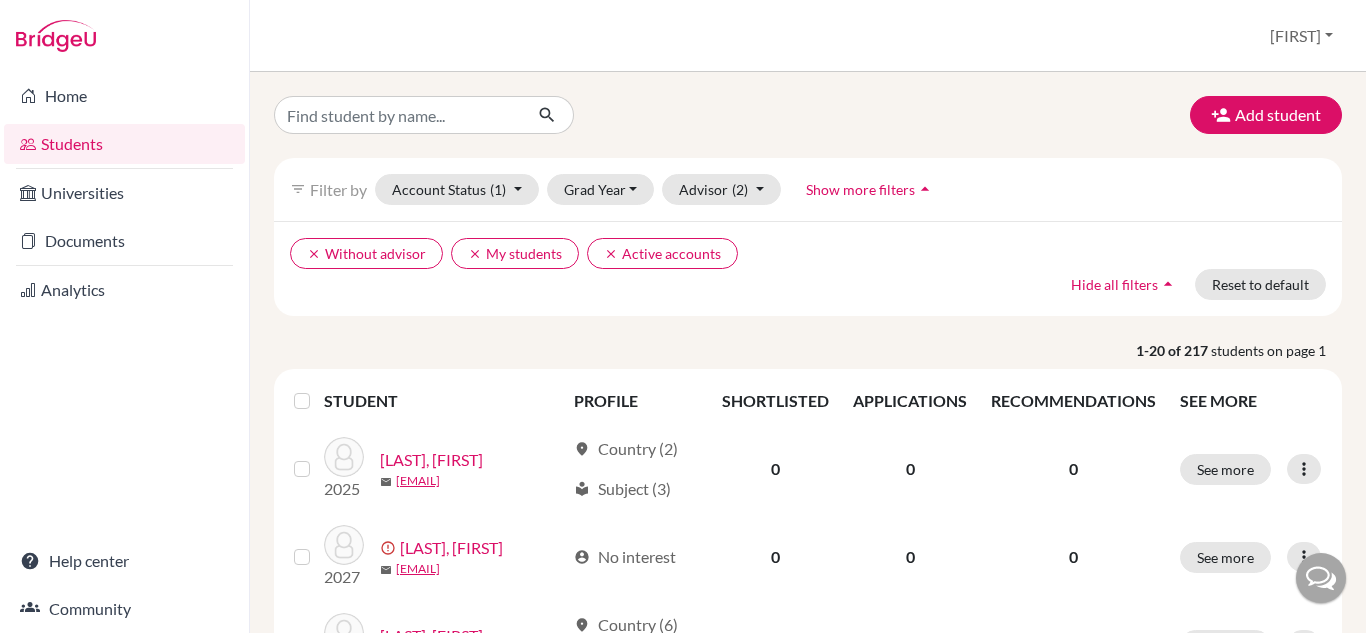 scroll, scrollTop: 0, scrollLeft: 0, axis: both 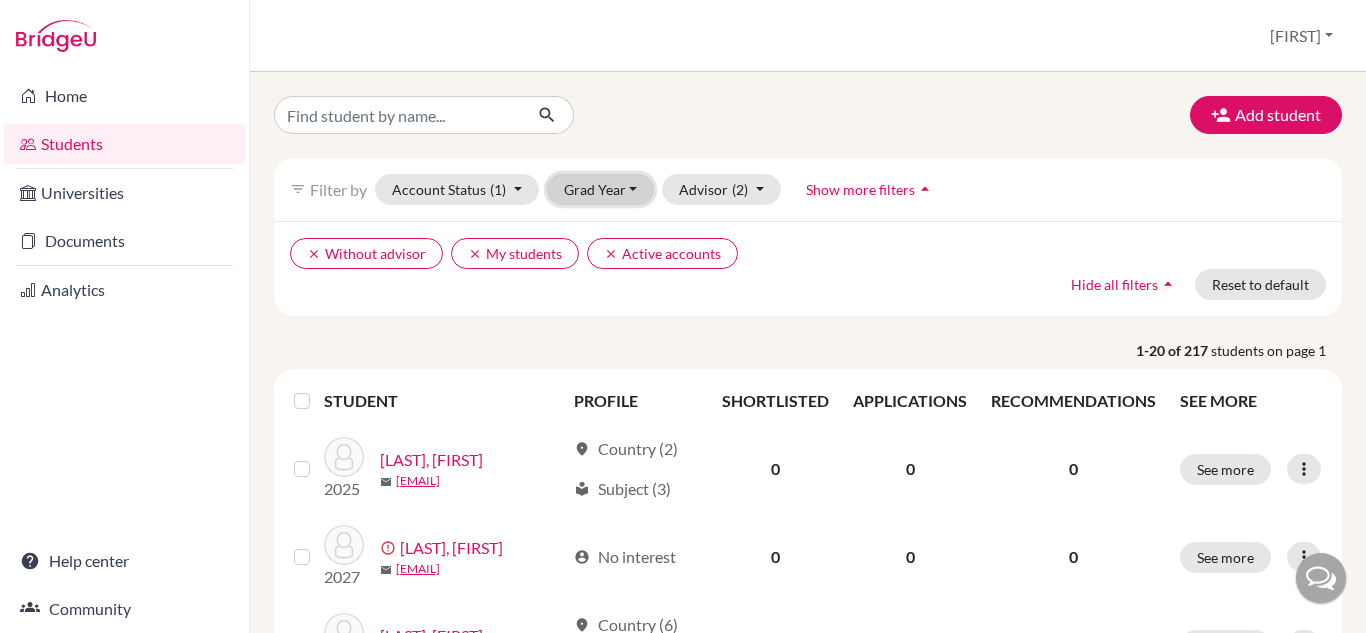 click on "Grad Year" at bounding box center (601, 189) 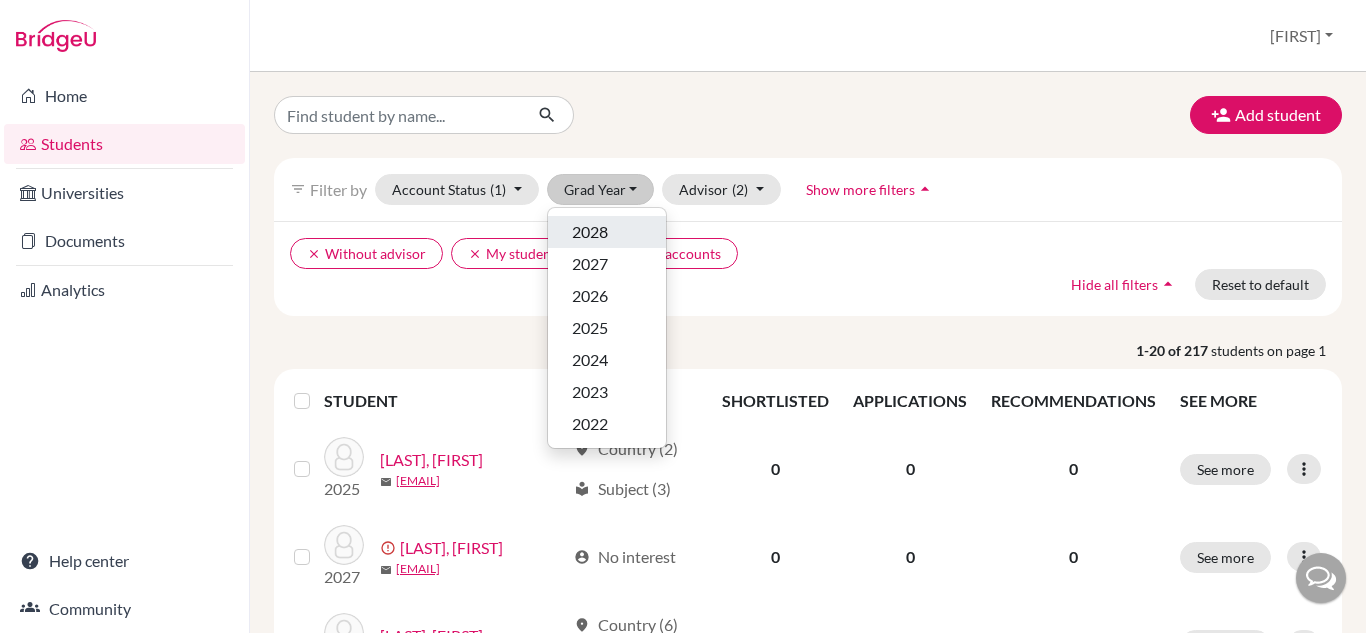 click on "2028" at bounding box center [590, 232] 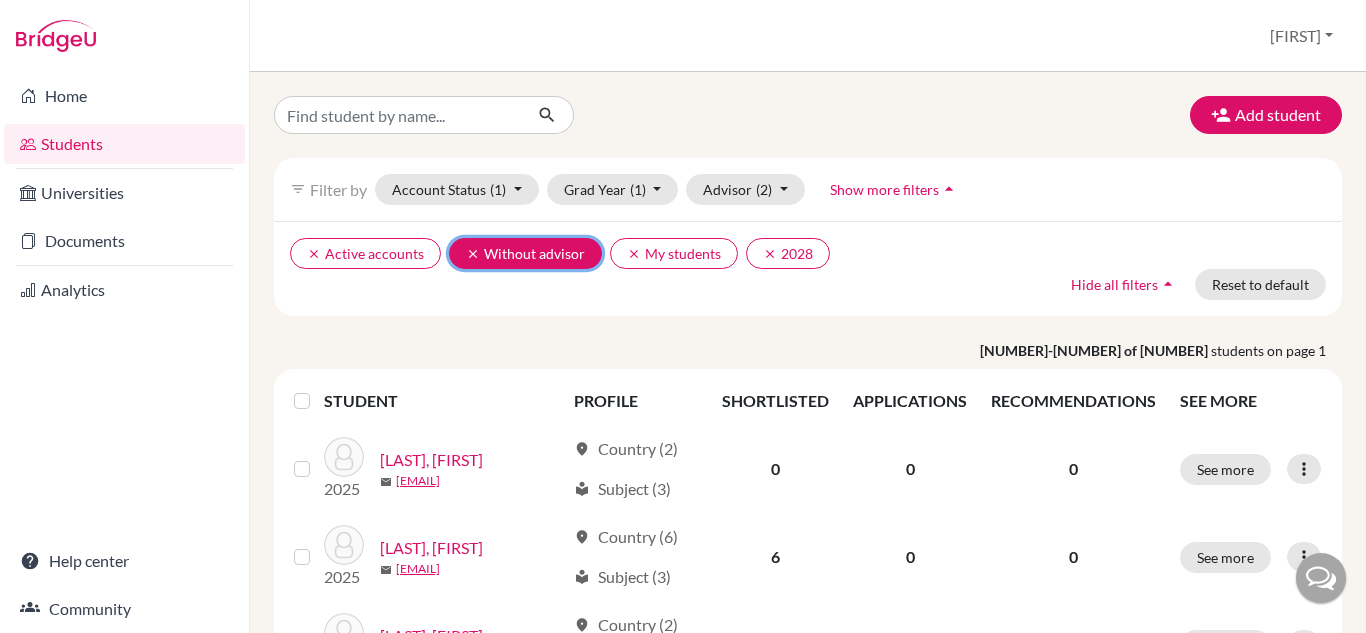 click on "clear" at bounding box center (473, 254) 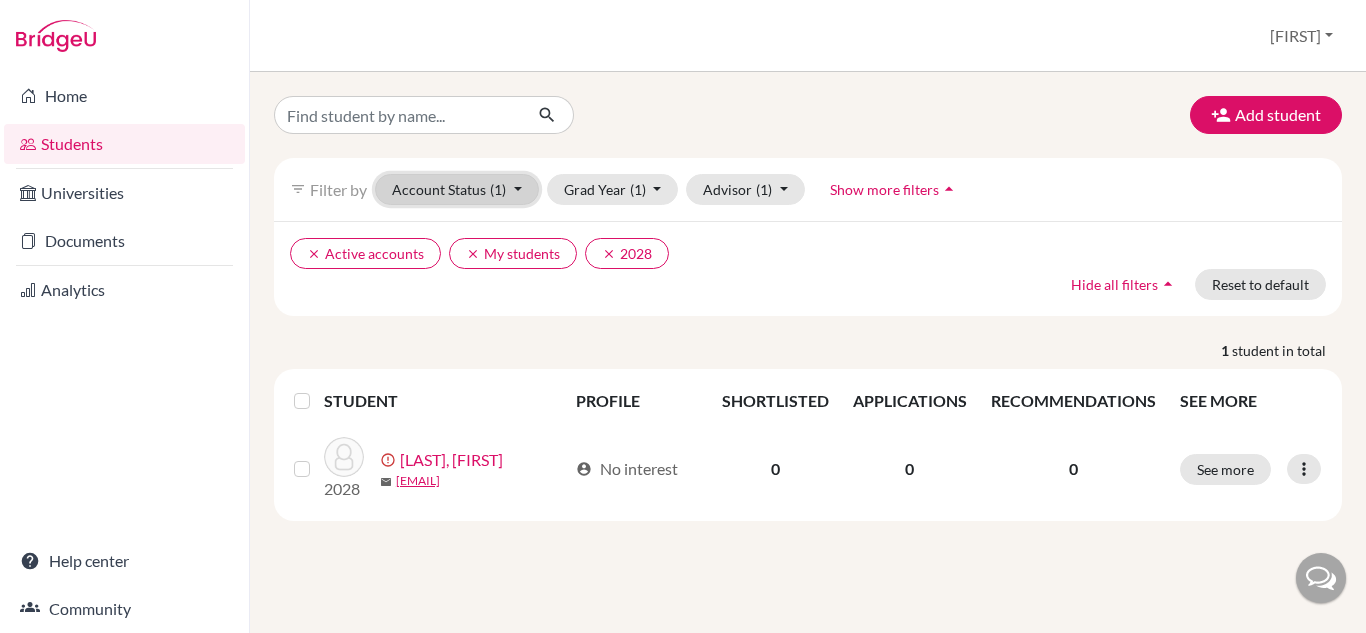 click on "Account Status (1)" at bounding box center [457, 189] 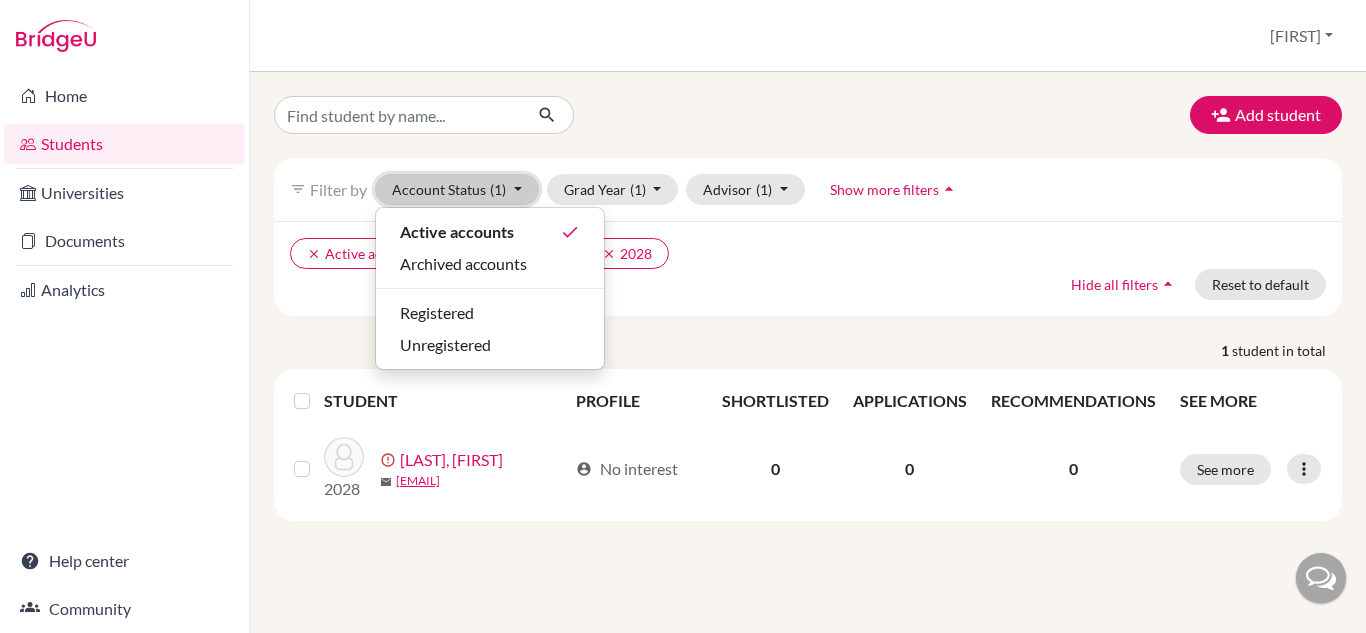 click on "Account Status (1)" at bounding box center [457, 189] 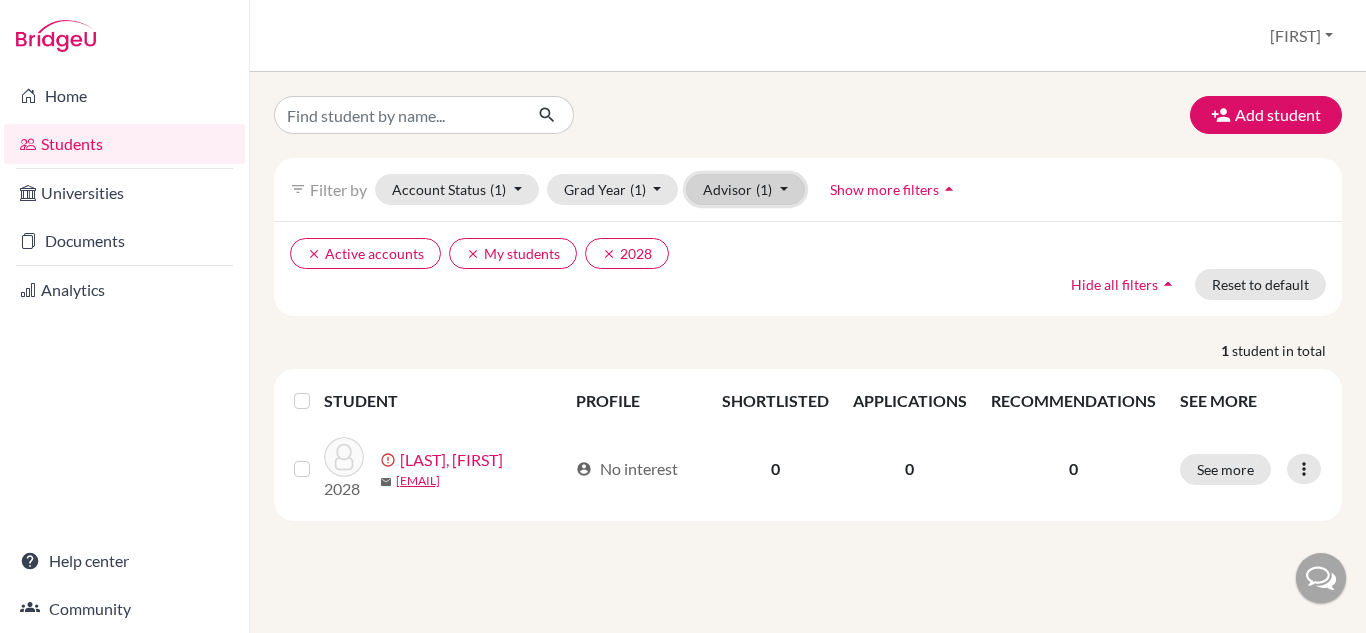 click on "Advisor (1)" at bounding box center [745, 189] 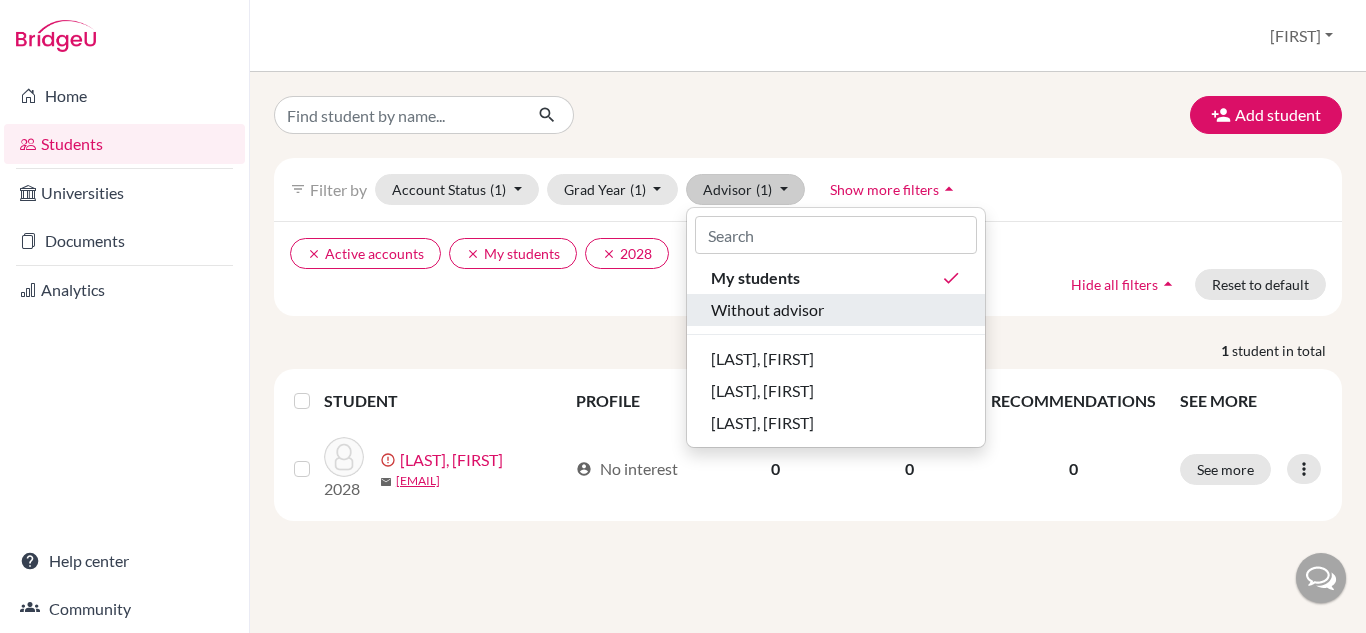 click on "Without advisor" at bounding box center [767, 310] 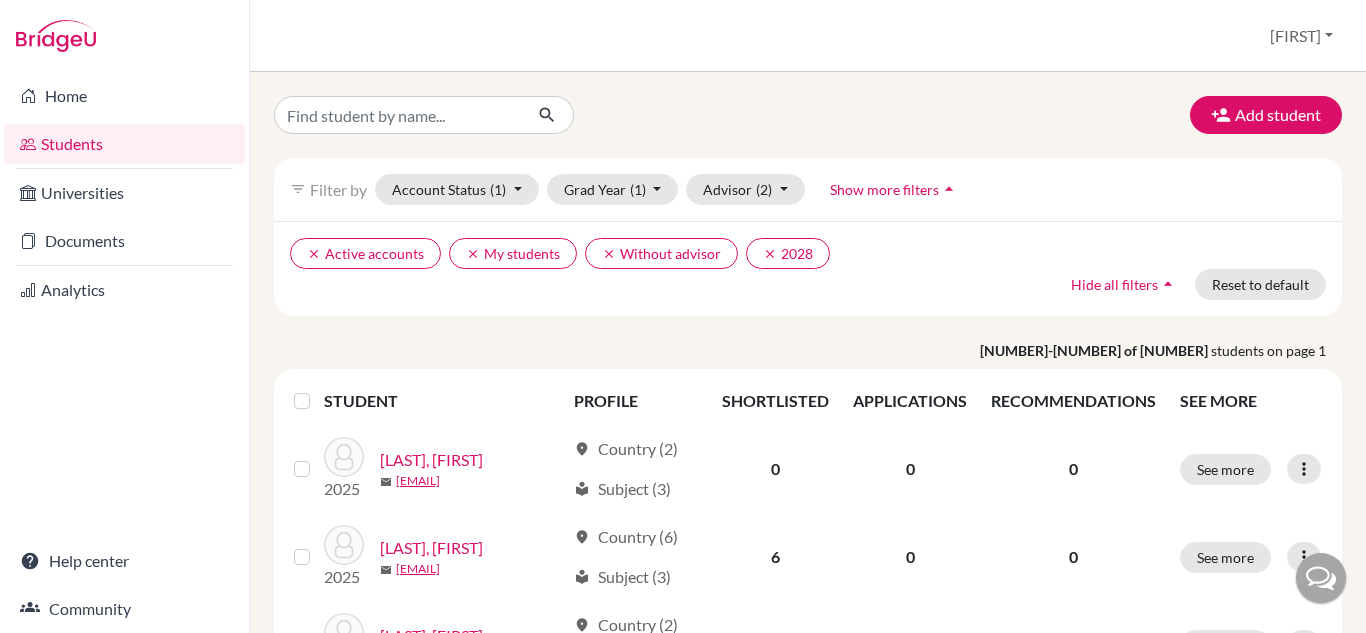 click at bounding box center [318, 389] 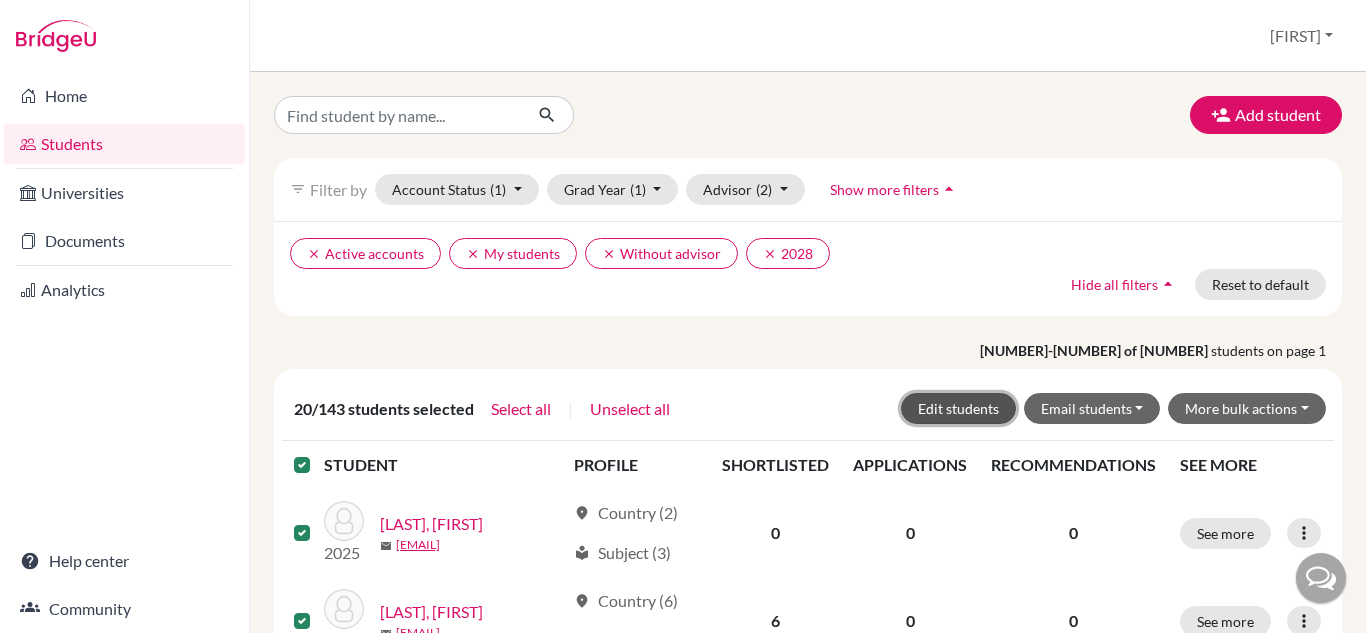 click on "Edit students" 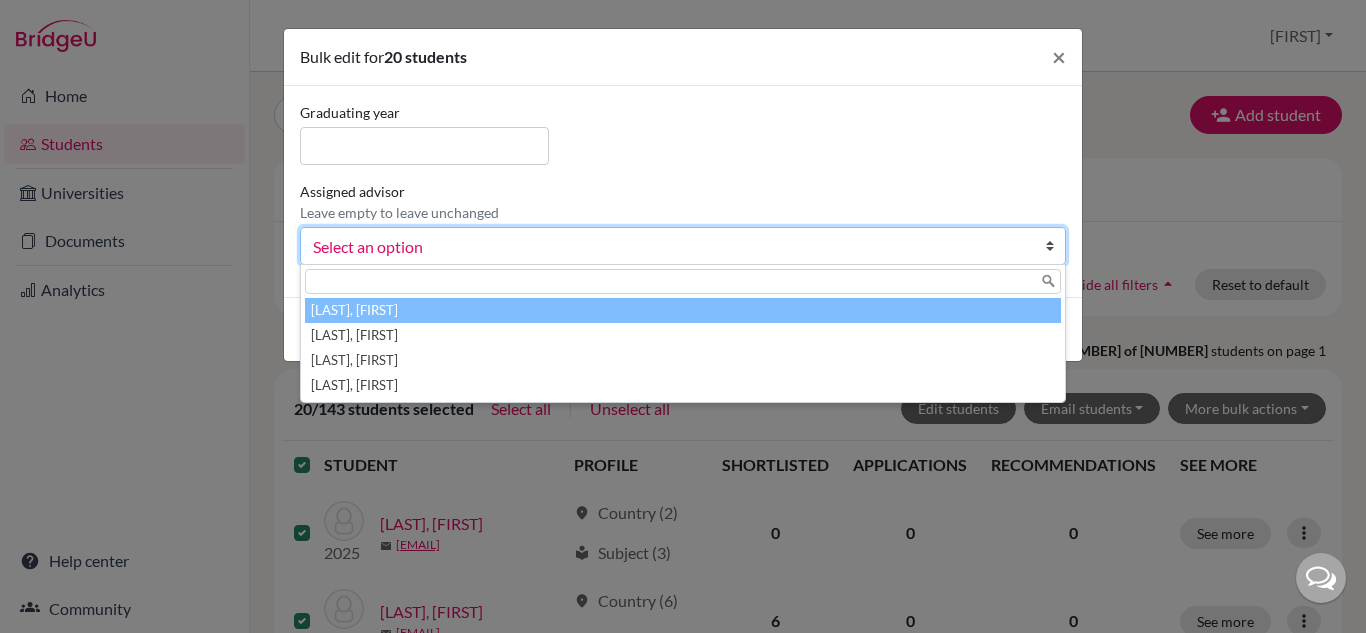 click on "Select an option" at bounding box center (670, 247) 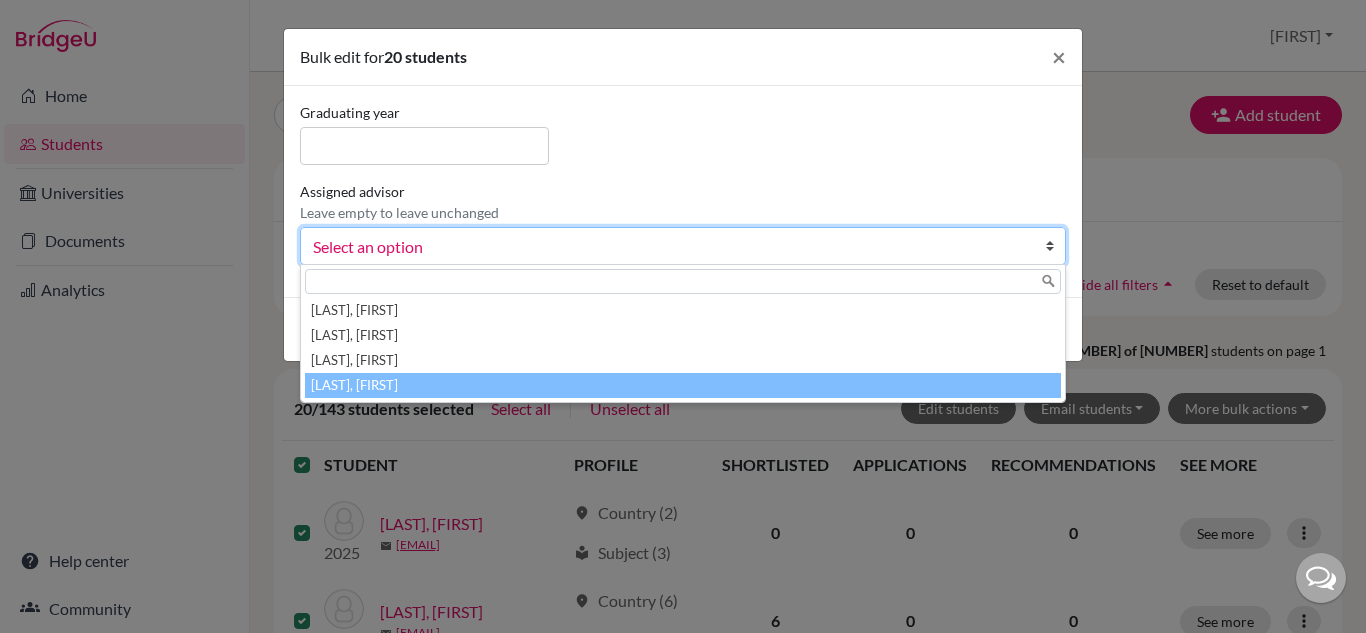 click on "Vaz, Susana" at bounding box center [683, 385] 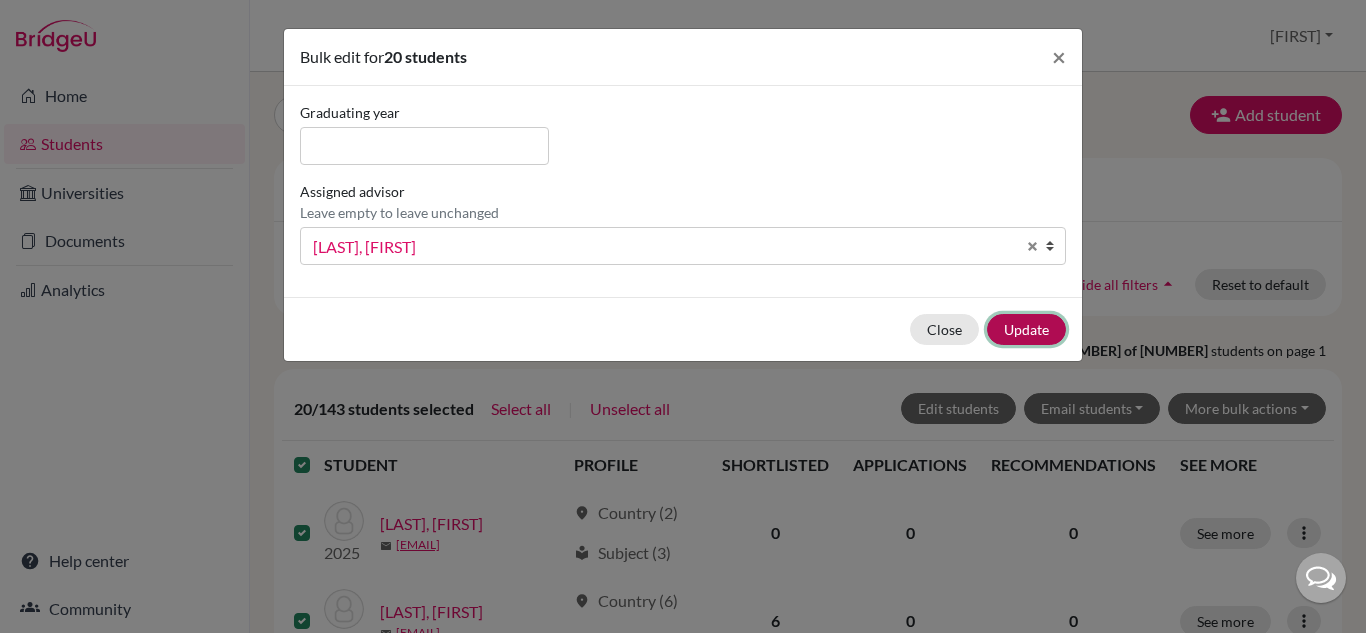 click on "Update" at bounding box center [1026, 329] 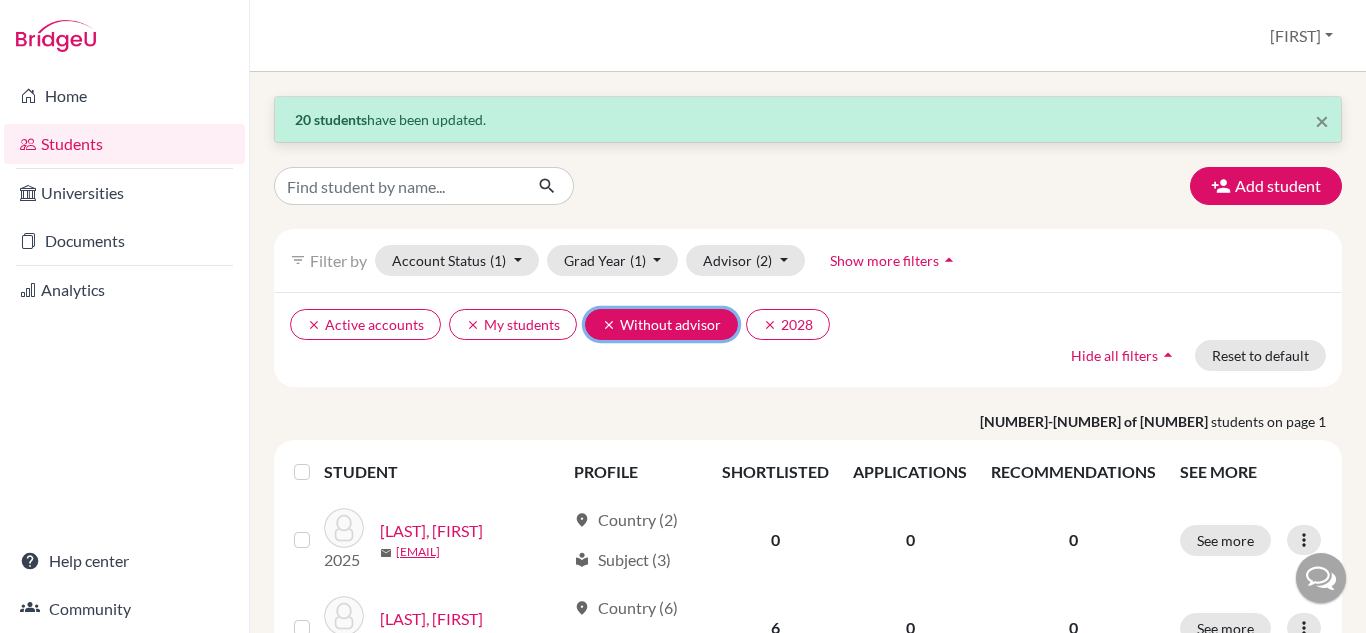 click on "clear" at bounding box center (609, 325) 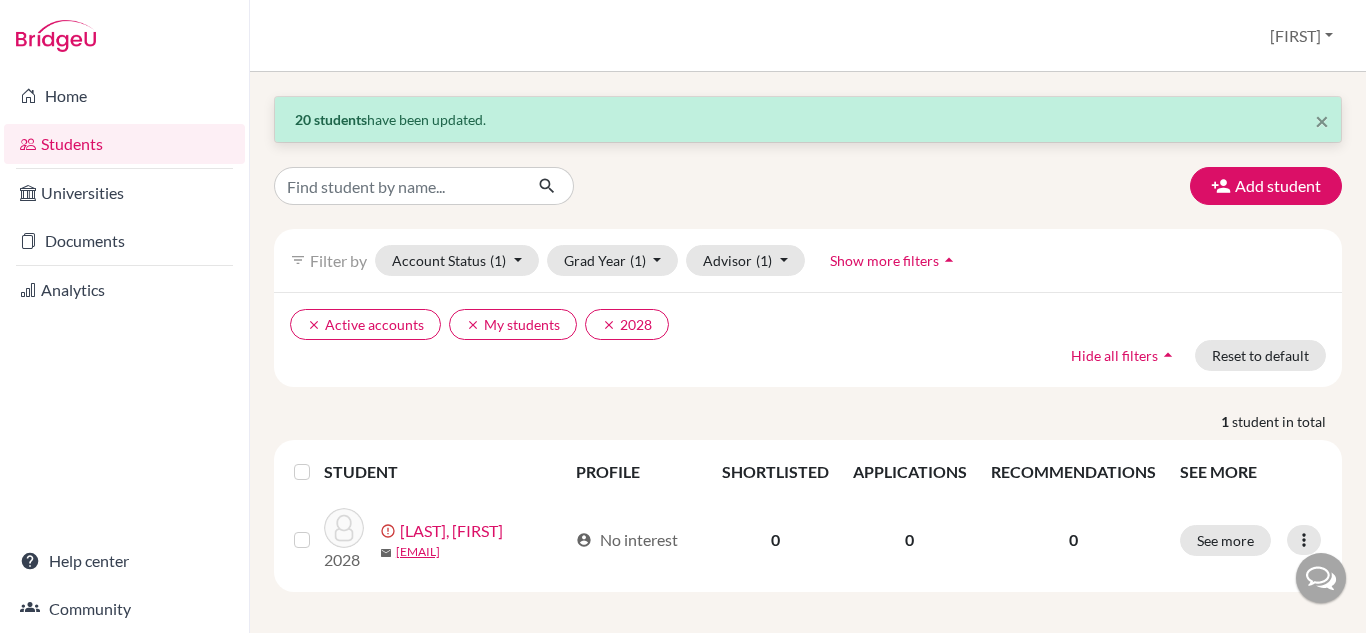 scroll, scrollTop: 49, scrollLeft: 0, axis: vertical 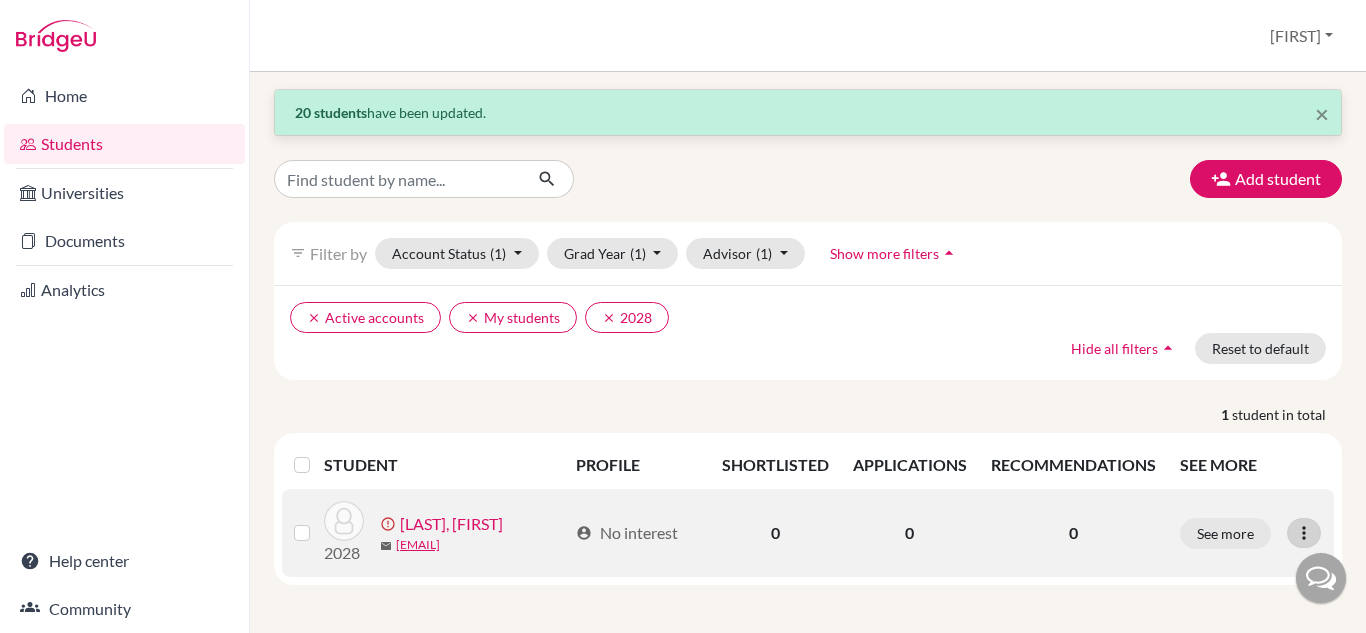 click at bounding box center [1304, 533] 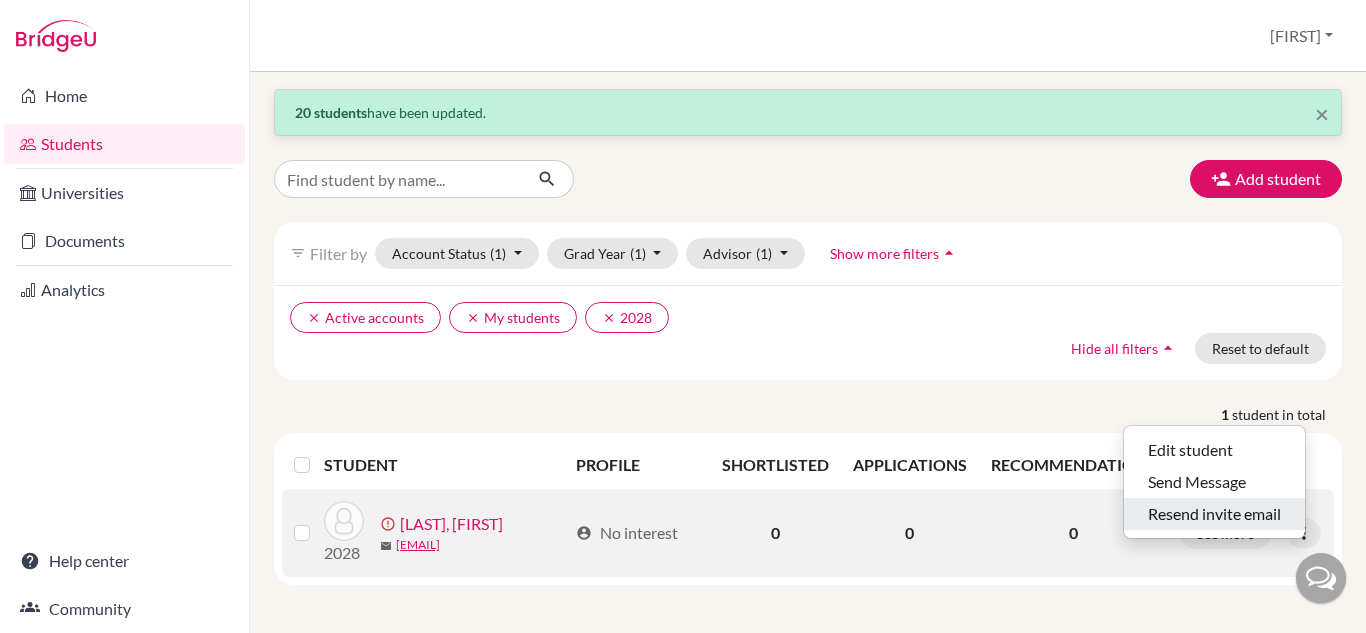 click on "Resend invite email" at bounding box center [1214, 514] 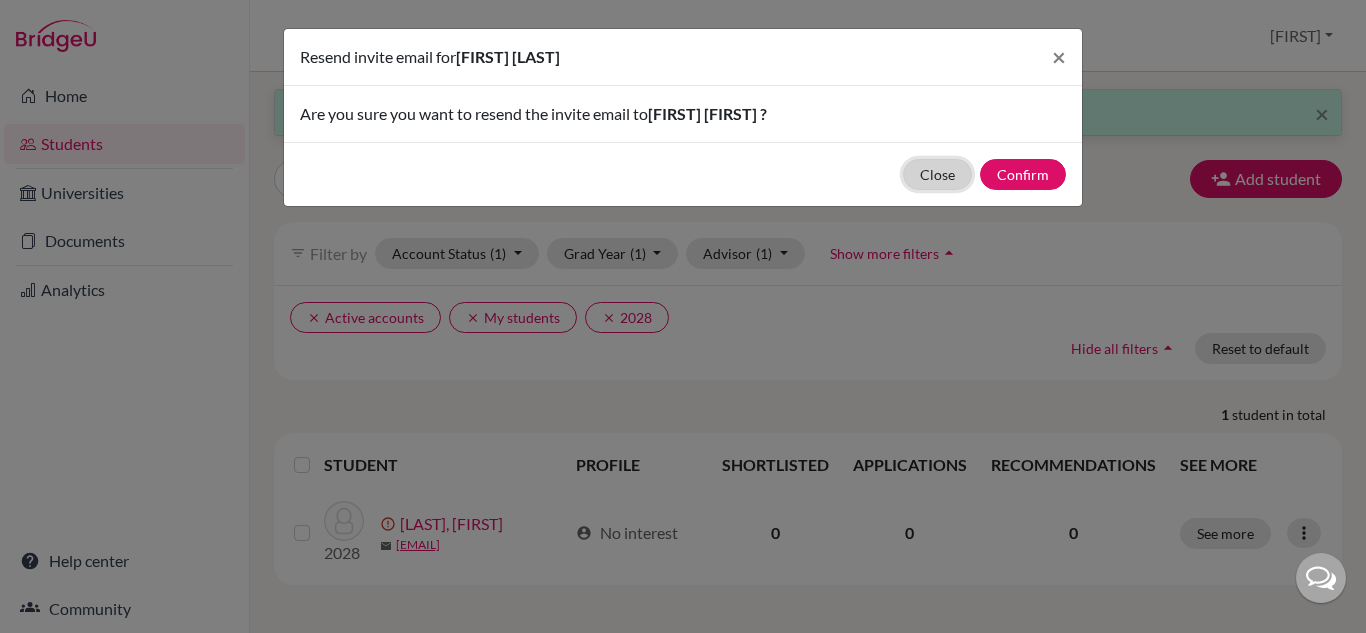 click on "Close" at bounding box center [937, 174] 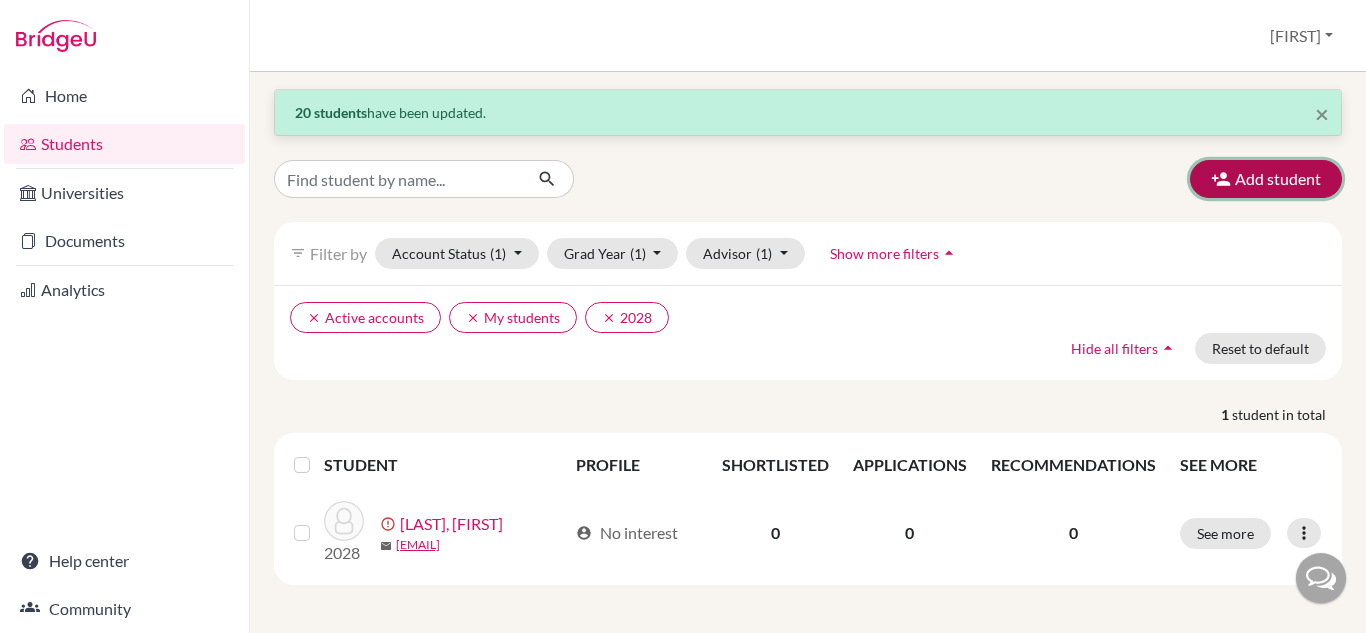 click on "Add student" at bounding box center [1266, 179] 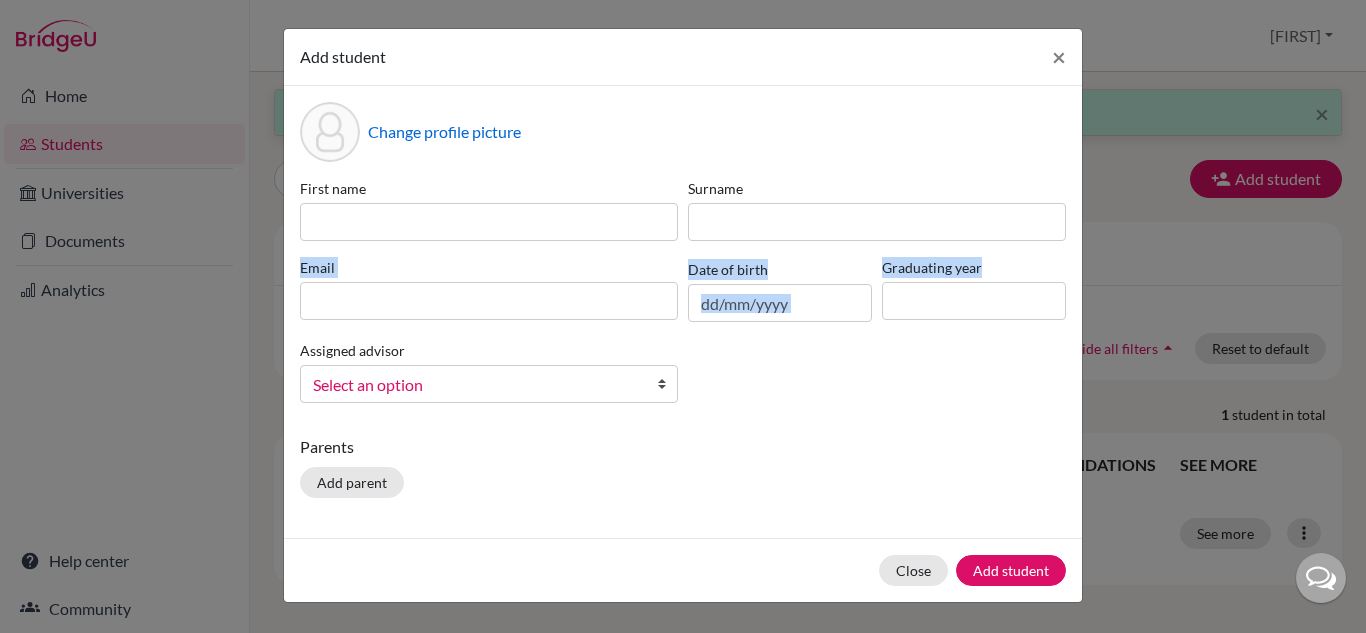 drag, startPoint x: 1274, startPoint y: 291, endPoint x: 375, endPoint y: 301, distance: 899.0556 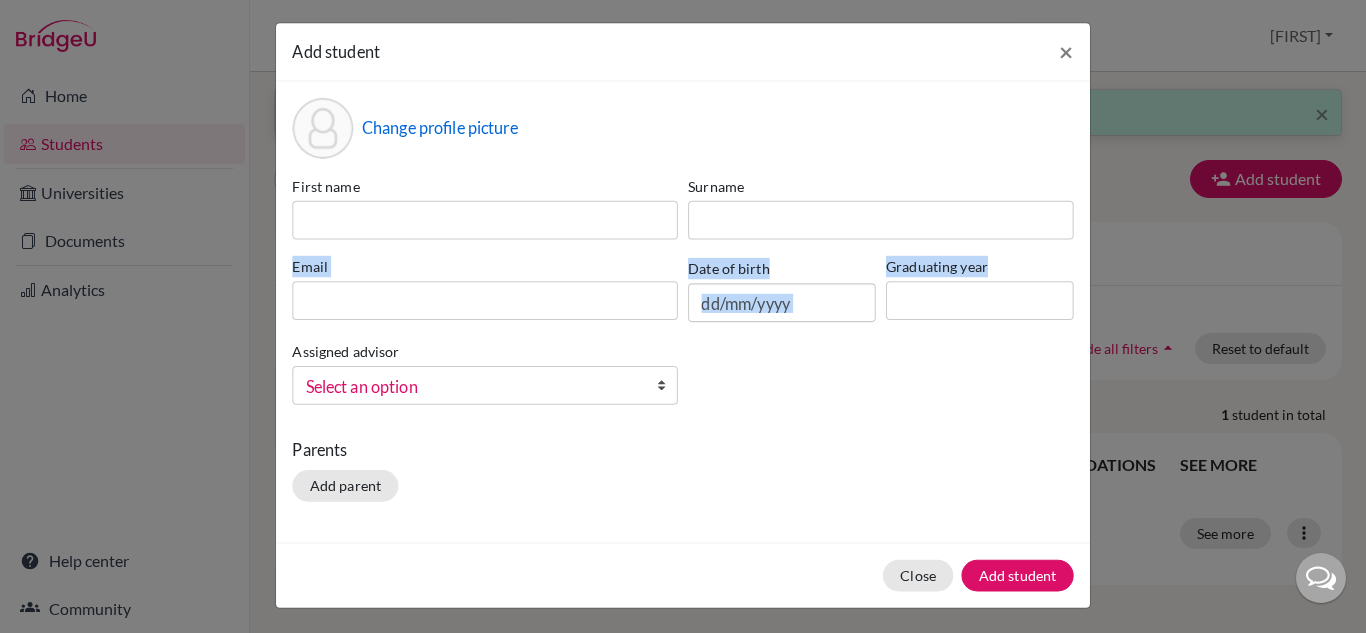 click at bounding box center [485, 300] 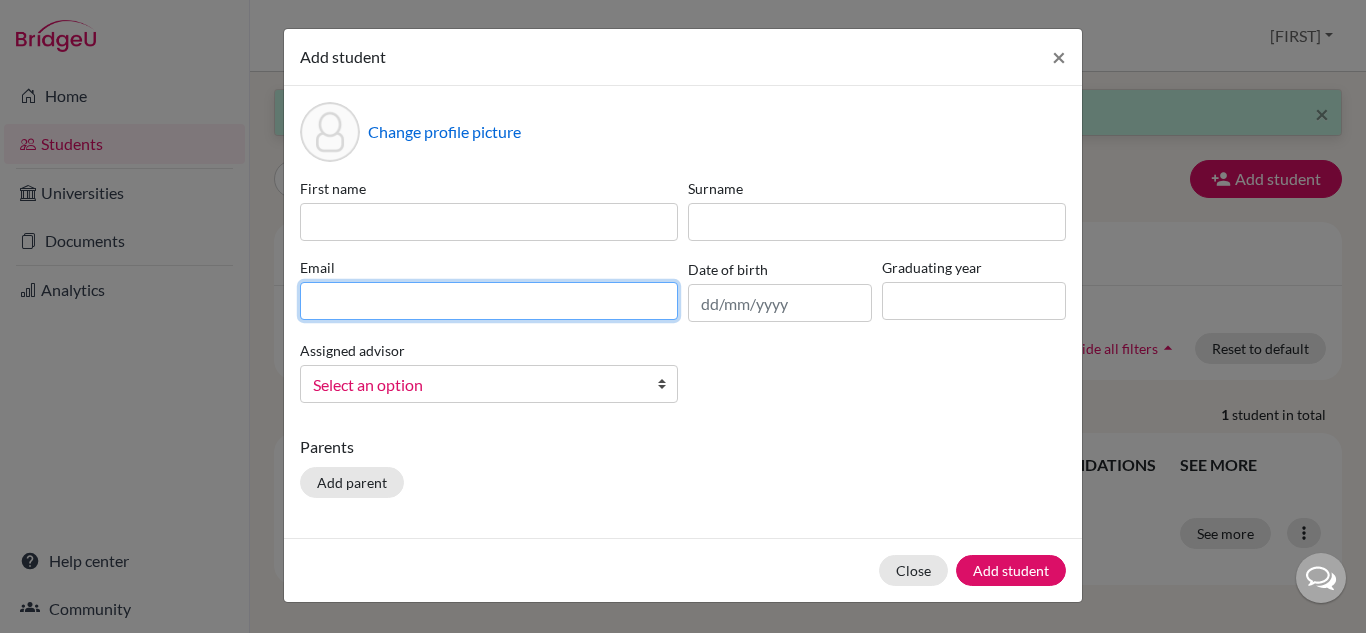 paste on "[EMAIL]" 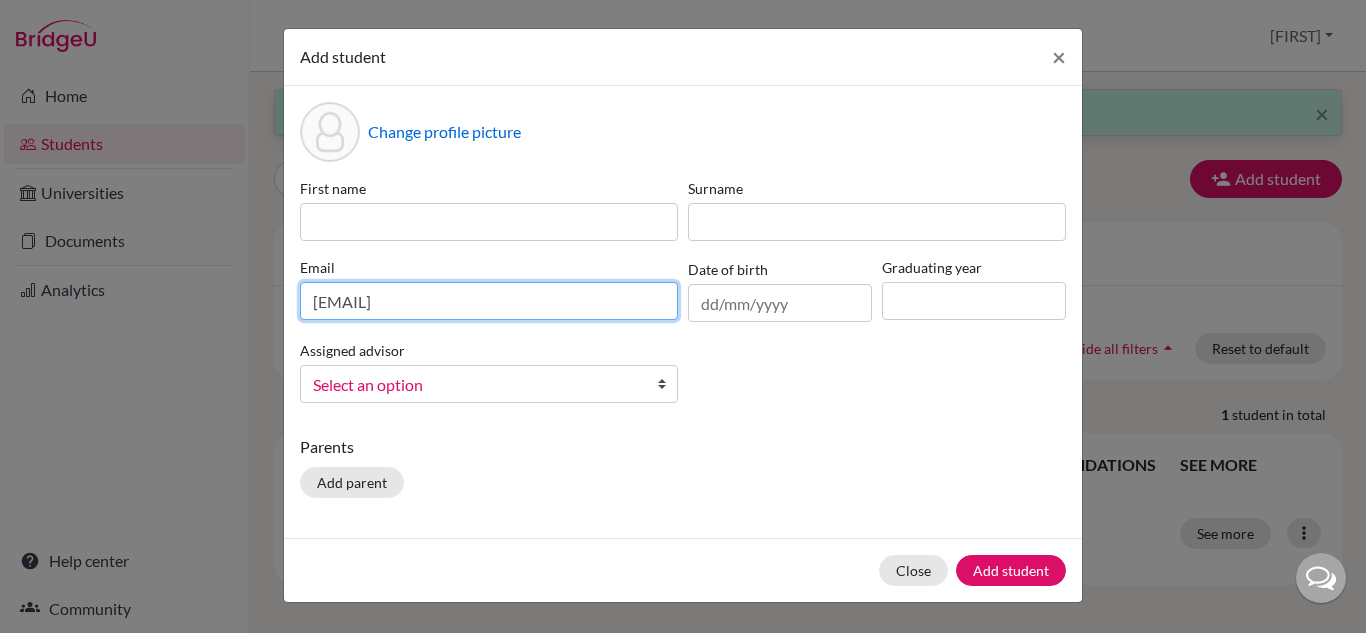 type on "[EMAIL]" 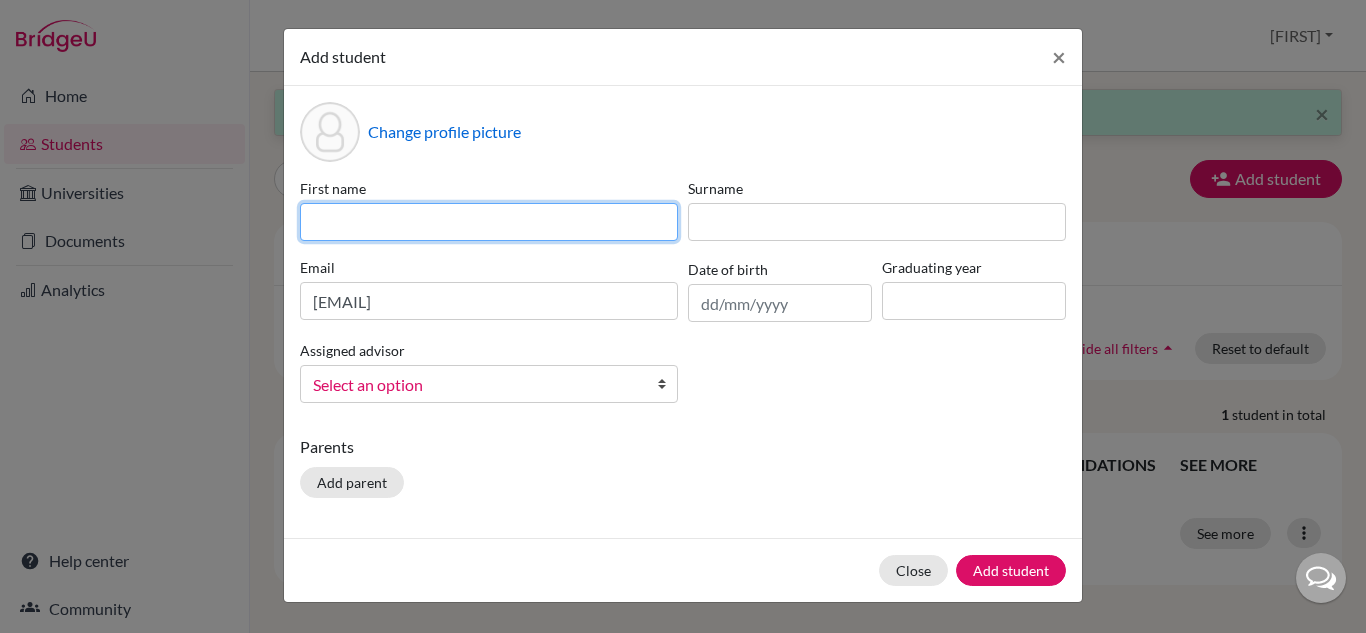 click at bounding box center [489, 222] 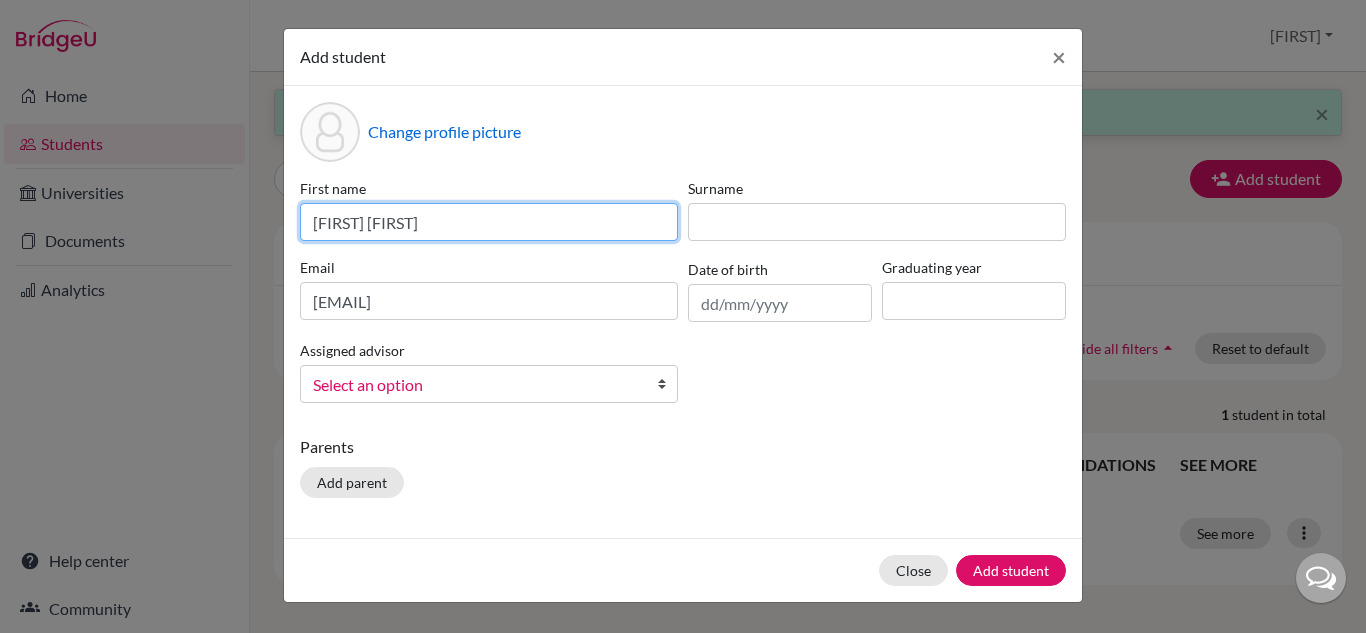 type on "Ana Clara" 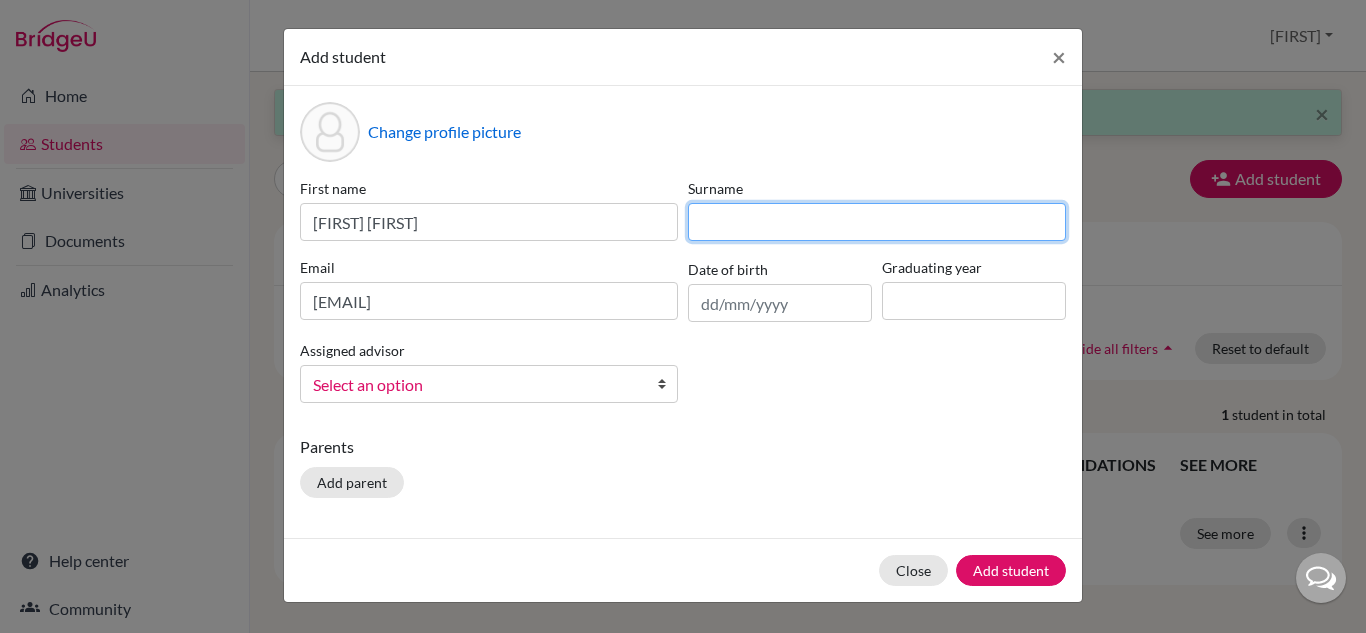 click at bounding box center [877, 222] 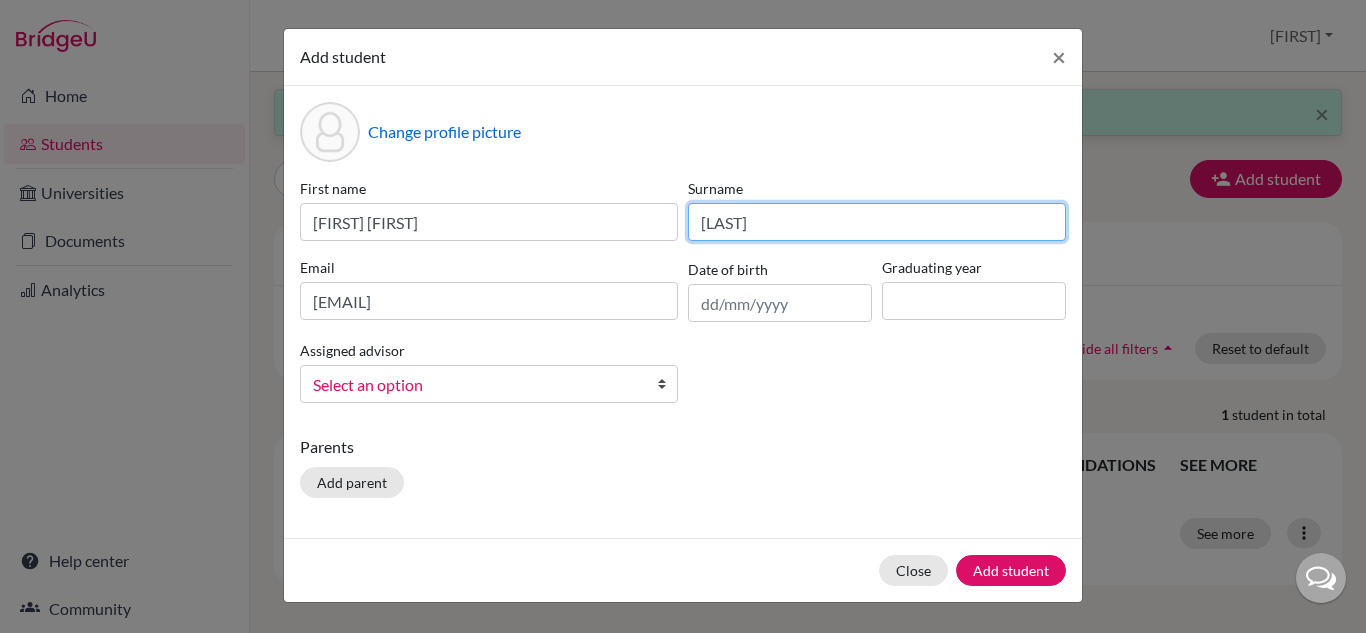 type on "Antunes" 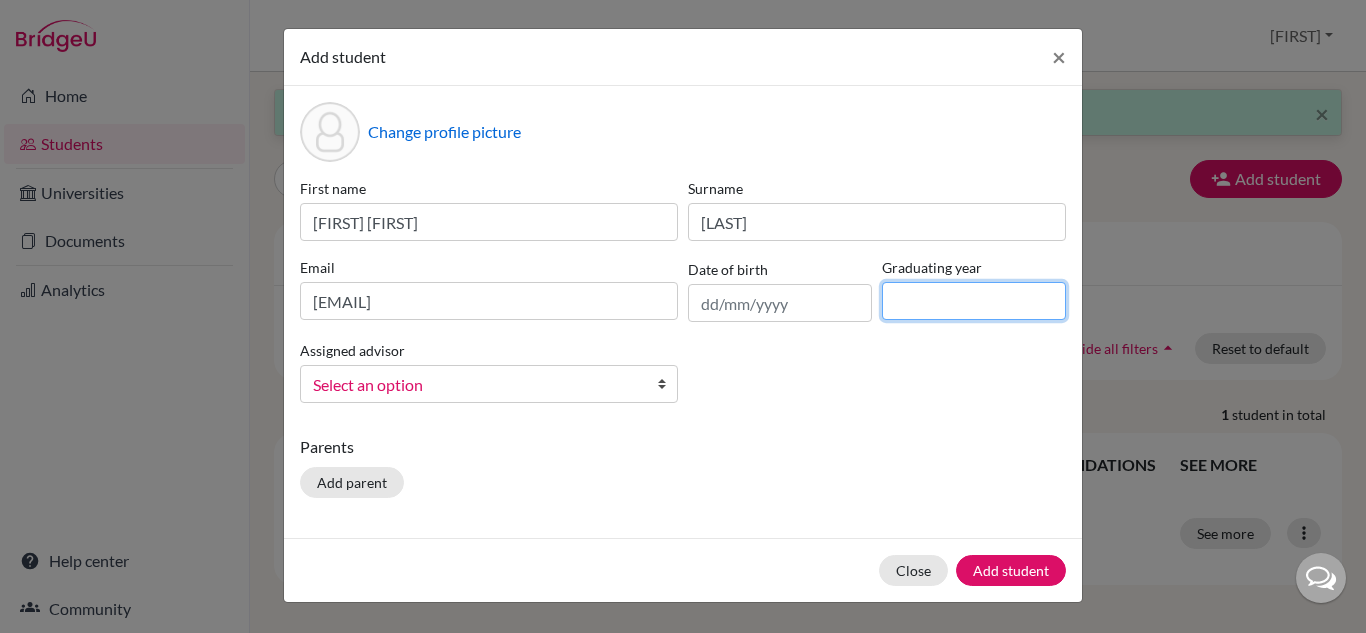 click at bounding box center [974, 301] 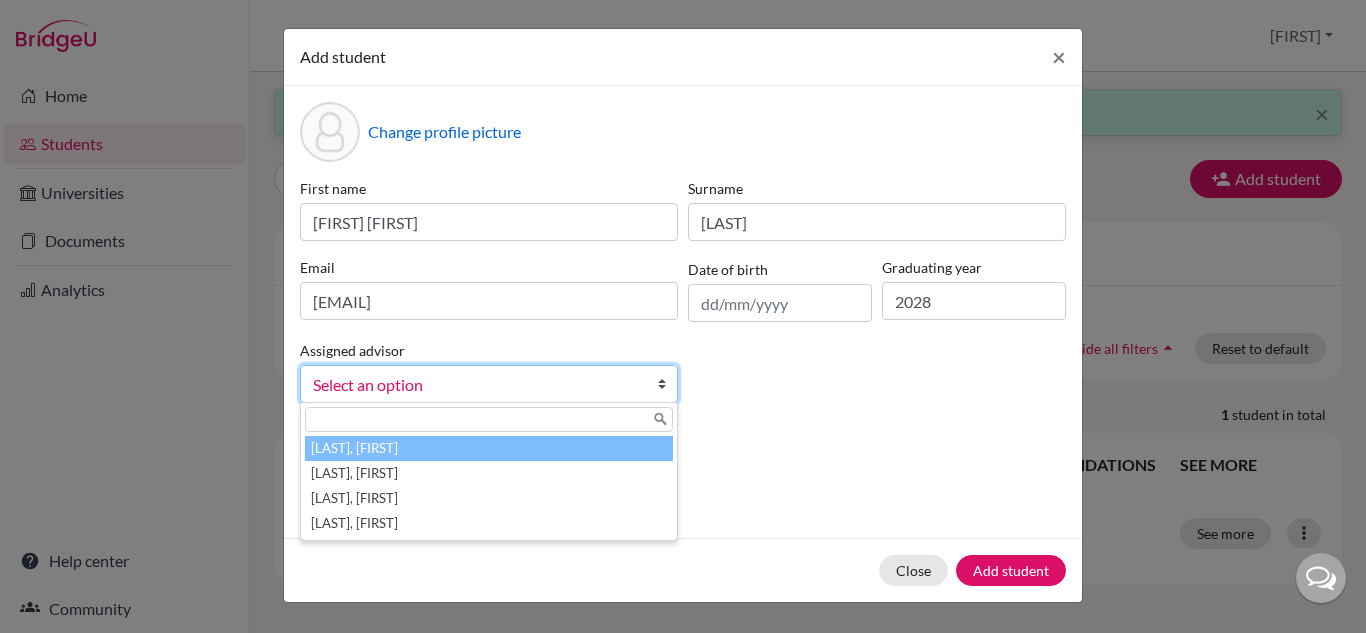 click on "Select an option" at bounding box center [476, 385] 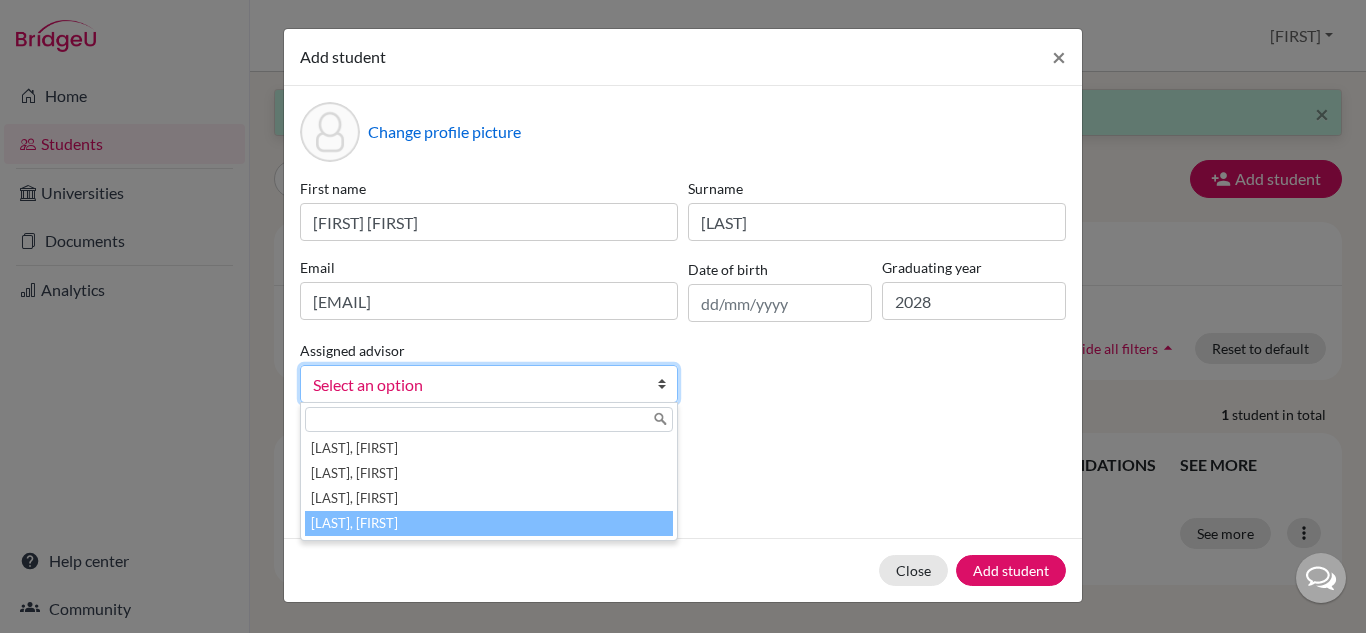 click on "Vaz, Susana" at bounding box center [489, 523] 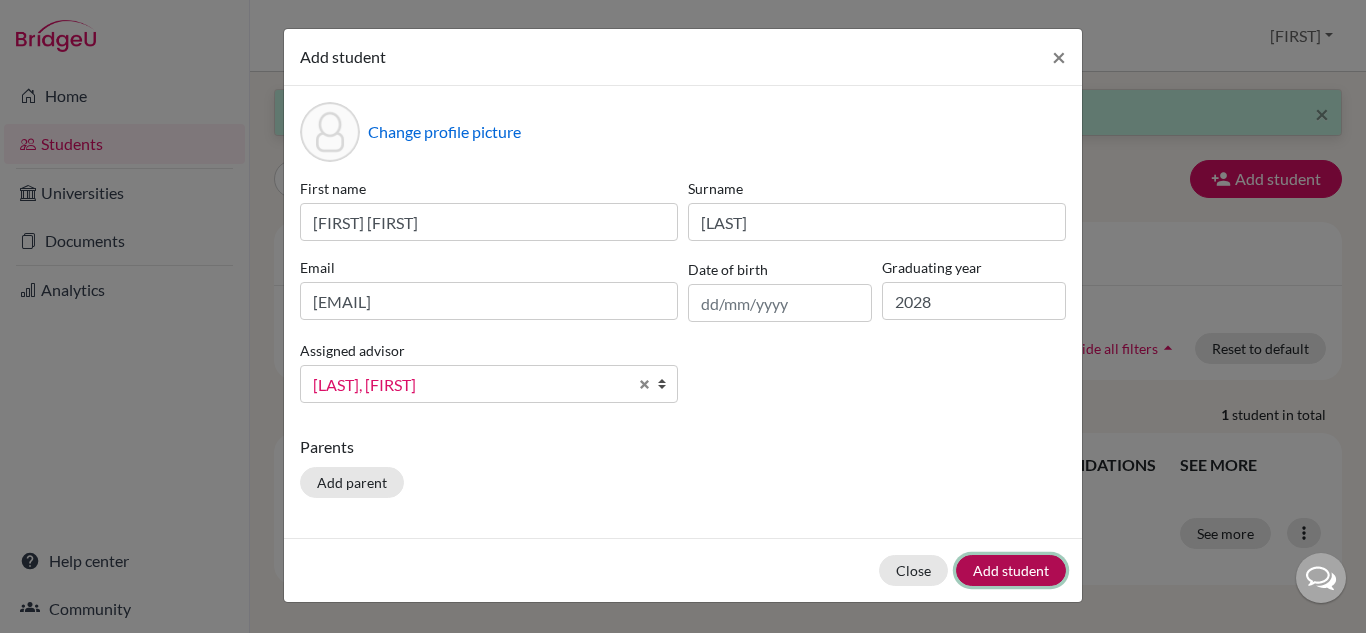 click on "Add student" at bounding box center (1011, 570) 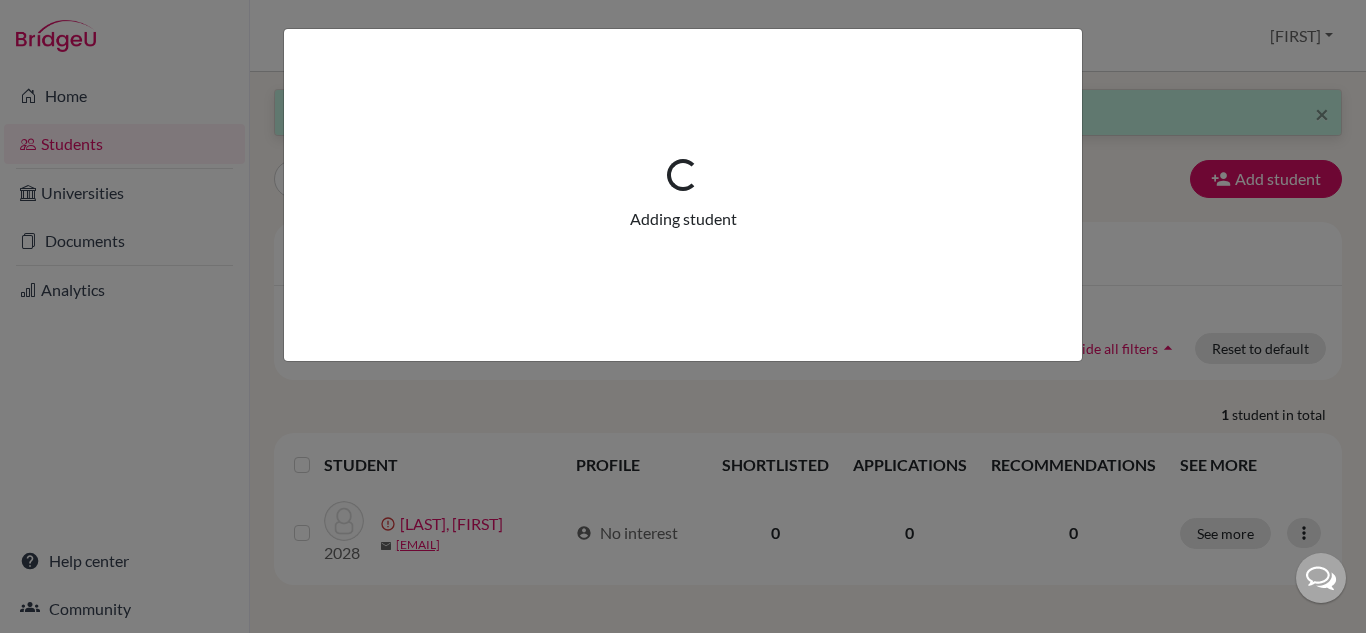 scroll, scrollTop: 0, scrollLeft: 0, axis: both 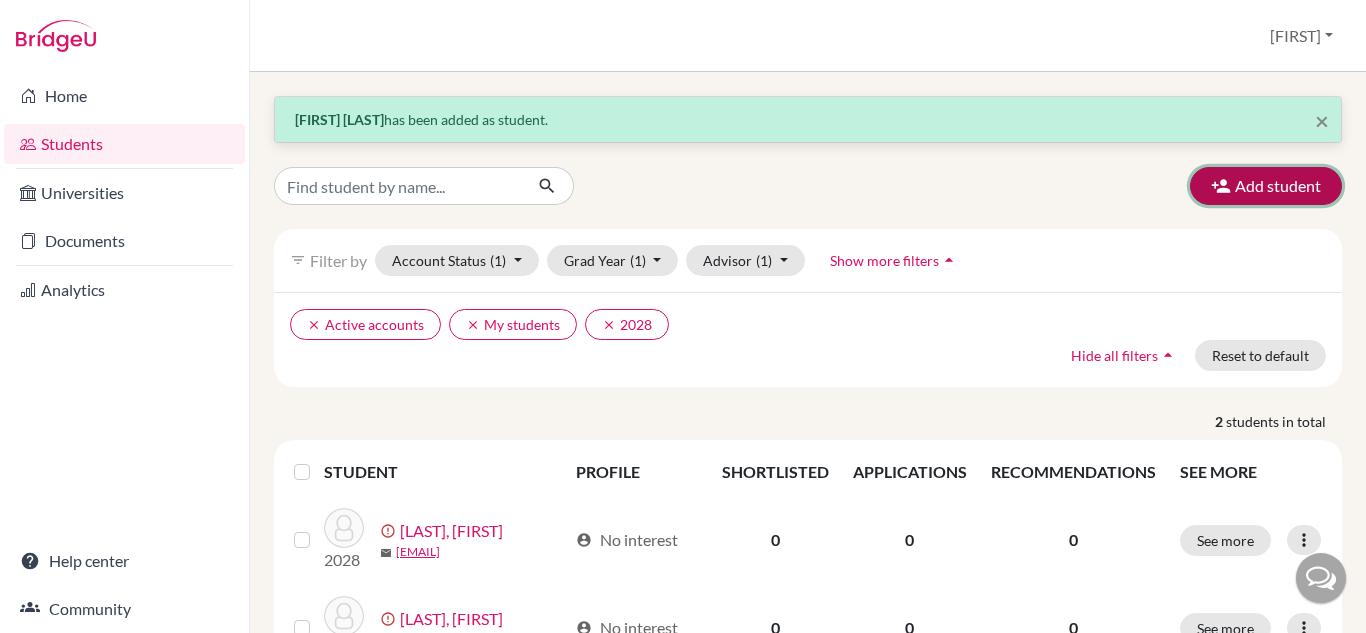 click on "Add student" at bounding box center (1266, 186) 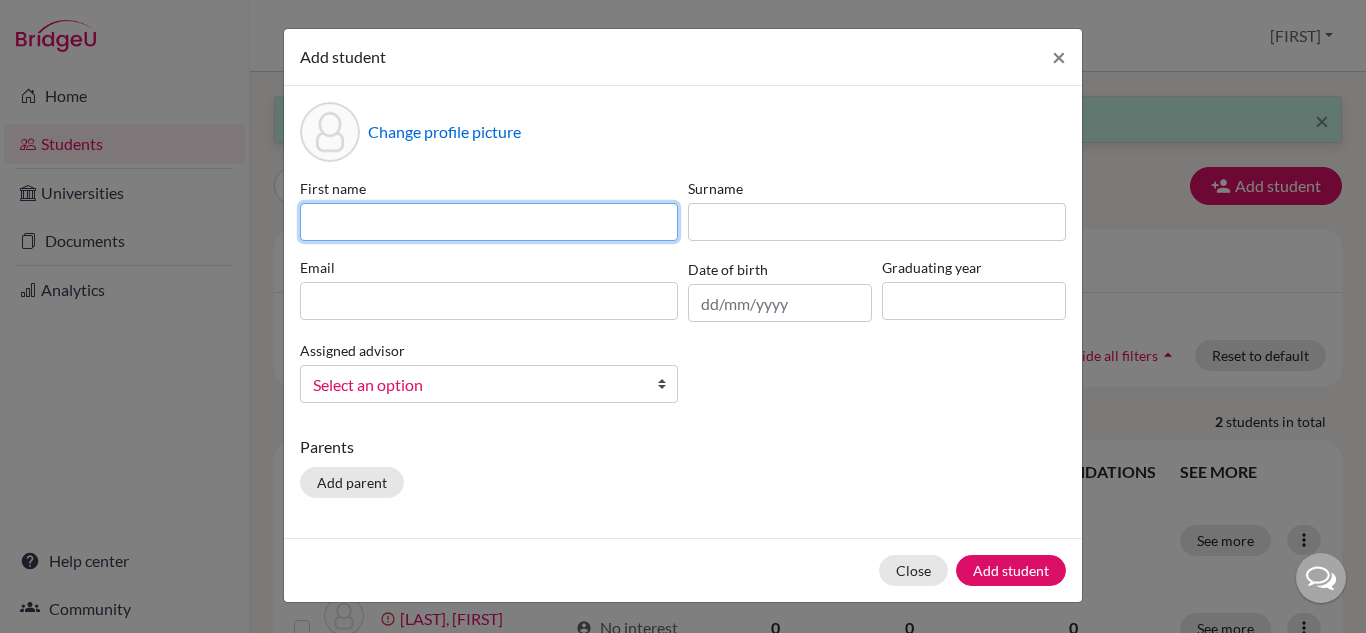 click at bounding box center [489, 222] 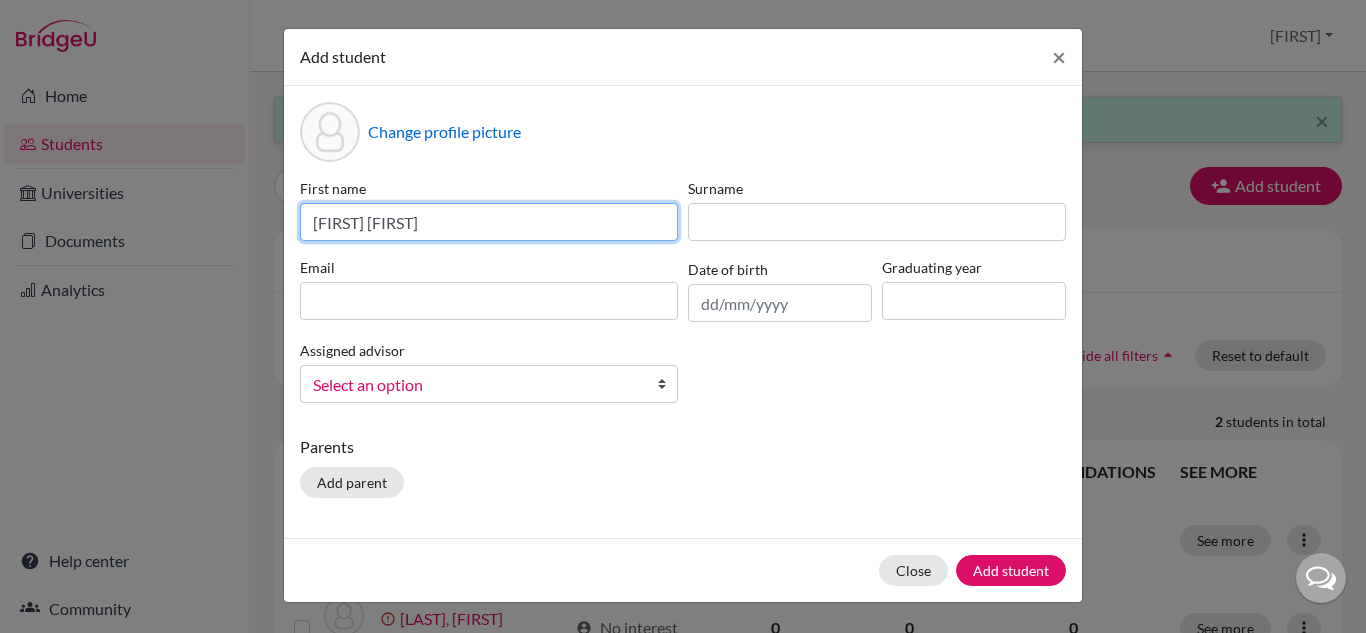 type on "João Felipe" 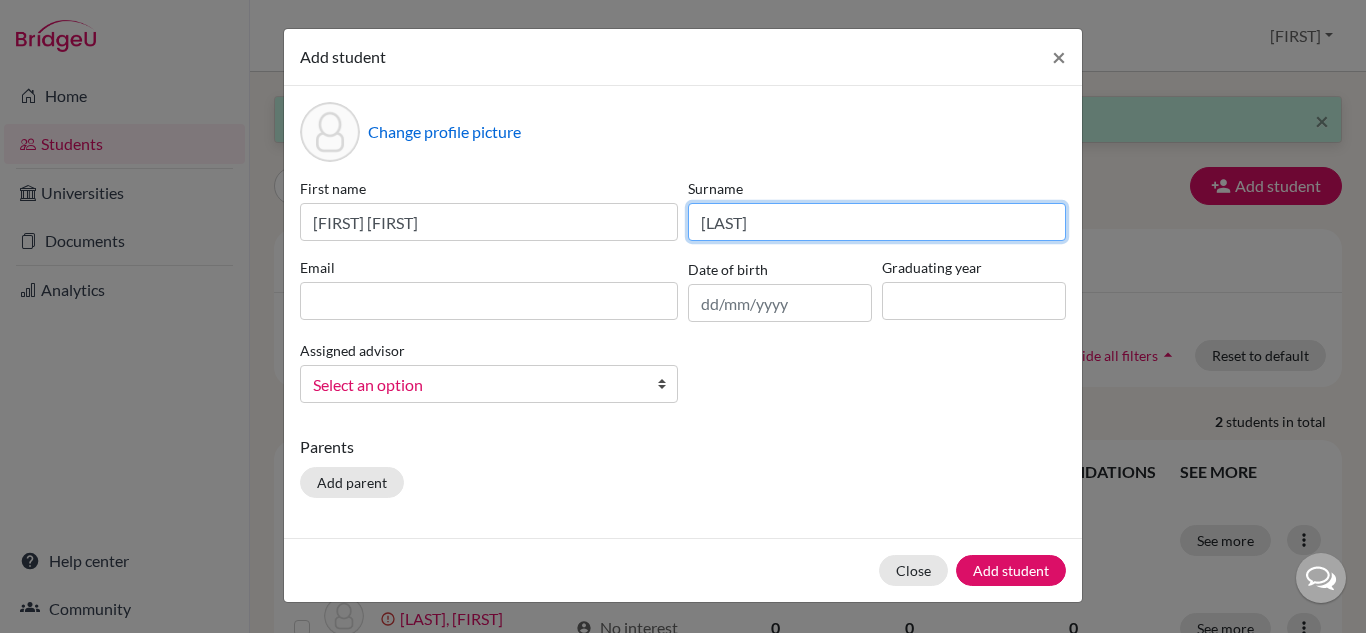 type on "Azevedo" 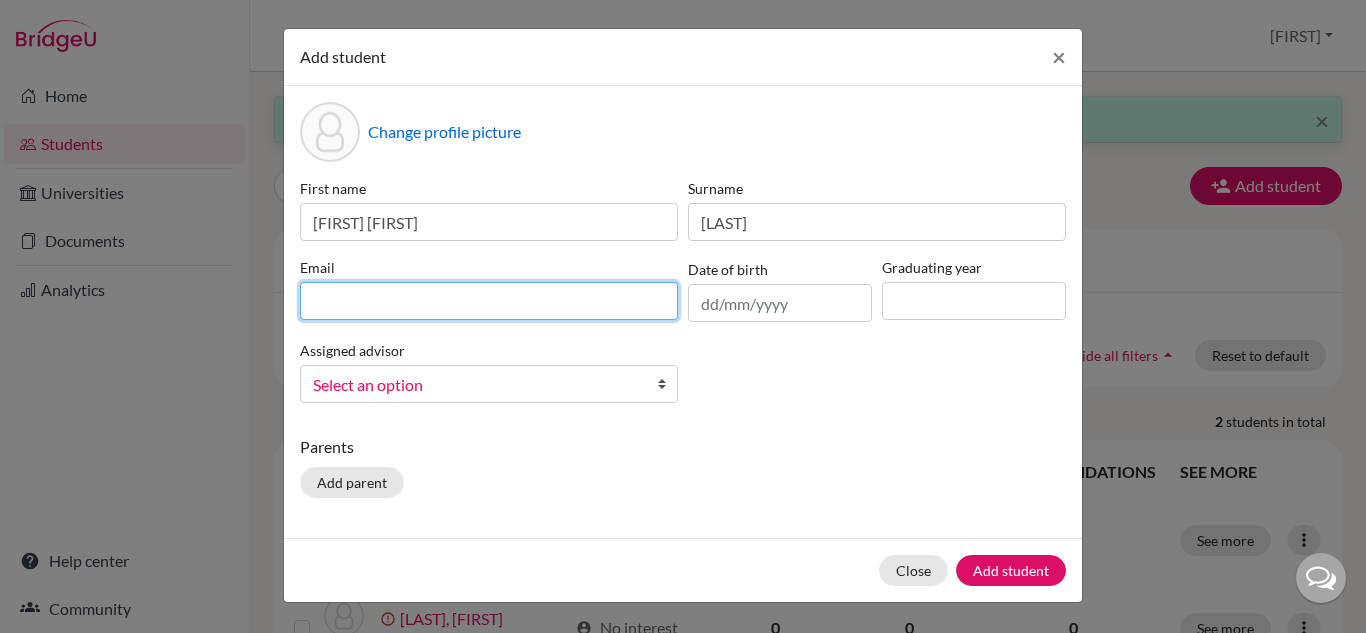 paste on "2028joaofelipeazevedo@britishschool.g12.br" 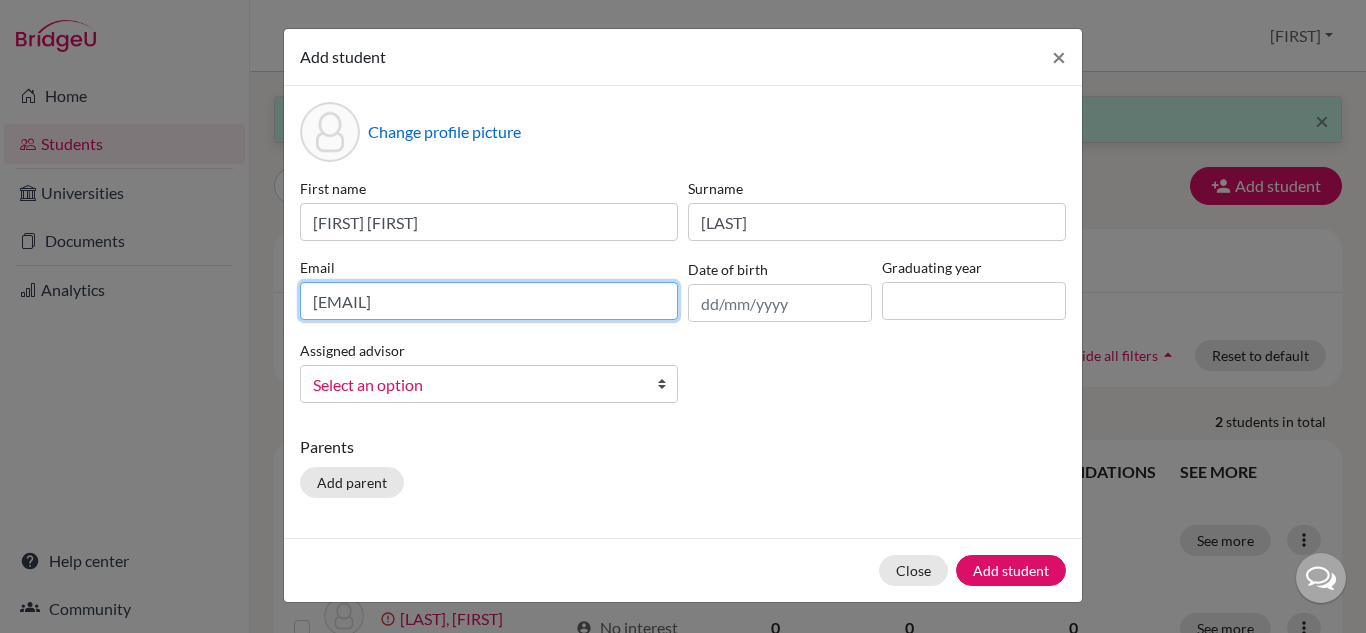type on "2028joaofelipeazevedo@britishschool.g12.br" 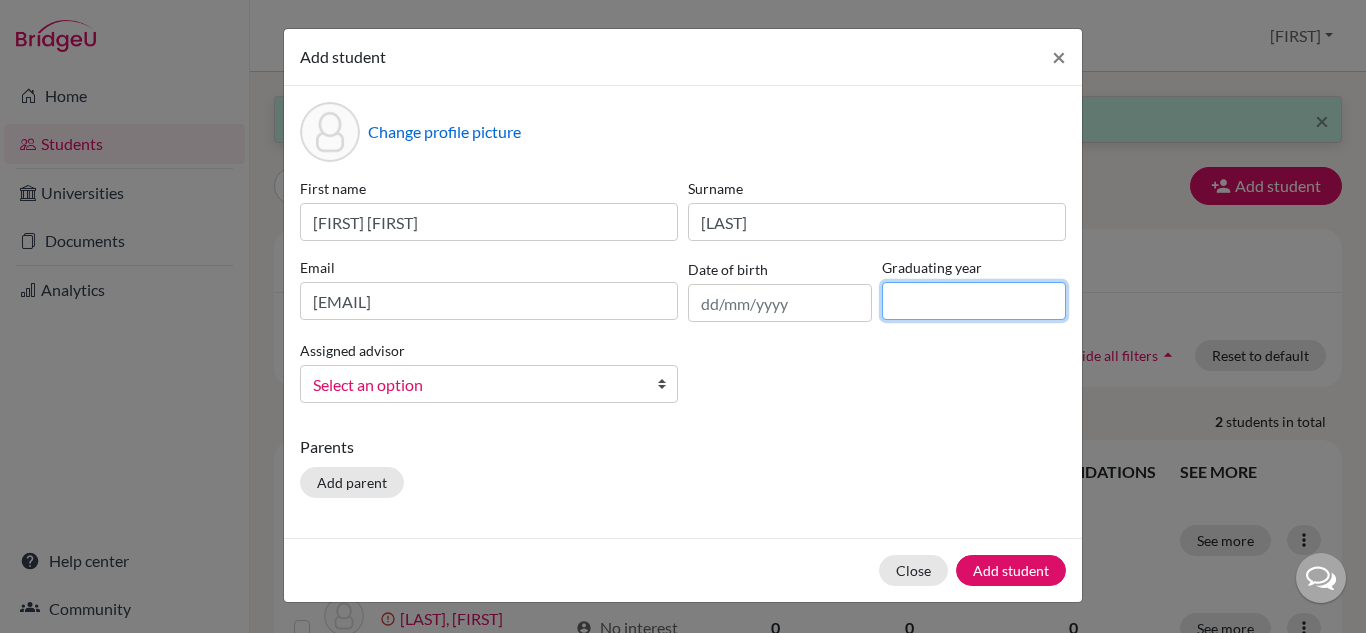 click at bounding box center (974, 301) 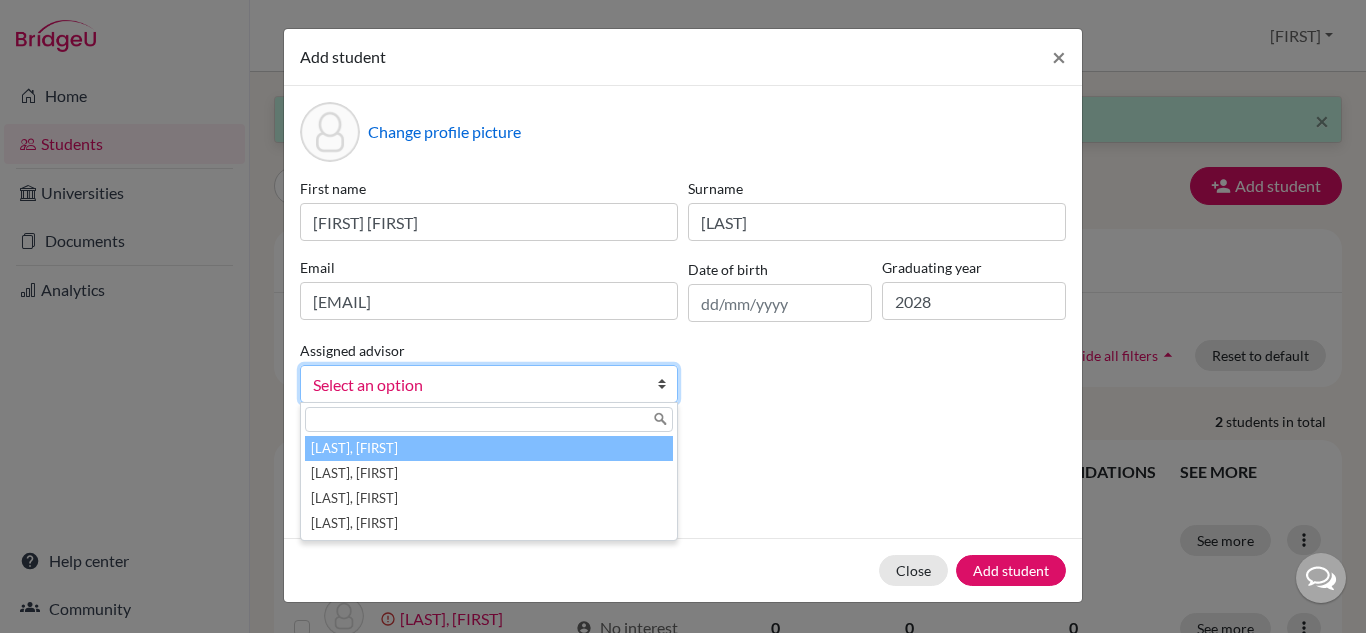 click on "Select an option" at bounding box center (476, 385) 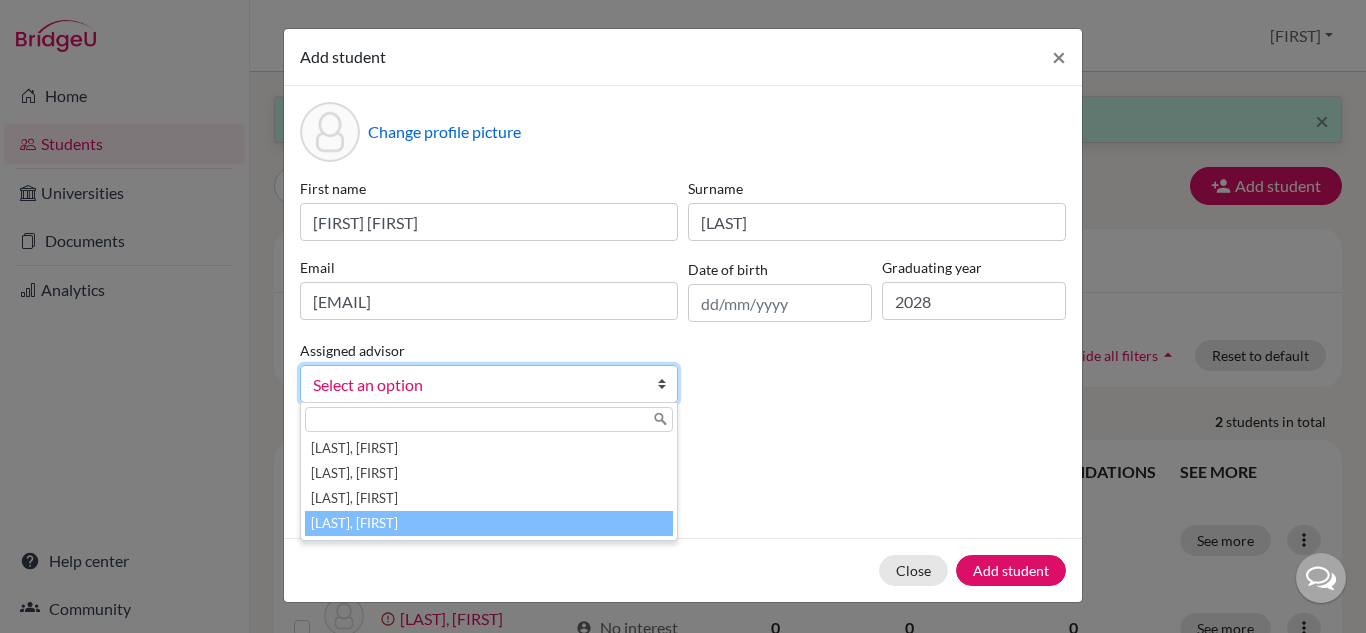 click on "Vaz, Susana" at bounding box center [489, 523] 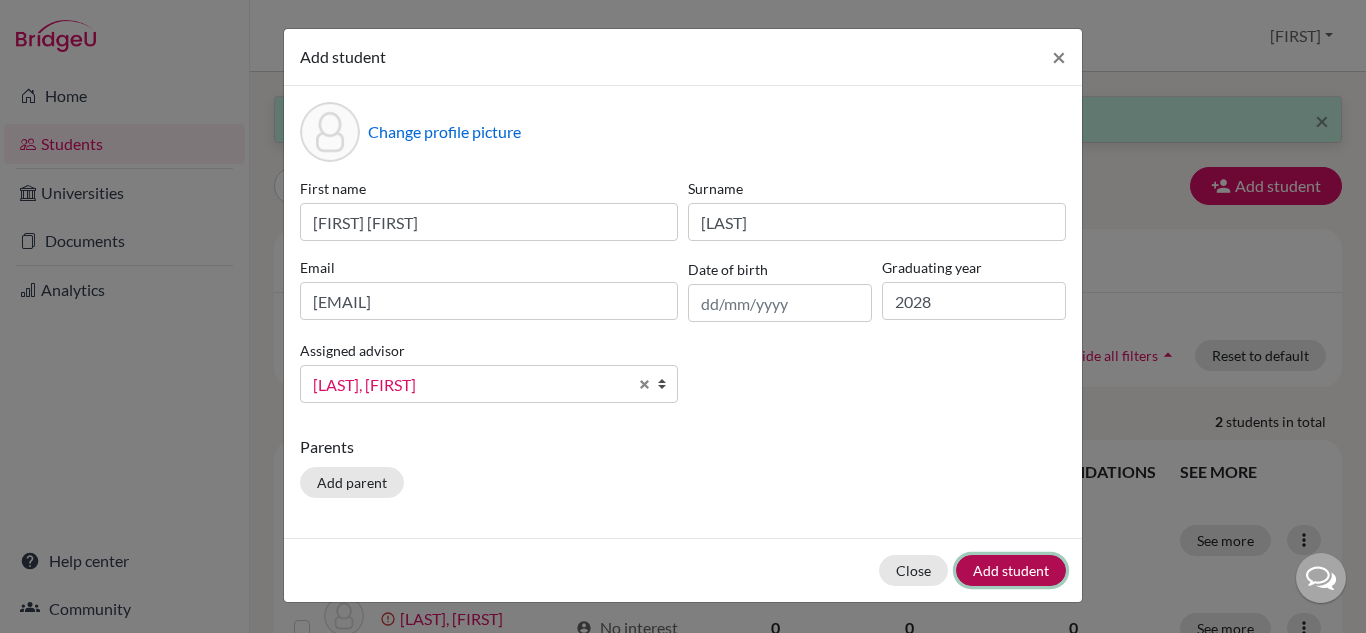 click on "Add student" at bounding box center (1011, 570) 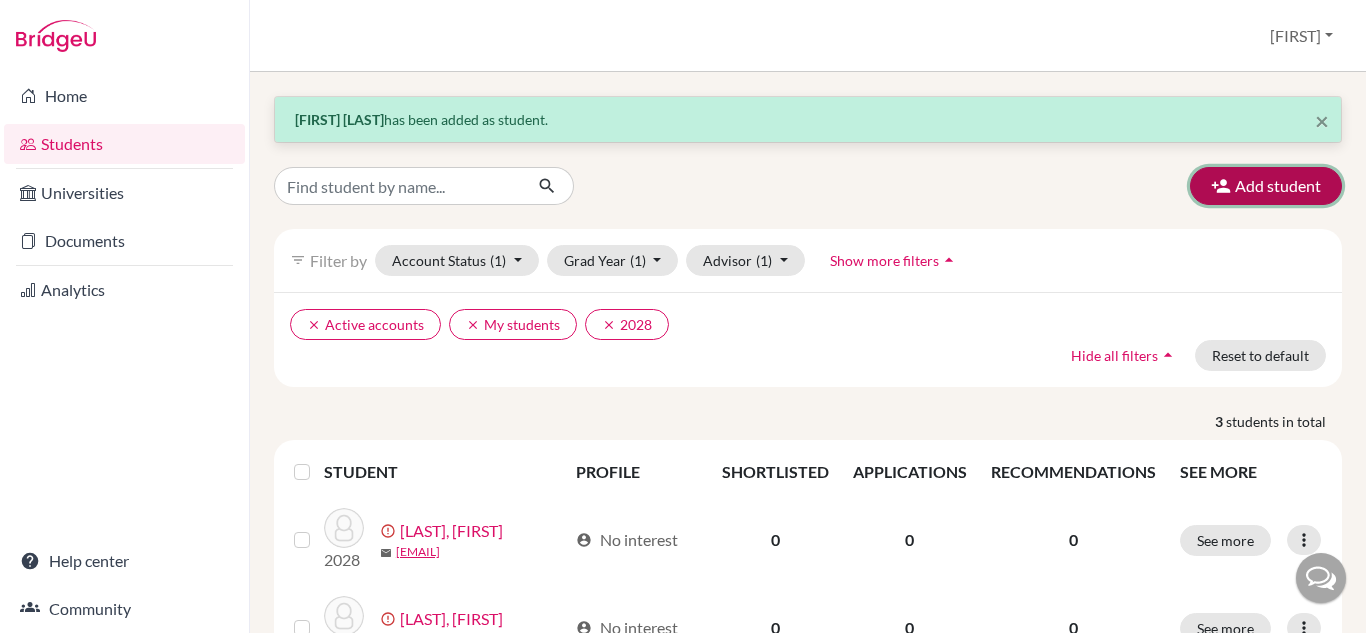 click on "Add student" at bounding box center [1266, 186] 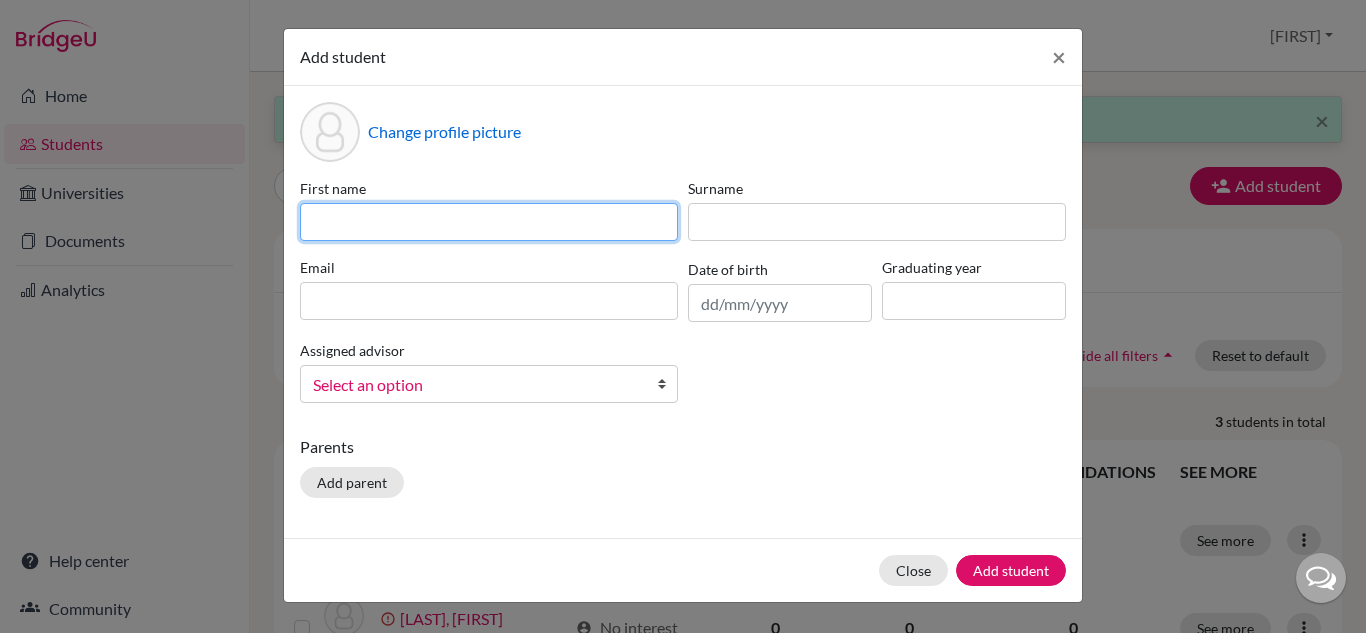 click at bounding box center (489, 222) 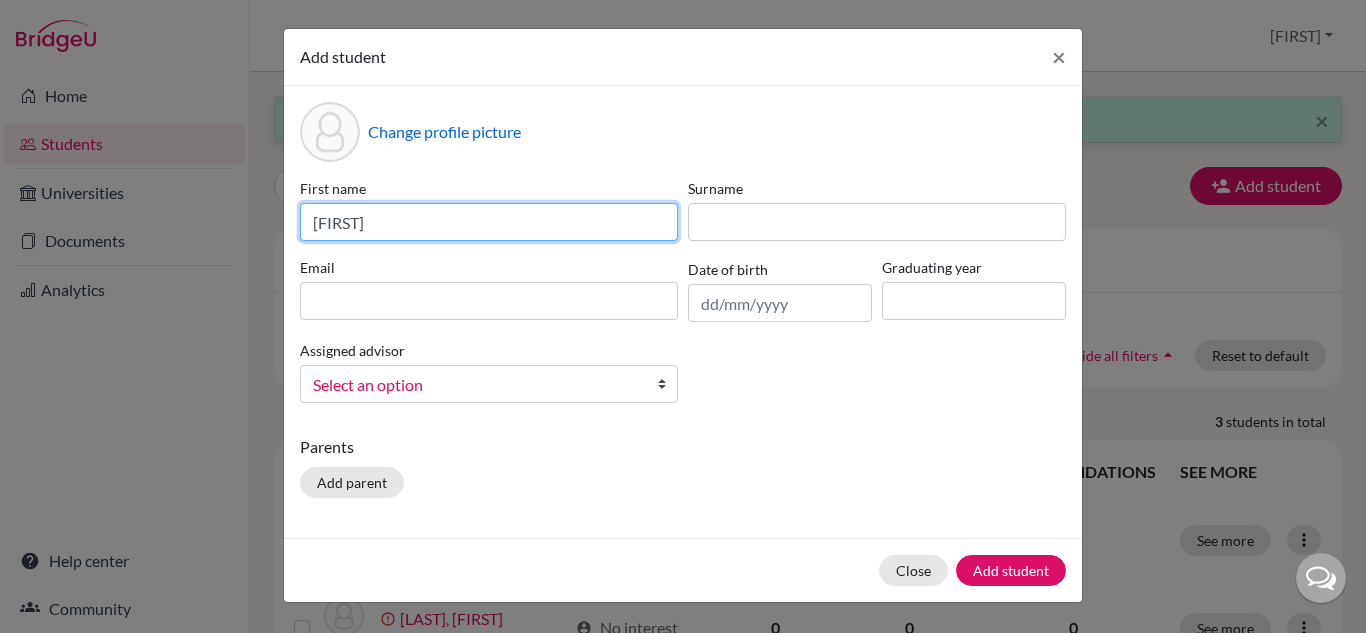 type on "Davi" 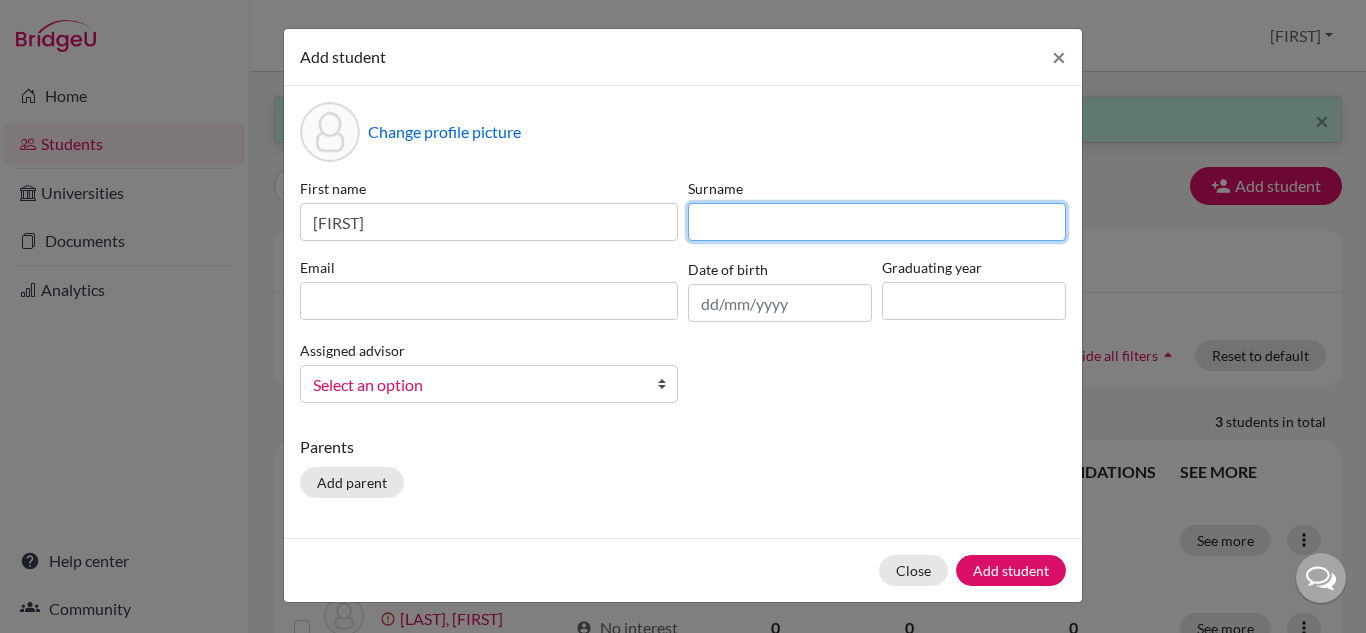 click at bounding box center [877, 222] 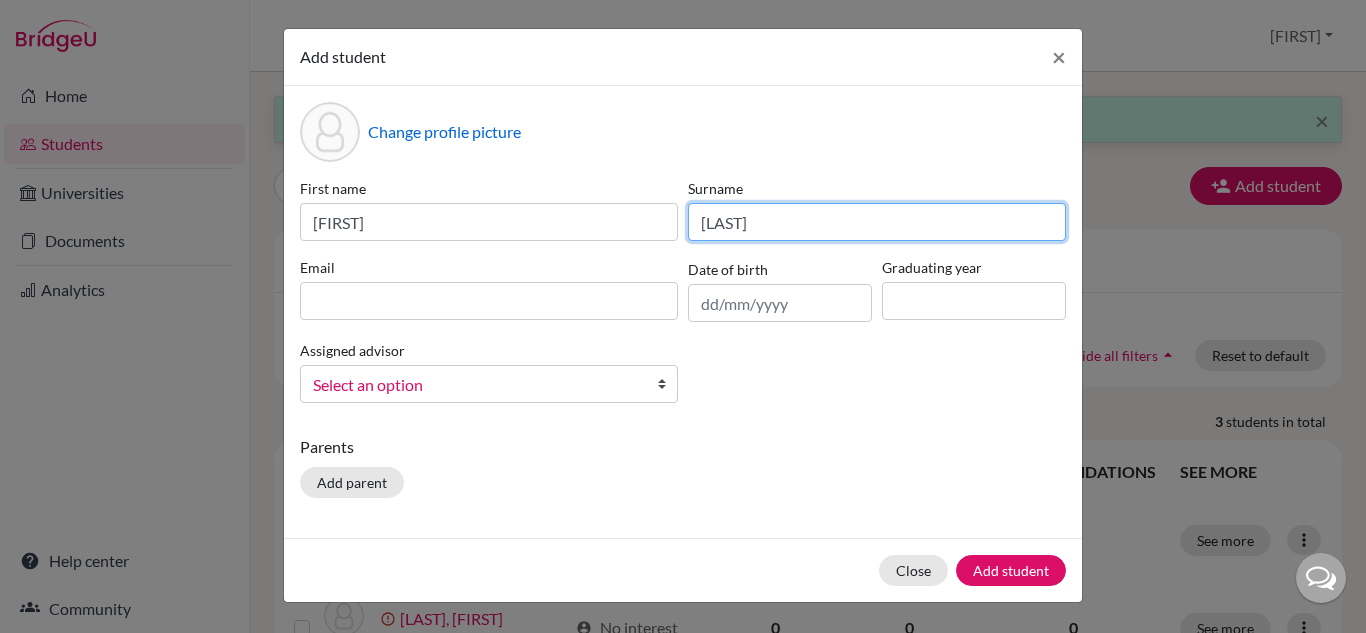 type on "Bacellar" 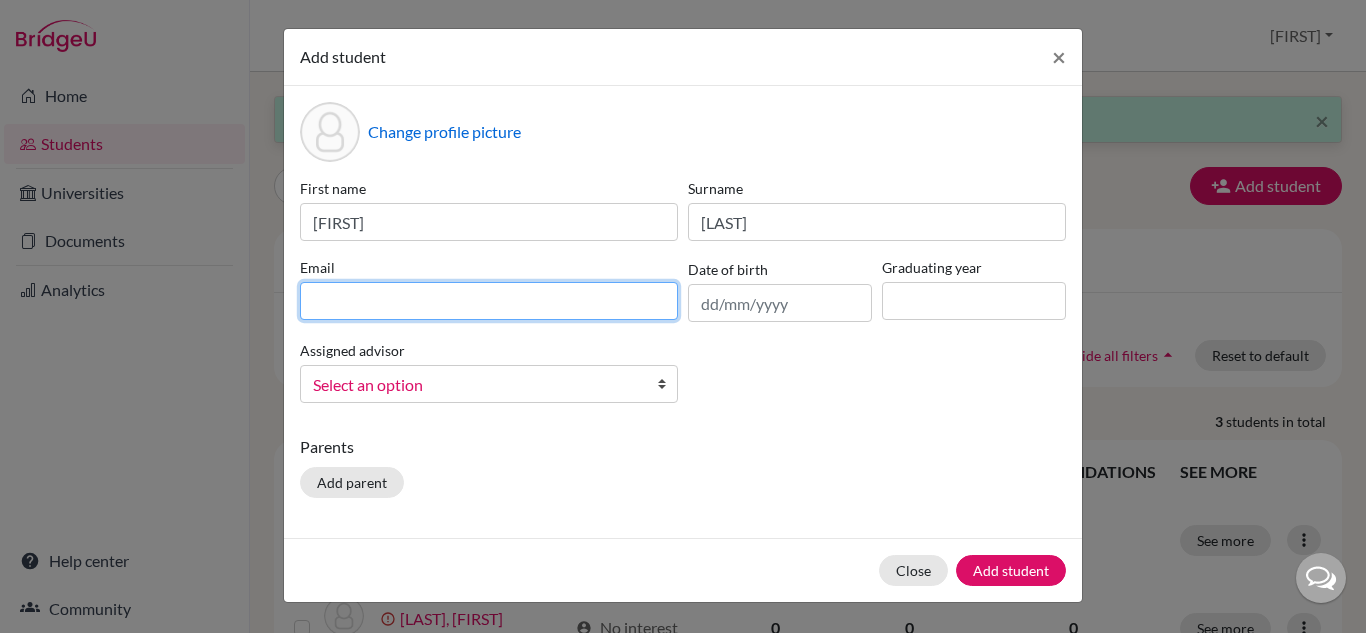 click at bounding box center (489, 301) 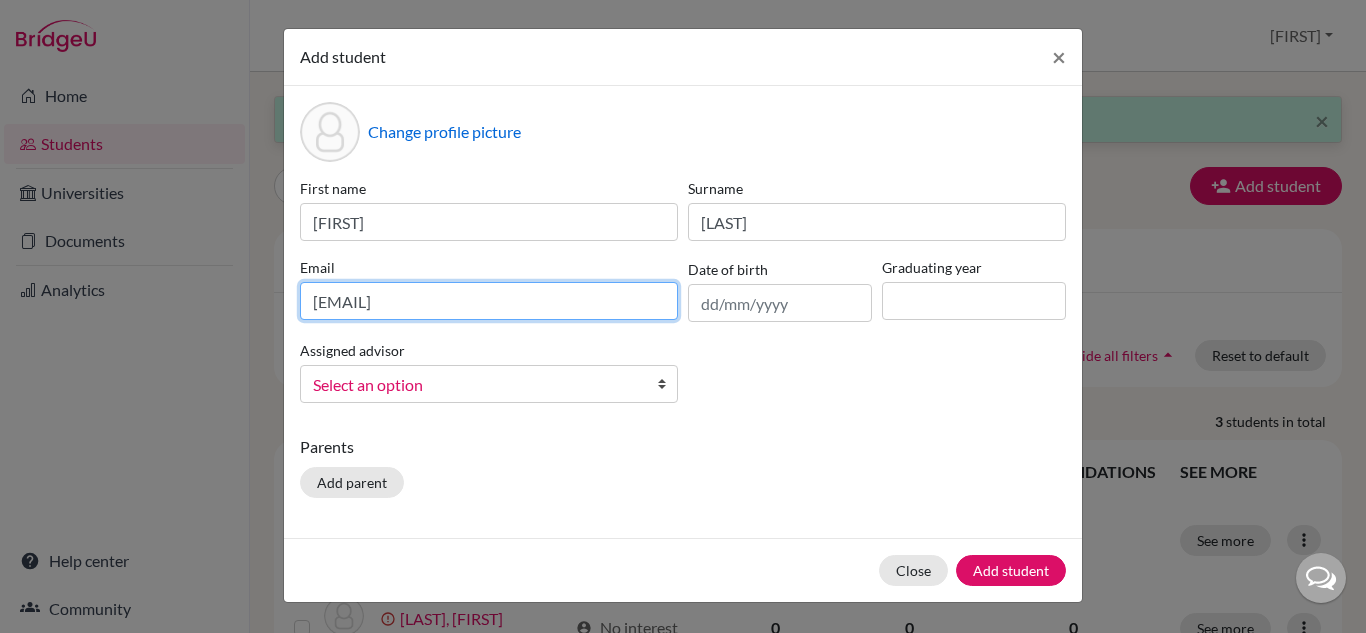 type on "2028davibacellar@britishschool.g12.br" 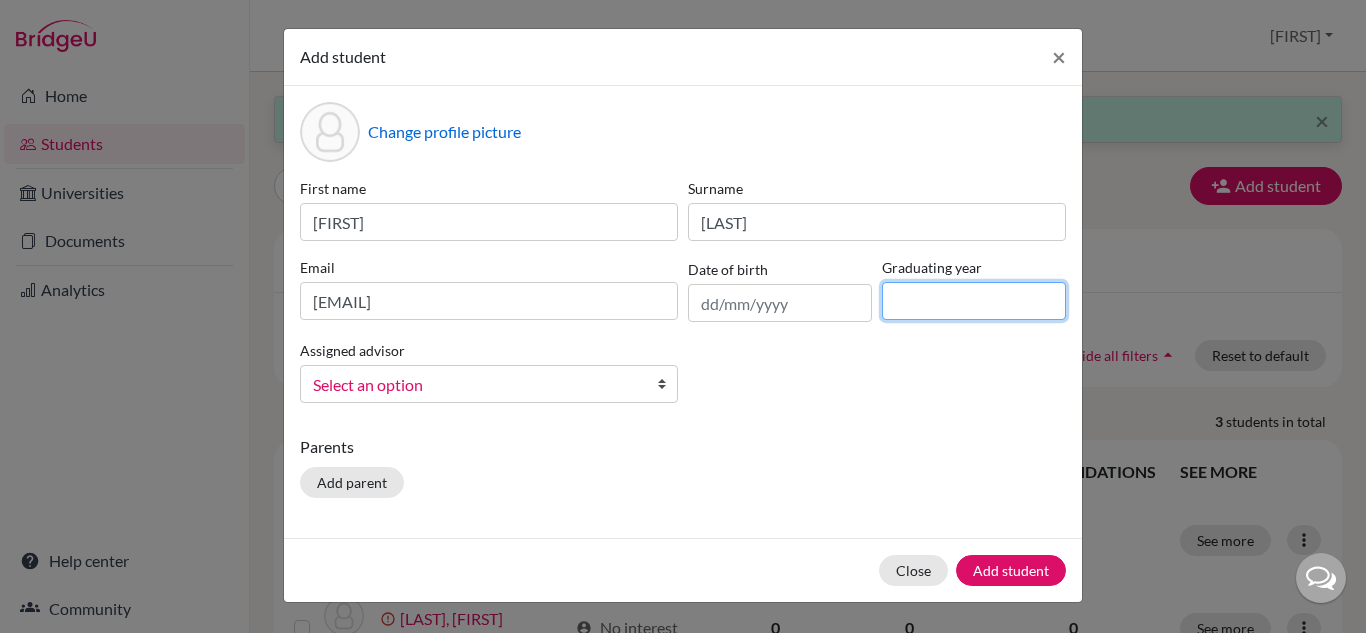 click at bounding box center [974, 301] 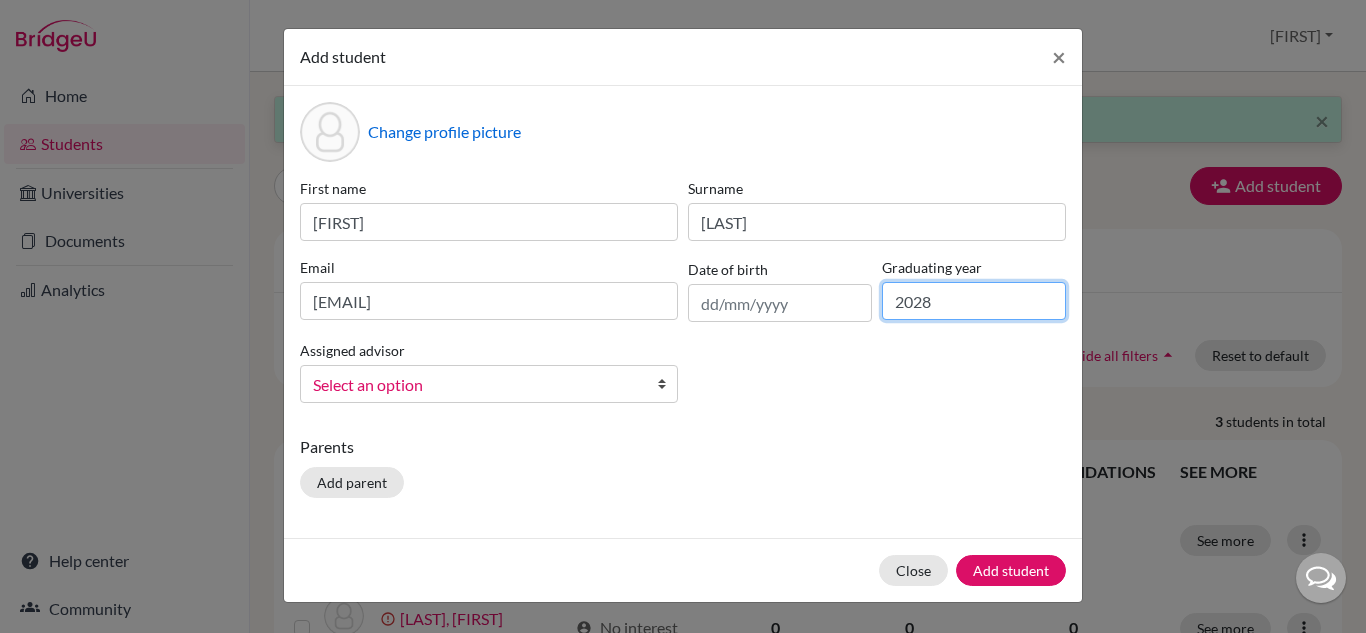 type on "2028" 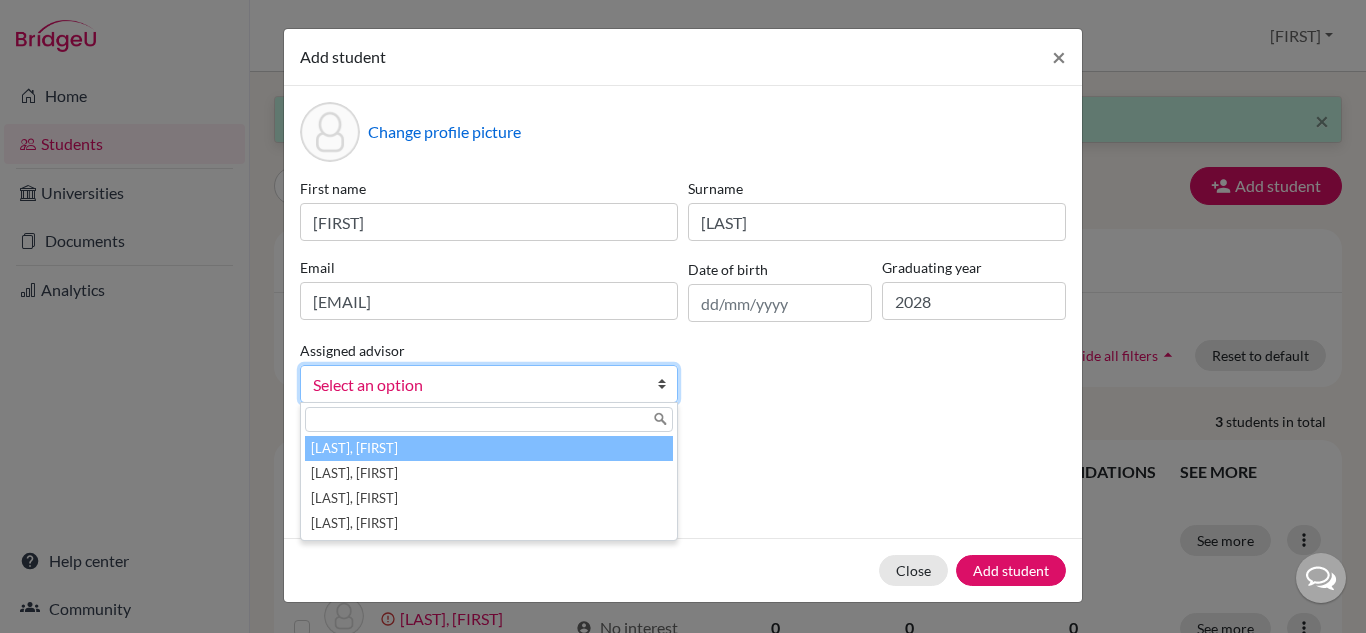 click on "Select an option" at bounding box center [476, 385] 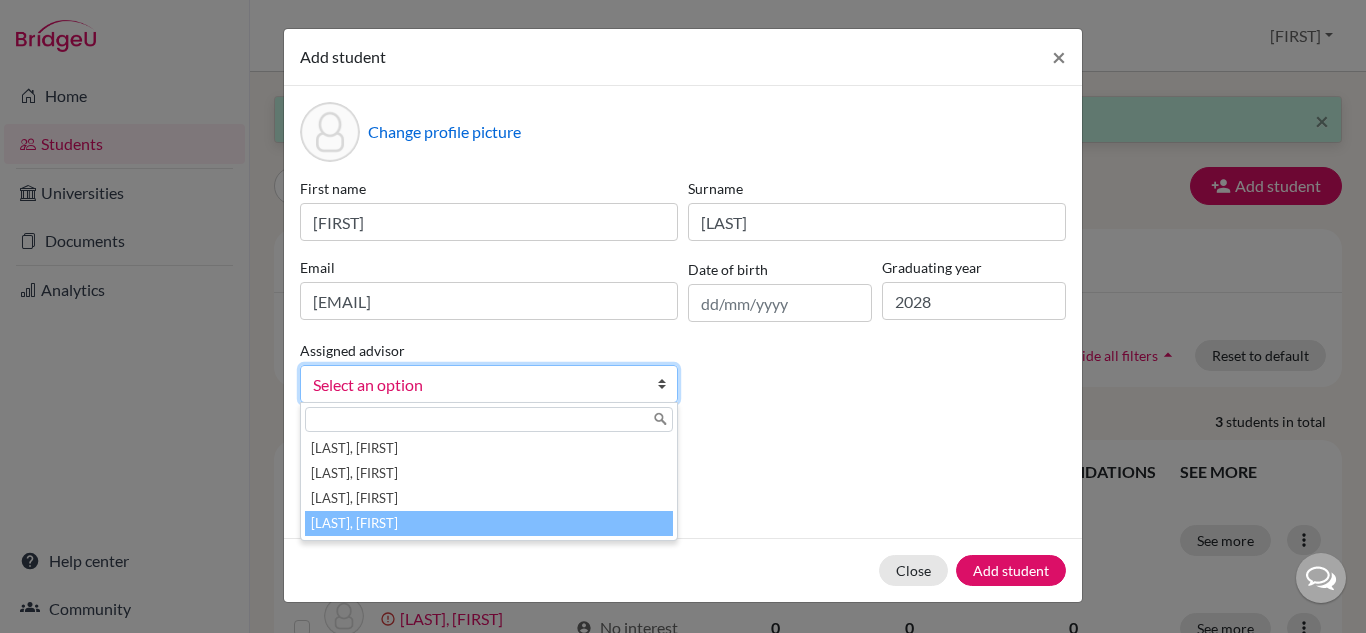 click on "Vaz, Susana" at bounding box center [489, 523] 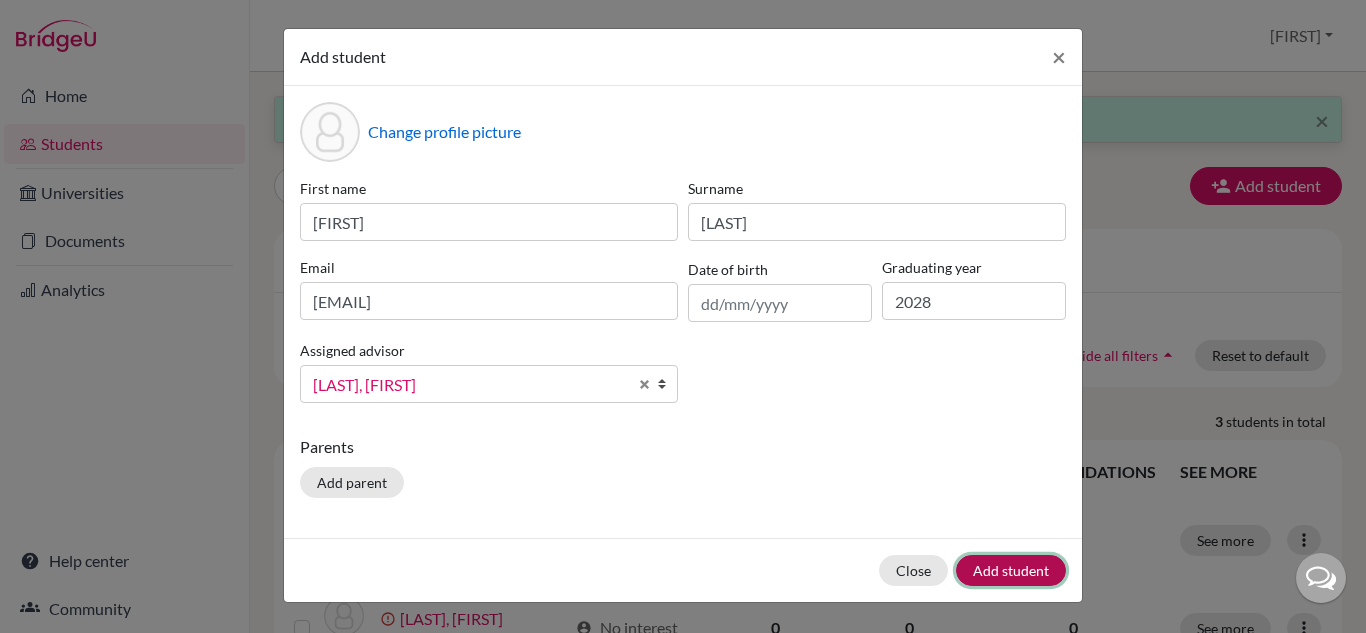 click on "Add student" at bounding box center (1011, 570) 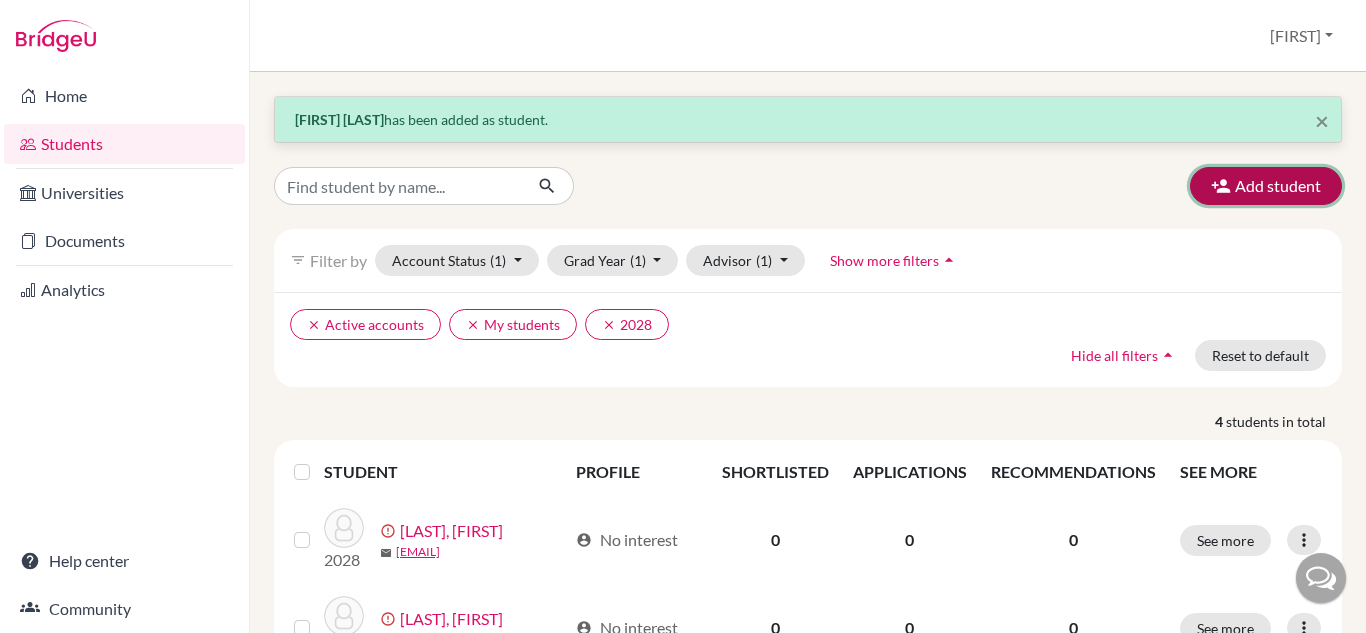 click on "Add student" at bounding box center (1266, 186) 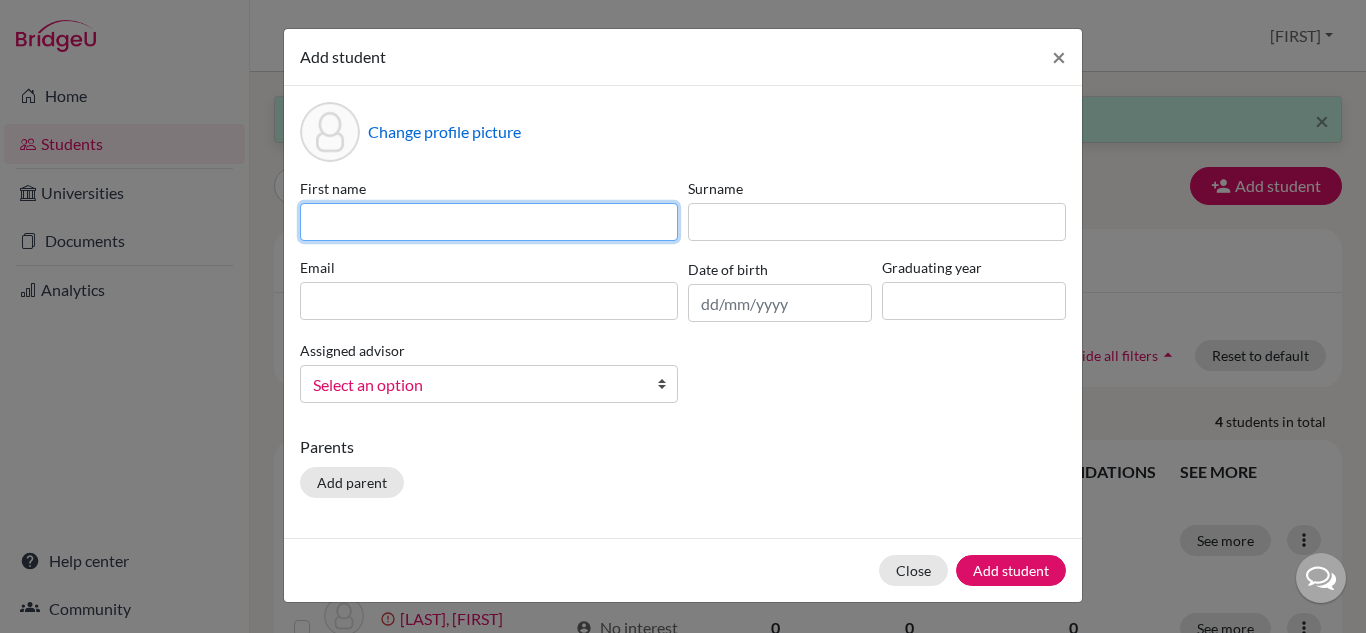 click at bounding box center (489, 222) 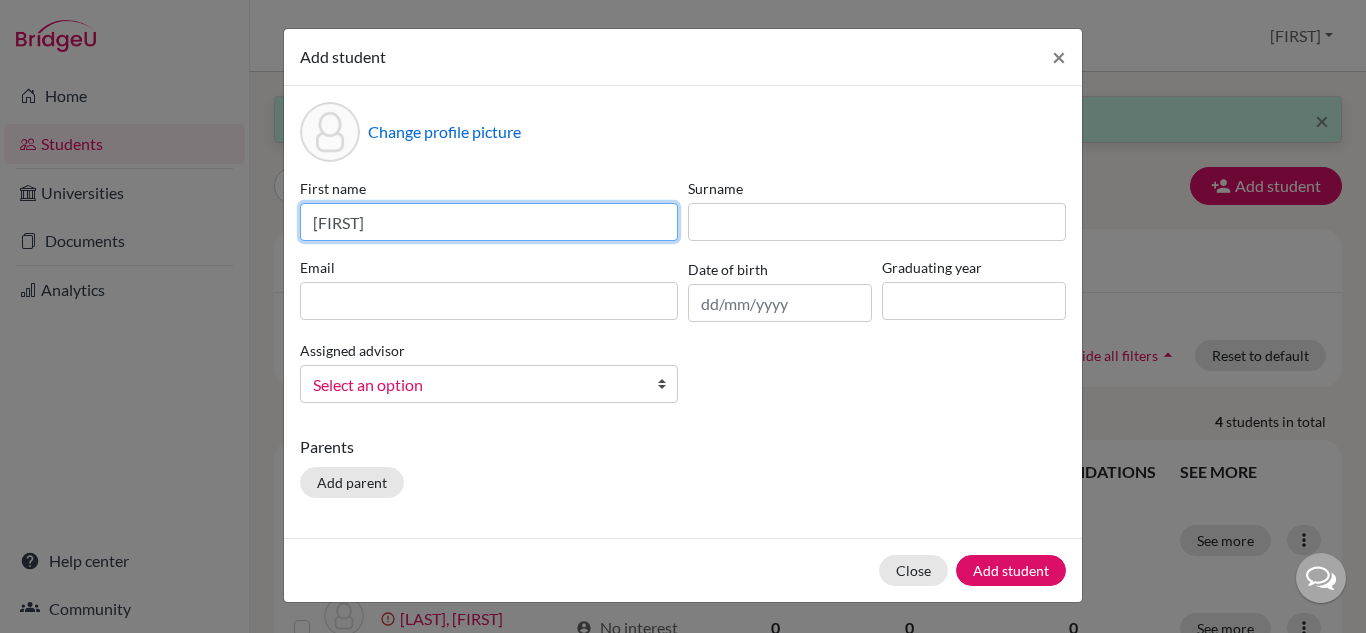 type on "Thomaz" 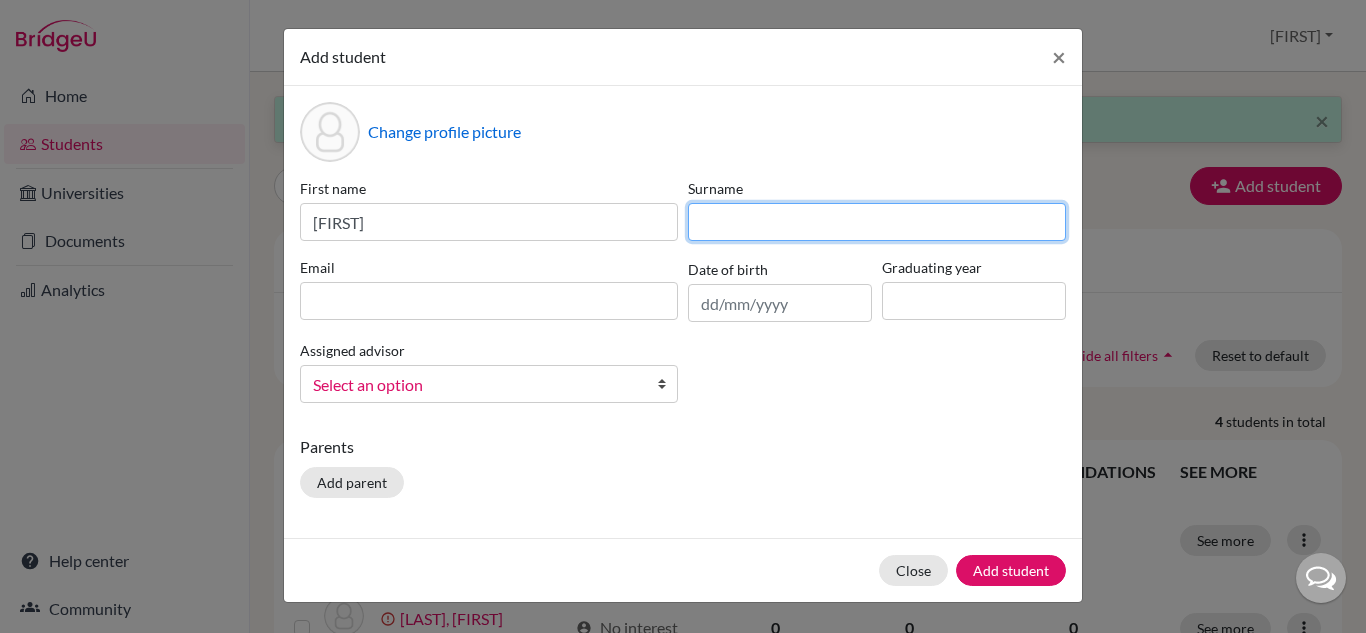 click at bounding box center (877, 222) 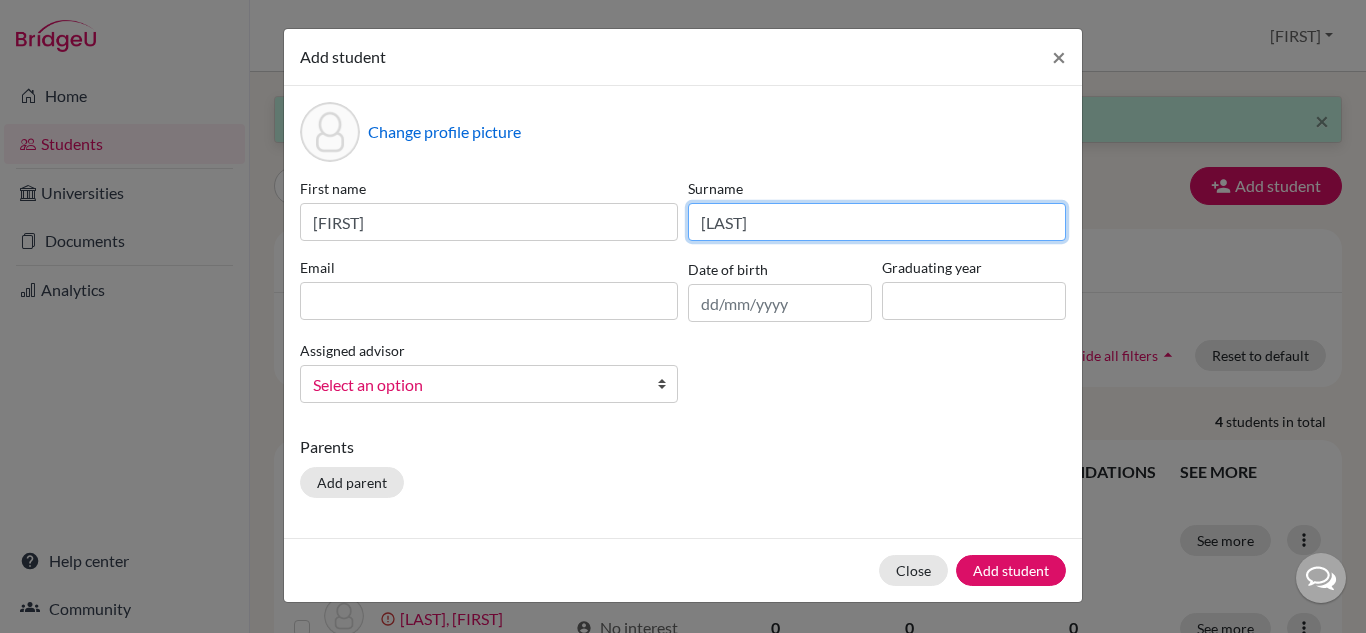 type on "Mello" 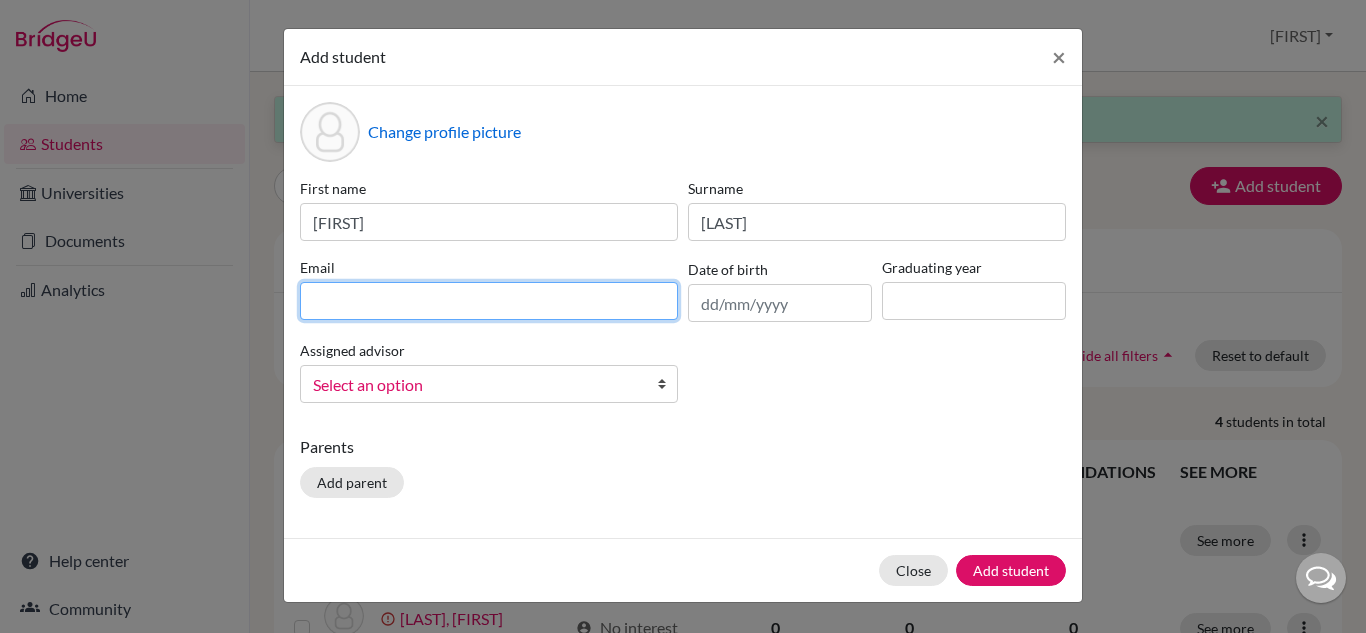 click at bounding box center (489, 301) 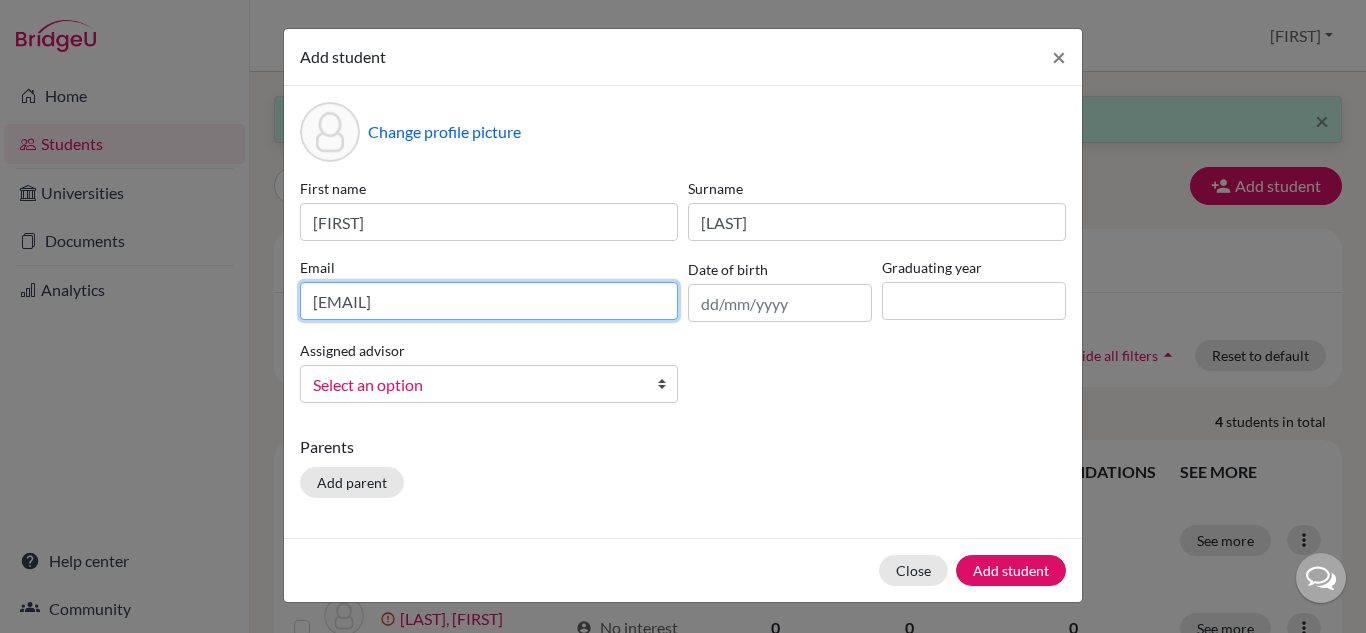 type on "2028thomazmello@britishschool.g12.br" 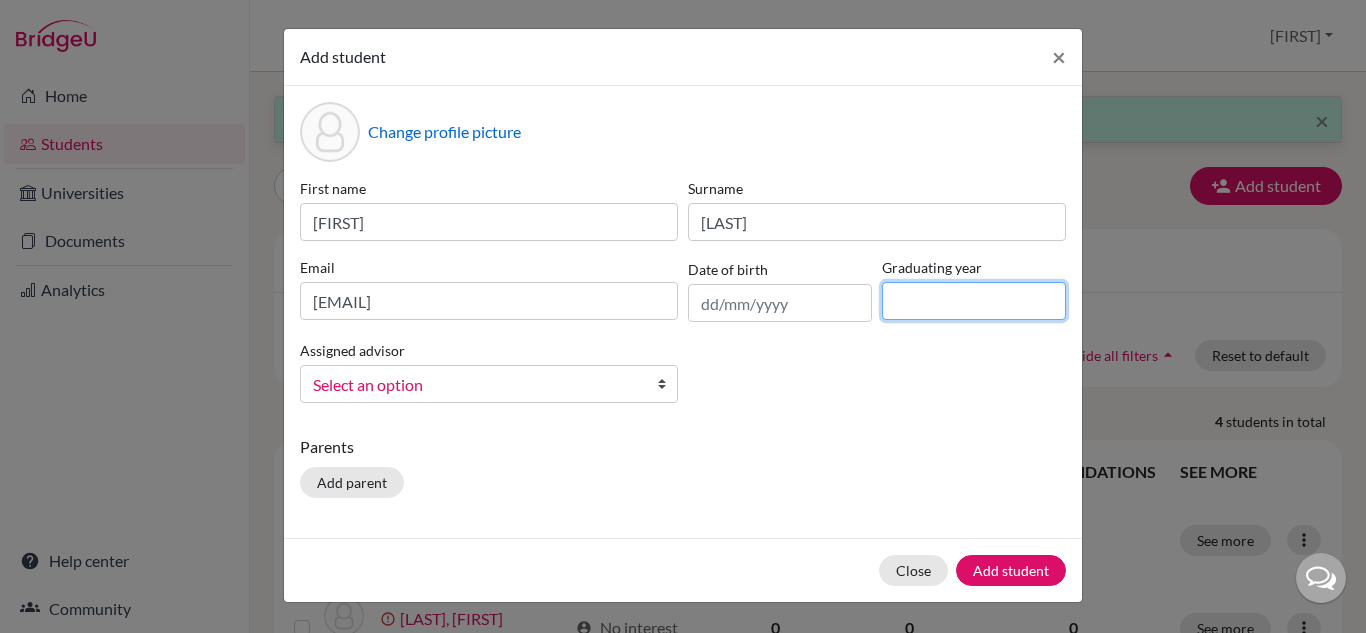 click at bounding box center [974, 301] 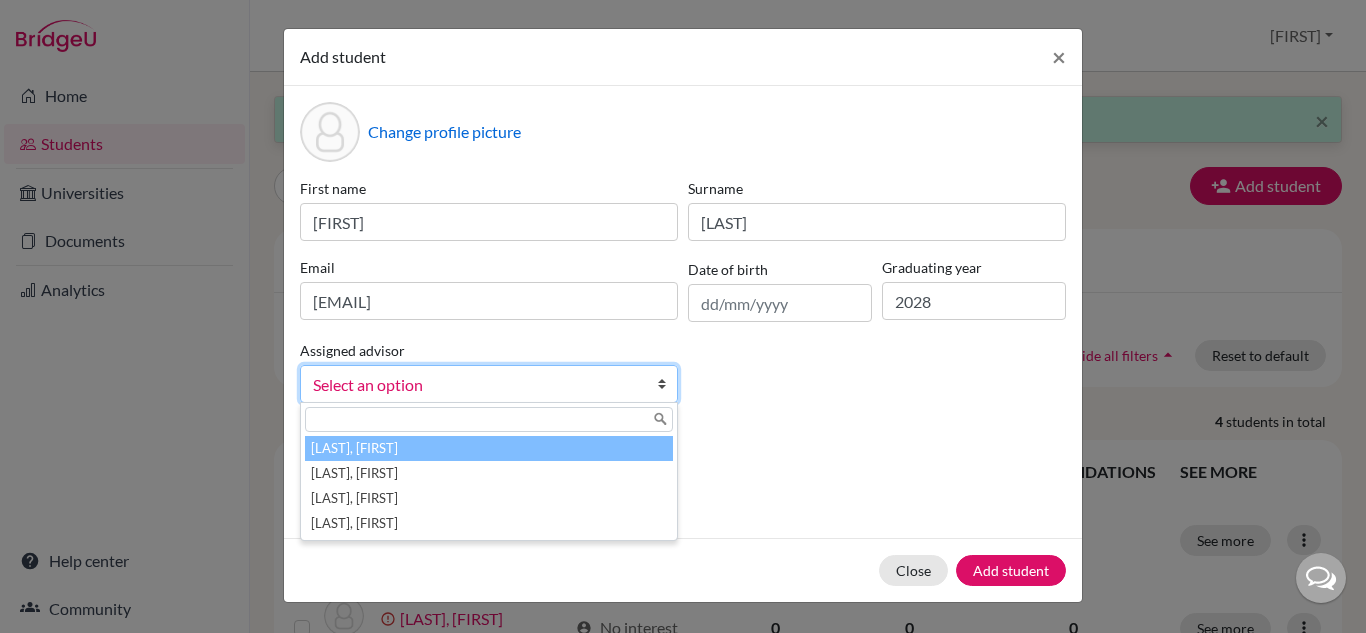 click on "Select an option" at bounding box center (476, 385) 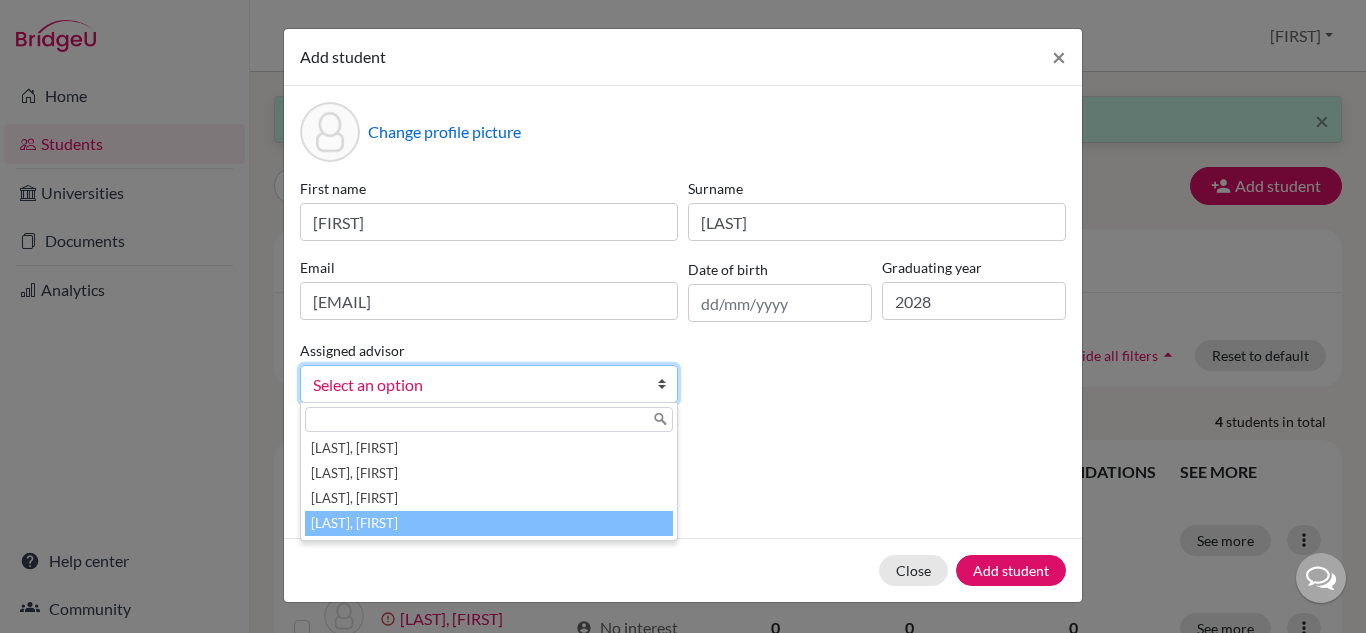click on "Vaz, Susana" at bounding box center [489, 523] 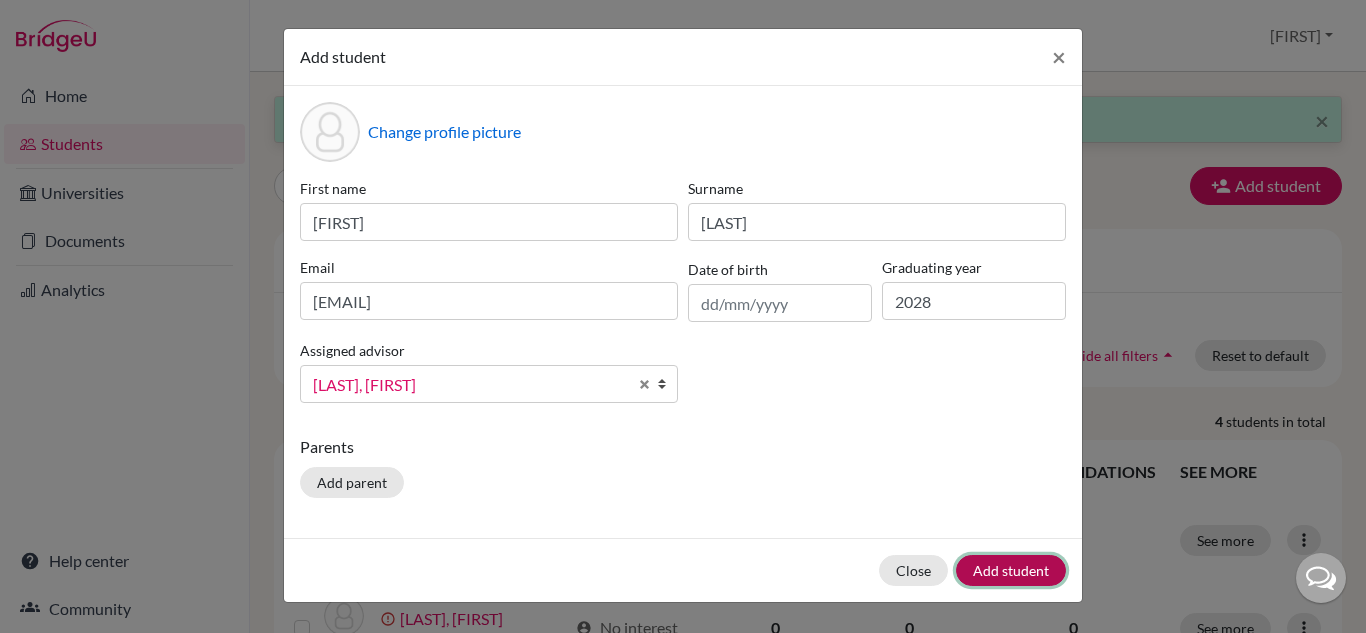 click on "Add student" at bounding box center [1011, 570] 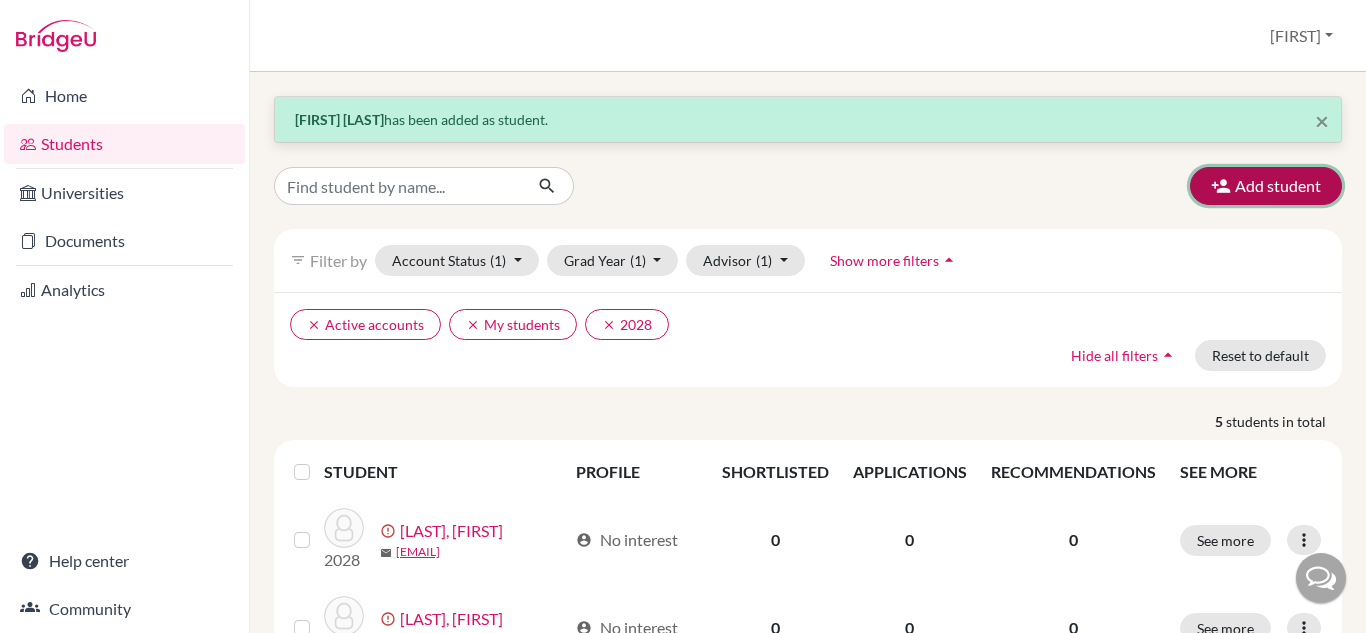 click on "Add student" at bounding box center [1266, 186] 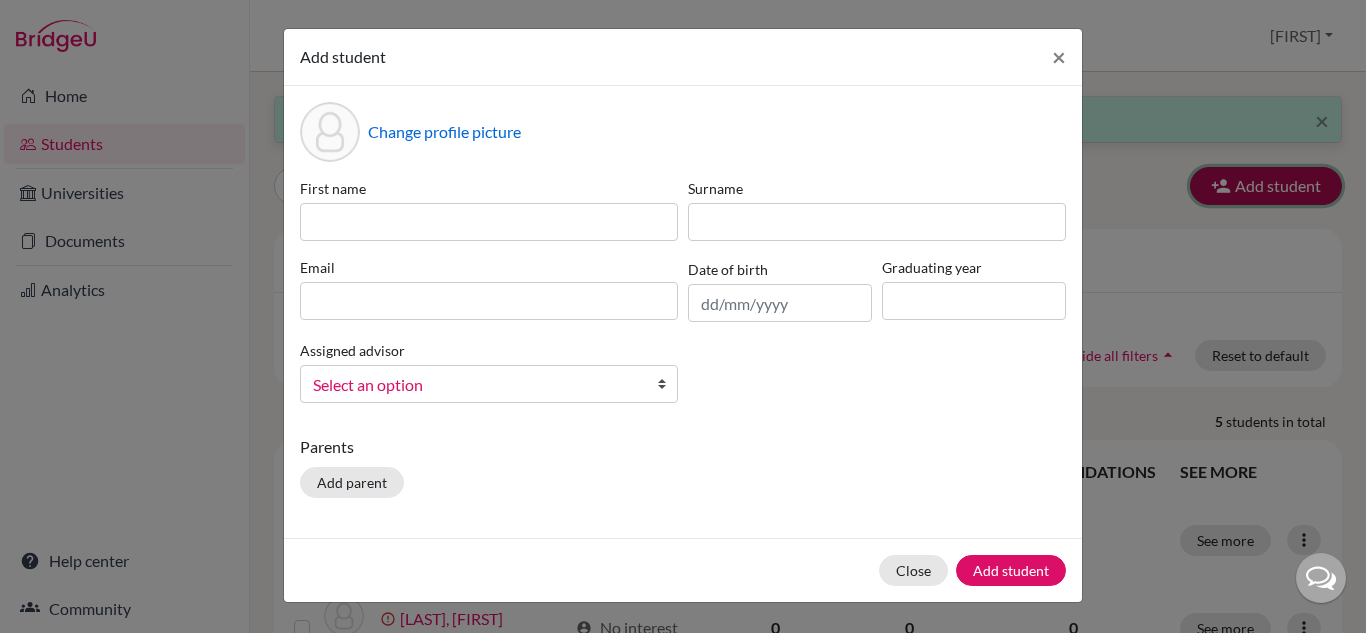 type 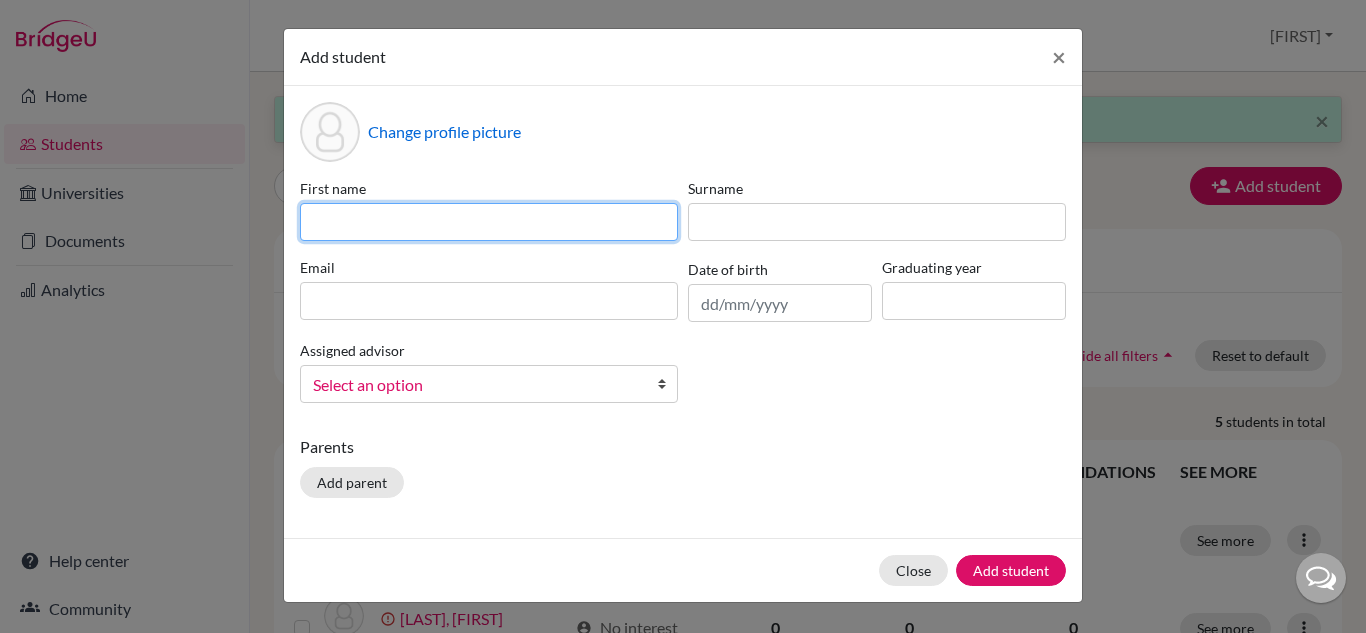 click at bounding box center [489, 222] 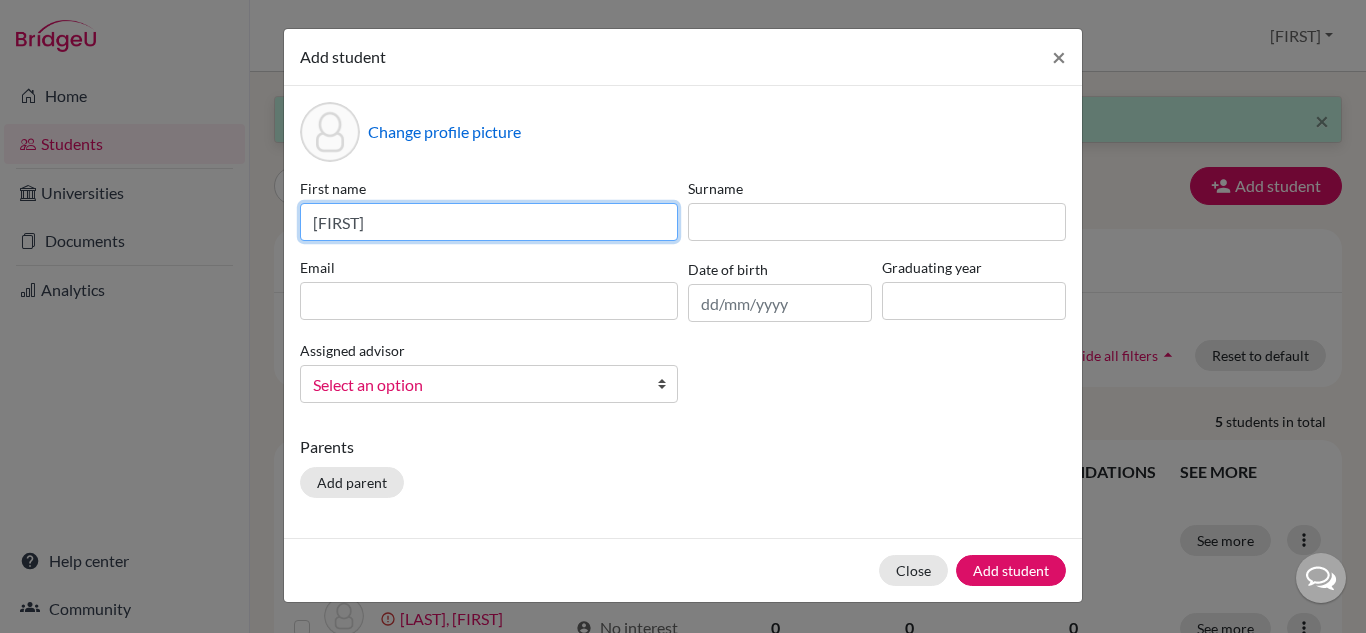 type on "Carolina" 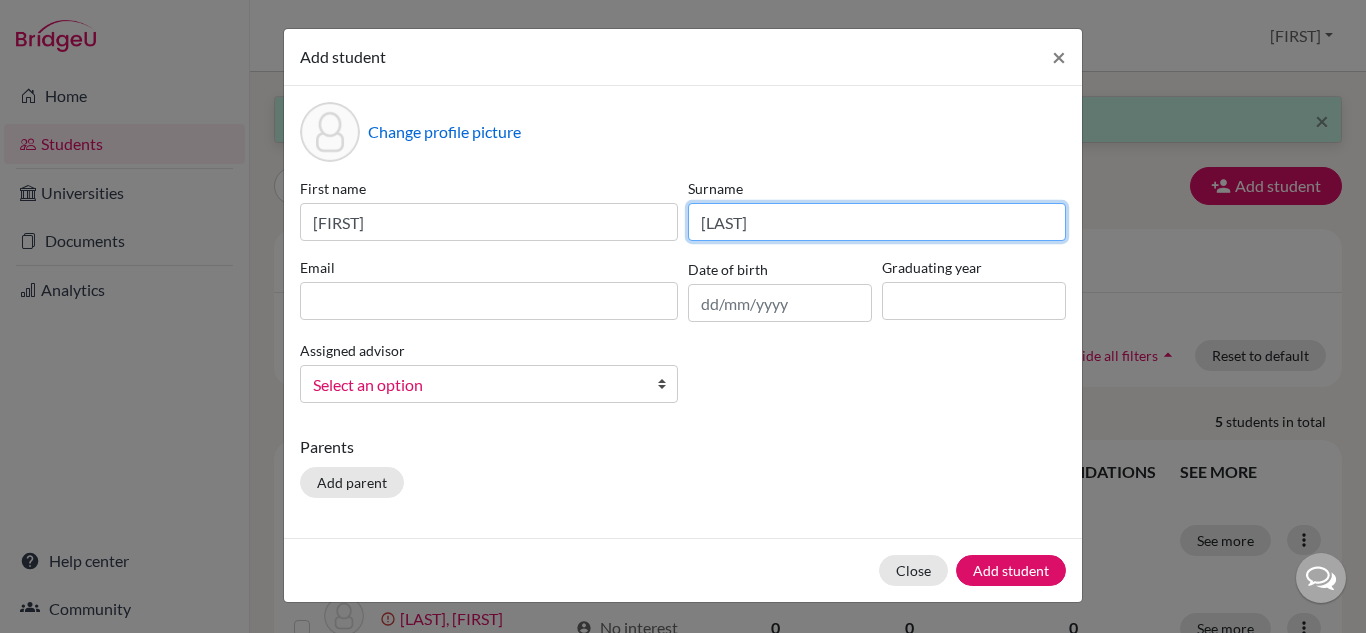 type on "Berbert" 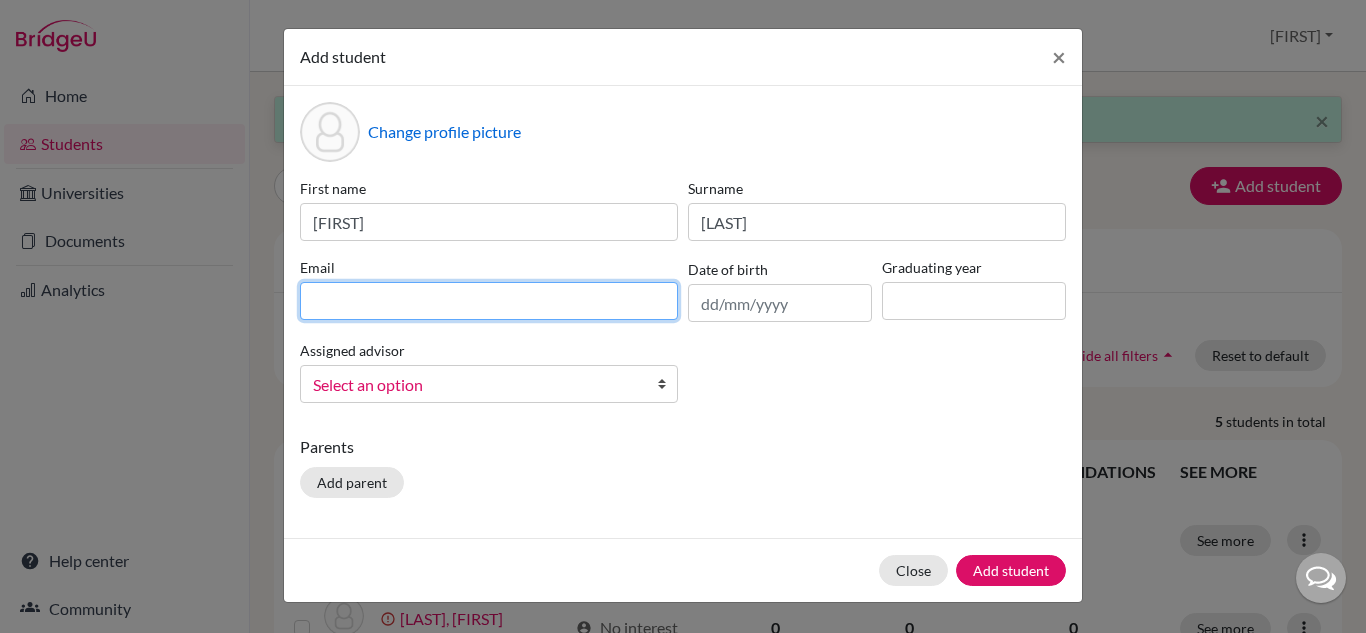 click at bounding box center (489, 301) 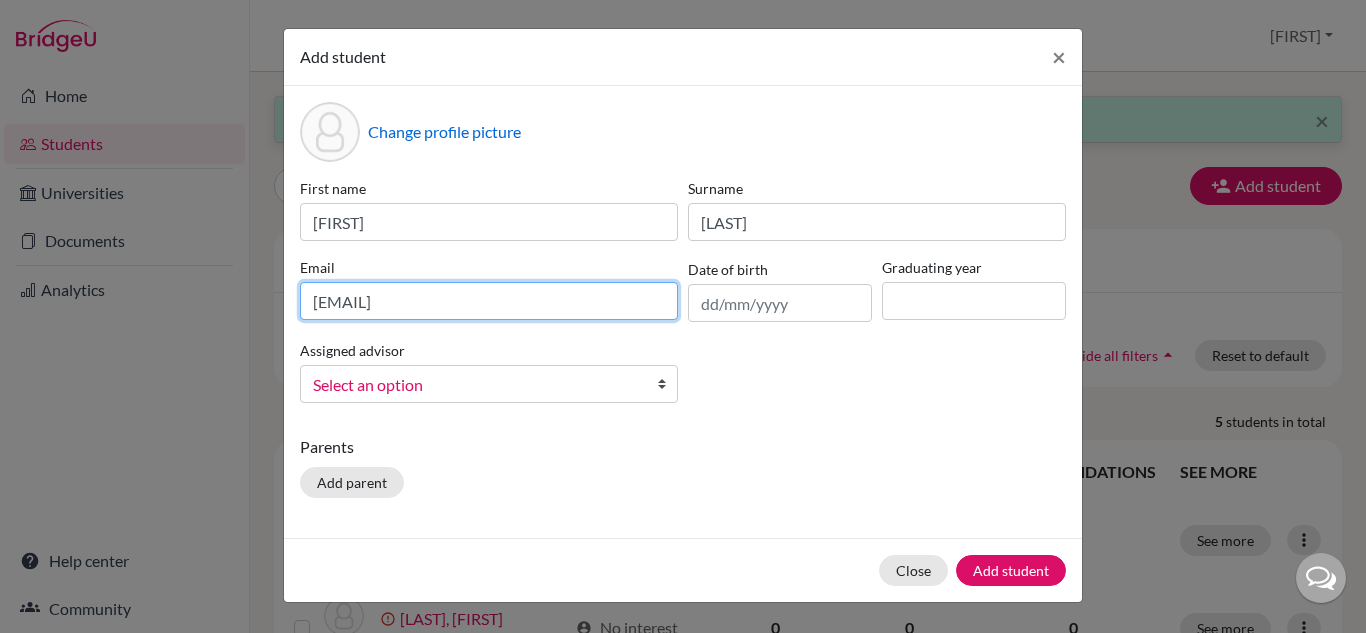 type on "2028carolinaberbert@britishschool.g12.br" 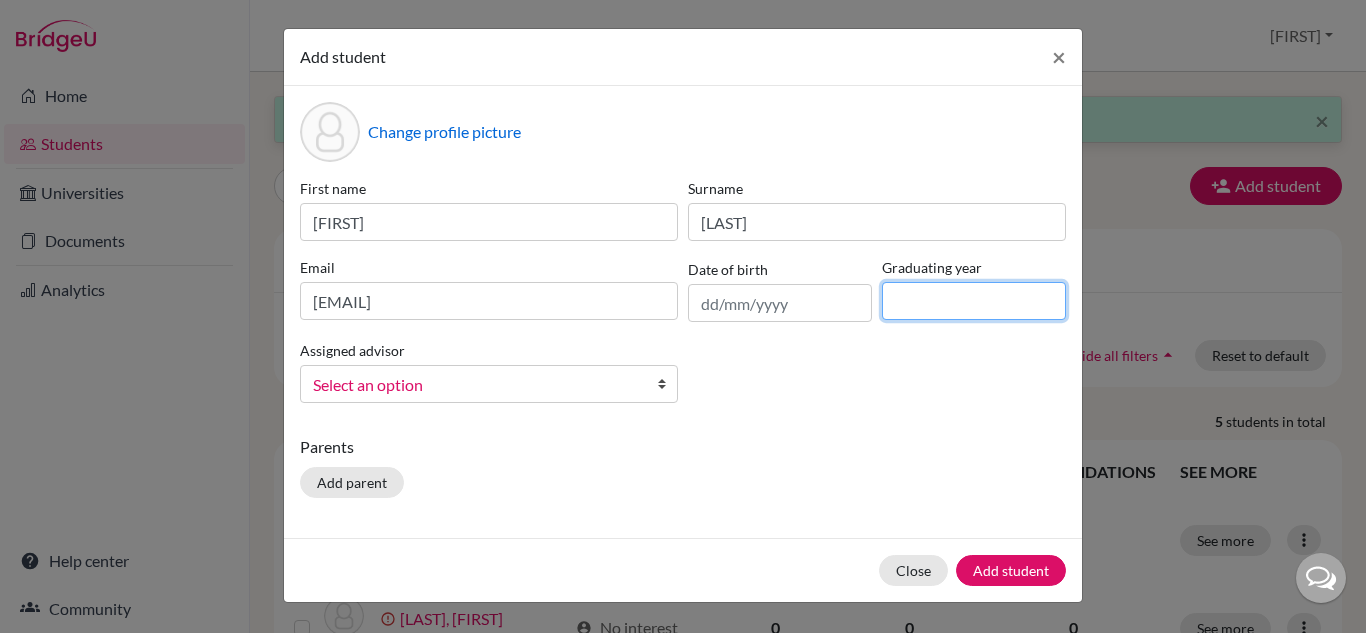 click at bounding box center [974, 301] 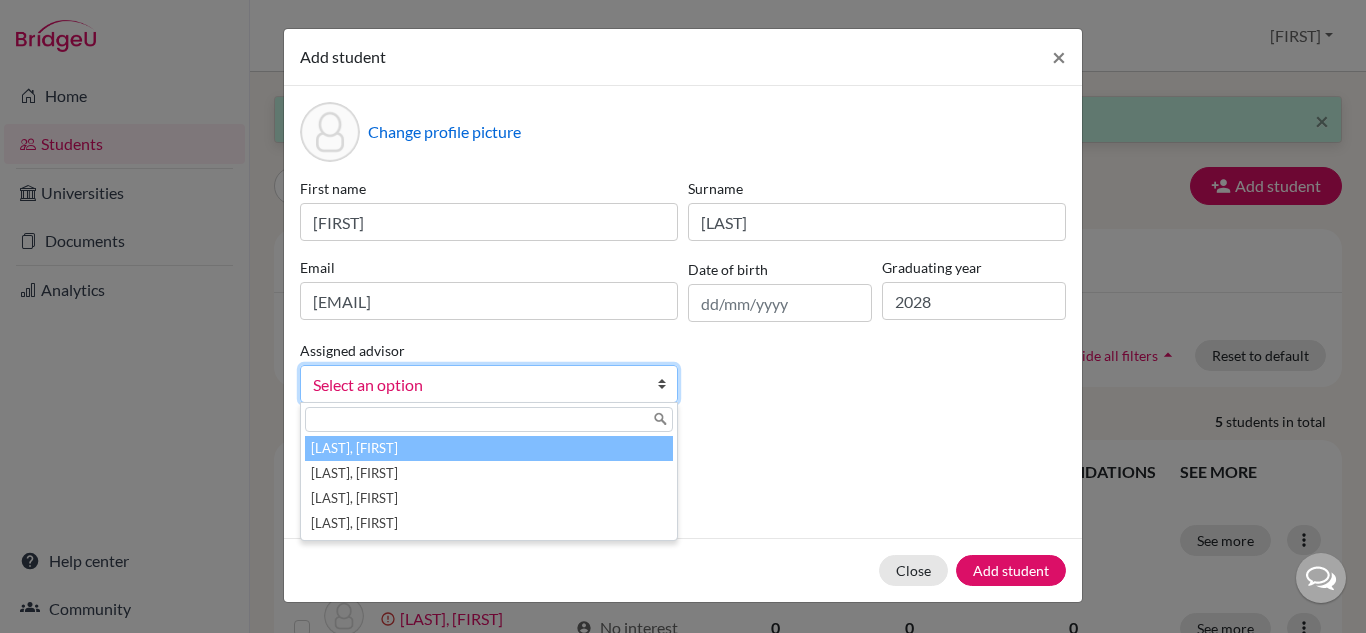 click on "Select an option" at bounding box center [476, 385] 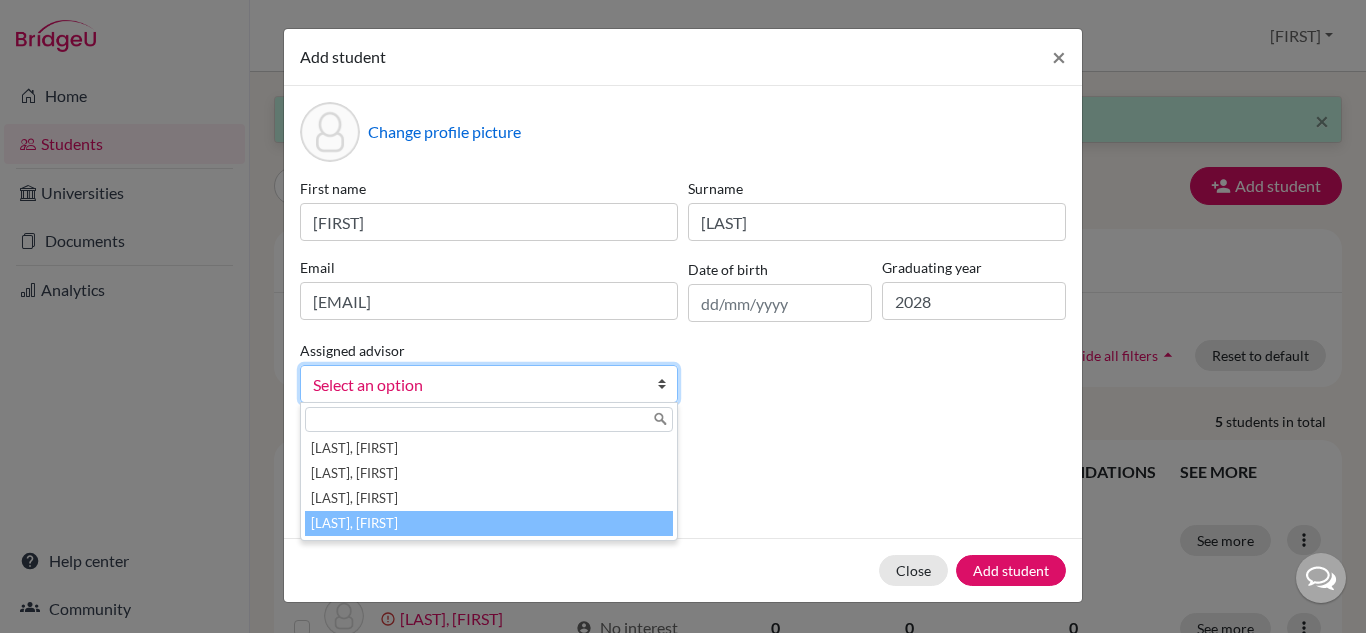 click on "Vaz, Susana" at bounding box center [489, 523] 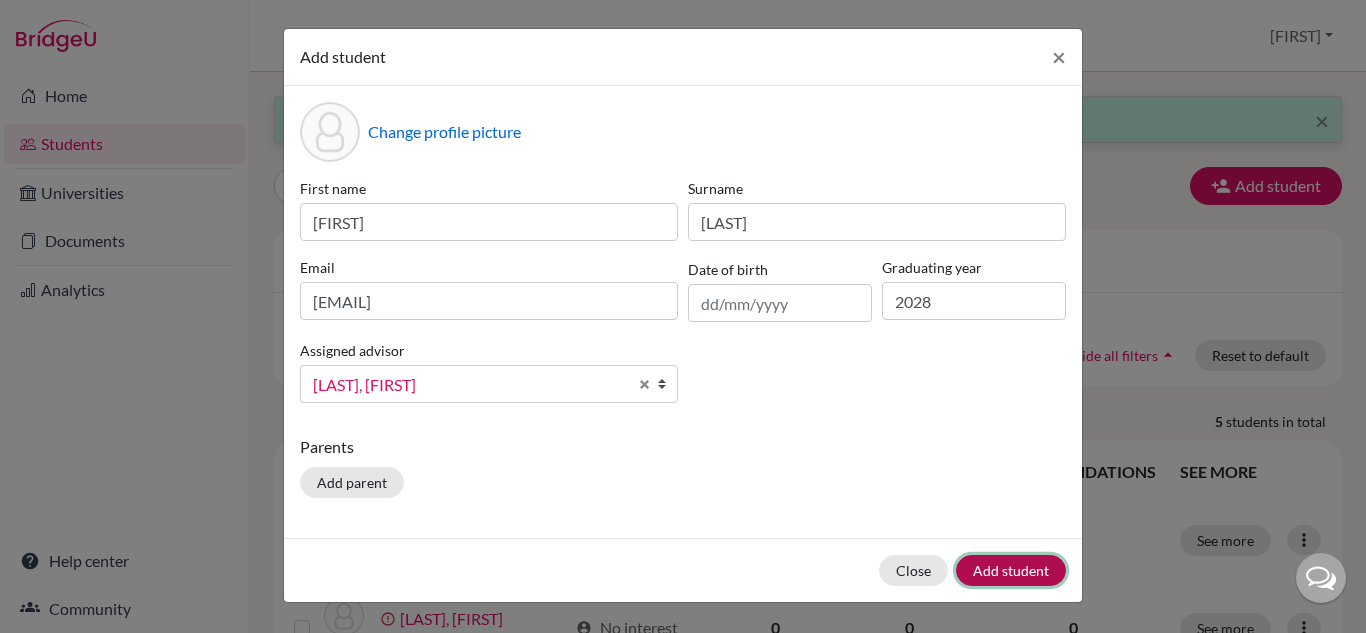 click on "Add student" at bounding box center (1011, 570) 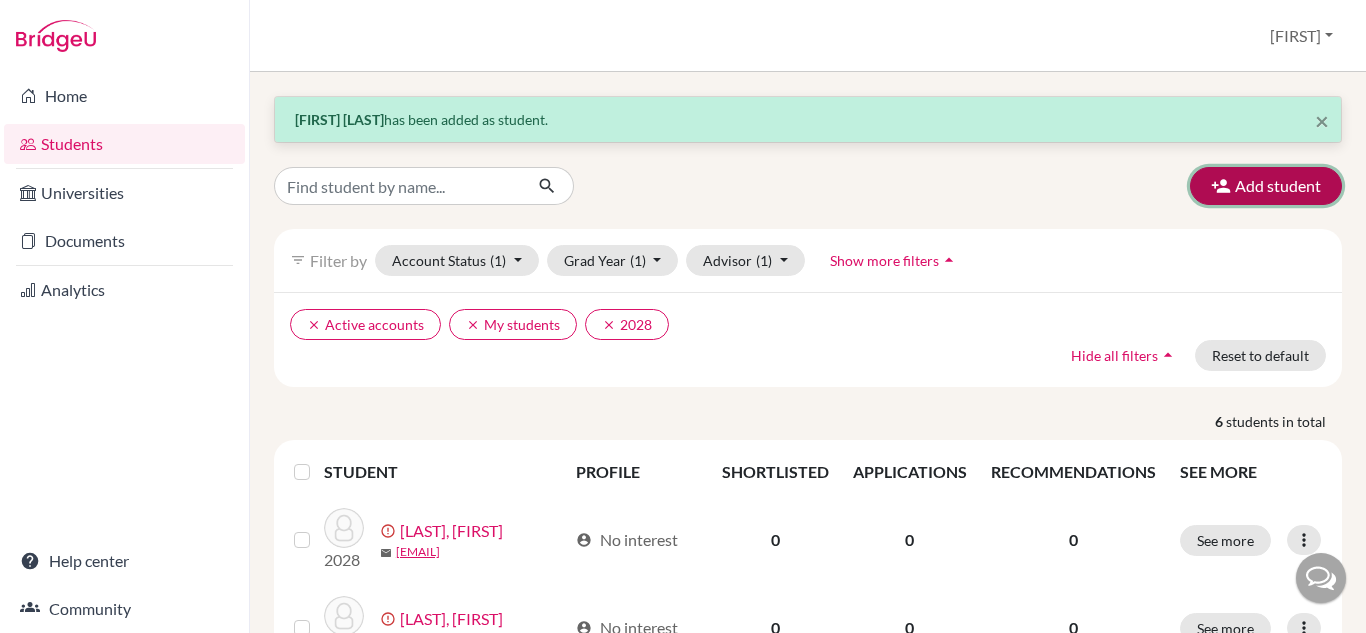 click on "Add student" at bounding box center (1266, 186) 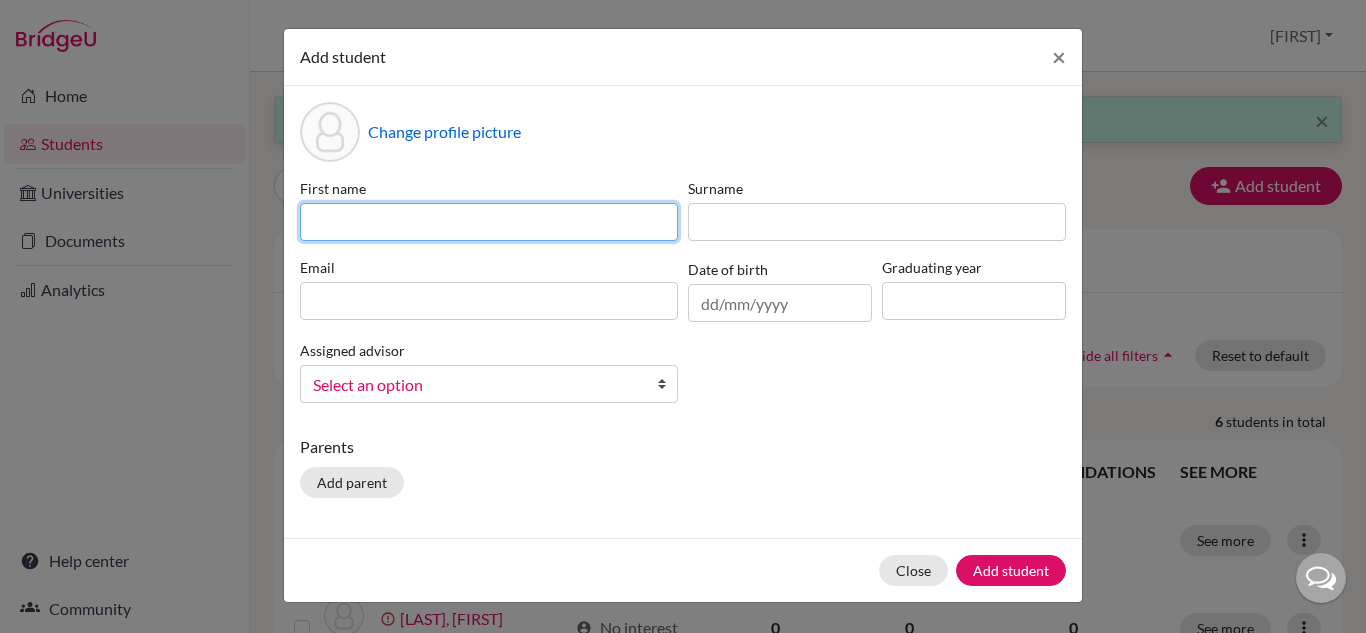 click at bounding box center (489, 222) 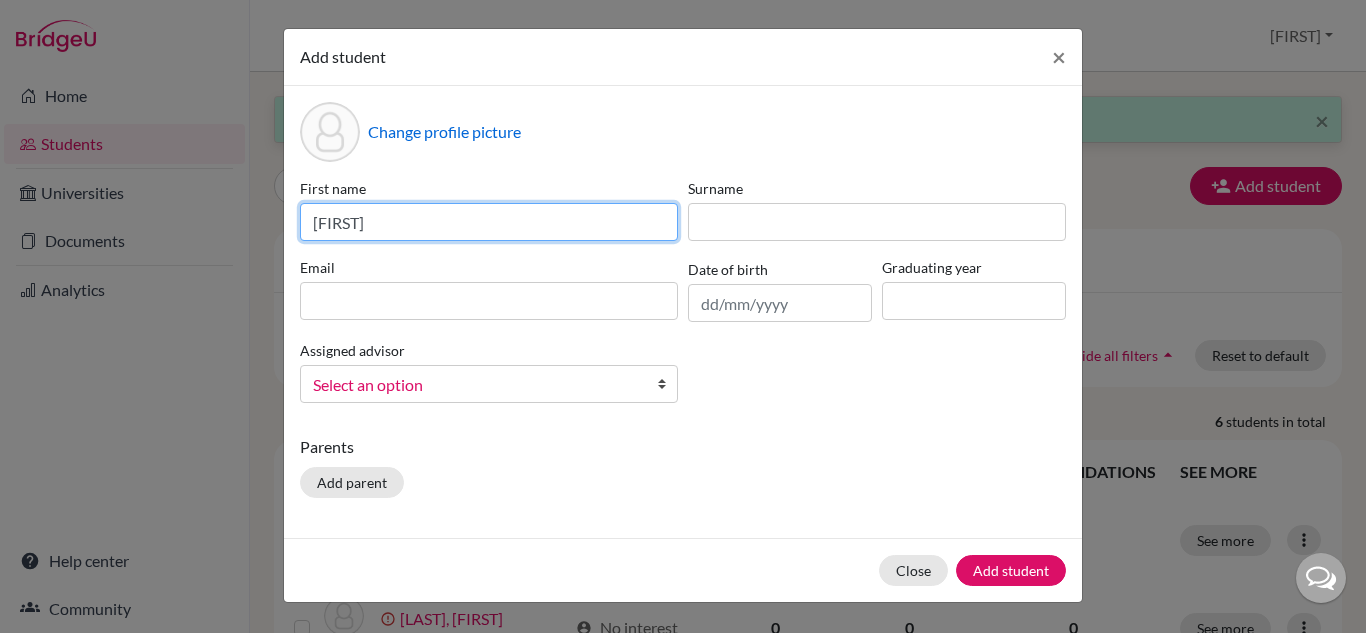 type on "Julia" 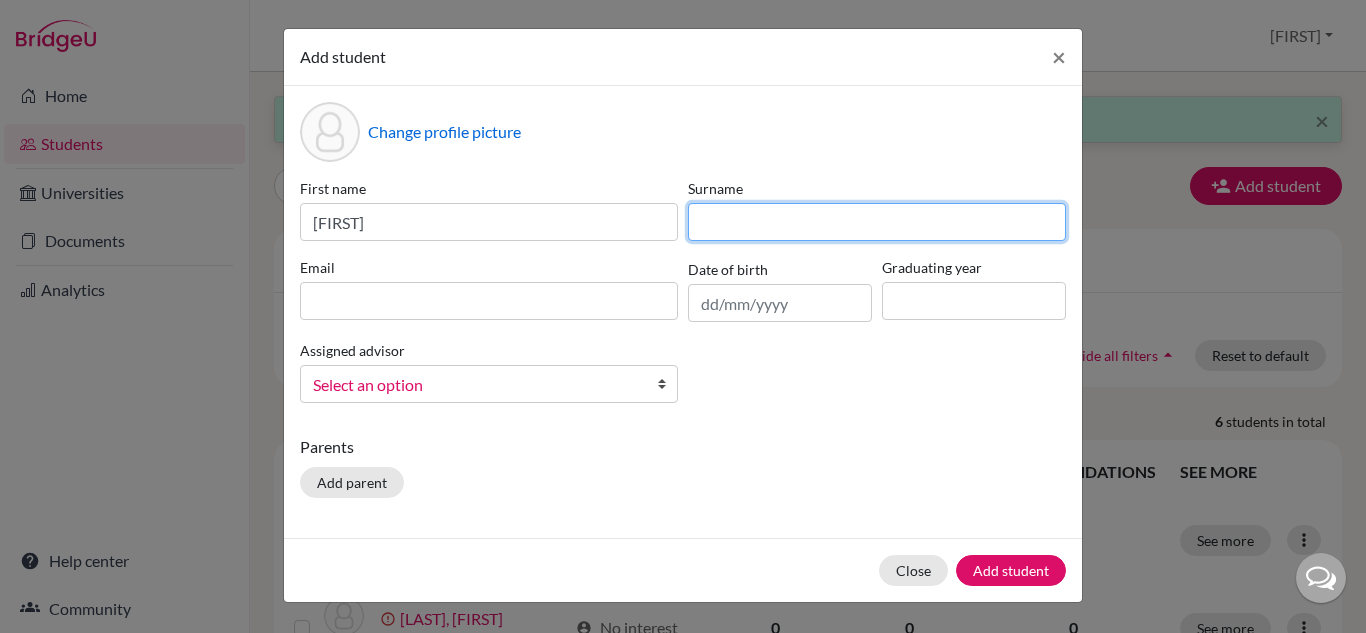 click at bounding box center [877, 222] 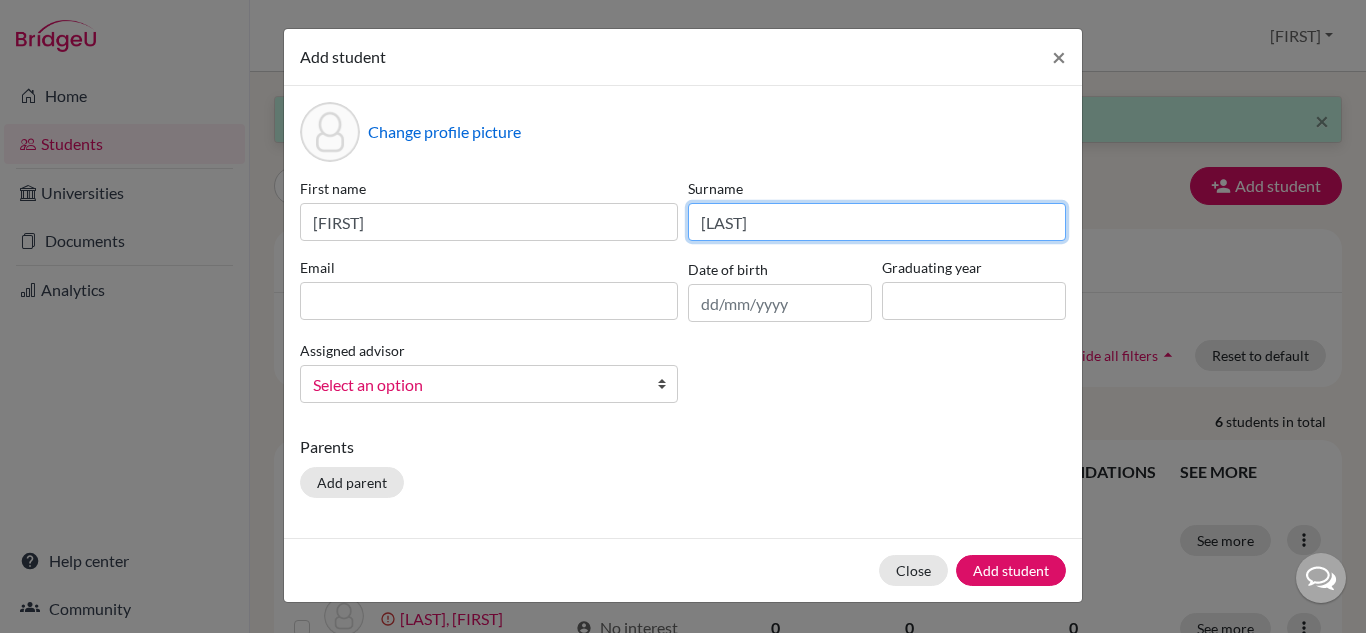 type on "Campos" 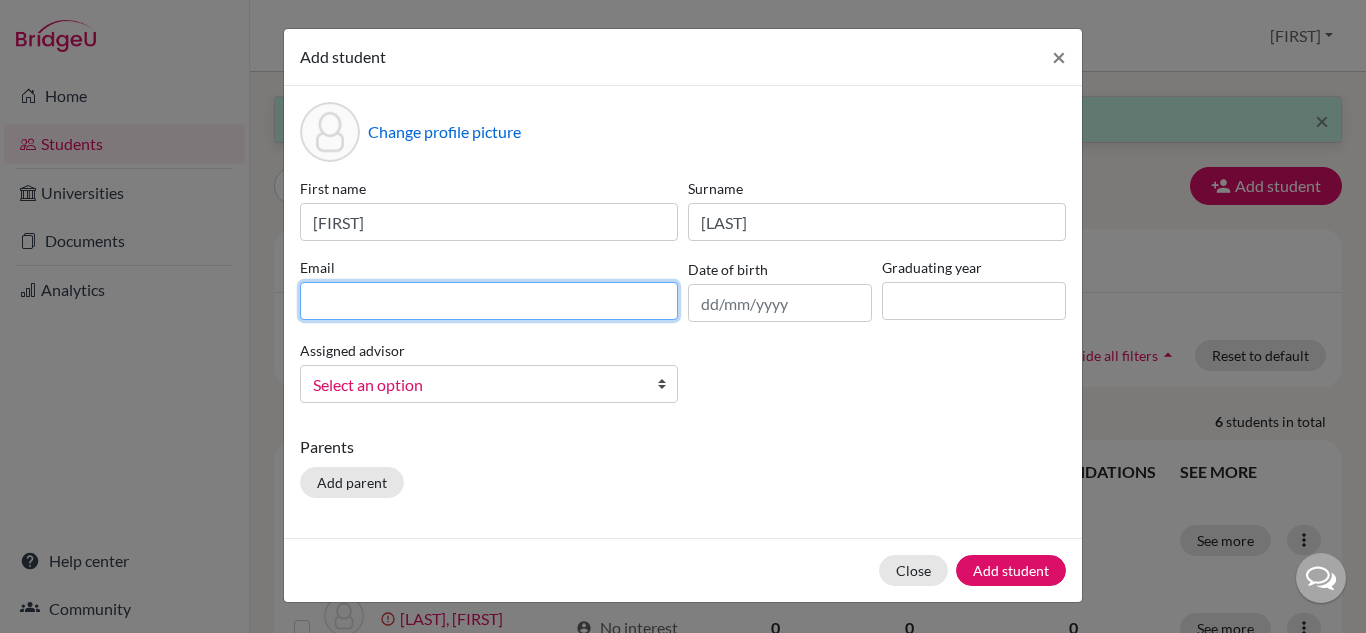 click at bounding box center (489, 301) 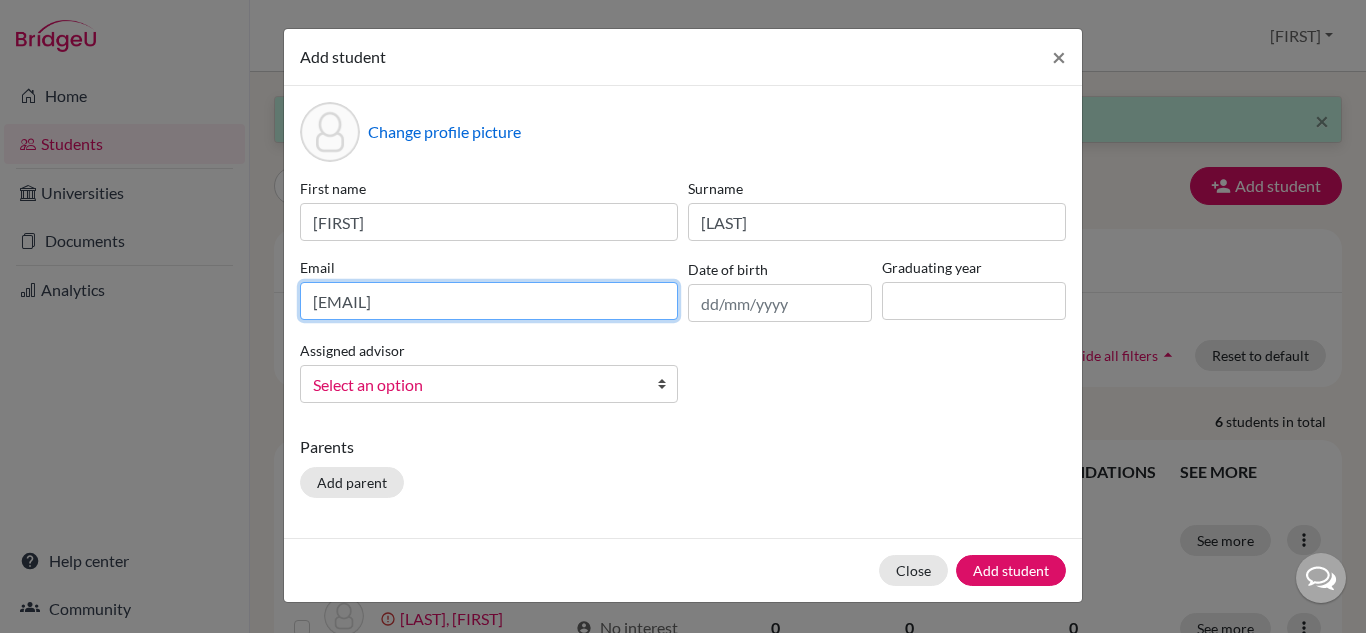 type on "2028juliacampos@britishschool.g12.br" 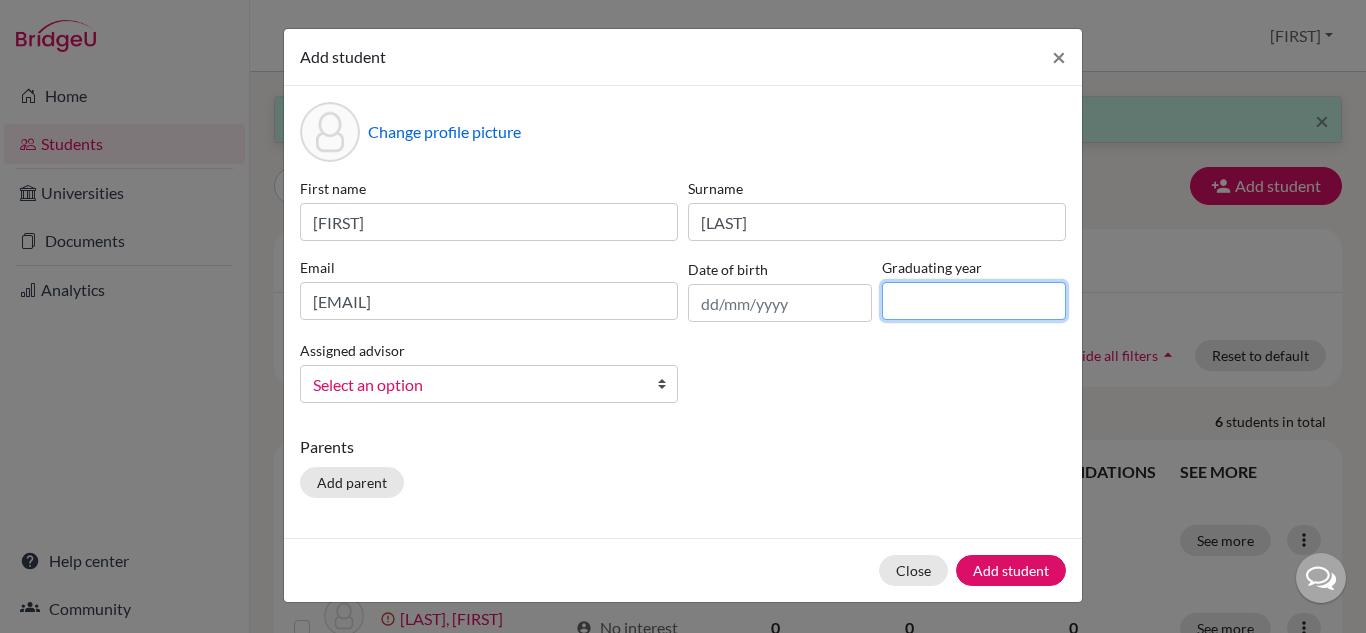 click at bounding box center [974, 301] 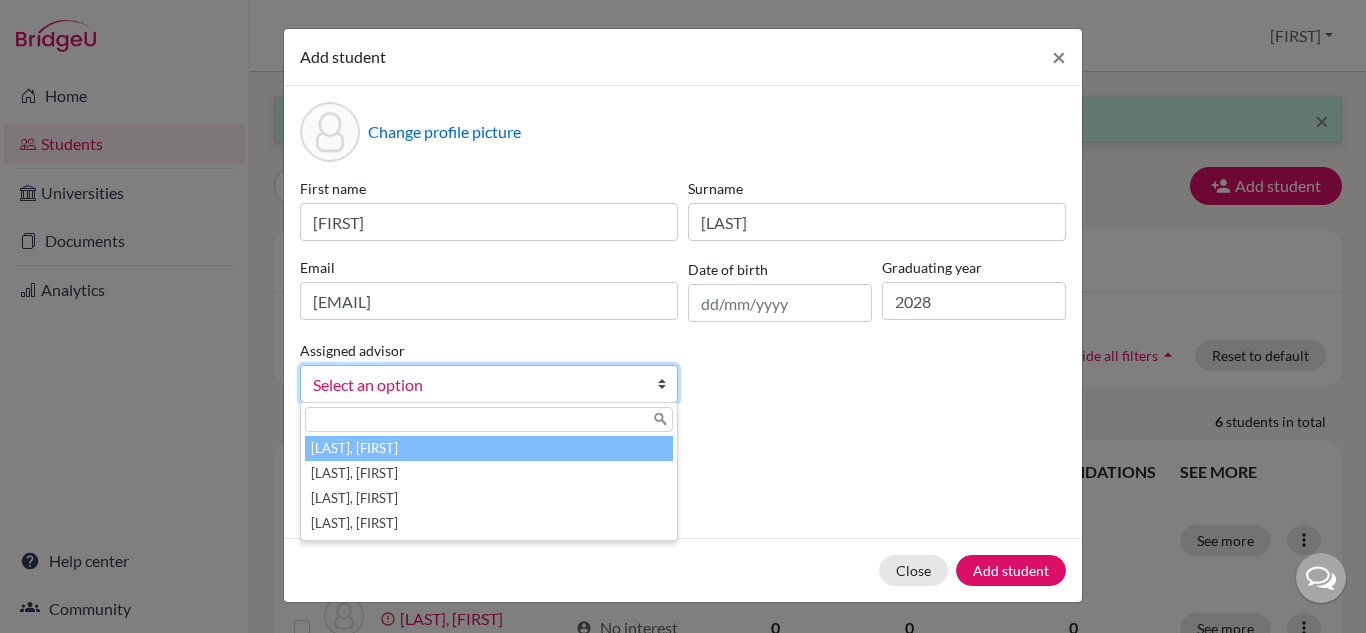 click on "Select an option" at bounding box center (476, 385) 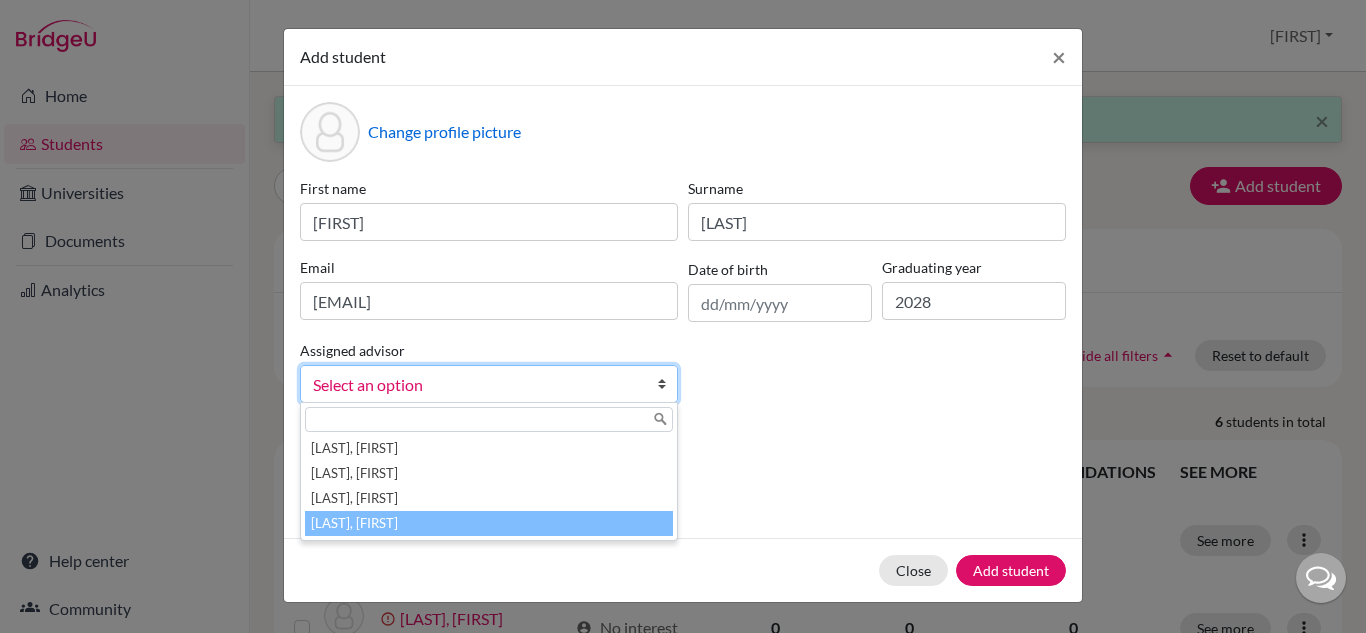 click on "Vaz, Susana" at bounding box center [489, 523] 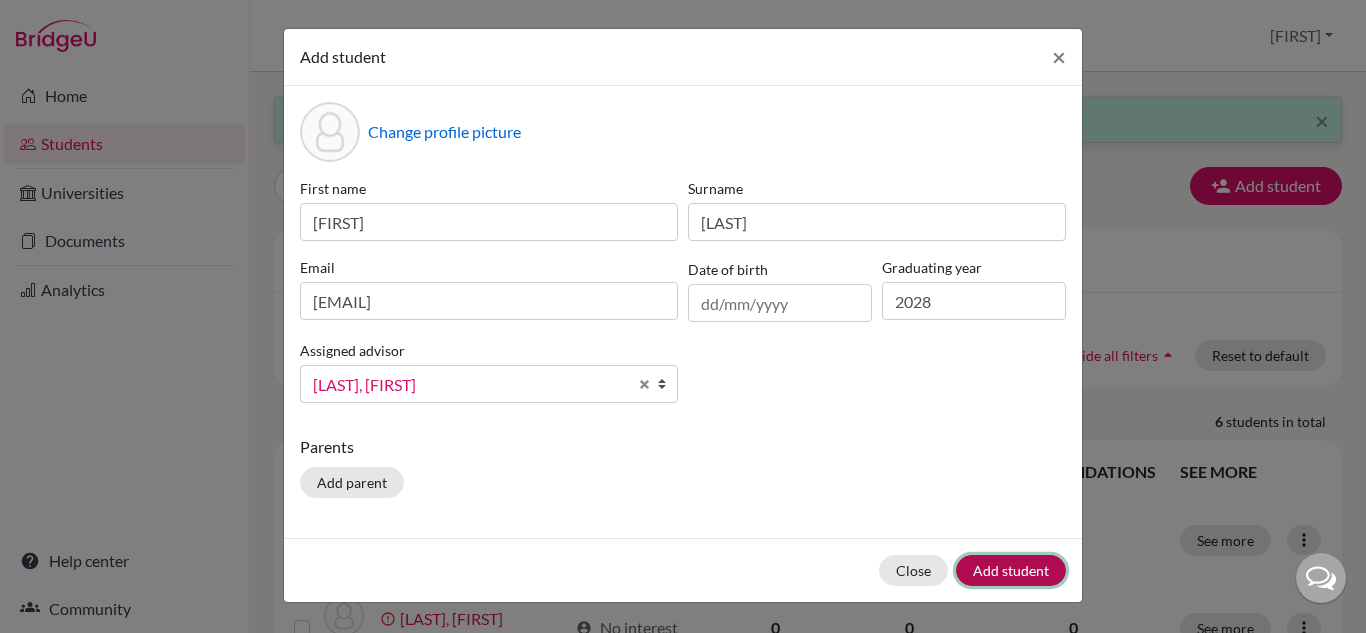 click on "Add student" at bounding box center [1011, 570] 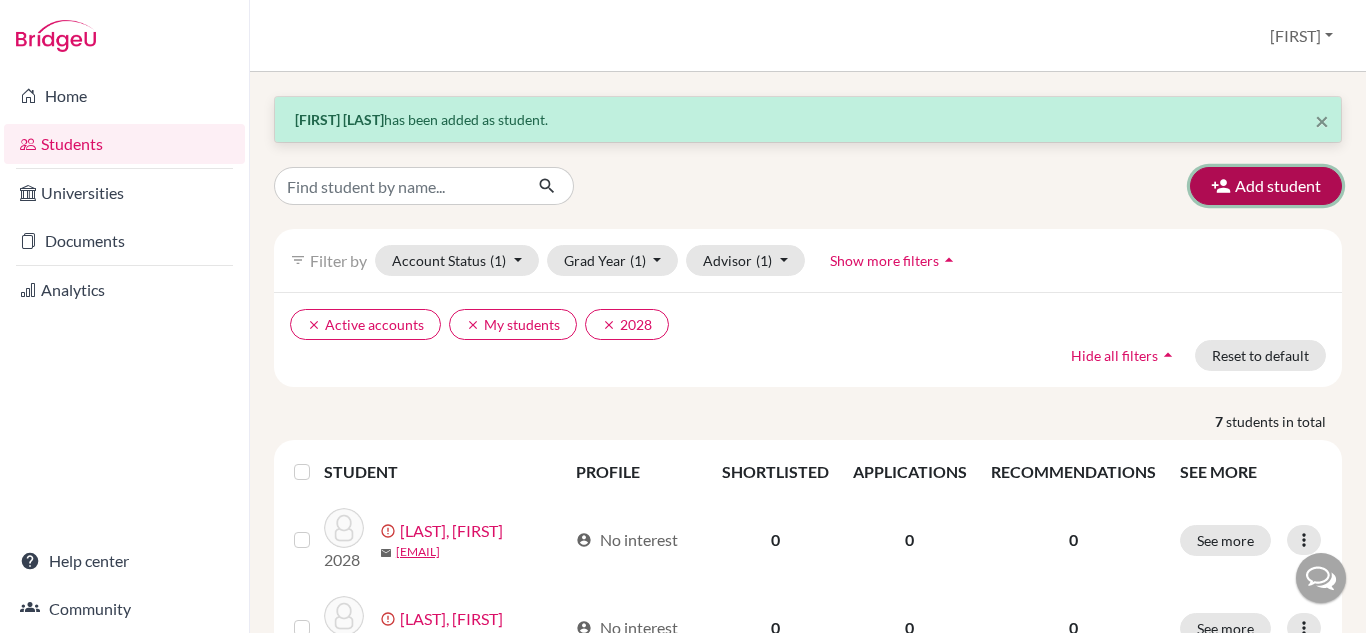 click on "Add student" at bounding box center [1266, 186] 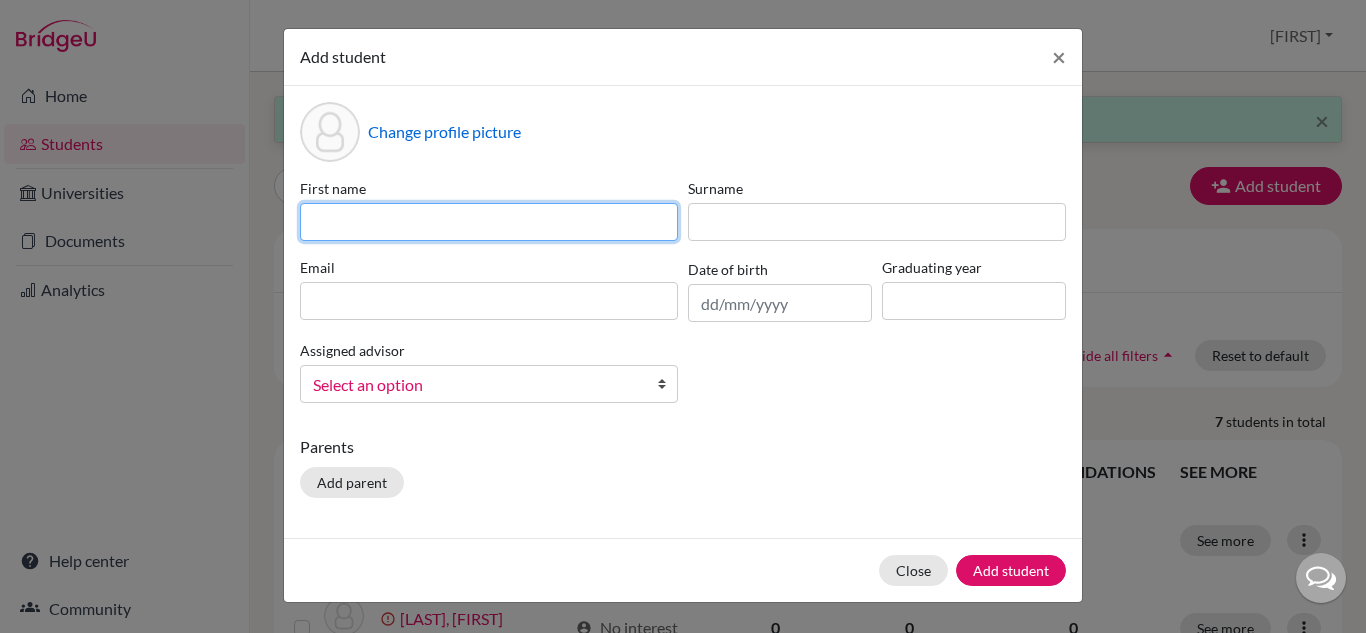 click at bounding box center (489, 222) 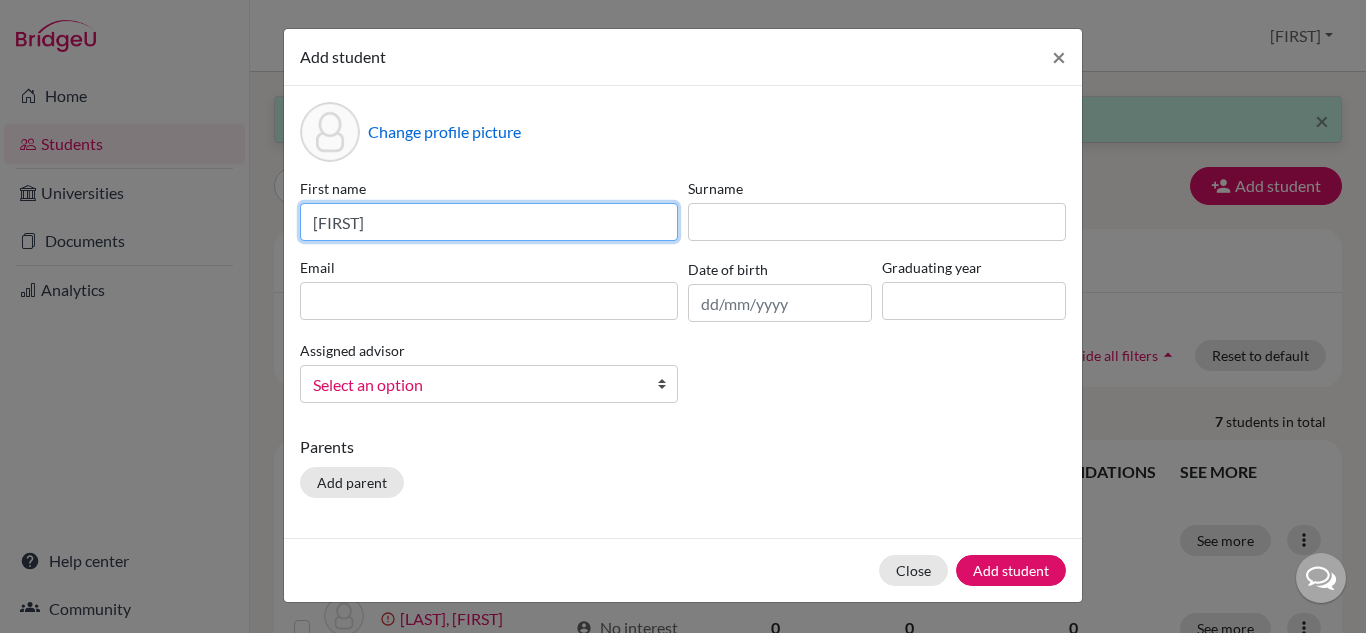 type on "Fernanda" 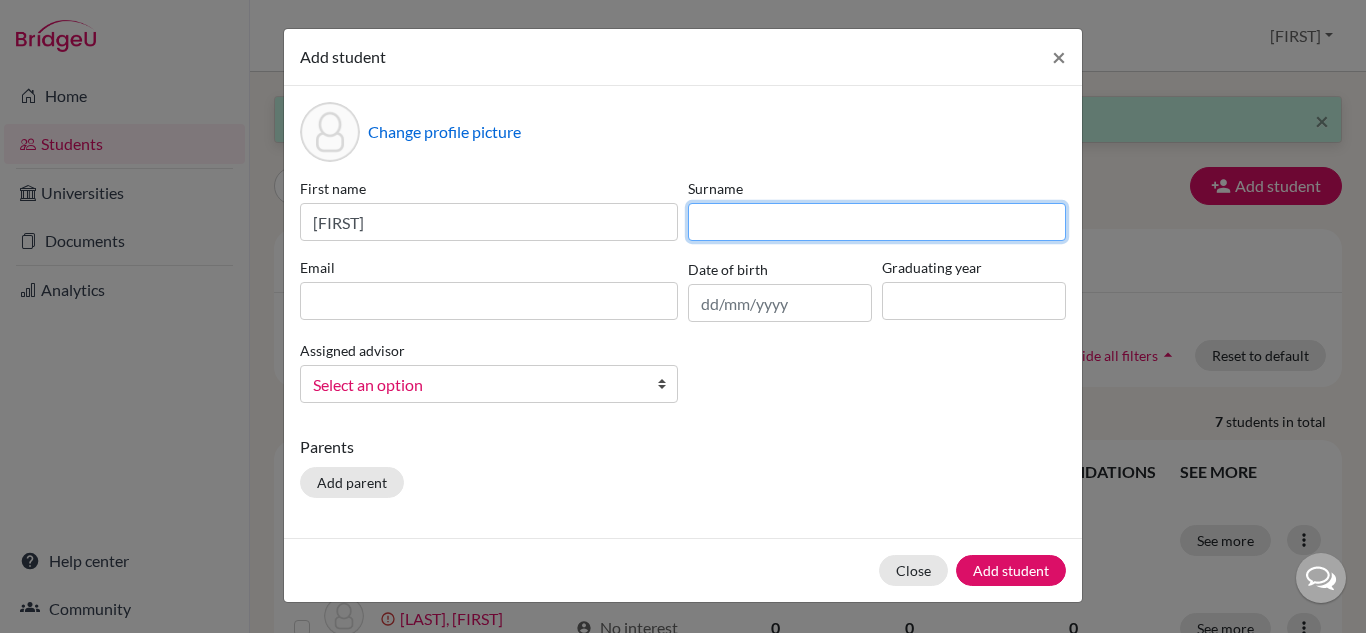 click at bounding box center [877, 222] 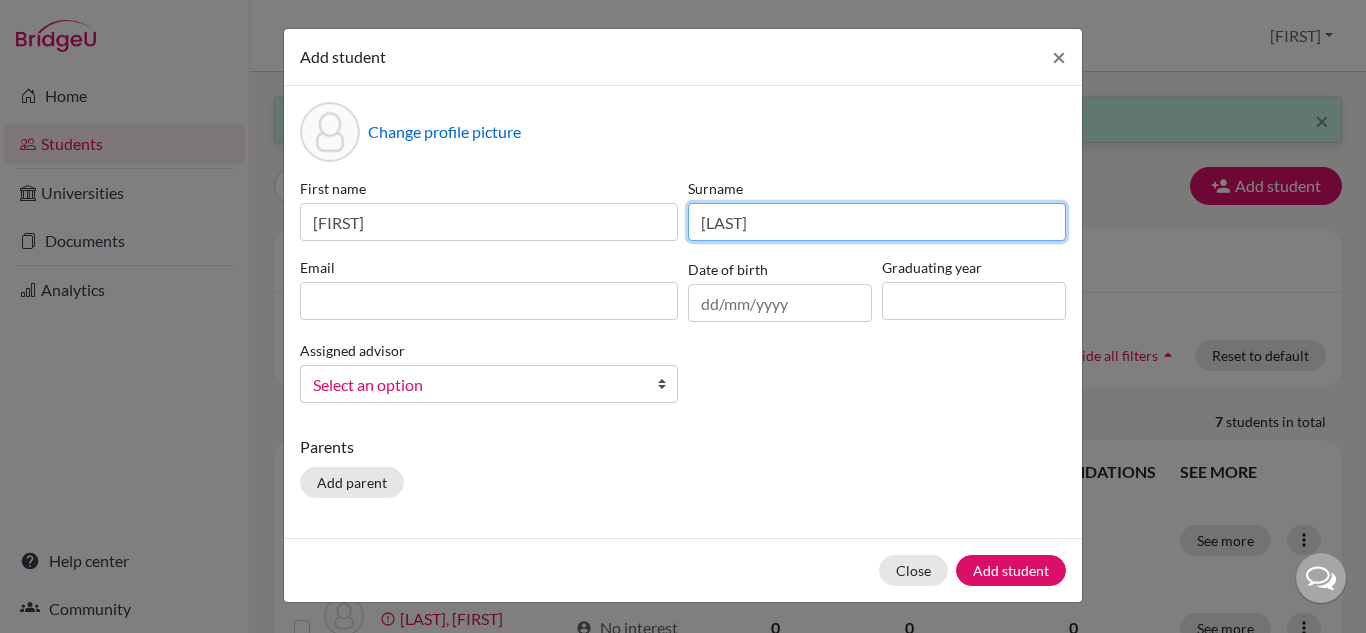 type on "Carolis" 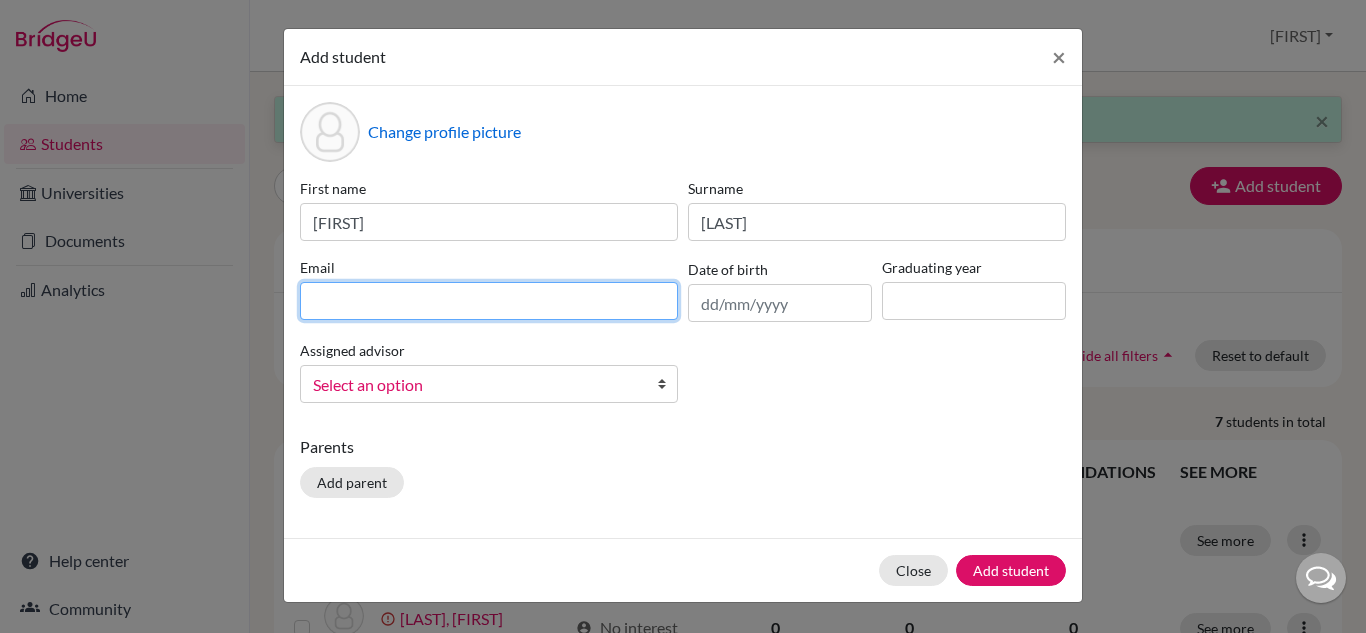 click at bounding box center (489, 301) 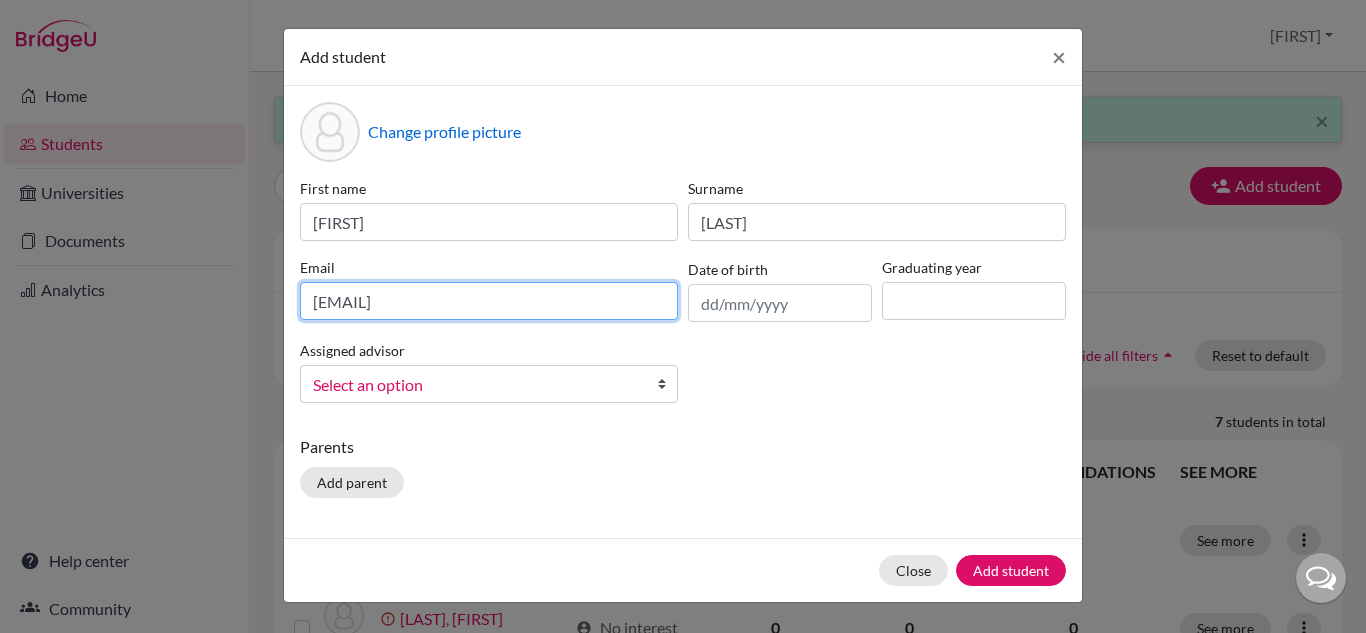 type on "2028fernandadecarolis@britishschool.g12.br" 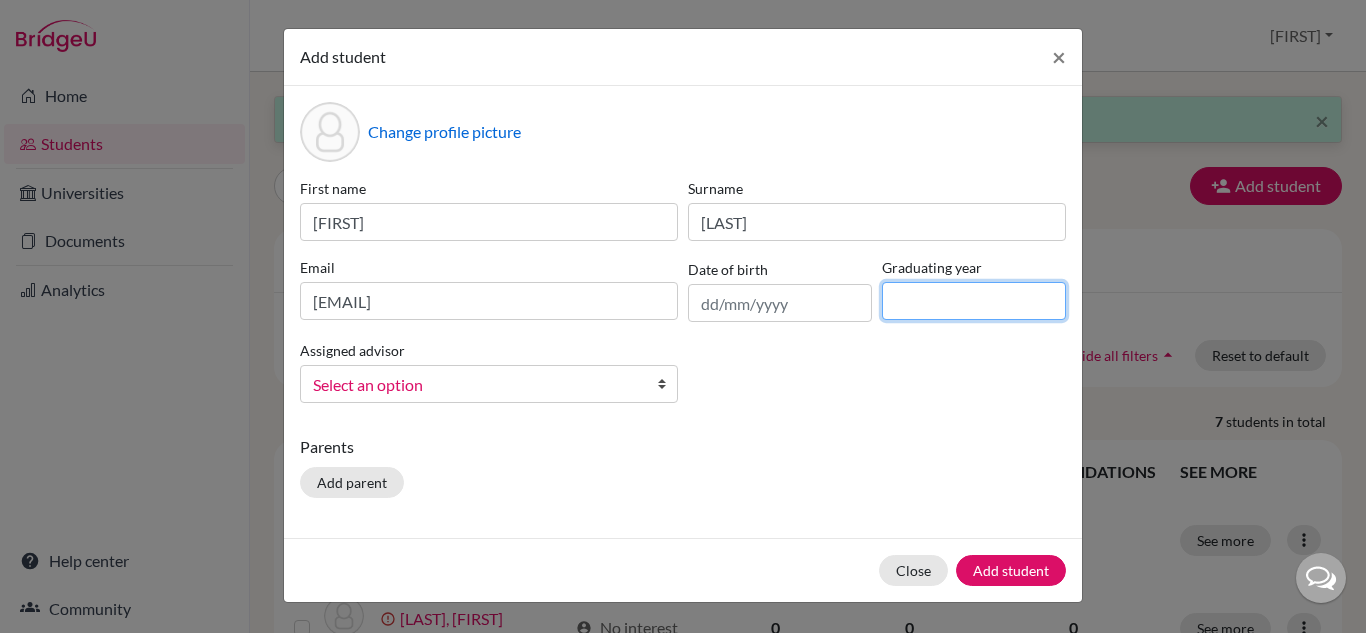 click at bounding box center (974, 301) 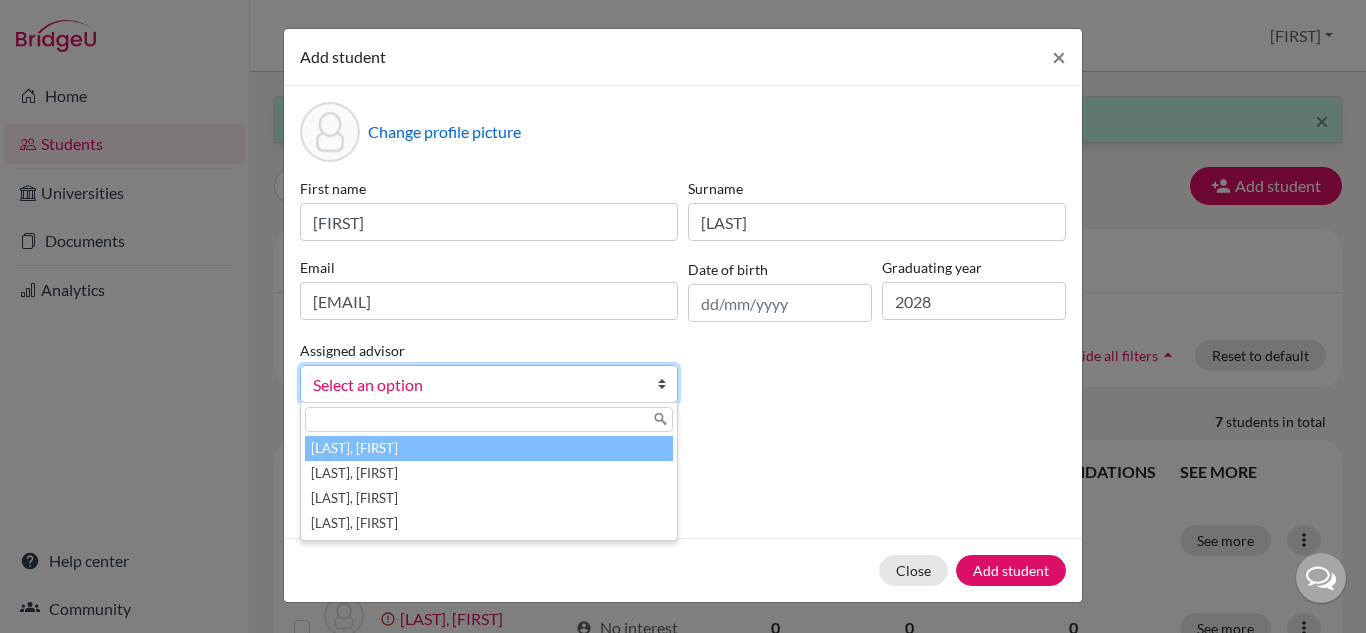 click on "Select an option" at bounding box center (489, 384) 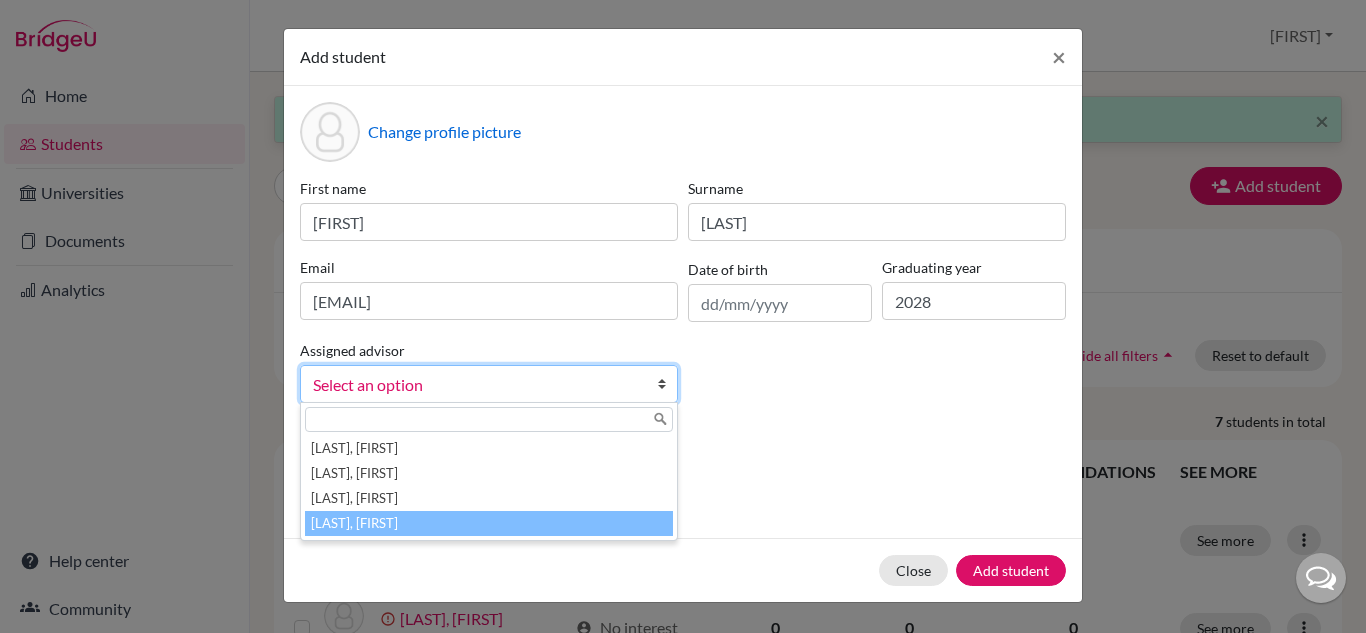 click on "Vaz, Susana" at bounding box center (489, 523) 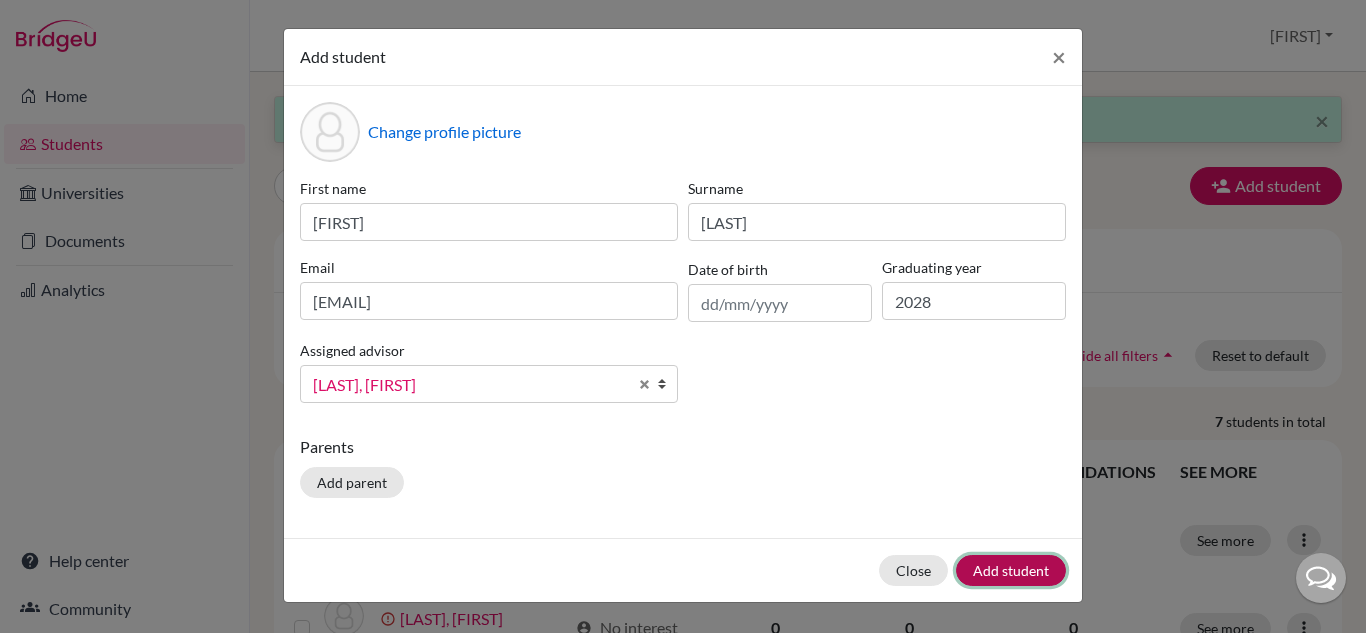 click on "Add student" at bounding box center [1011, 570] 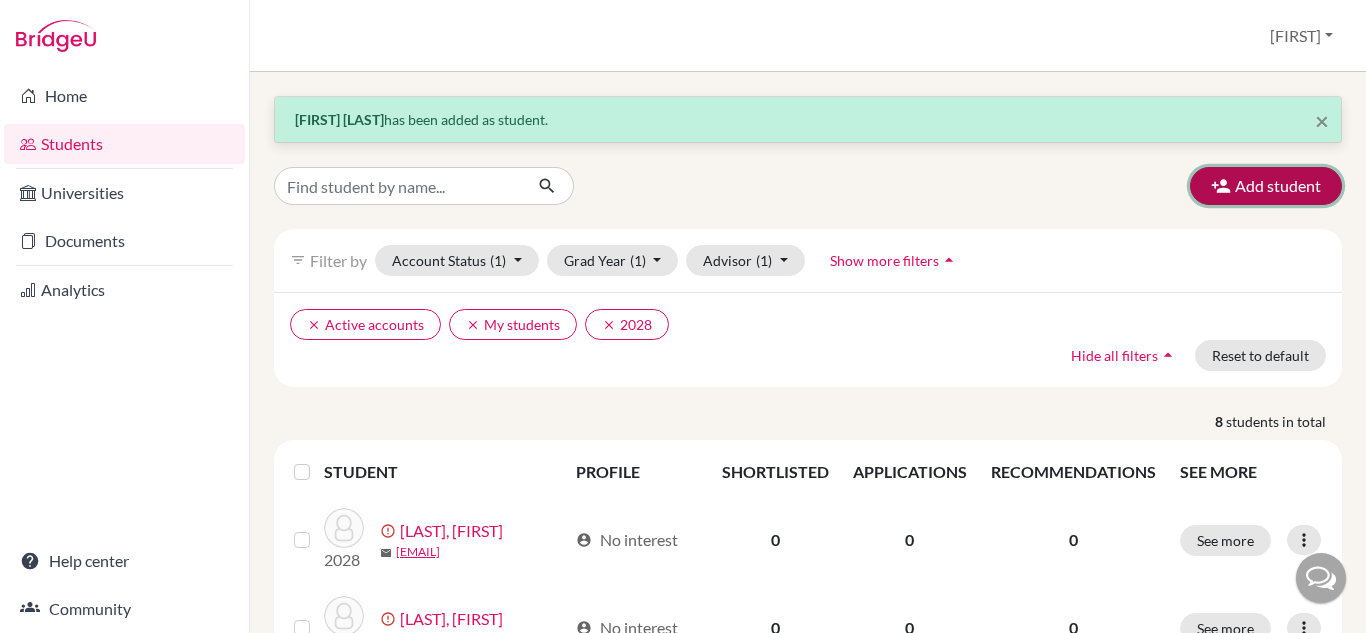 click on "Add student" at bounding box center [1266, 186] 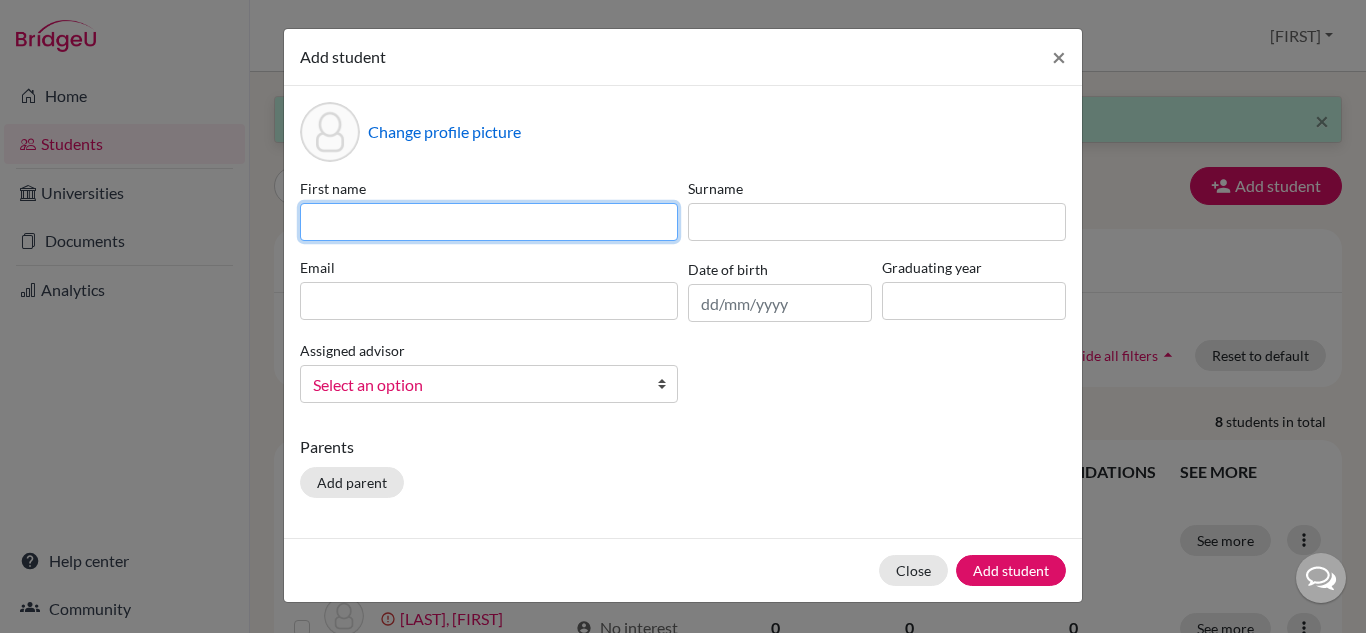 click at bounding box center (489, 222) 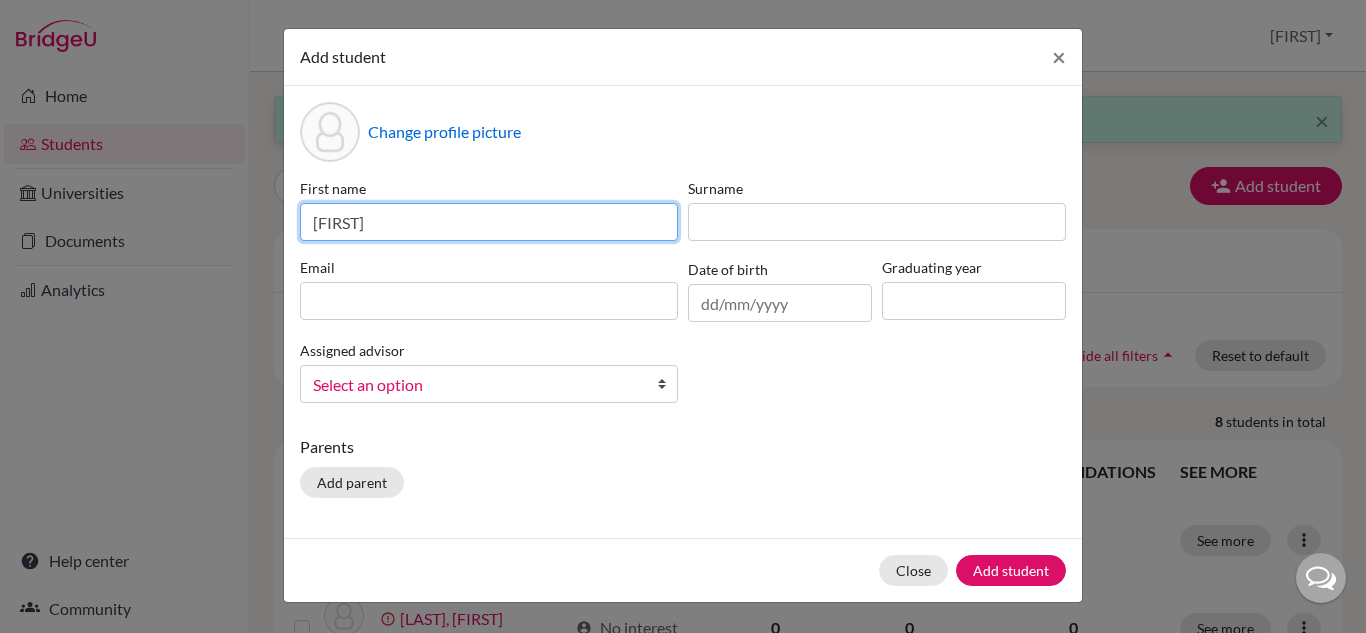 type on "Arthur" 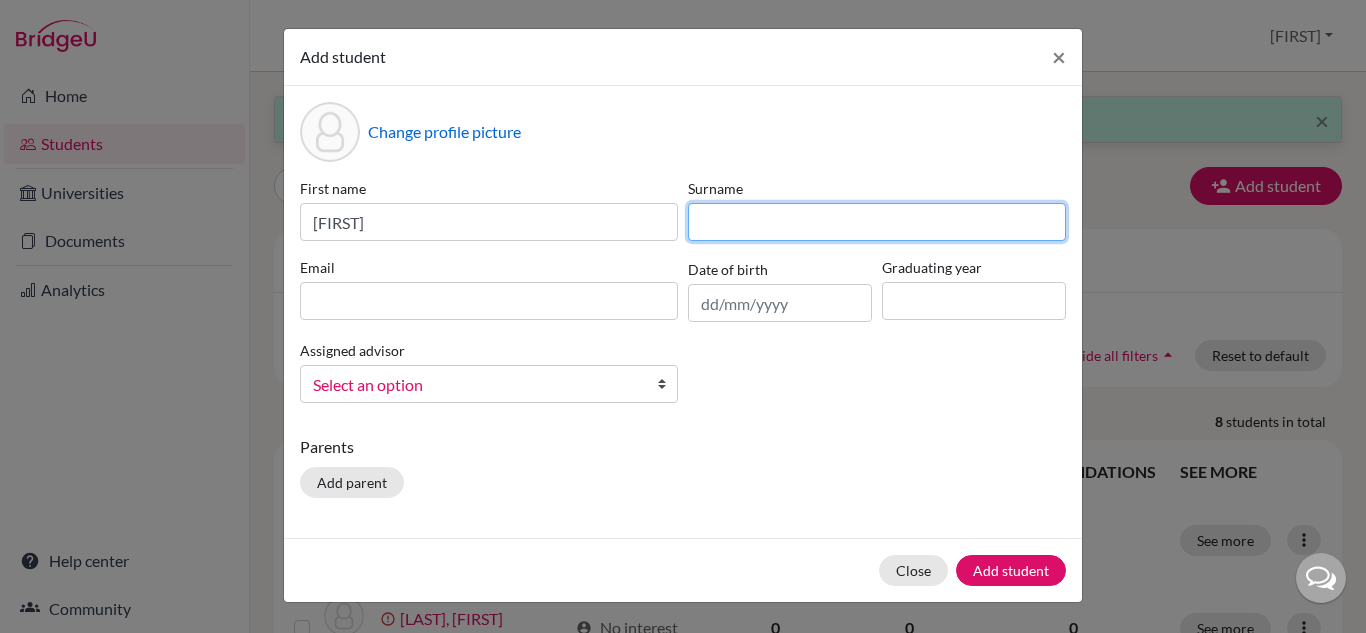 click at bounding box center (877, 222) 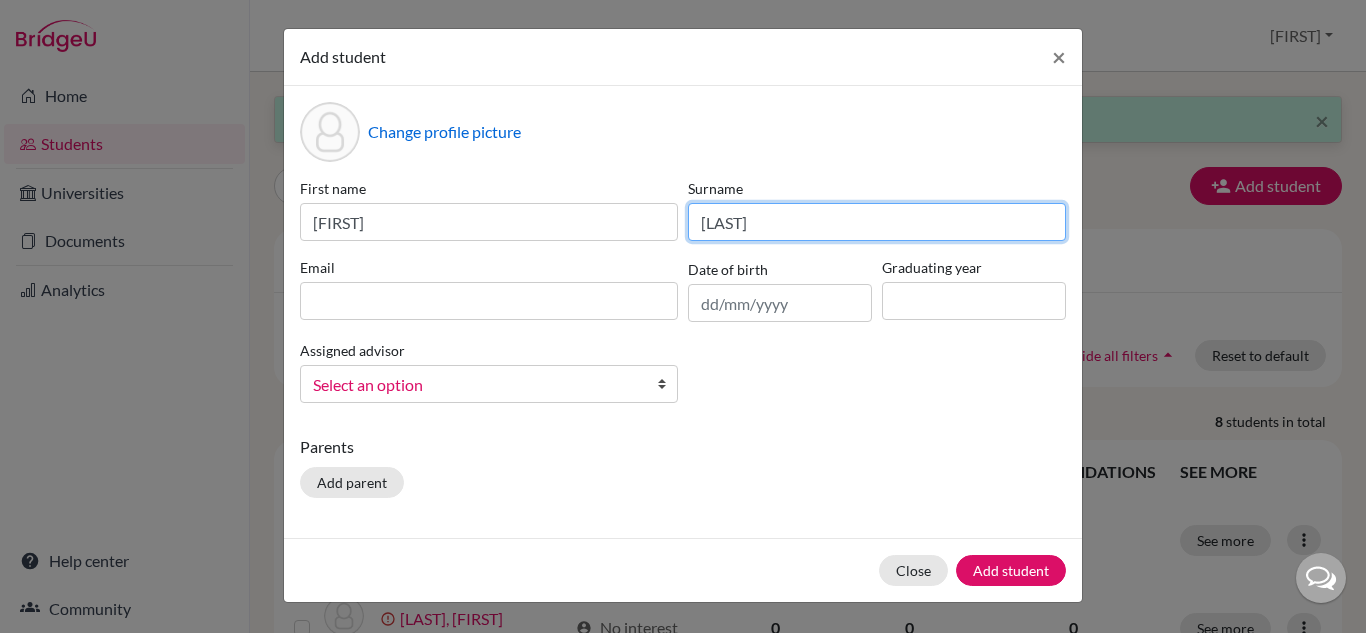 type on "Castro" 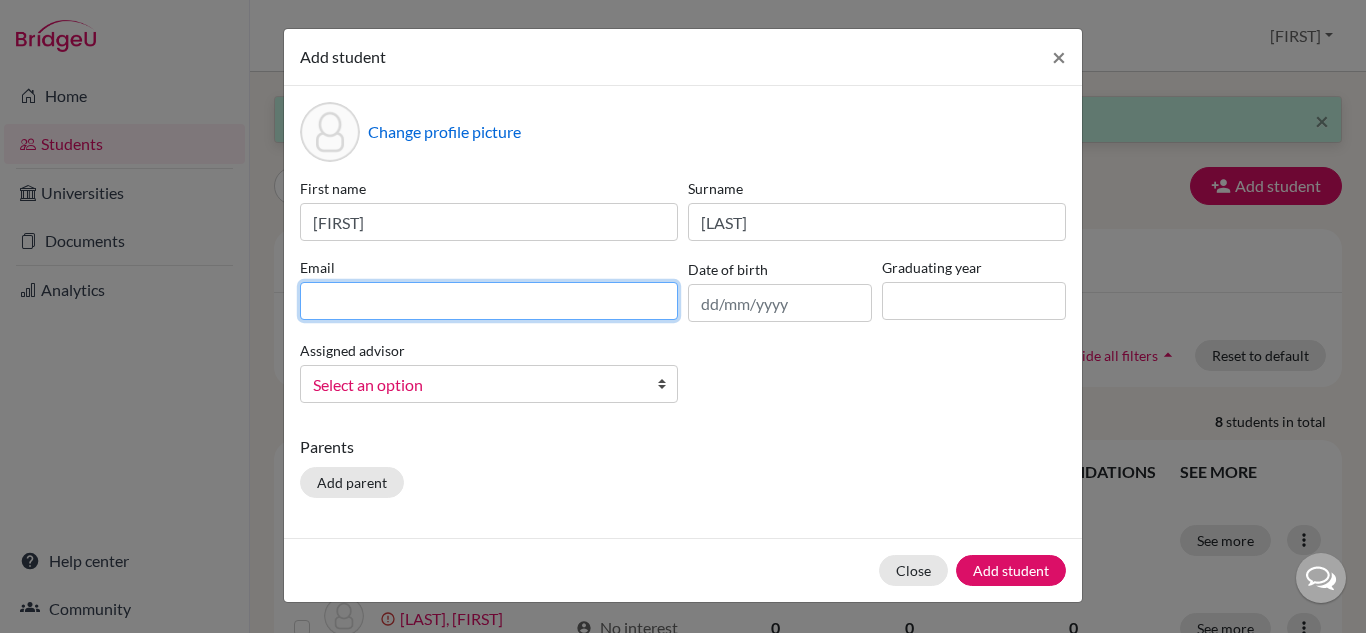 click at bounding box center [489, 301] 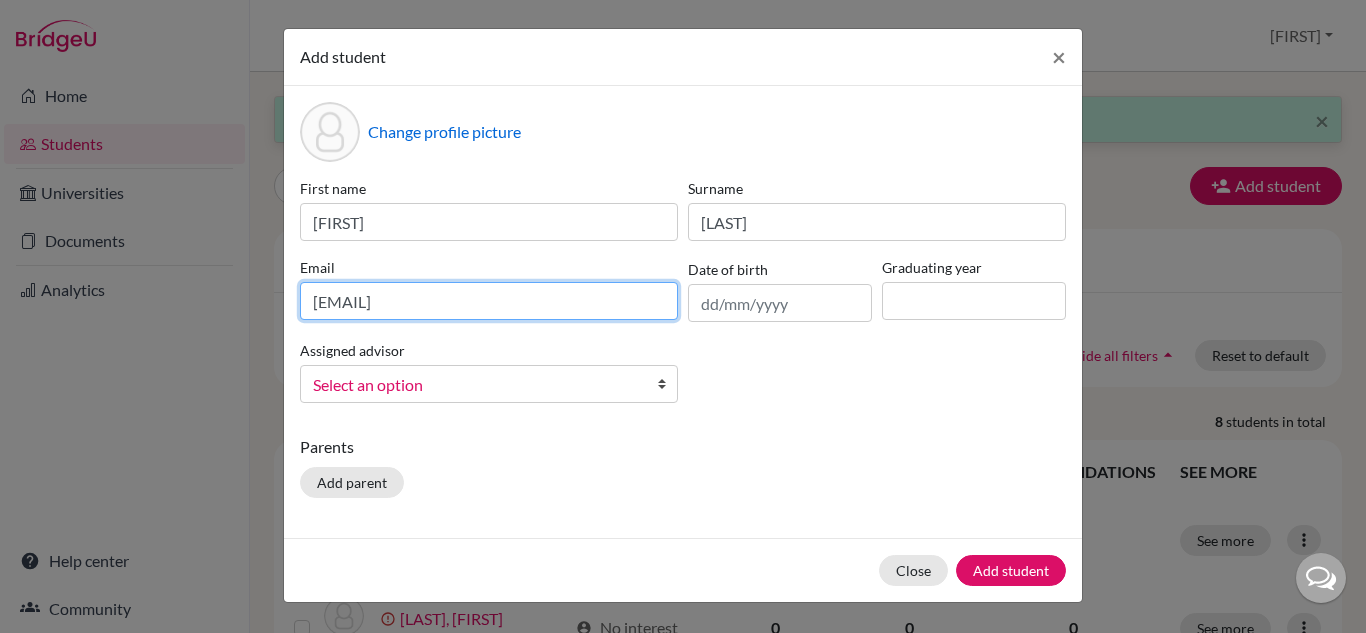 type on "2028arthurcastro@britishschool.g12.br" 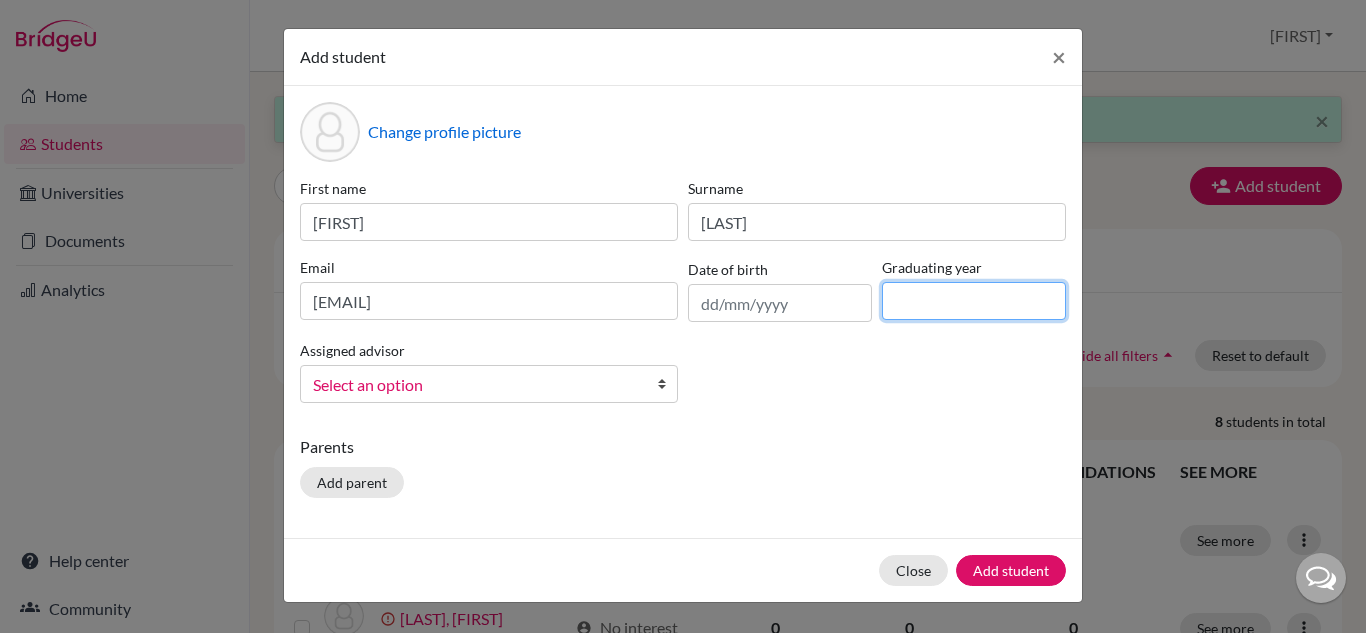 click at bounding box center (974, 301) 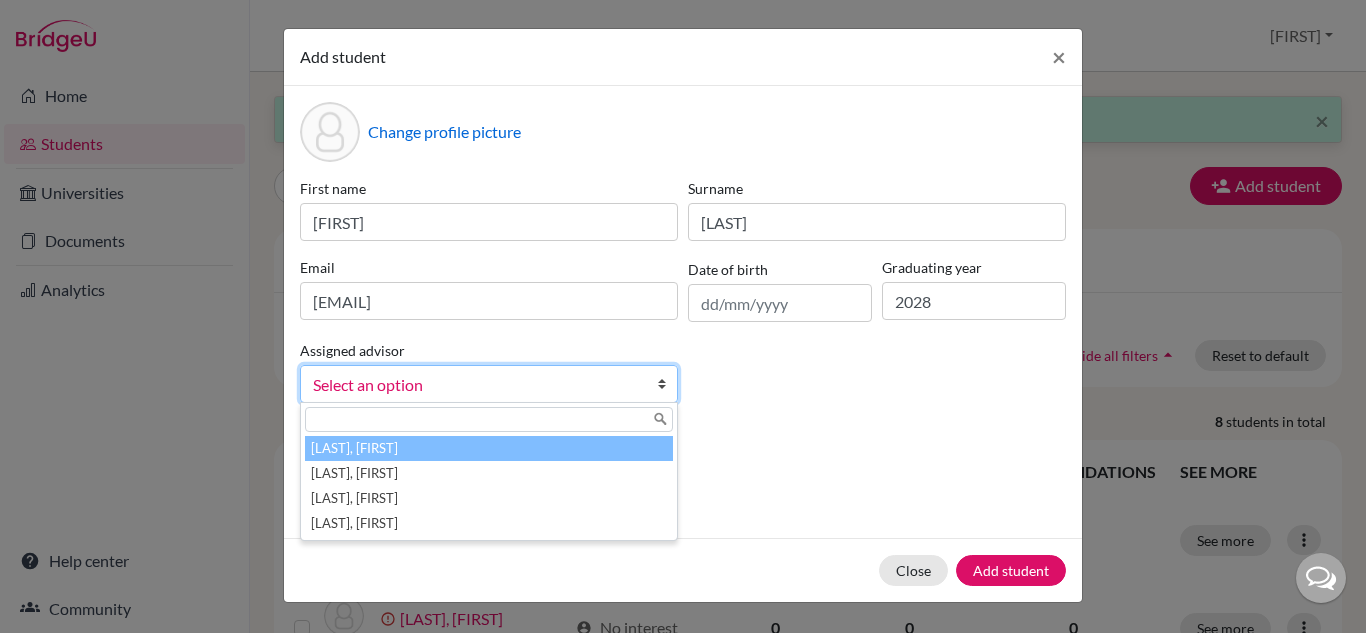 click on "Select an option" at bounding box center (476, 385) 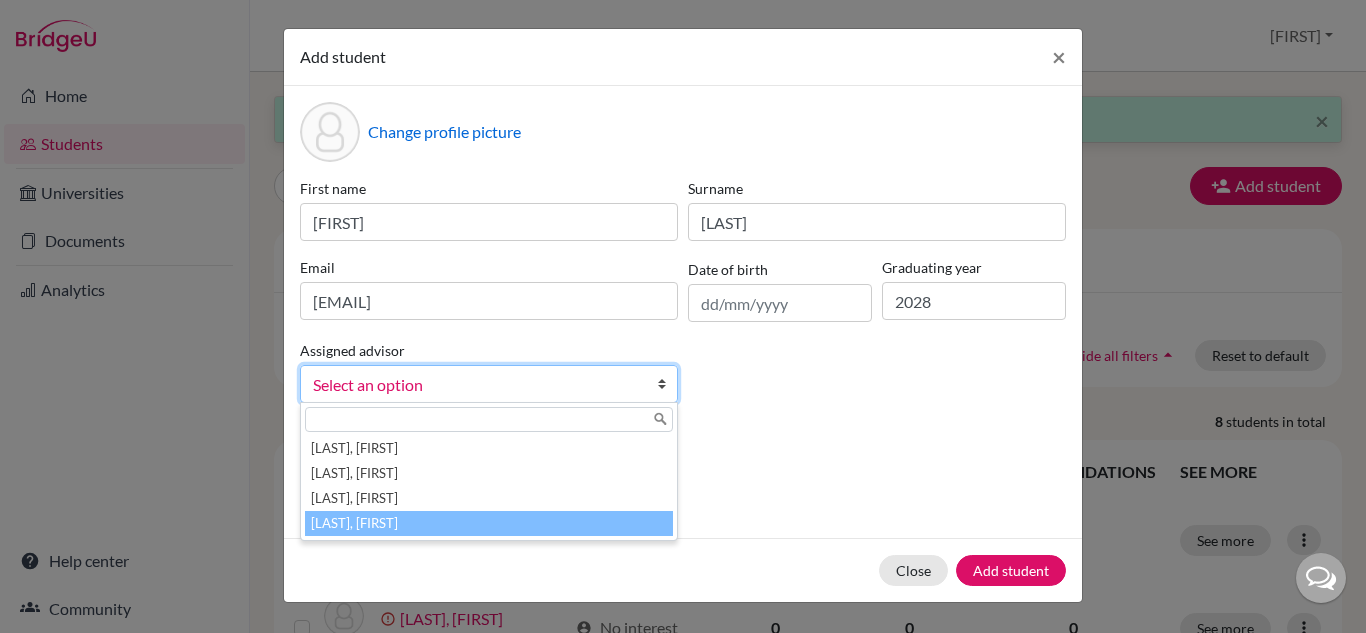 click on "Vaz, Susana" at bounding box center (489, 523) 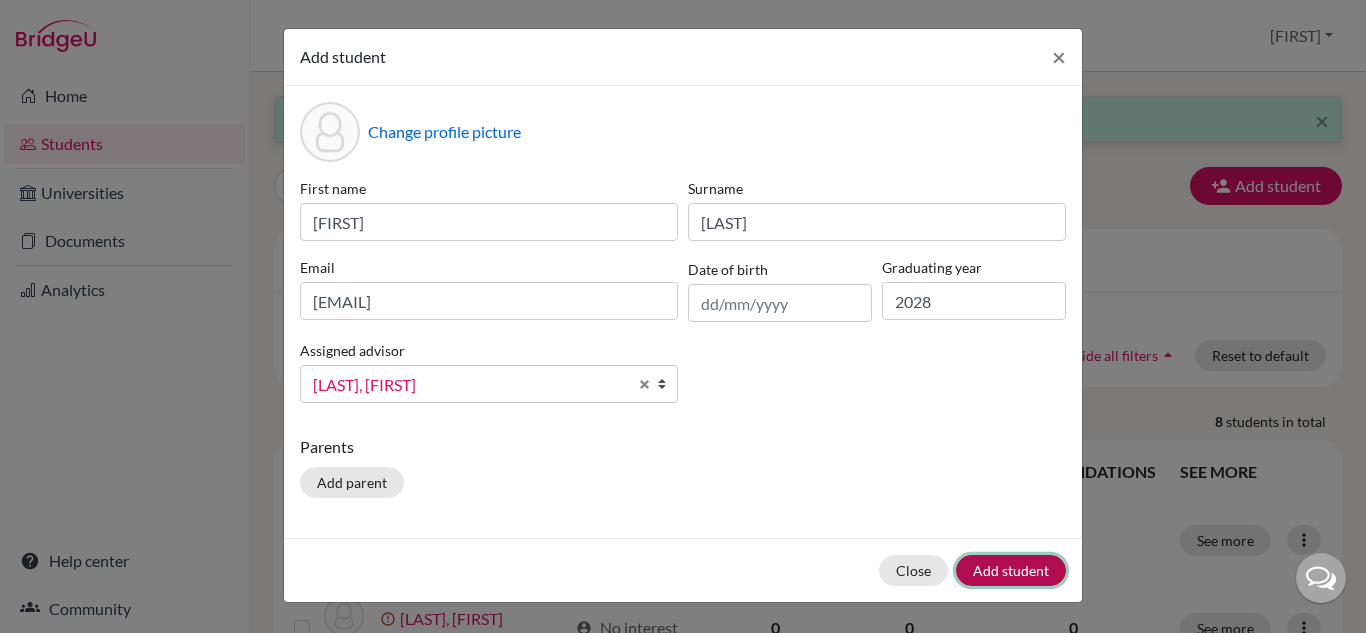 click on "Add student" at bounding box center (1011, 570) 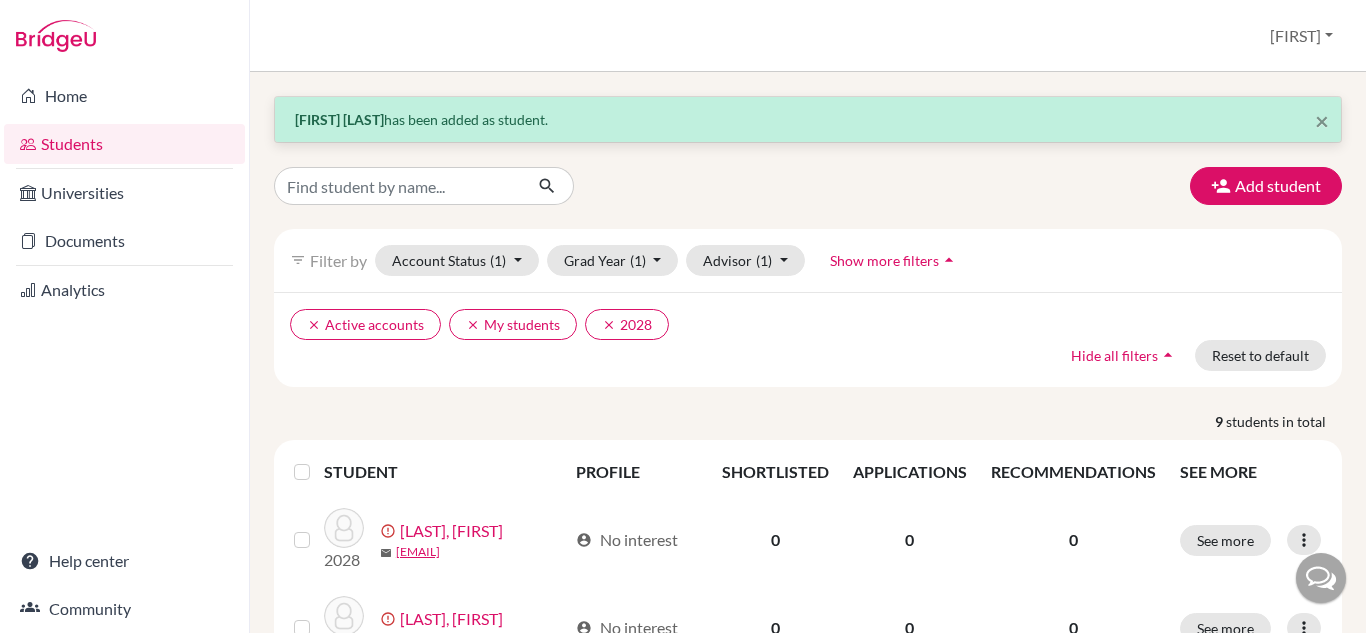 scroll, scrollTop: 490, scrollLeft: 0, axis: vertical 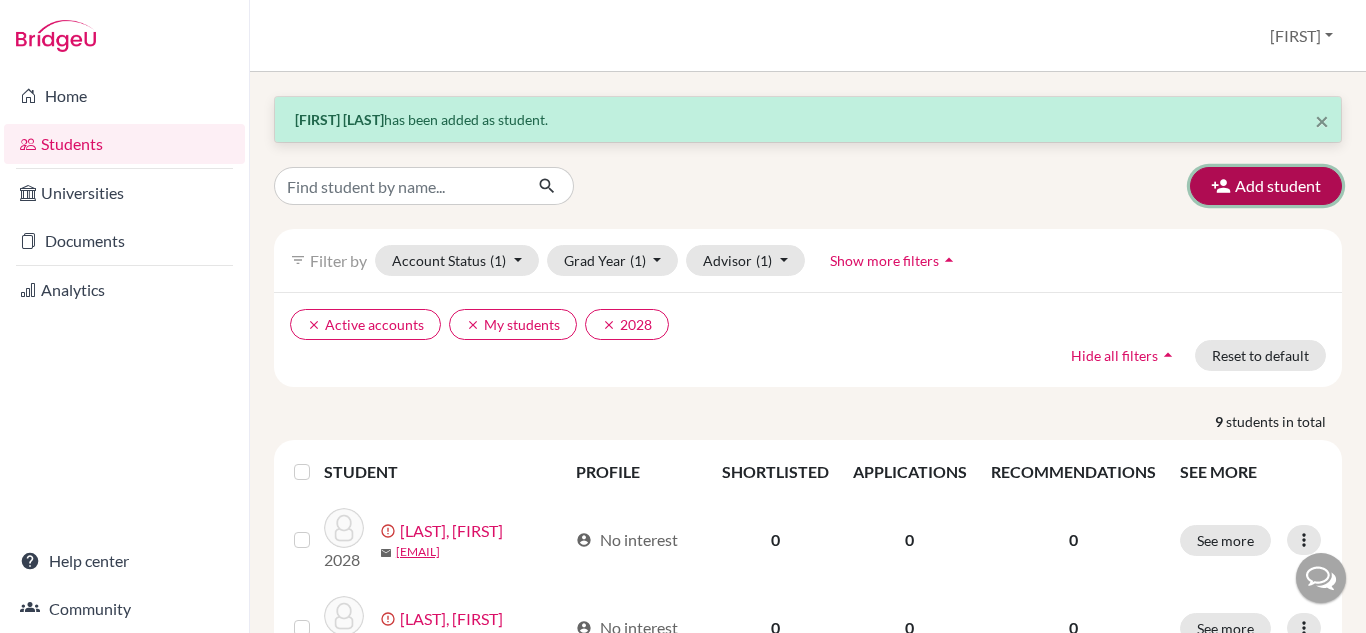 click on "Add student" at bounding box center (1266, 186) 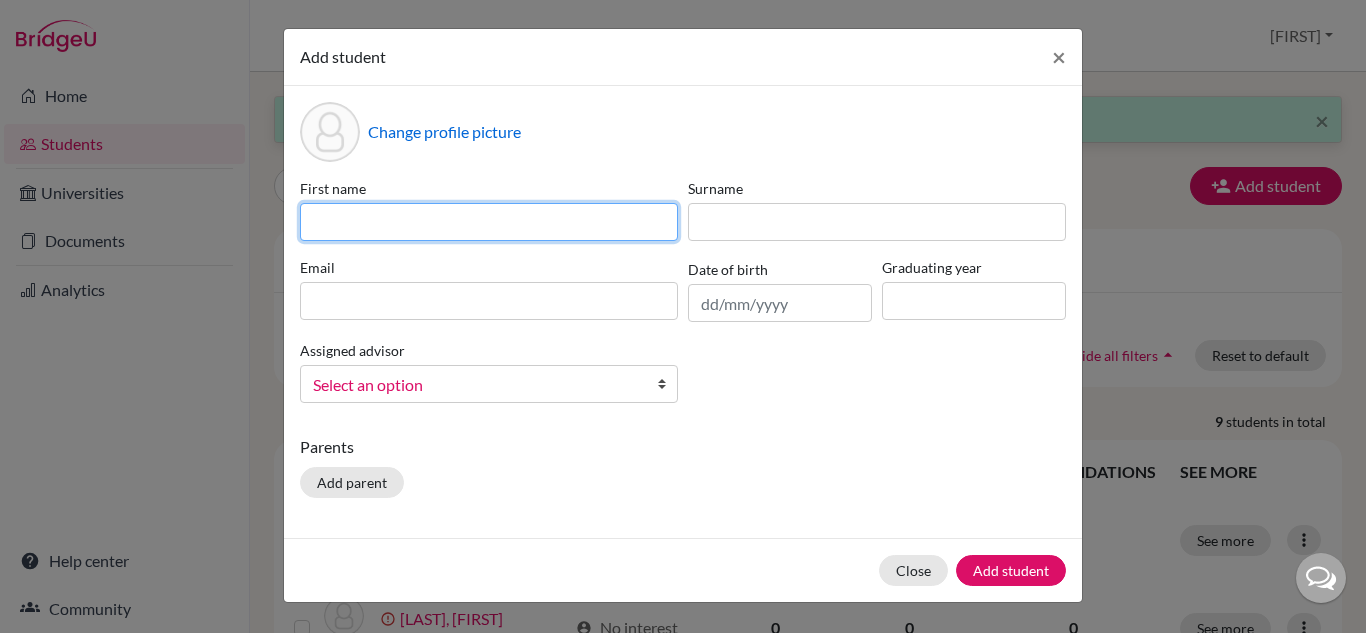 click at bounding box center [489, 222] 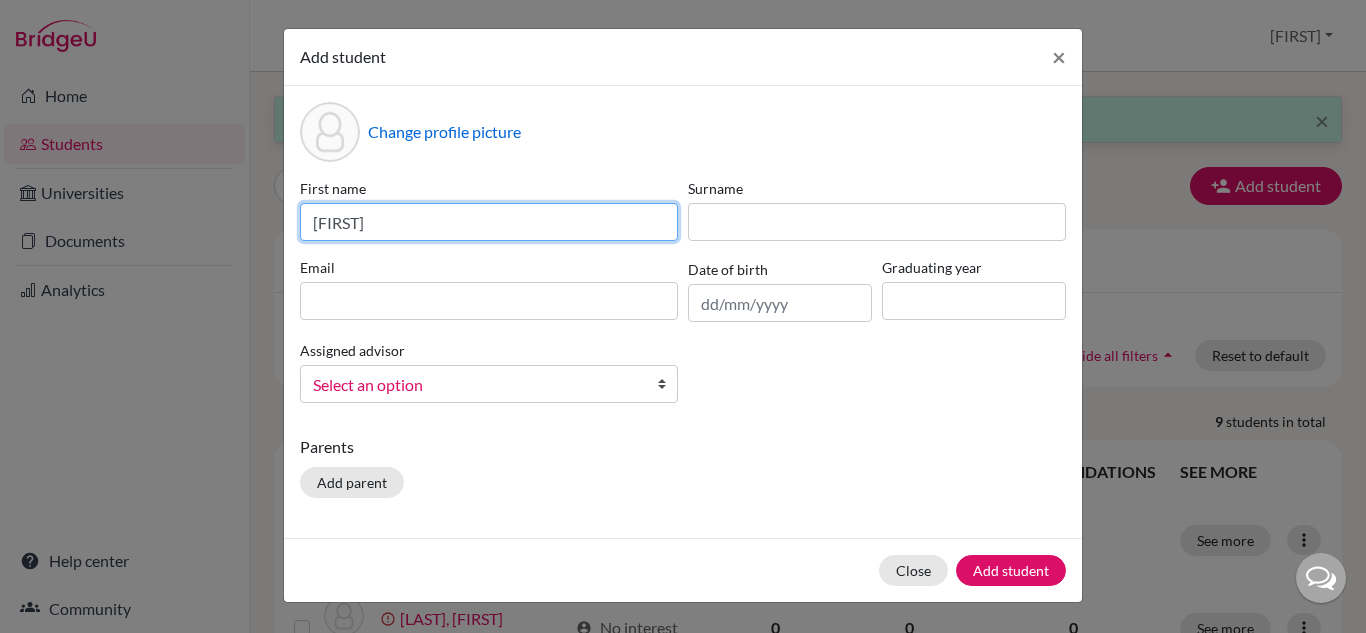type on "Felipe" 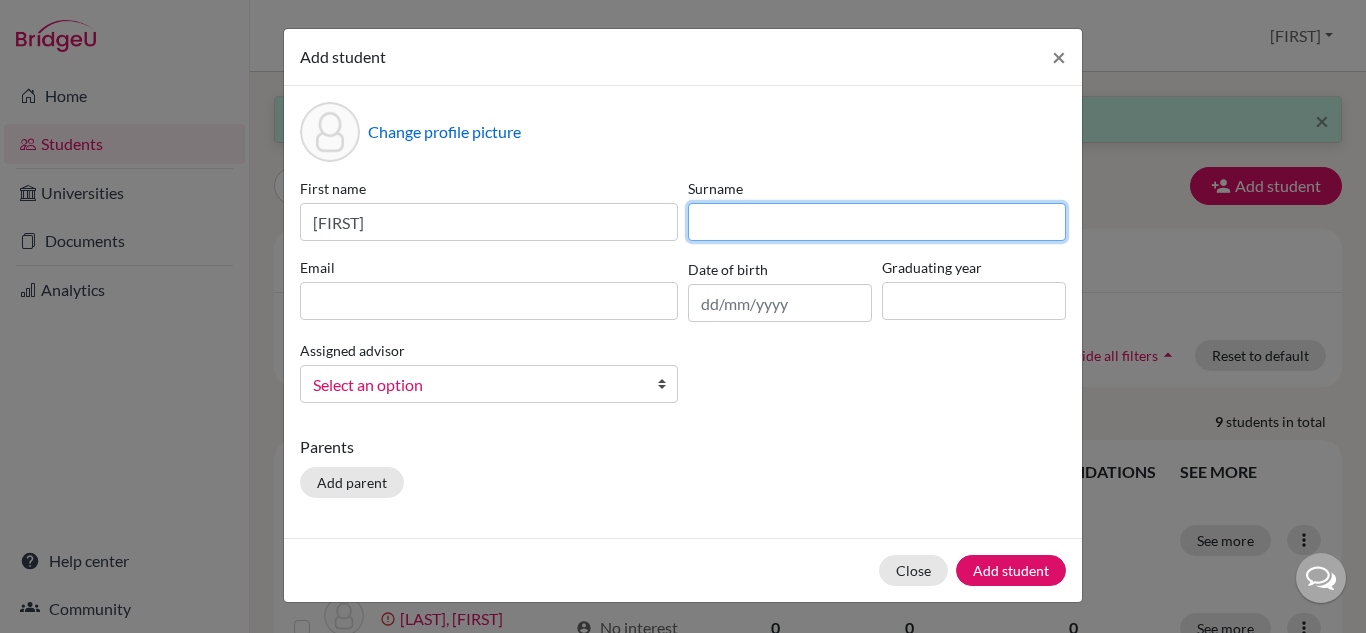 click at bounding box center (877, 222) 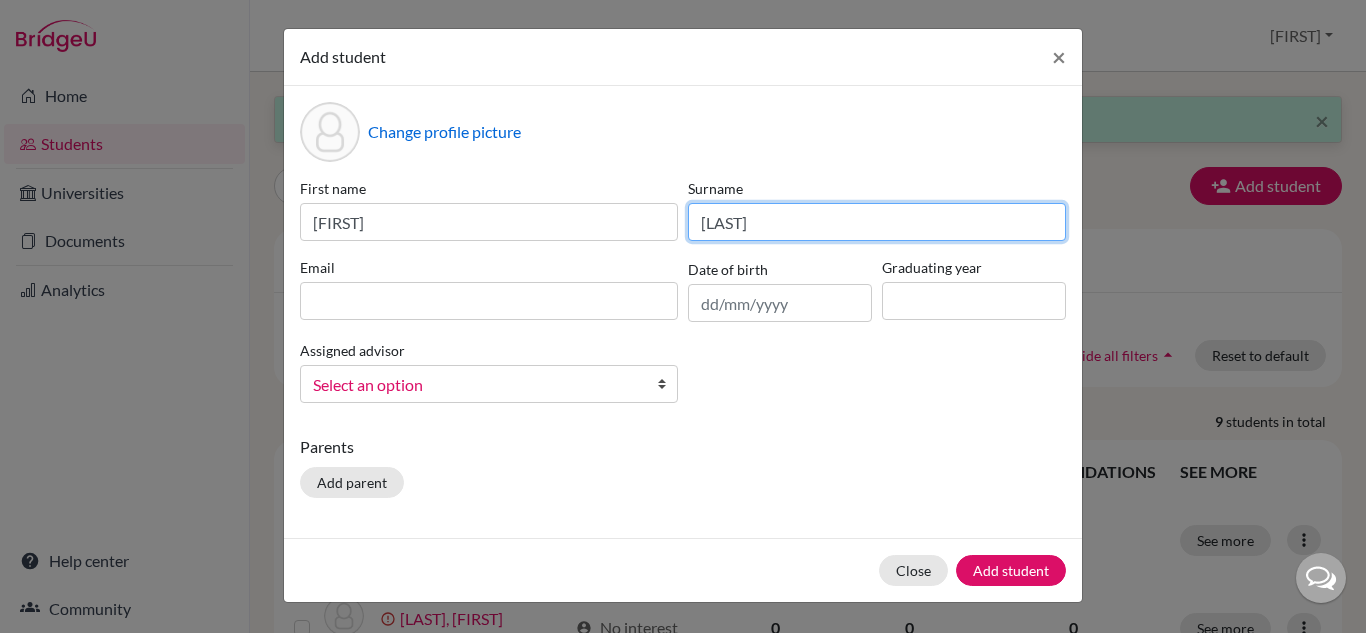 type on "Robalinho" 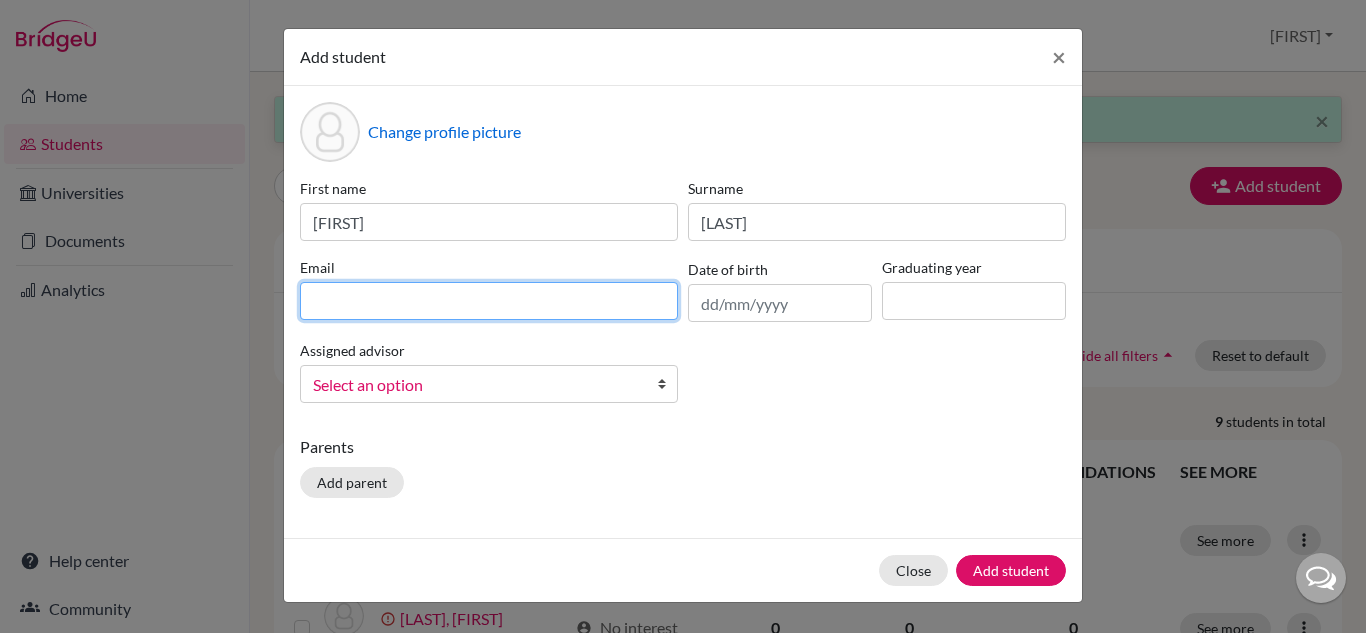click at bounding box center [489, 301] 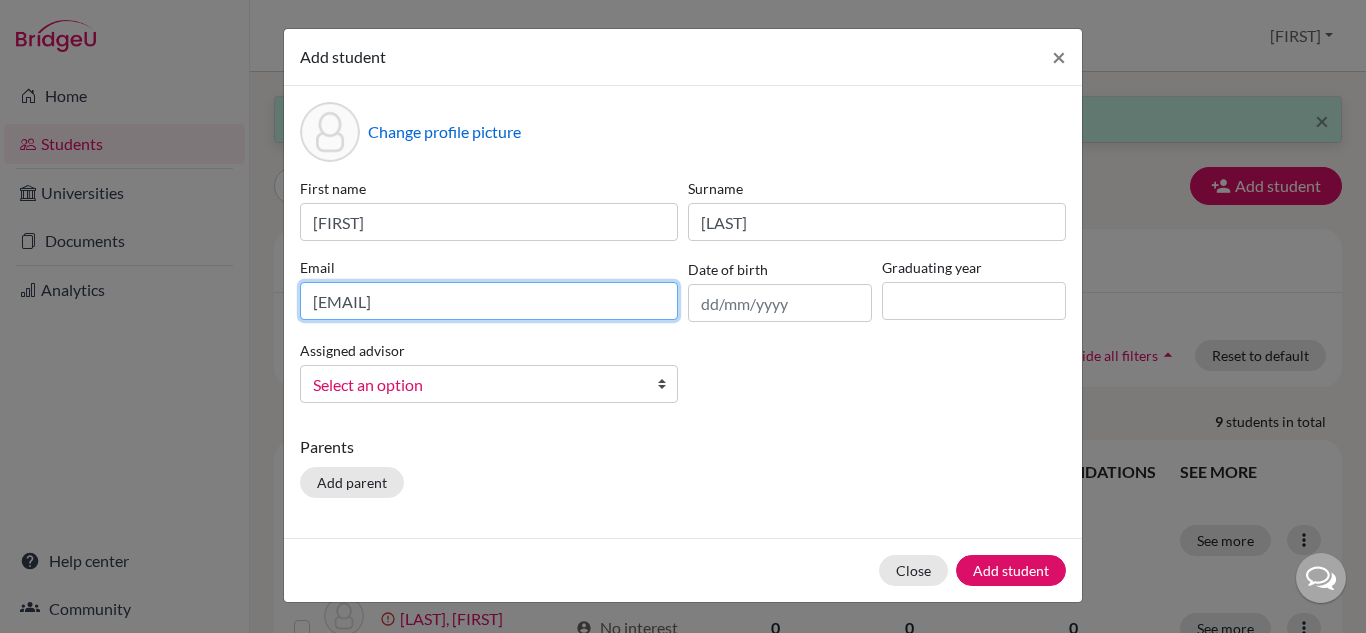 type on "2028feliperobalinho@britishschool.g12.br" 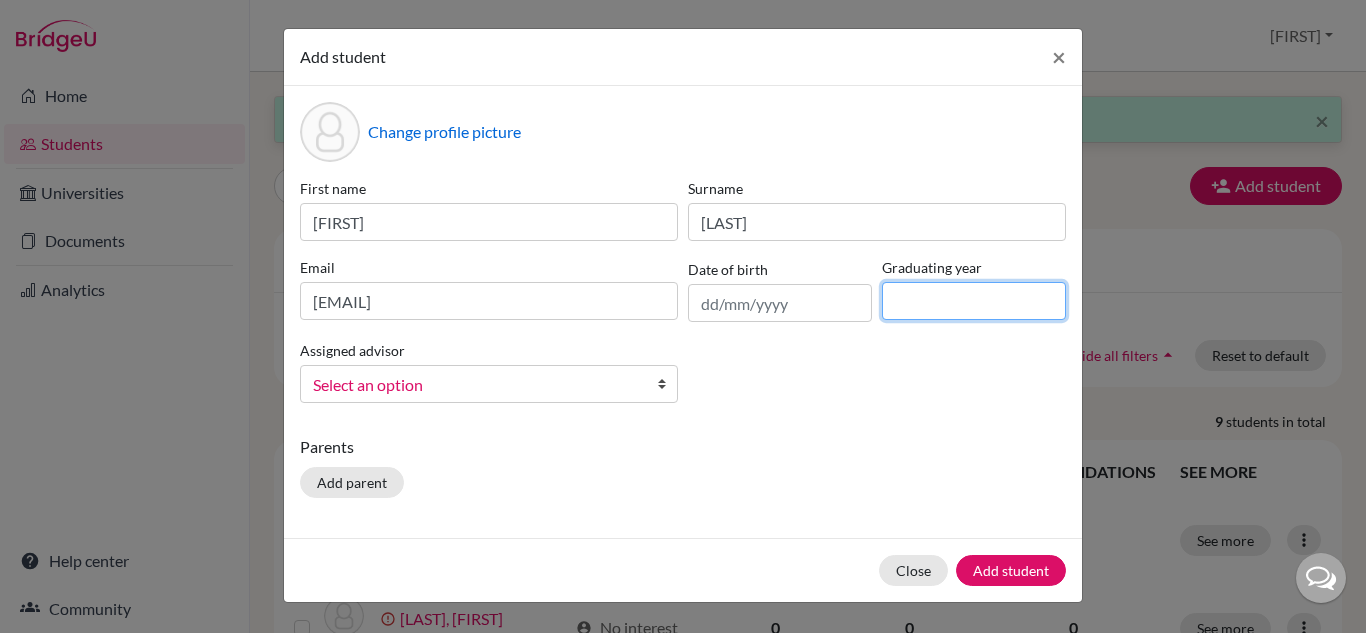 click at bounding box center [974, 301] 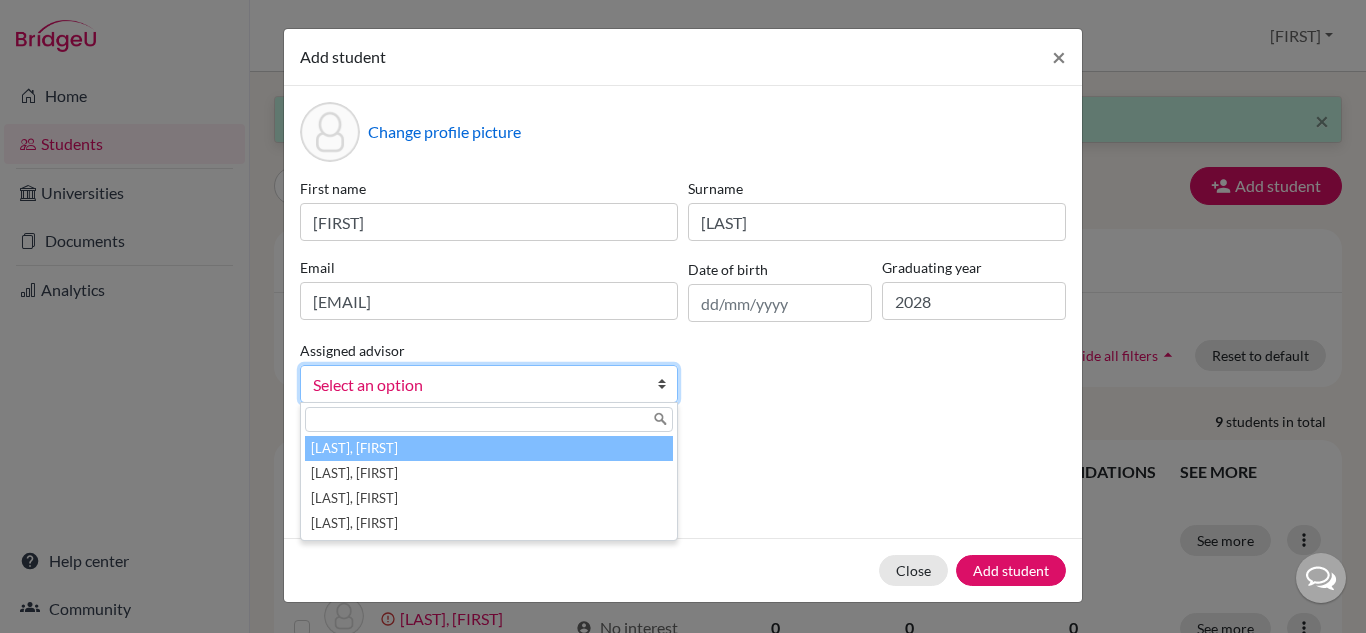 click on "Select an option" at bounding box center (476, 385) 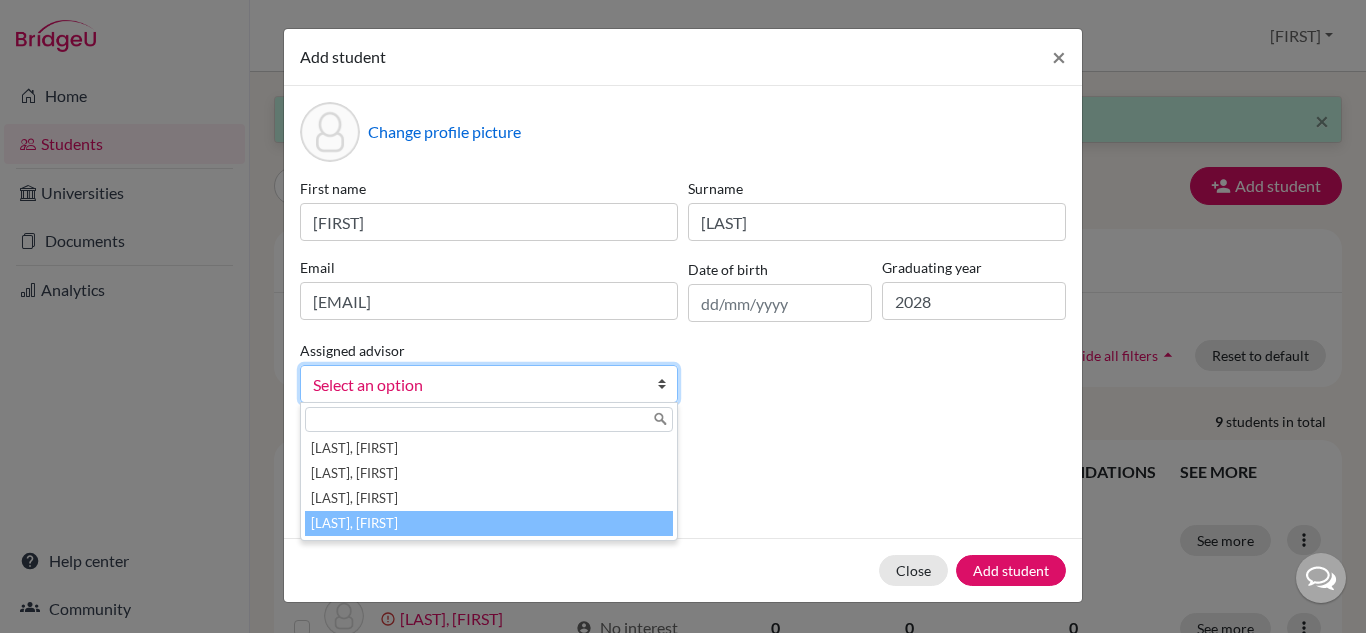 click on "Vaz, Susana" at bounding box center (489, 523) 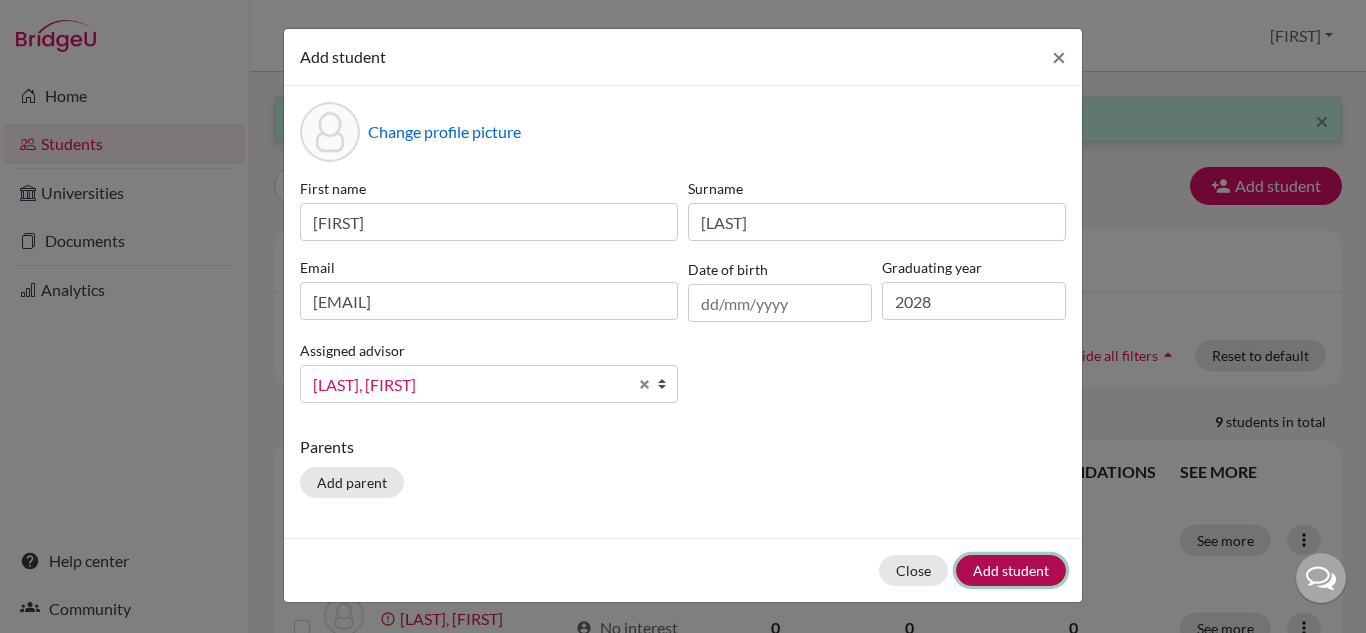click on "Add student" at bounding box center [1011, 570] 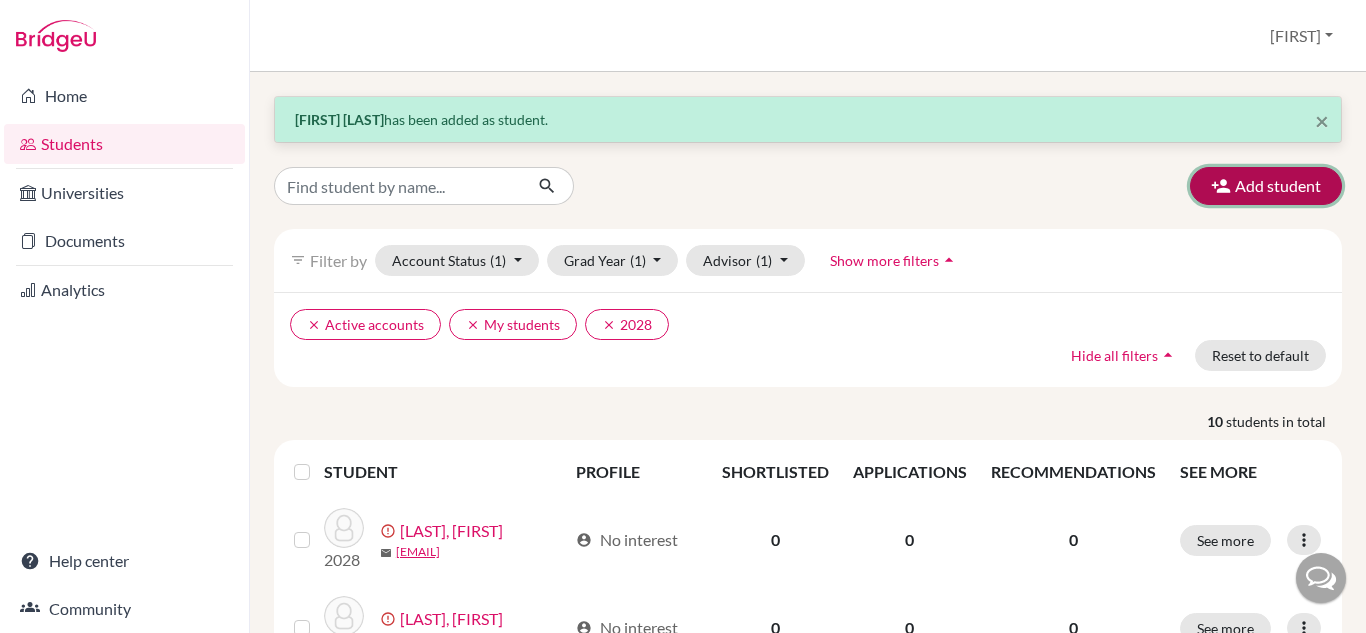 click on "Add student" at bounding box center (1266, 186) 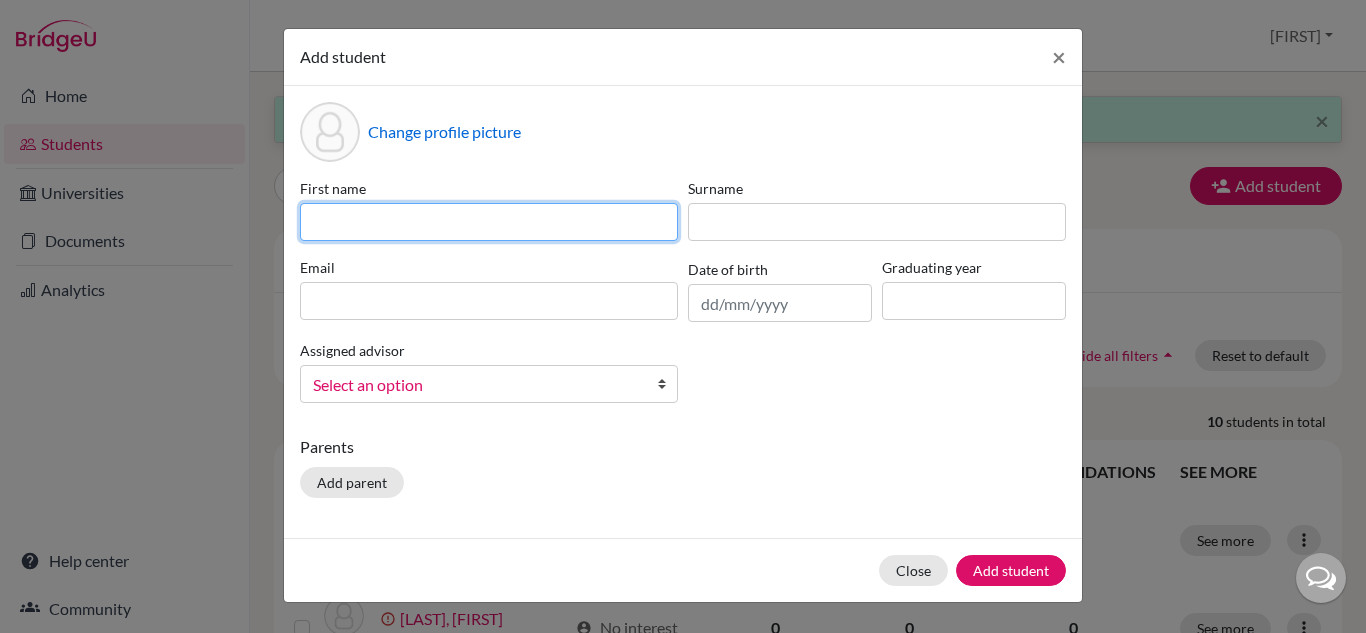 click at bounding box center (489, 222) 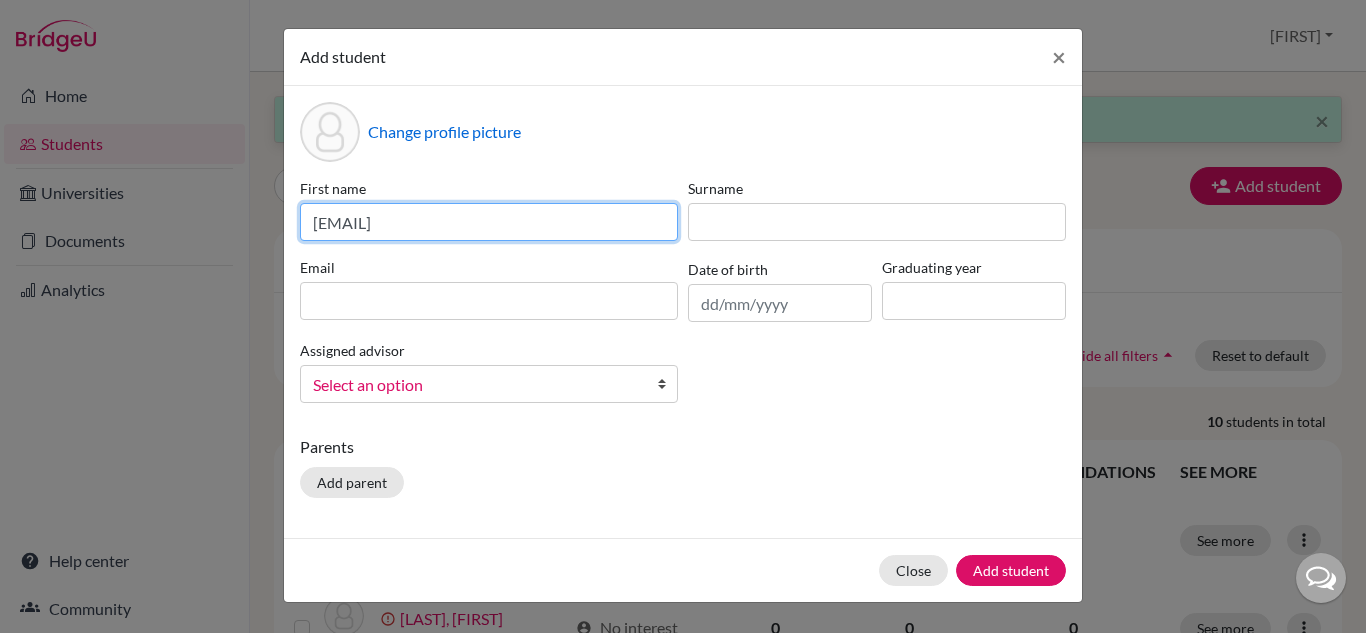 click on "2028elizavetachaykovskaya@britishschool.g12.br" at bounding box center [489, 222] 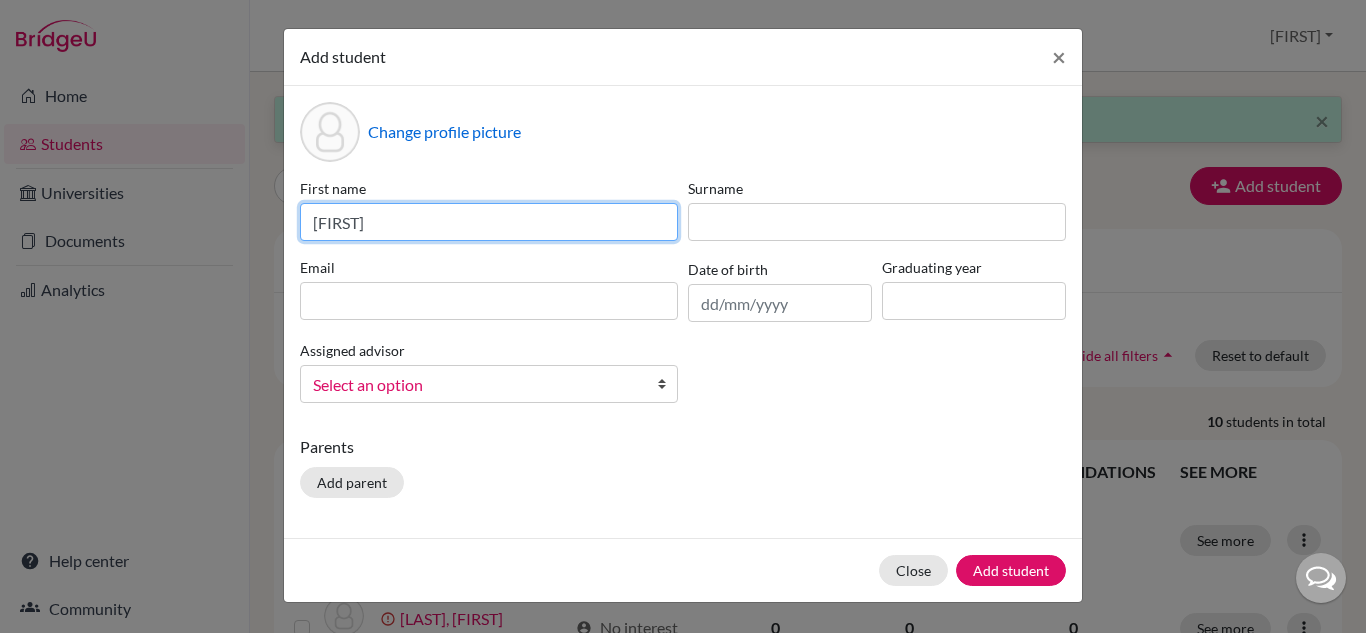 type on "Elizaveta" 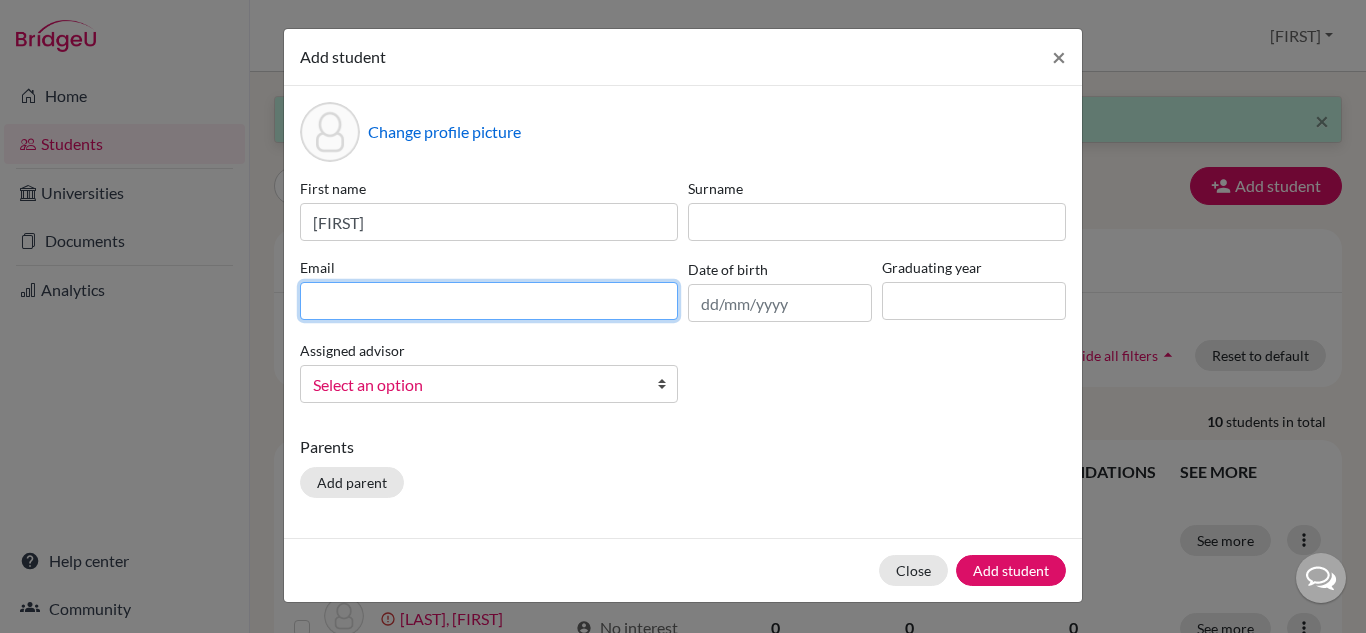 click at bounding box center [489, 301] 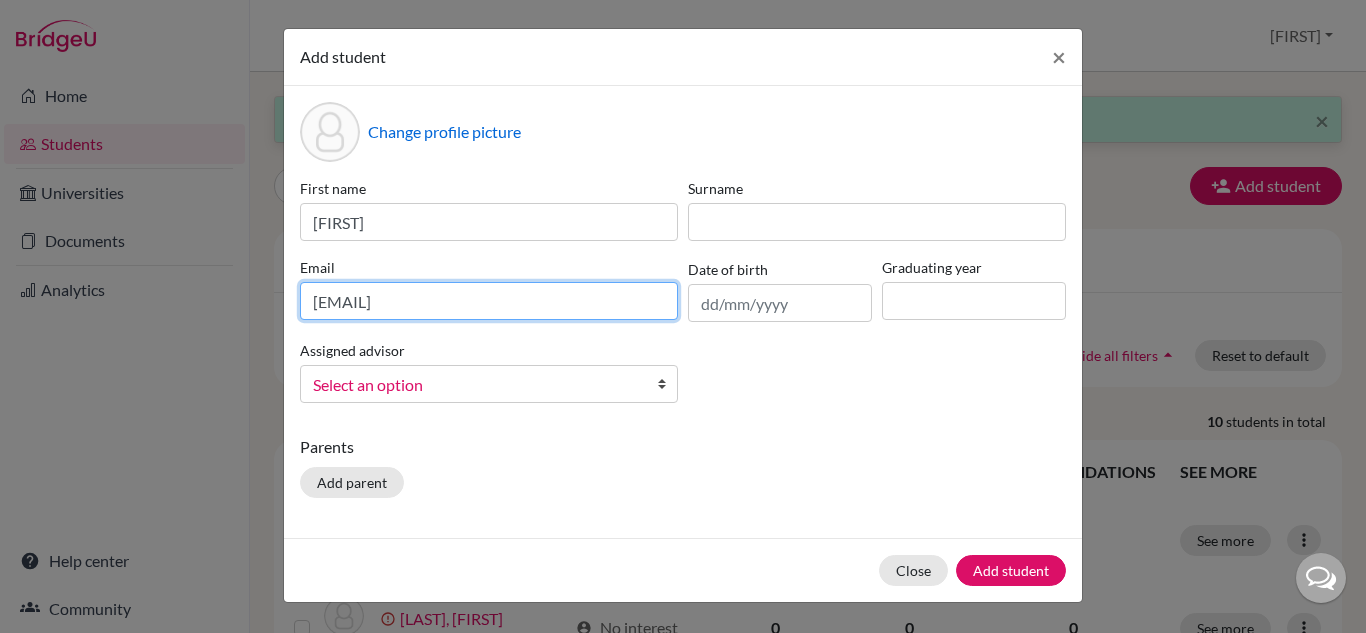 type on "2028elizavetachaykovskaya@britishschool.g12.br" 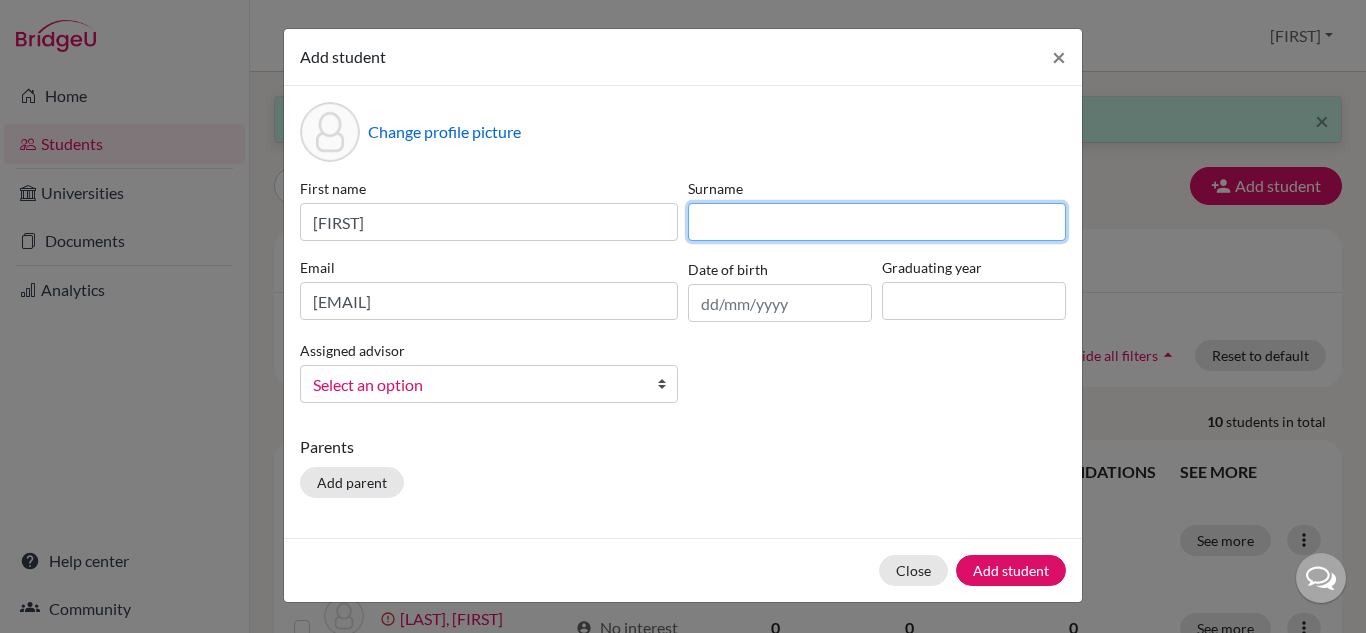 click at bounding box center [877, 222] 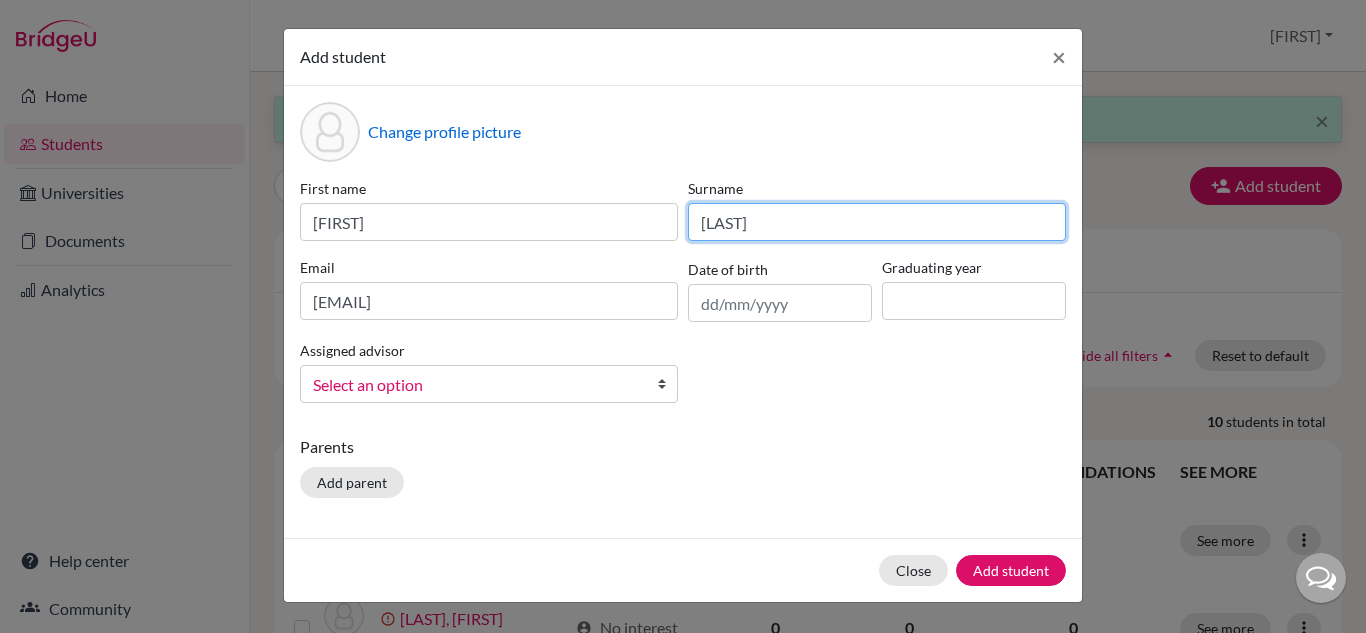 type on "Chaykovskaya" 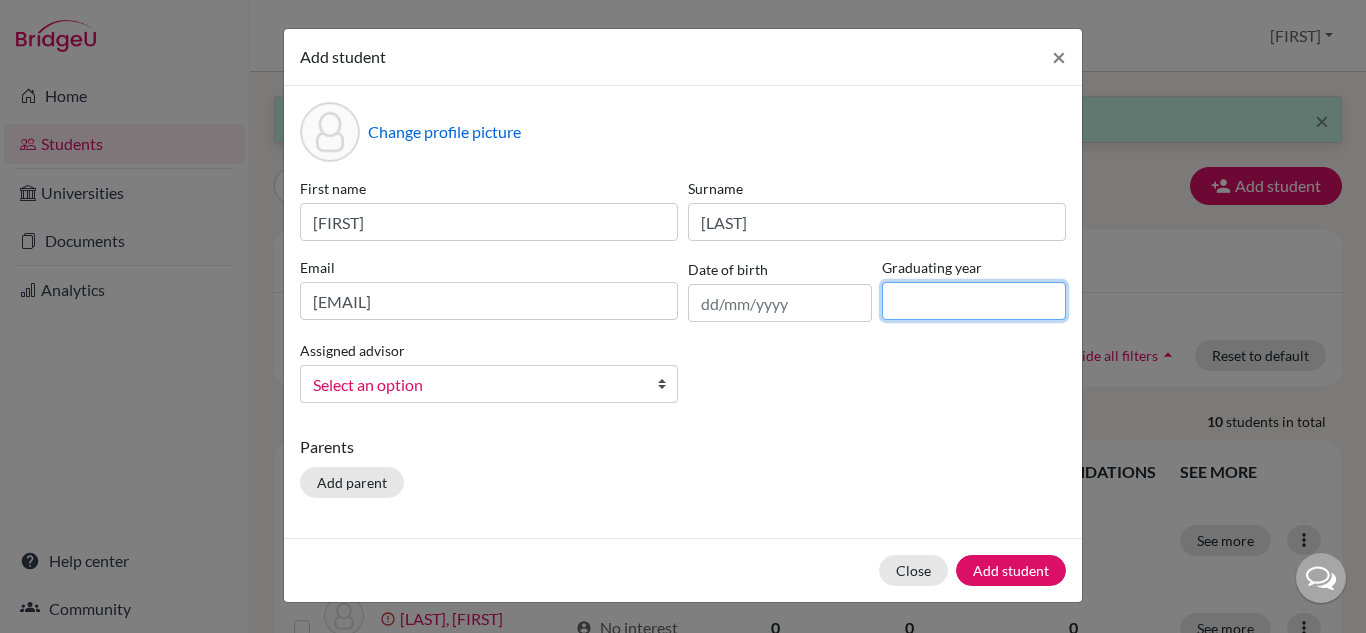 click at bounding box center [974, 301] 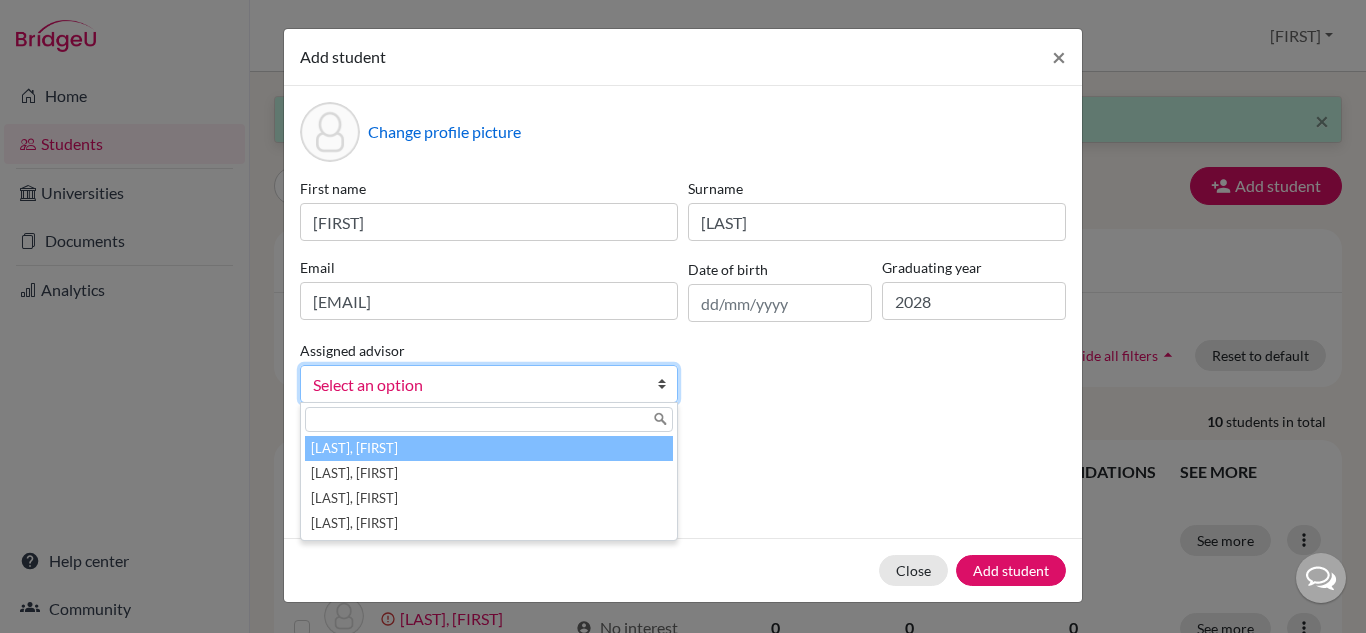 click on "Select an option" at bounding box center [476, 385] 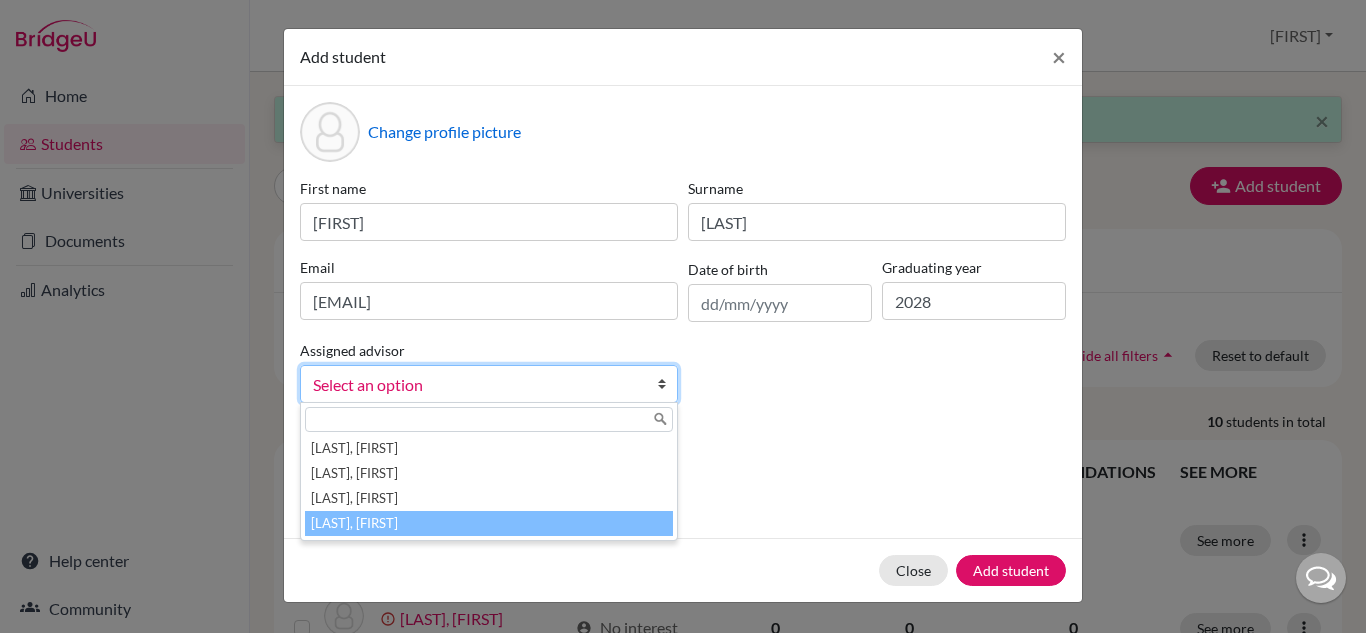 click on "Vaz, Susana" at bounding box center [489, 523] 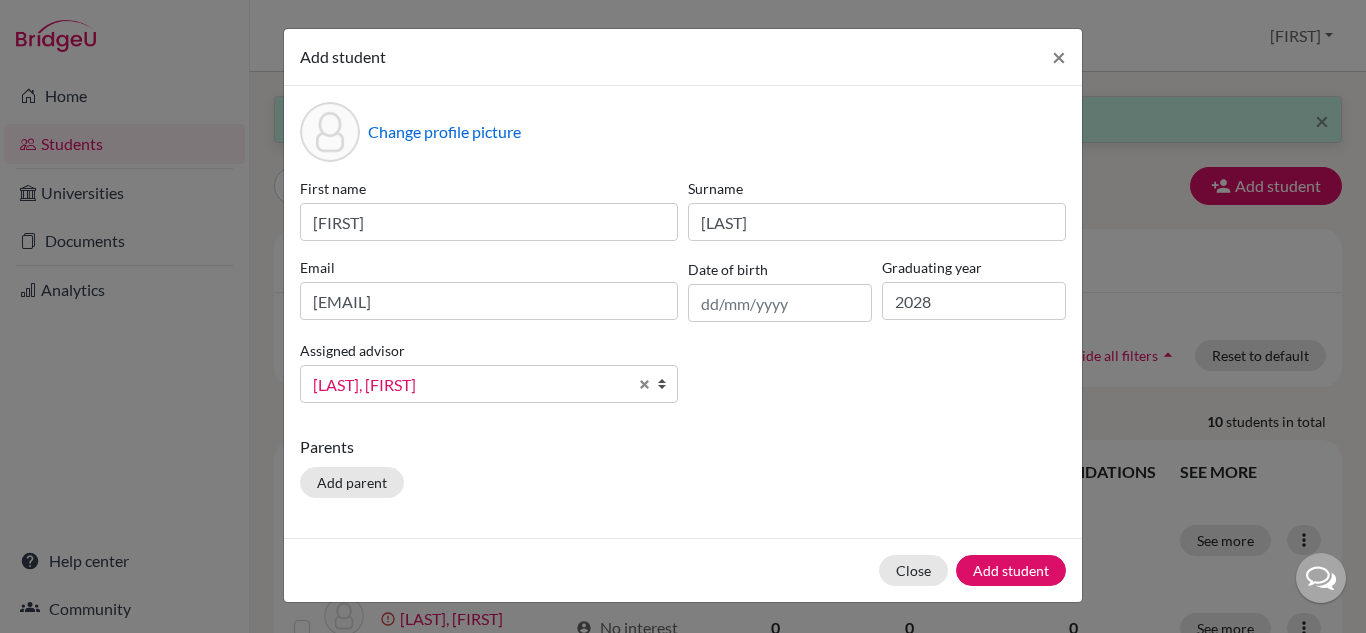 click on "Parents" at bounding box center (683, 447) 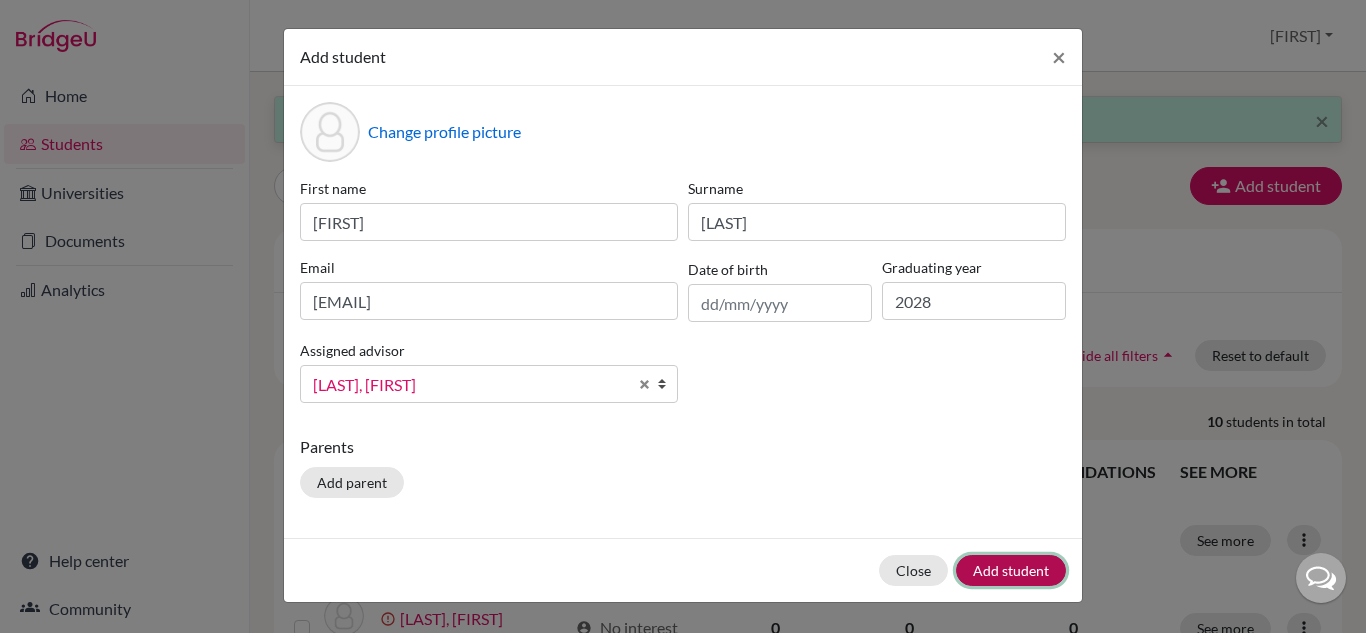 click on "Add student" at bounding box center [1011, 570] 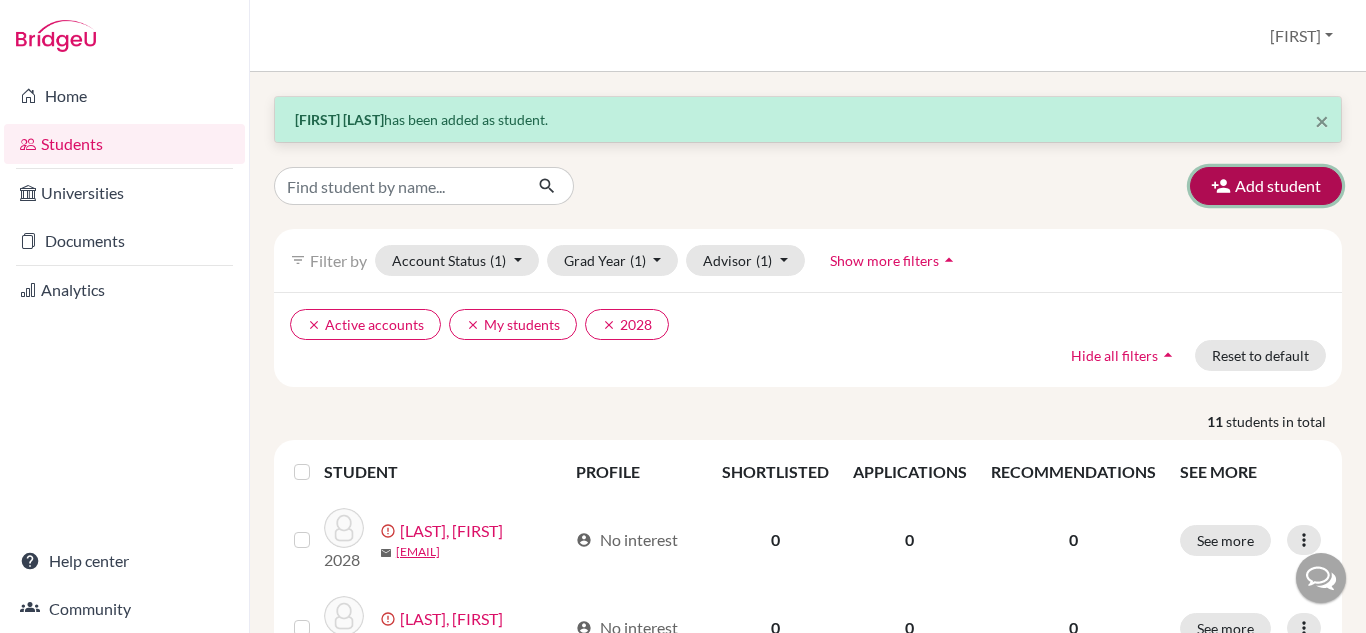 click on "Add student" at bounding box center [1266, 186] 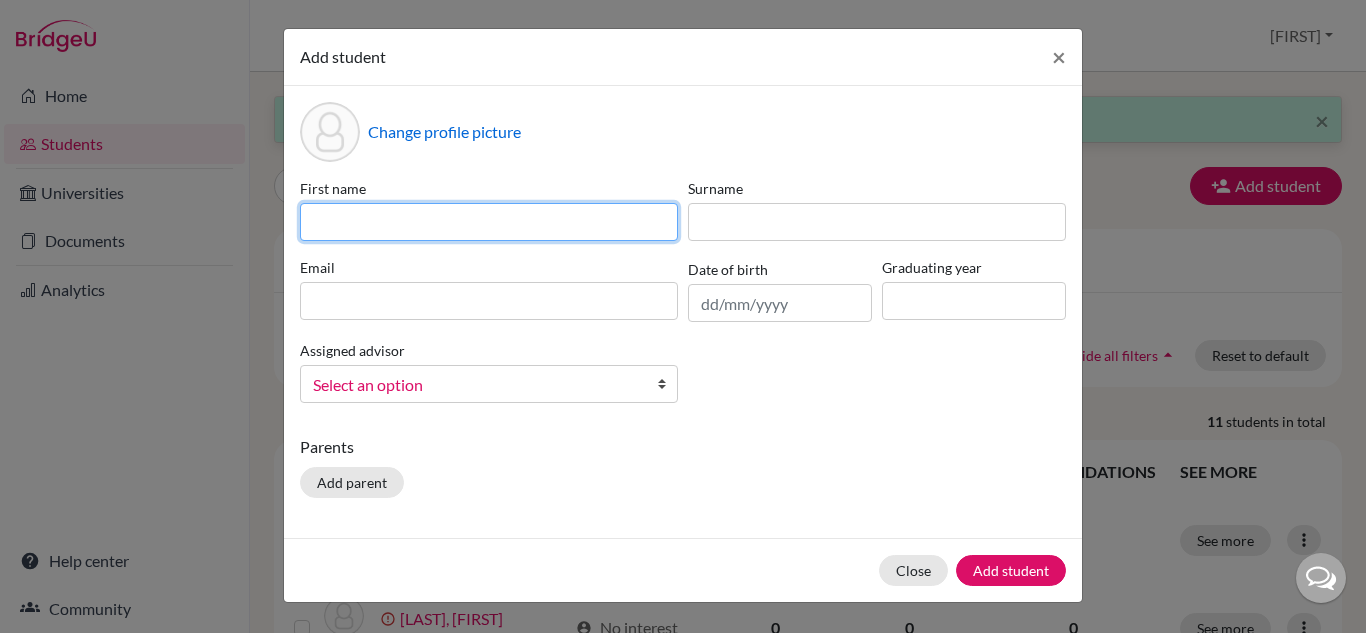 click at bounding box center [489, 222] 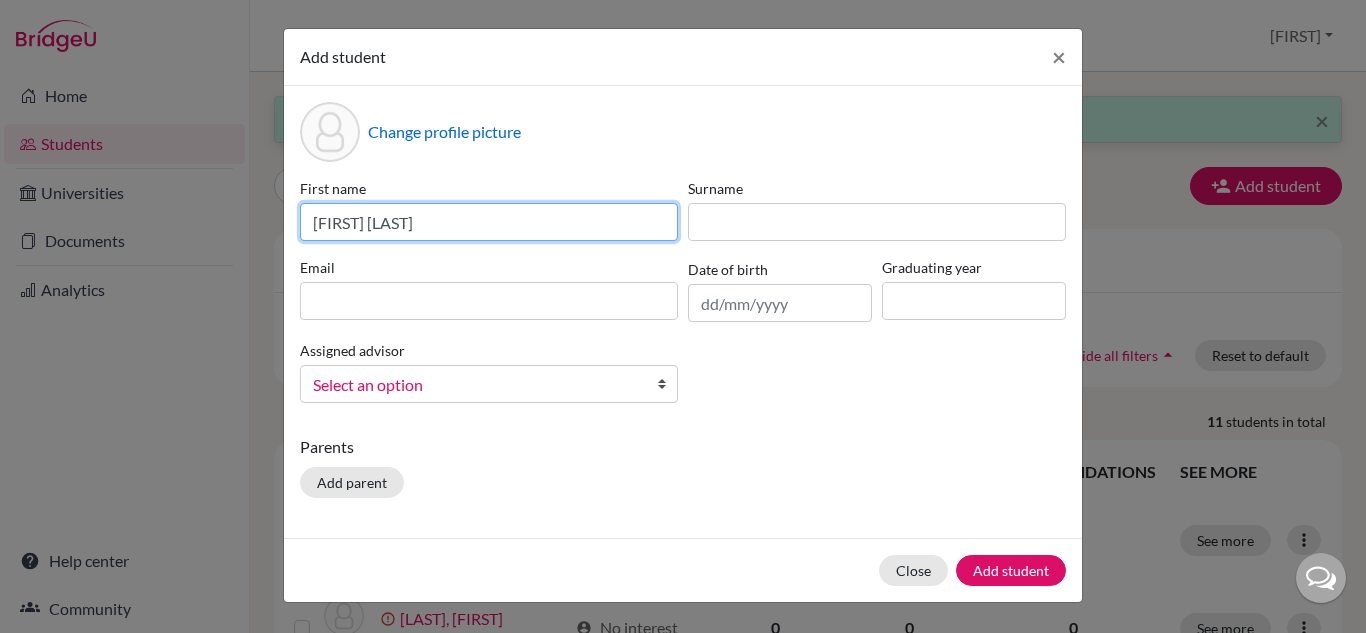 type on "Luiz Felipe" 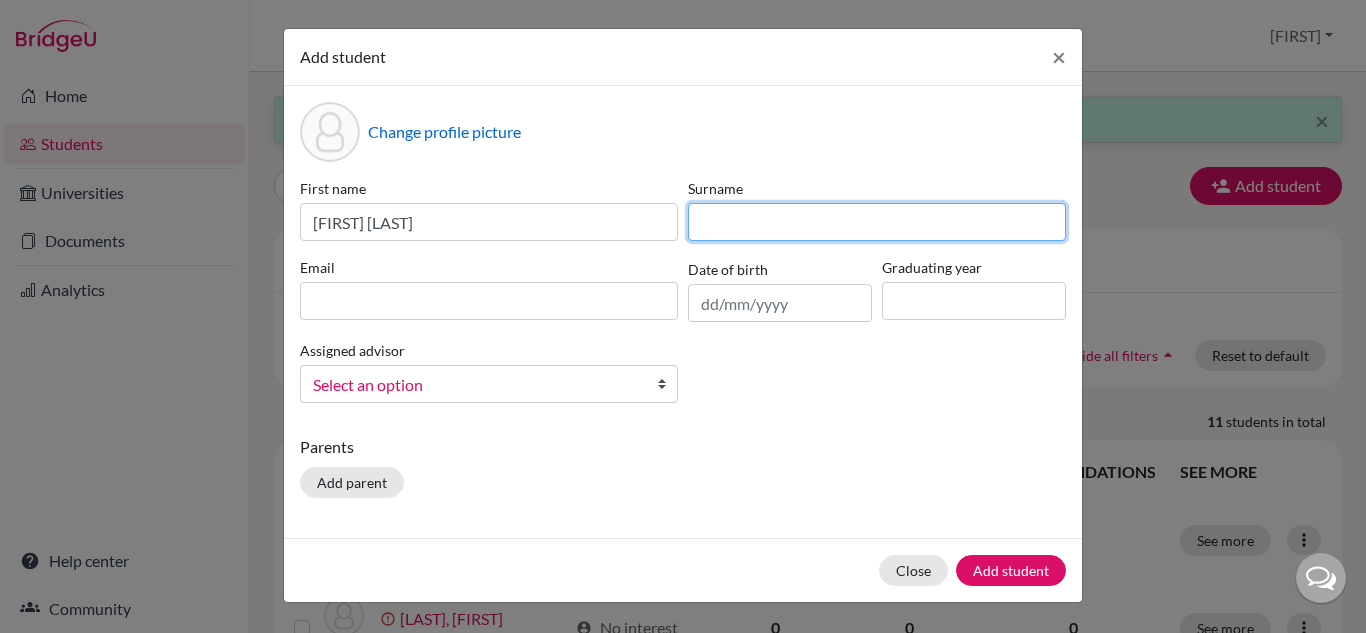 click at bounding box center [877, 222] 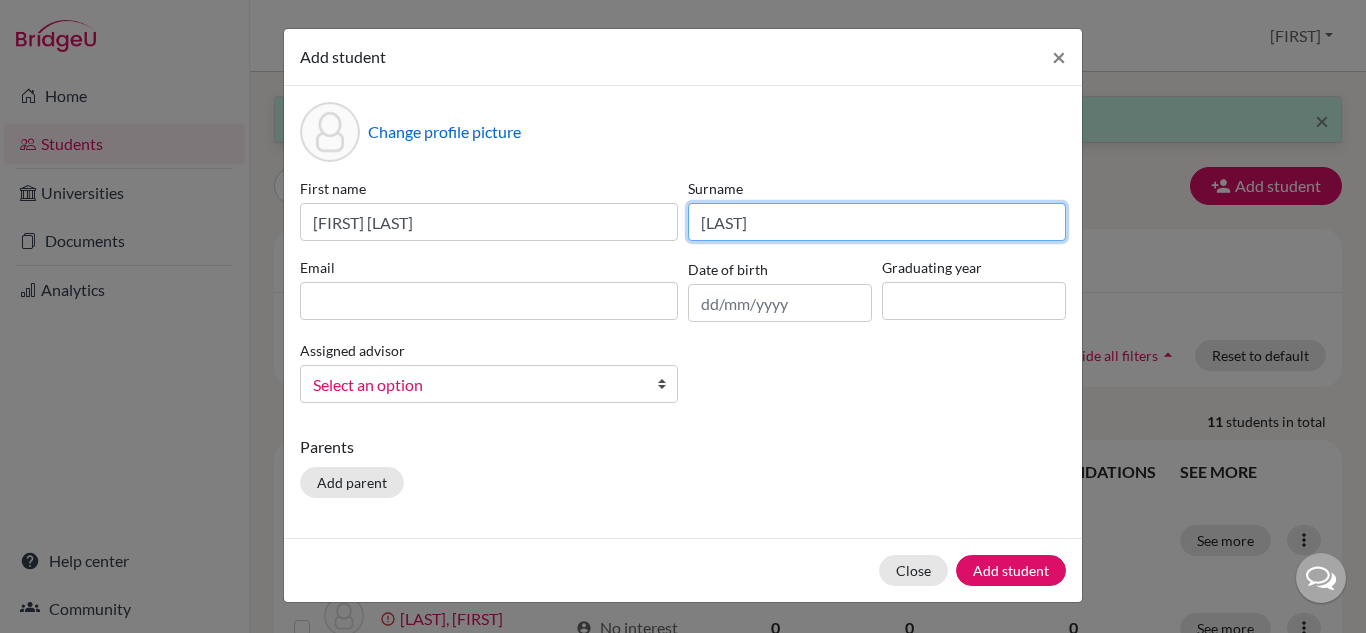 type on "Claessen" 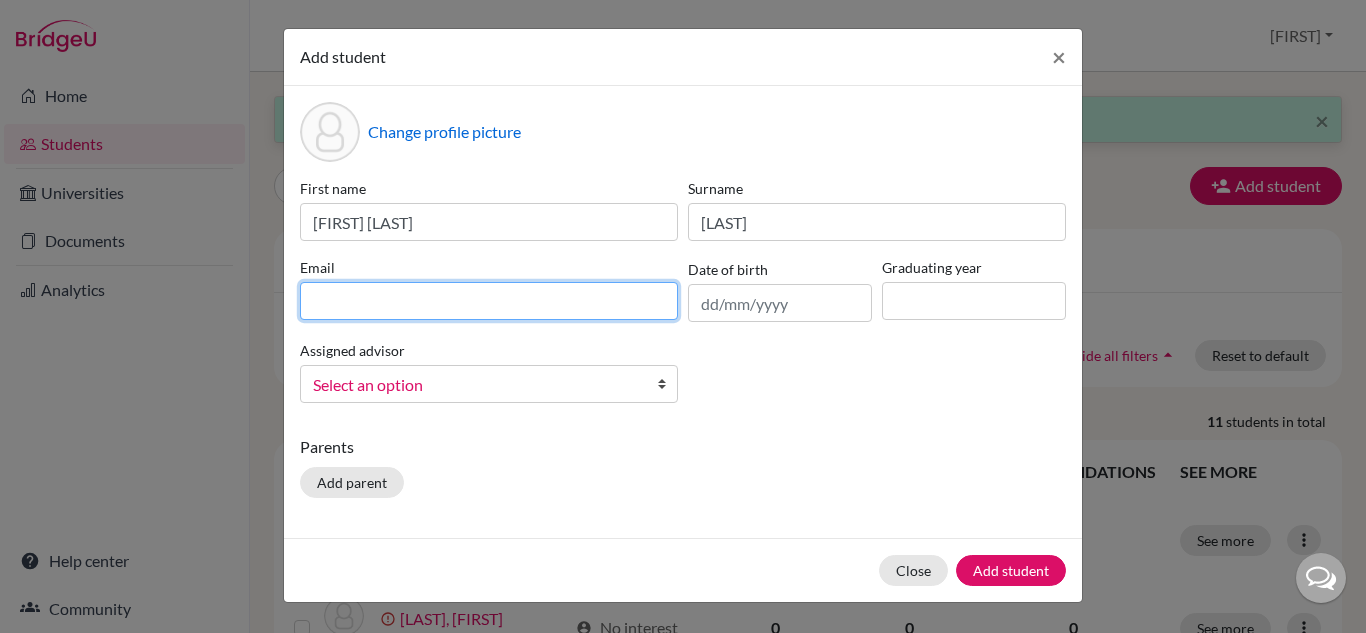 click at bounding box center (489, 301) 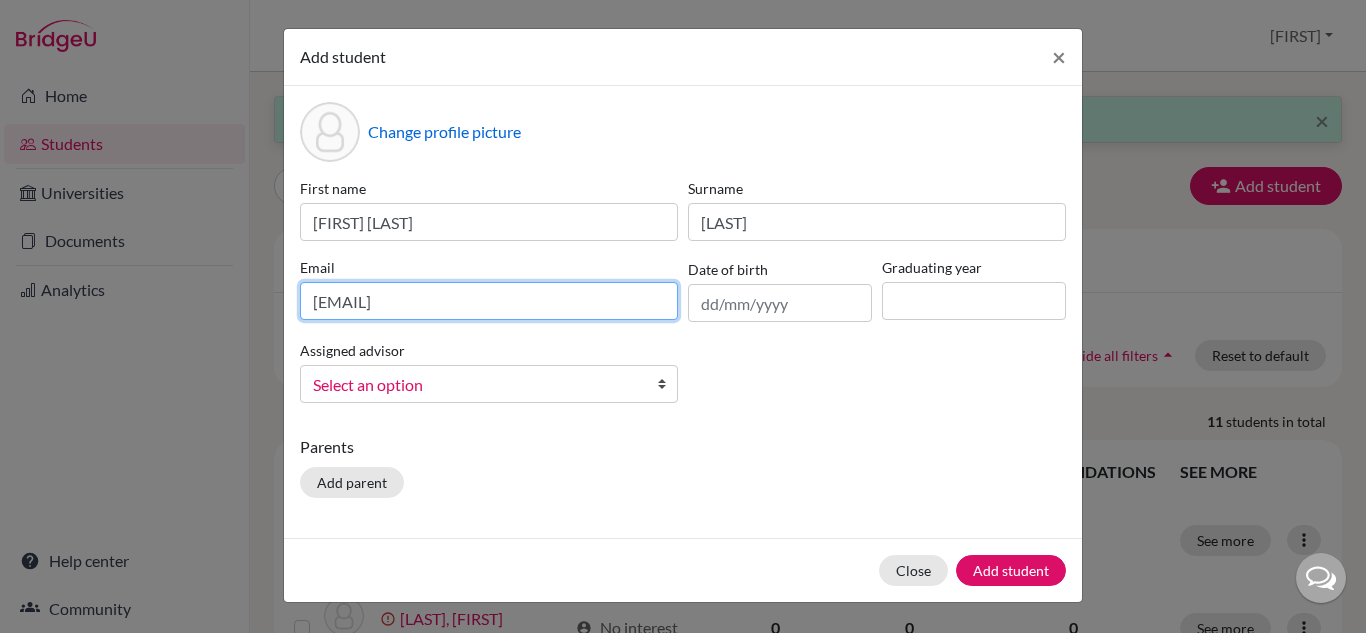 type on "2028luizfelipeclaessen@britishschool.g12.br" 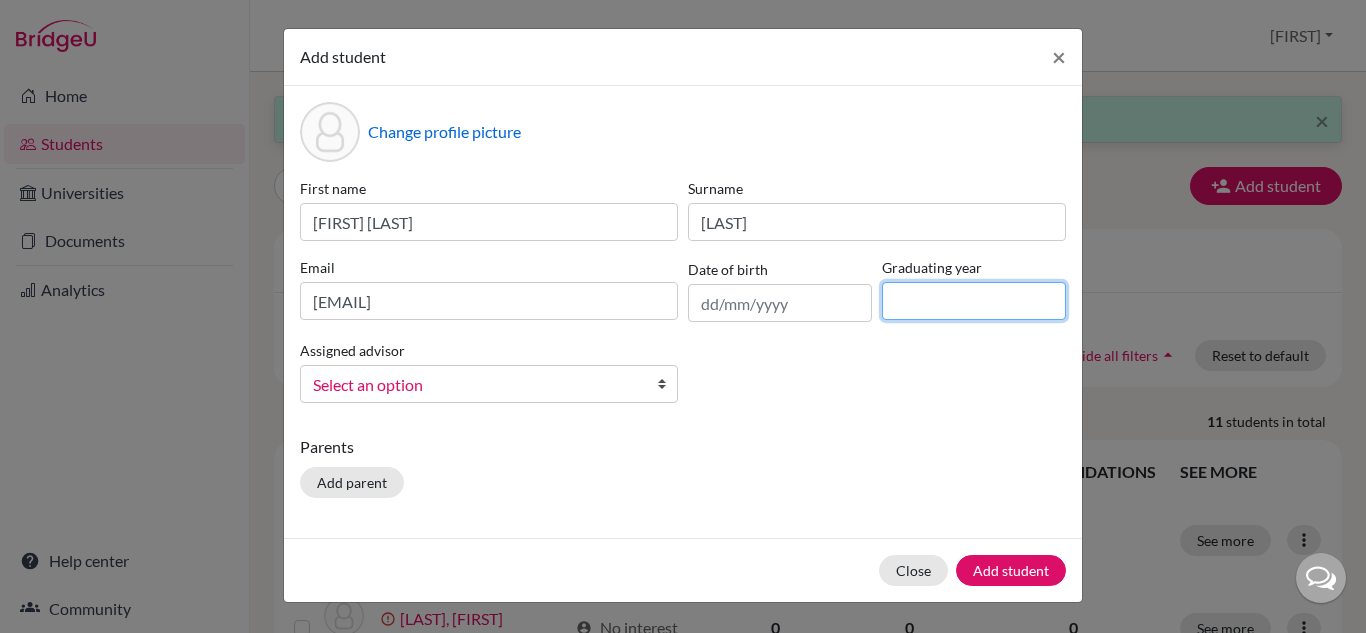 click at bounding box center (974, 301) 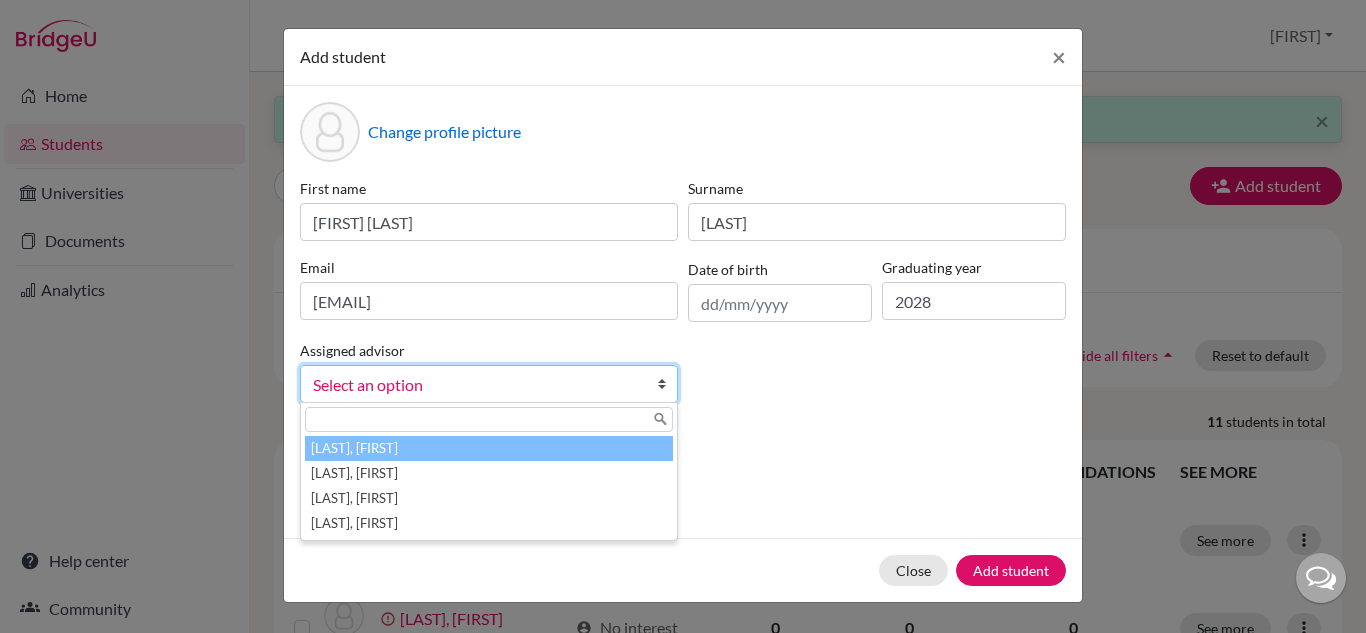 click on "Select an option" at bounding box center [476, 385] 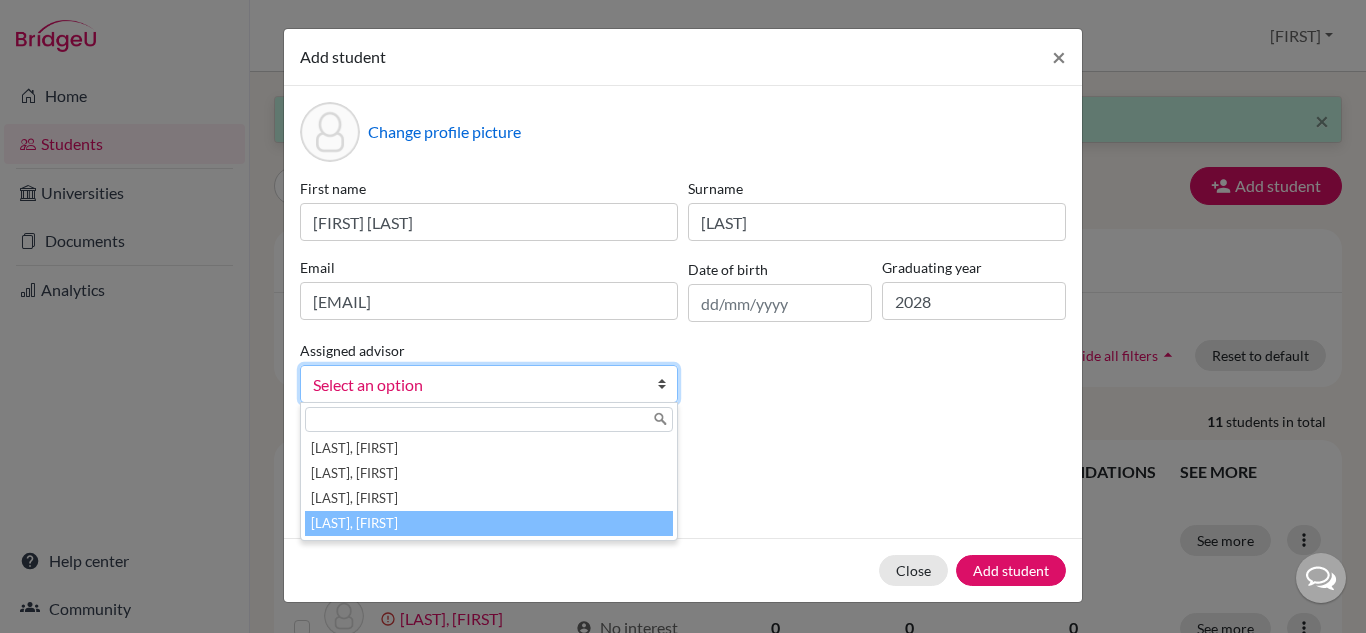 click on "Vaz, Susana" at bounding box center (489, 523) 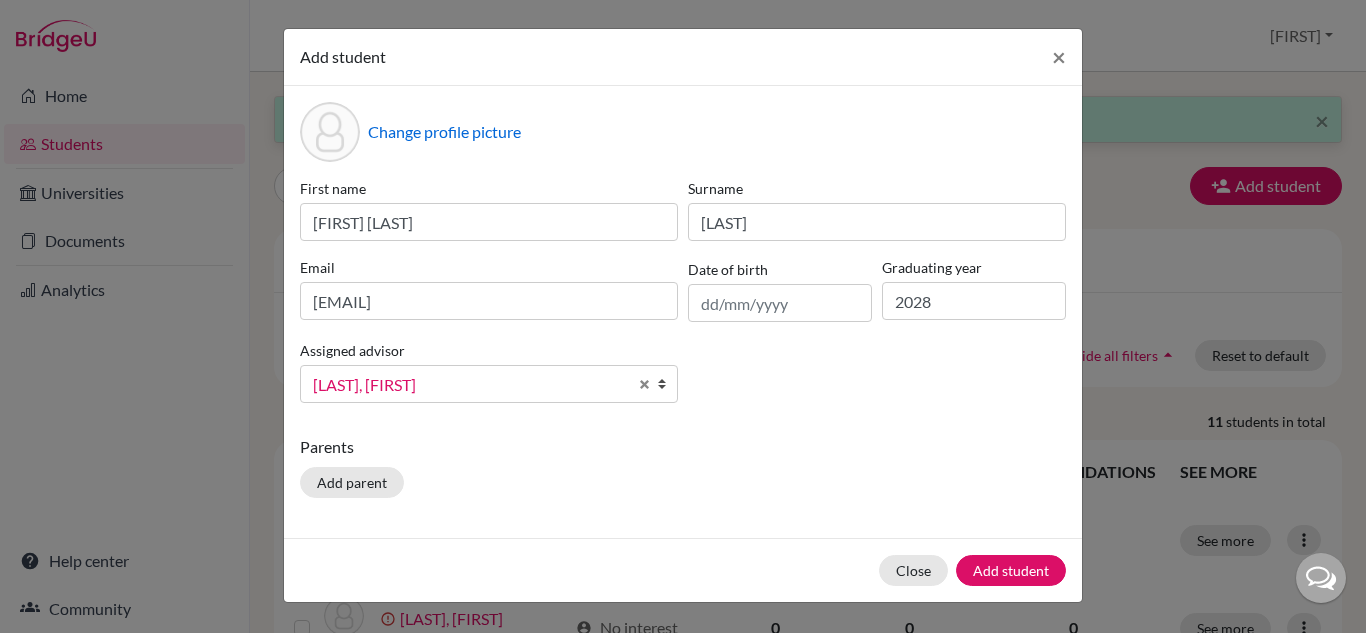 click on "Change profile picture First name Luiz Felipe Surname Claessen Email 2028luizfelipeclaessen@britishschool.g12.br Date of birth Graduating year 2028 Assigned advisor Dias, Rafael Riley, Jane Smith, Guy	 Vaz, Susana
Vaz, Susana
Dias, Rafael Riley, Jane Smith, Guy	 Vaz, Susana
Parents Add parent" at bounding box center (683, 312) 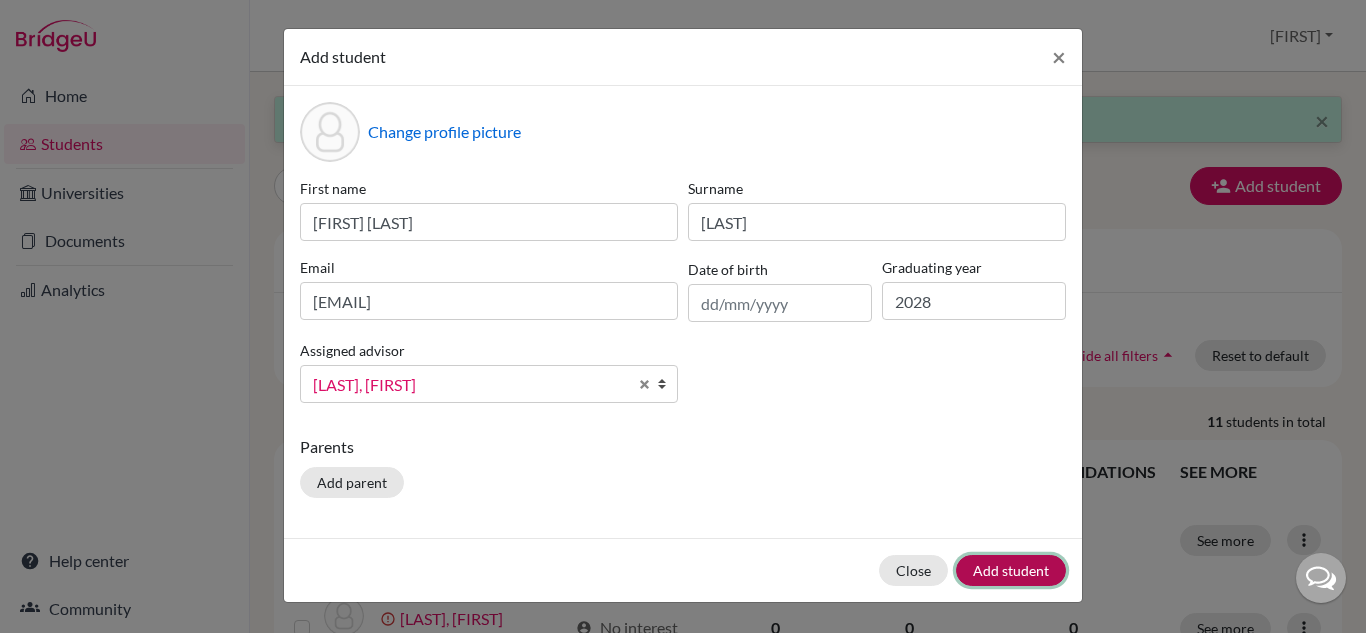 click on "Add student" at bounding box center (1011, 570) 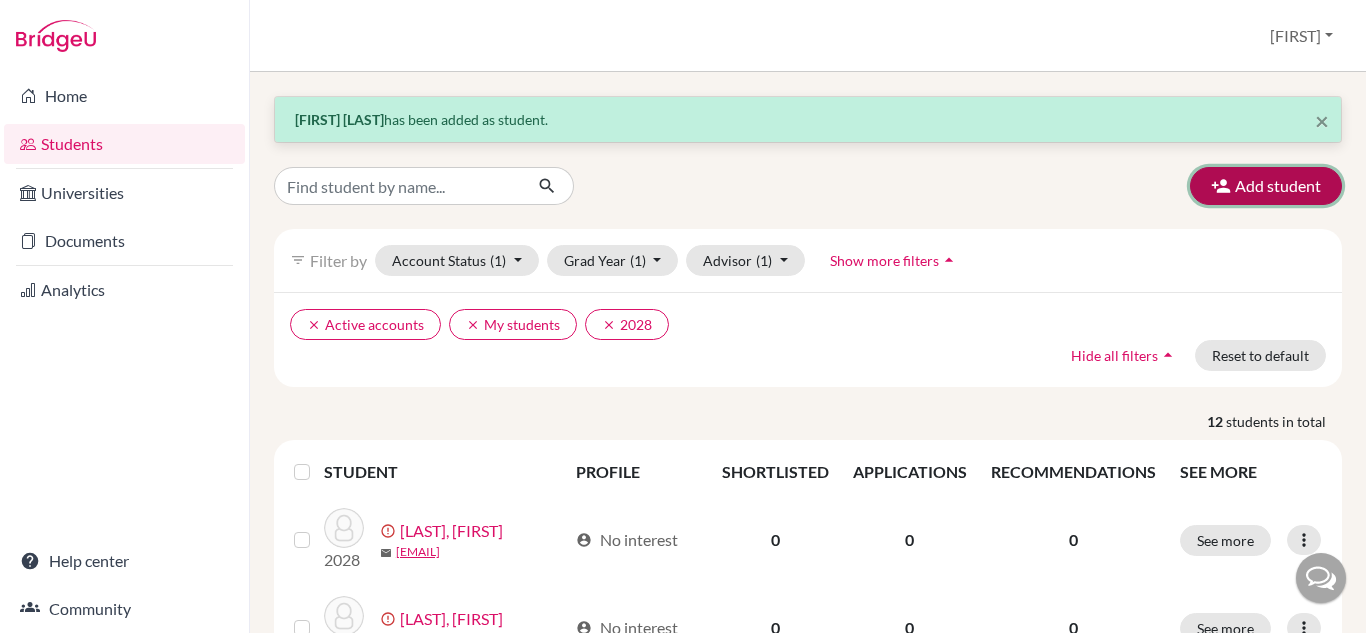 click on "Add student" at bounding box center [1266, 186] 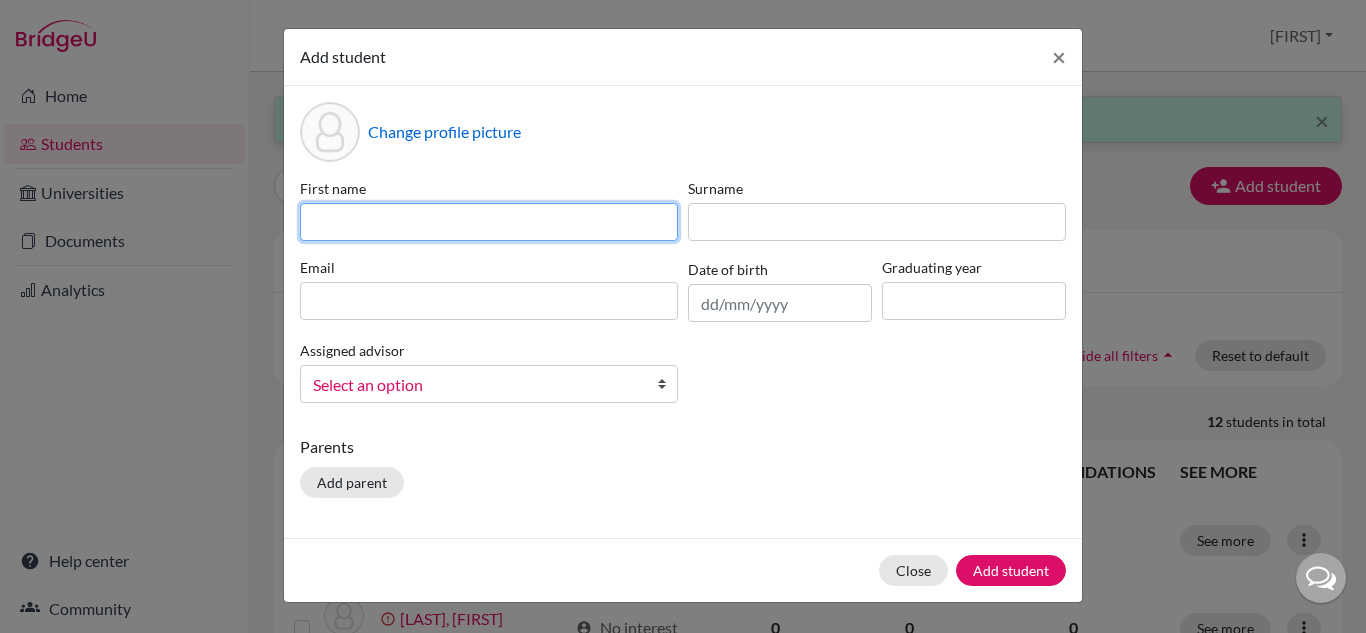 click at bounding box center (489, 222) 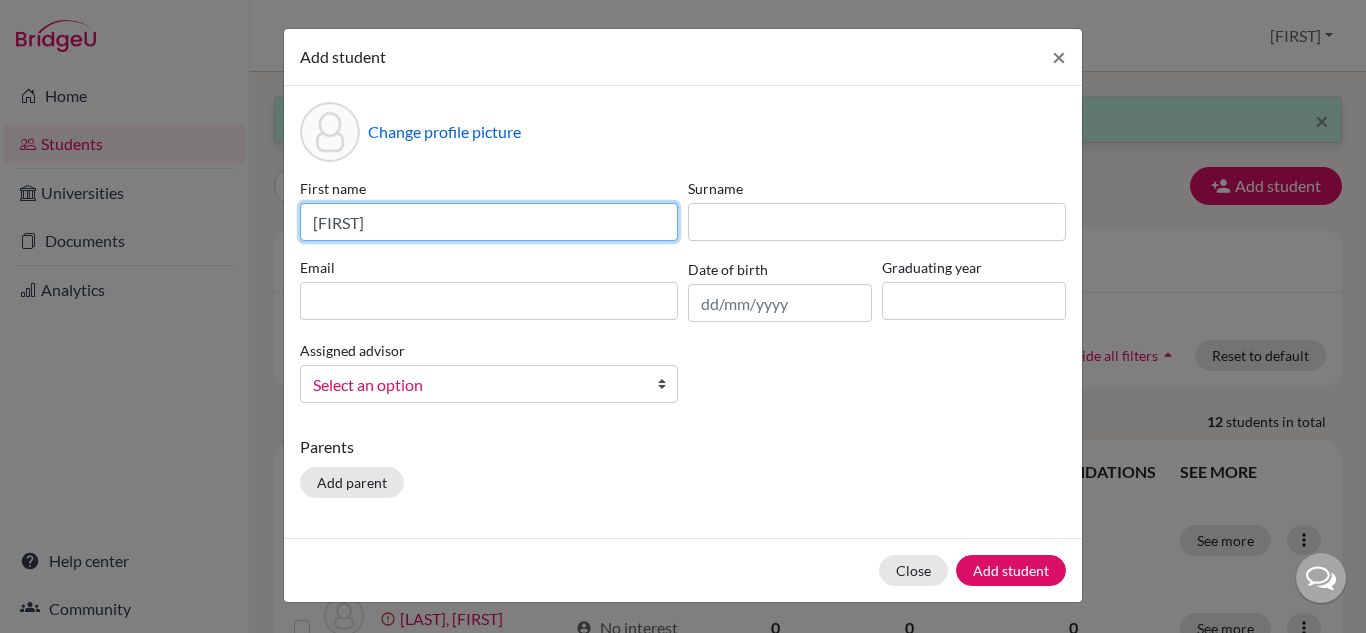 type on "Isabella" 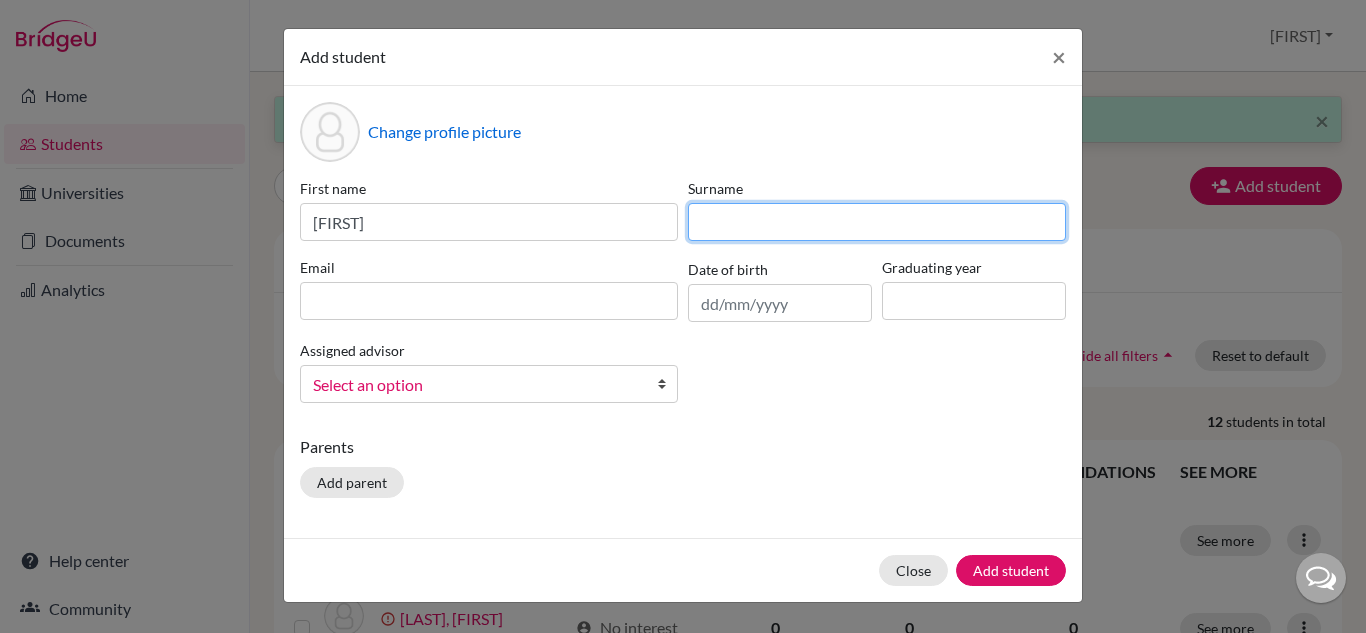 click at bounding box center (877, 222) 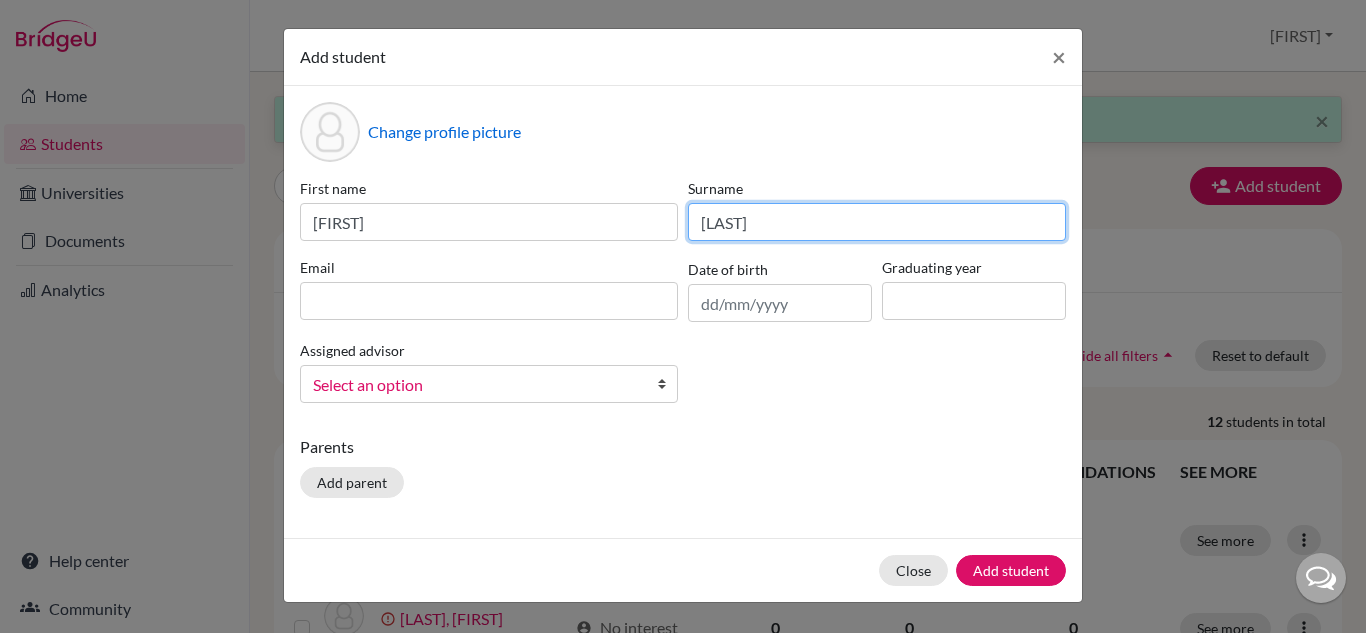 type on "Couto" 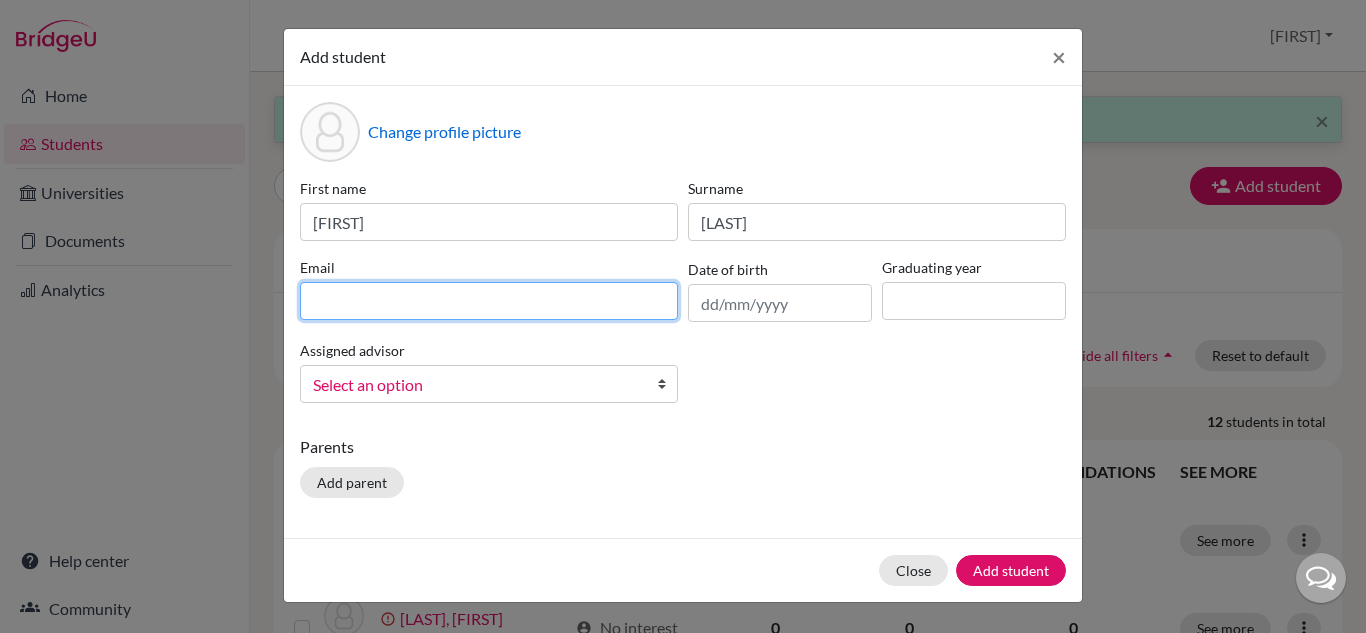 click at bounding box center [489, 301] 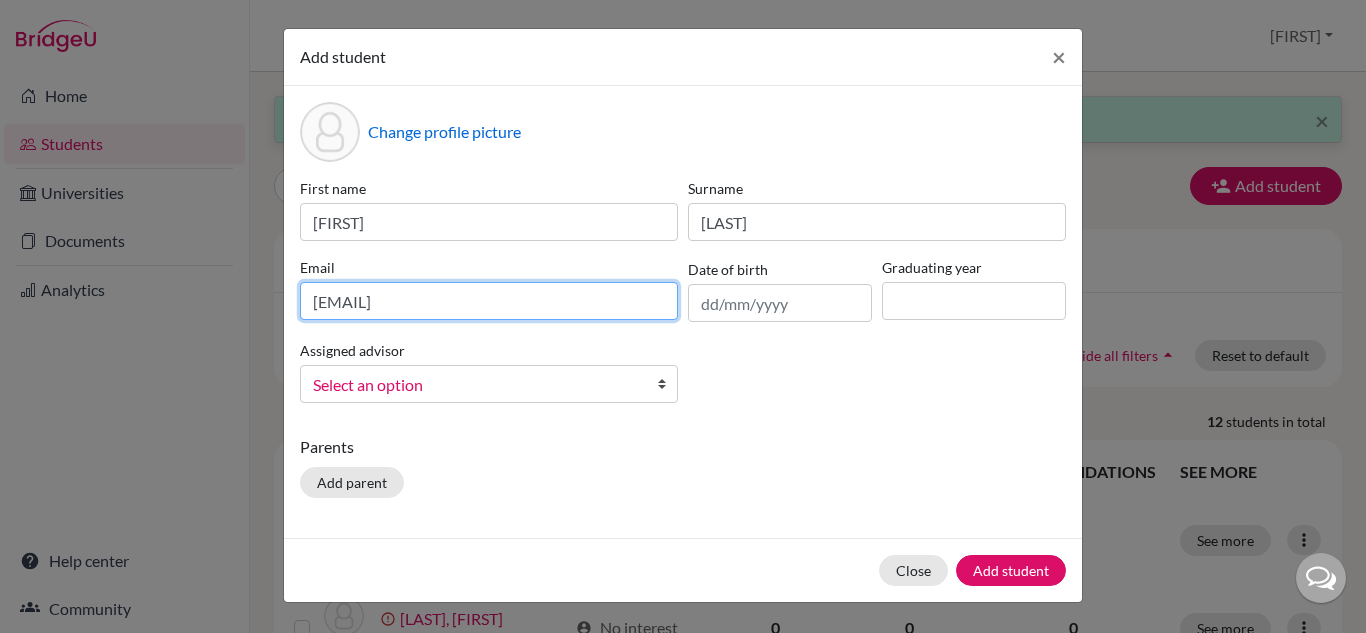 type on "2028isabellacouto@britishschool.g12.br" 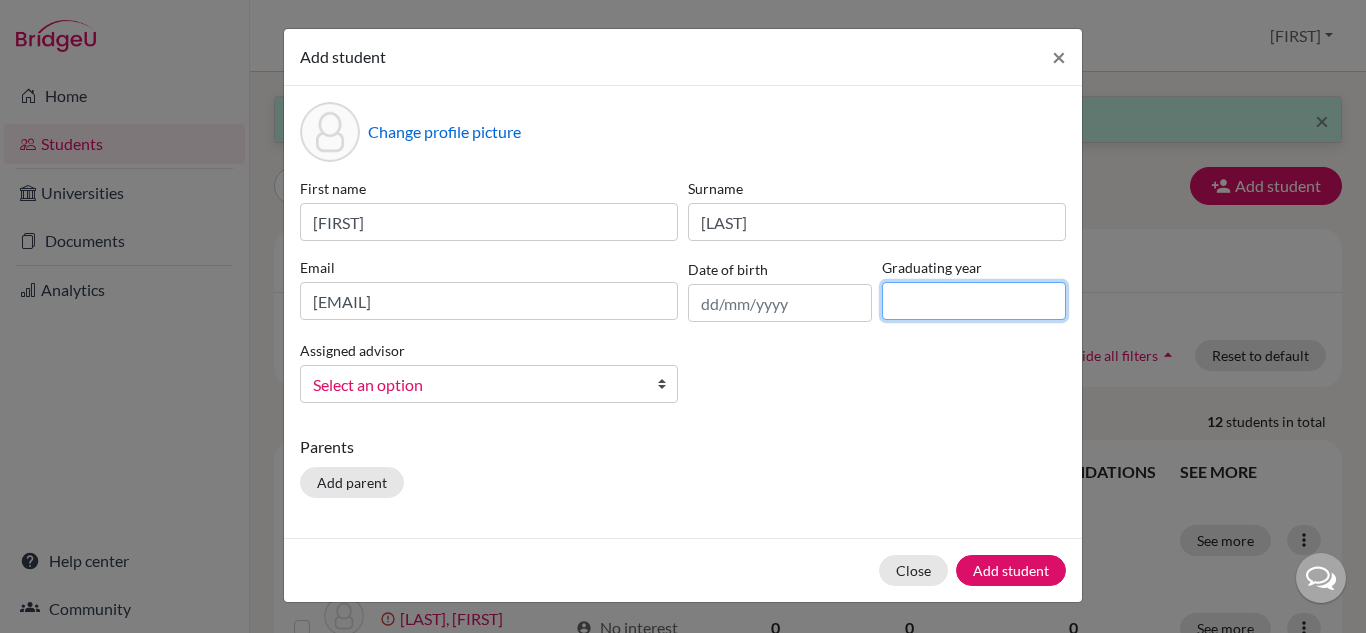 click at bounding box center (974, 301) 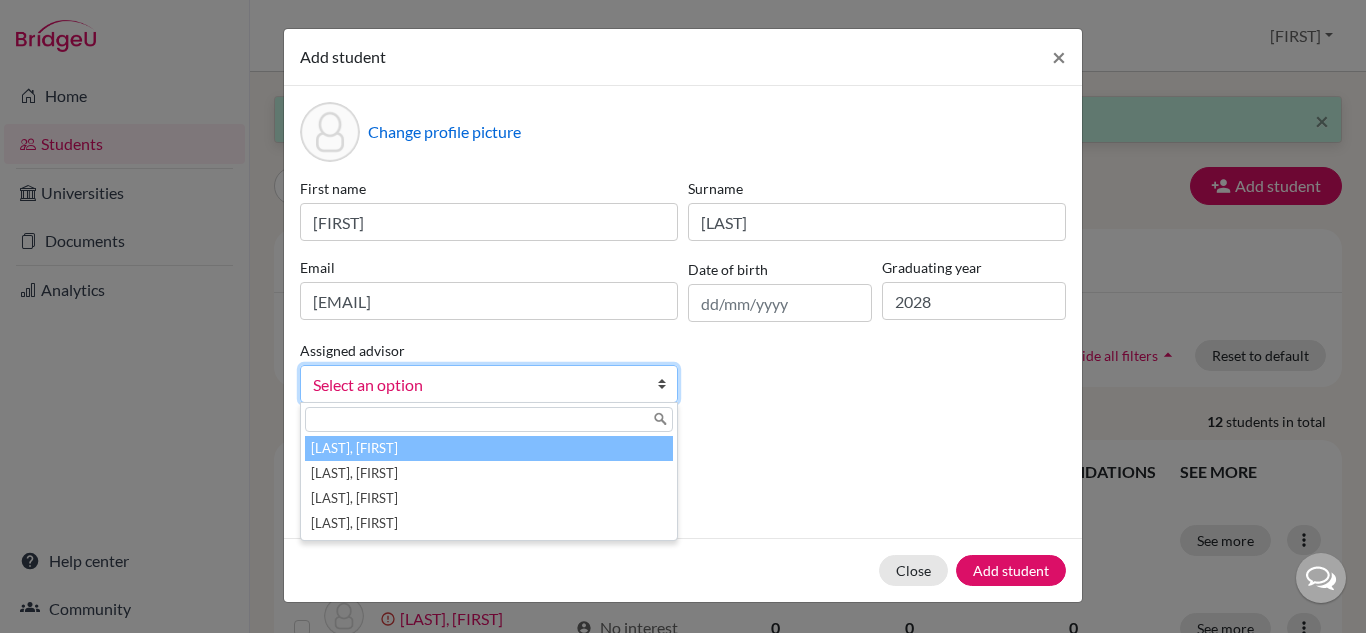 click on "Select an option" at bounding box center [476, 385] 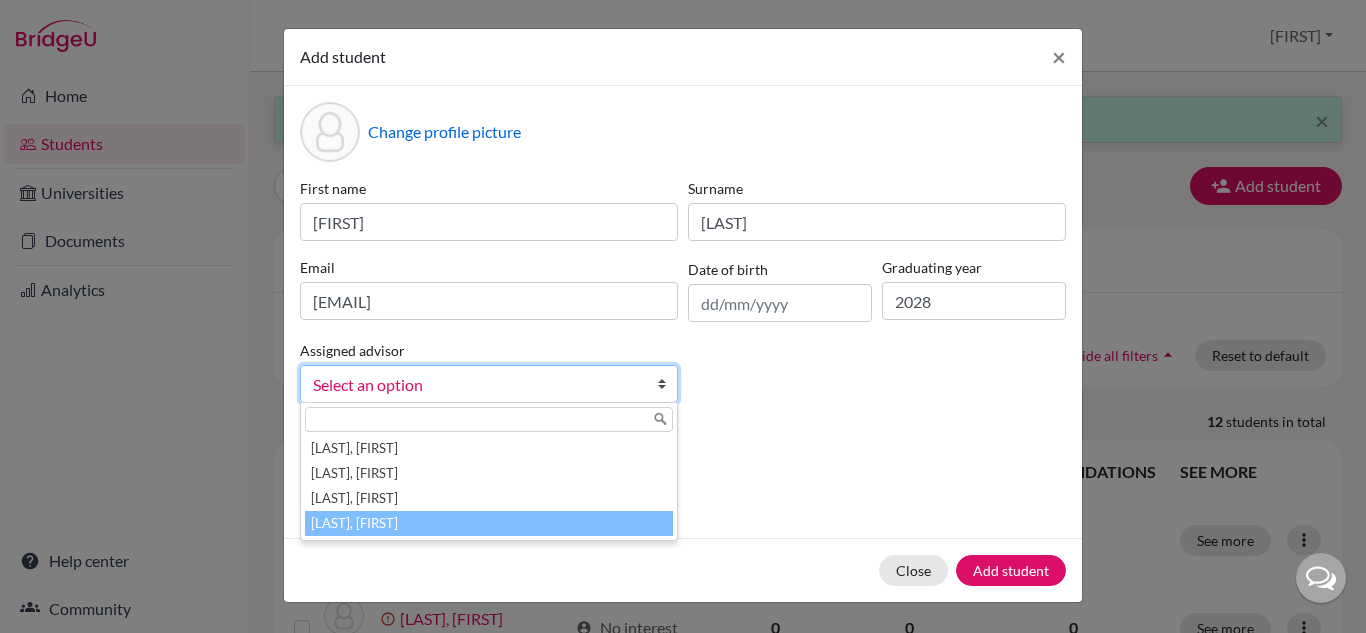 click on "Vaz, Susana" at bounding box center (489, 523) 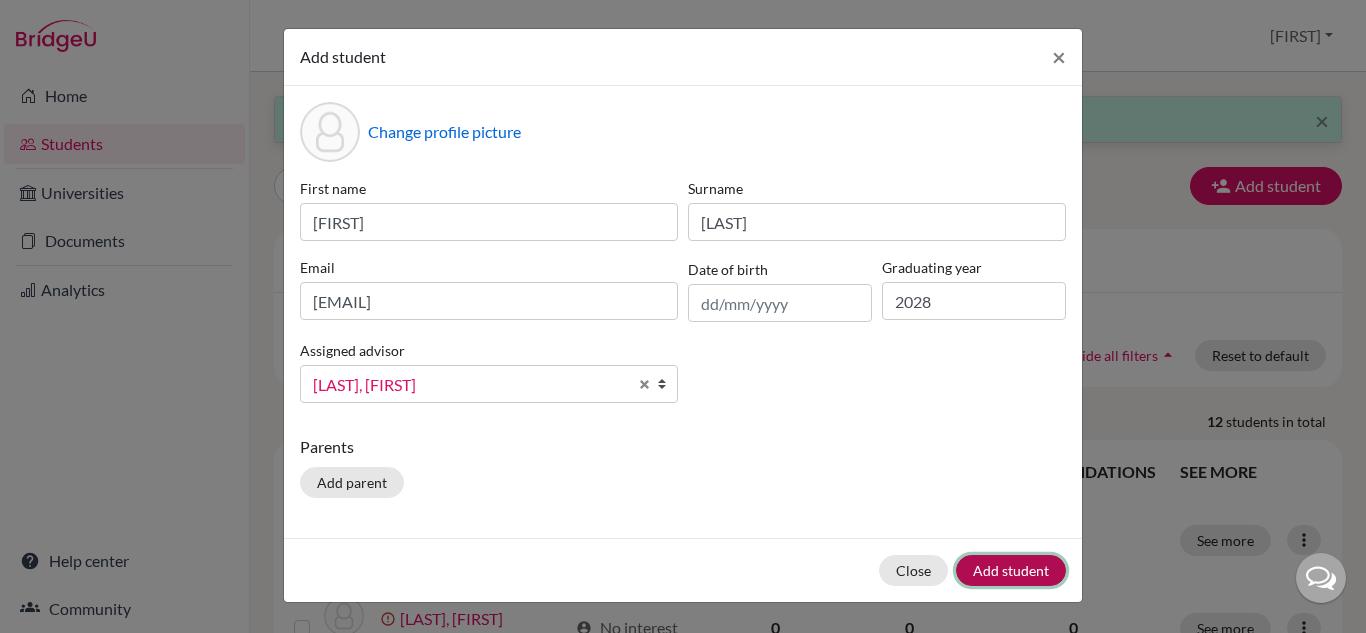click on "Add student" at bounding box center (1011, 570) 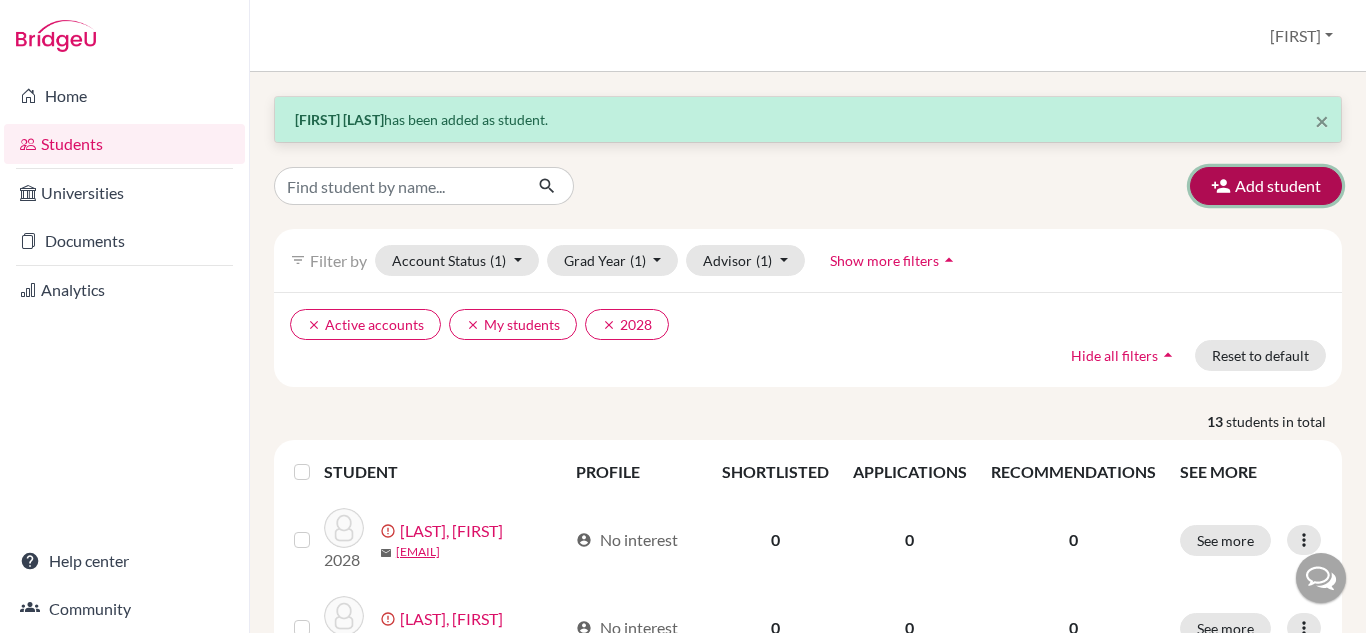 click on "Add student" at bounding box center [1266, 186] 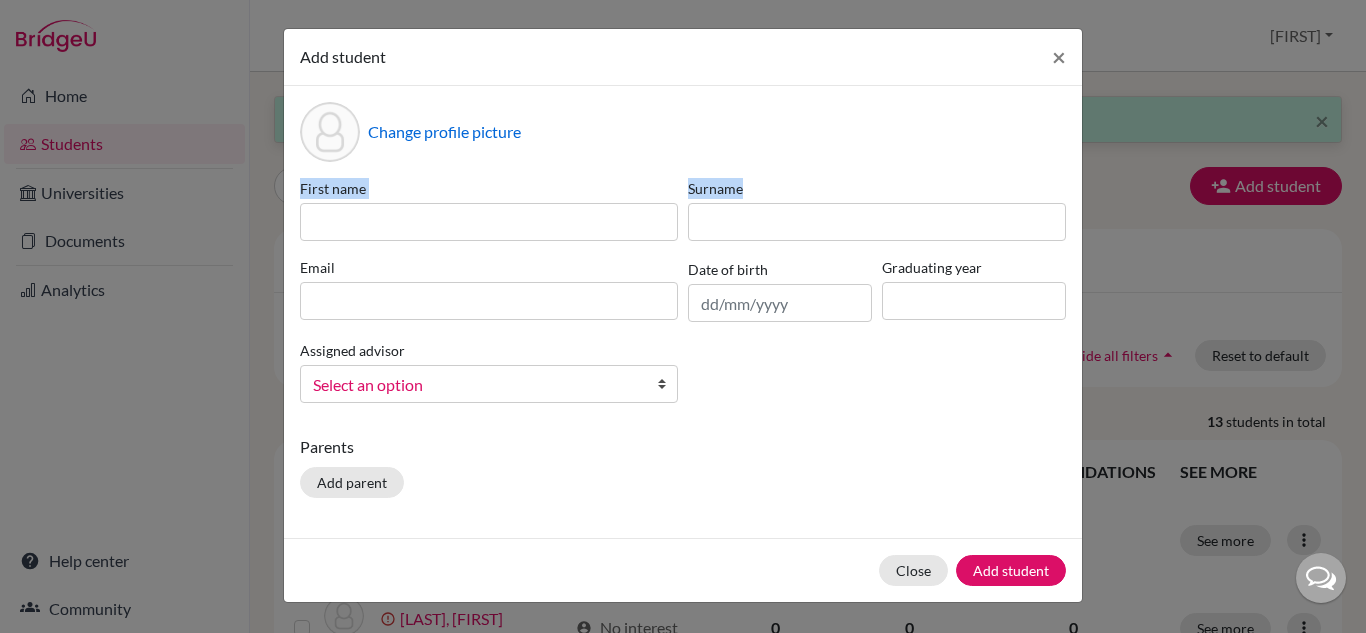 drag, startPoint x: 1246, startPoint y: 173, endPoint x: 596, endPoint y: 220, distance: 651.697 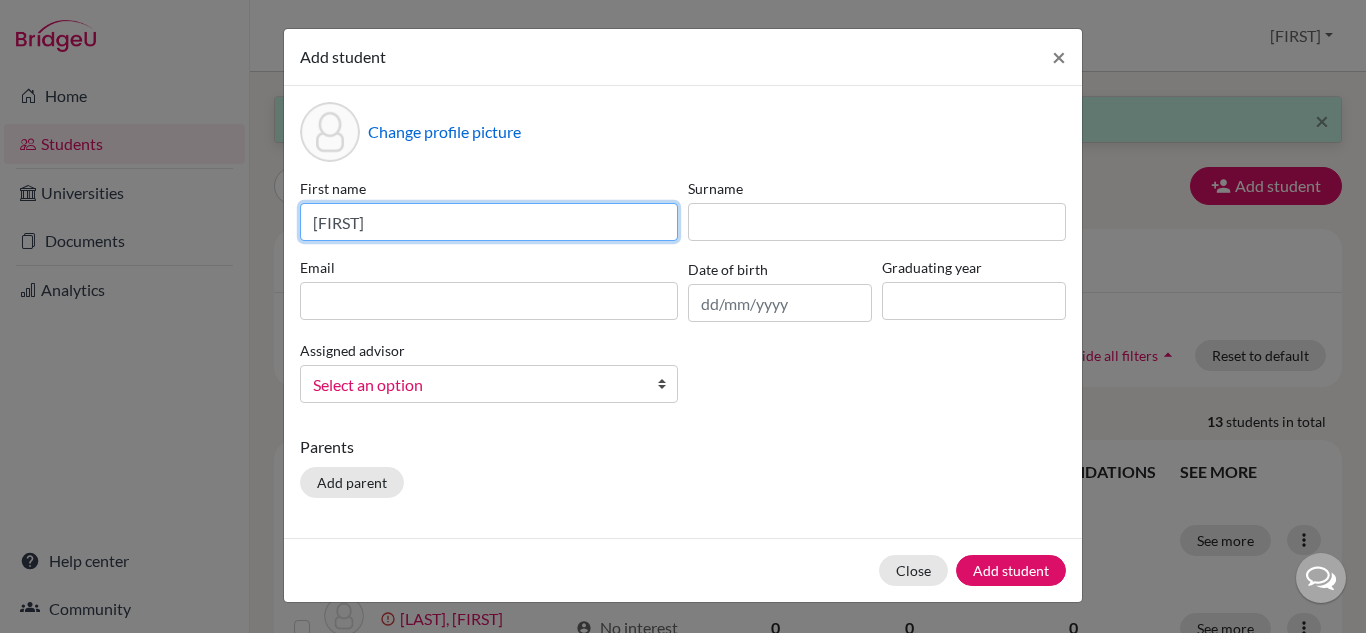 type on "Mariana" 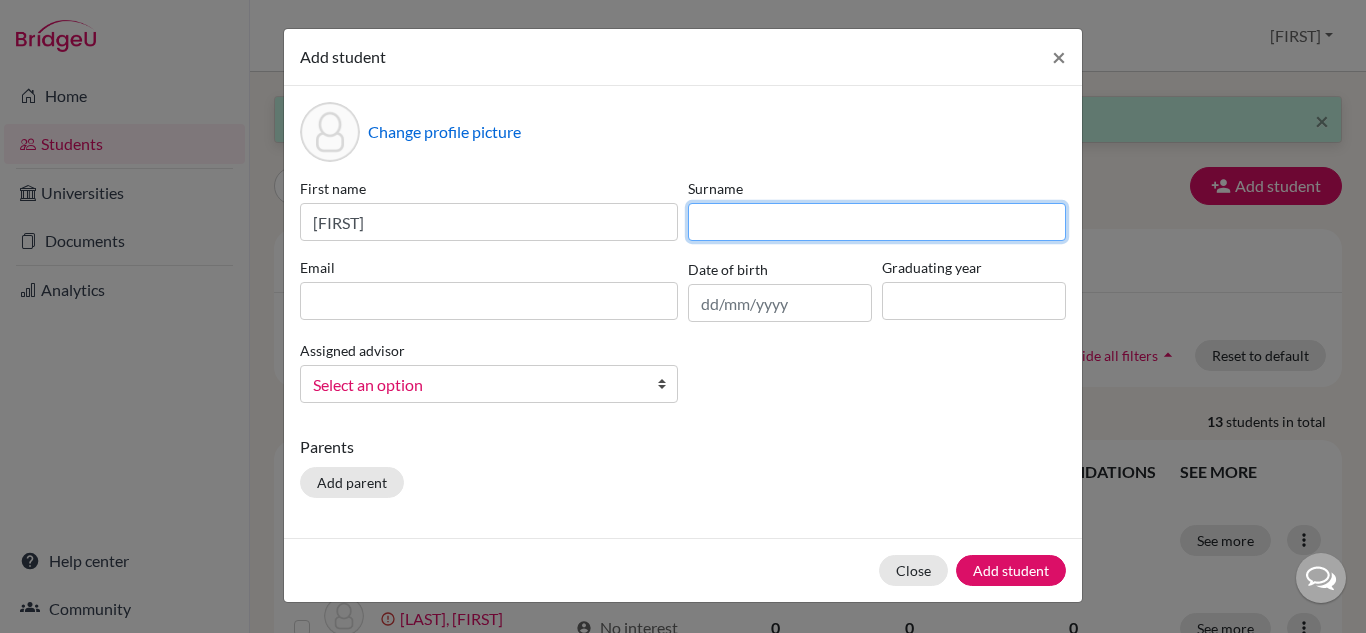click at bounding box center (877, 222) 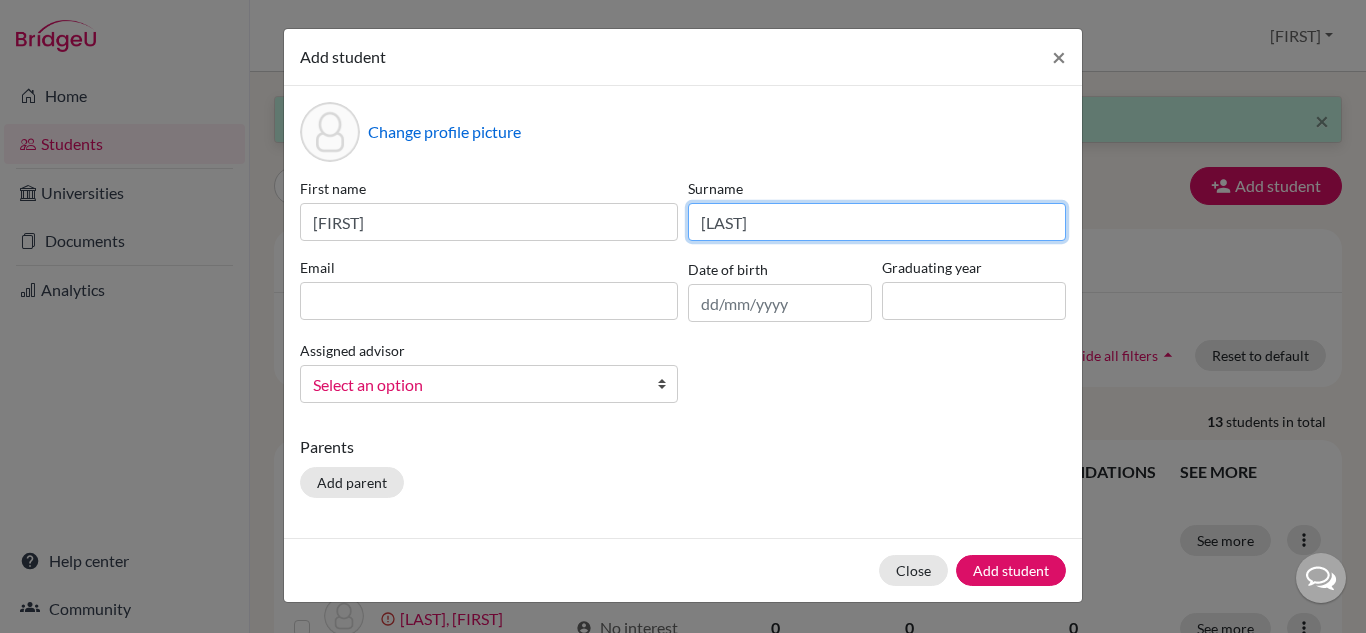 type on "Damasio" 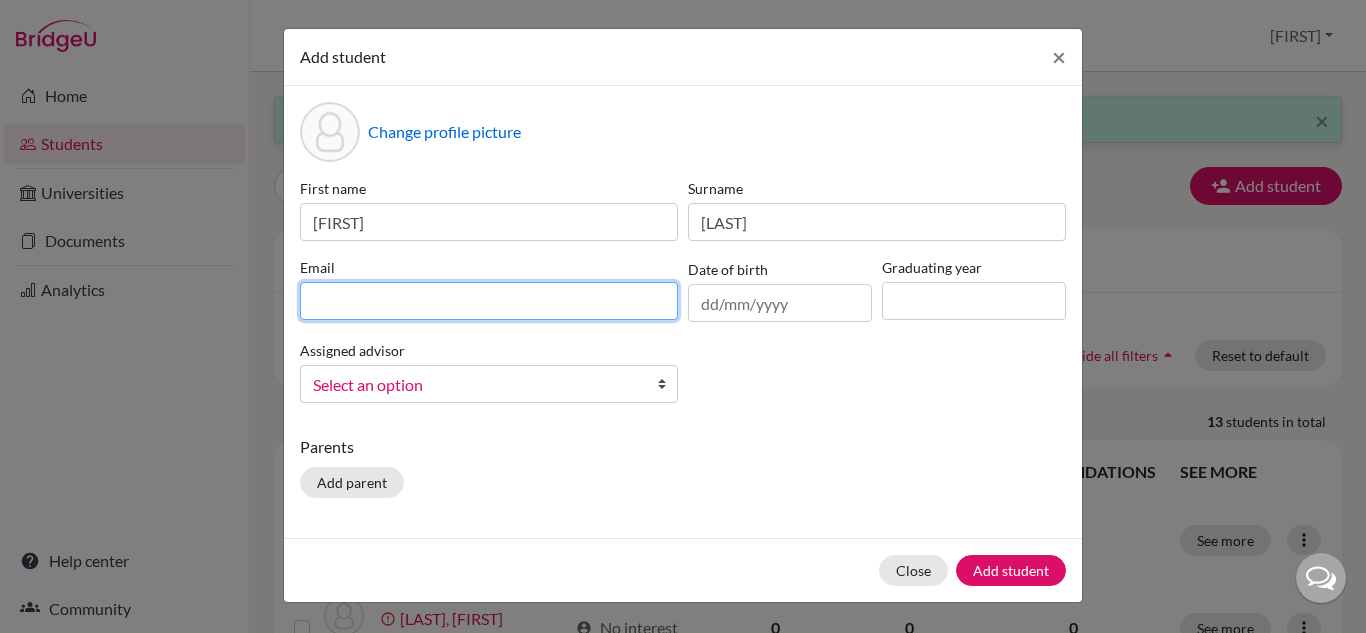 click at bounding box center (489, 301) 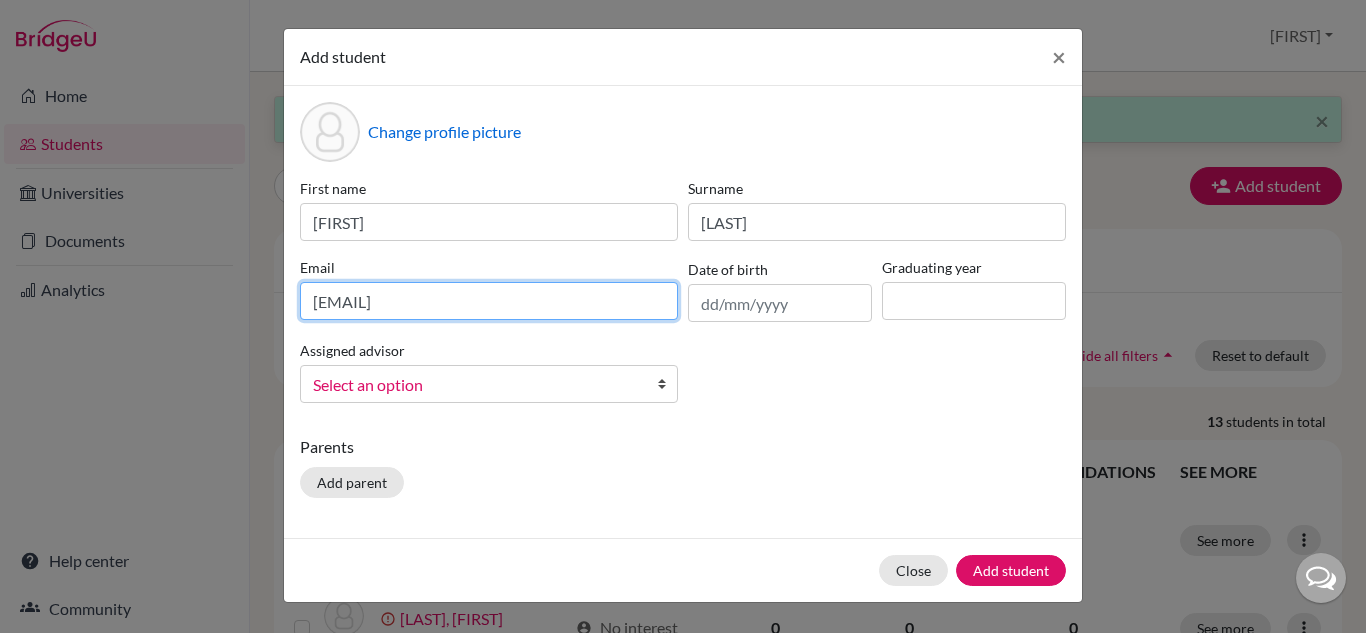 type on "2028marianadamasio@britishschool.g12.br" 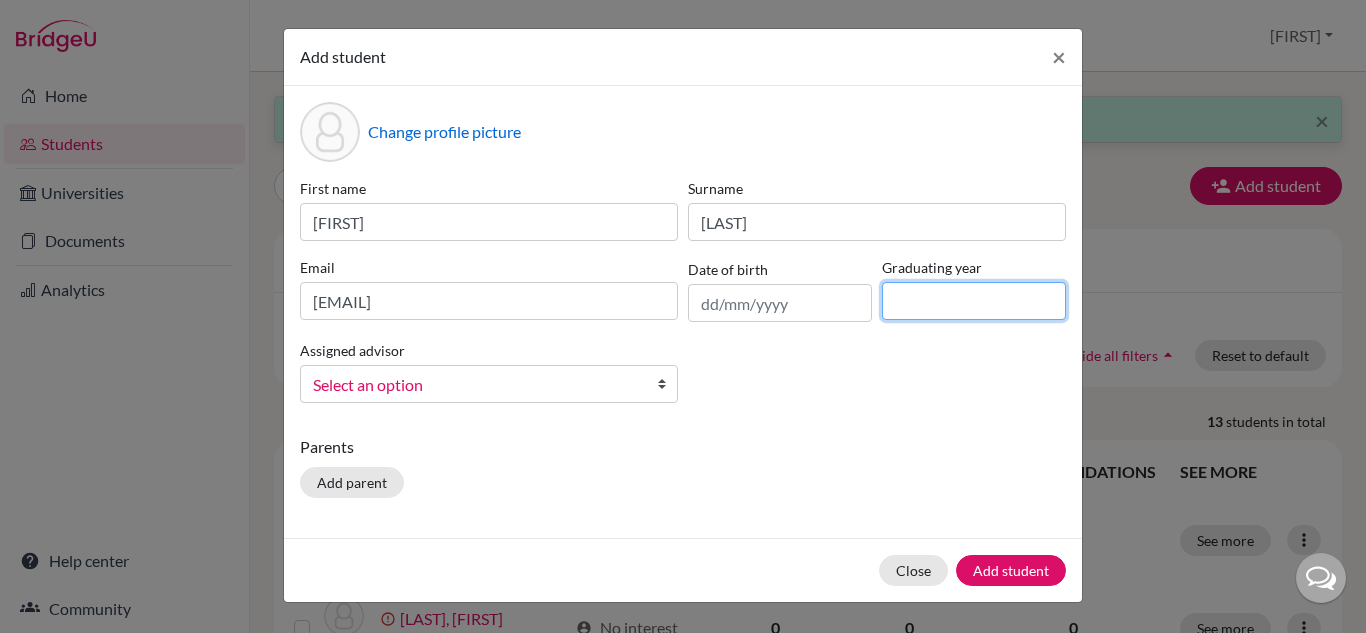 click at bounding box center (974, 301) 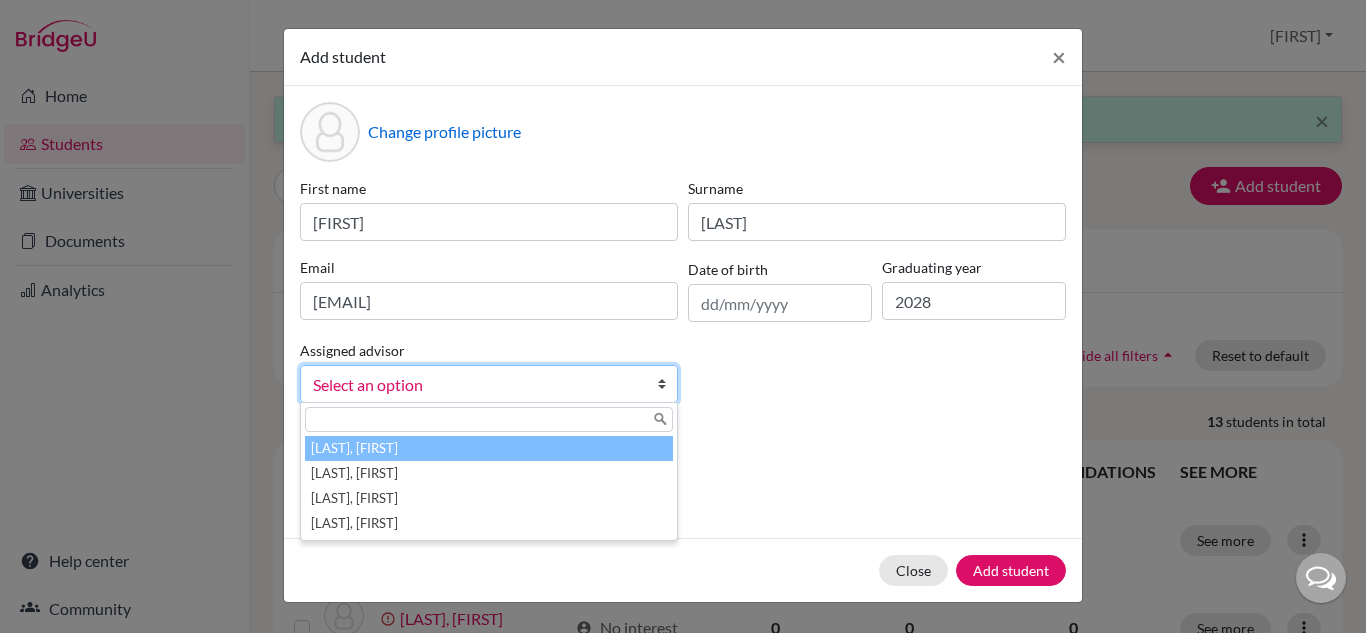 click on "Select an option" at bounding box center [476, 385] 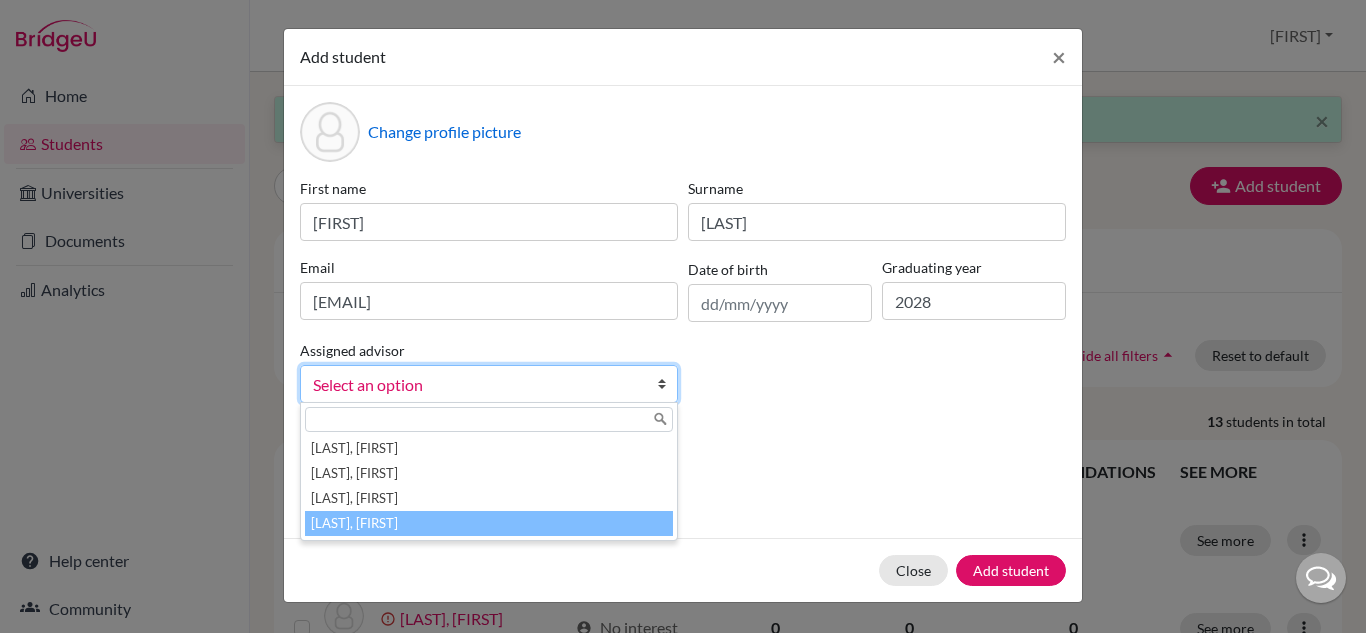 click on "Vaz, Susana" at bounding box center (489, 523) 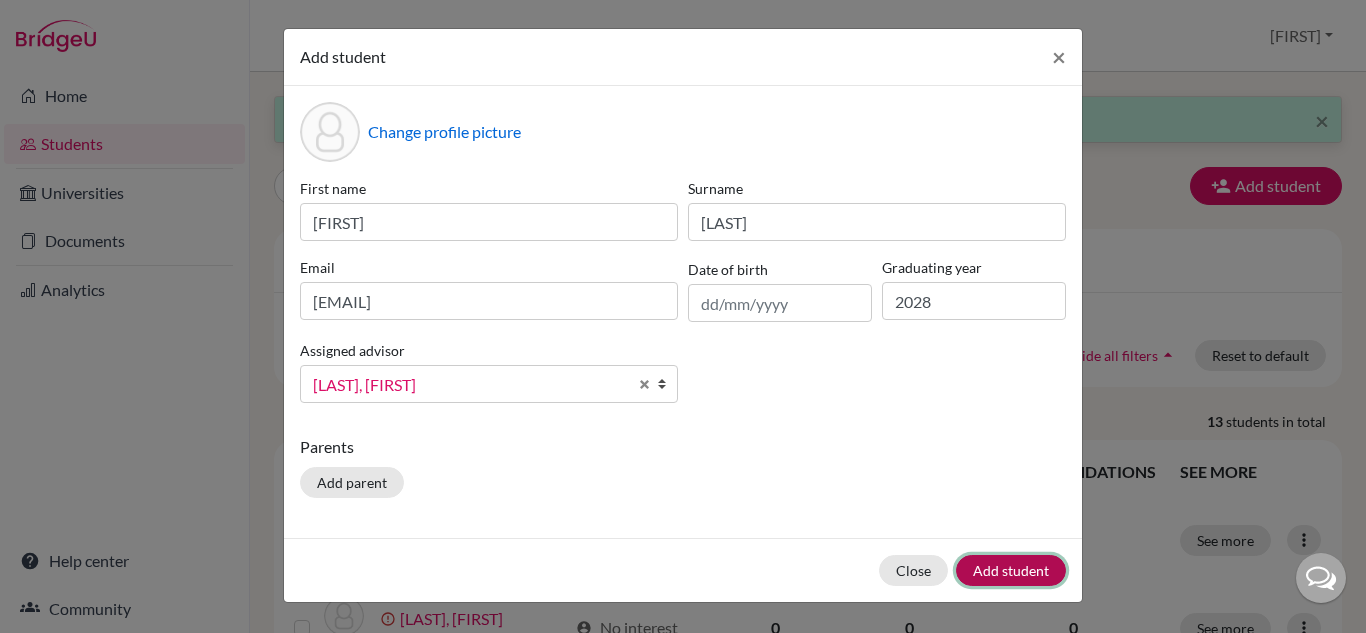 click on "Add student" at bounding box center [1011, 570] 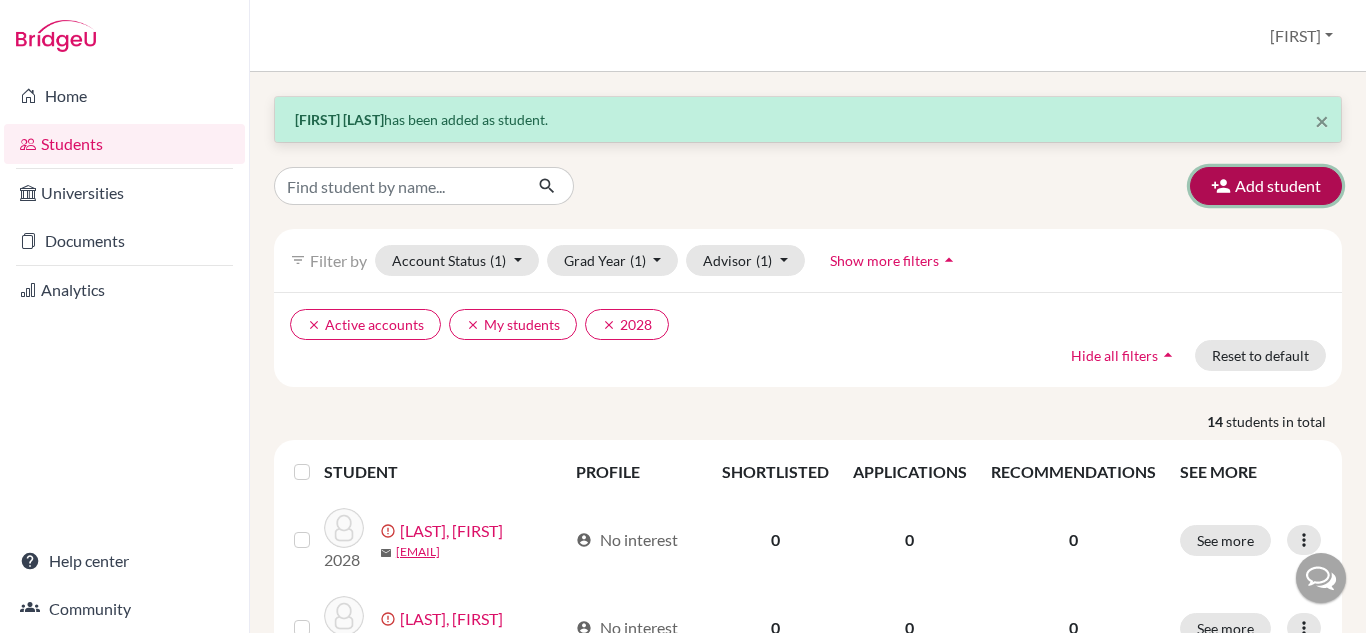 click on "Add student" at bounding box center [1266, 186] 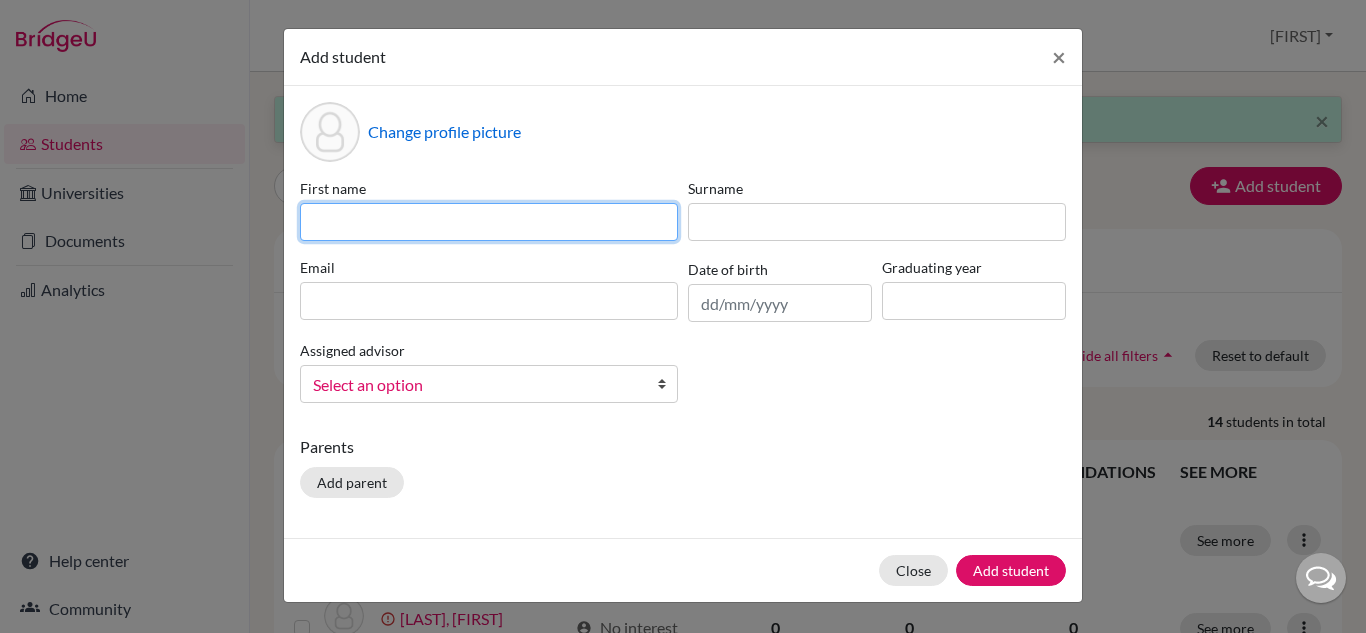 click at bounding box center [489, 222] 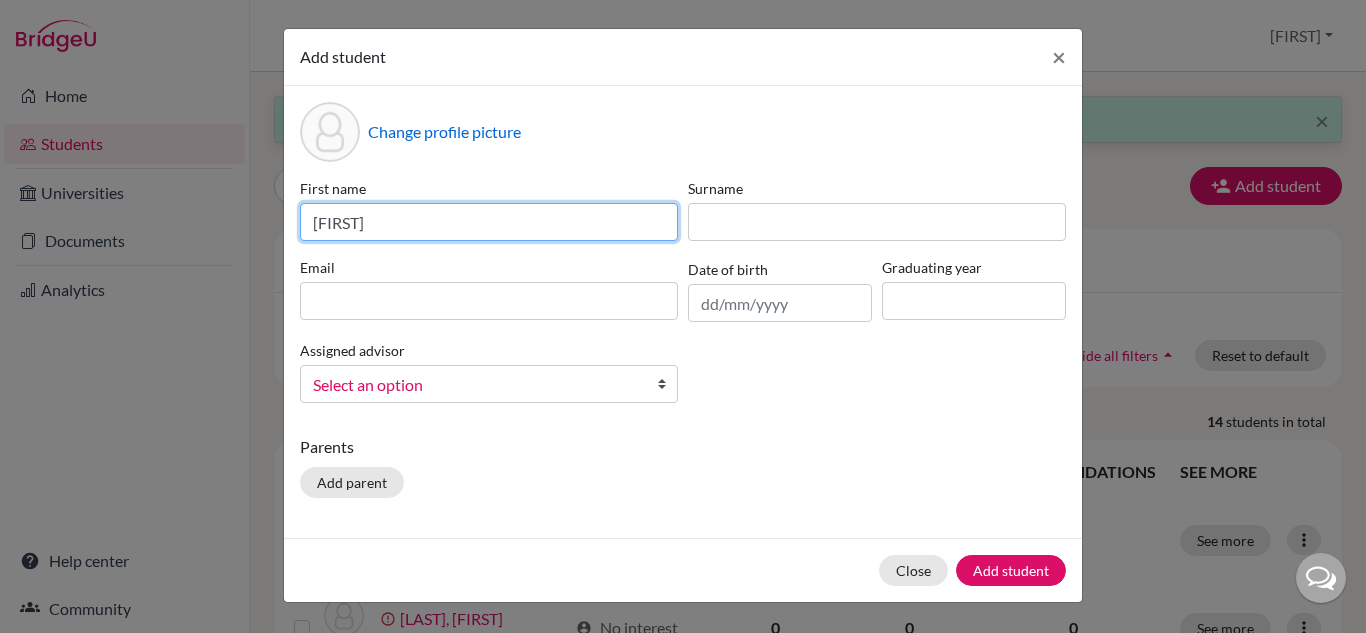 type on "Elvi" 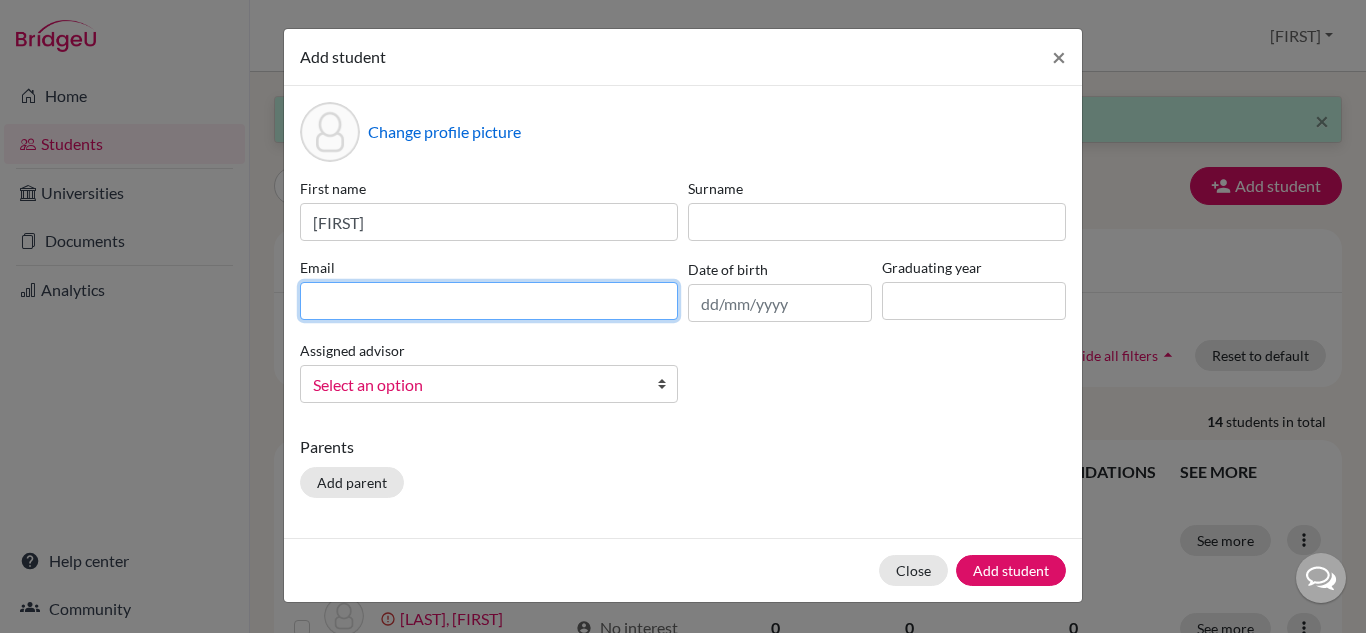 click at bounding box center [489, 301] 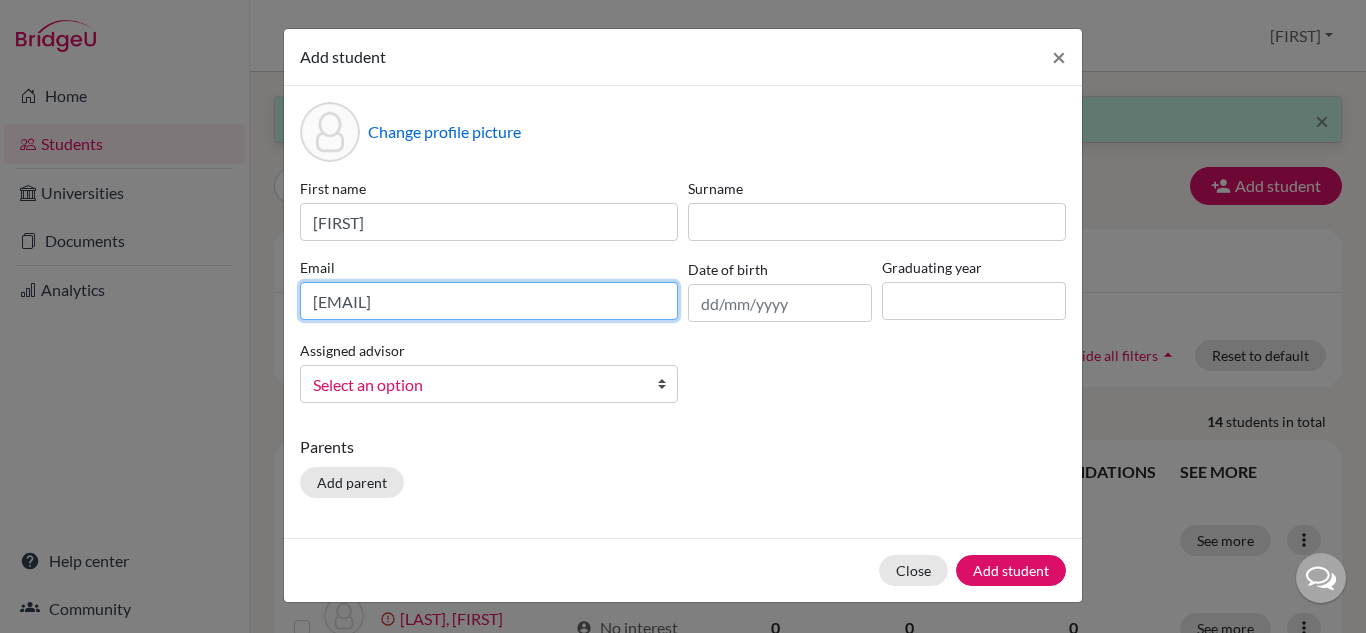 type on "2028elvileite@britishschool.g12.br" 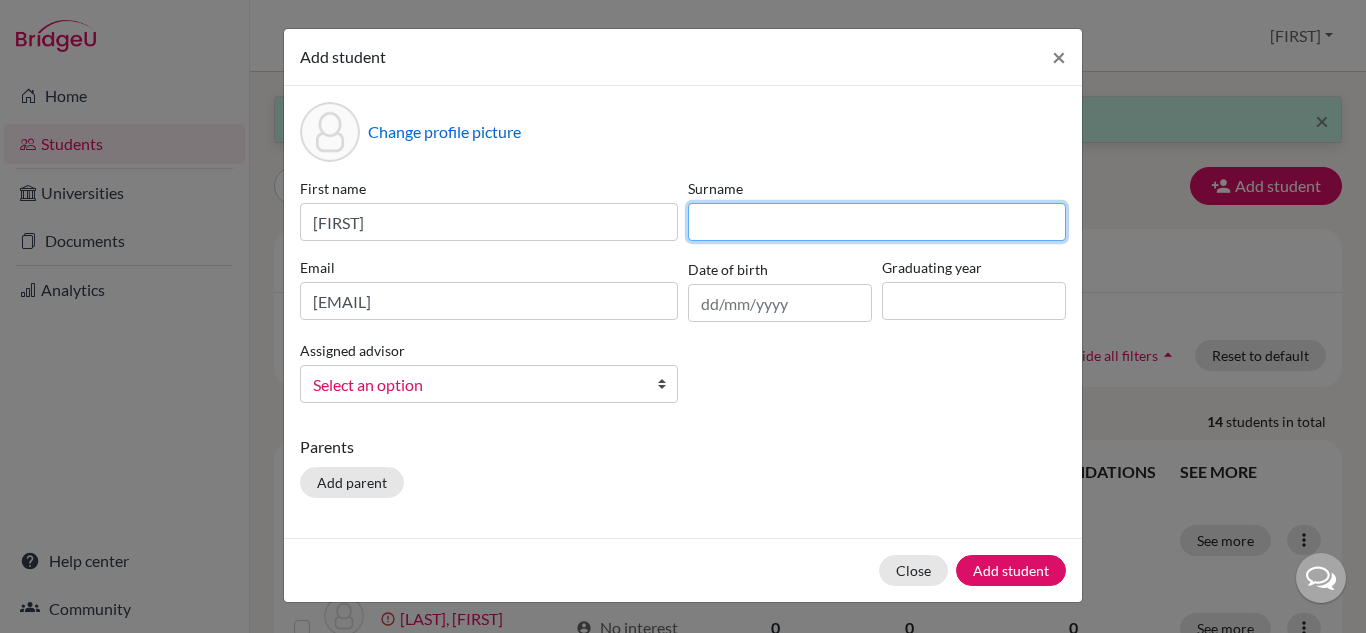 click at bounding box center (877, 222) 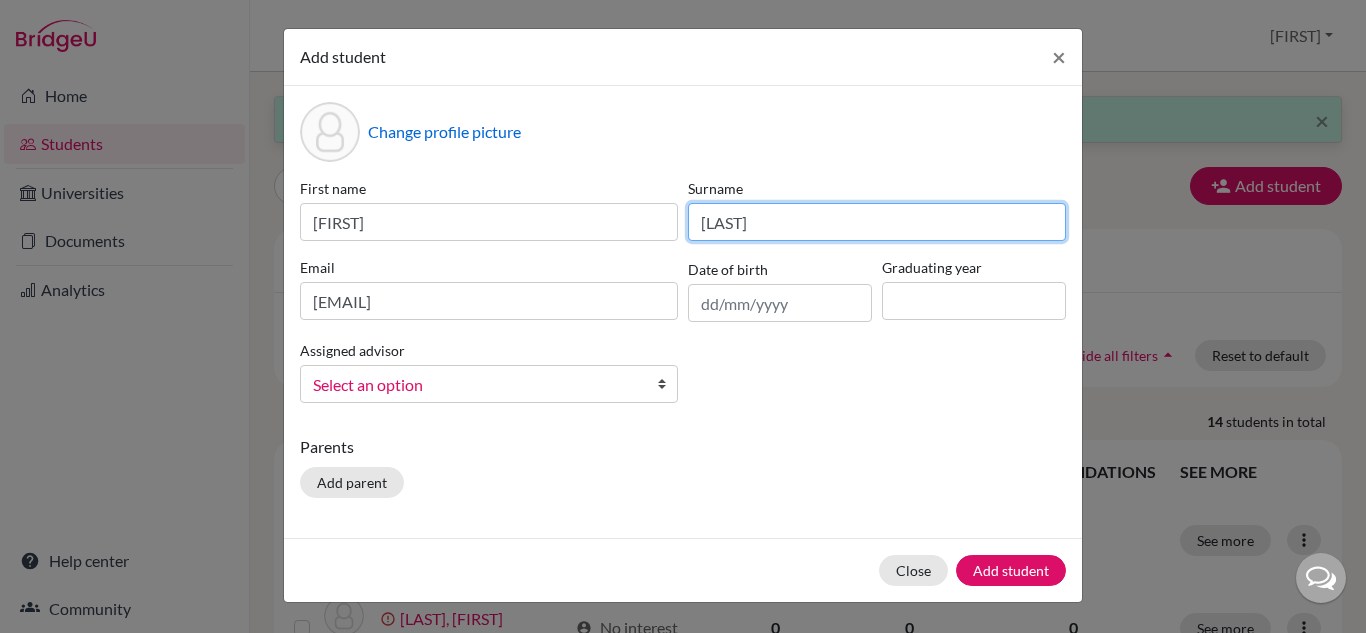 type on "Leite" 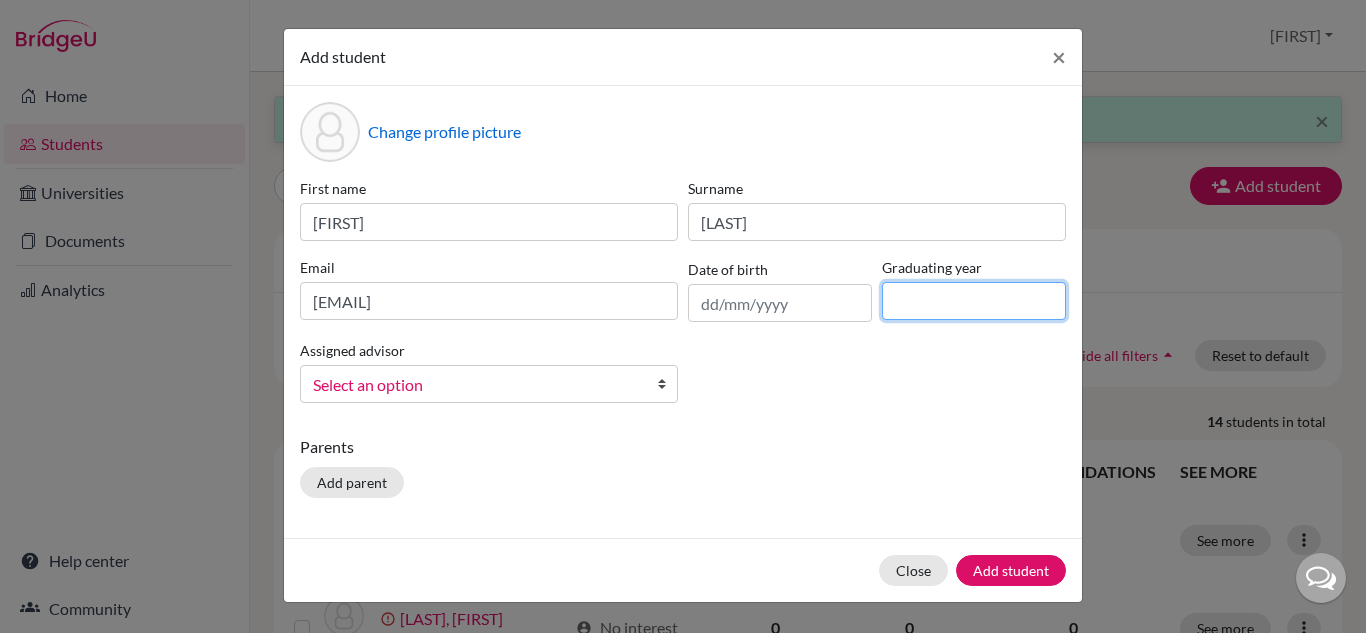 click at bounding box center [974, 301] 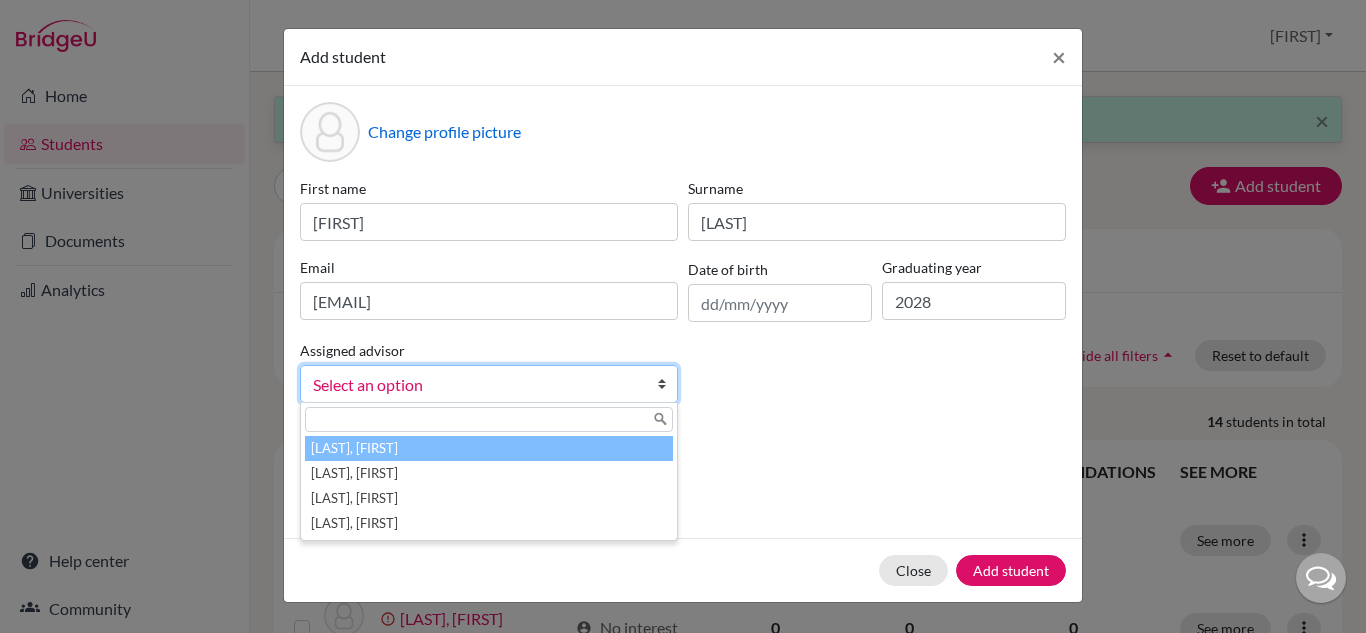click on "Select an option" at bounding box center (489, 384) 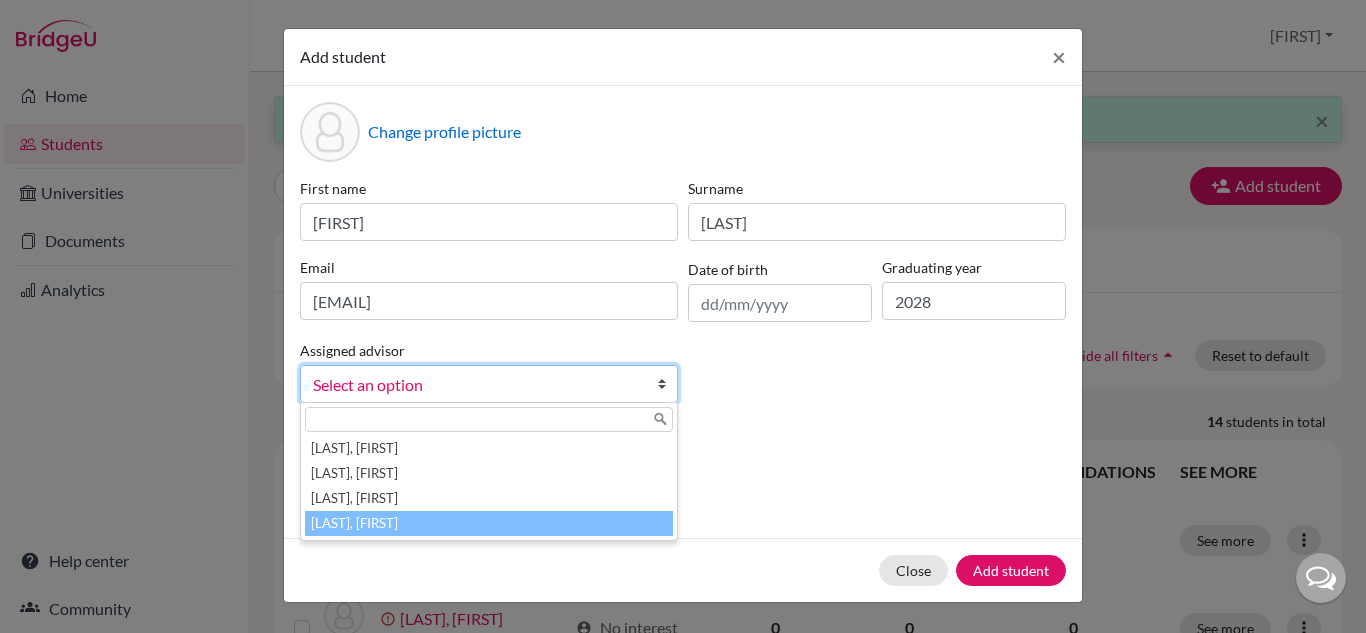 click on "Vaz, Susana" at bounding box center (489, 523) 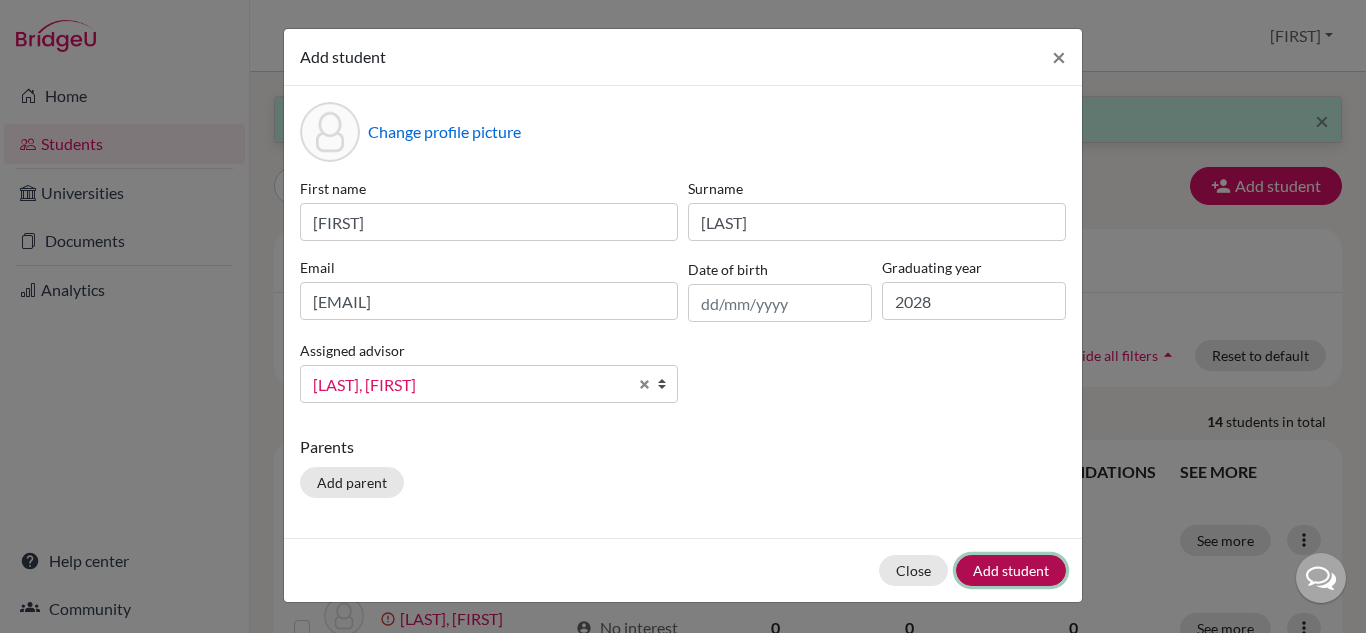 click on "Add student" at bounding box center [1011, 570] 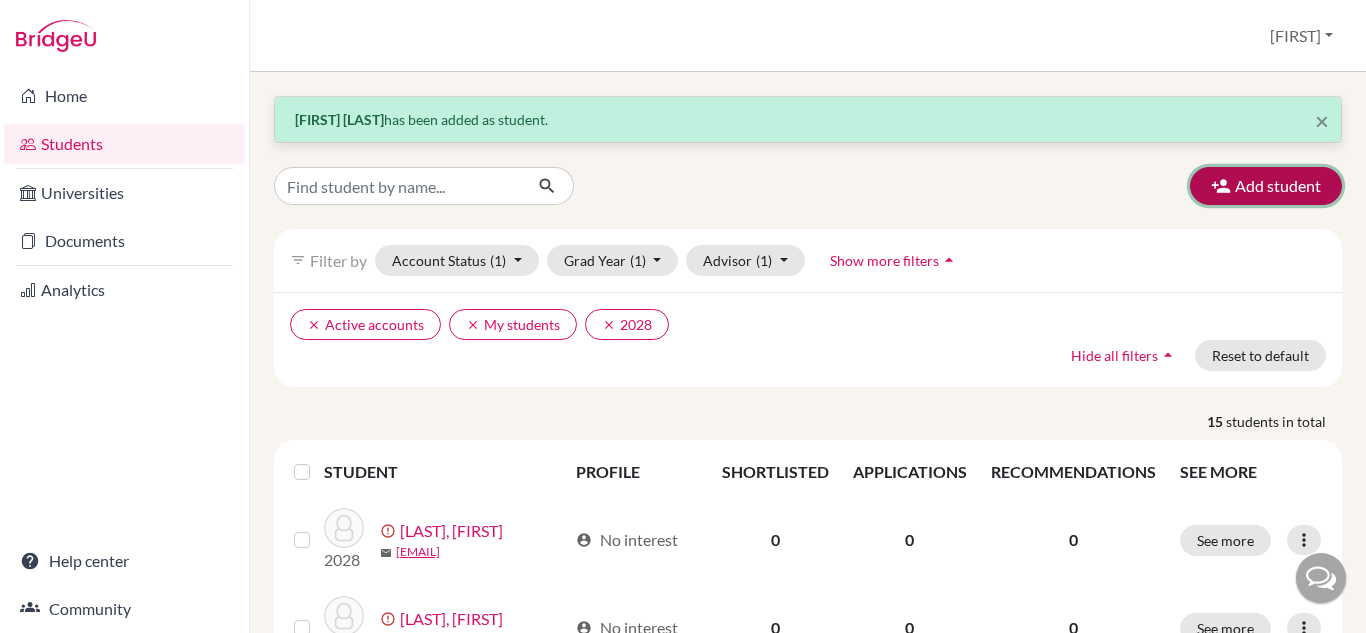 click on "Add student" at bounding box center (1266, 186) 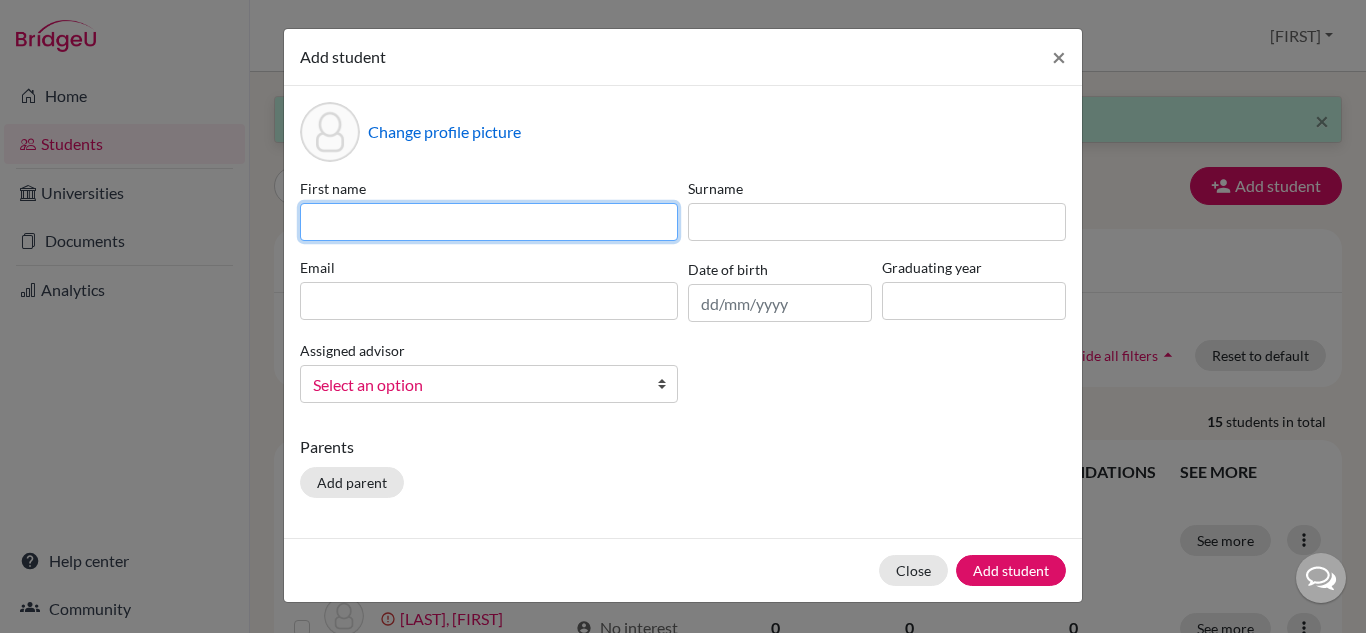 click at bounding box center [489, 222] 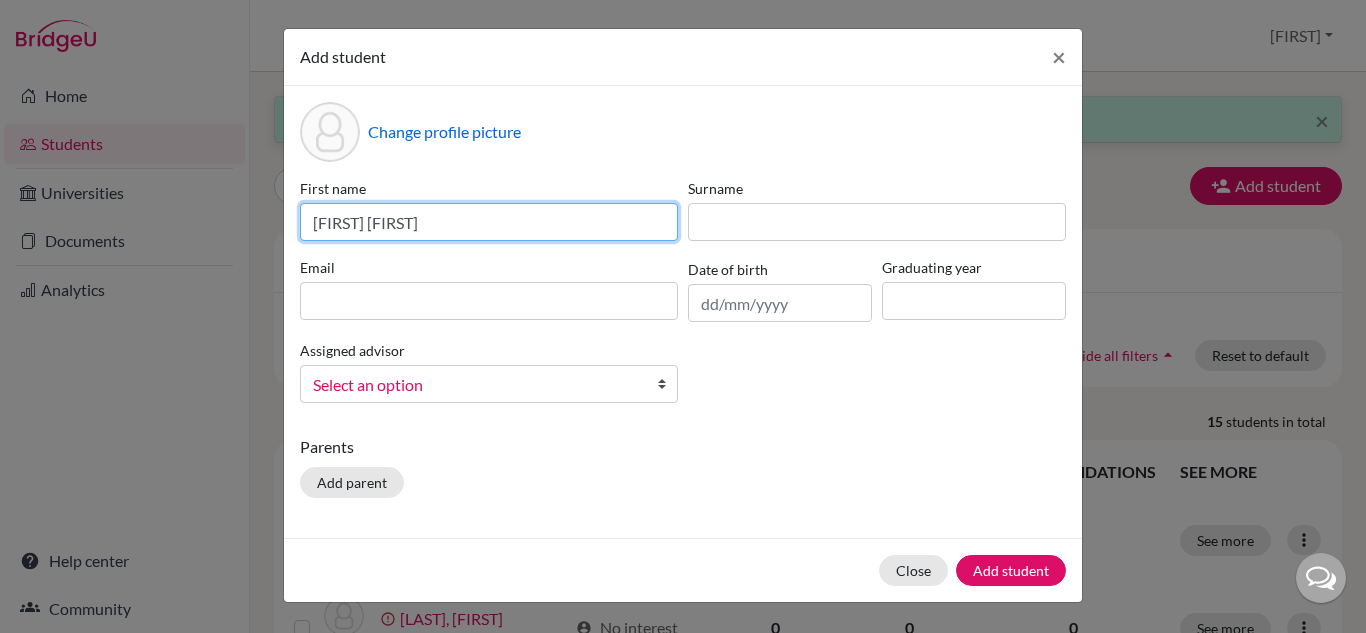 type on "José Renato" 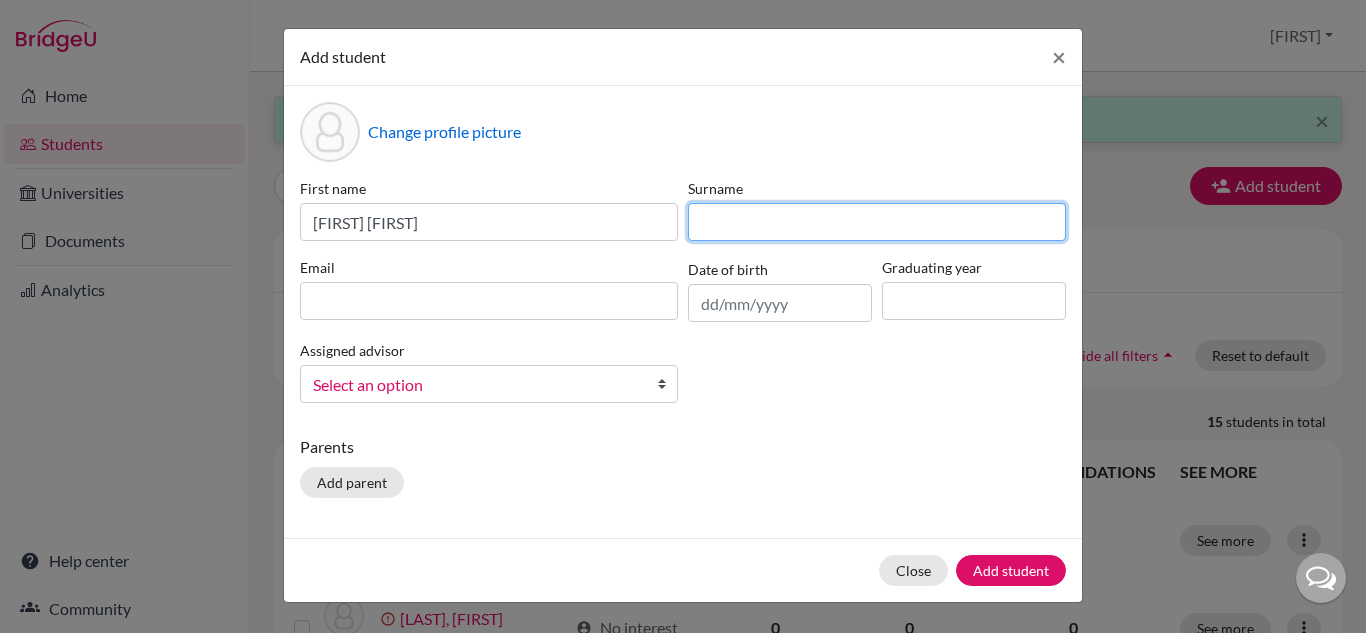 click at bounding box center (877, 222) 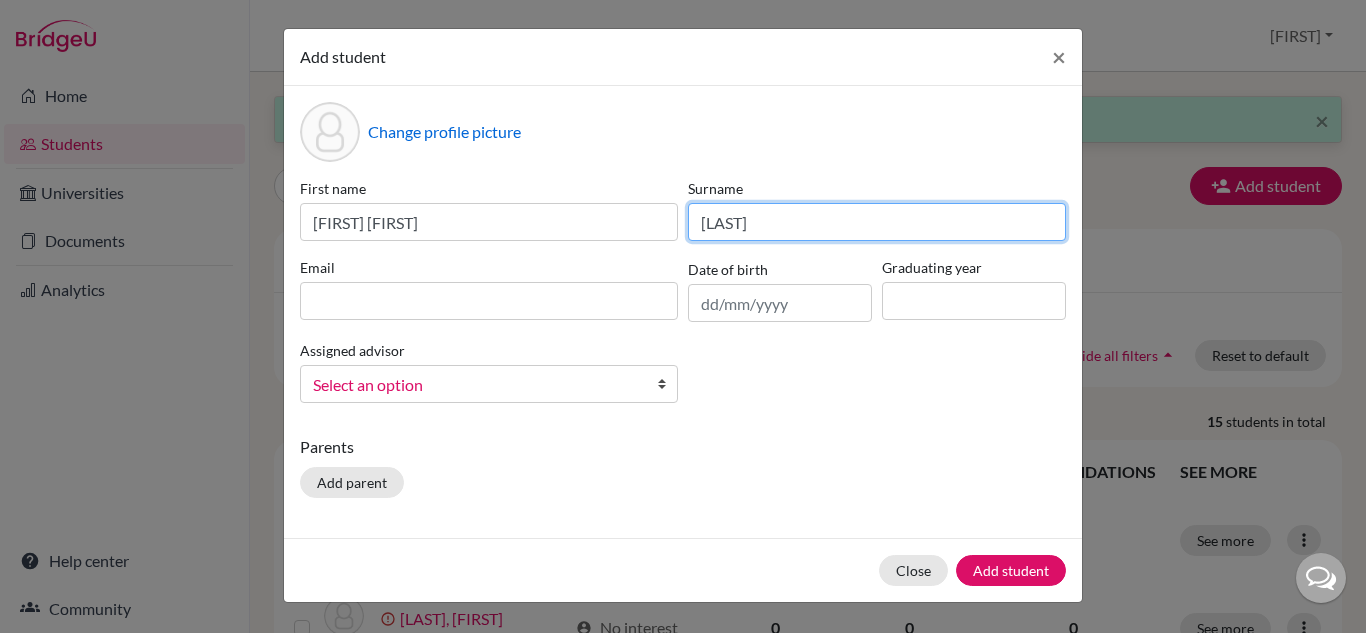 type on "Gouvea" 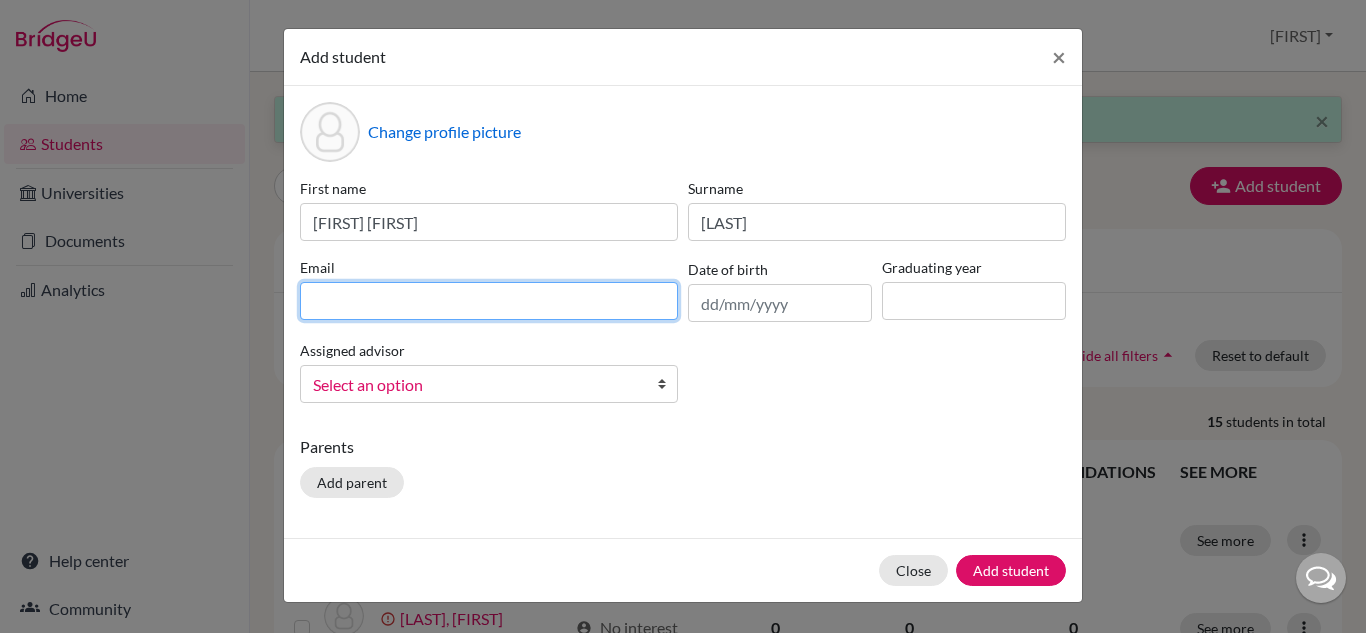 click at bounding box center (489, 301) 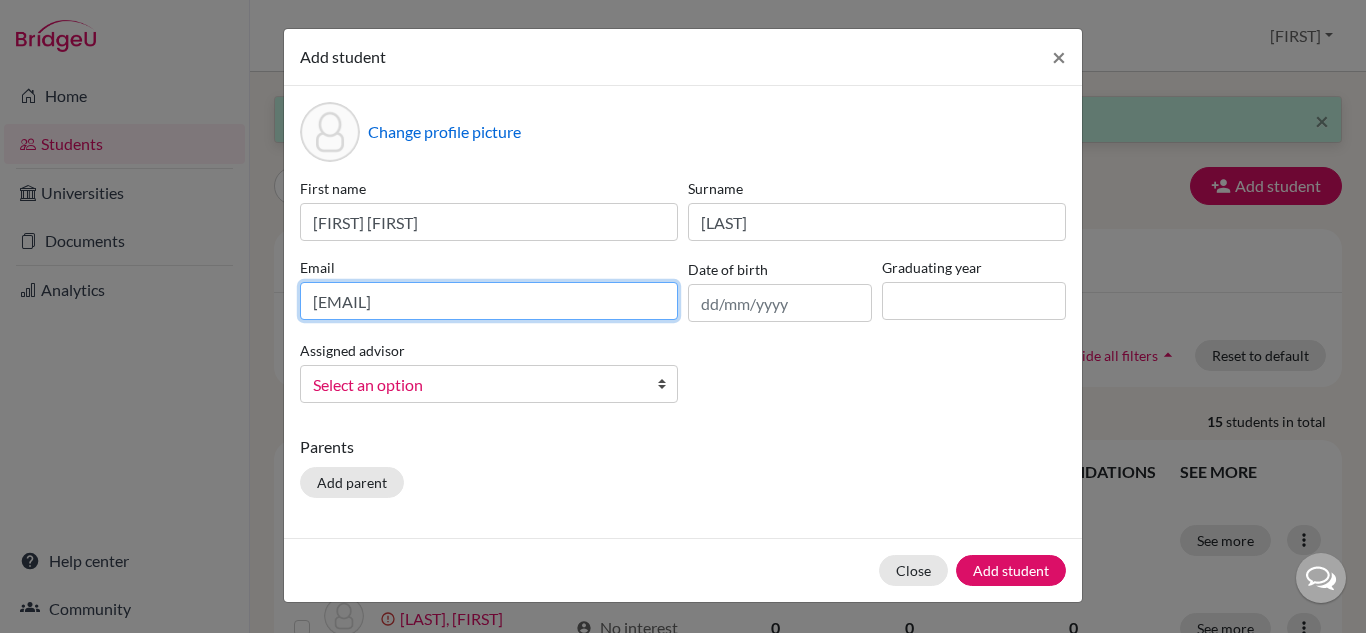 type on "2028joserenatogouvea@britishschool.g12.br" 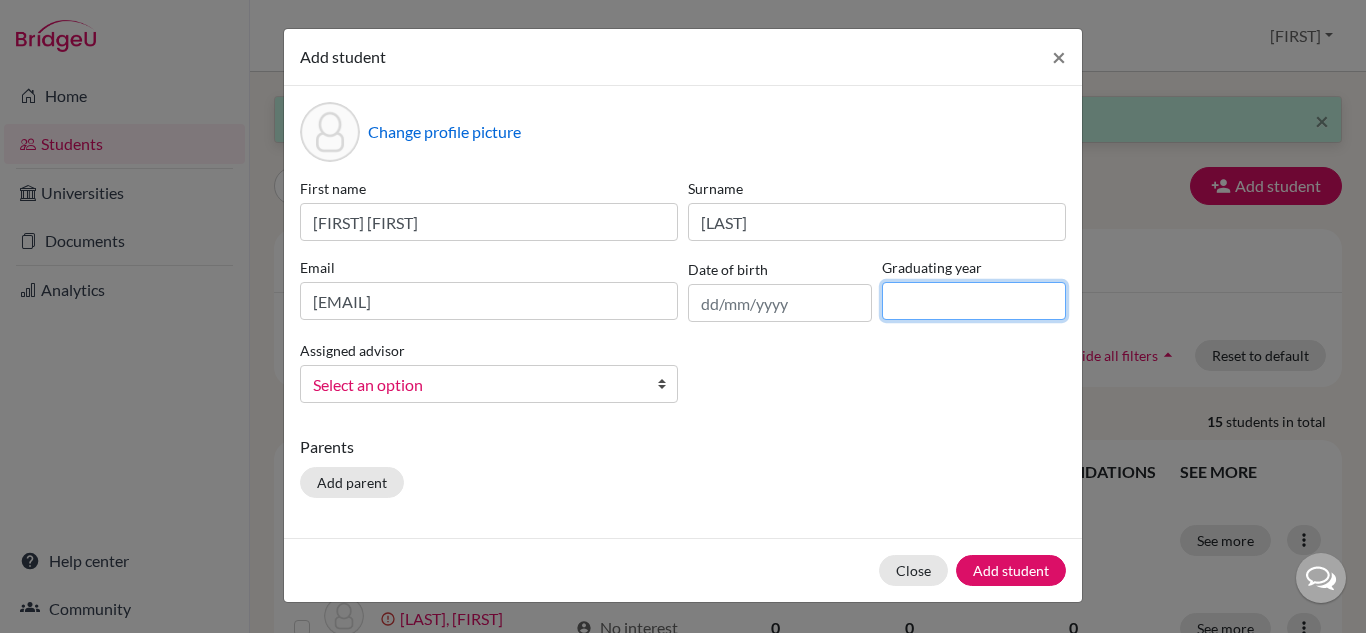 click at bounding box center (974, 301) 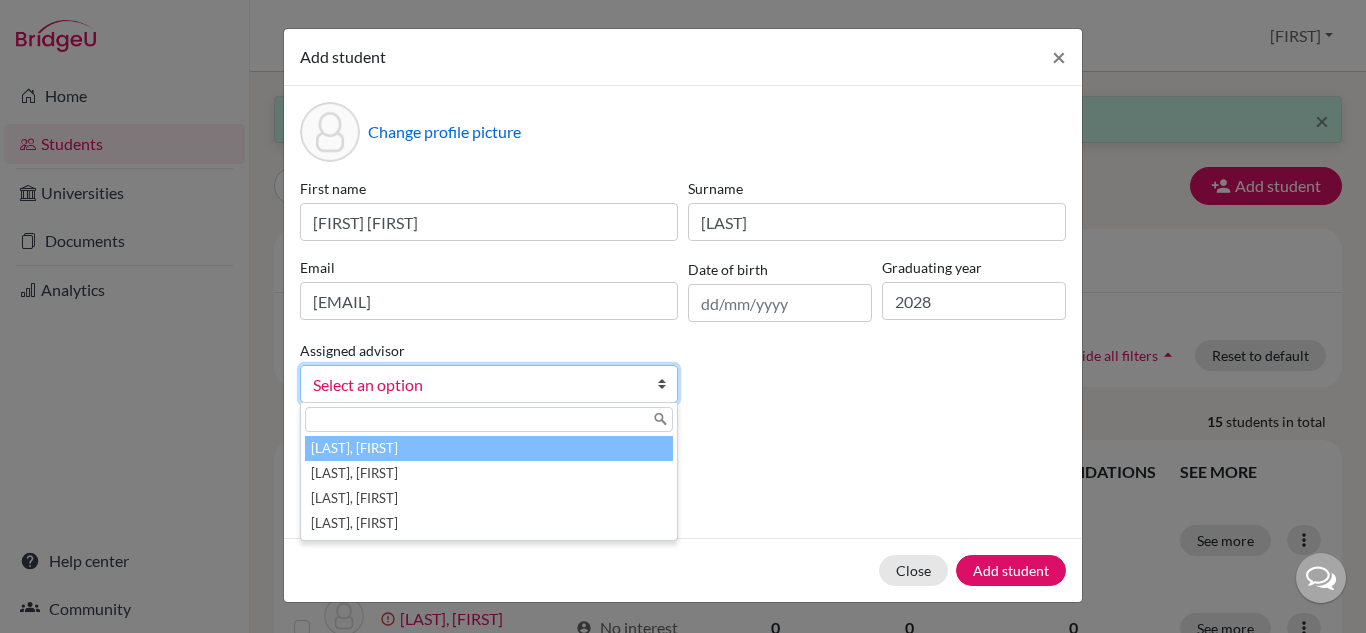 click on "Select an option" at bounding box center (476, 385) 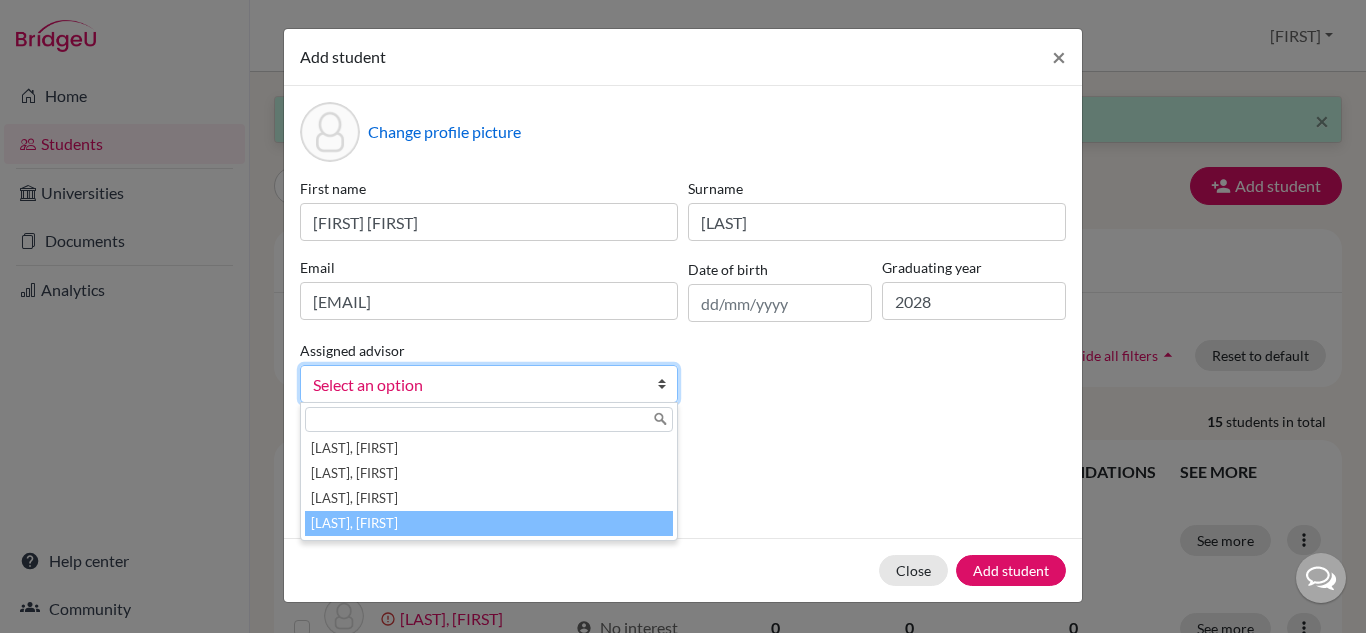 click on "Vaz, Susana" at bounding box center (489, 523) 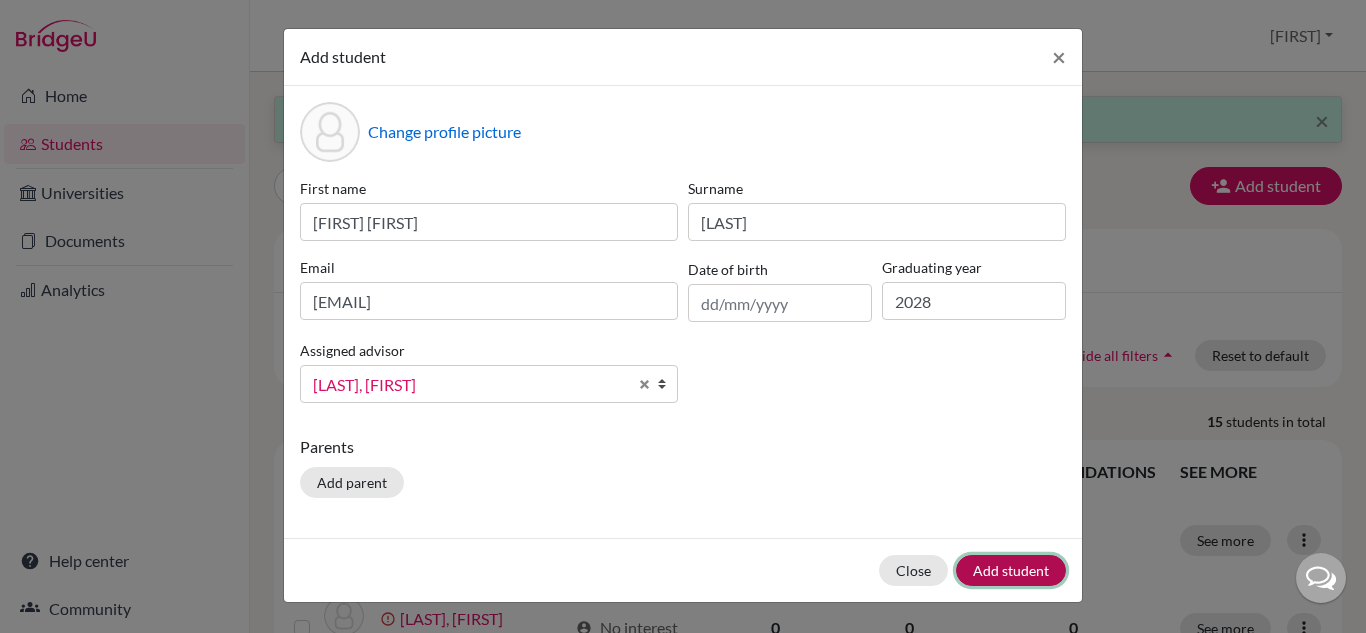 click on "Add student" at bounding box center [1011, 570] 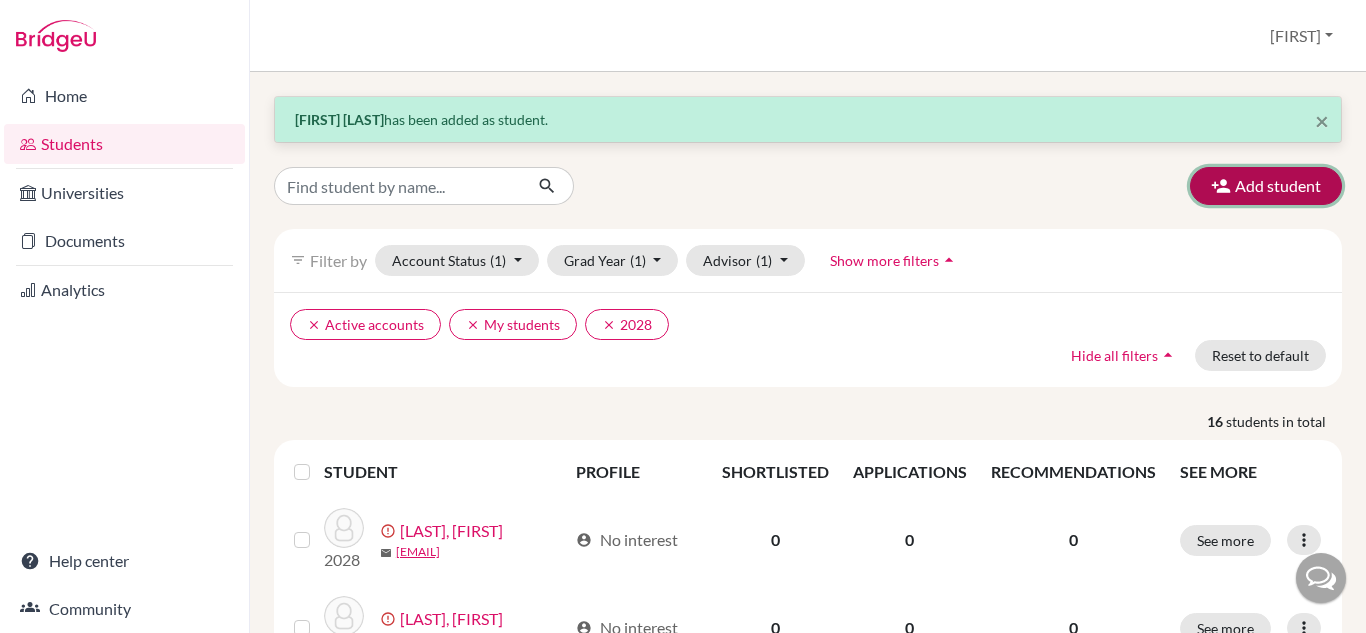 click on "Add student" at bounding box center (1266, 186) 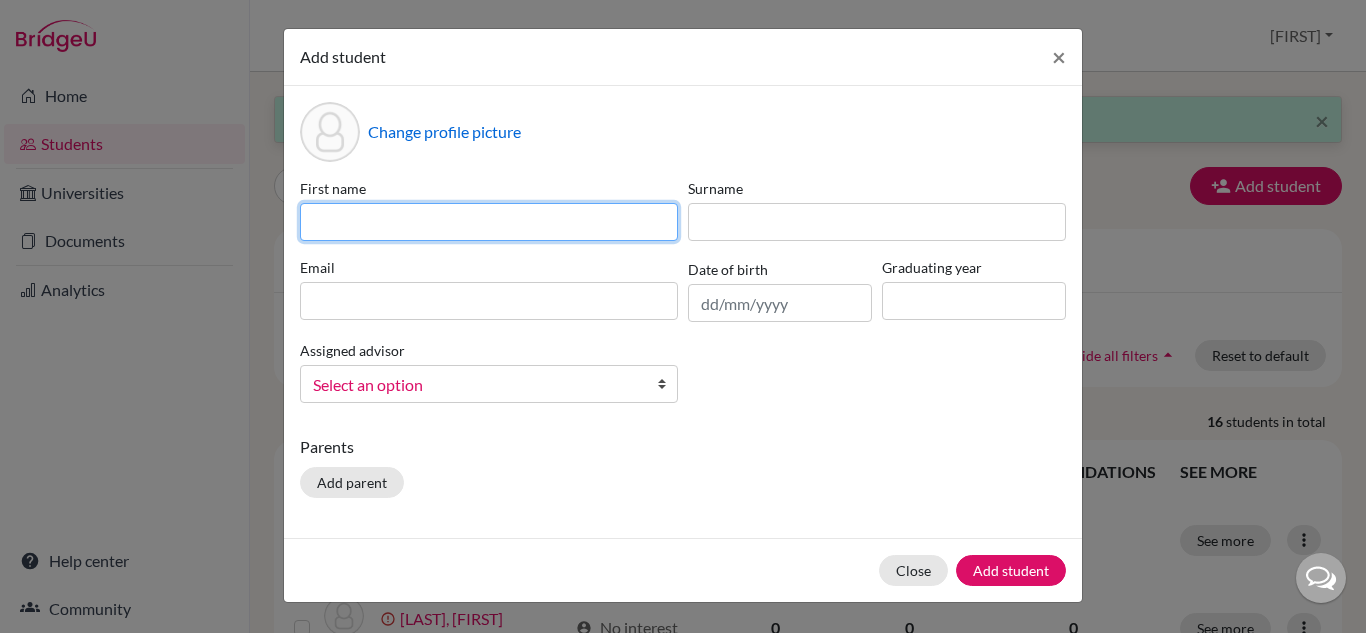 click at bounding box center [489, 222] 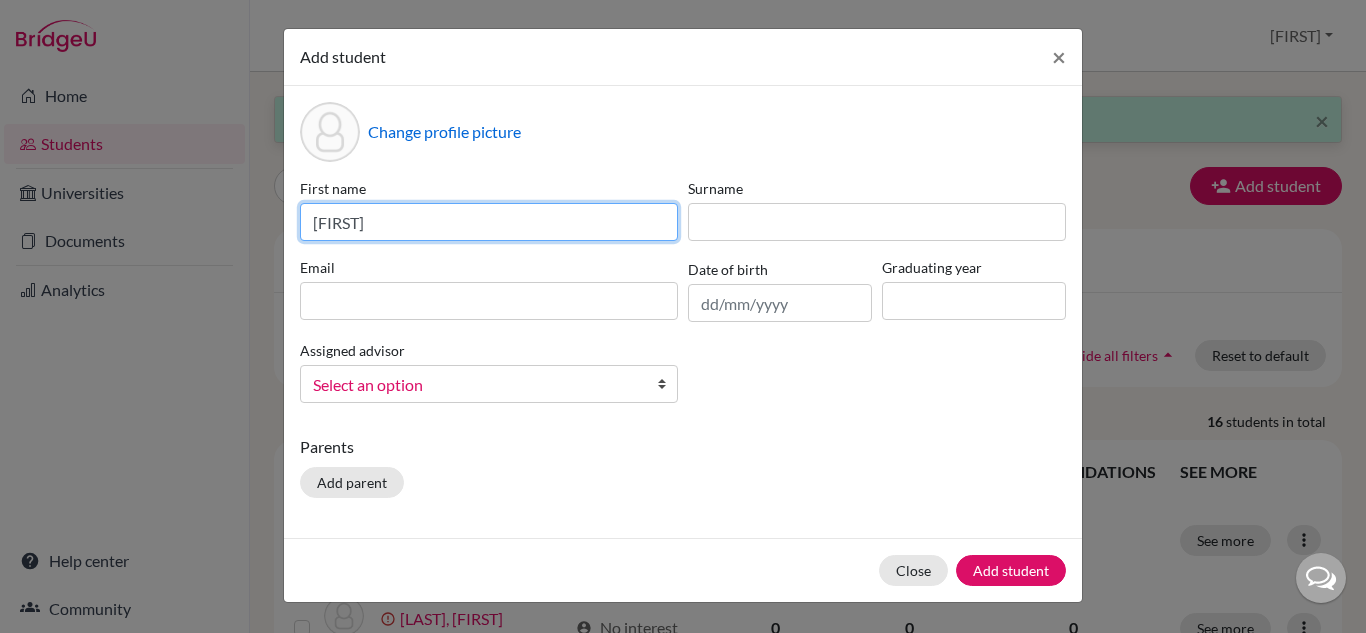type on "Frederico" 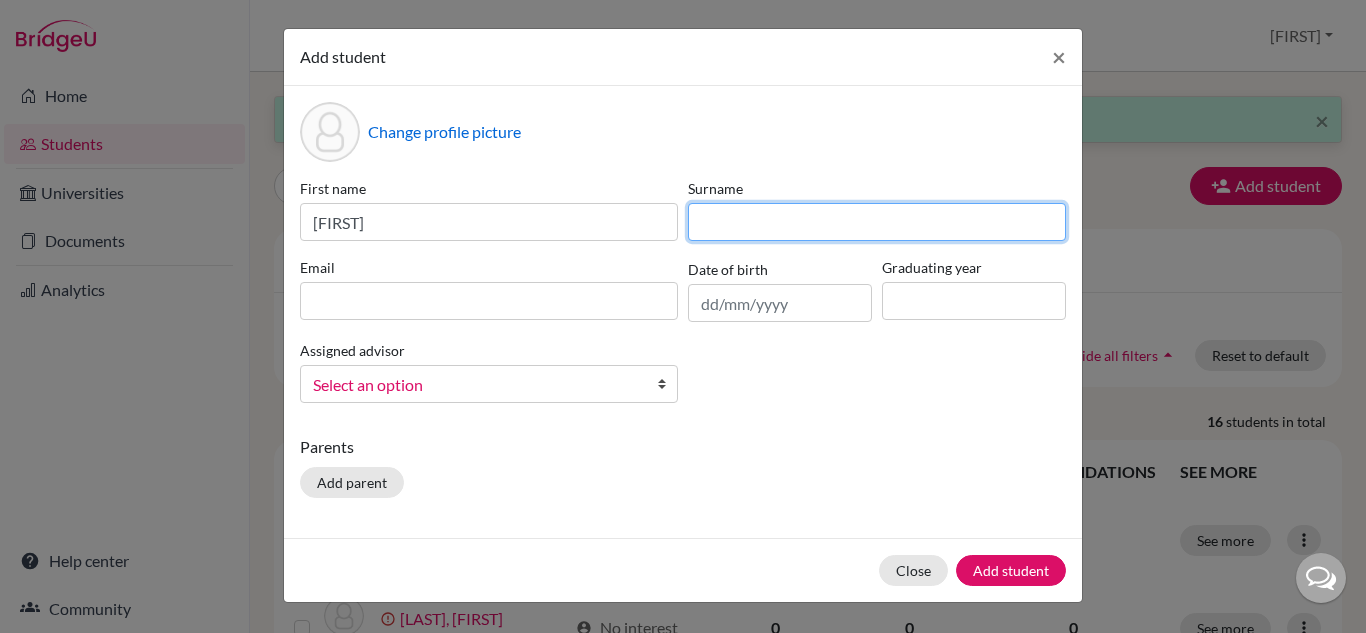click at bounding box center [877, 222] 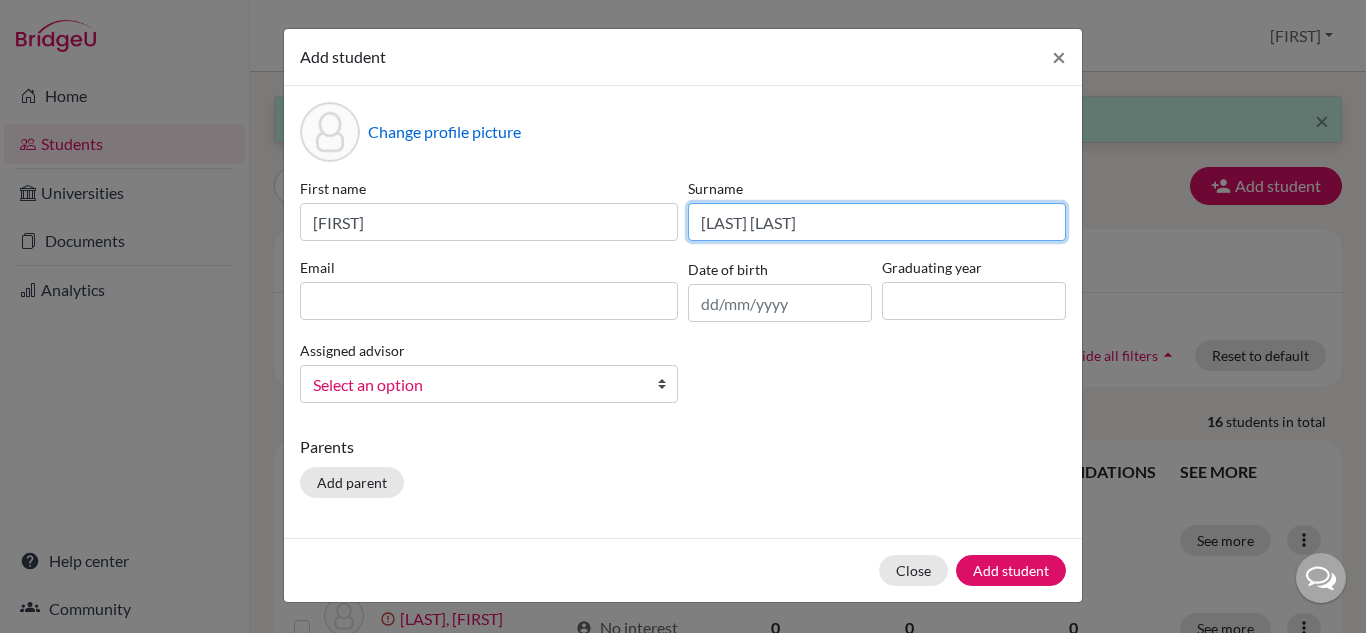type on "Duque Estrada" 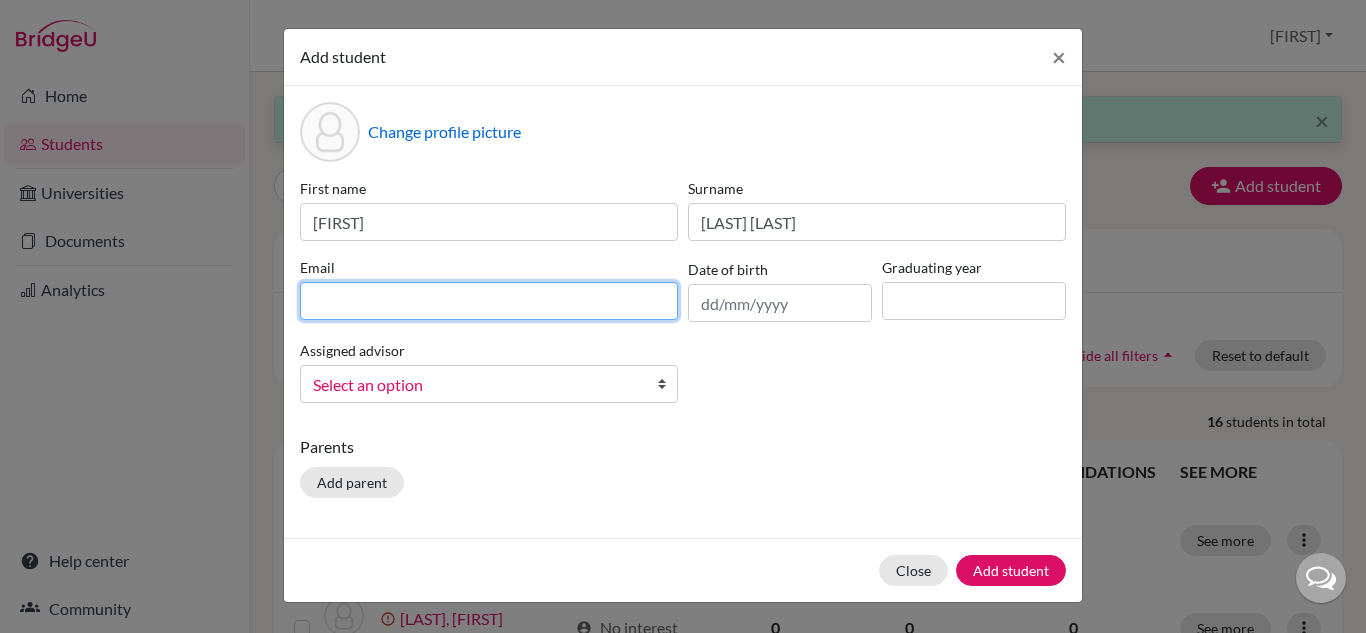 click at bounding box center (489, 301) 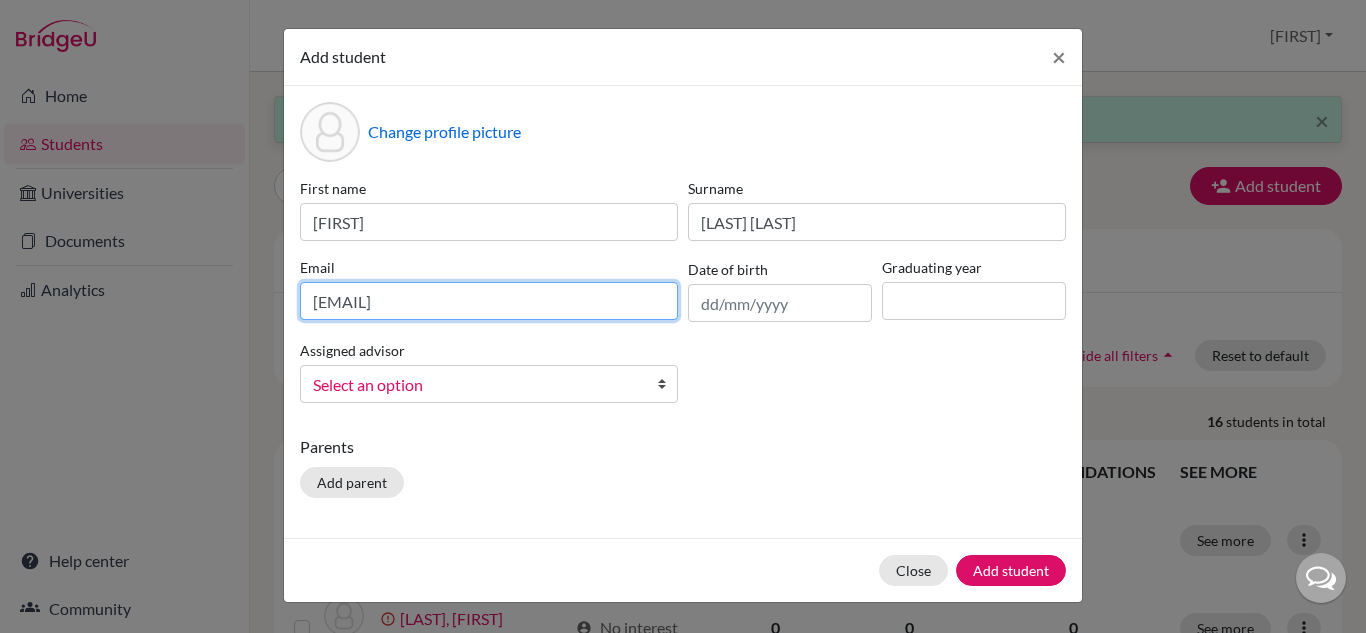 type on "2028fredericoestrada@britishschool.g12.br" 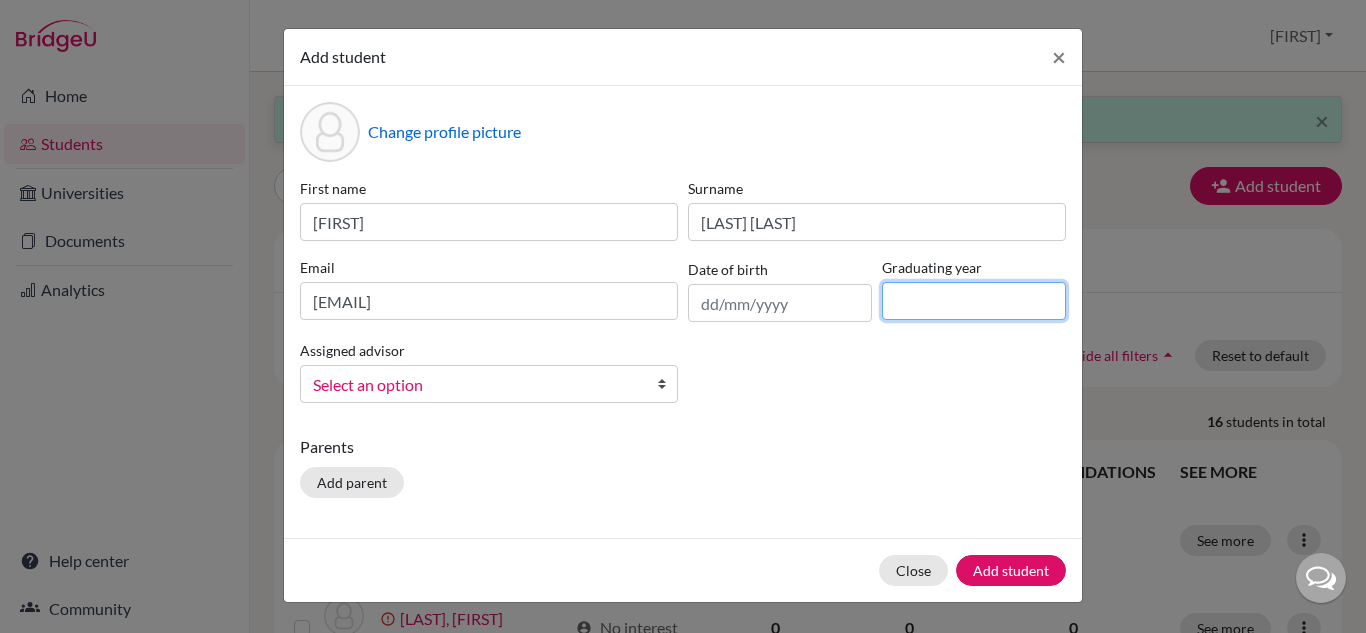 click at bounding box center [974, 301] 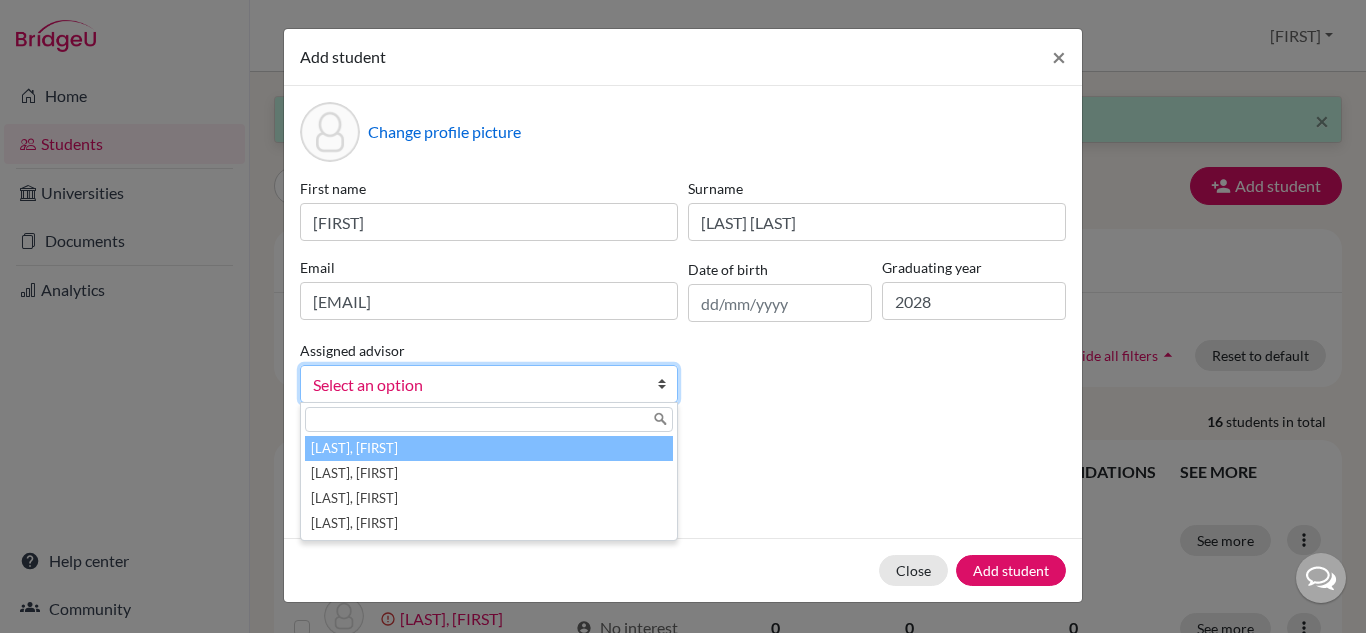 click at bounding box center (667, 384) 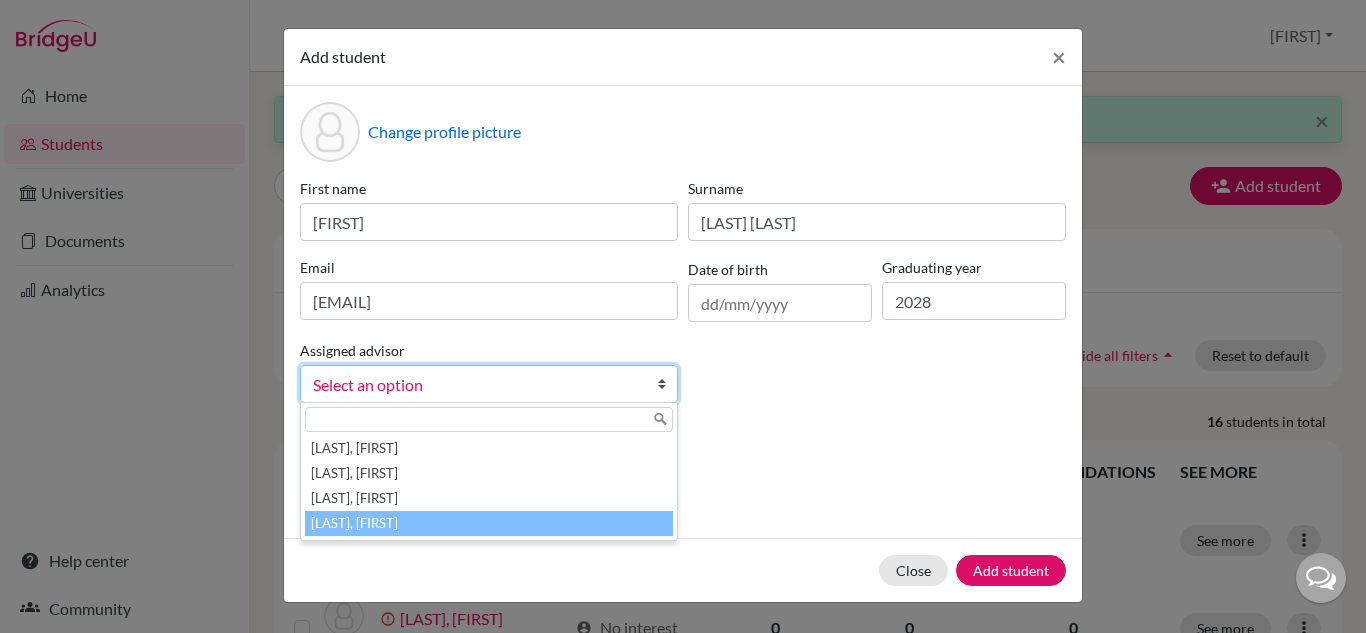 click on "Vaz, Susana" at bounding box center [489, 523] 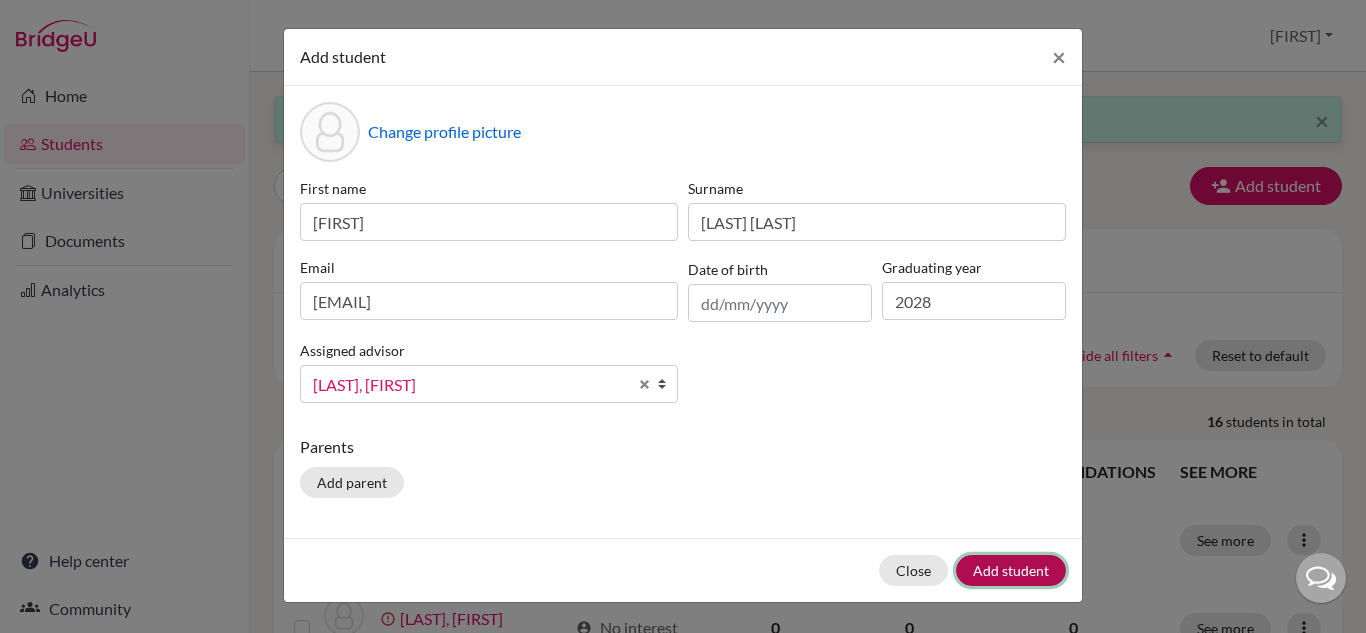 click on "Add student" at bounding box center (1011, 570) 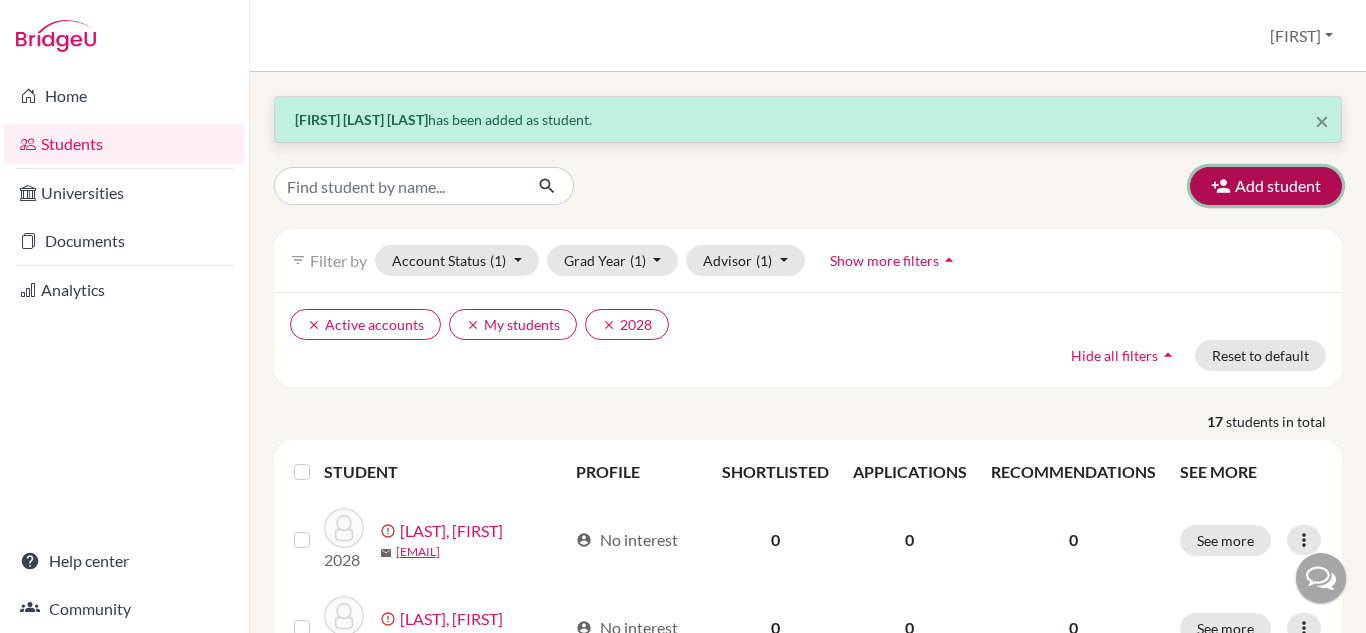 click on "Add student" at bounding box center [1266, 186] 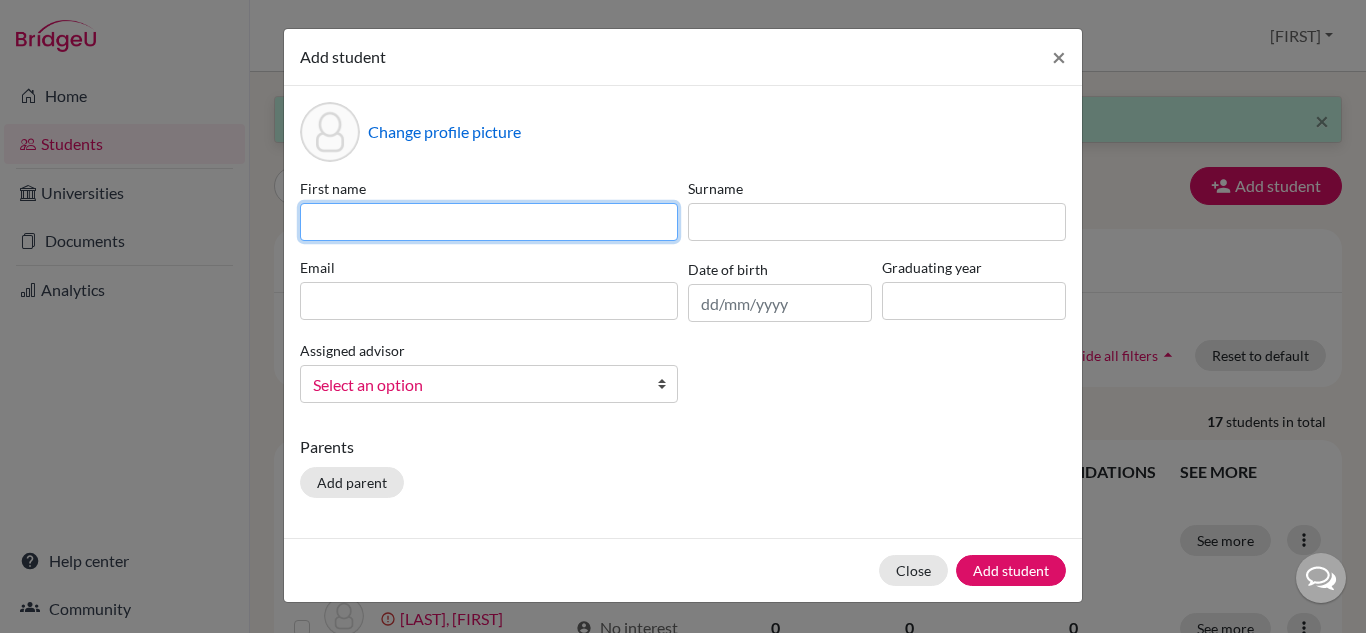 click at bounding box center [489, 222] 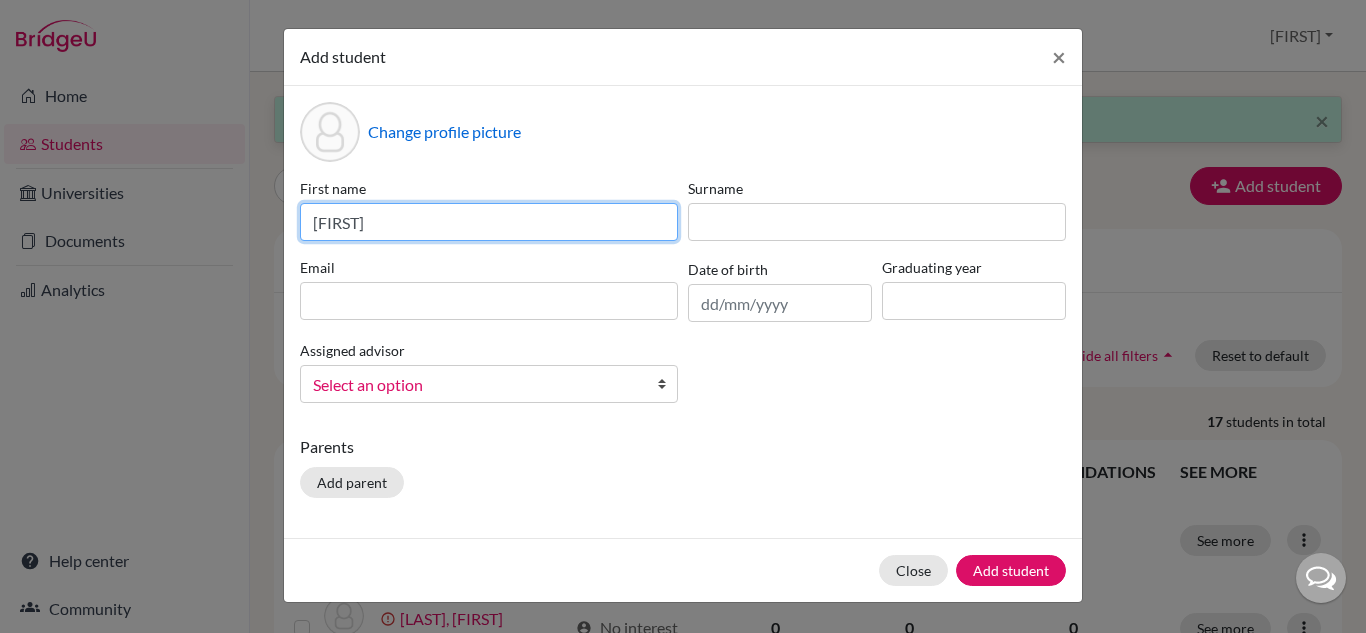 type on "Sasha" 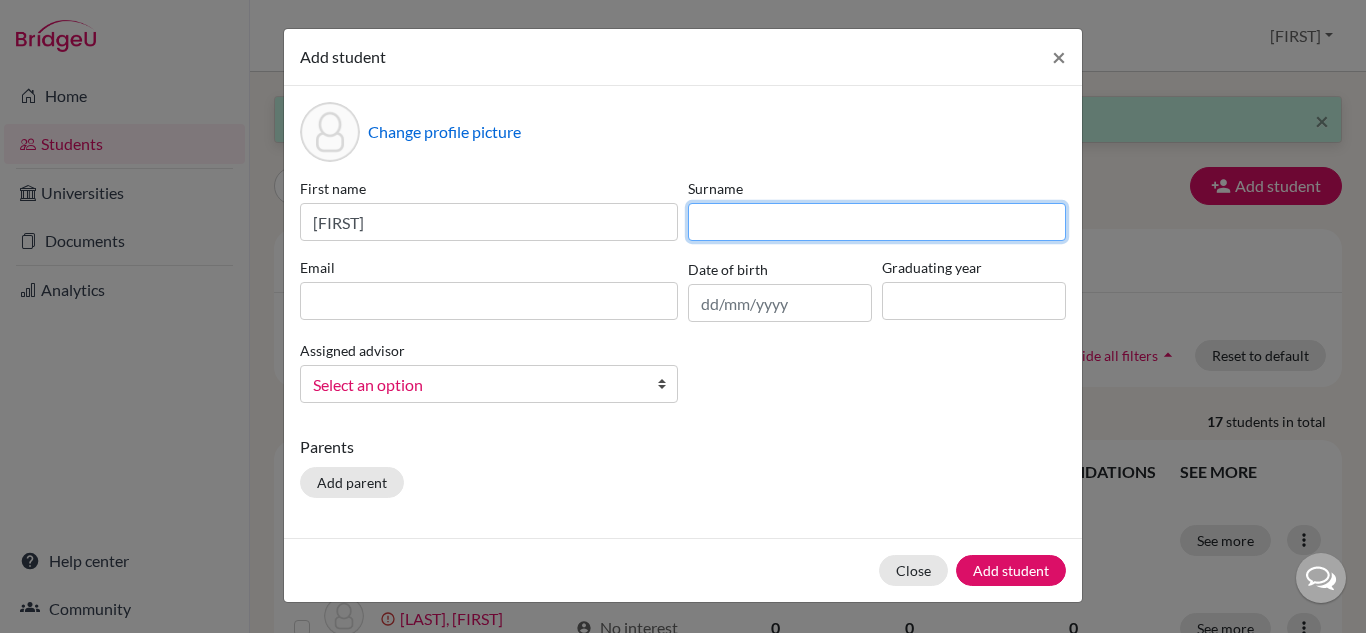 click at bounding box center (877, 222) 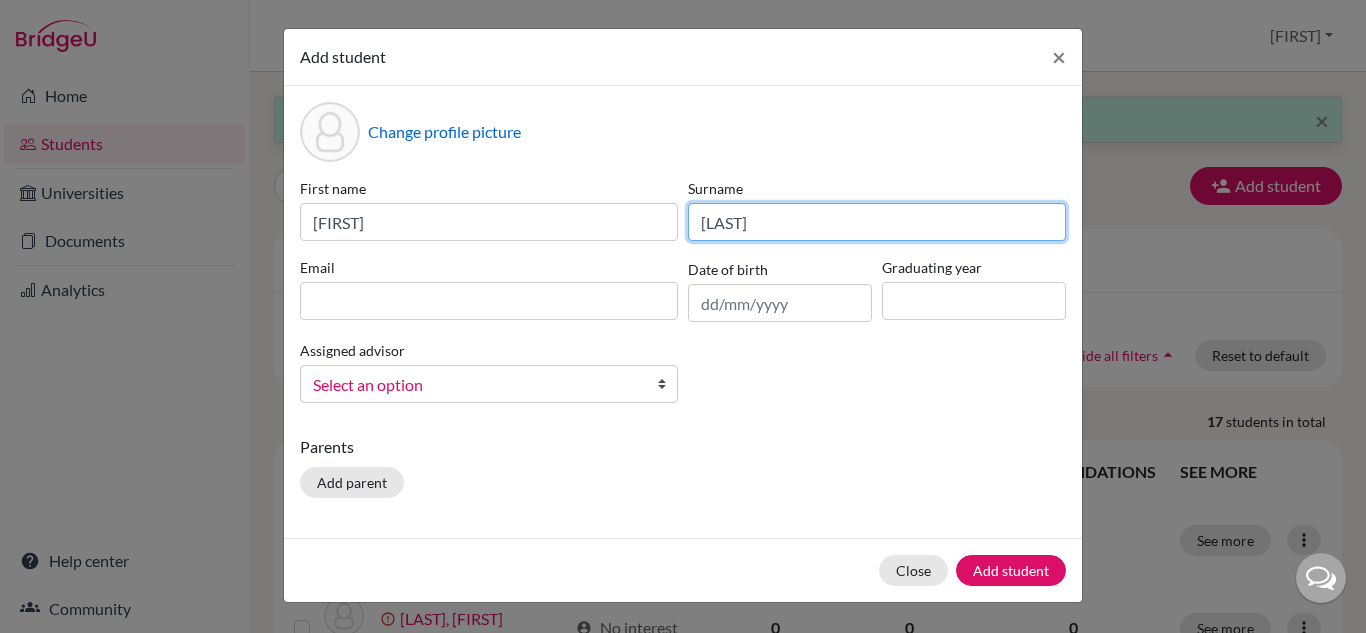 type on "Feld" 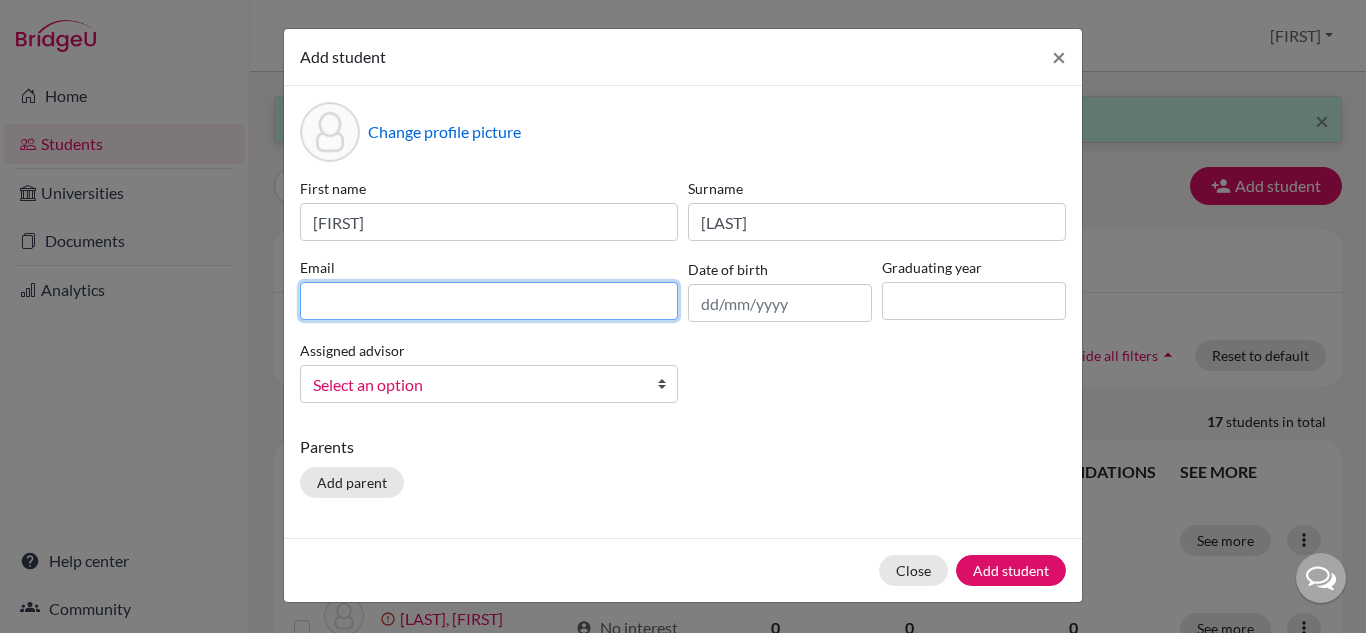 click at bounding box center [489, 301] 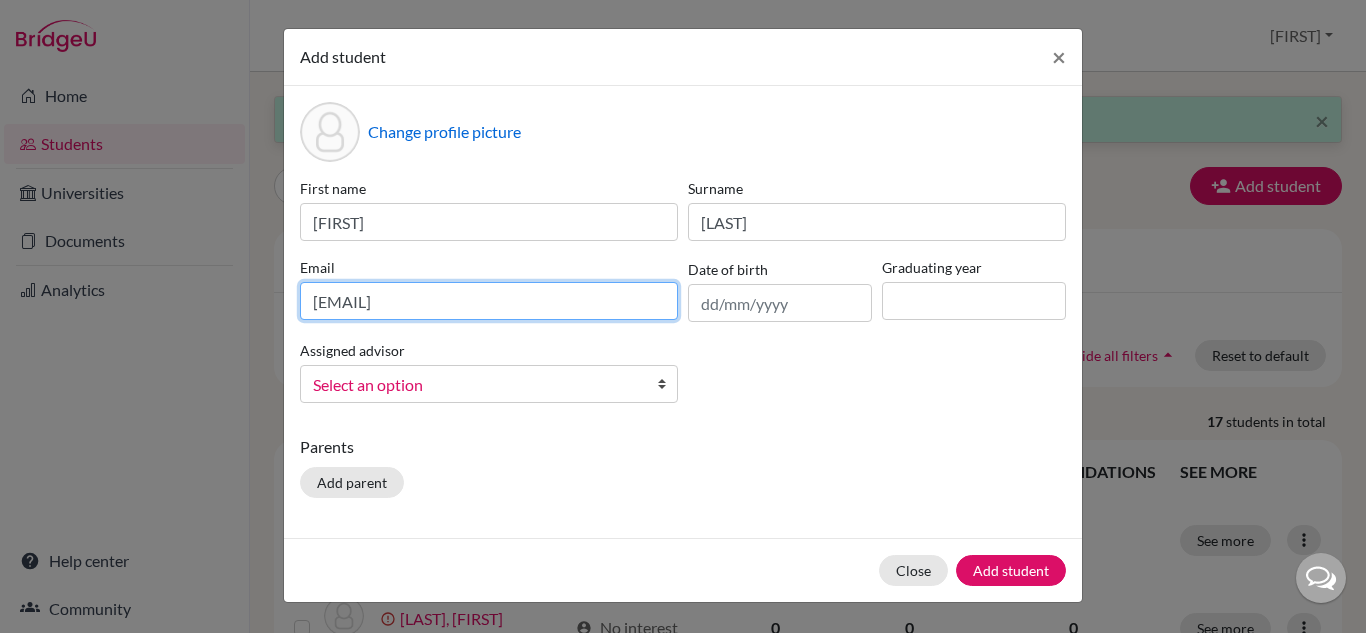 type on "2028rebeccafeld@britishschool.g12.br" 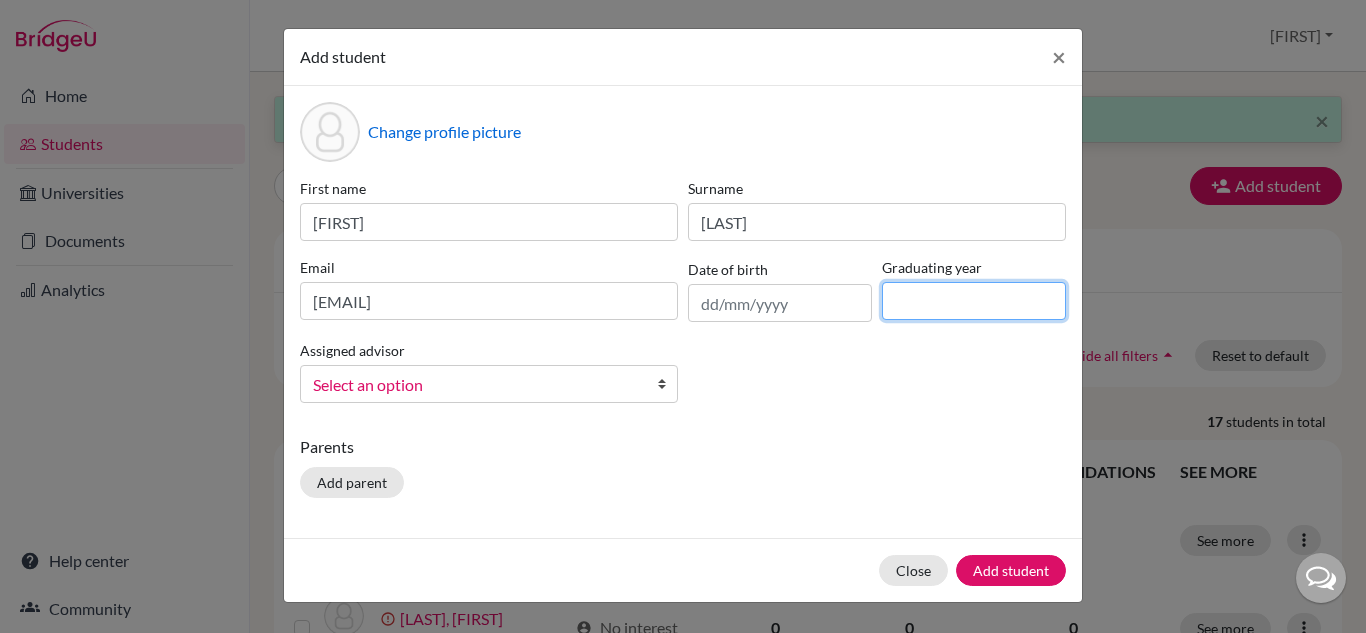click at bounding box center [974, 301] 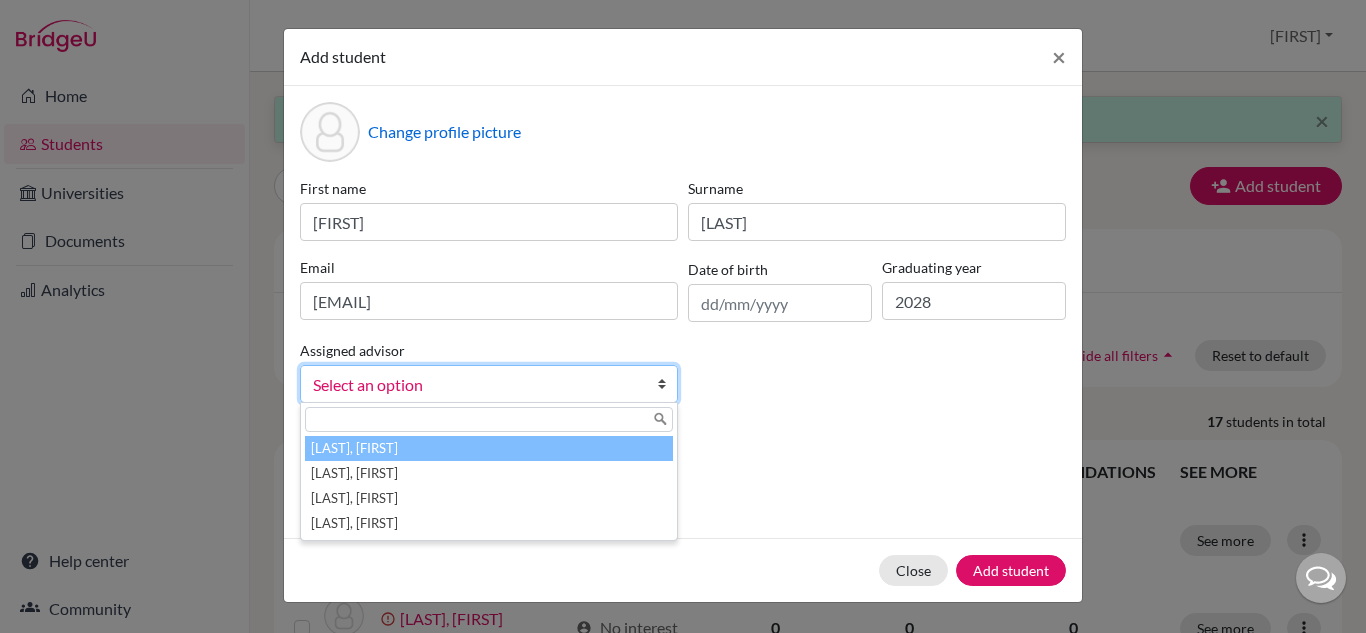 click on "Select an option" at bounding box center [476, 385] 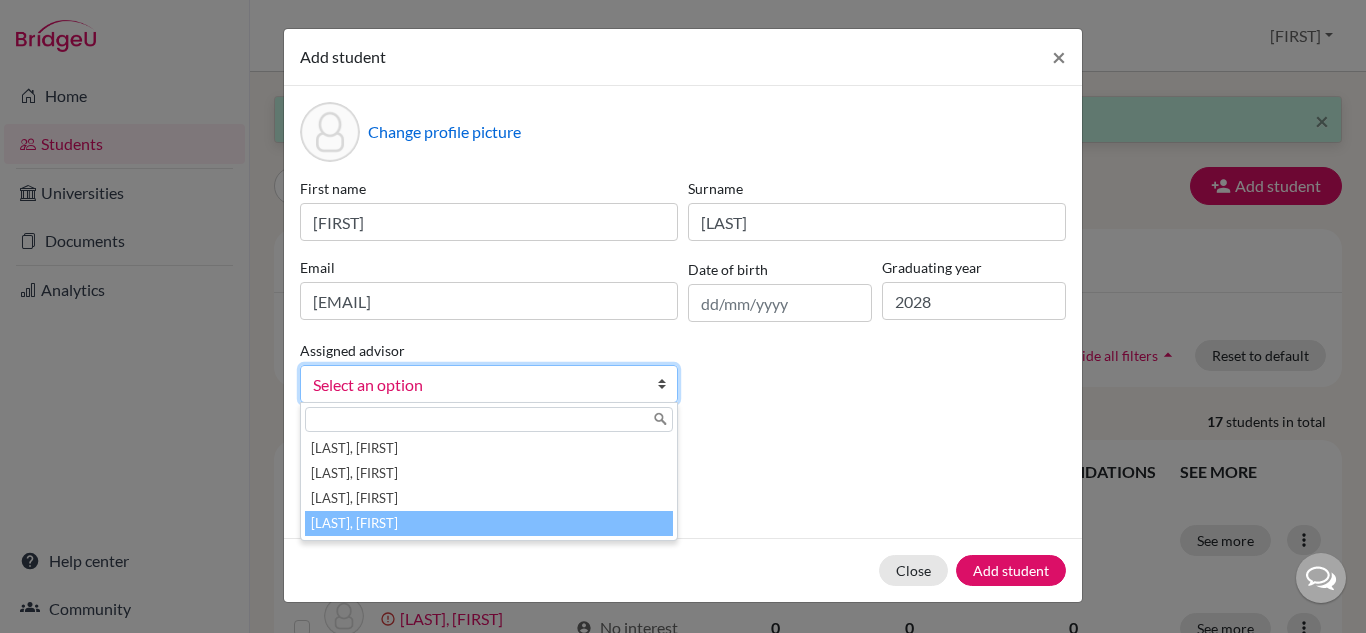 click on "Vaz, Susana" at bounding box center [489, 523] 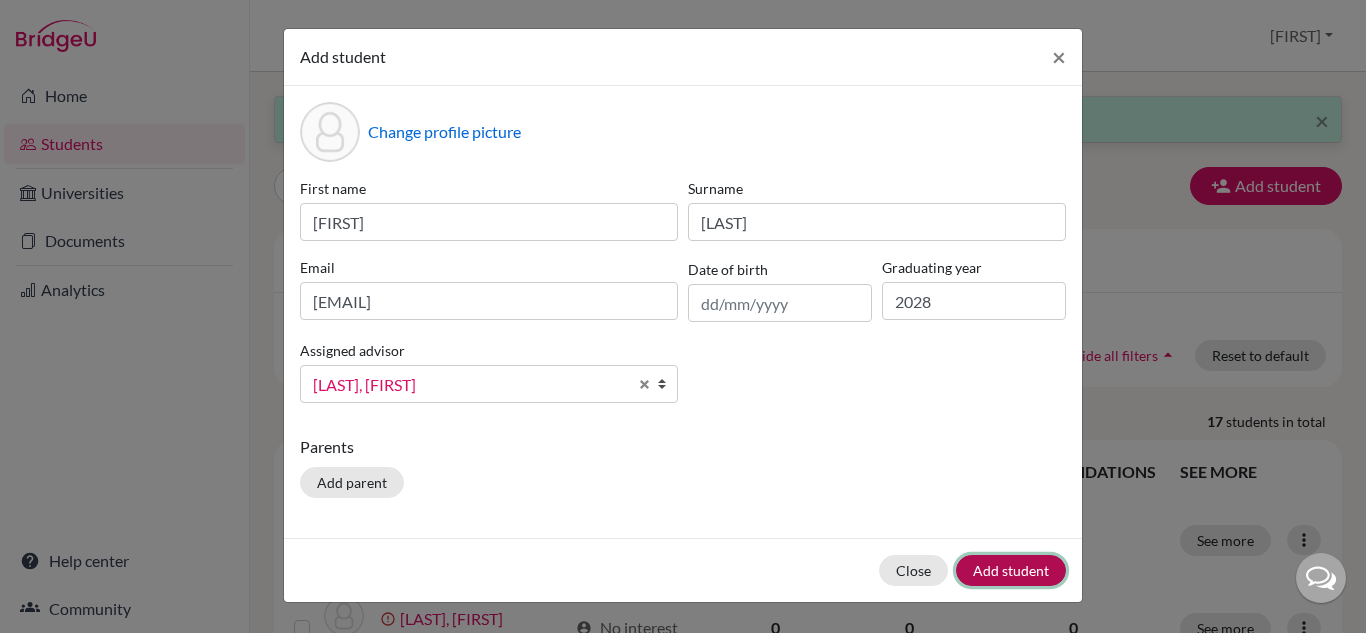click on "Add student" at bounding box center (1011, 570) 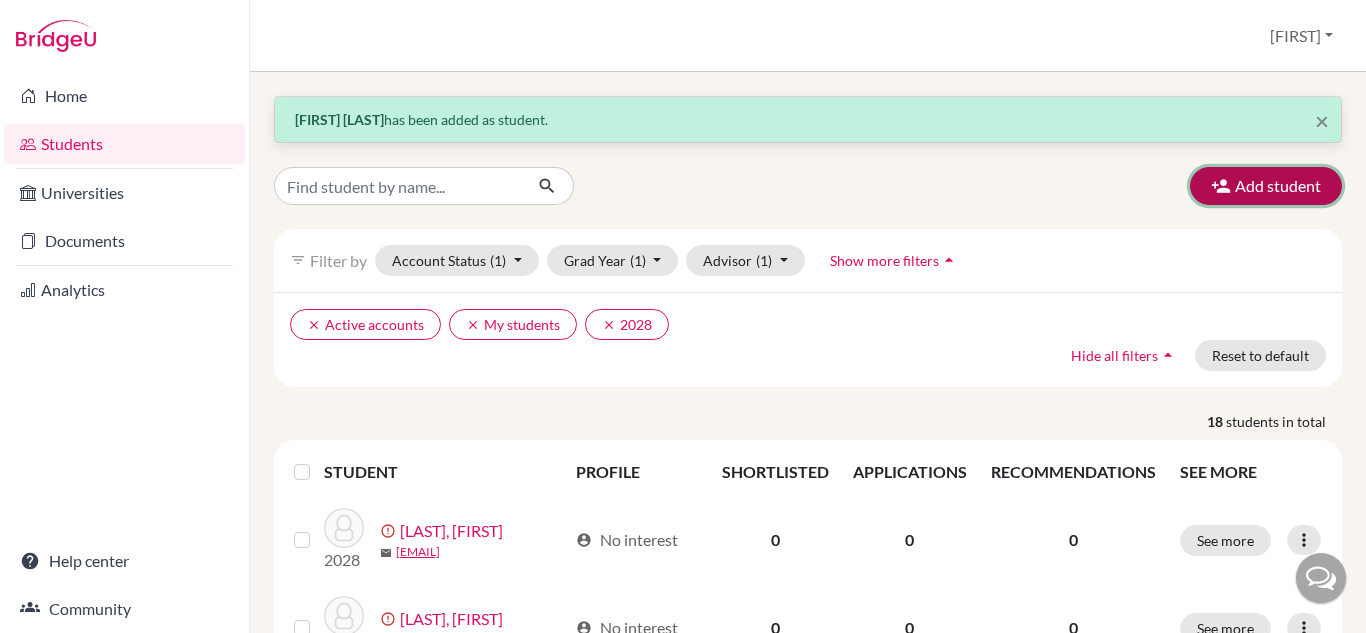 click on "Add student" at bounding box center (1266, 186) 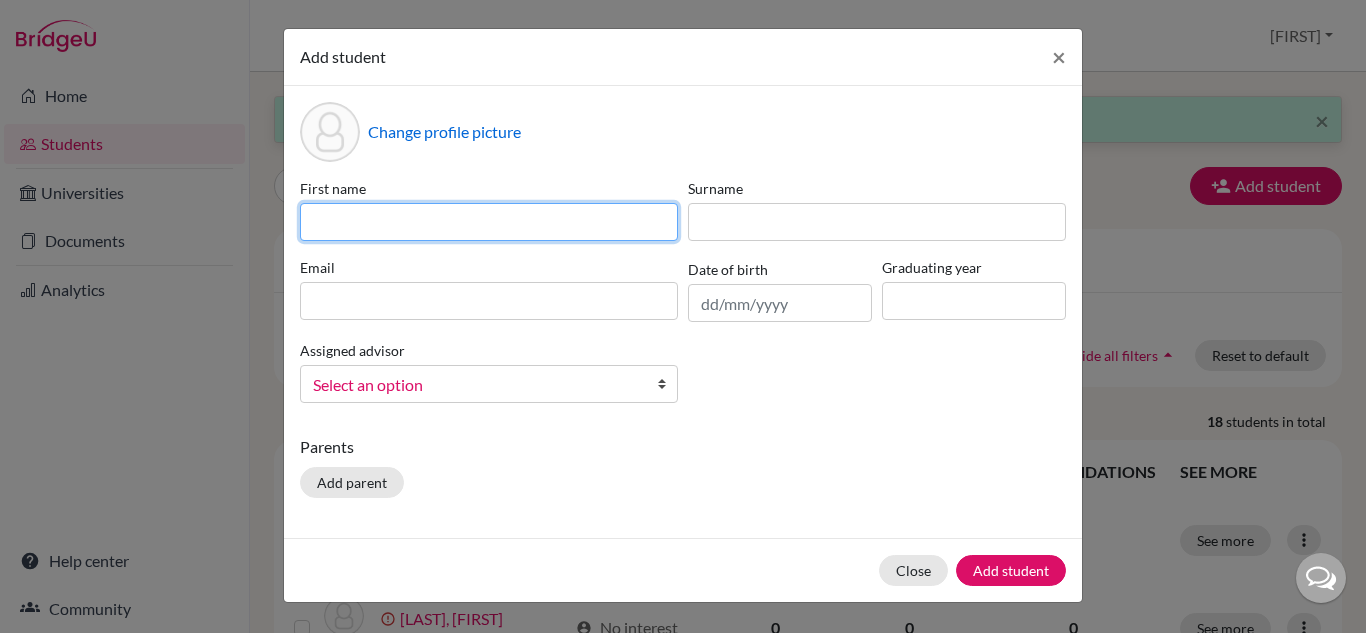 click at bounding box center [489, 222] 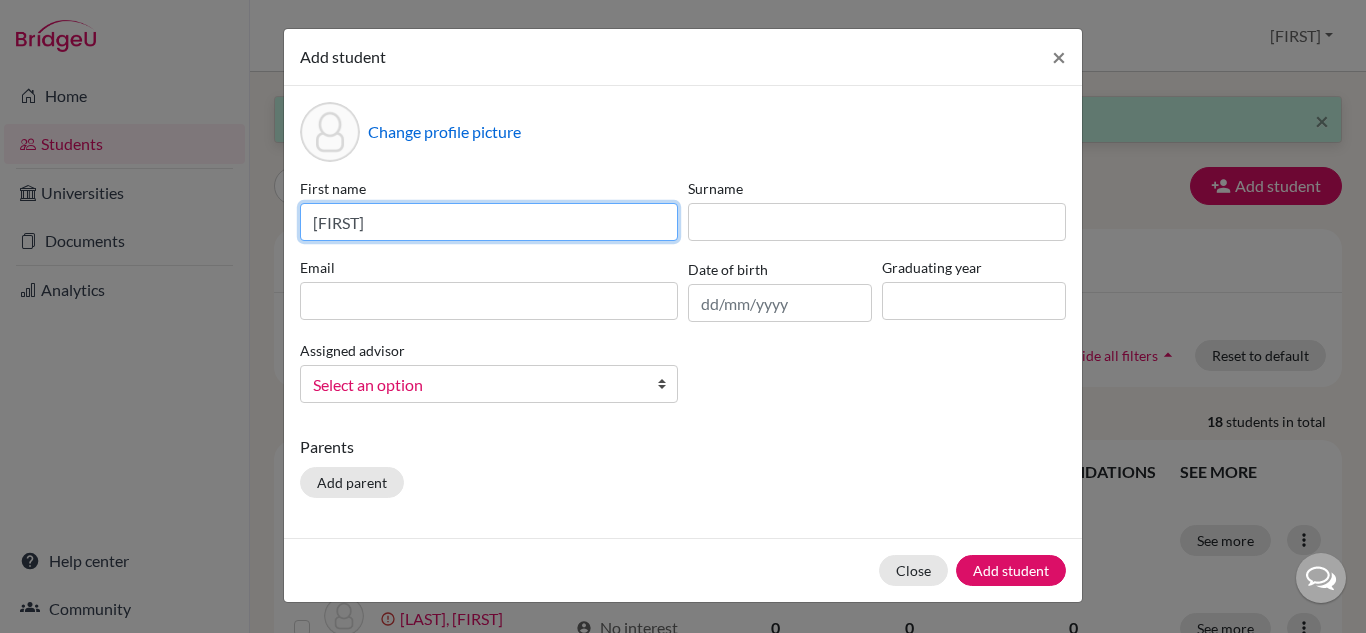 type on "Manuella" 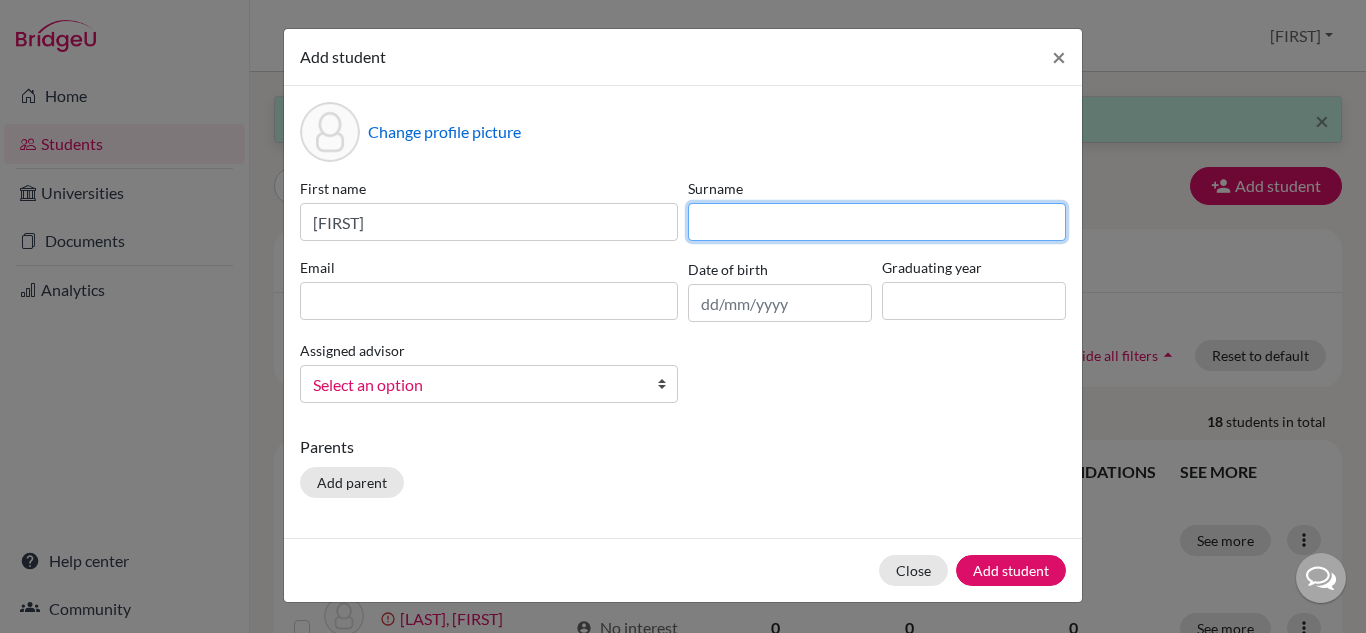 click at bounding box center [877, 222] 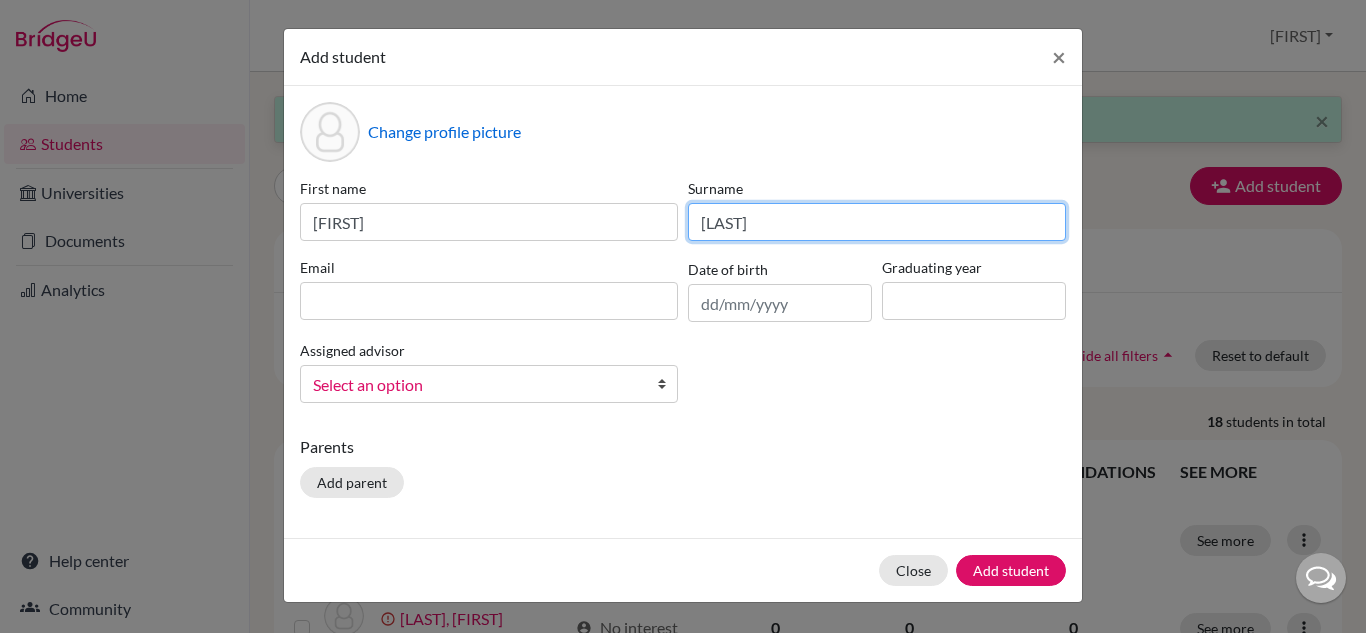 type on "Ganem" 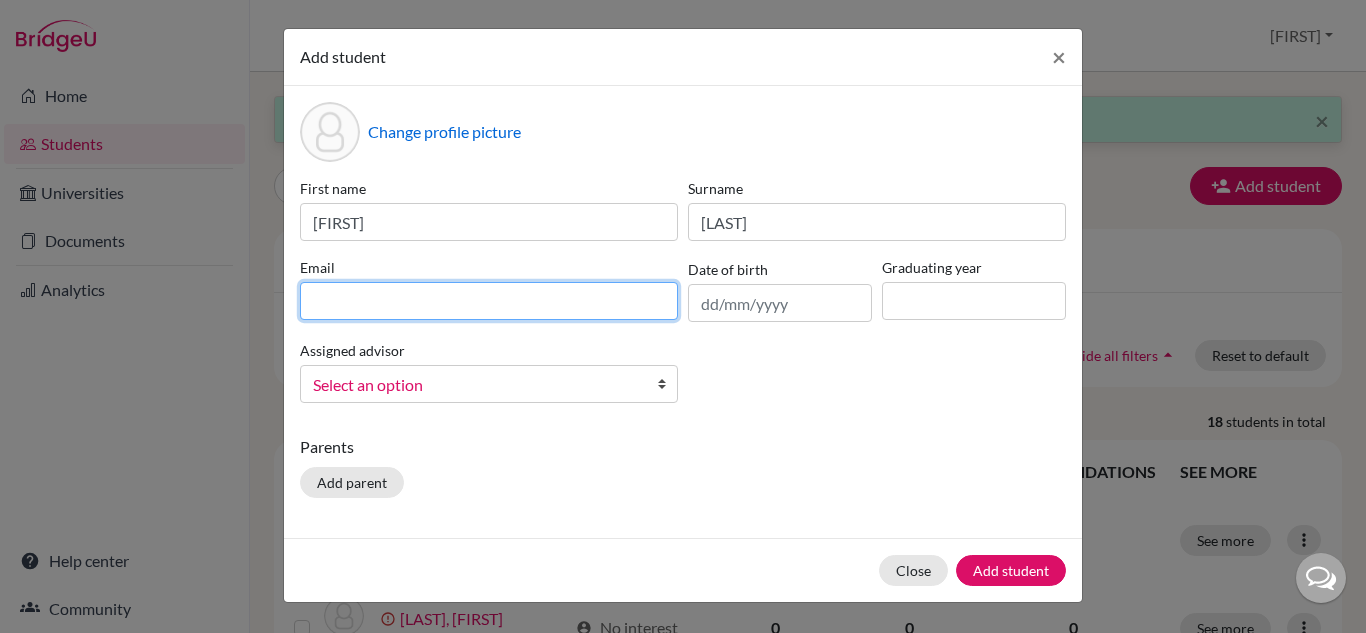 click at bounding box center (489, 301) 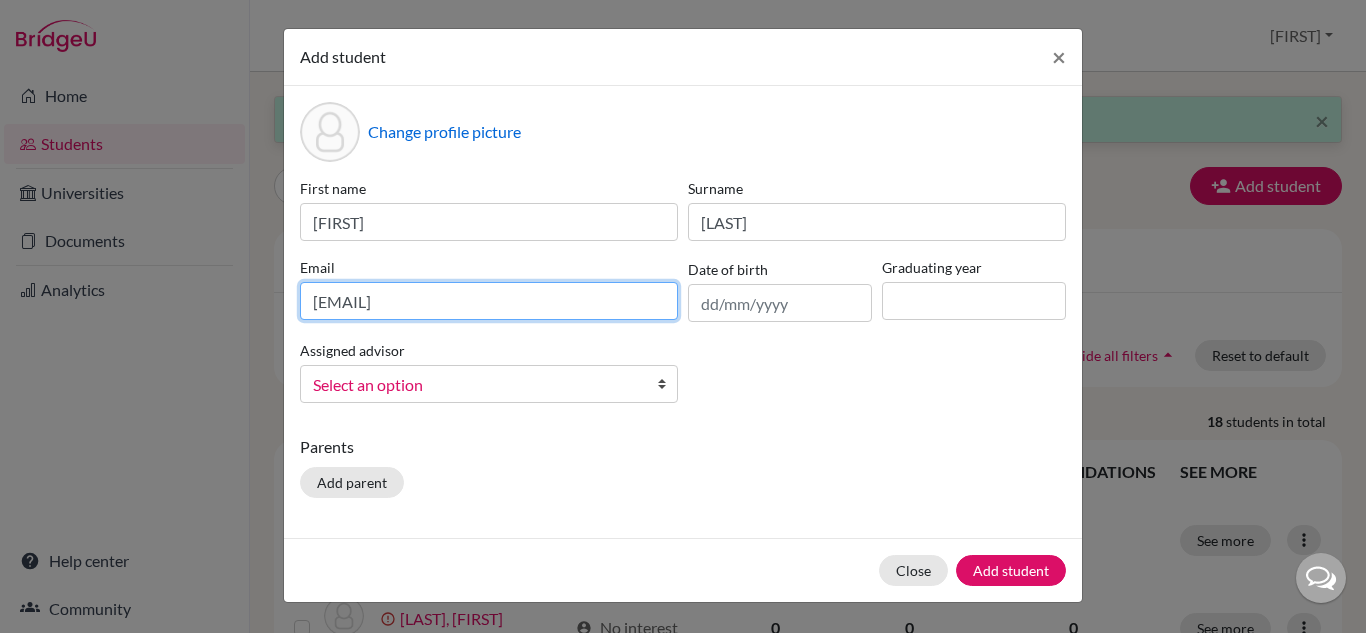 type on "2028manuellaganem@britishschool.g12.br" 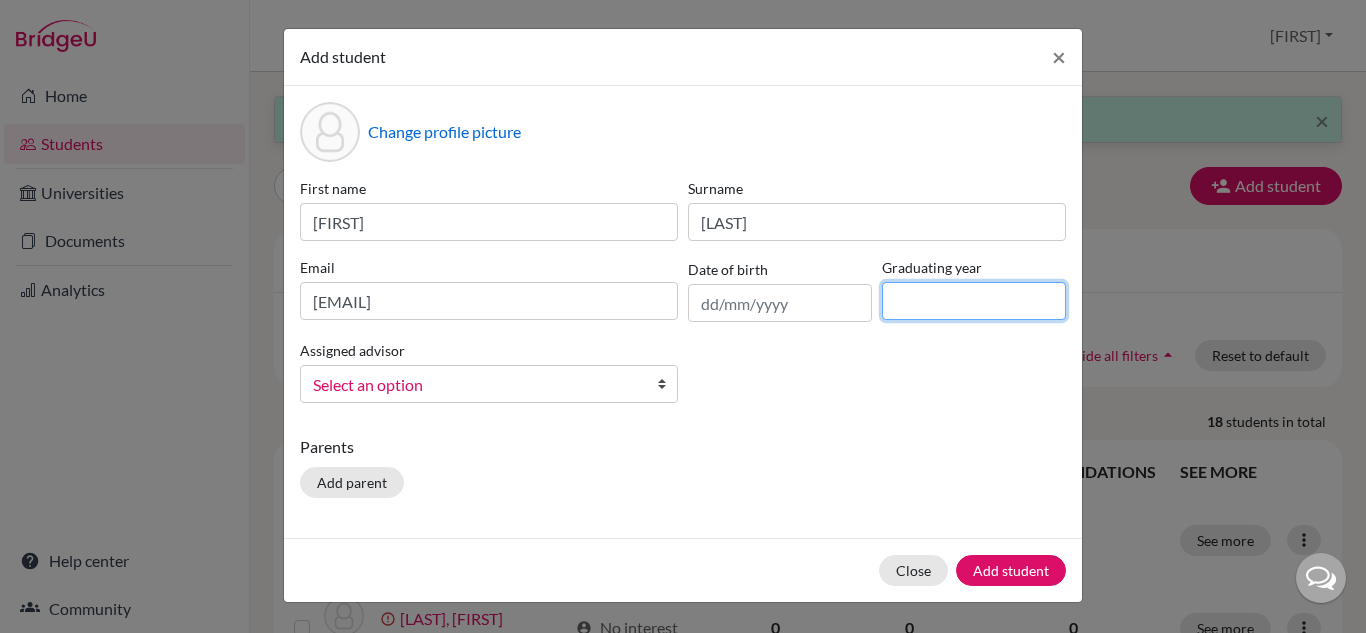 click at bounding box center (974, 301) 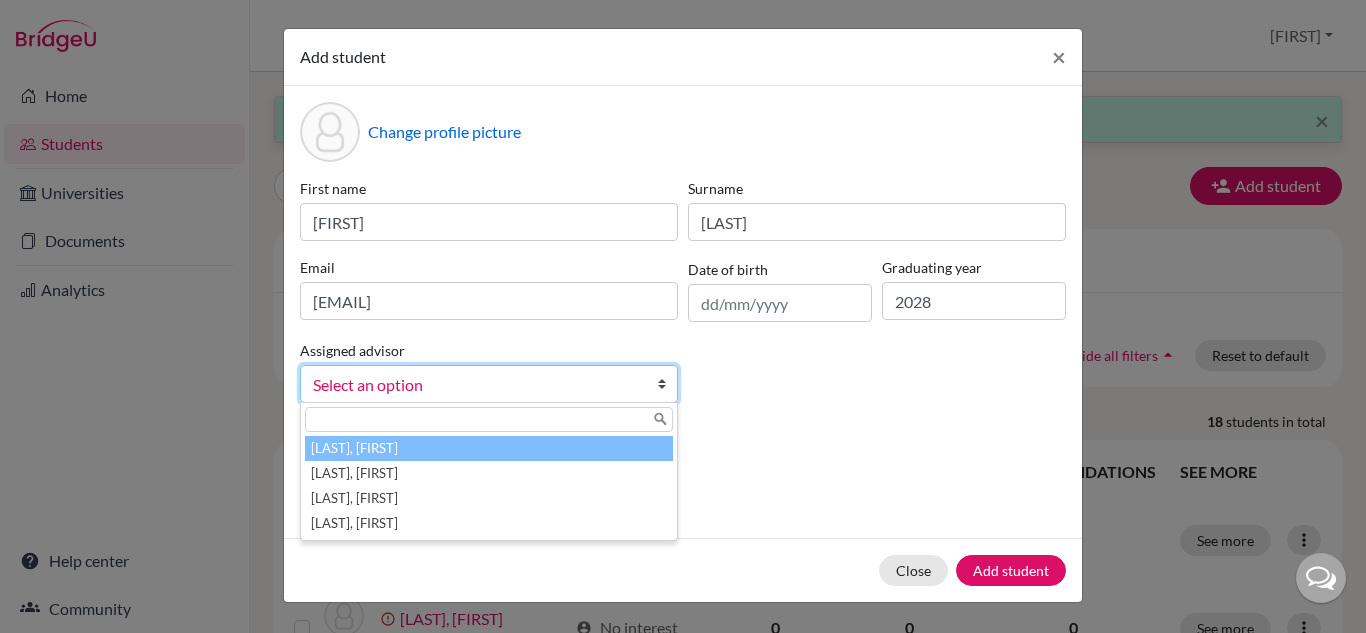 click on "Select an option" at bounding box center (489, 384) 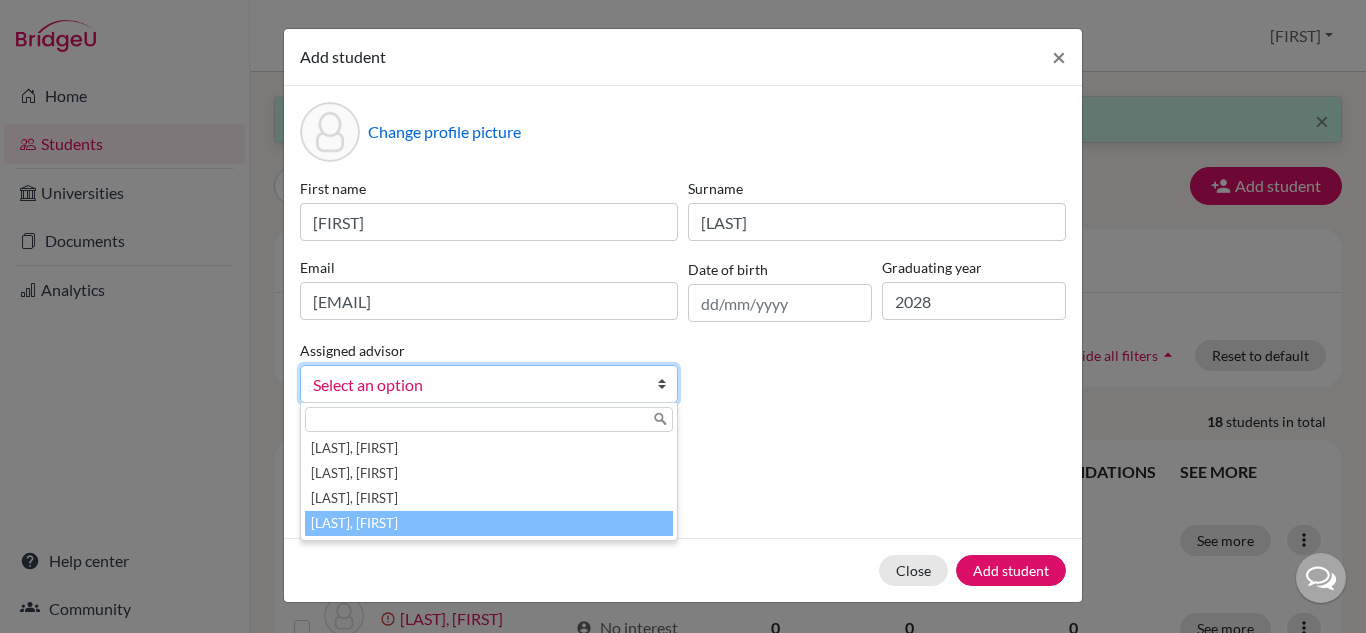 click on "Vaz, Susana" at bounding box center [489, 523] 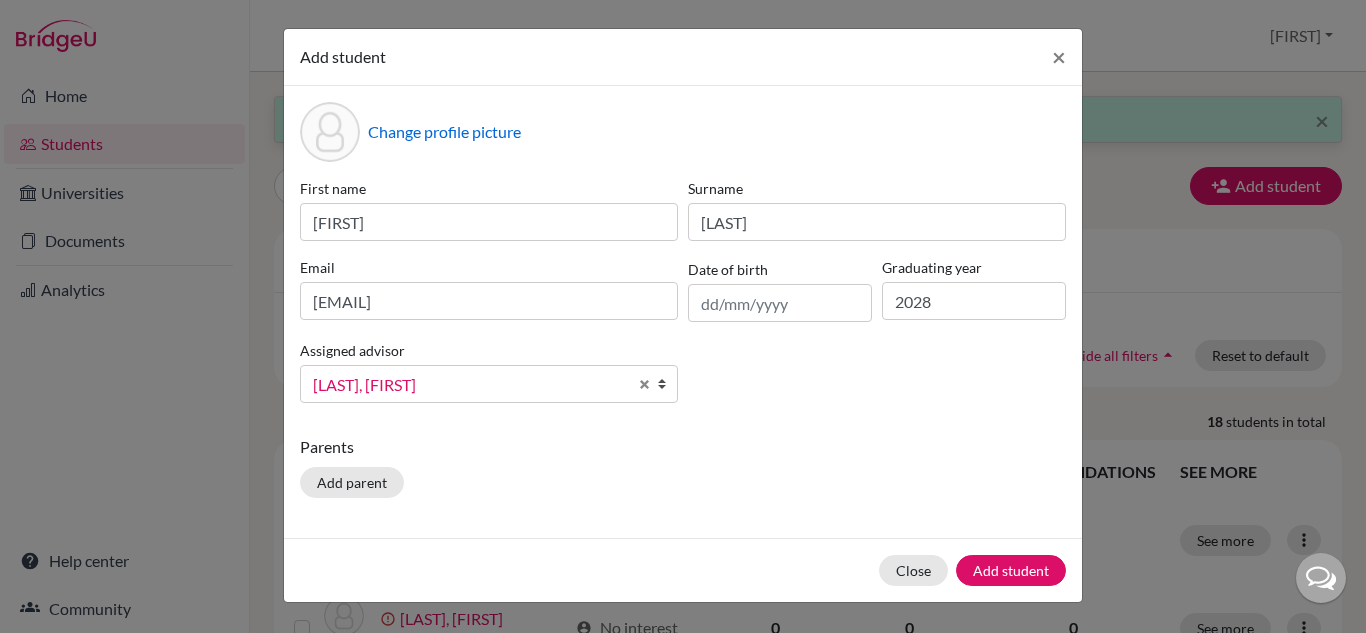click on "Change profile picture First name Manuella Surname Ganem Email 2028manuellaganem@britishschool.g12.br Date of birth Graduating year 2028 Assigned advisor Dias, Rafael Riley, Jane Smith, Guy	 Vaz, Susana
Vaz, Susana
Dias, Rafael Riley, Jane Smith, Guy	 Vaz, Susana
Parents Add parent" at bounding box center (683, 312) 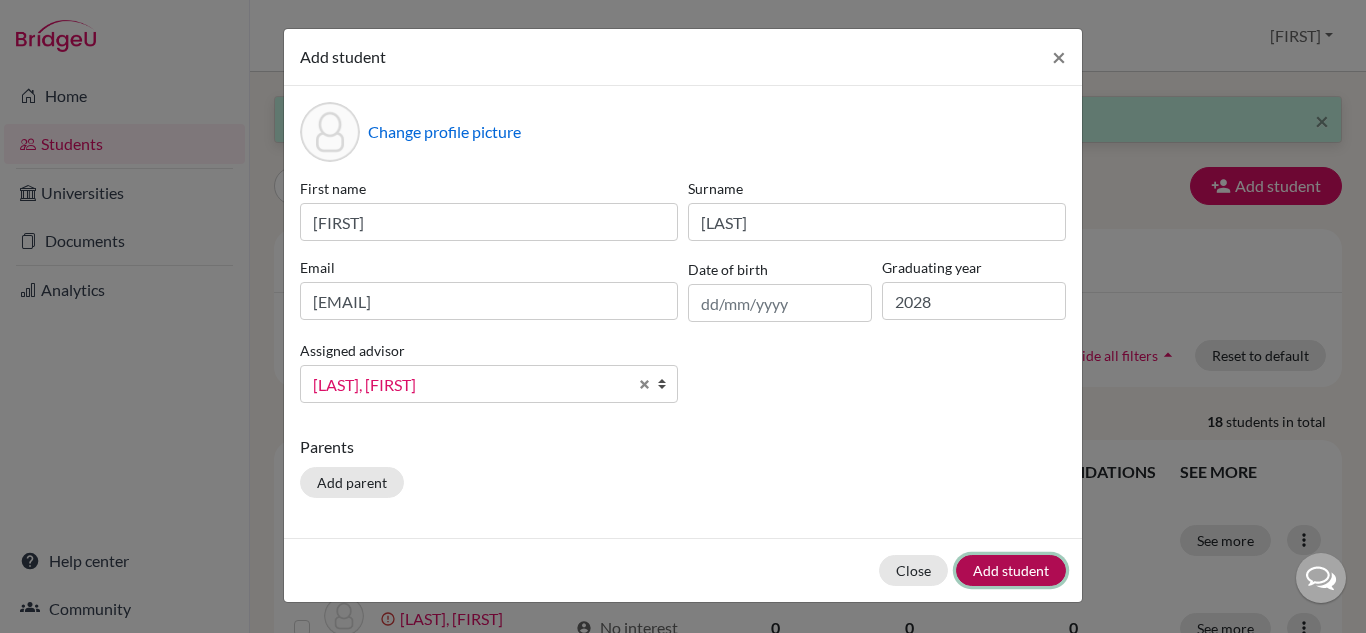 click on "Add student" at bounding box center [1011, 570] 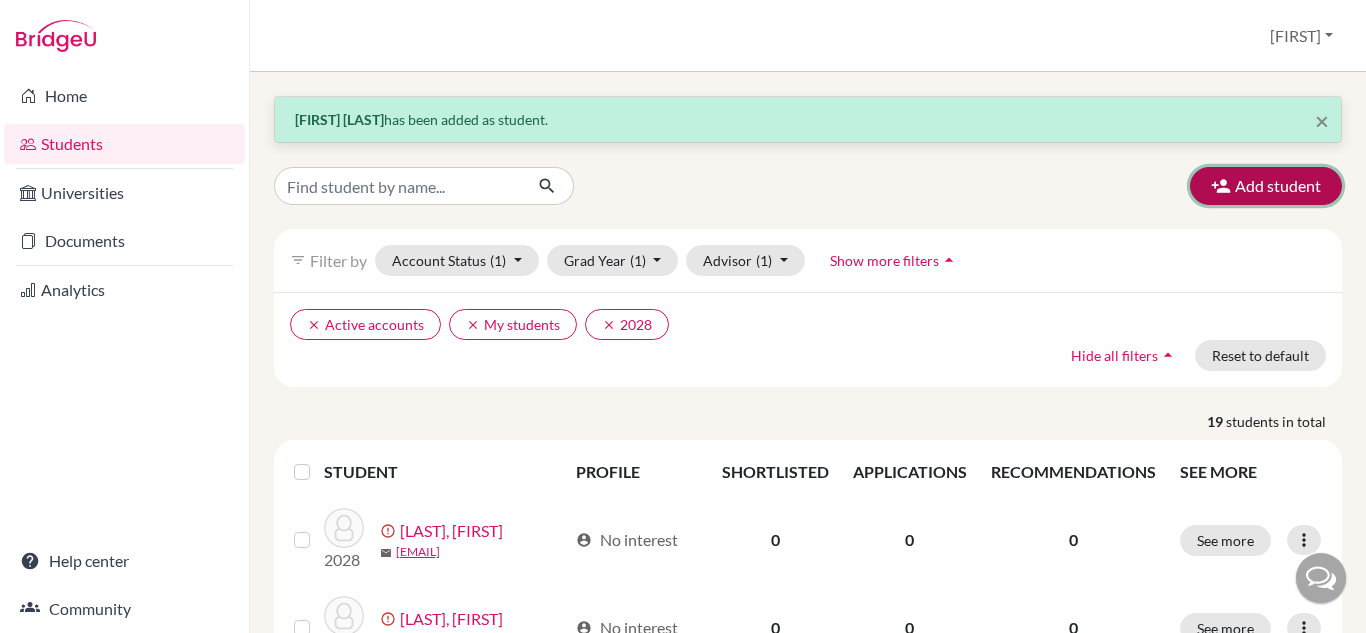 click on "Add student" at bounding box center (1266, 186) 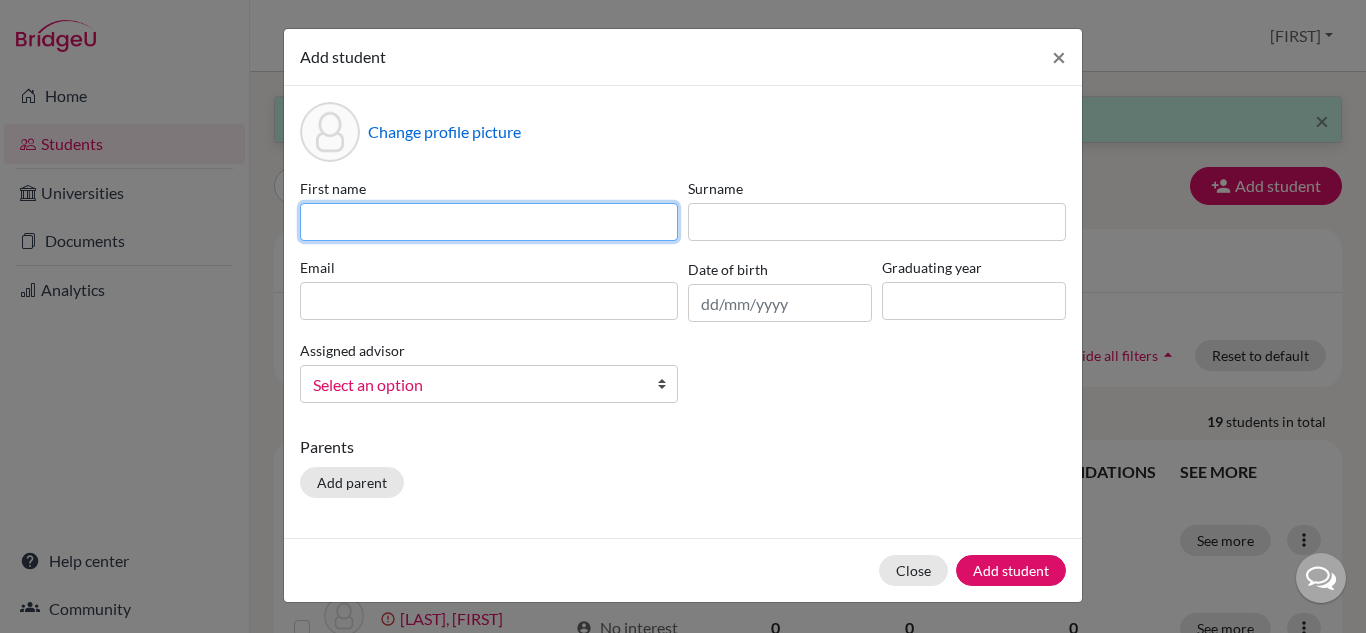 click at bounding box center (489, 222) 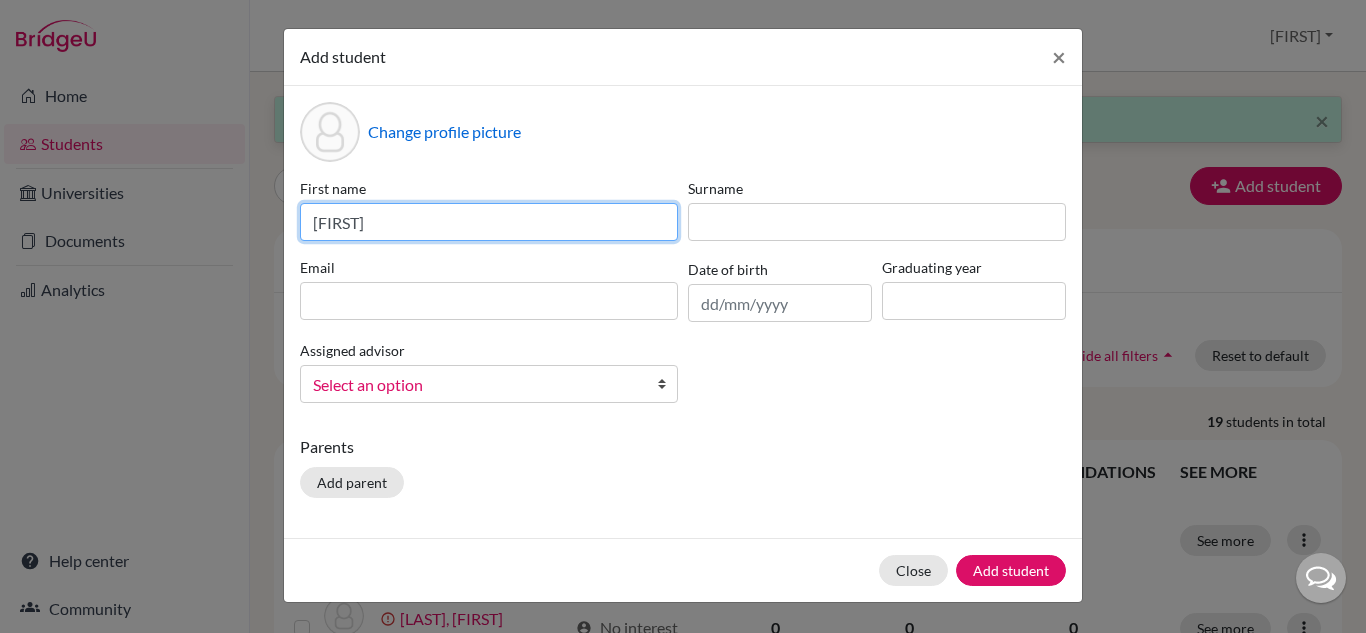 type on "Valentina" 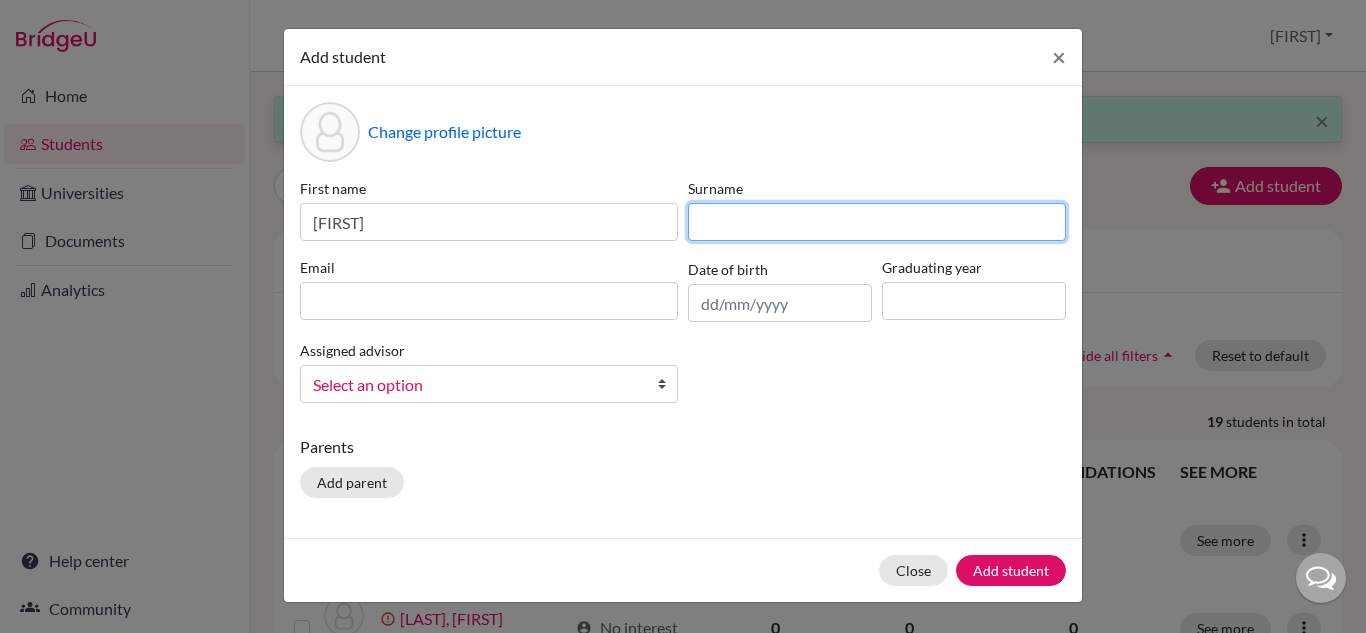 click at bounding box center (877, 222) 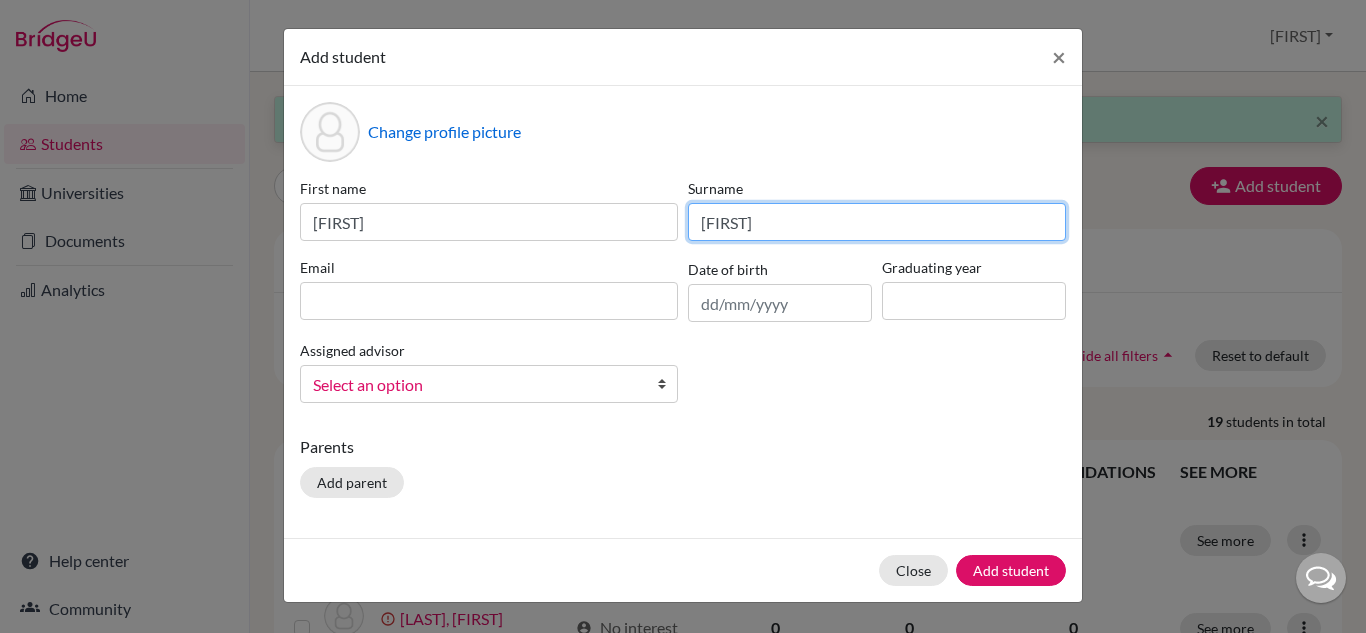 type on "Giuliodori" 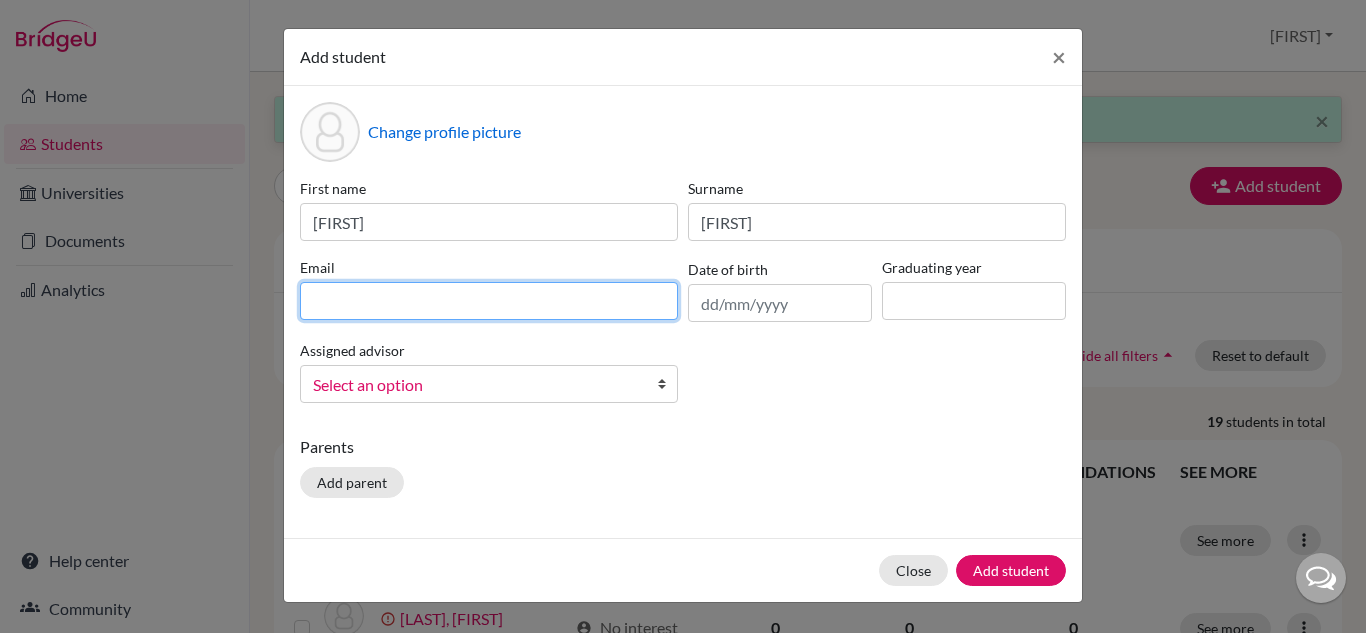 click at bounding box center [489, 301] 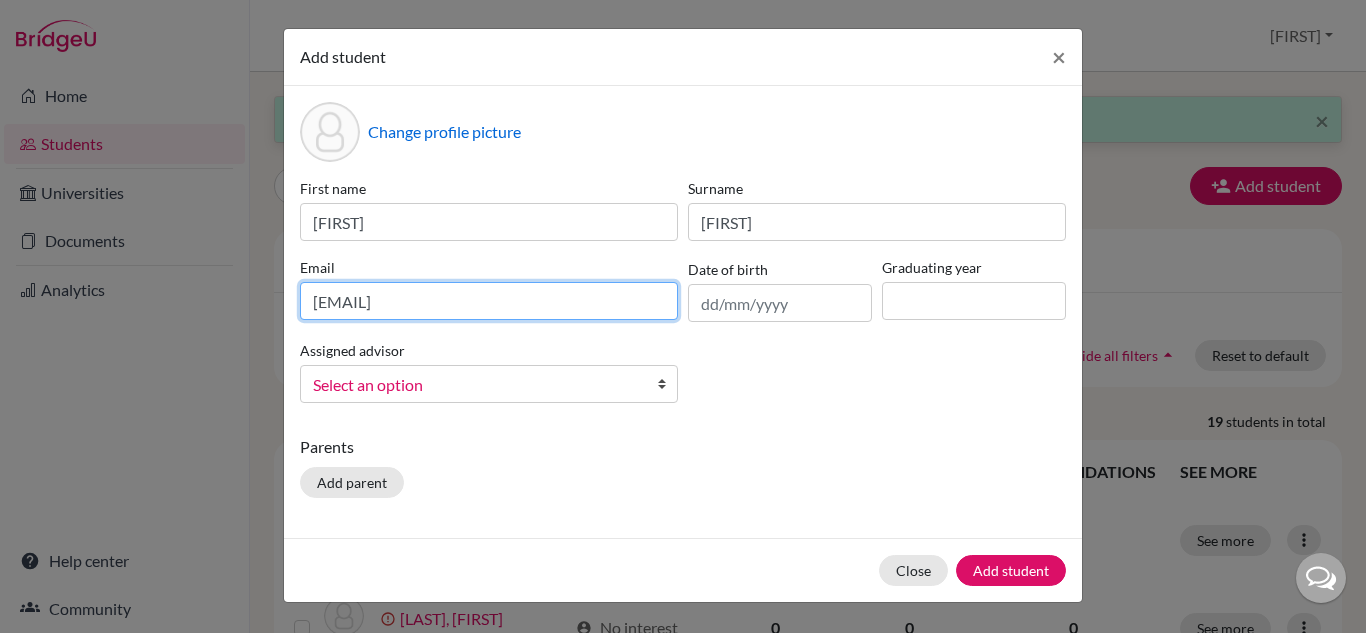 type on "2028valentinagiuliodori@britishschool.g12.br" 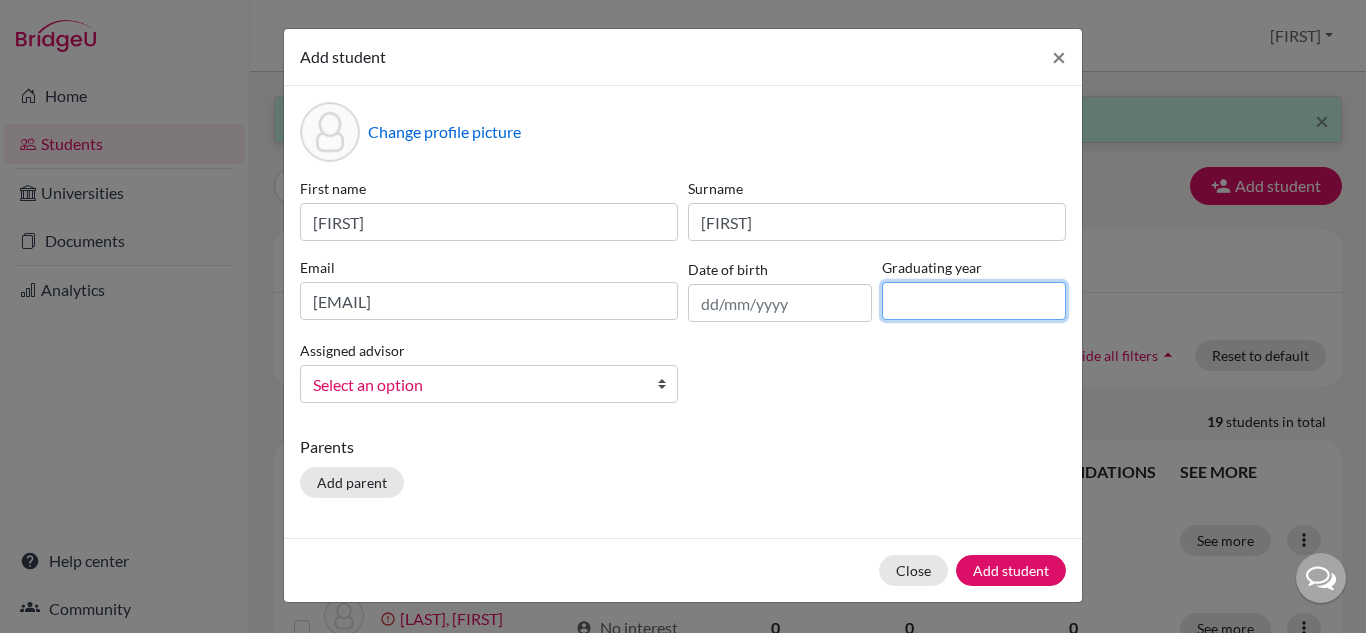 click at bounding box center [974, 301] 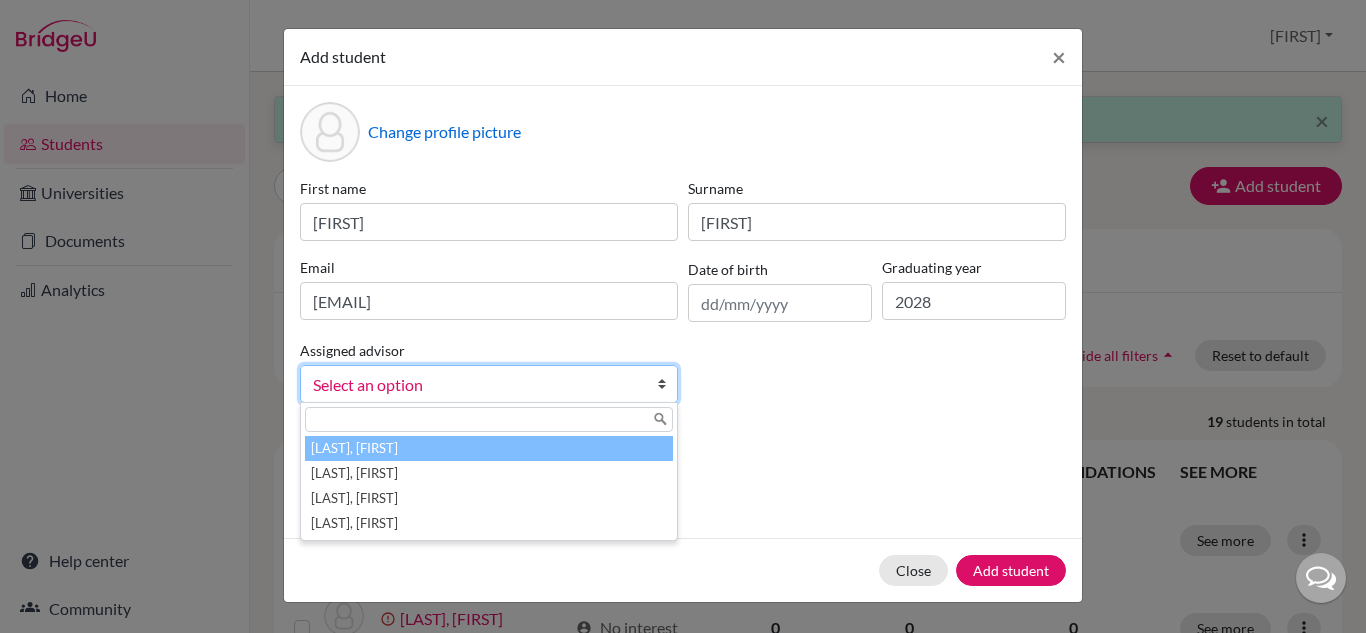 click on "Select an option" at bounding box center [476, 385] 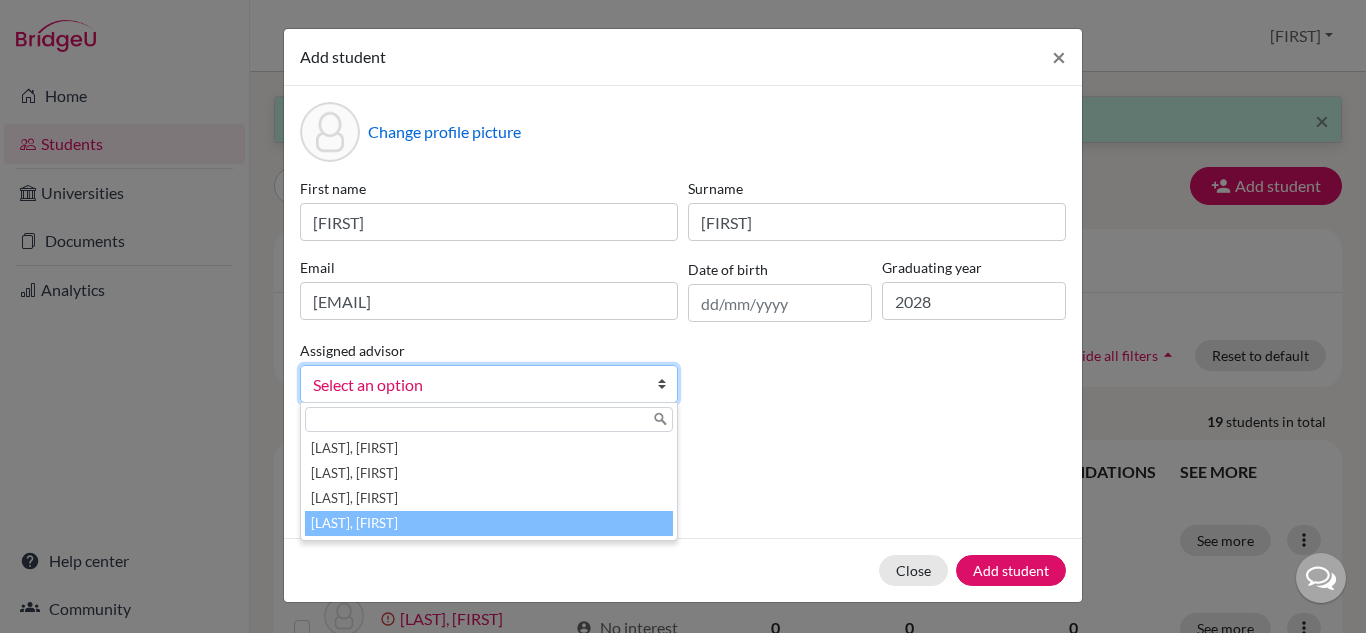 click on "Vaz, Susana" at bounding box center (489, 523) 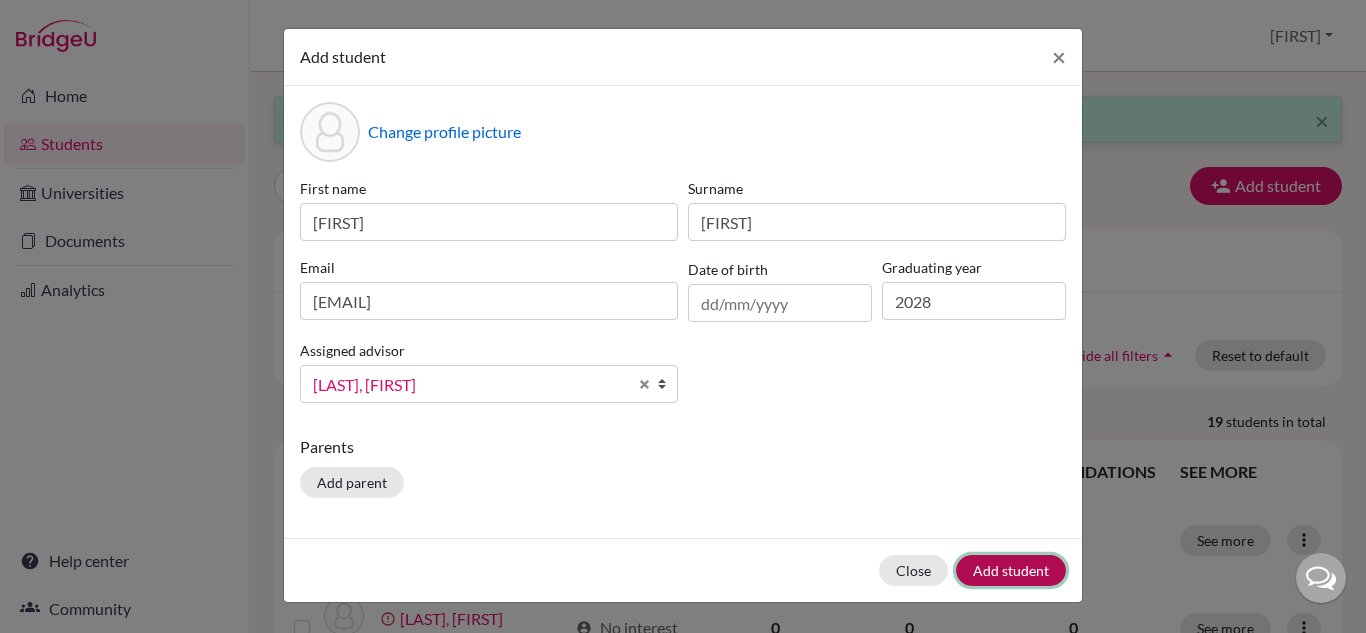 click on "Add student" at bounding box center [1011, 570] 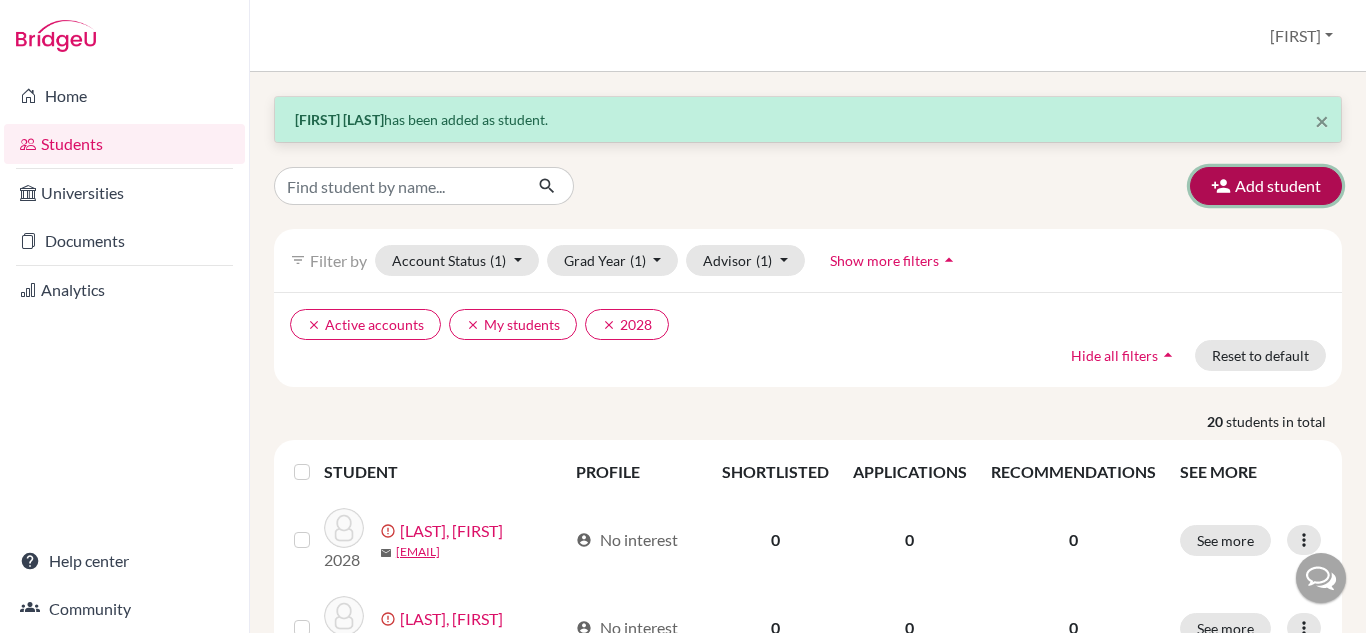 click on "Add student" at bounding box center (1266, 186) 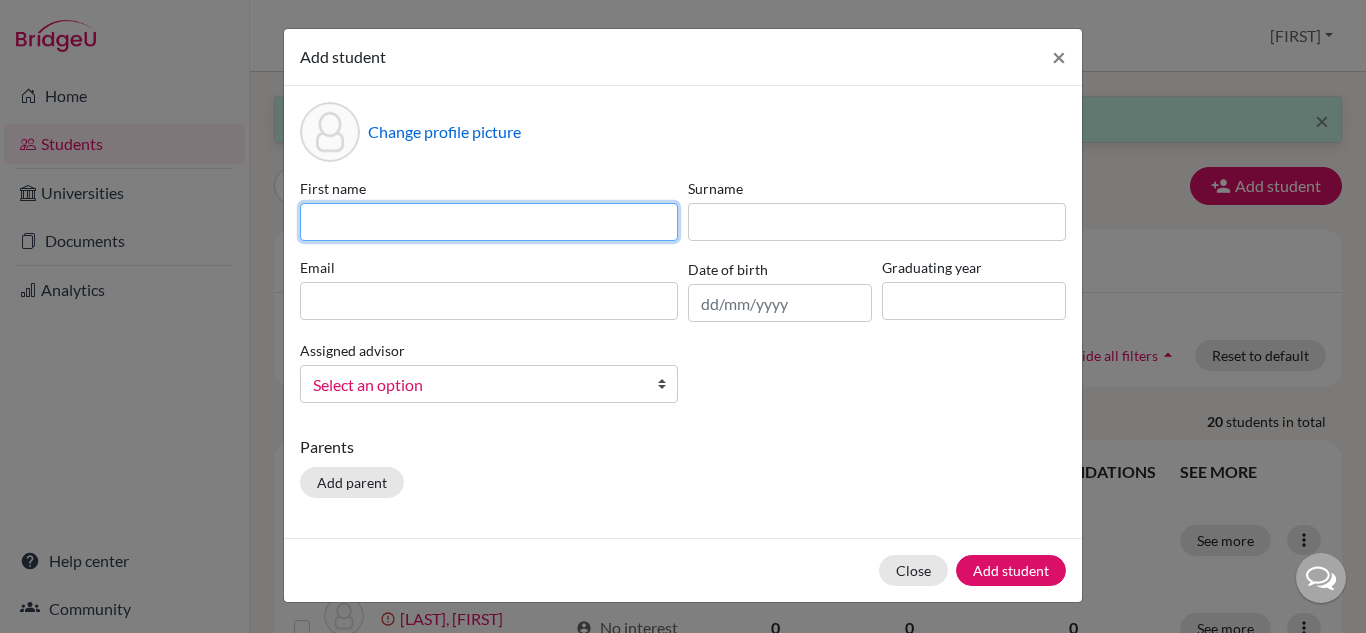 click at bounding box center (489, 222) 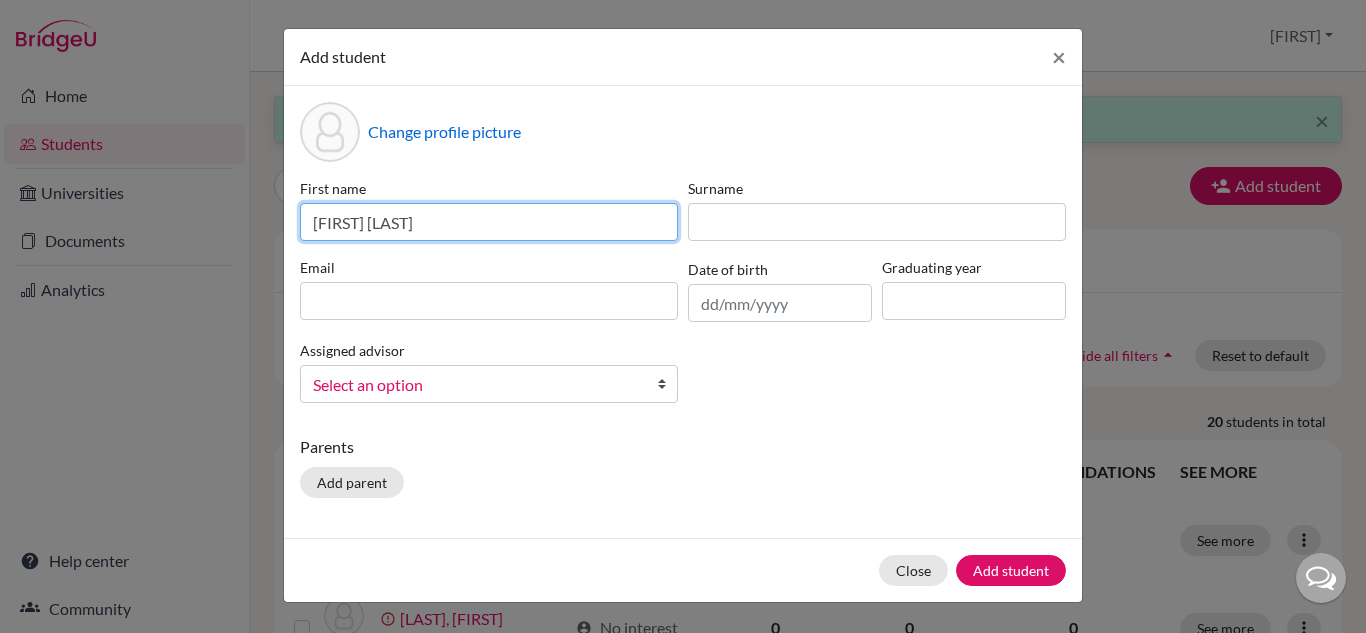 type on "João Guilherme" 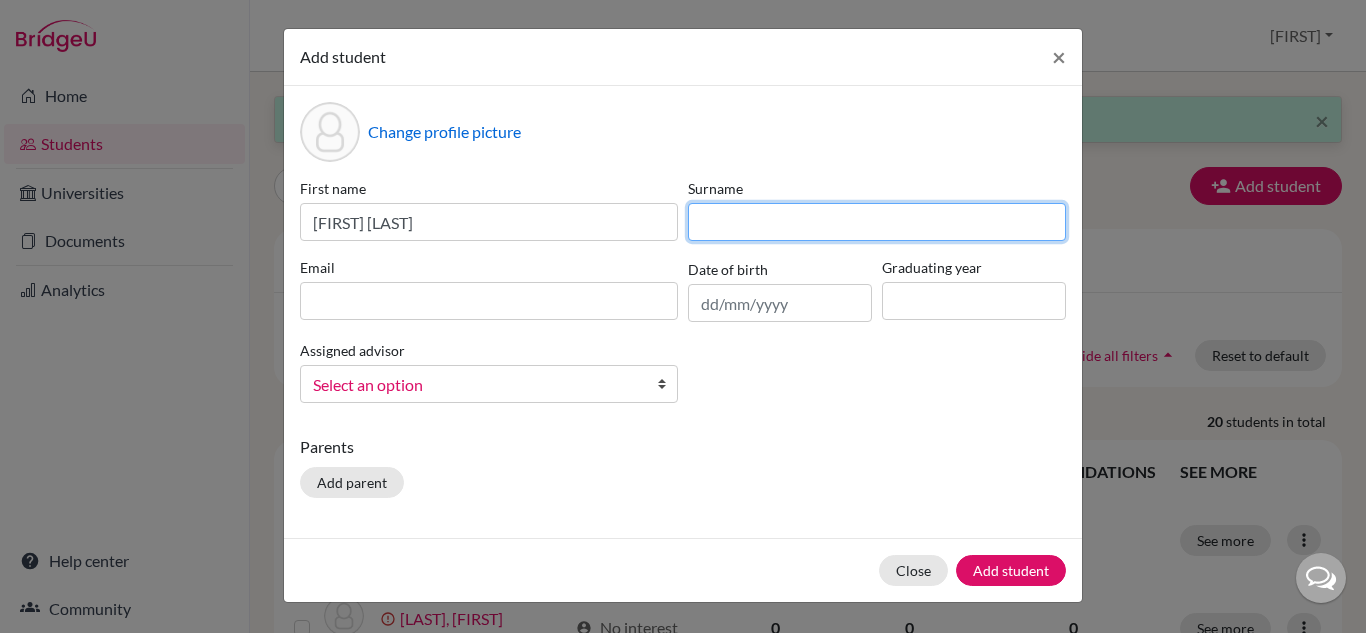 click at bounding box center [877, 222] 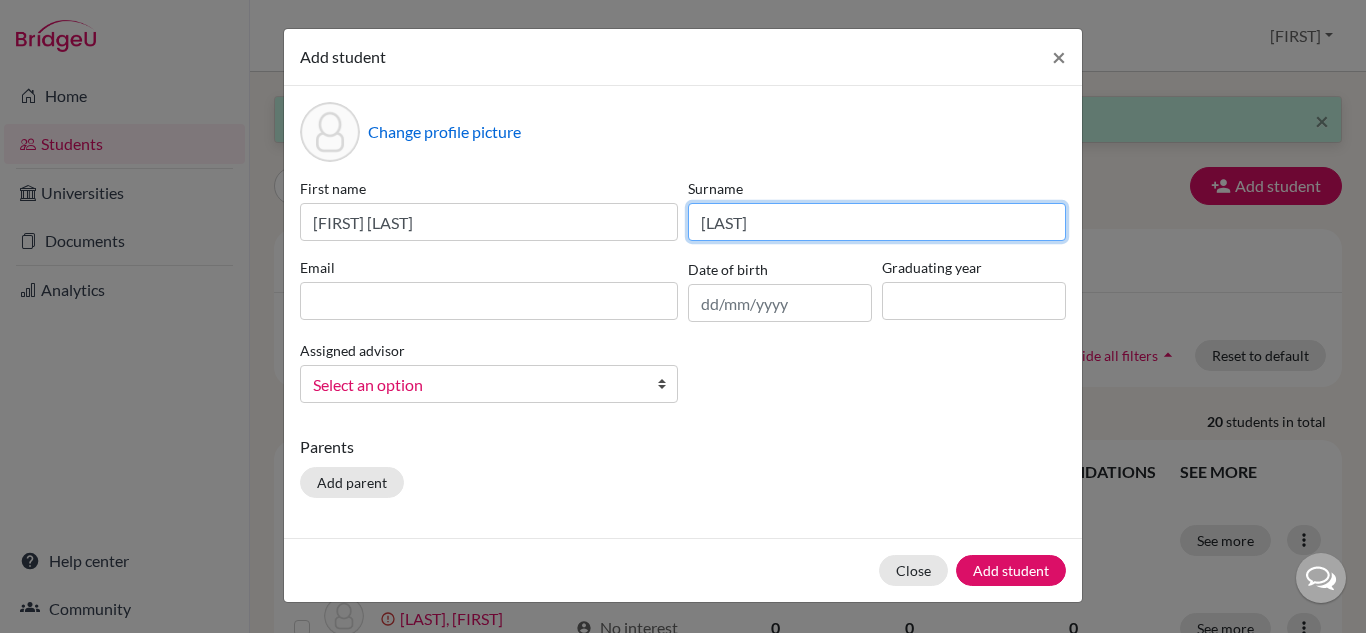 type on "Godinho" 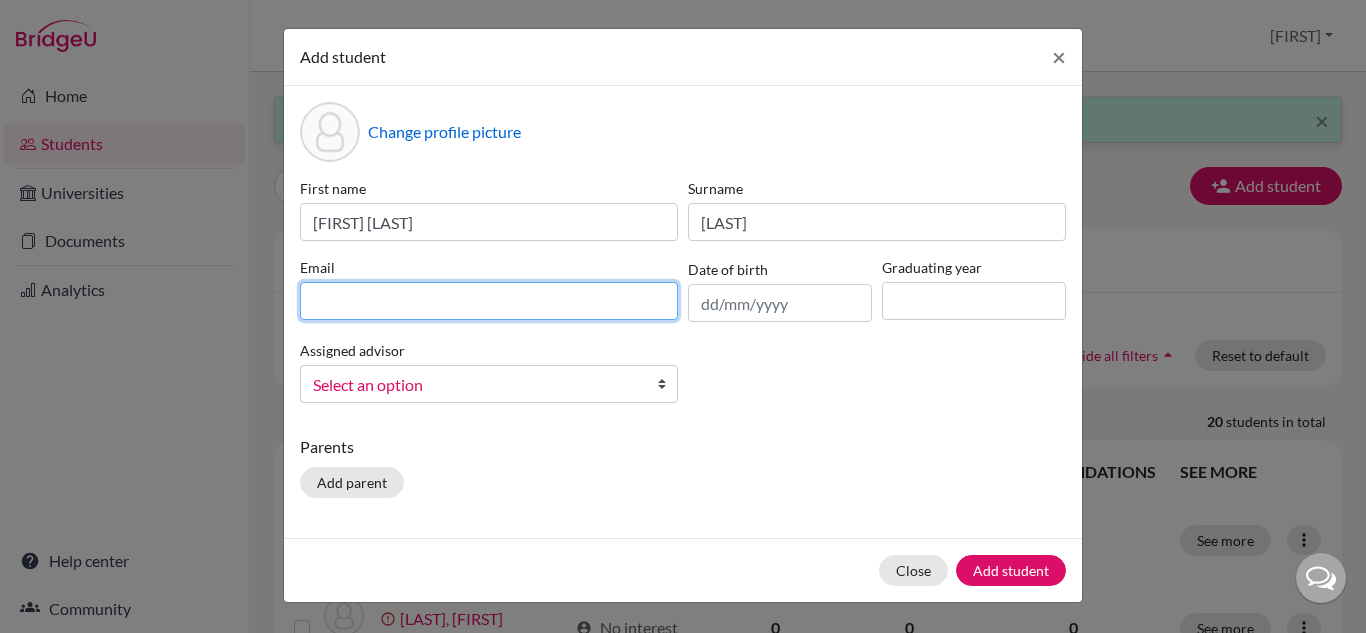 click at bounding box center (489, 301) 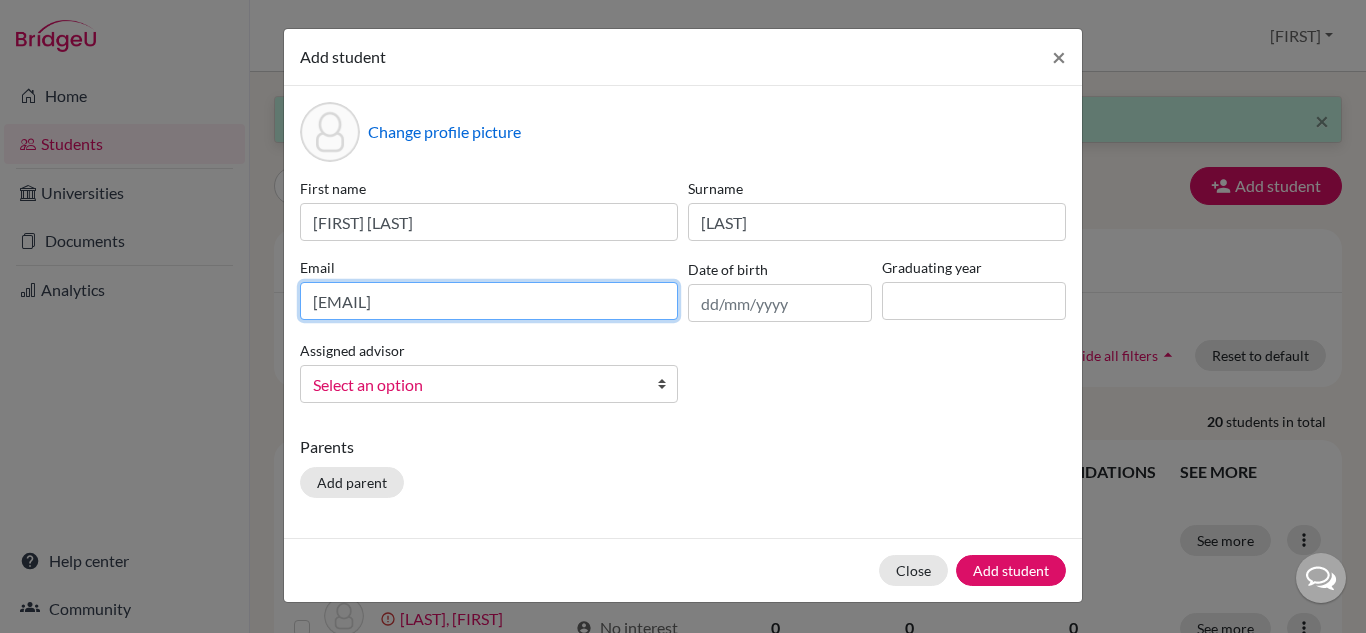 type on "2028joaoguilhermegodinho@britishschool.g12.br" 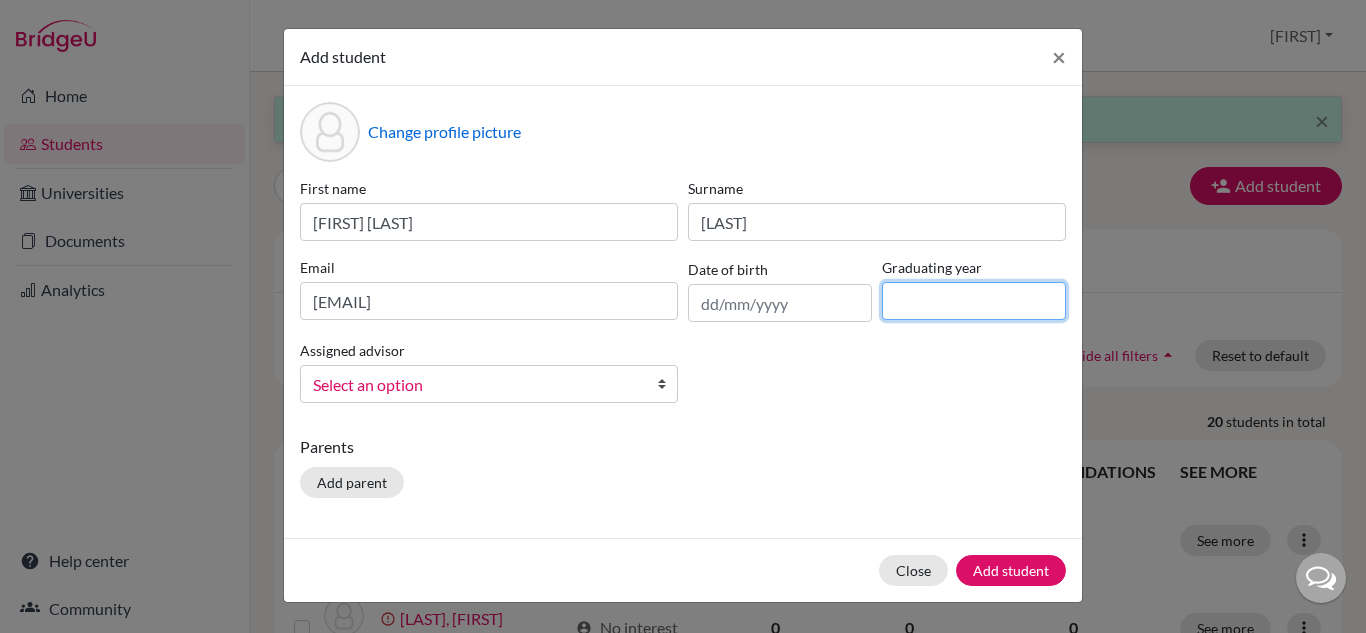 click at bounding box center (974, 301) 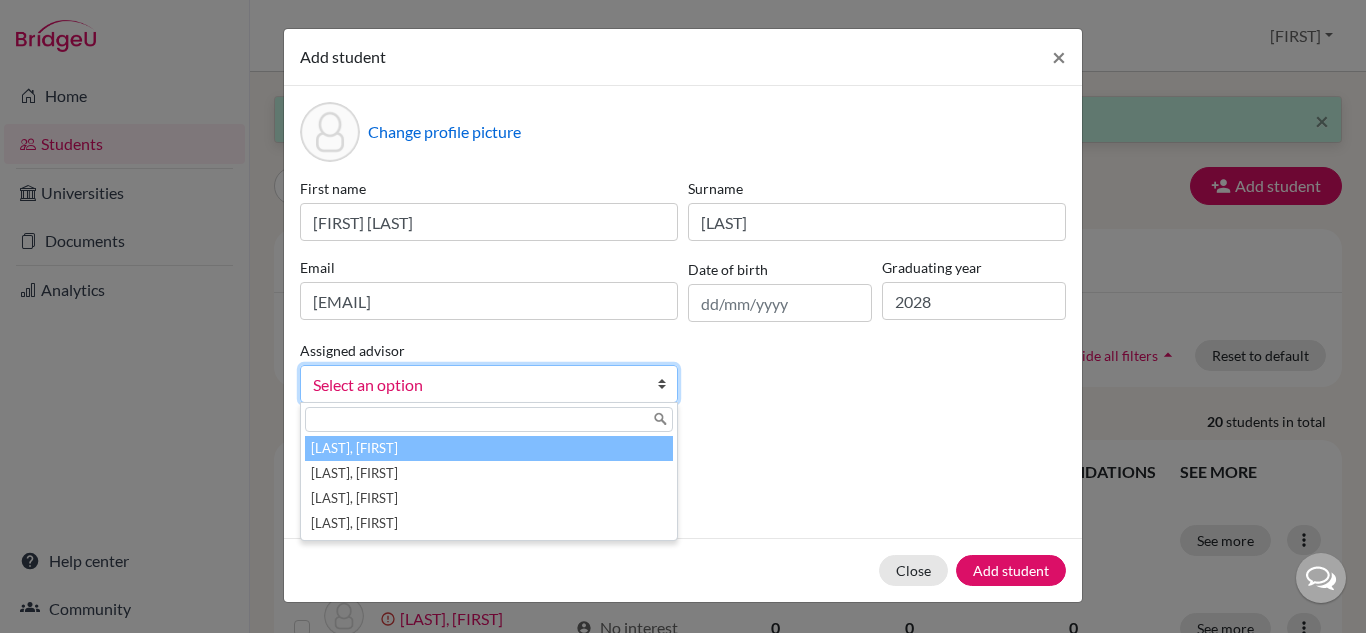 click on "Select an option" at bounding box center (476, 385) 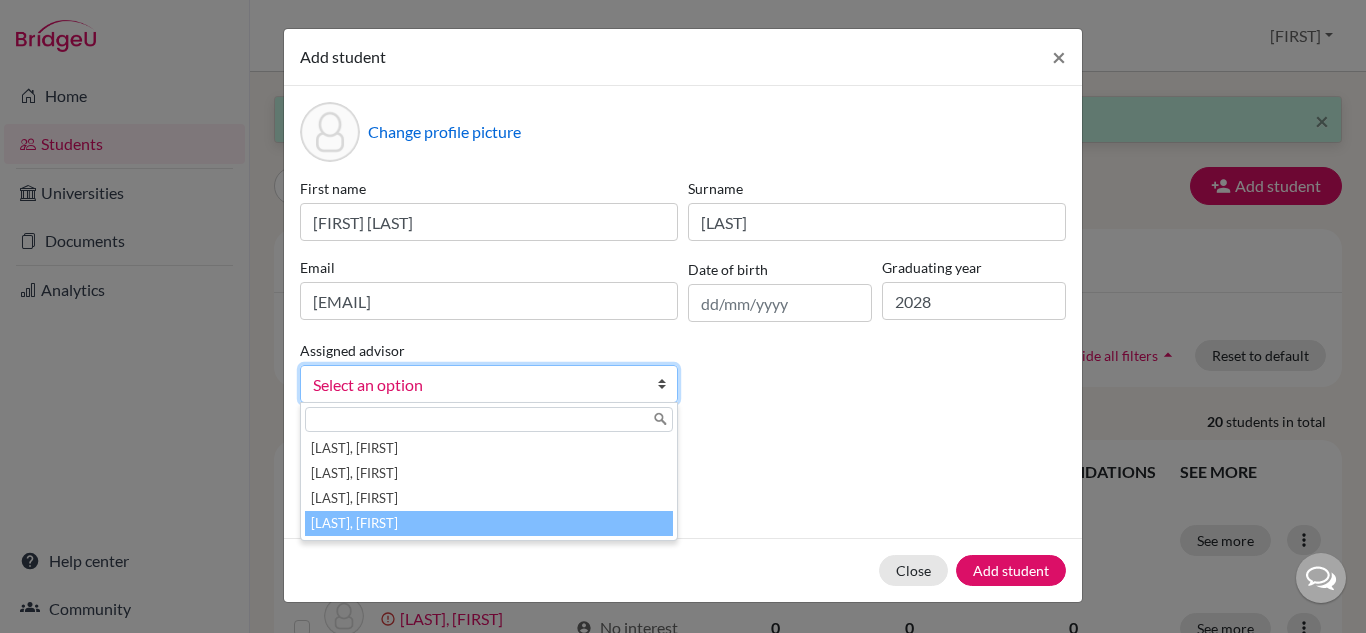 click on "Vaz, Susana" at bounding box center (489, 523) 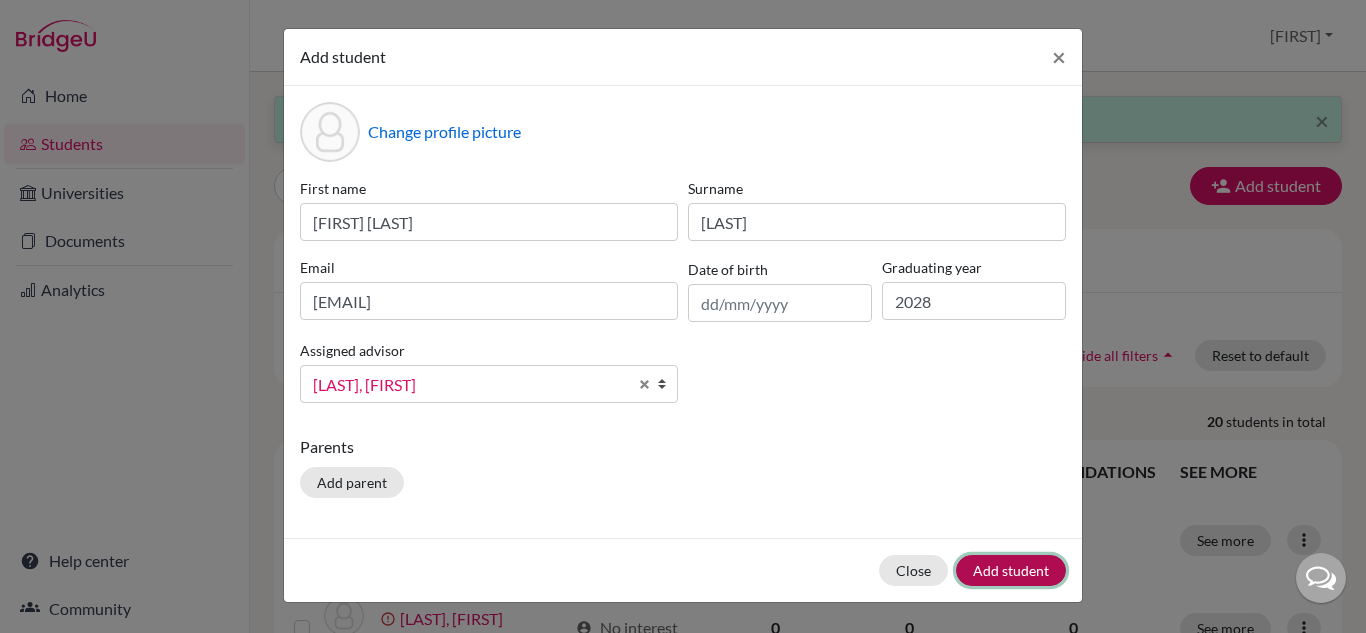 click on "Add student" at bounding box center [1011, 570] 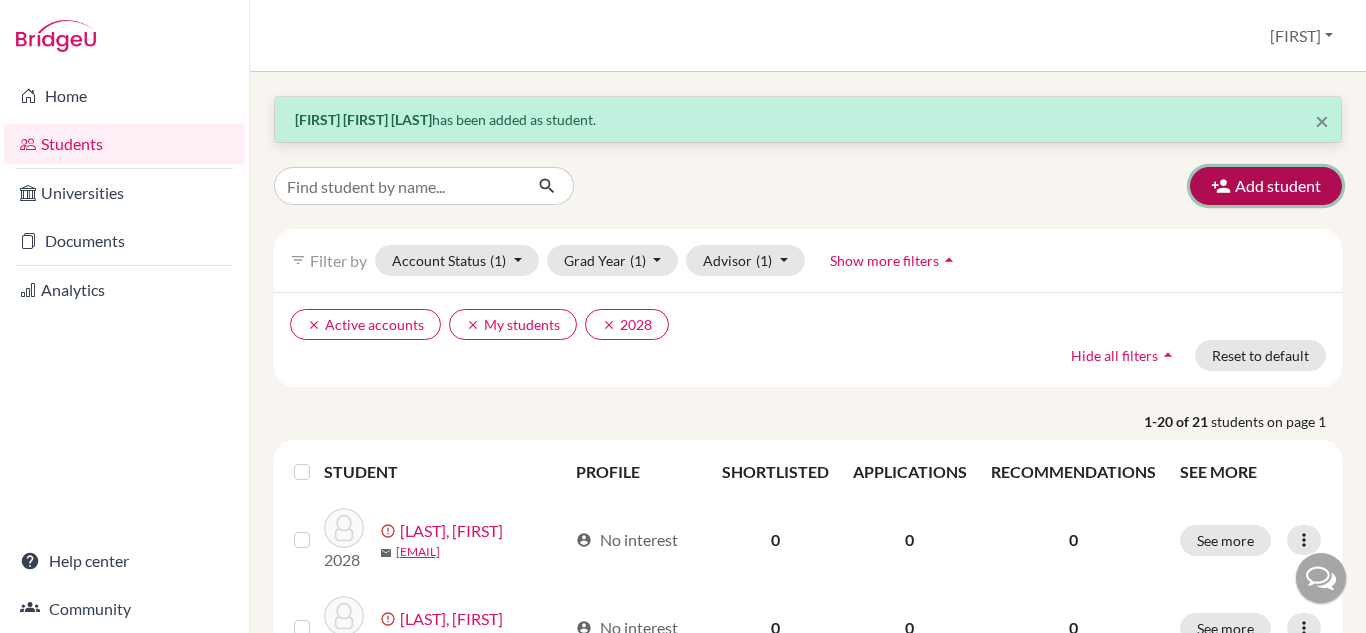 click on "Add student" at bounding box center (1266, 186) 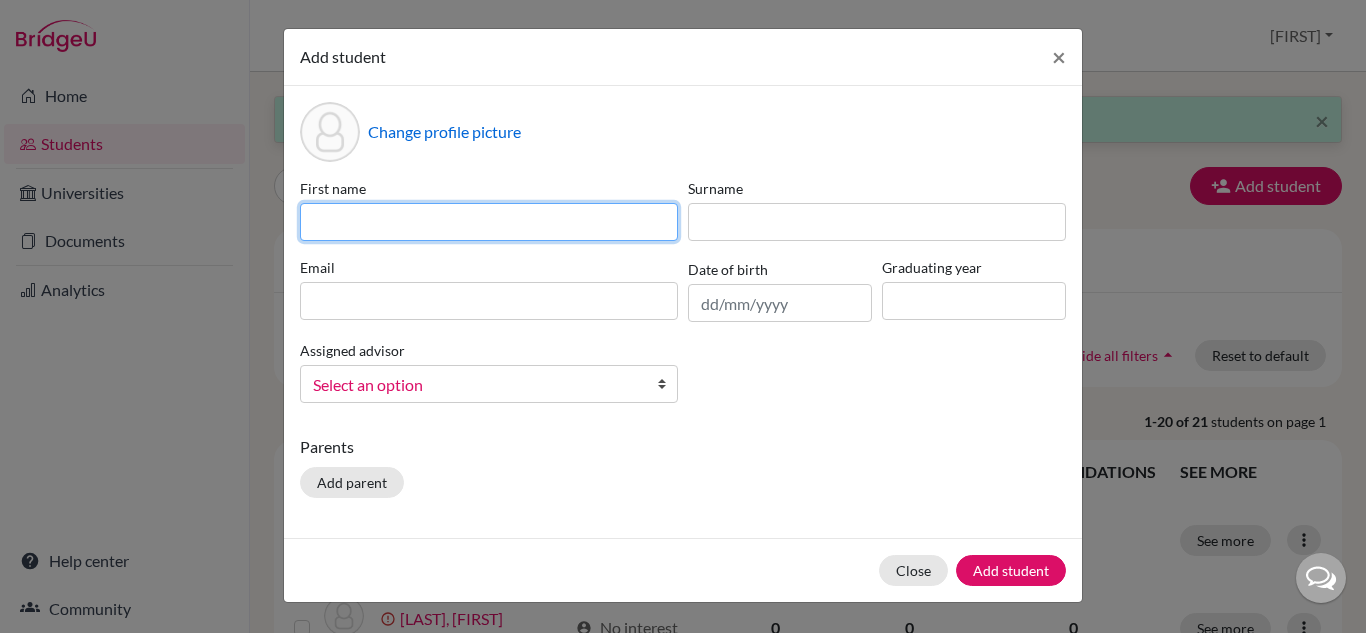 click at bounding box center (489, 222) 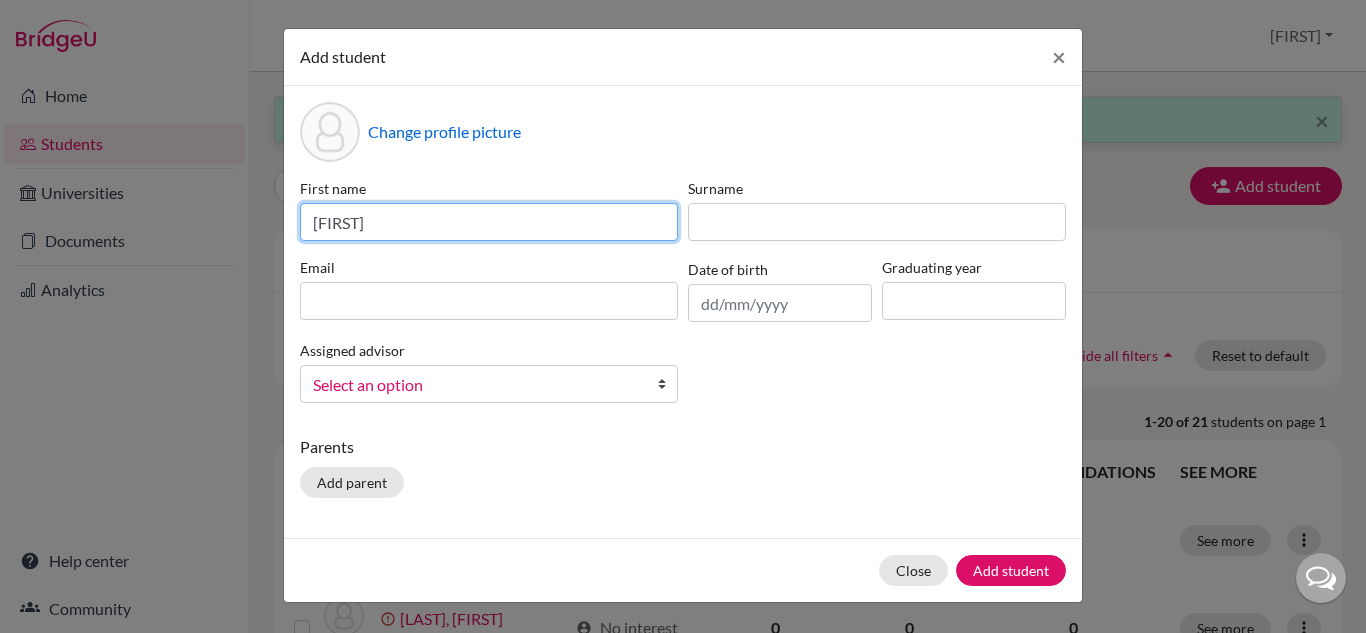 type on "Olivia" 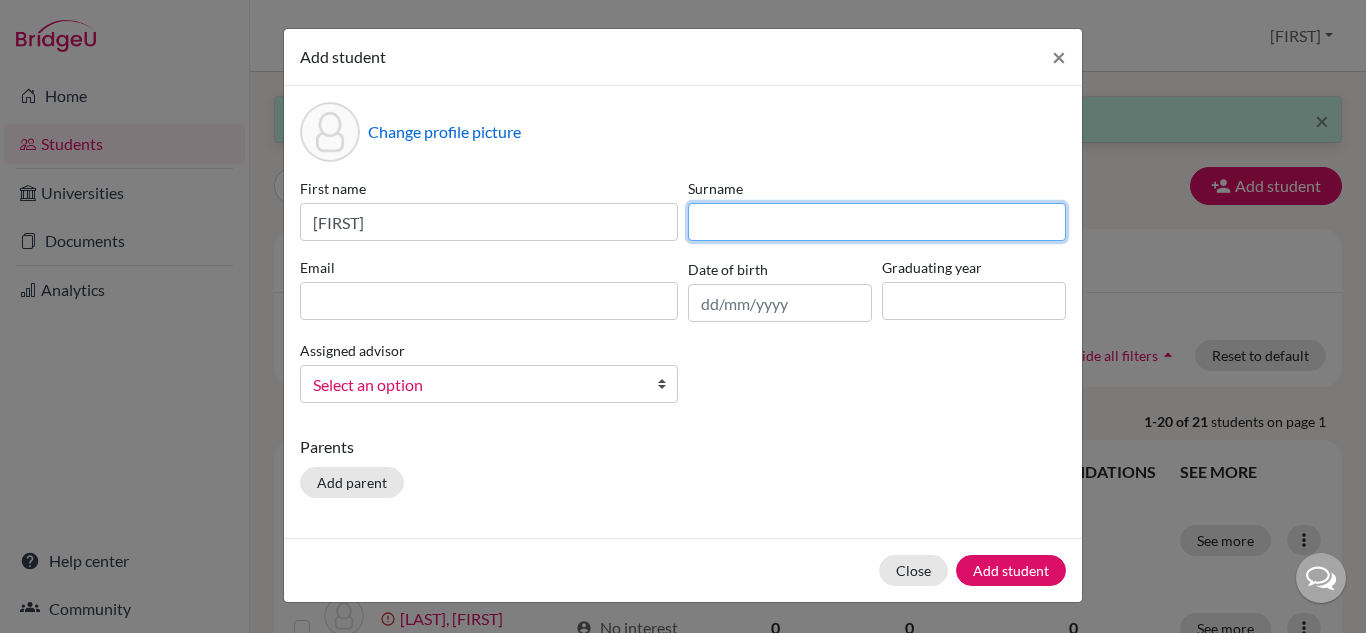 click at bounding box center (877, 222) 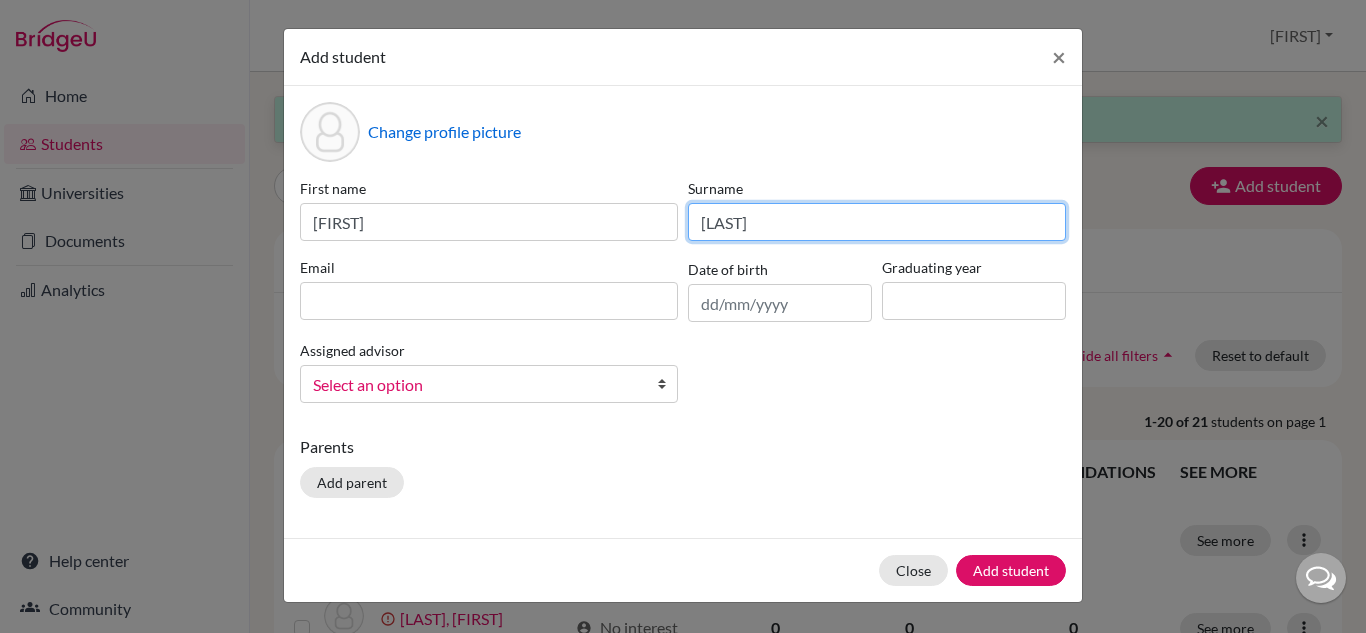 type on "Hirdes" 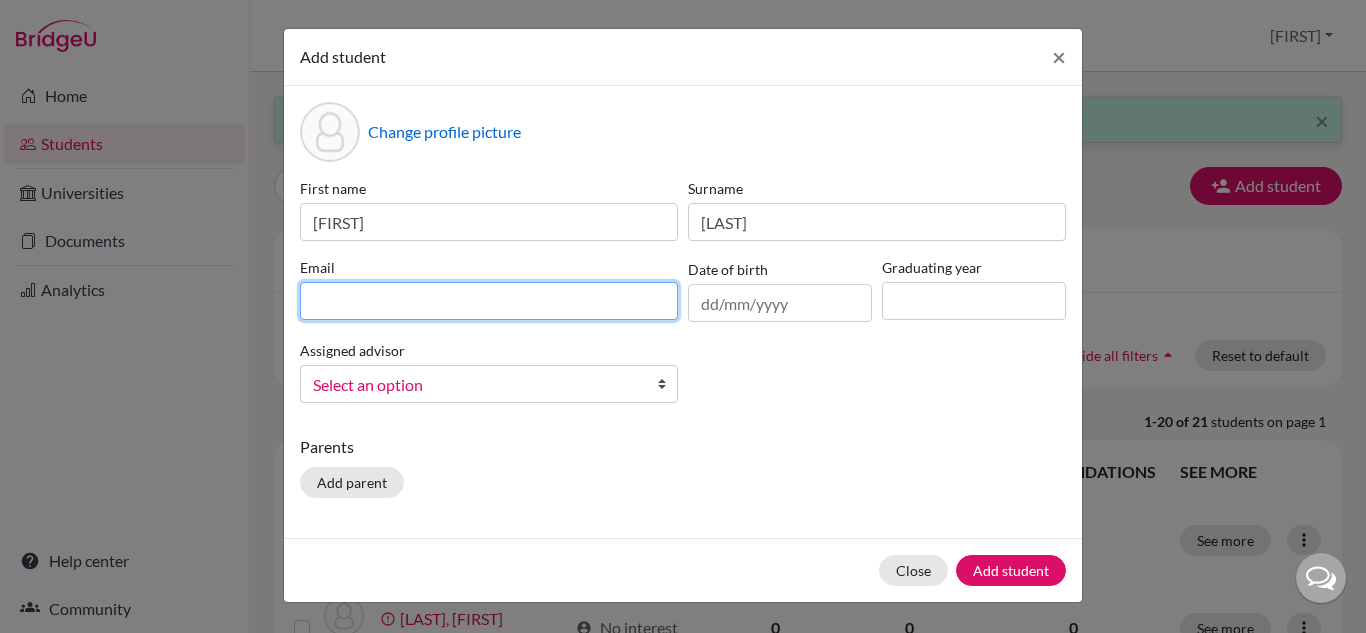 click at bounding box center [489, 301] 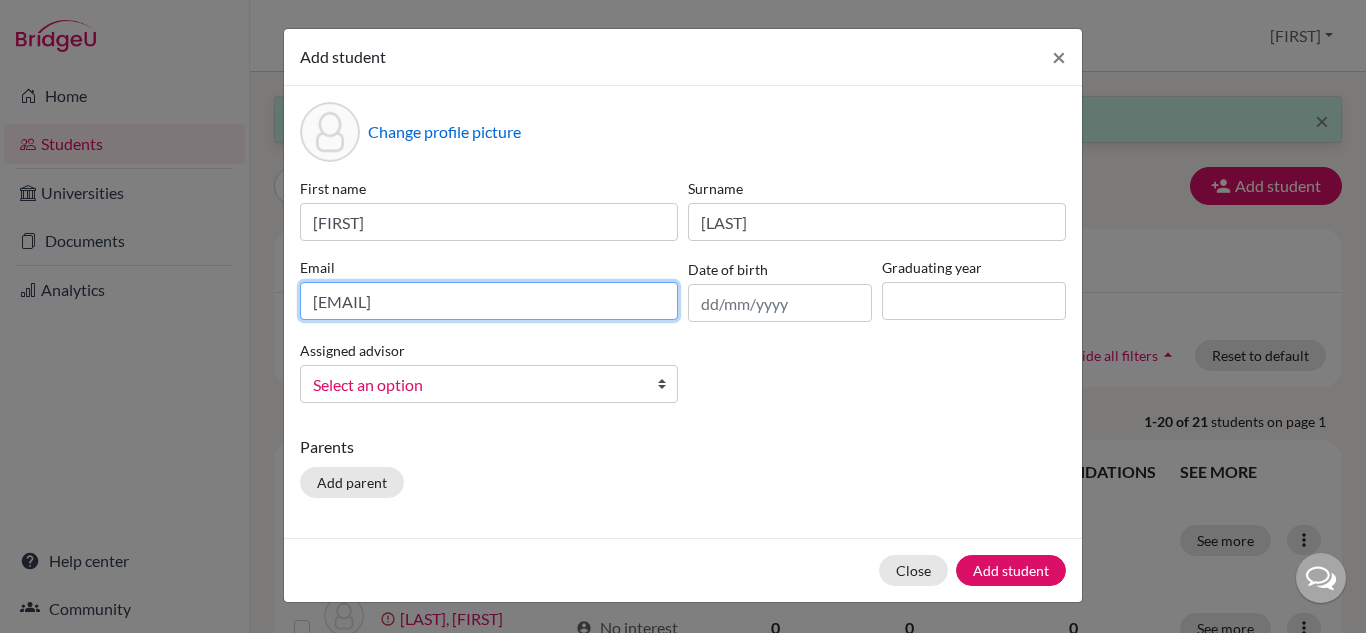 type on "2028oliviahirdes@britishschool.g12.br" 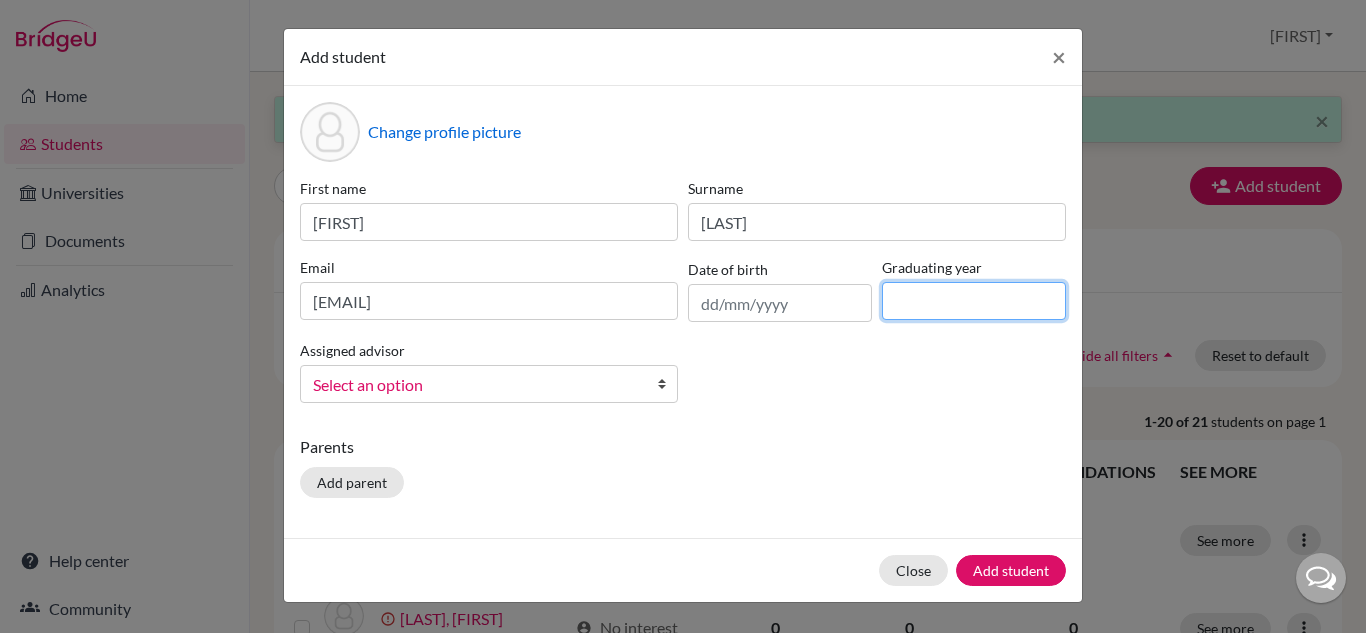 click at bounding box center (974, 301) 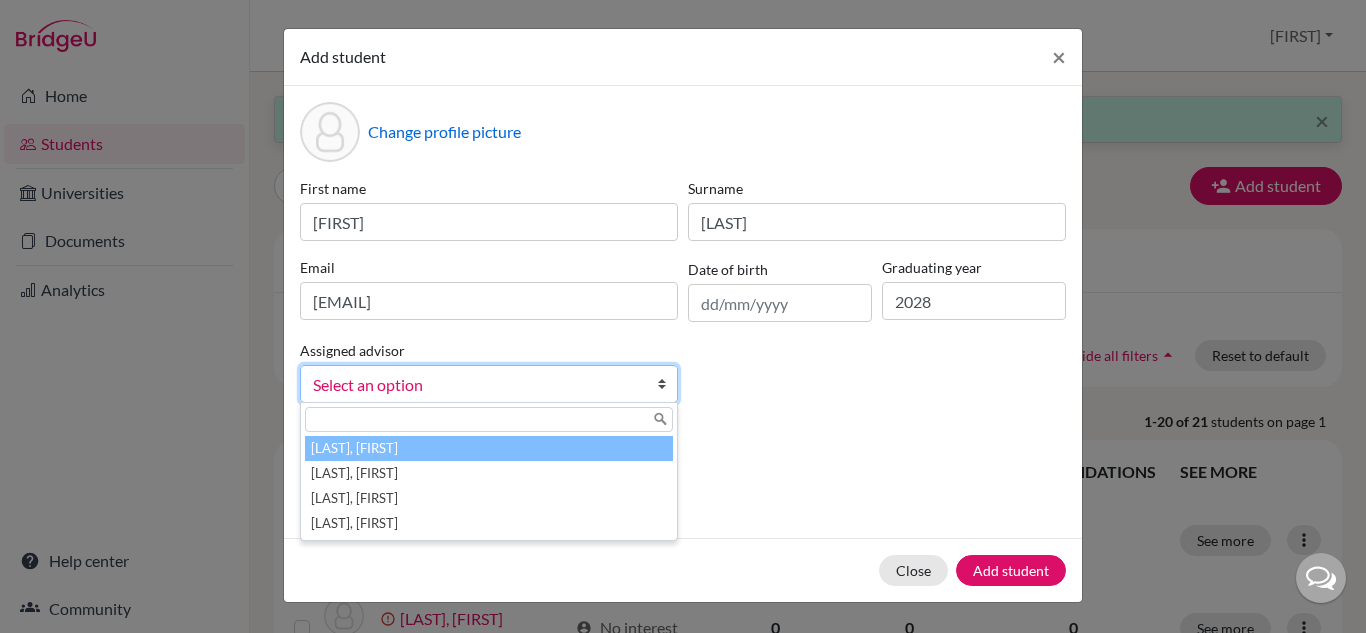 click on "Select an option" at bounding box center [476, 385] 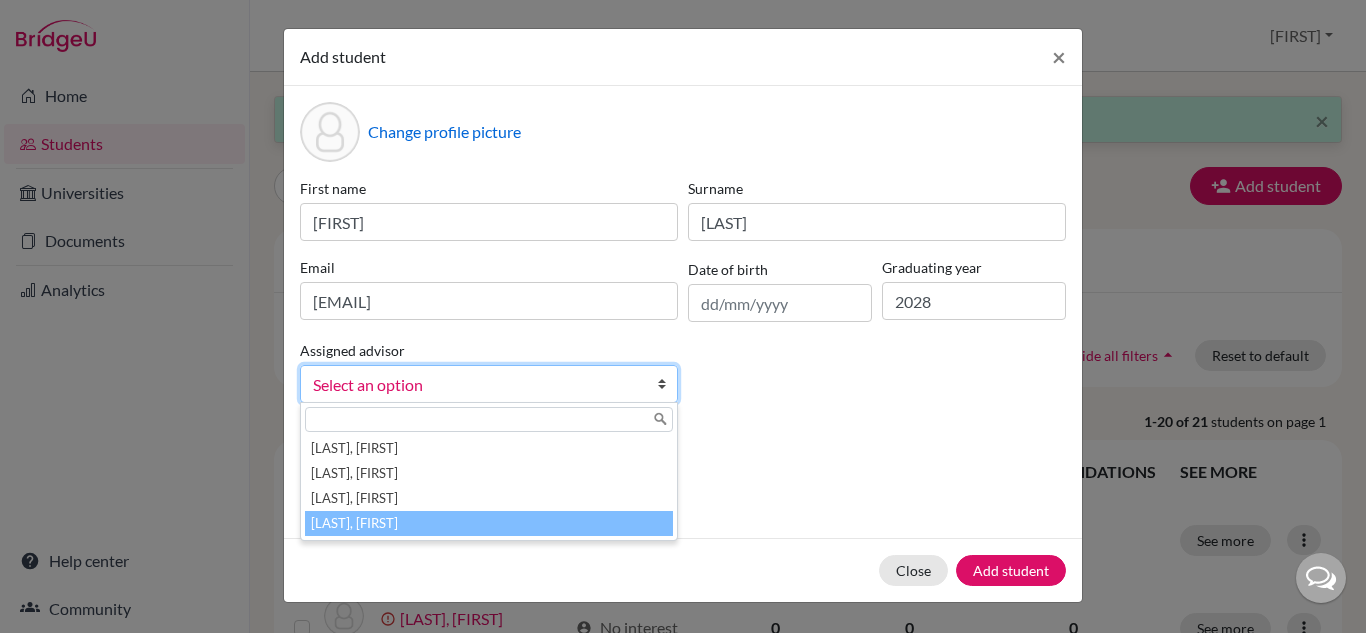 click on "Vaz, Susana" at bounding box center (489, 523) 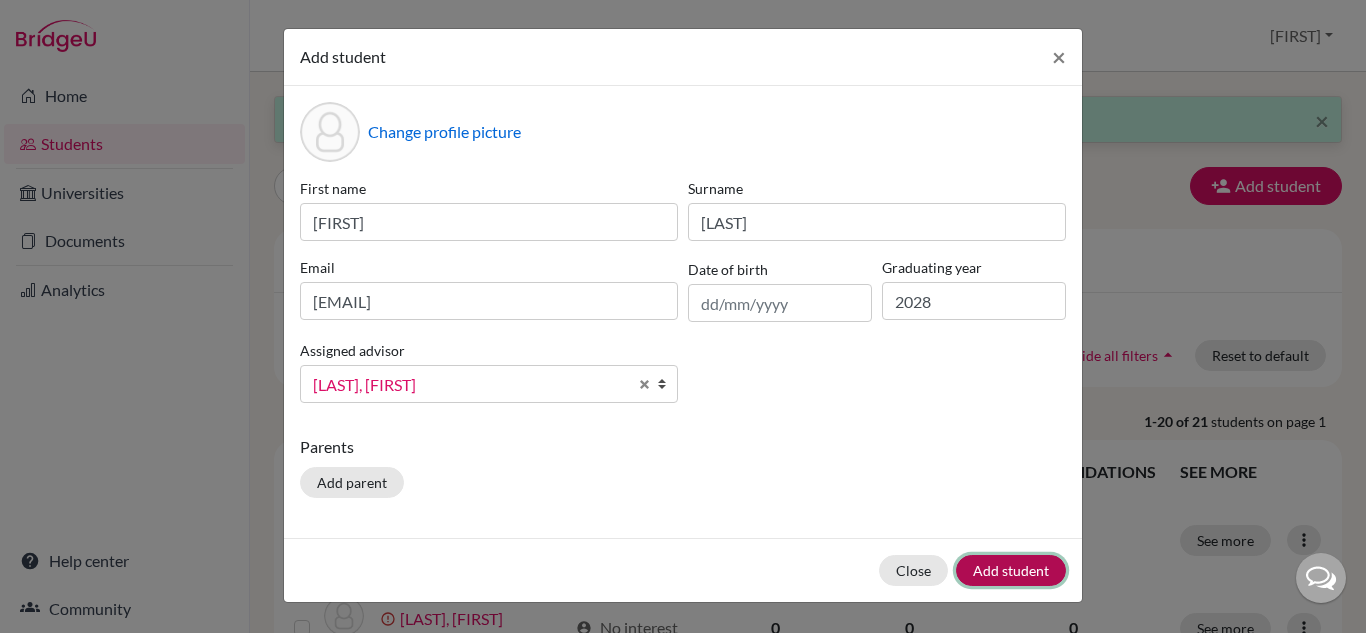 click on "Add student" at bounding box center (1011, 570) 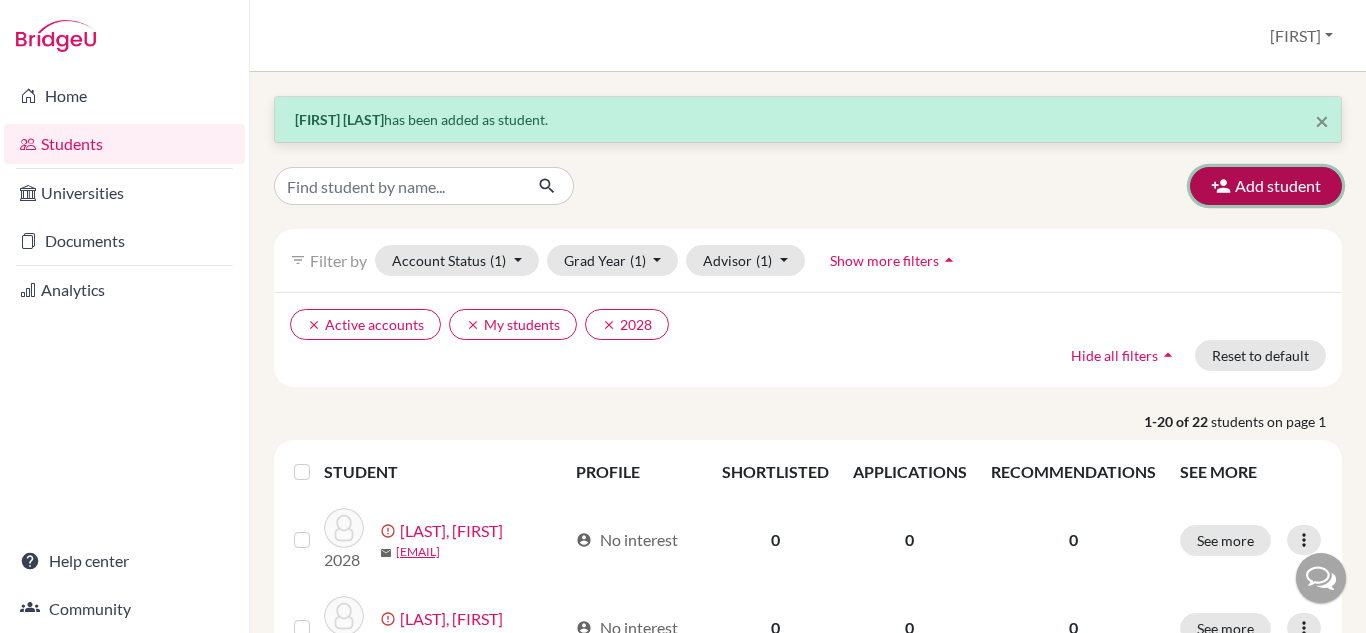 click on "Add student" at bounding box center (1266, 186) 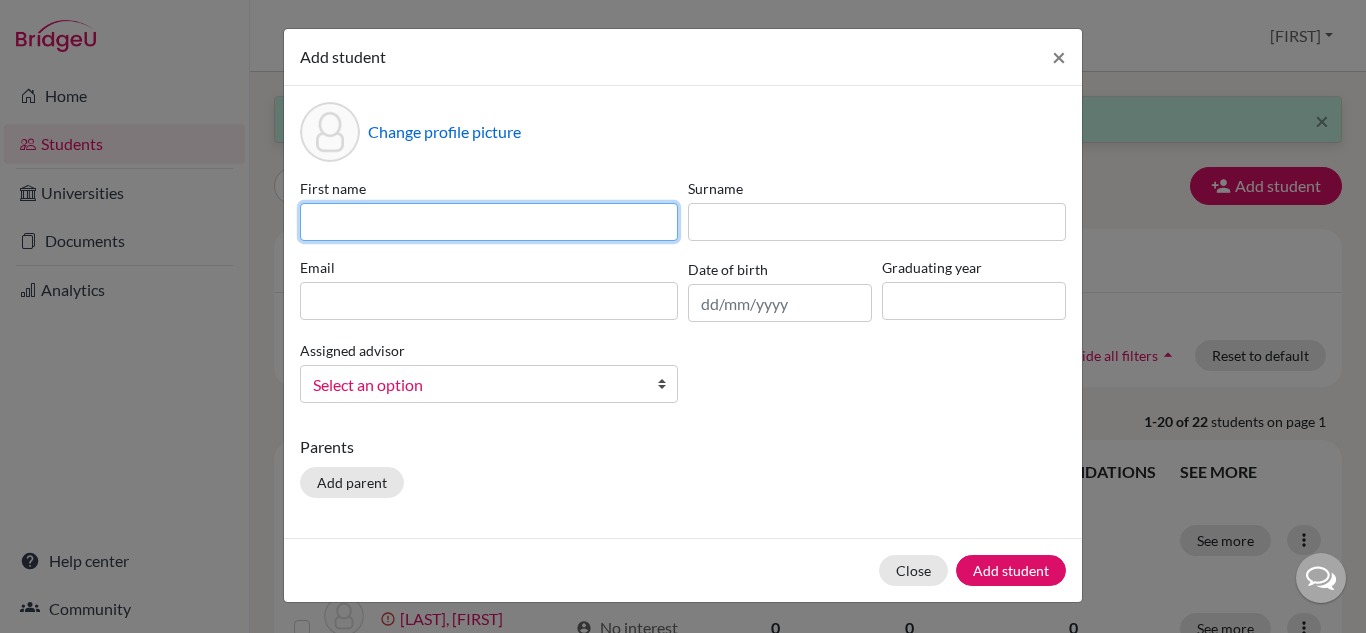 click at bounding box center (489, 222) 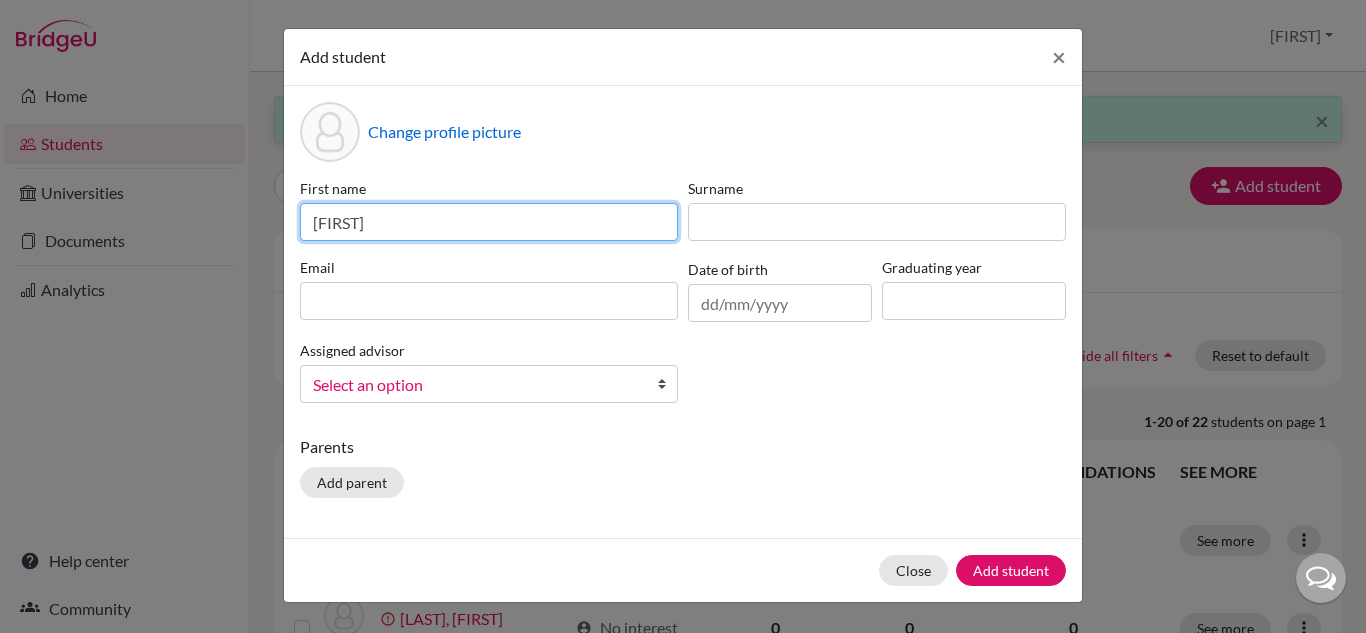 type on "Olivia" 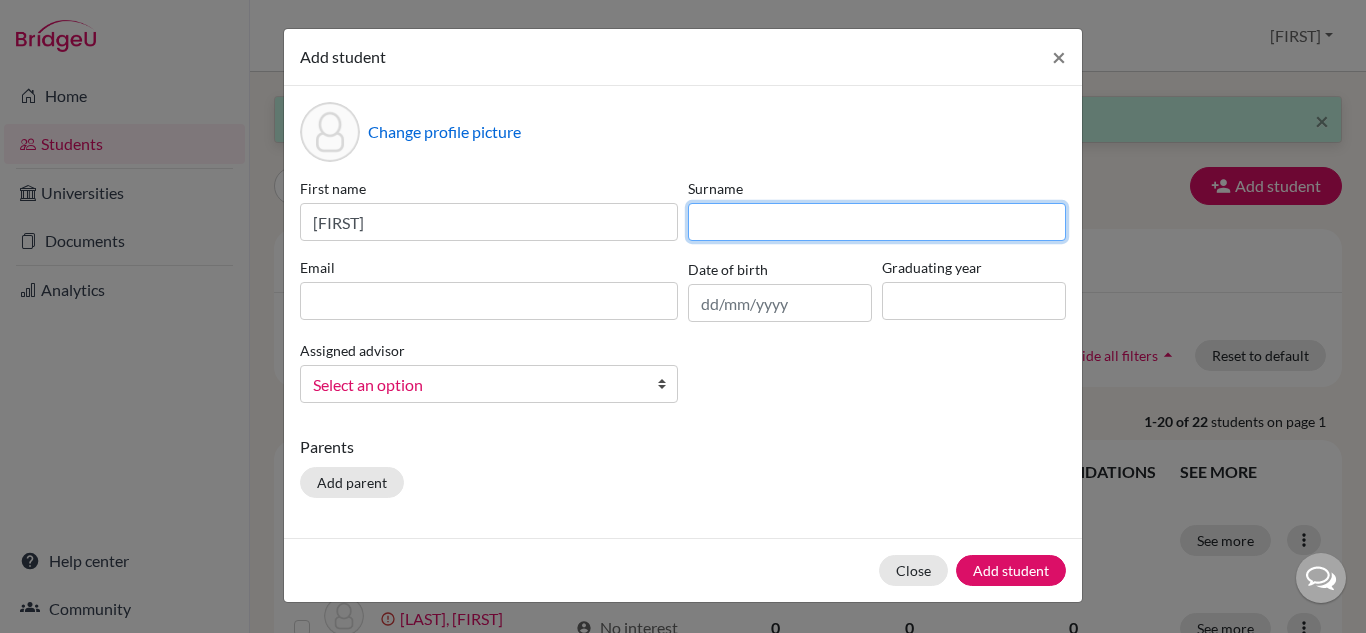 click at bounding box center [877, 222] 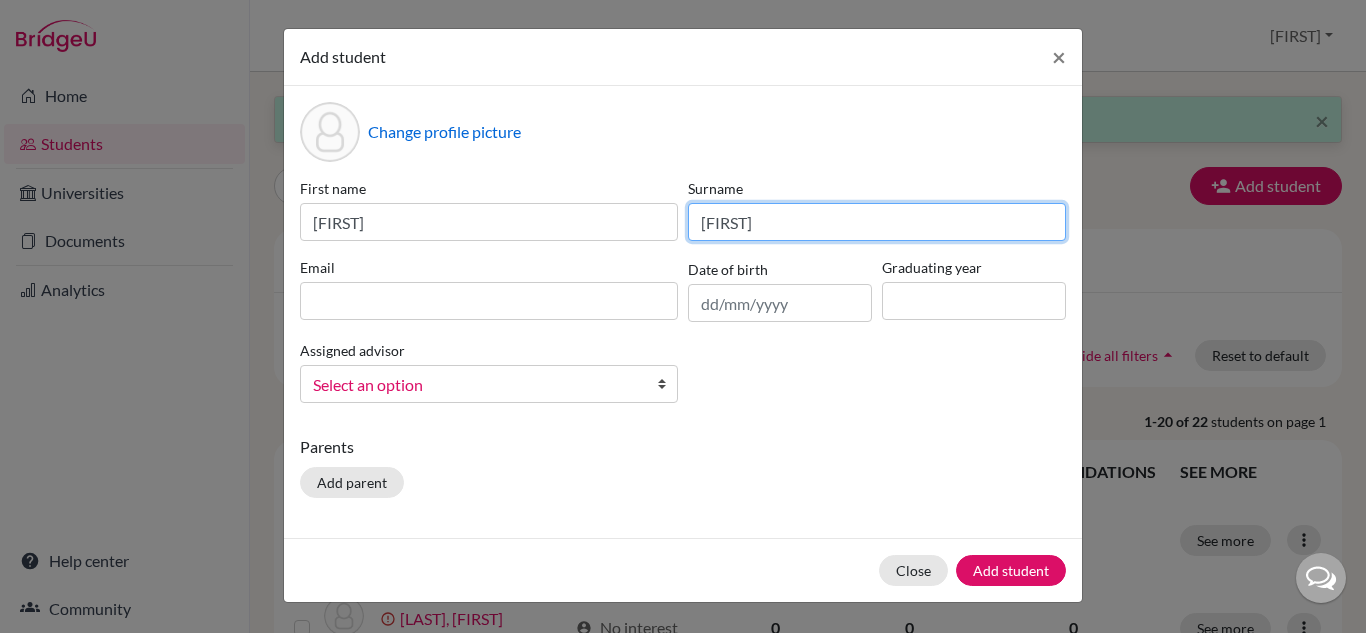 type on "Tourny" 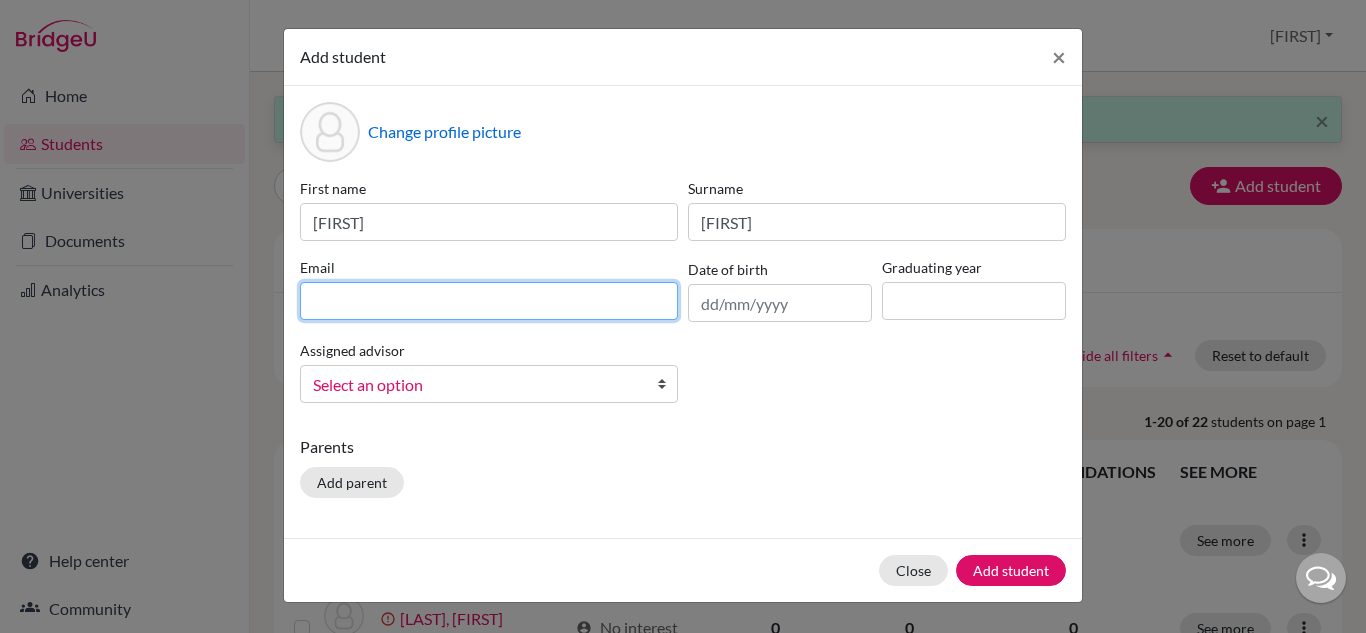 click at bounding box center (489, 301) 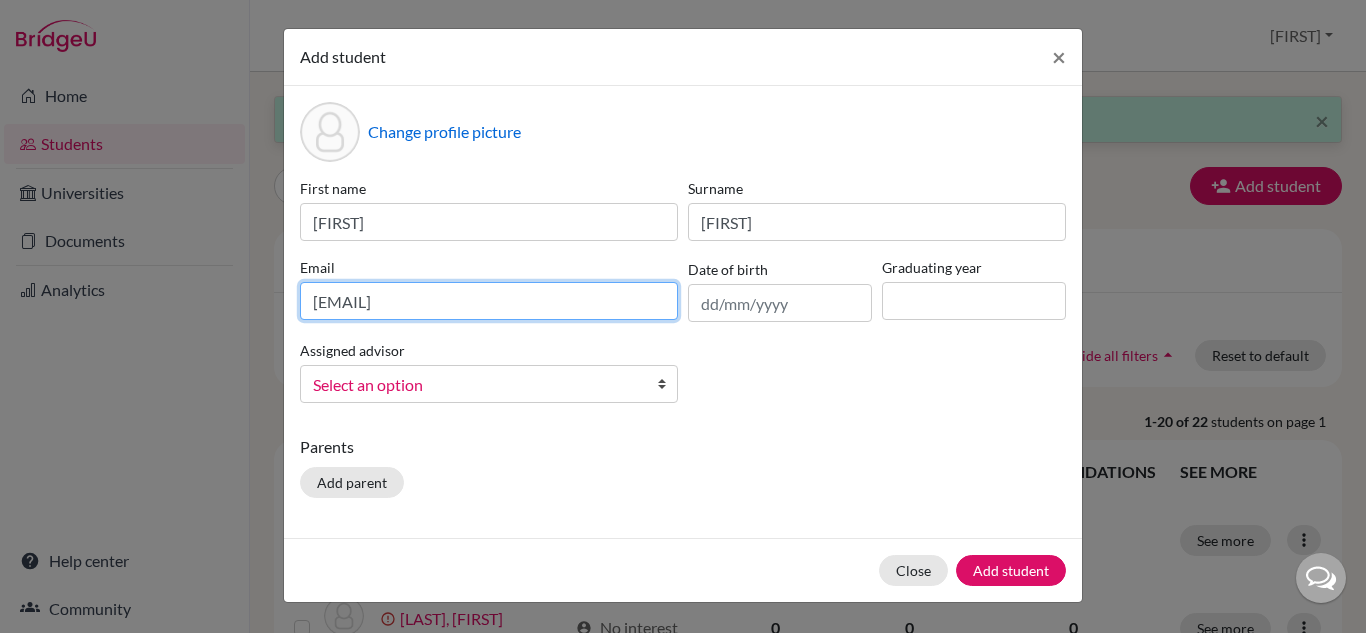 type on "2028oliviatourny@britishschool.g12.br" 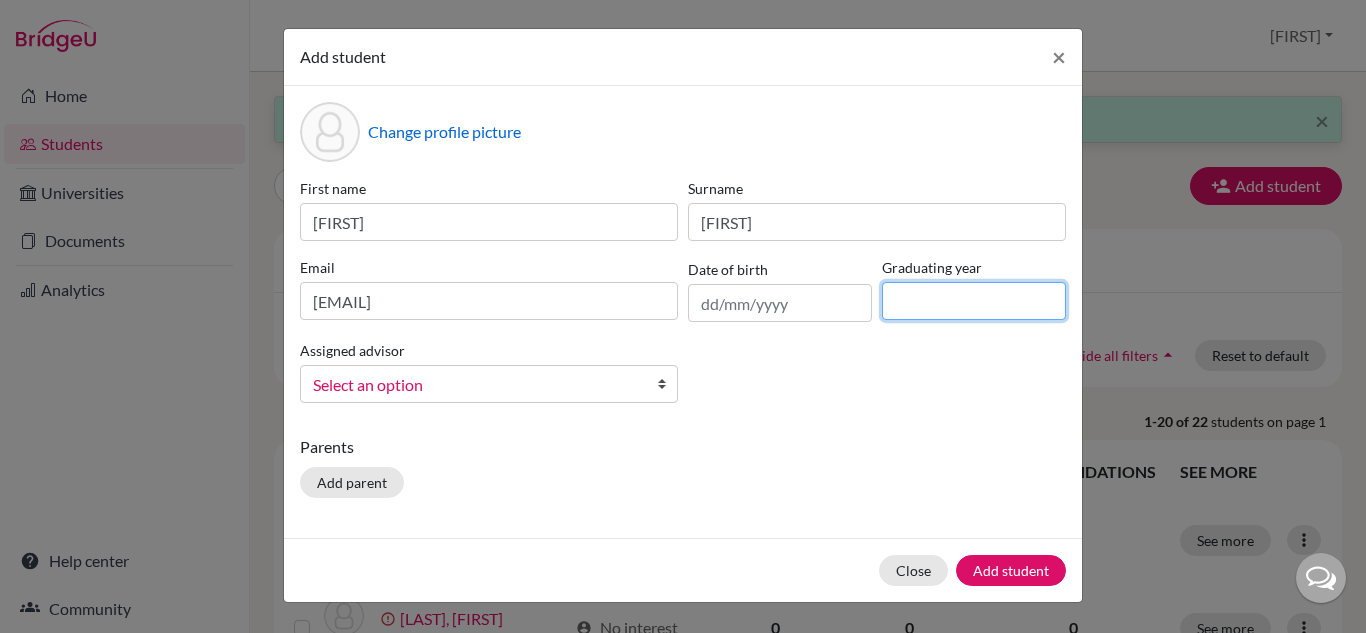 click at bounding box center (974, 301) 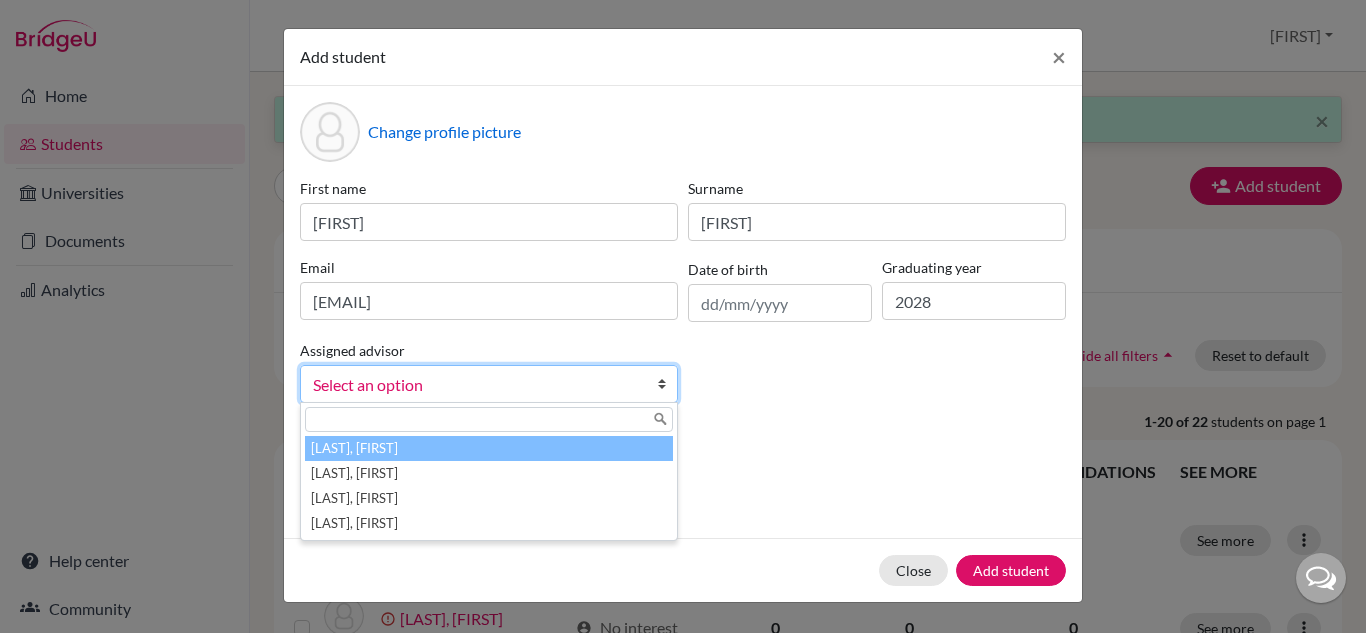click on "Select an option" at bounding box center [476, 385] 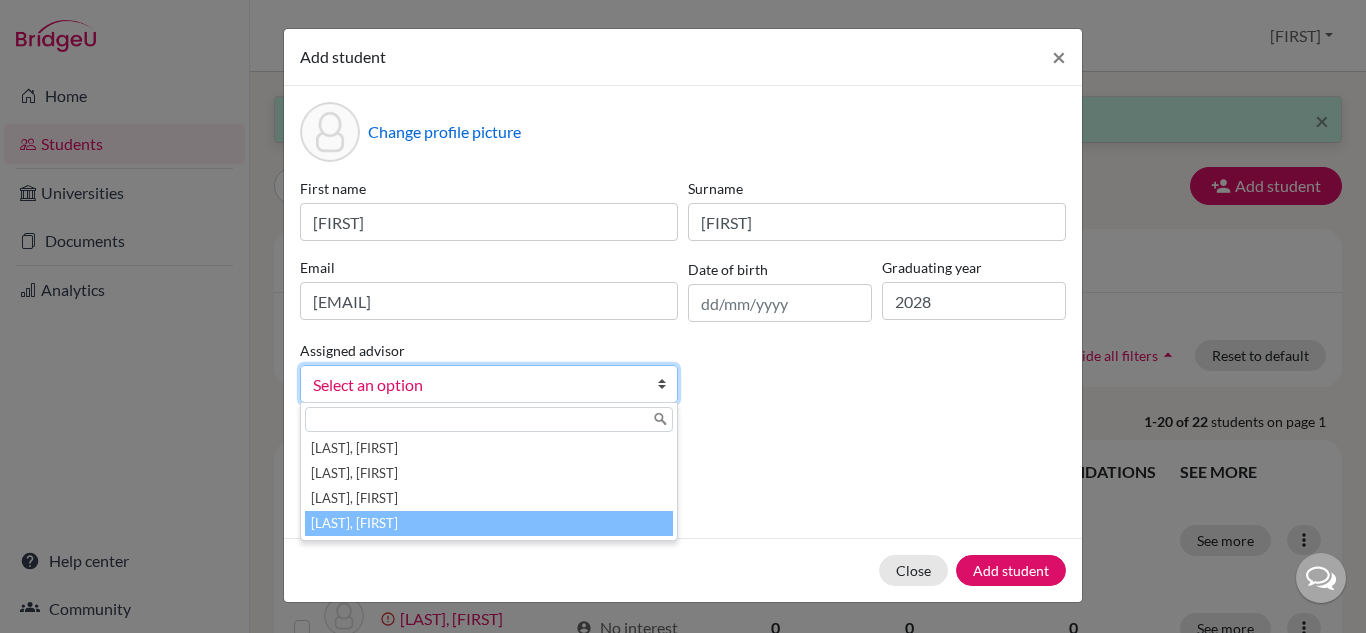 click on "Vaz, Susana" at bounding box center [489, 523] 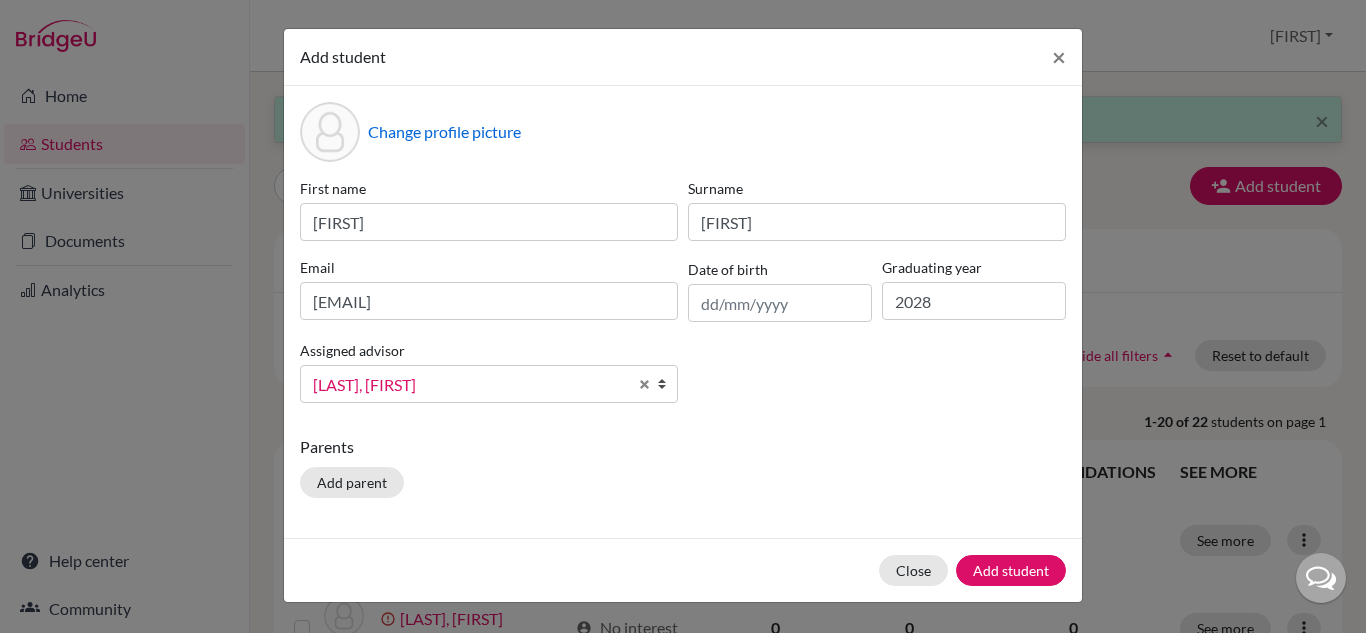 click on "Change profile picture First name Olivia Surname Tourny Email 2028oliviatourny@britishschool.g12.br Date of birth Graduating year 2028 Assigned advisor Dias, Rafael Riley, Jane Smith, Guy	 Vaz, Susana
Vaz, Susana
Dias, Rafael Riley, Jane Smith, Guy	 Vaz, Susana
Parents Add parent" at bounding box center (683, 312) 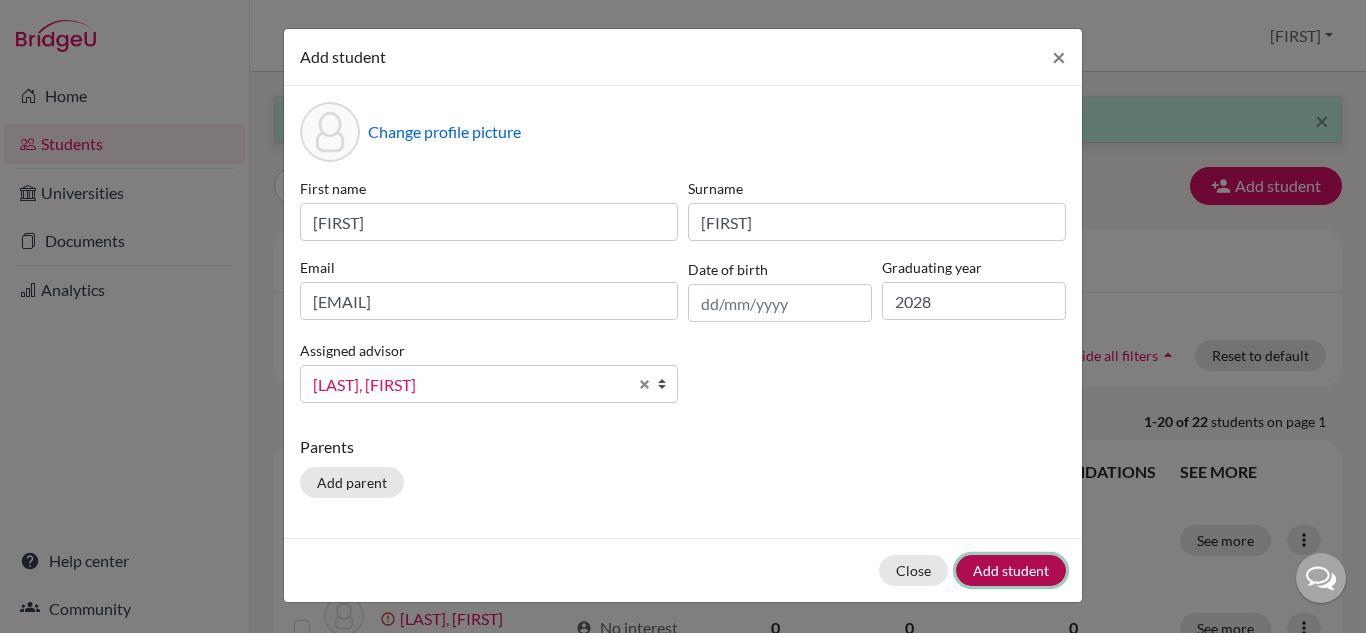 click on "Add student" at bounding box center (1011, 570) 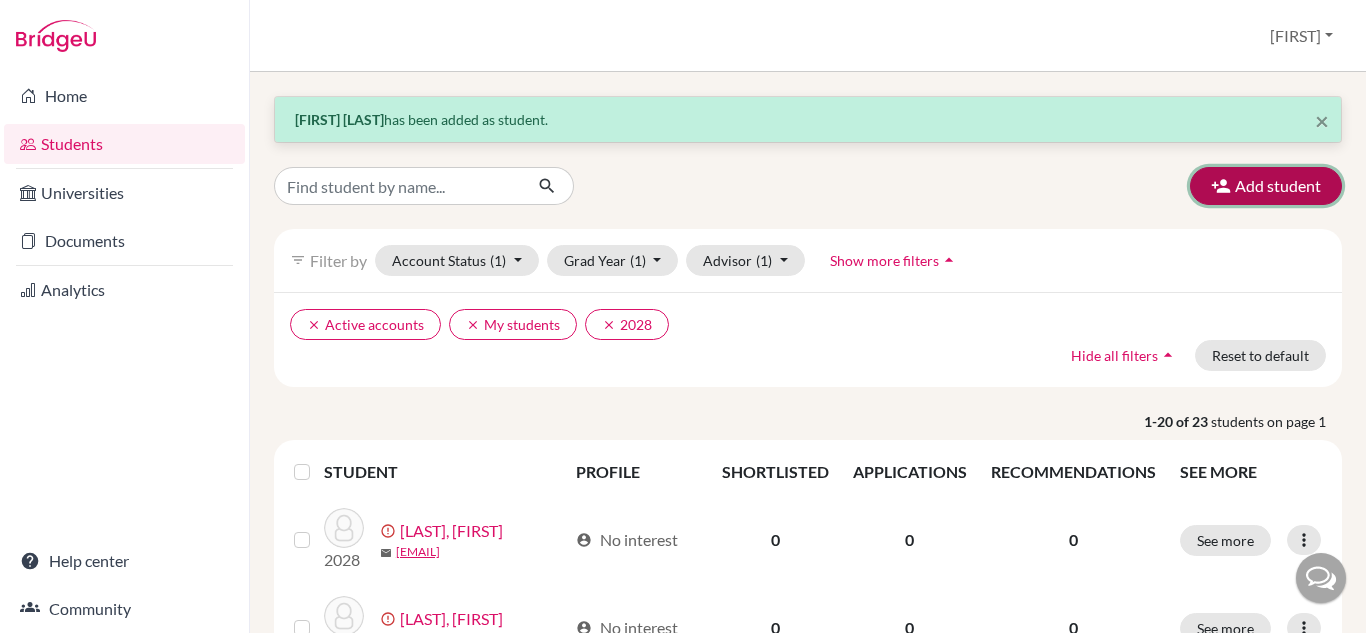 click on "Add student" at bounding box center [1266, 186] 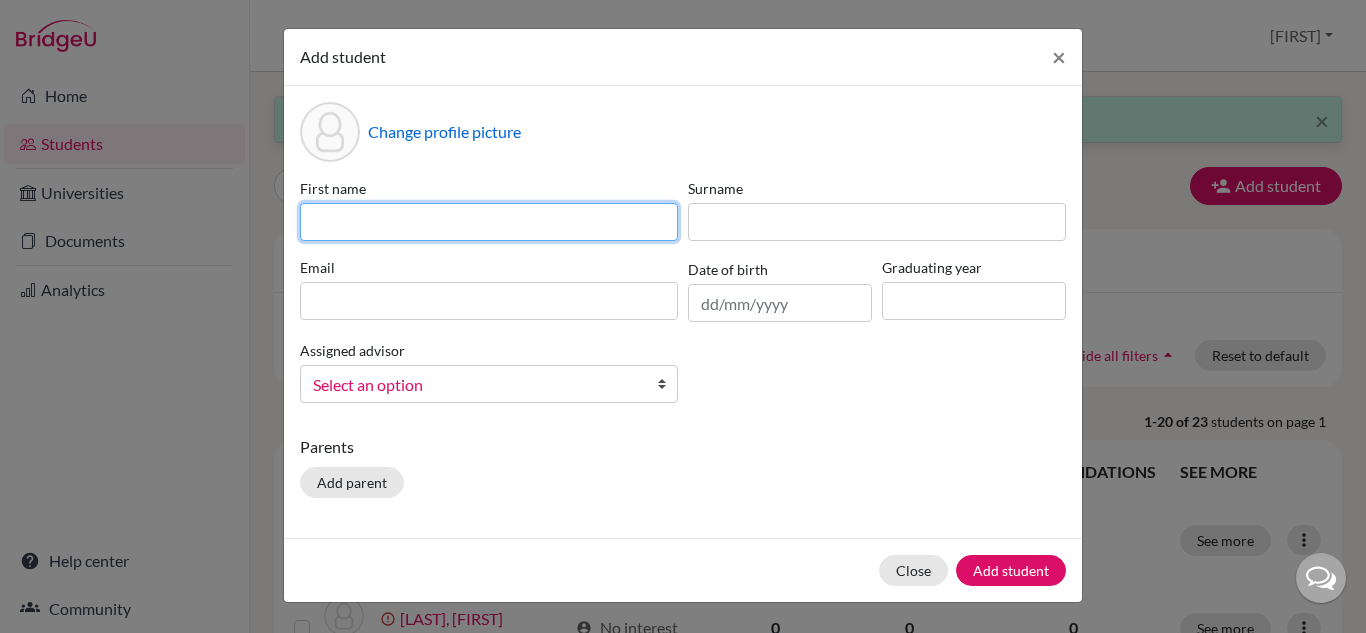 click at bounding box center [489, 222] 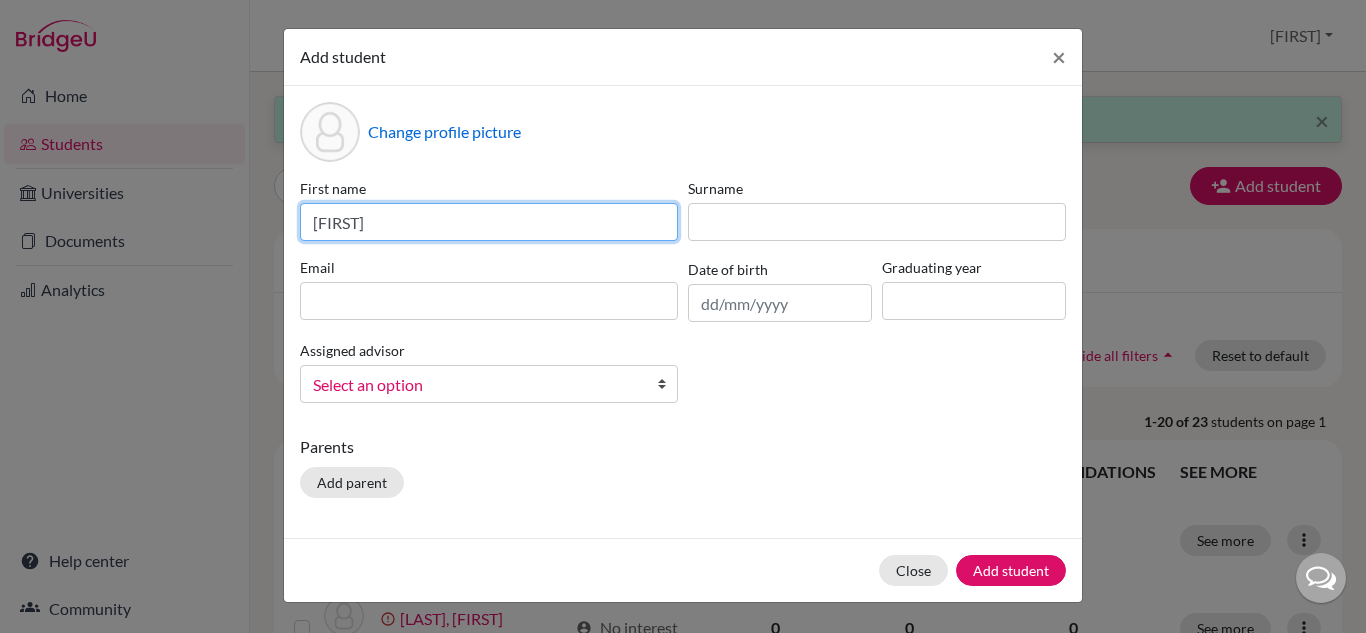type on "Leonardo" 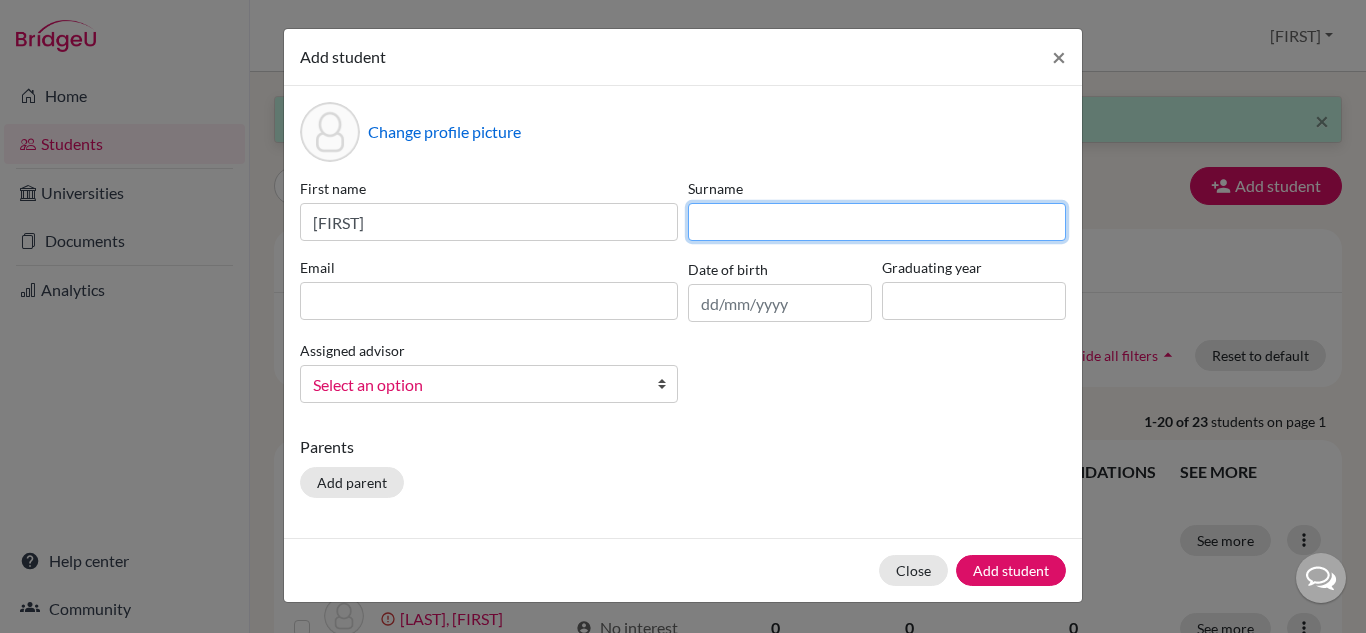 click at bounding box center (877, 222) 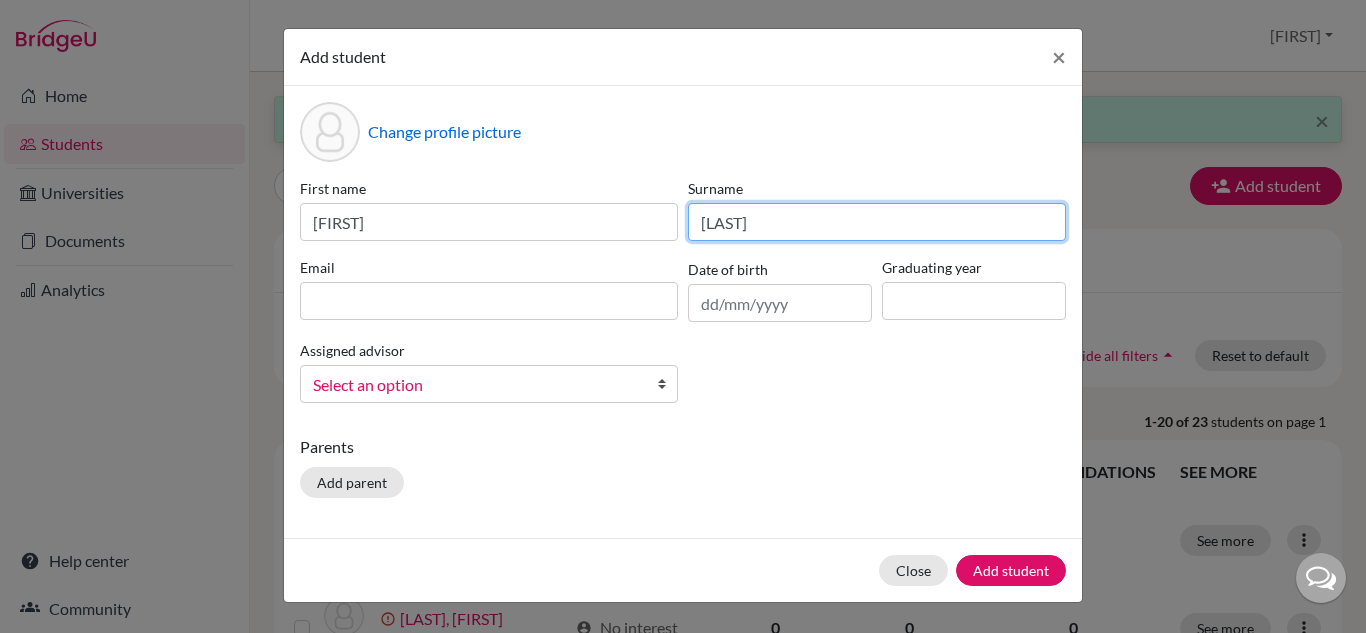 type on "Icaza" 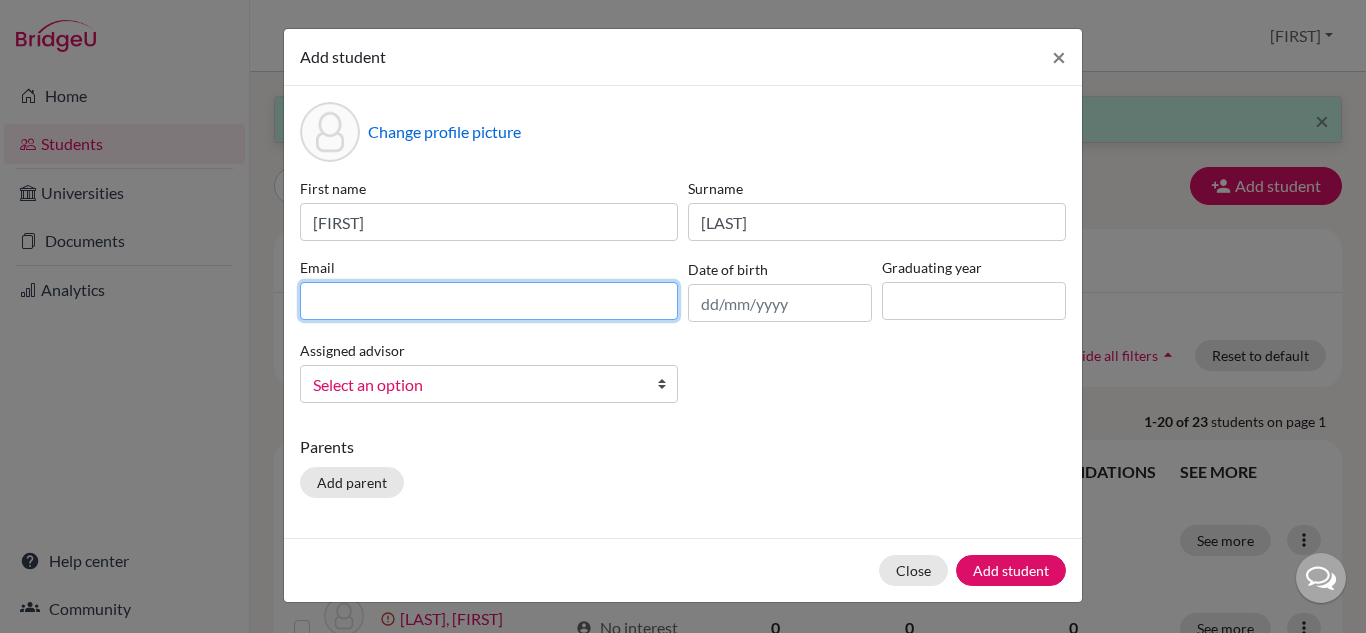 click at bounding box center (489, 301) 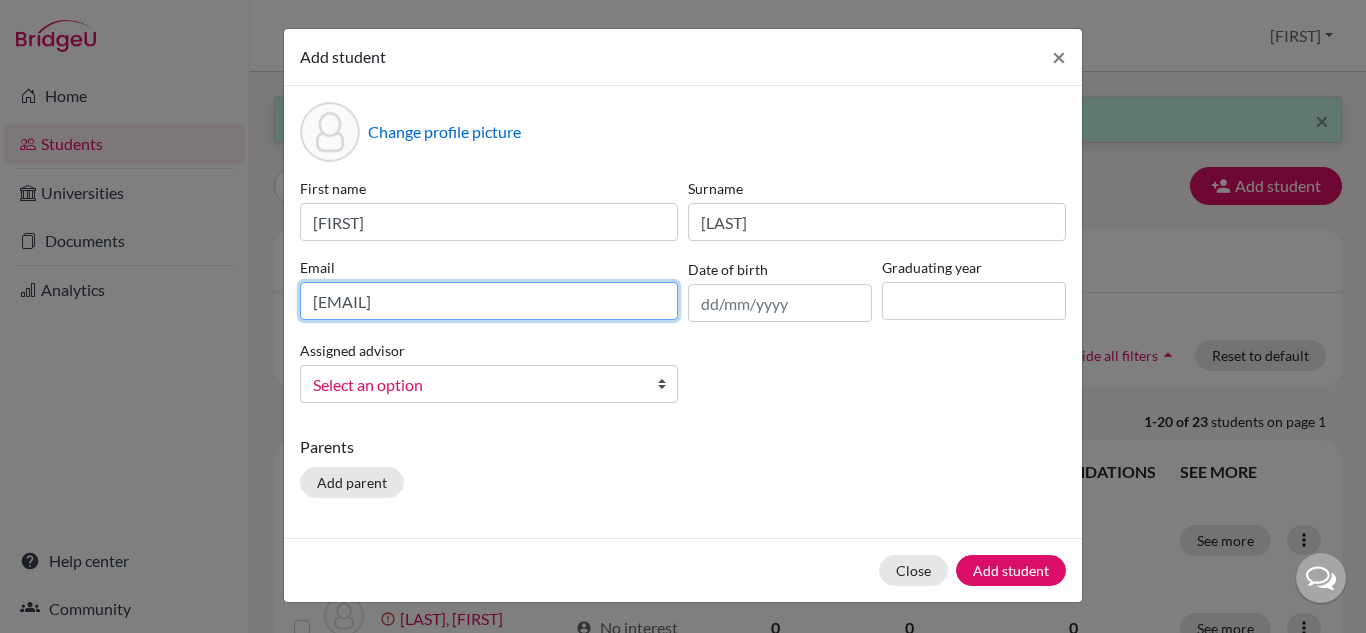 type on "2028leonardoicaza@britishschool.g12.br" 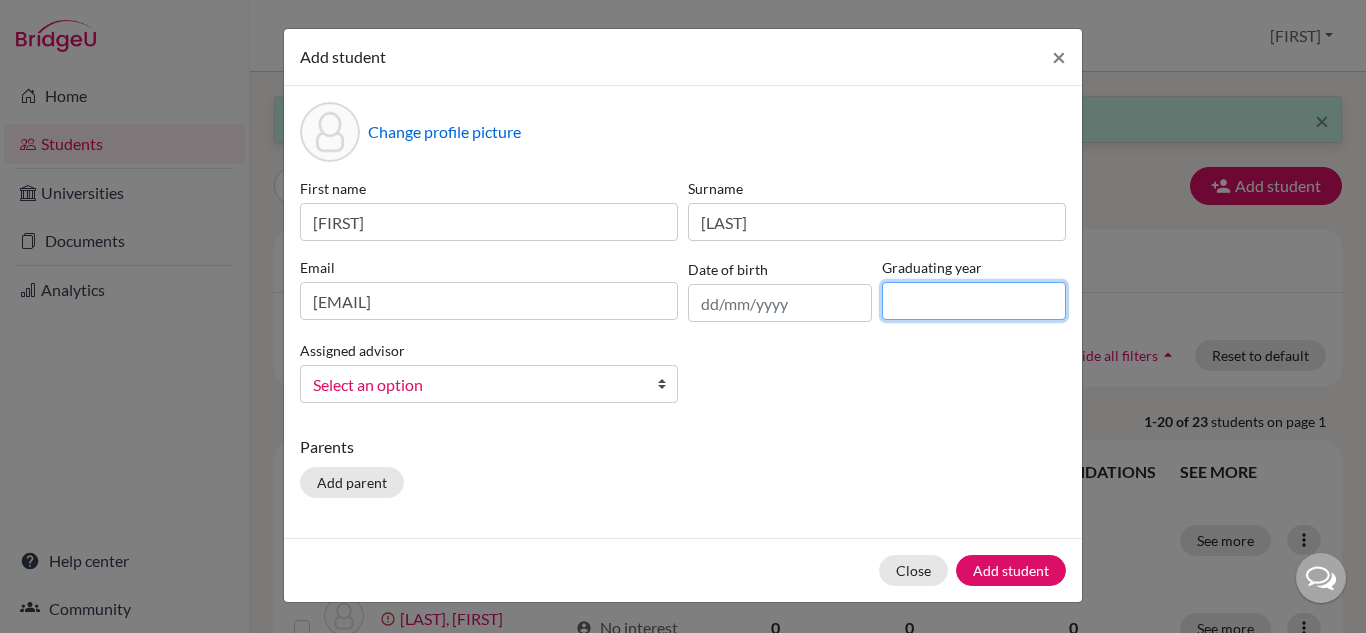 click at bounding box center (974, 301) 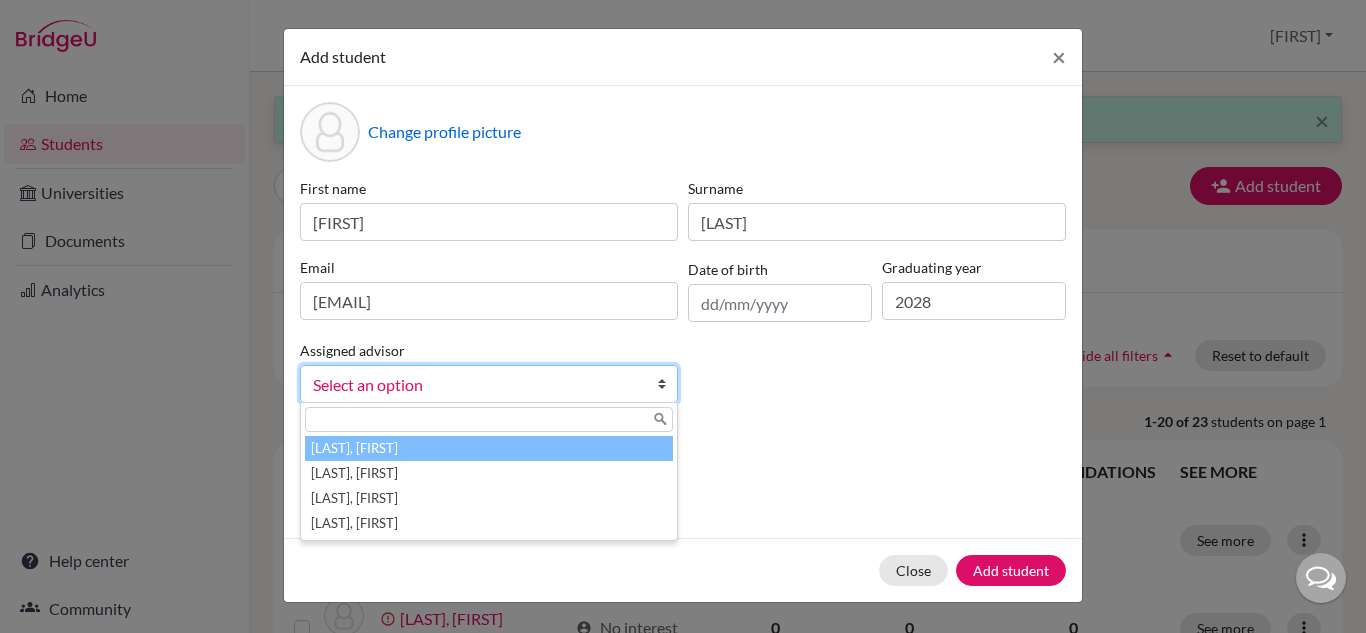 click on "Select an option" at bounding box center [476, 385] 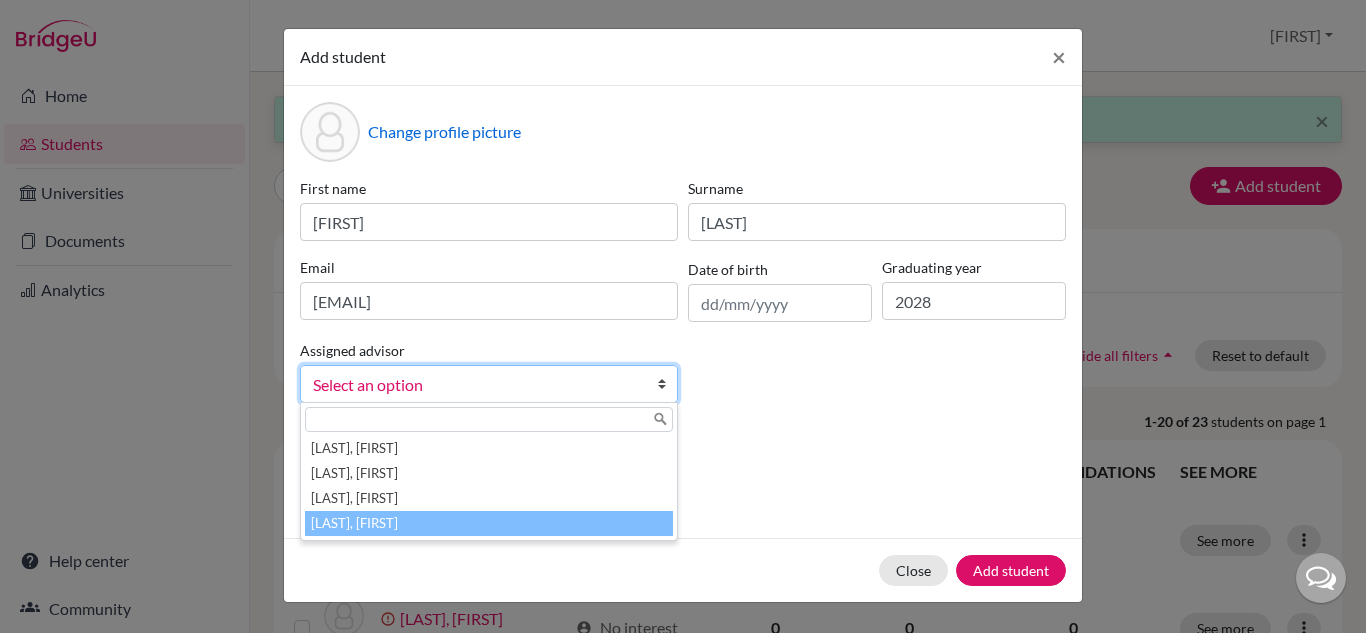 click on "Vaz, Susana" at bounding box center (489, 523) 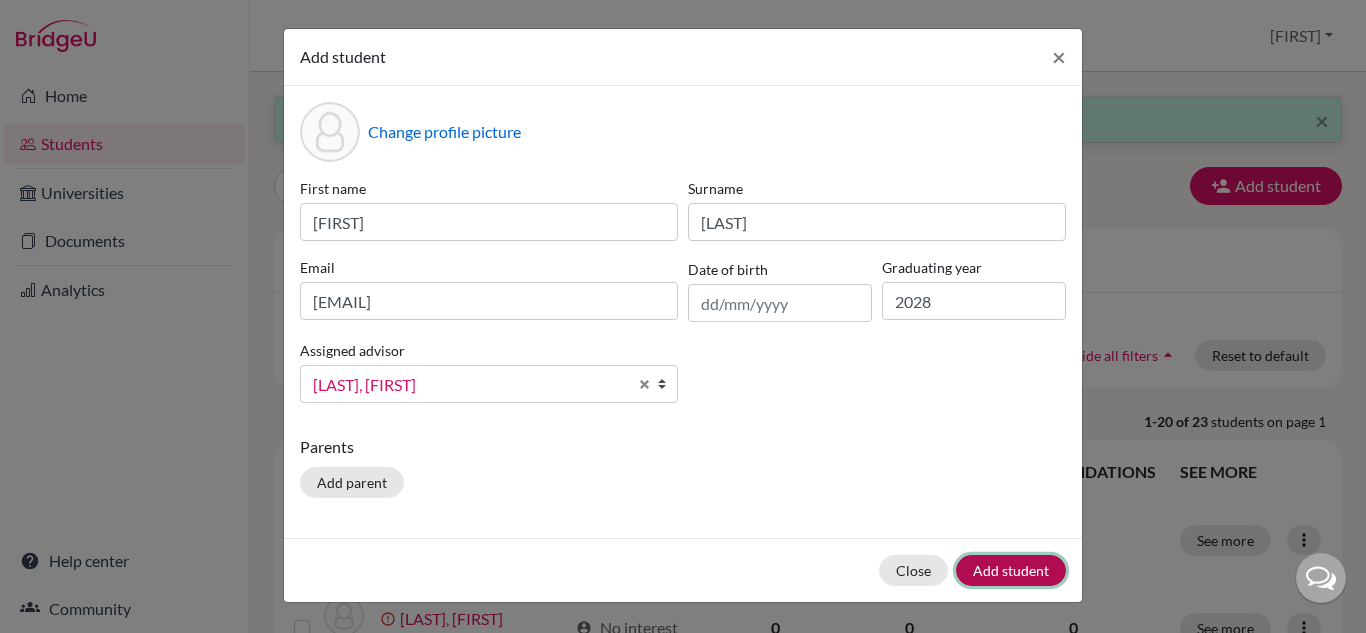 click on "Add student" at bounding box center [1011, 570] 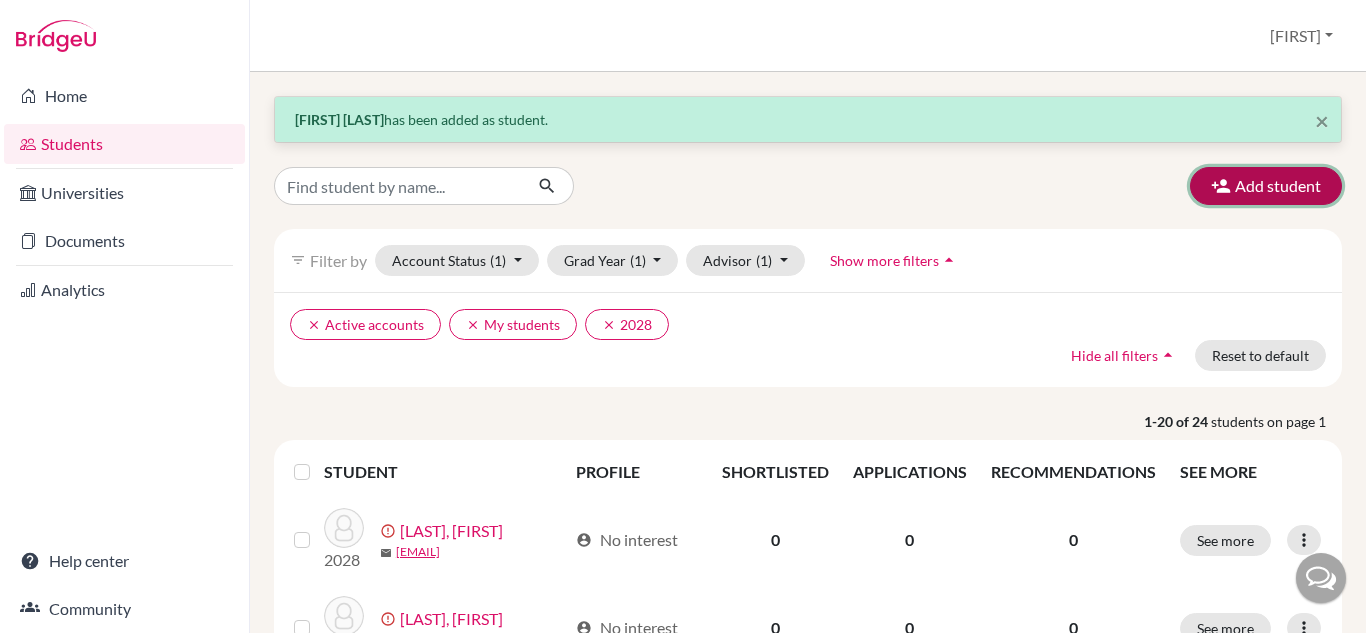 click on "Add student" at bounding box center (1266, 186) 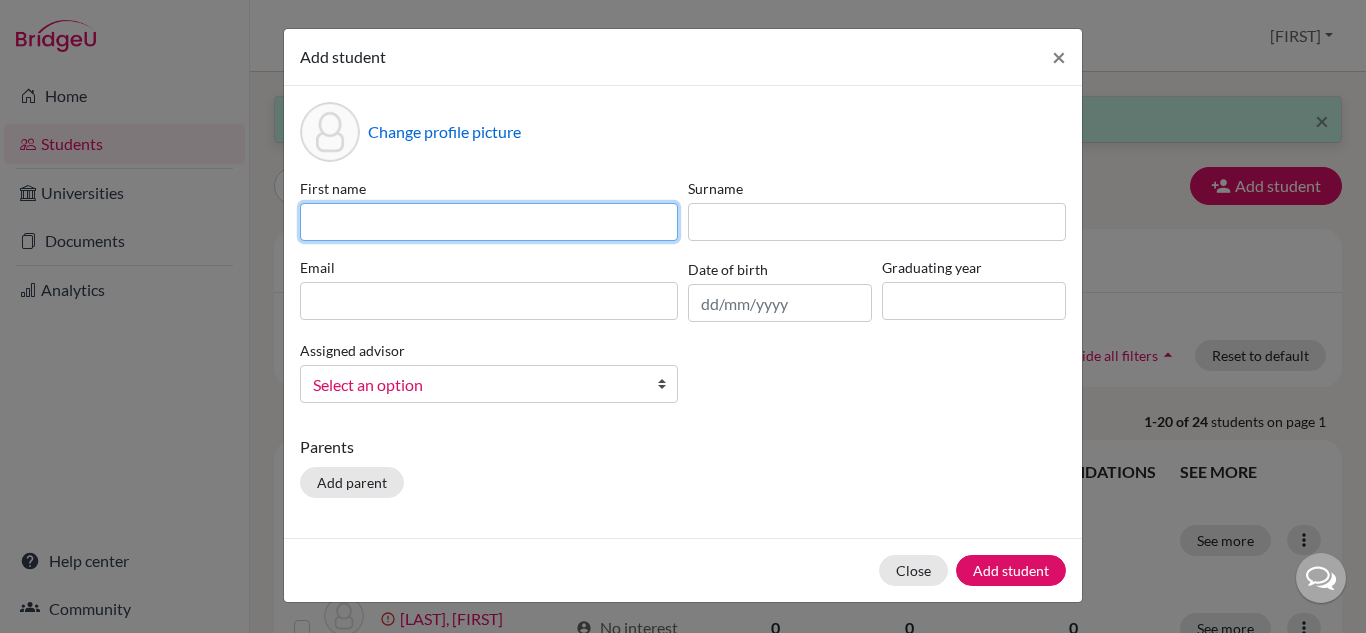 click at bounding box center [489, 222] 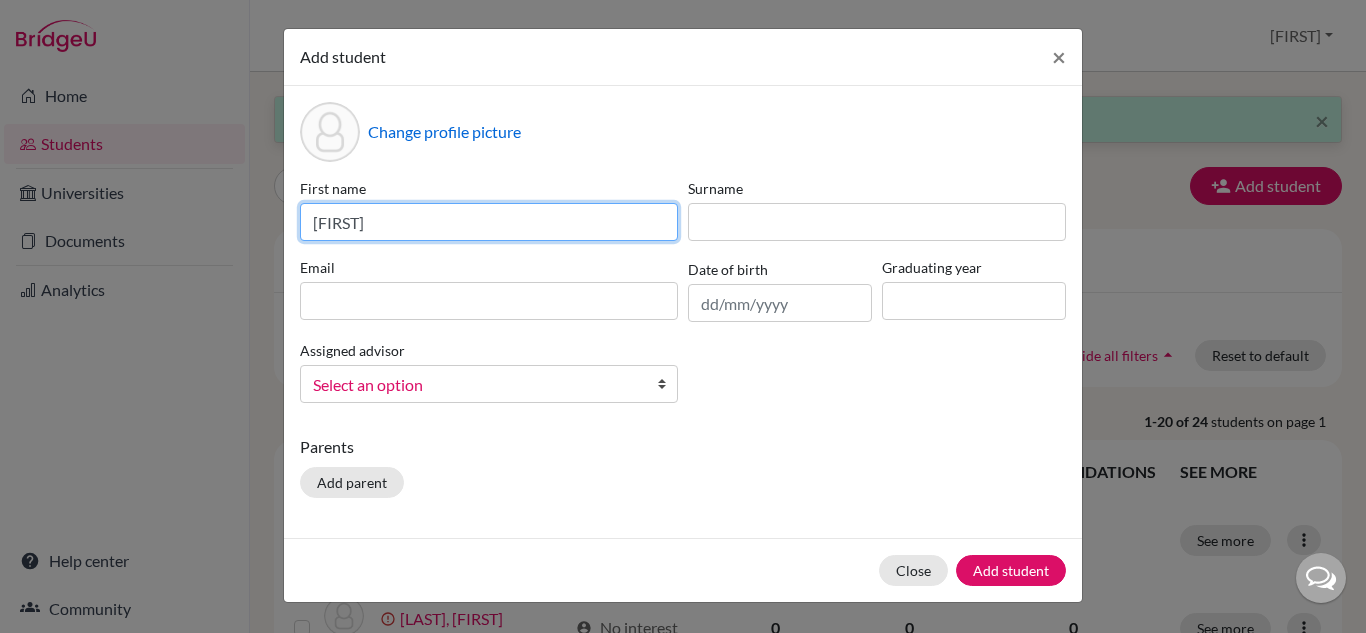 type on "Alice" 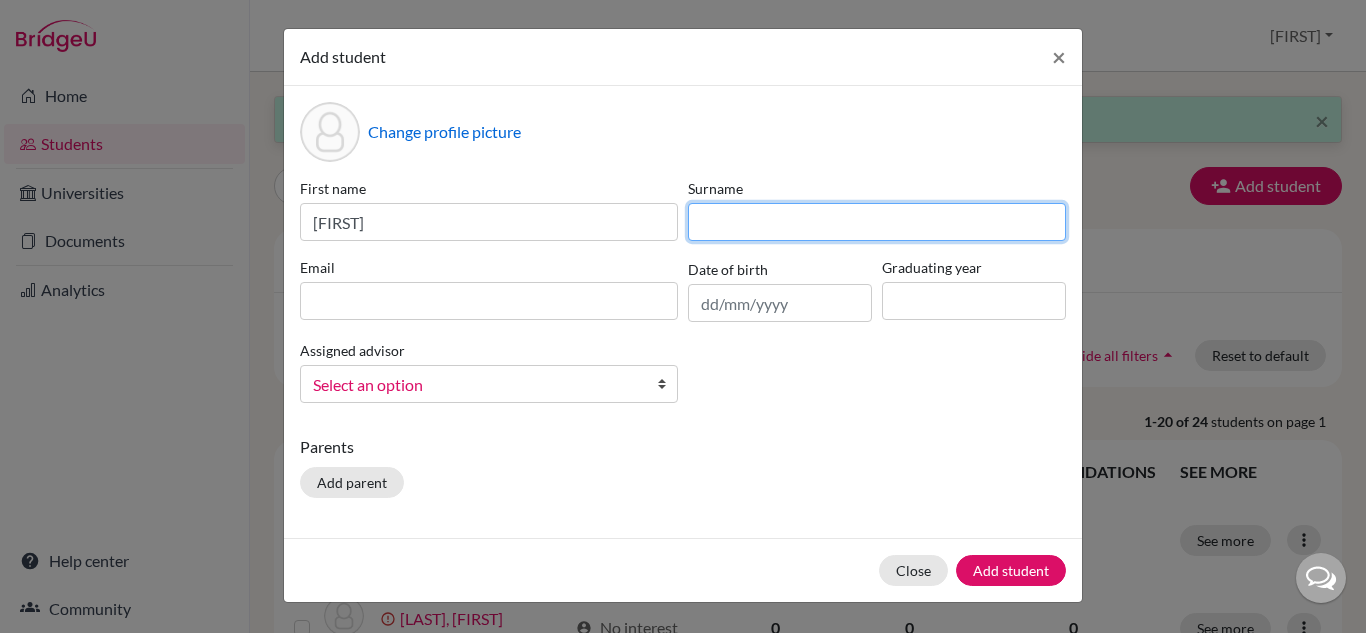 click at bounding box center (877, 222) 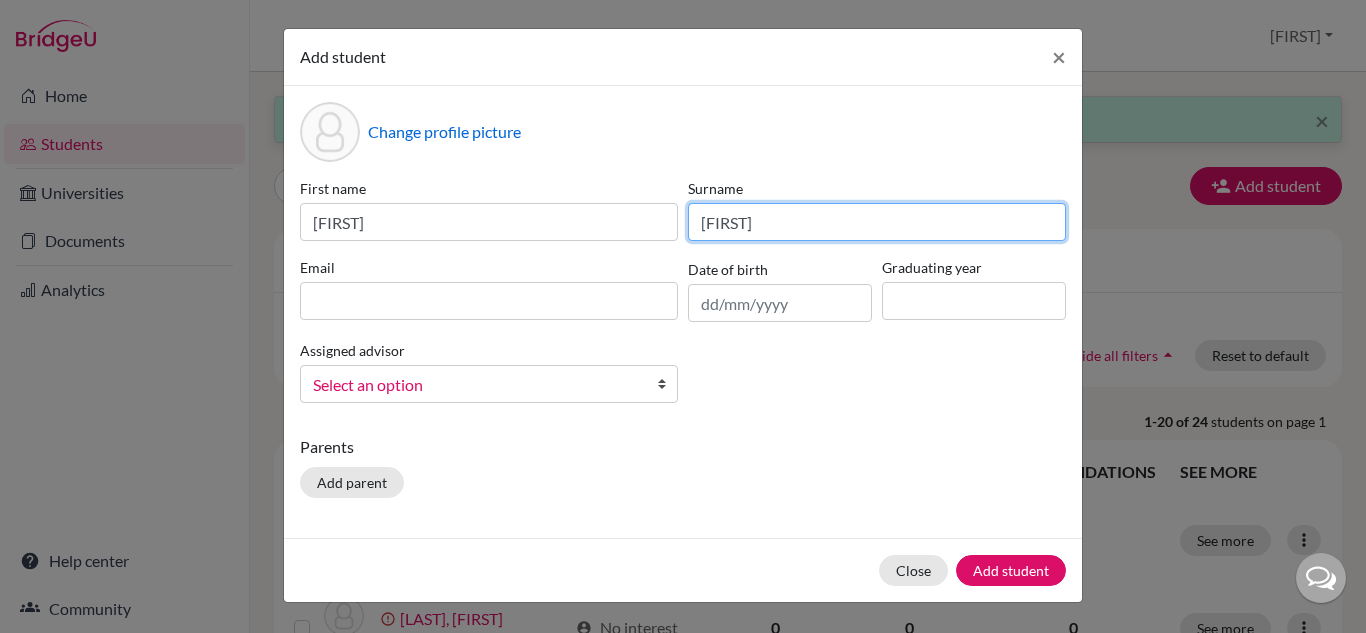 type on "Jonathan" 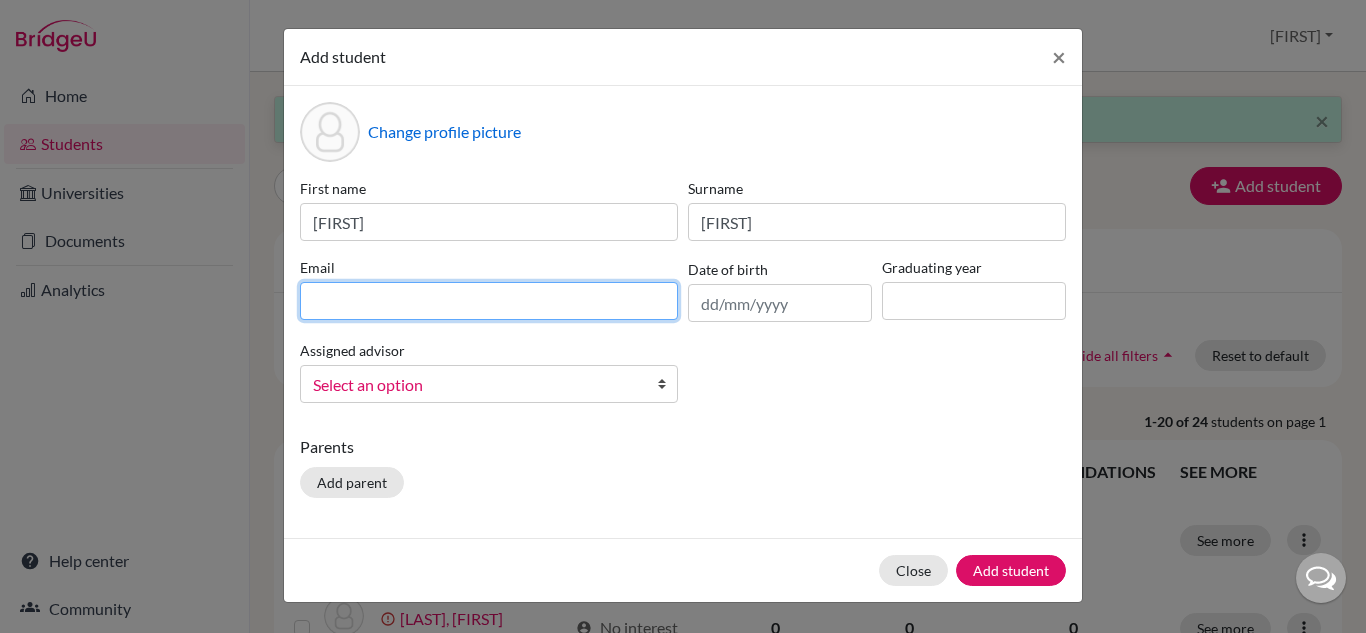 click at bounding box center [489, 301] 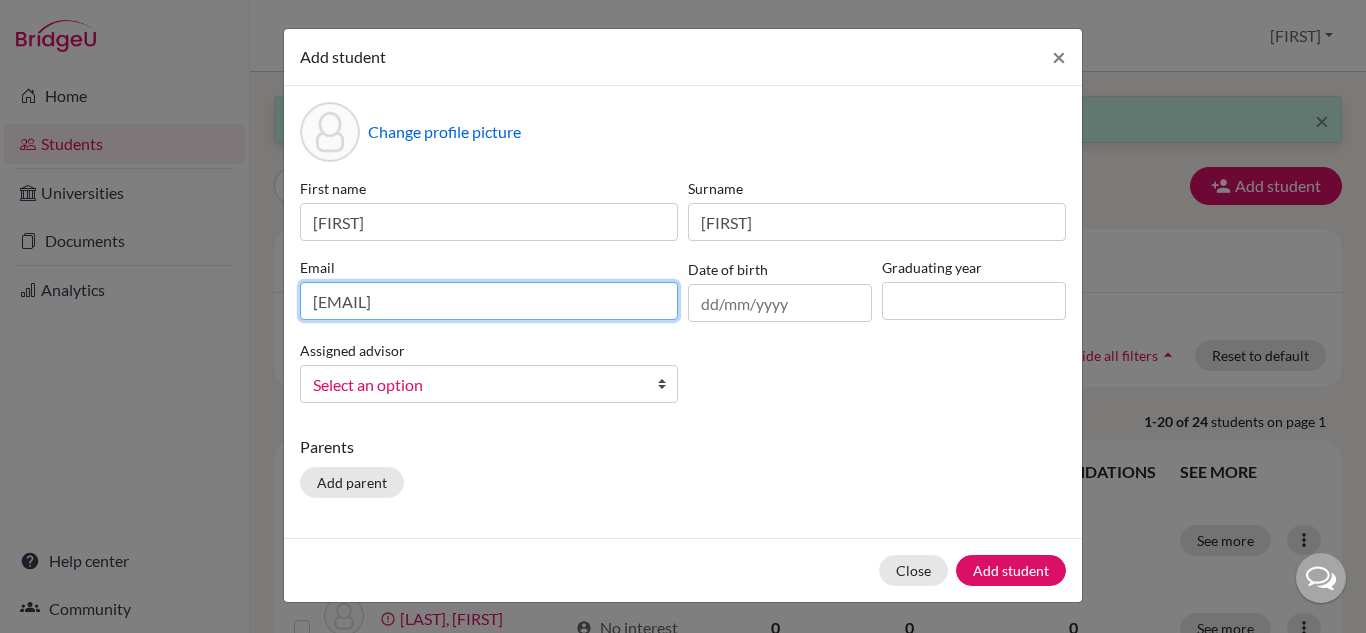 type on "2028alicejonathan@britishschool.g12.br" 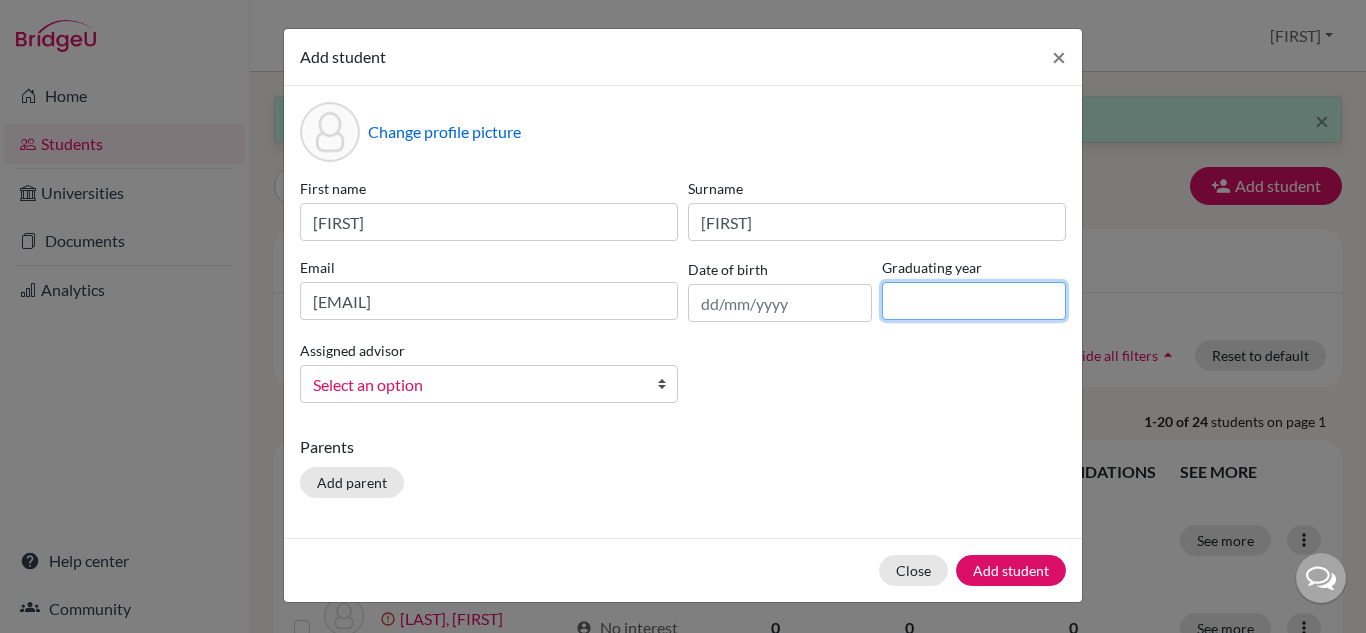 click at bounding box center (974, 301) 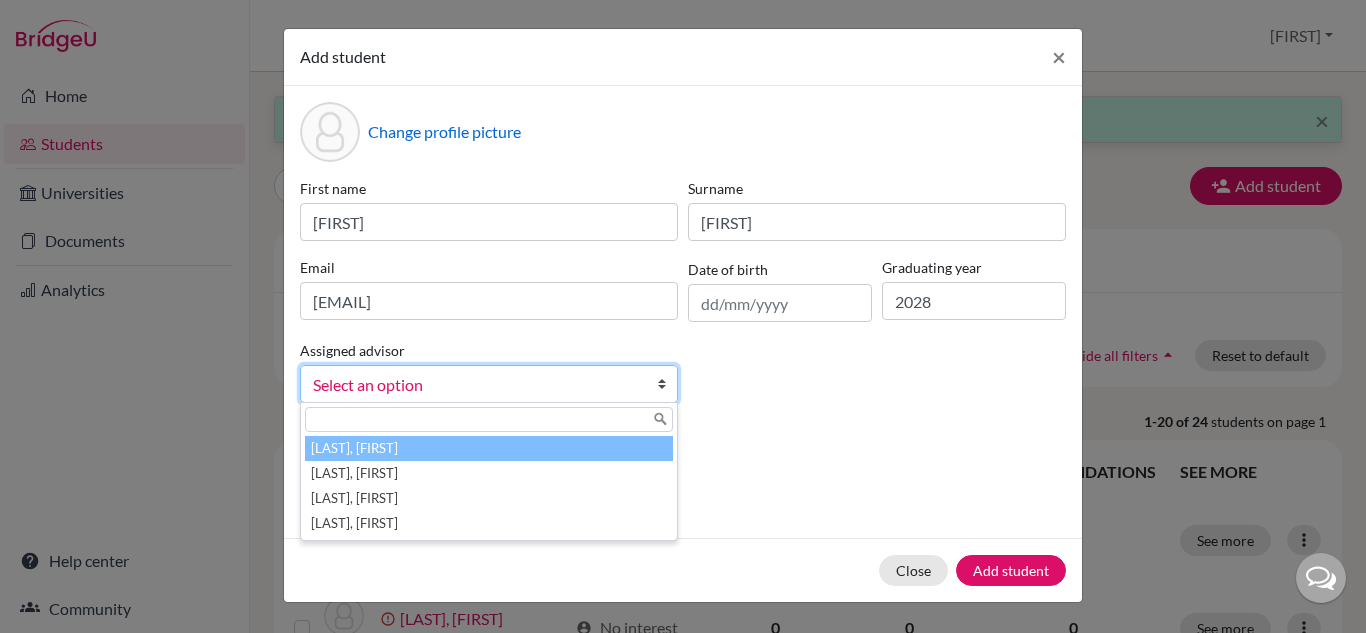 click on "Select an option" at bounding box center [476, 385] 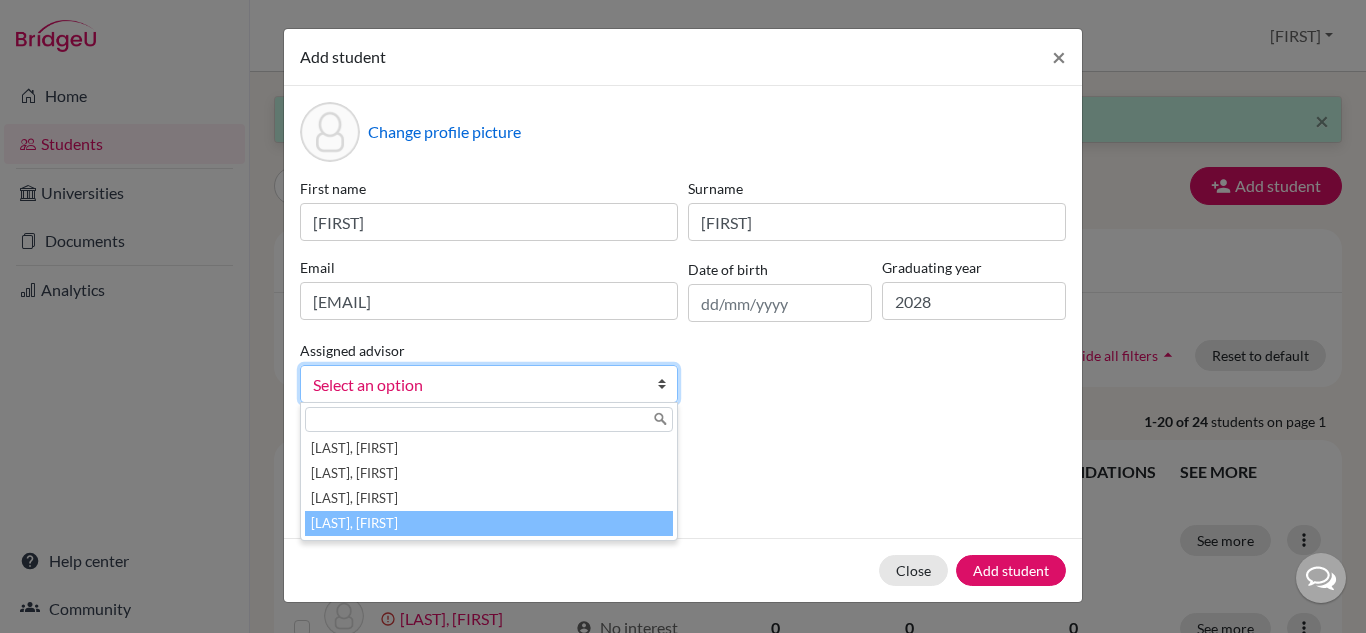 click on "Vaz, Susana" at bounding box center (489, 523) 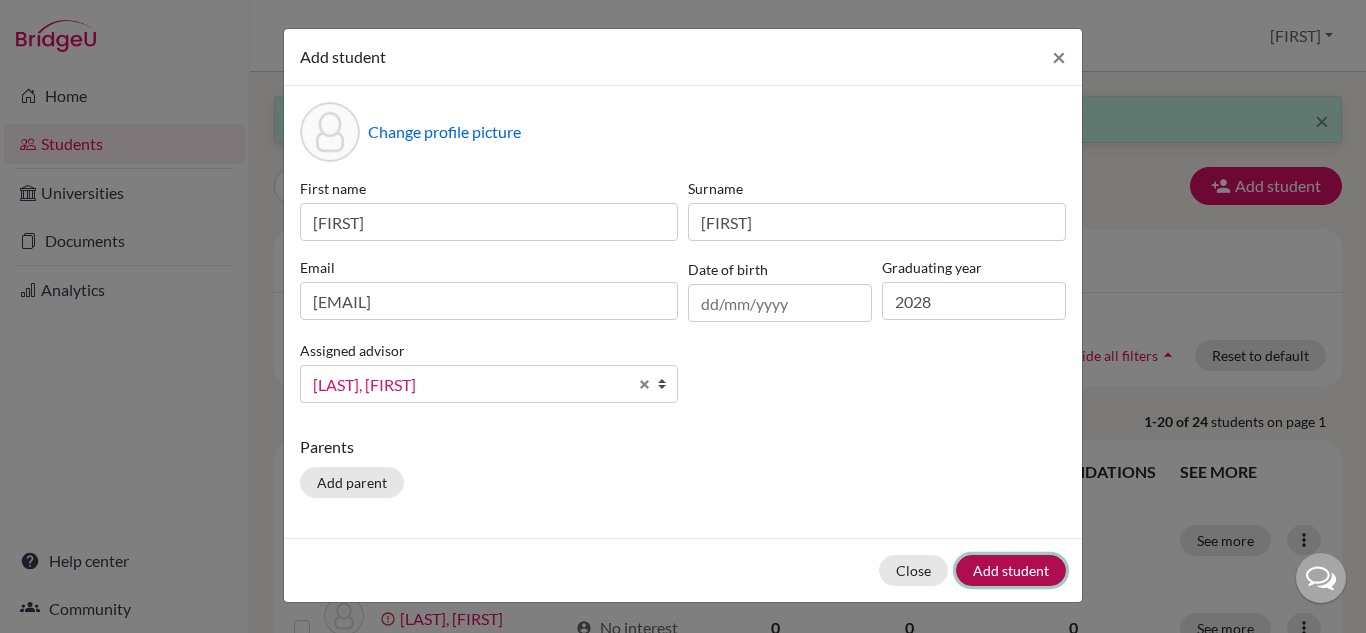 click on "Add student" at bounding box center [1011, 570] 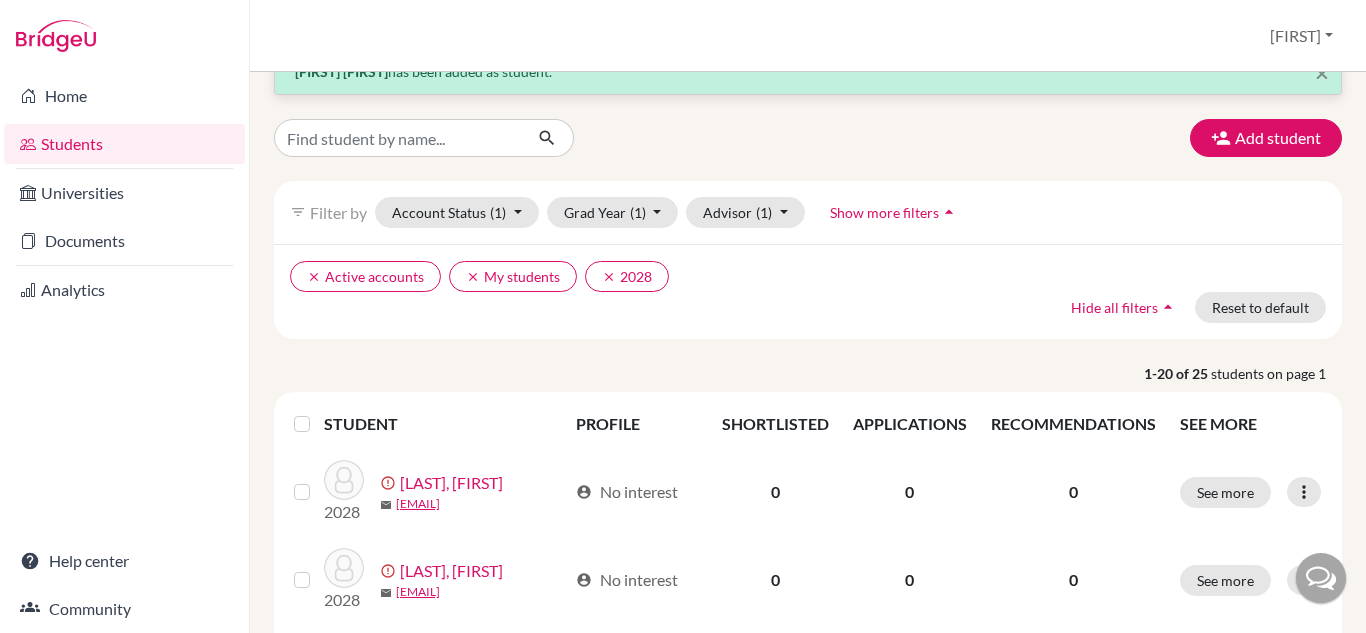 scroll, scrollTop: 0, scrollLeft: 0, axis: both 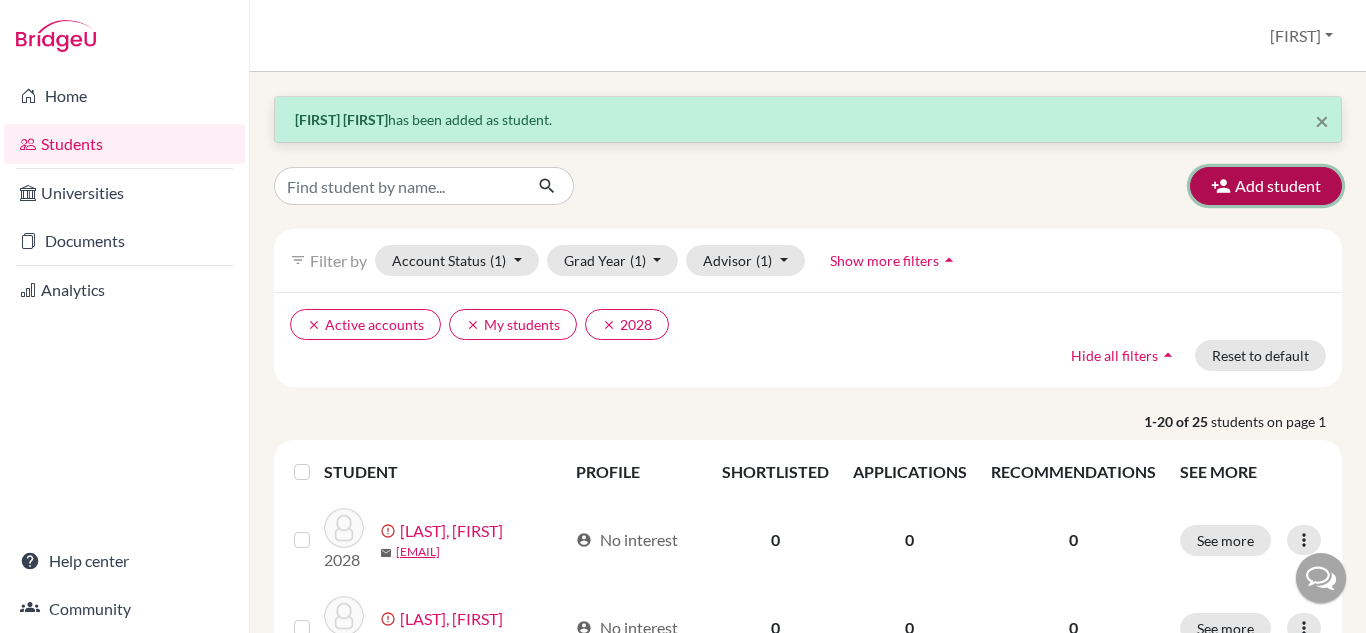 click on "Add student" at bounding box center [1266, 186] 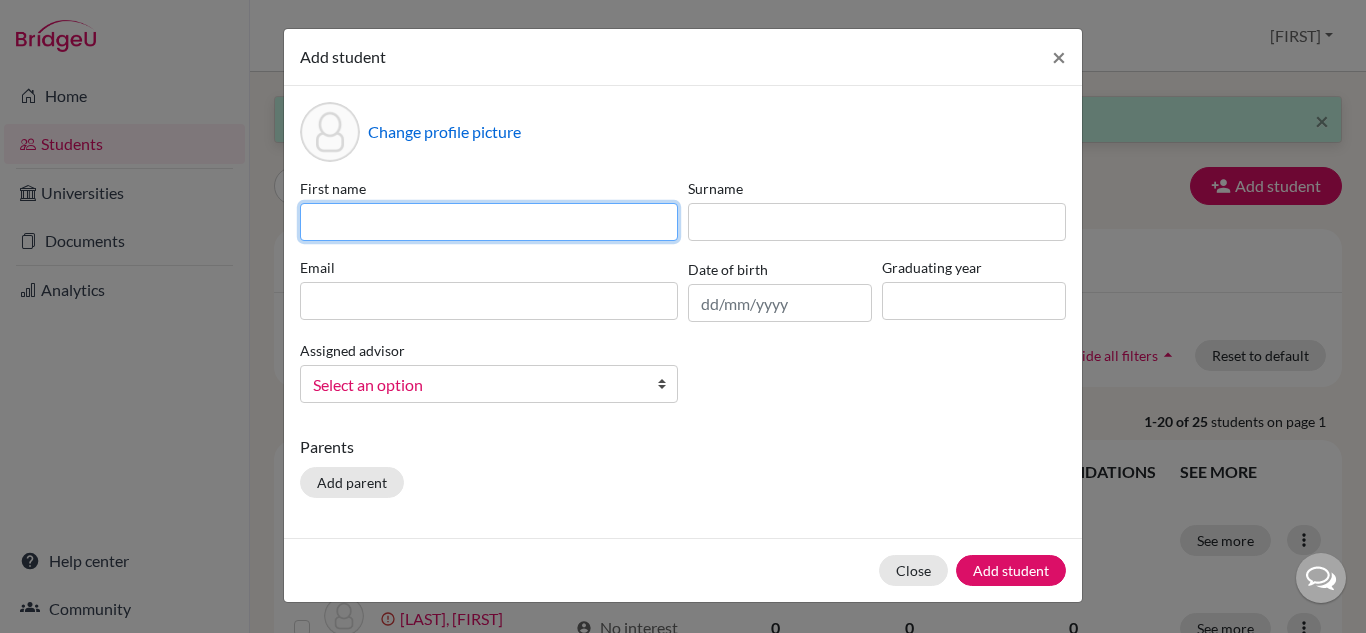 click at bounding box center [489, 222] 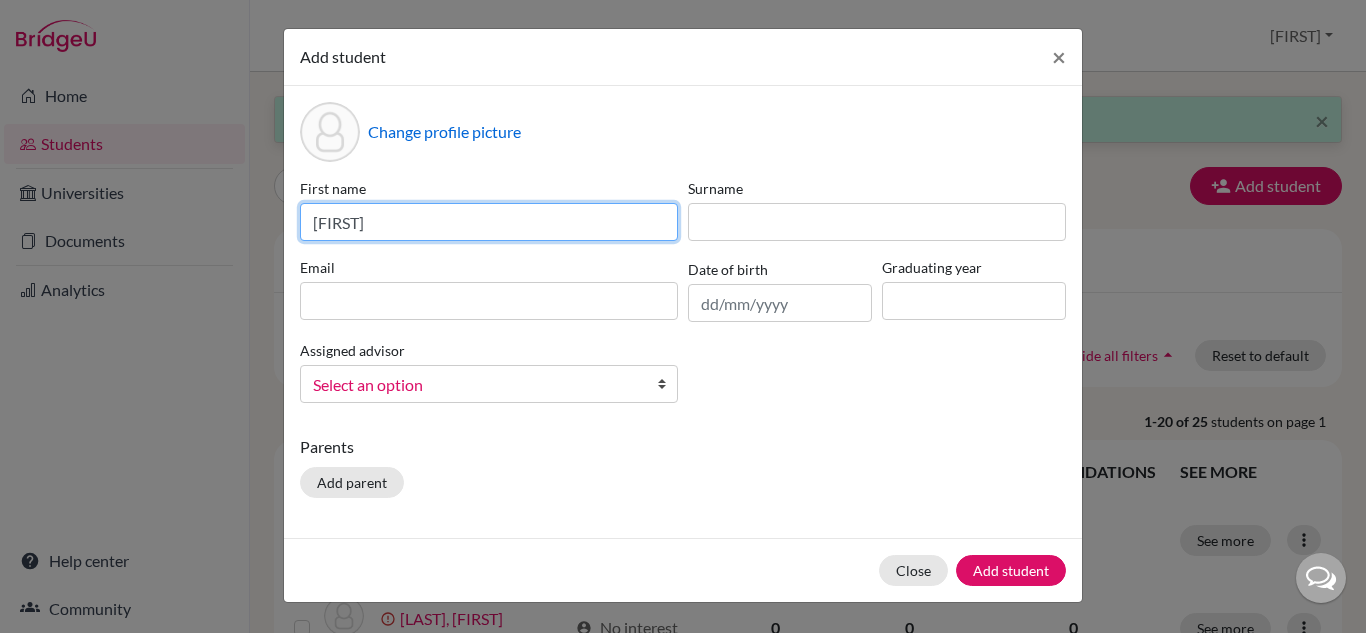 type on "Alice" 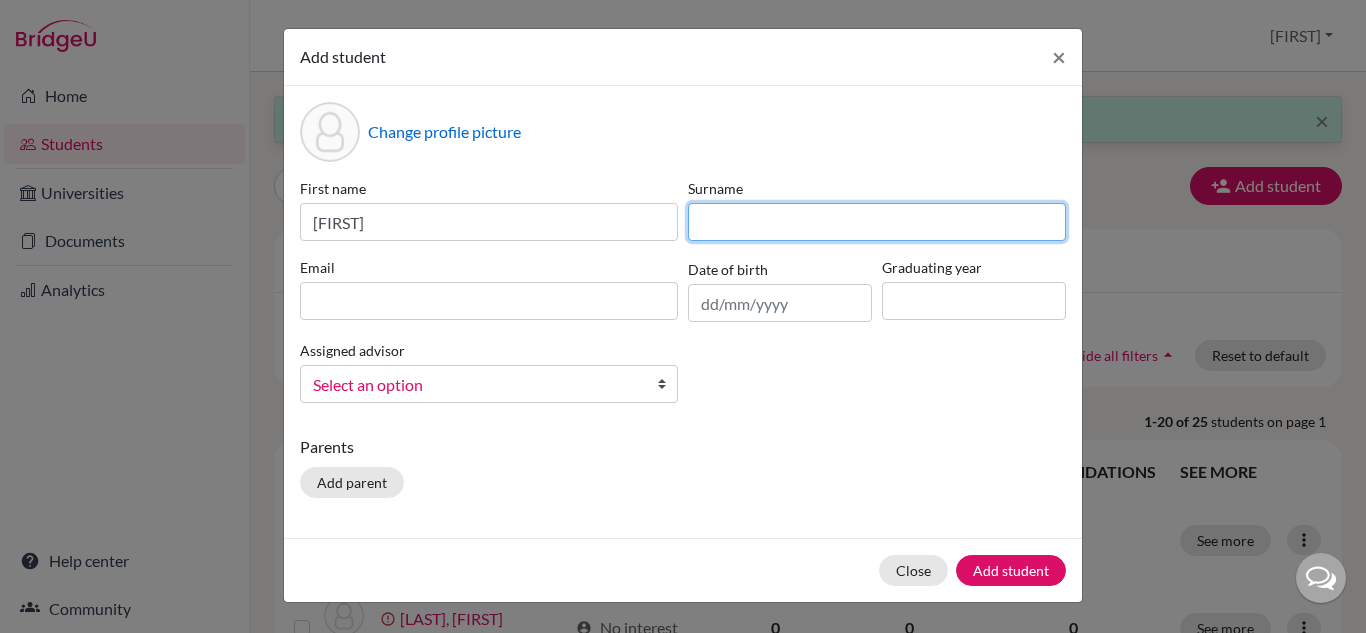 click at bounding box center [877, 222] 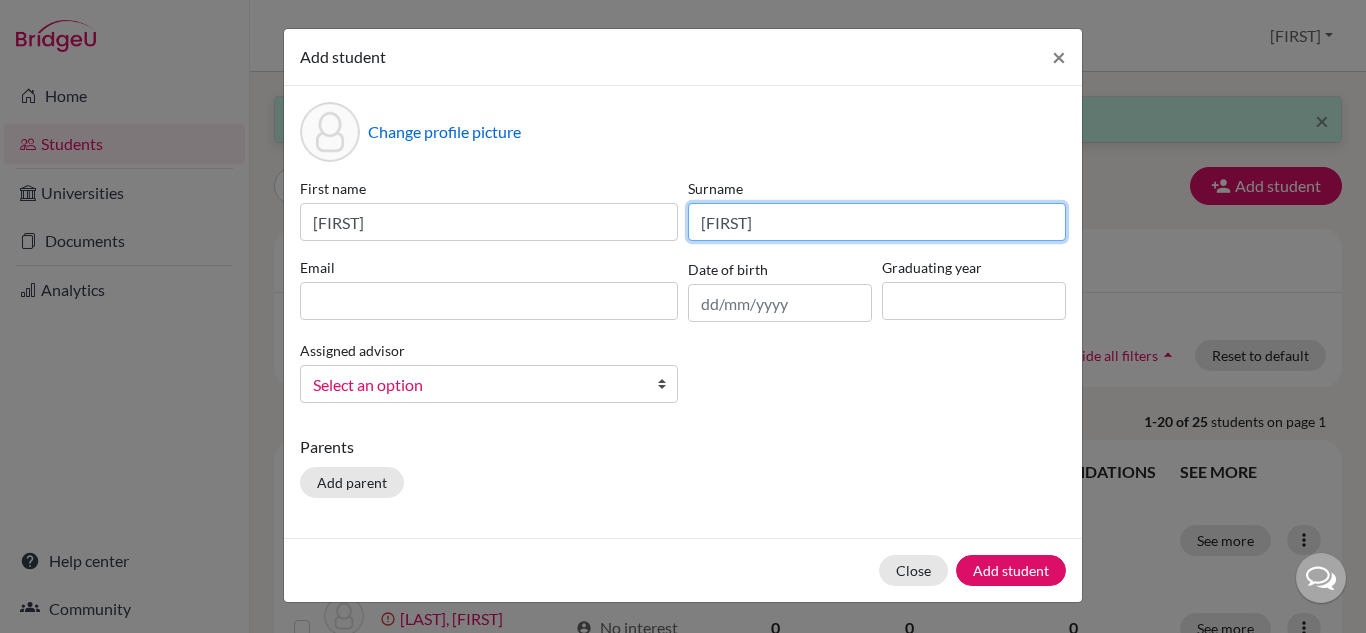 type on "Jonathan" 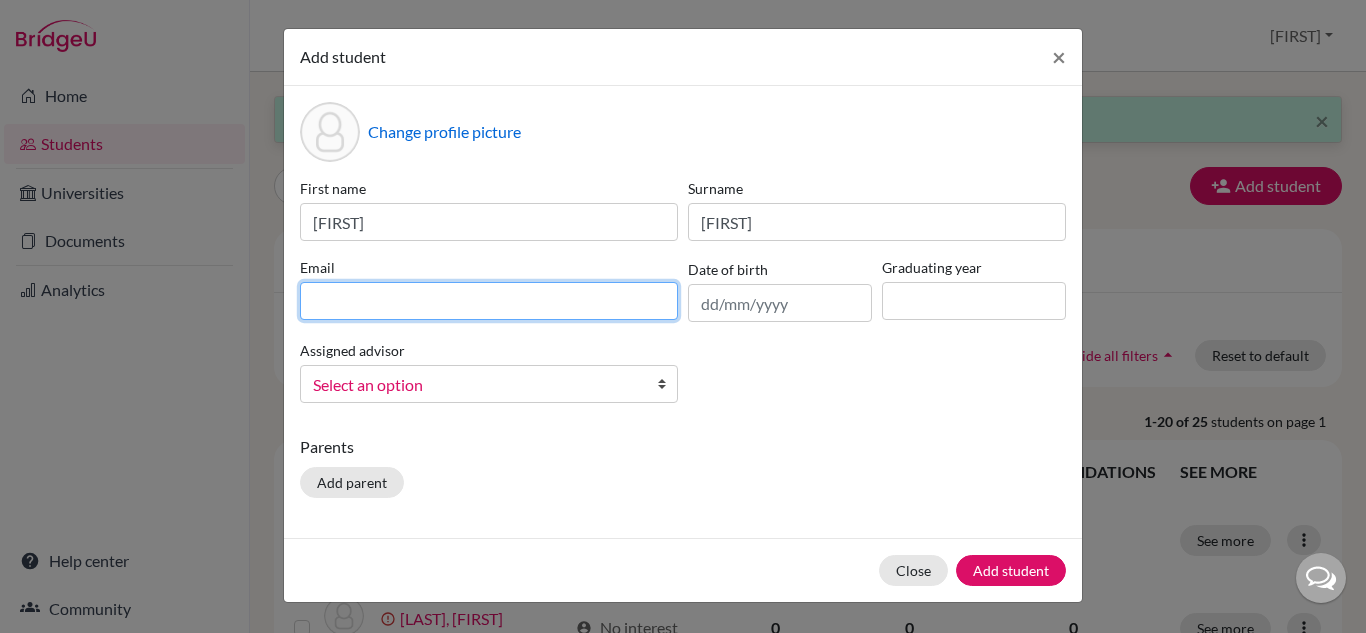 click at bounding box center [489, 301] 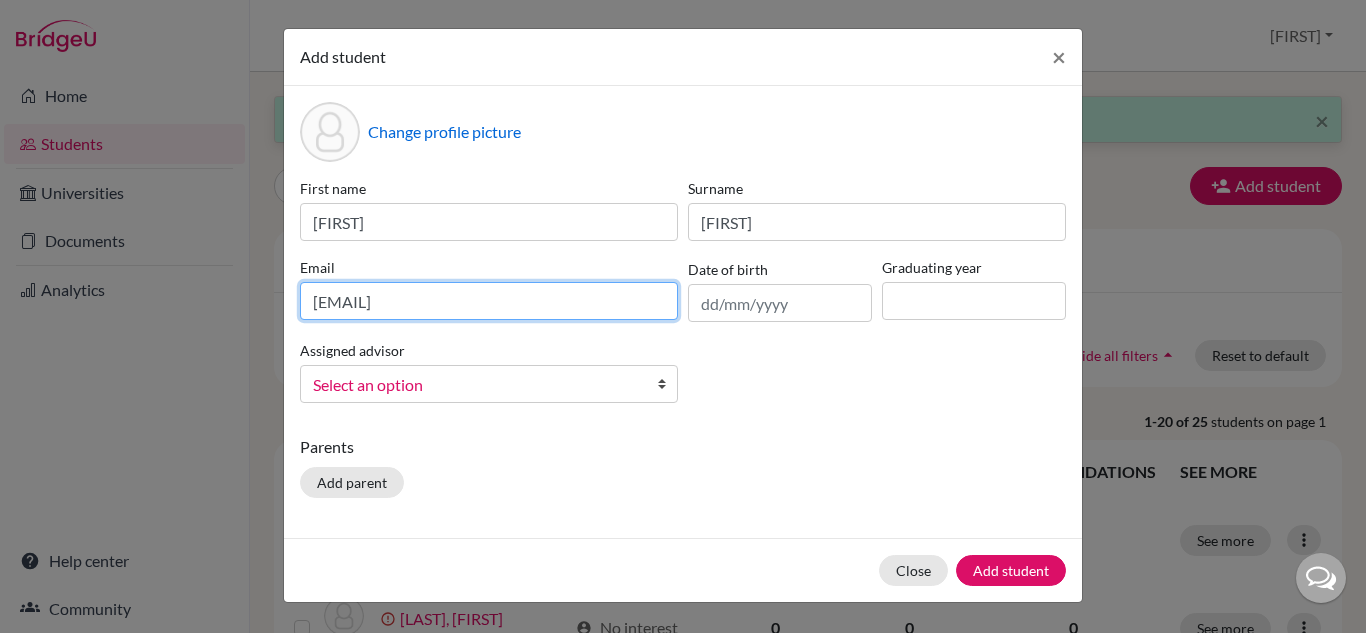 type on "2028alicejonathan@britishschool.g12.br" 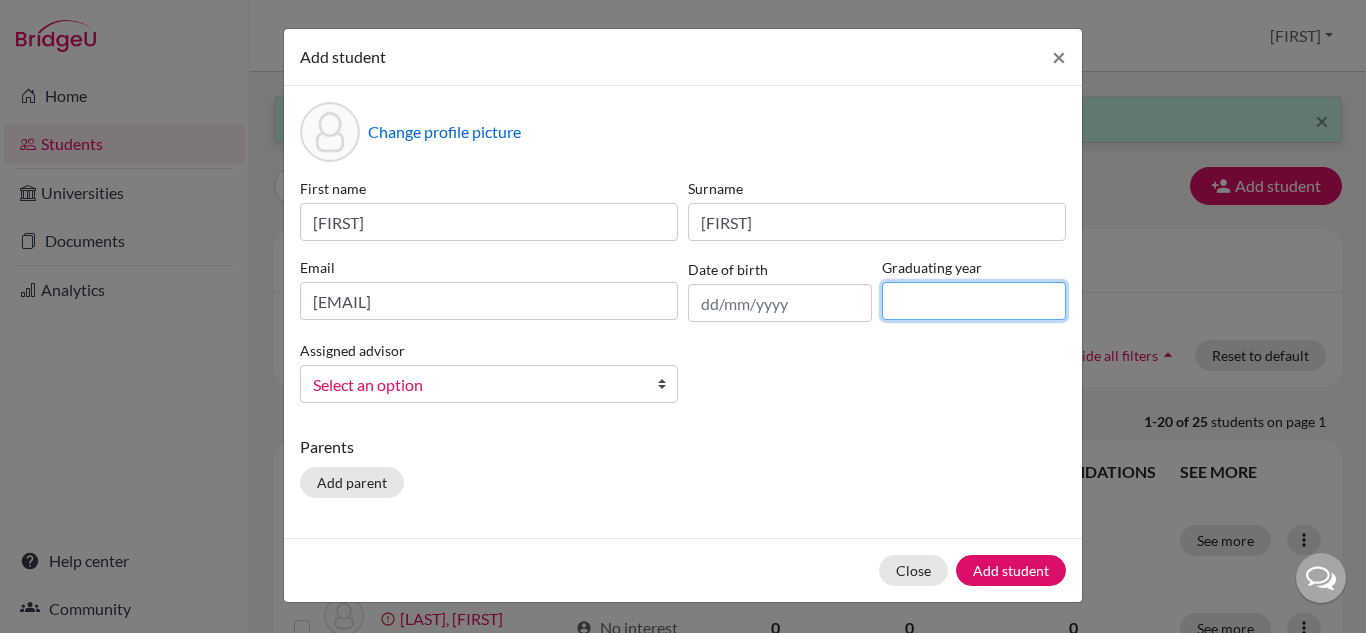 click at bounding box center (974, 301) 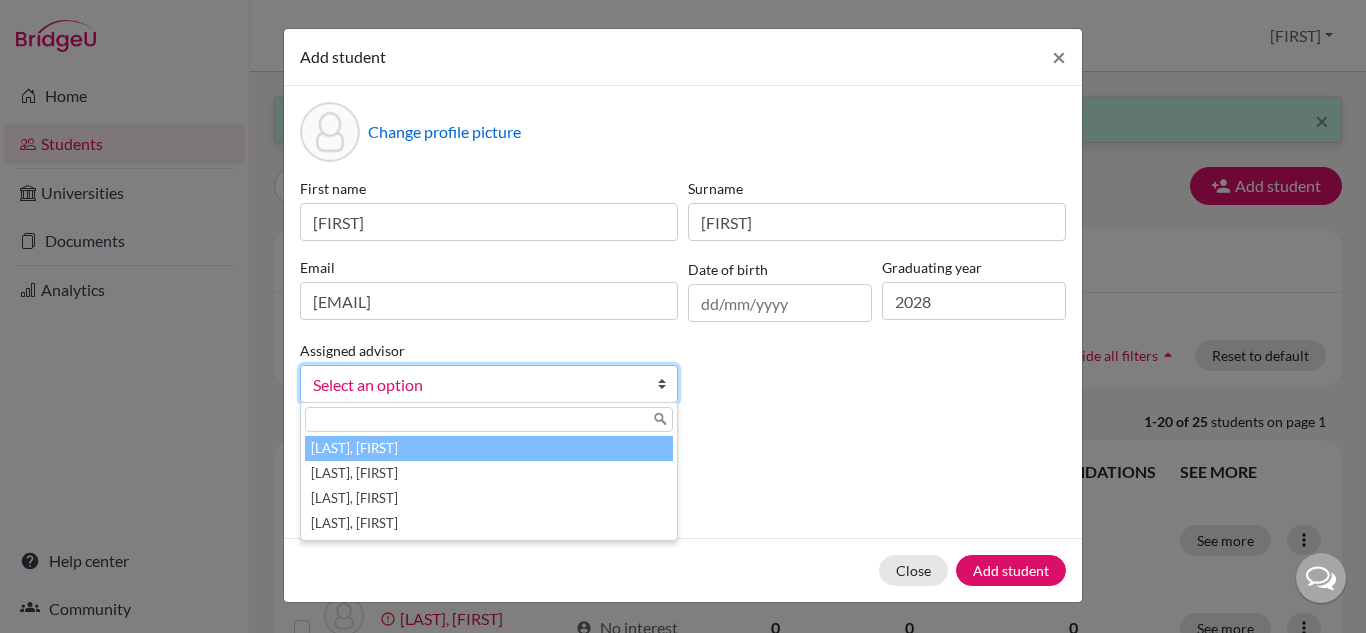 click on "Select an option" at bounding box center [489, 384] 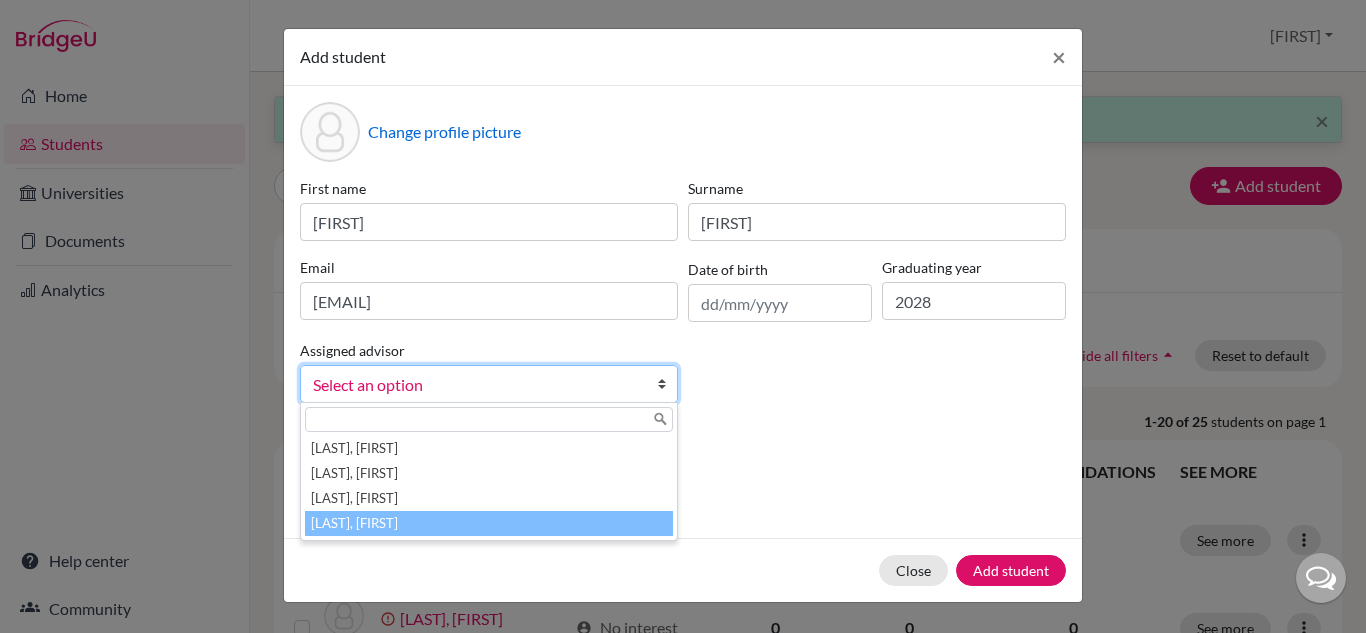 click on "Vaz, Susana" at bounding box center (489, 523) 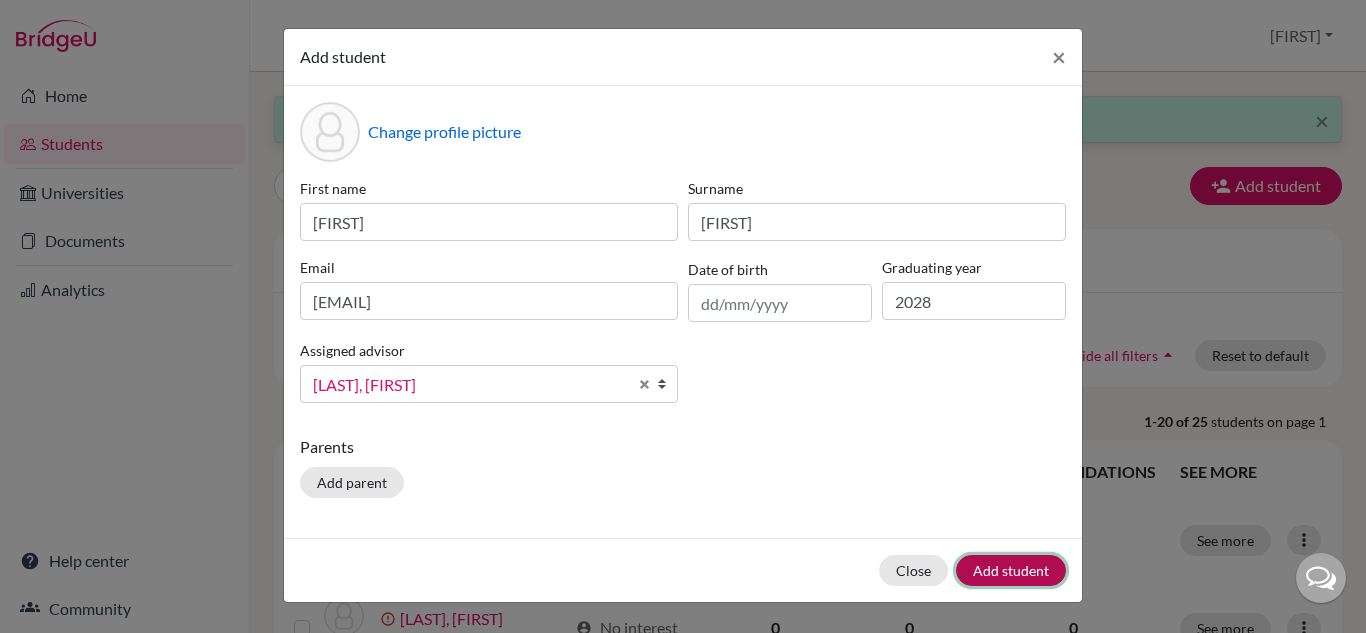 click on "Add student" at bounding box center (1011, 570) 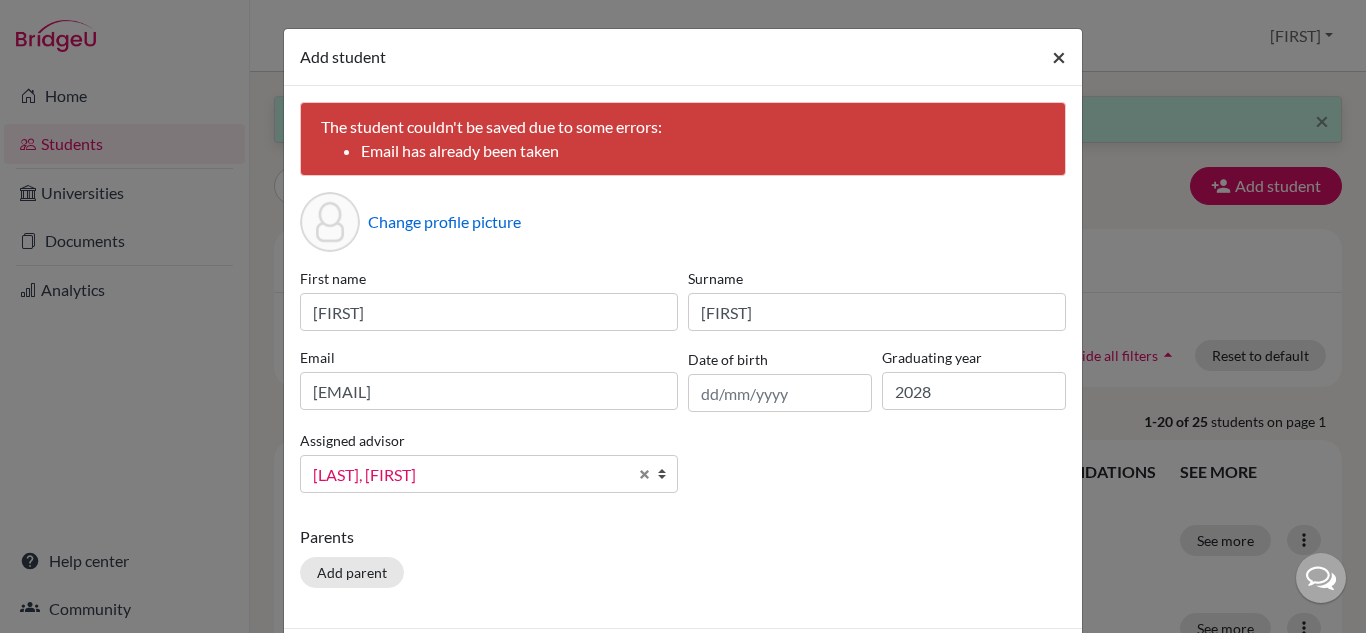 click on "×" at bounding box center (1059, 56) 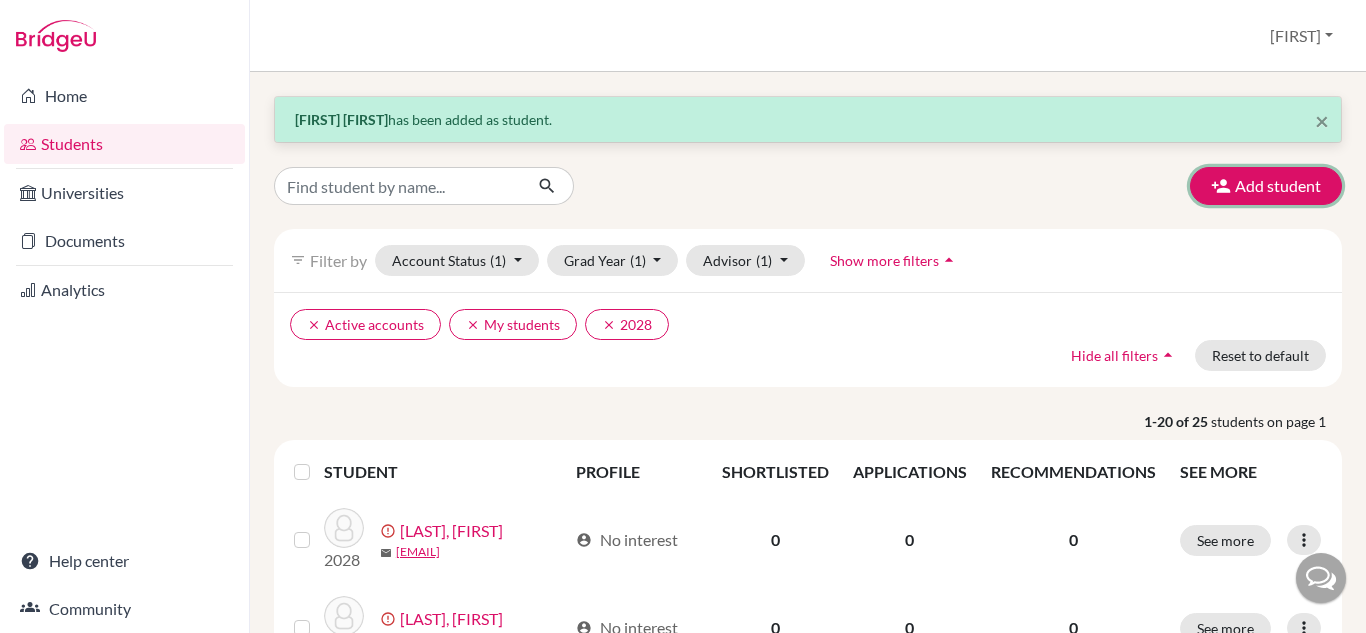 type 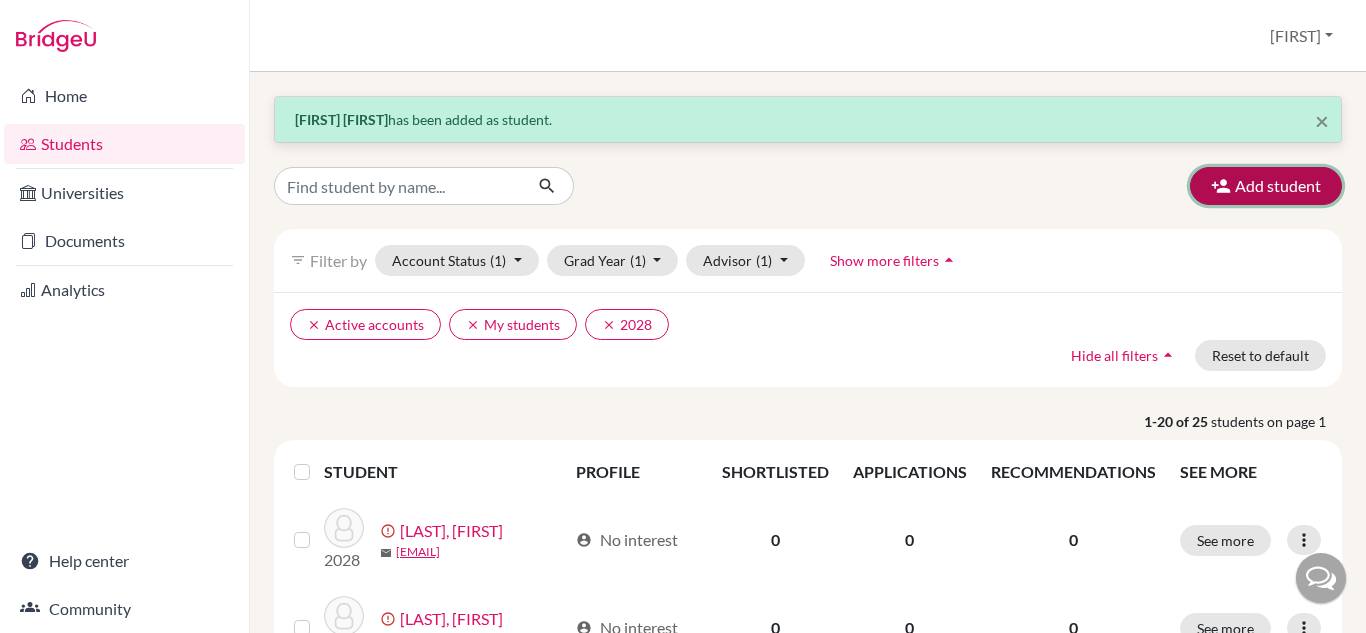 click on "Add student" at bounding box center (1266, 186) 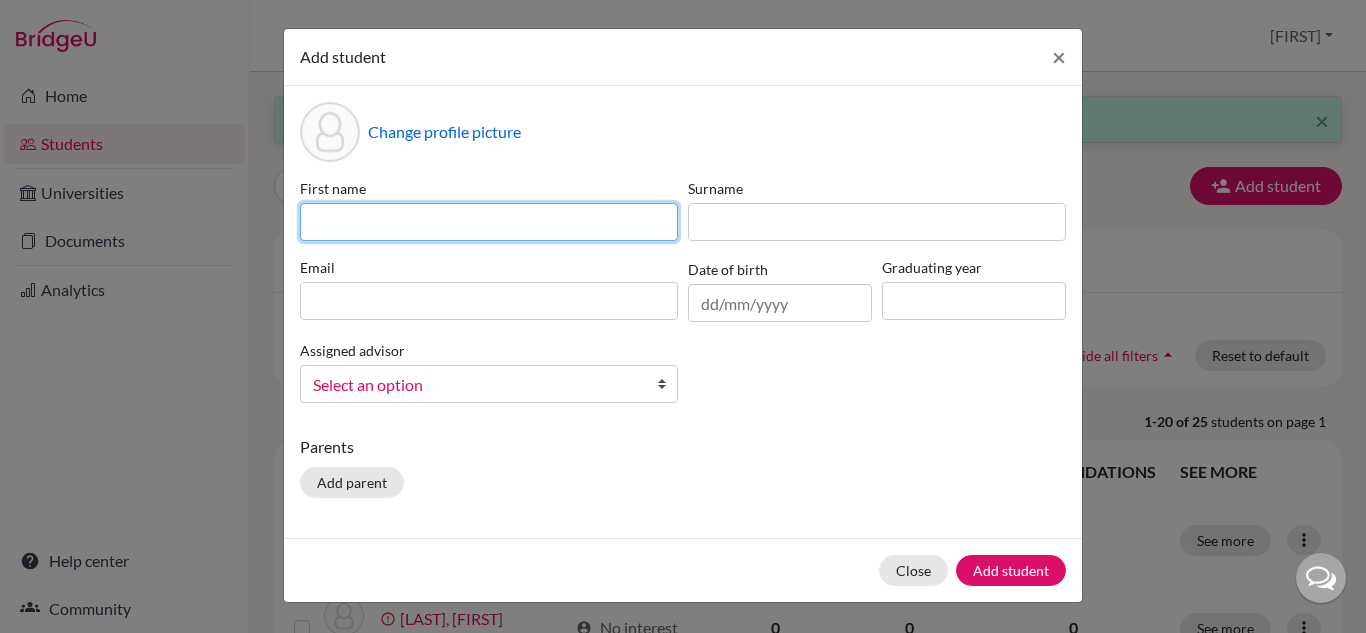 click at bounding box center [489, 222] 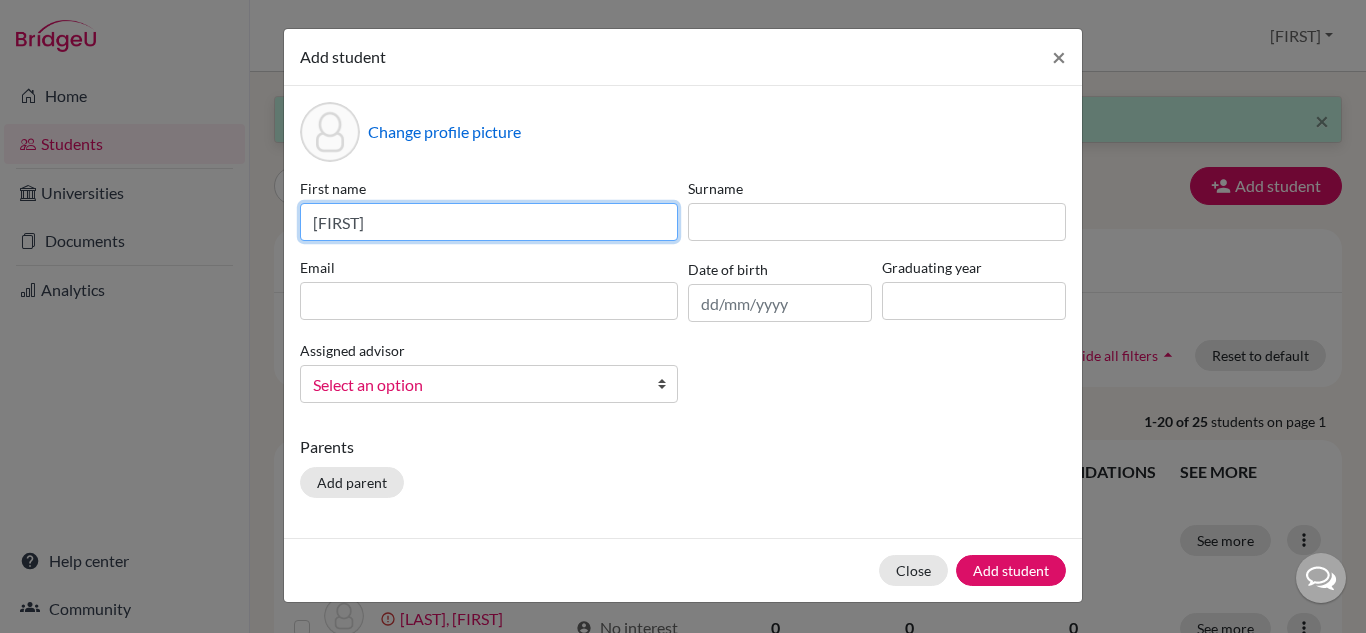 type on "Marina" 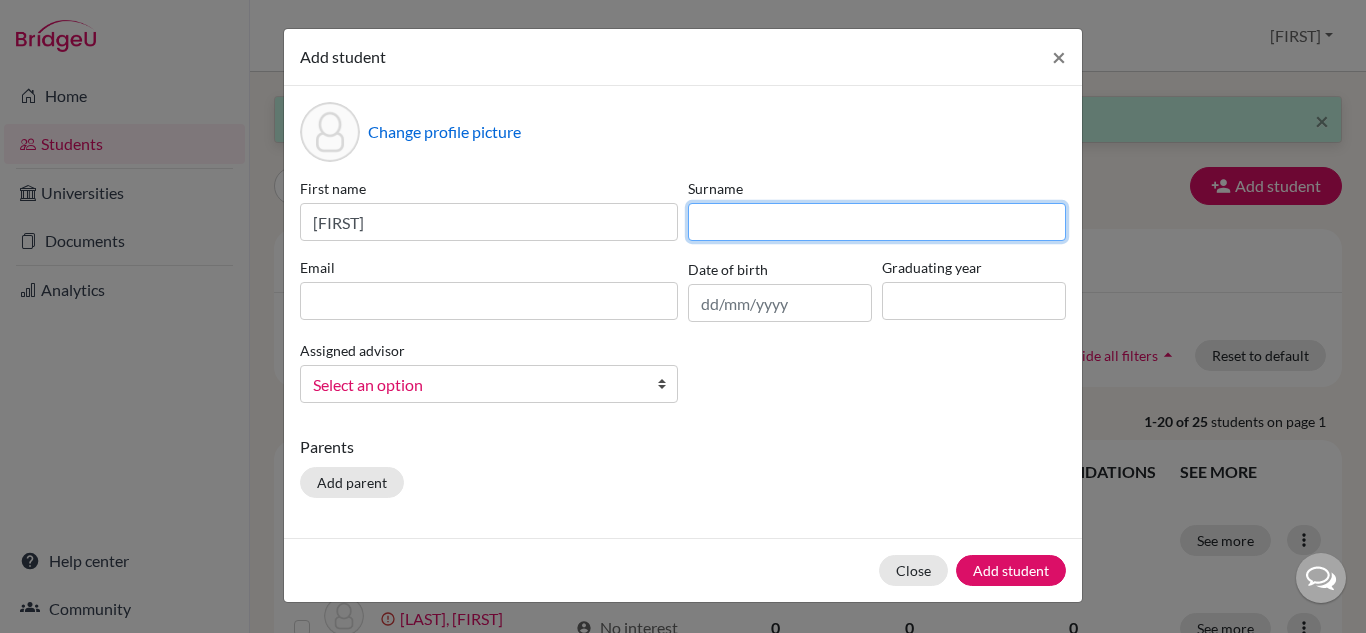 click at bounding box center (877, 222) 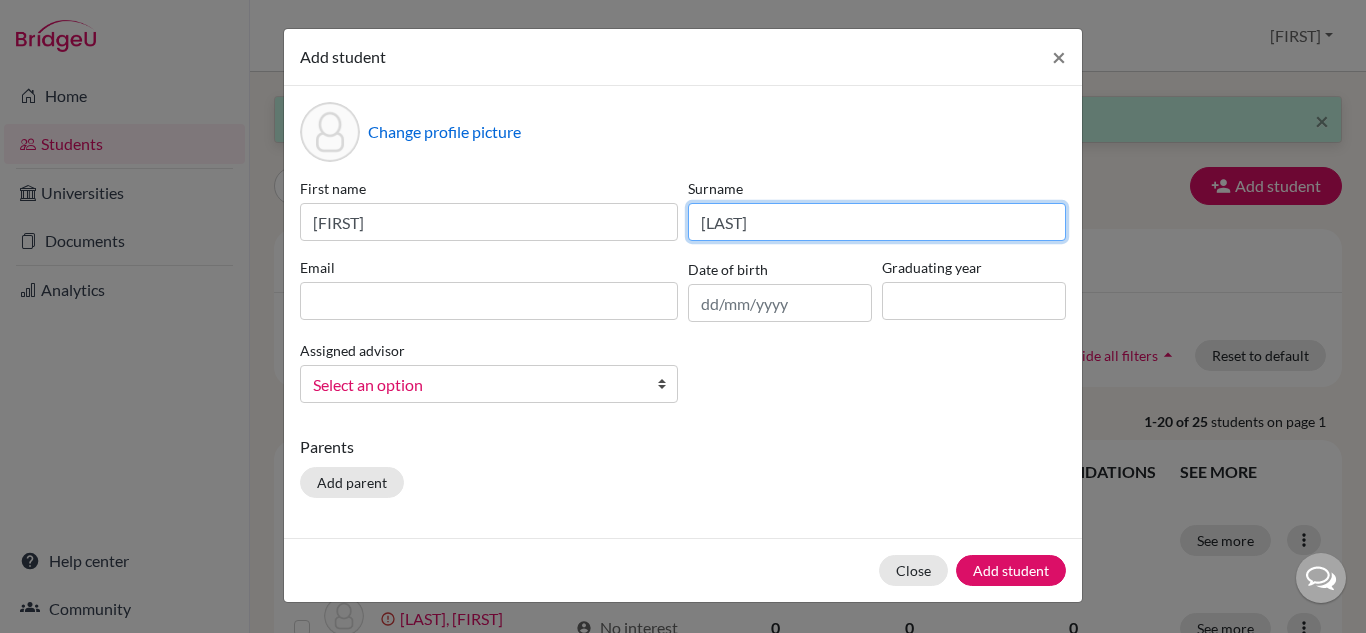 type on "Kogut" 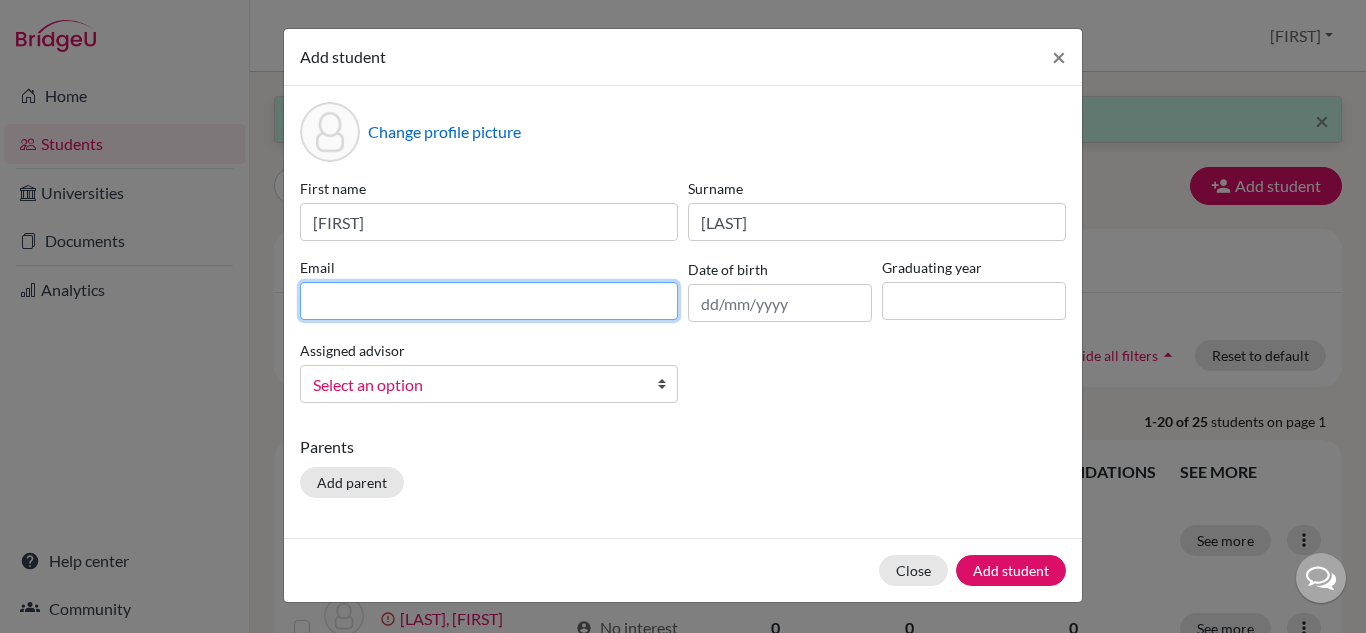 click at bounding box center [489, 301] 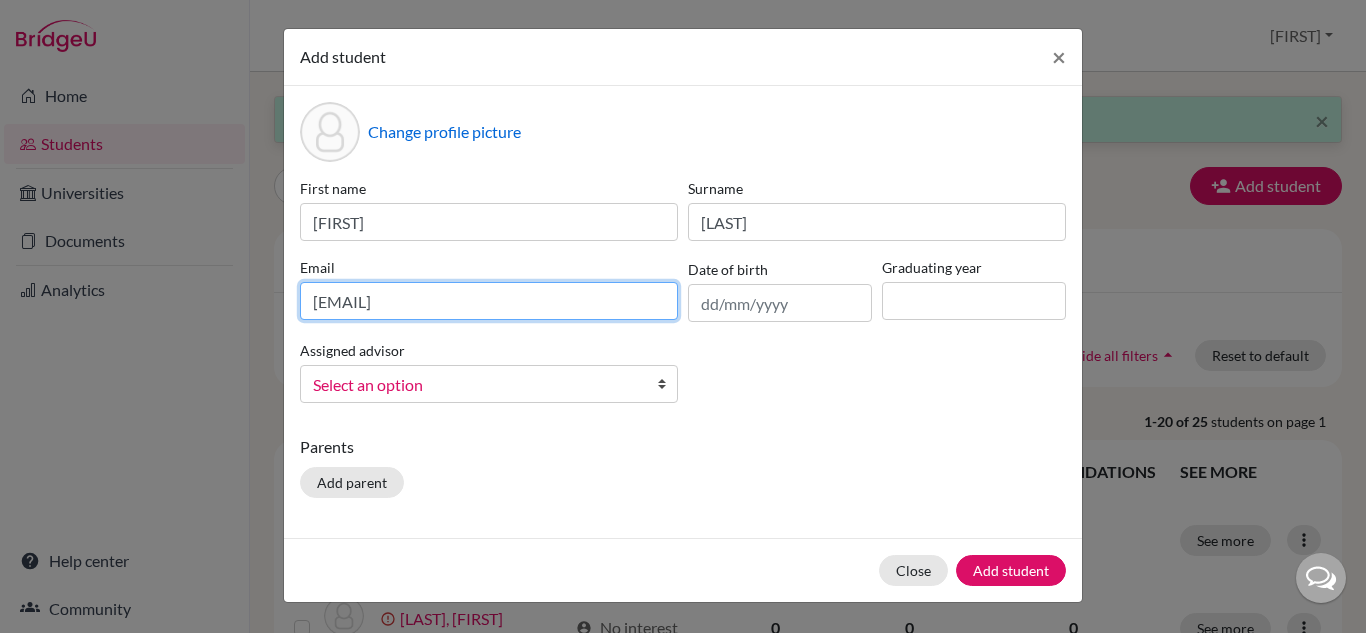 type on "2028marinakogut@britishschool.g12.br" 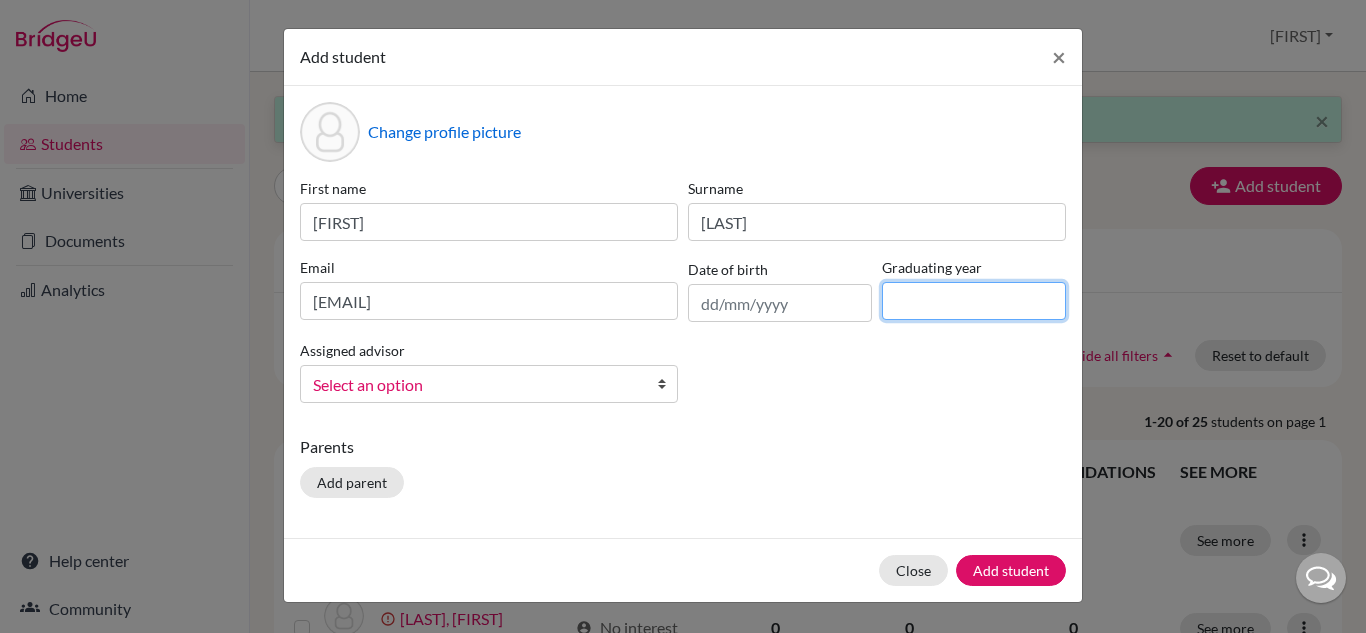 click at bounding box center (974, 301) 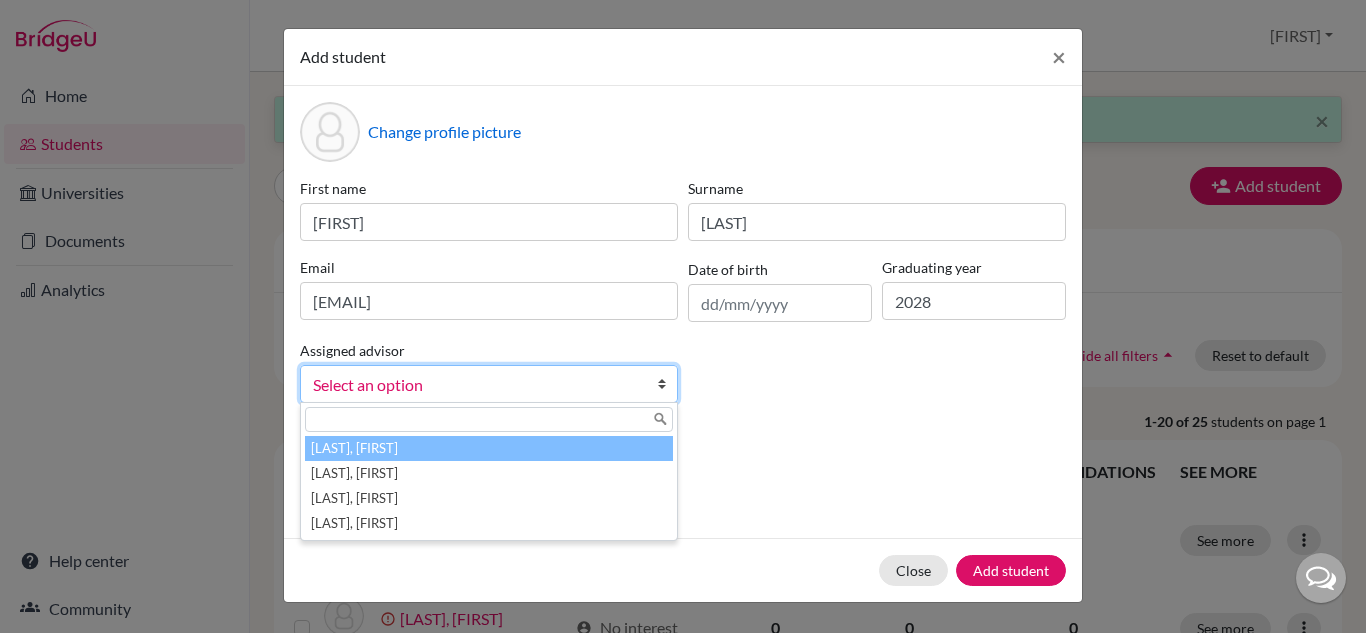 click on "Select an option" at bounding box center (476, 385) 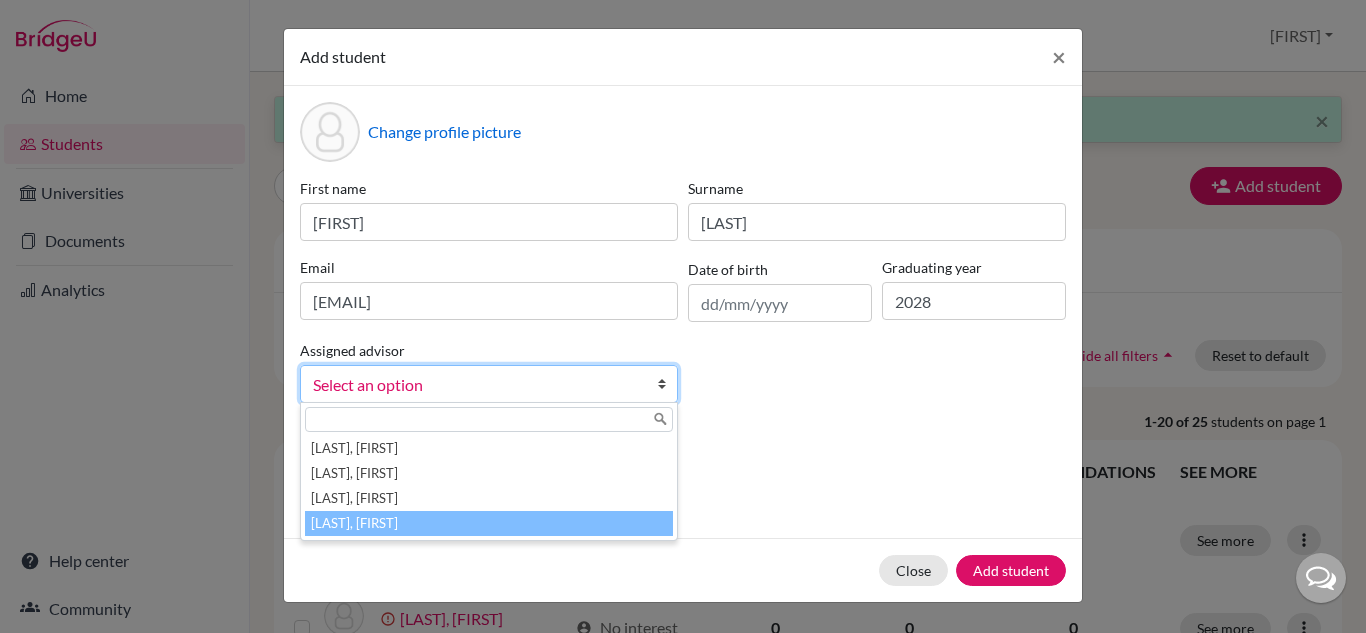 click on "Vaz, Susana" at bounding box center [489, 523] 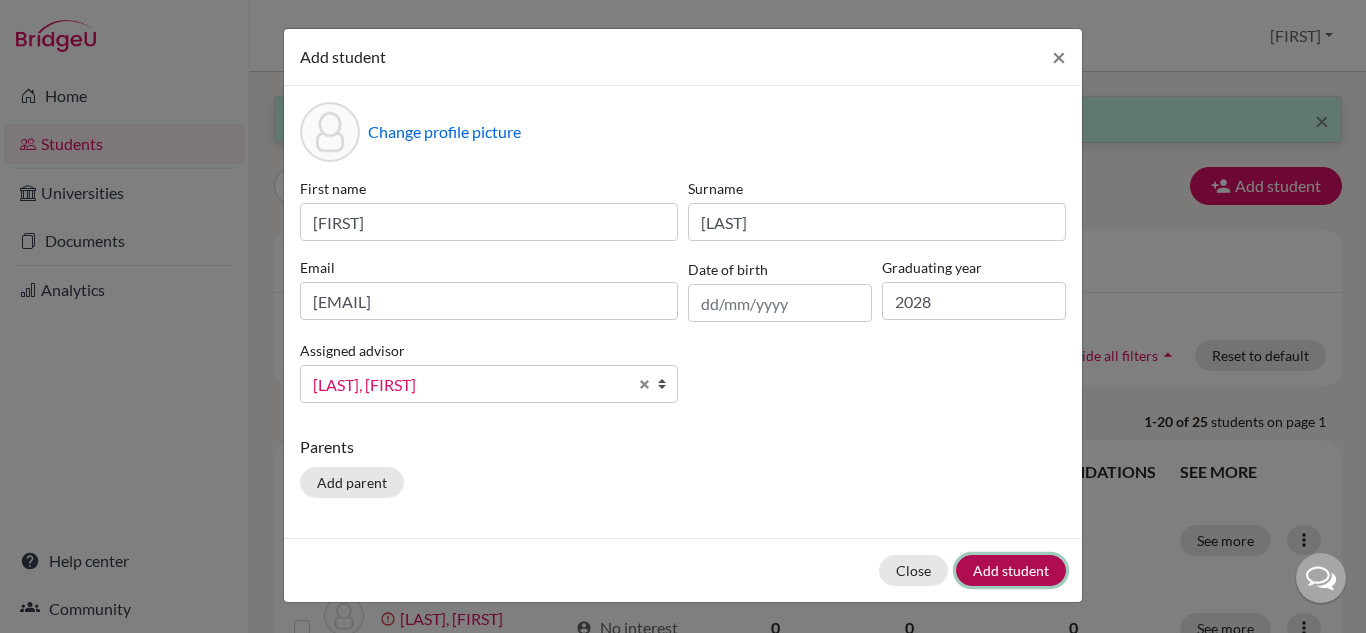 click on "Add student" at bounding box center [1011, 570] 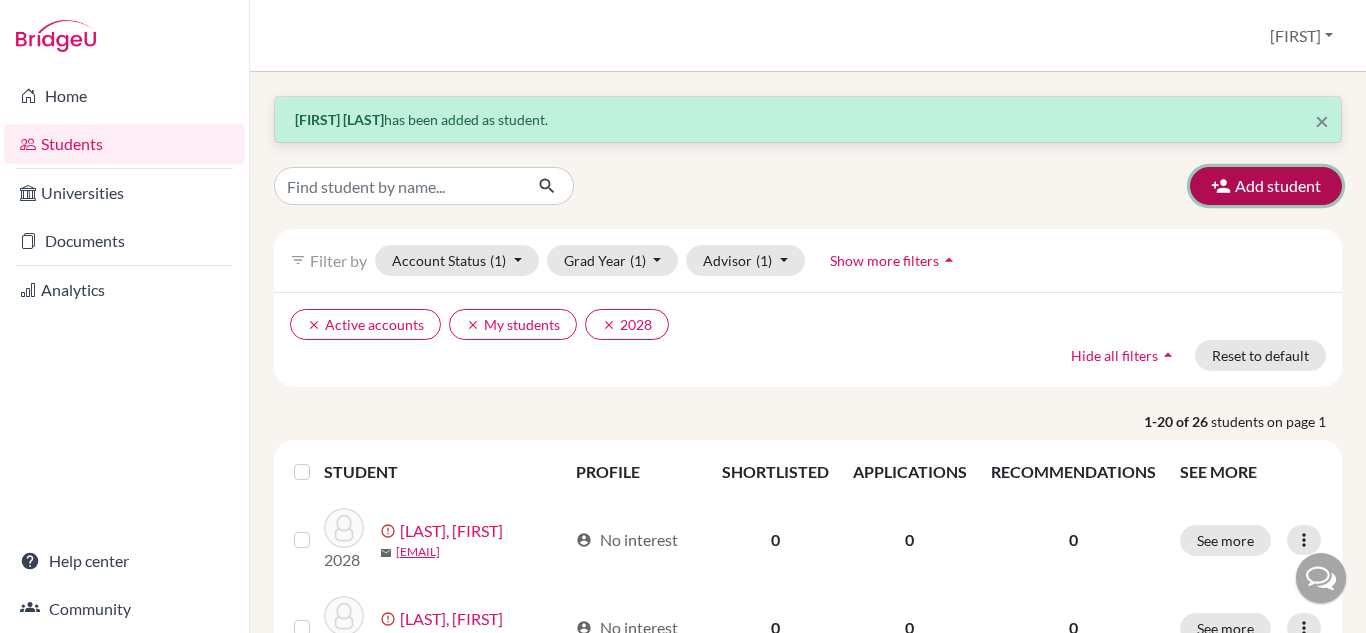 click on "Add student" at bounding box center [1266, 186] 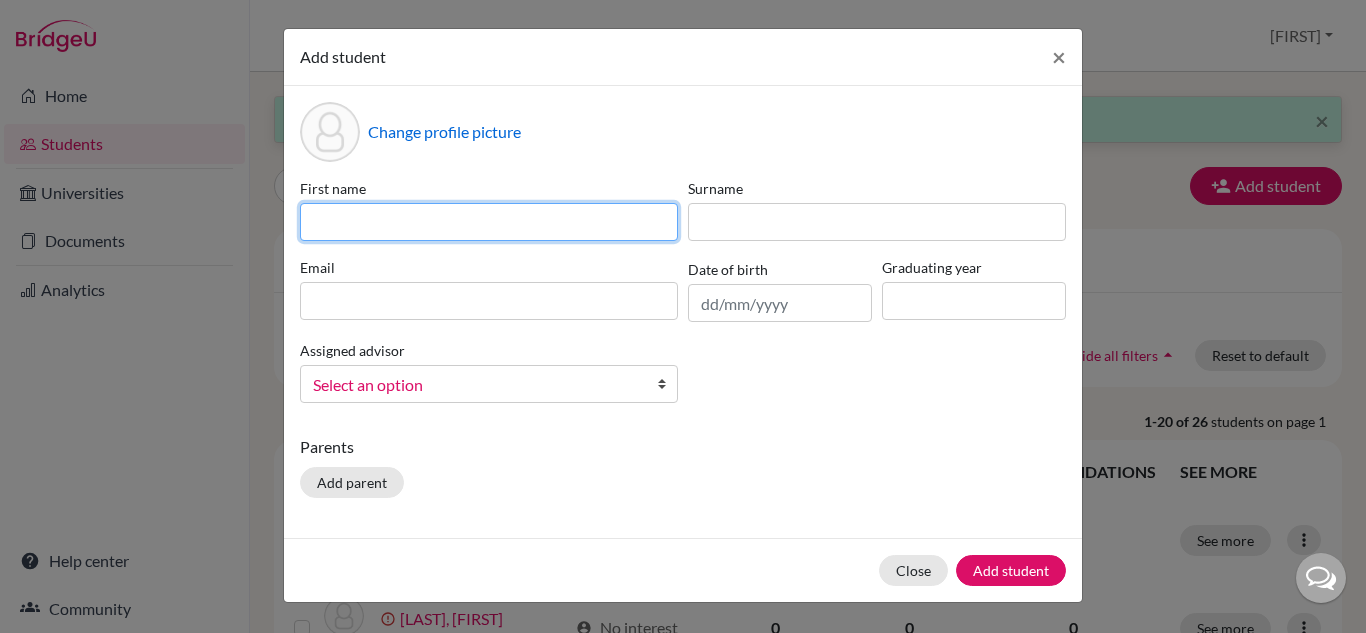 click at bounding box center [489, 222] 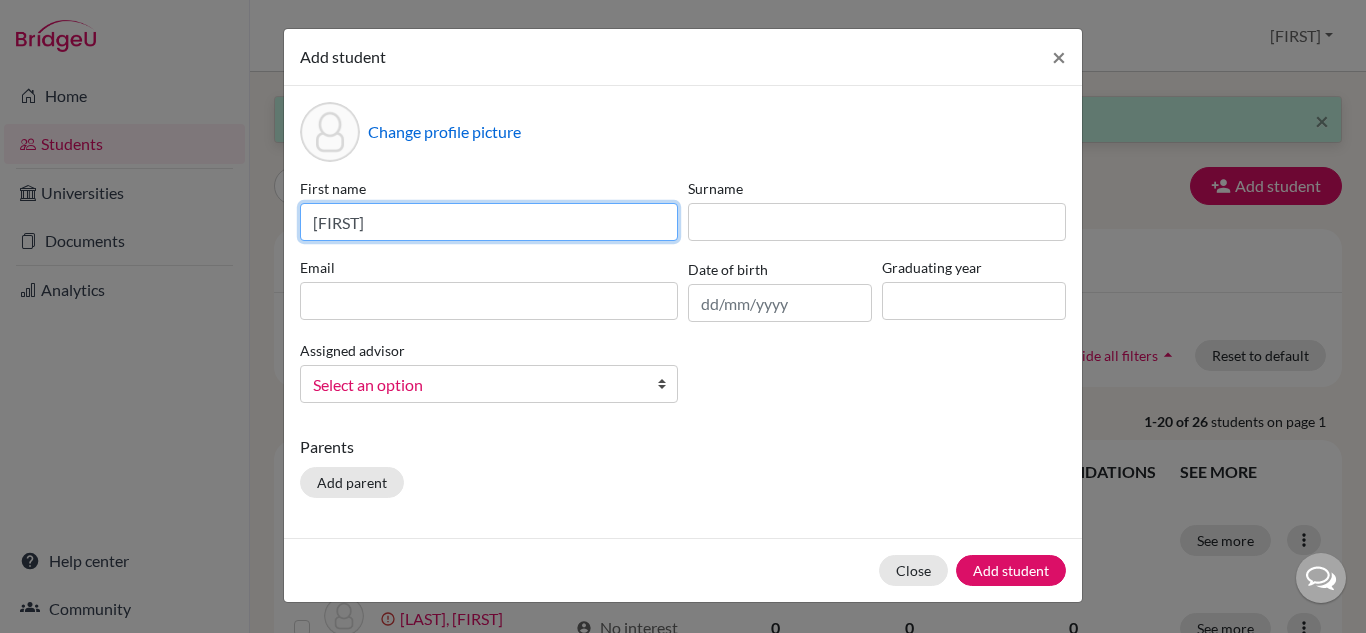 type on "James" 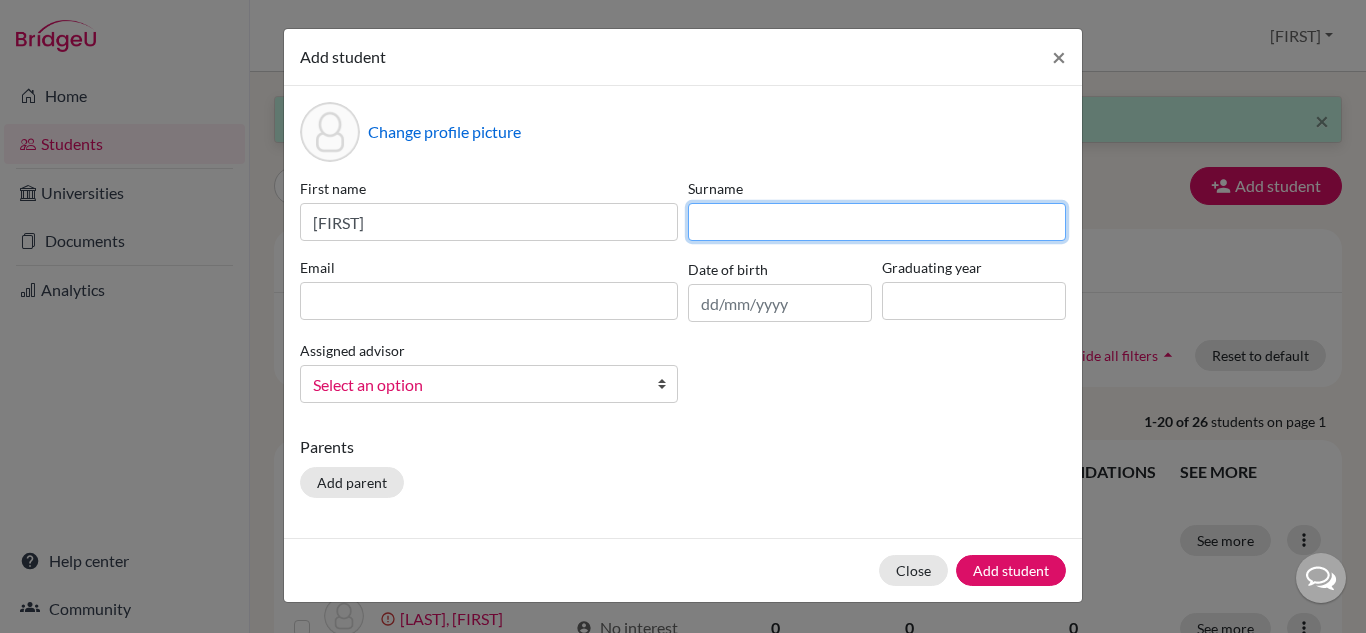 click at bounding box center (877, 222) 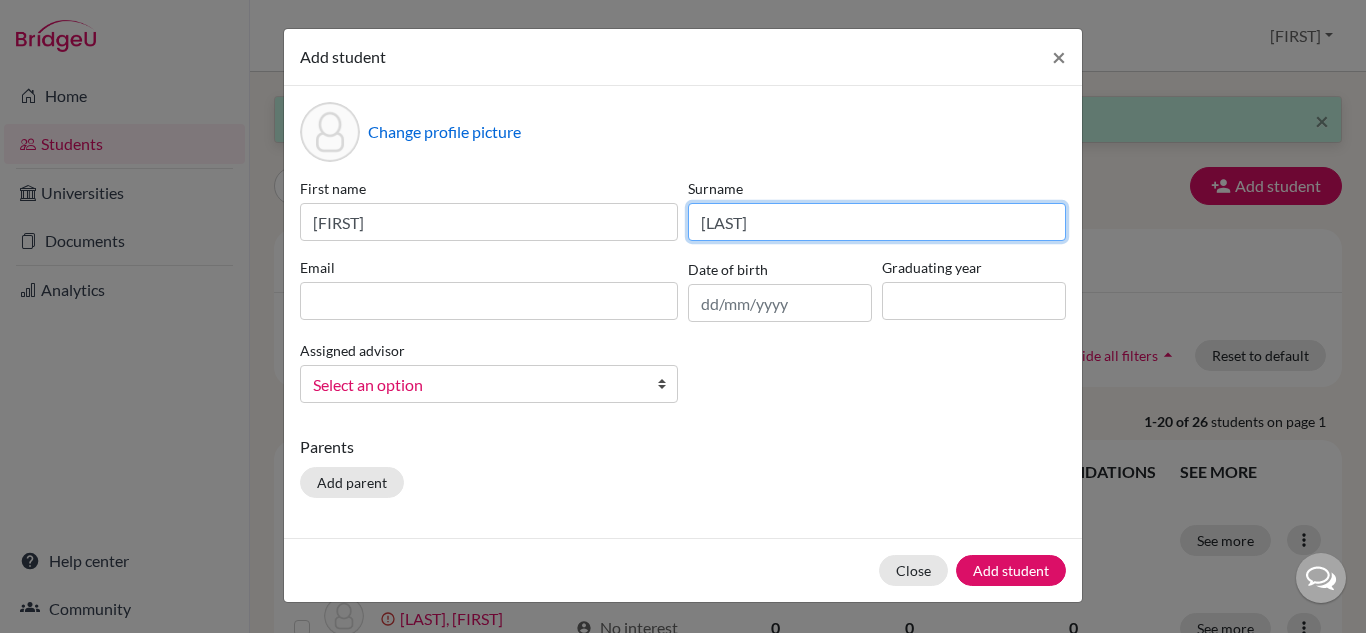 type on "Lang" 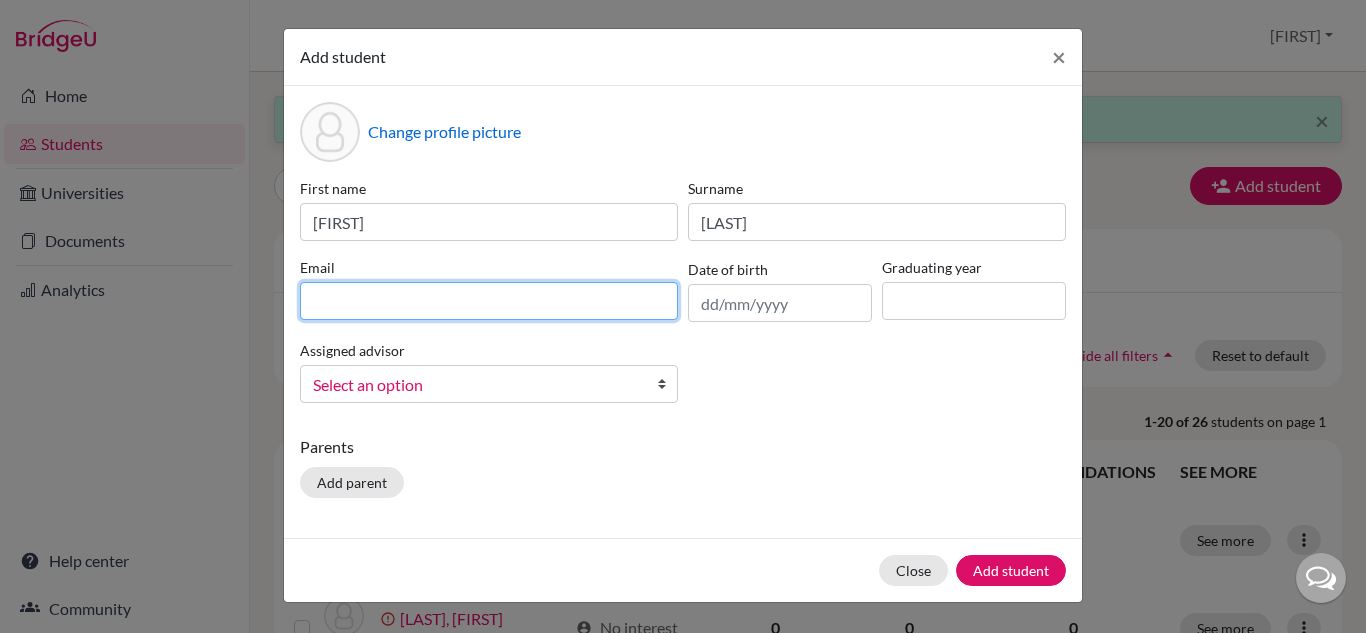 click at bounding box center [489, 301] 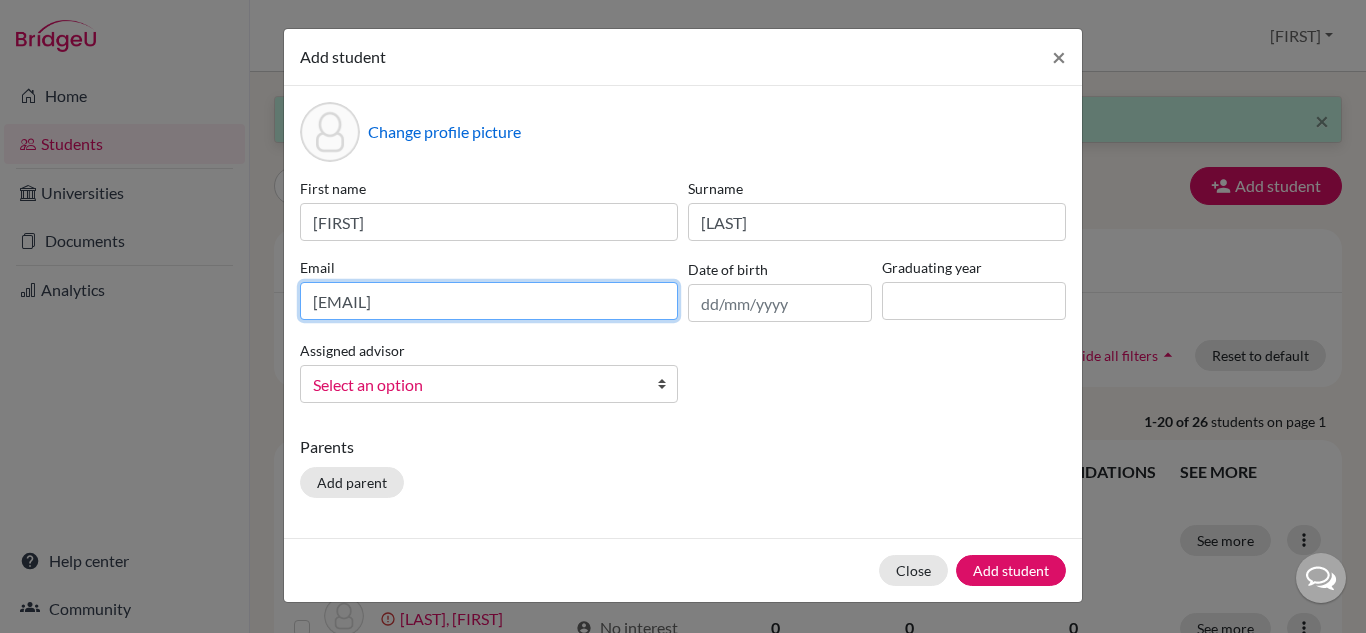 type on "2028columbalang@britishschool.g12.br" 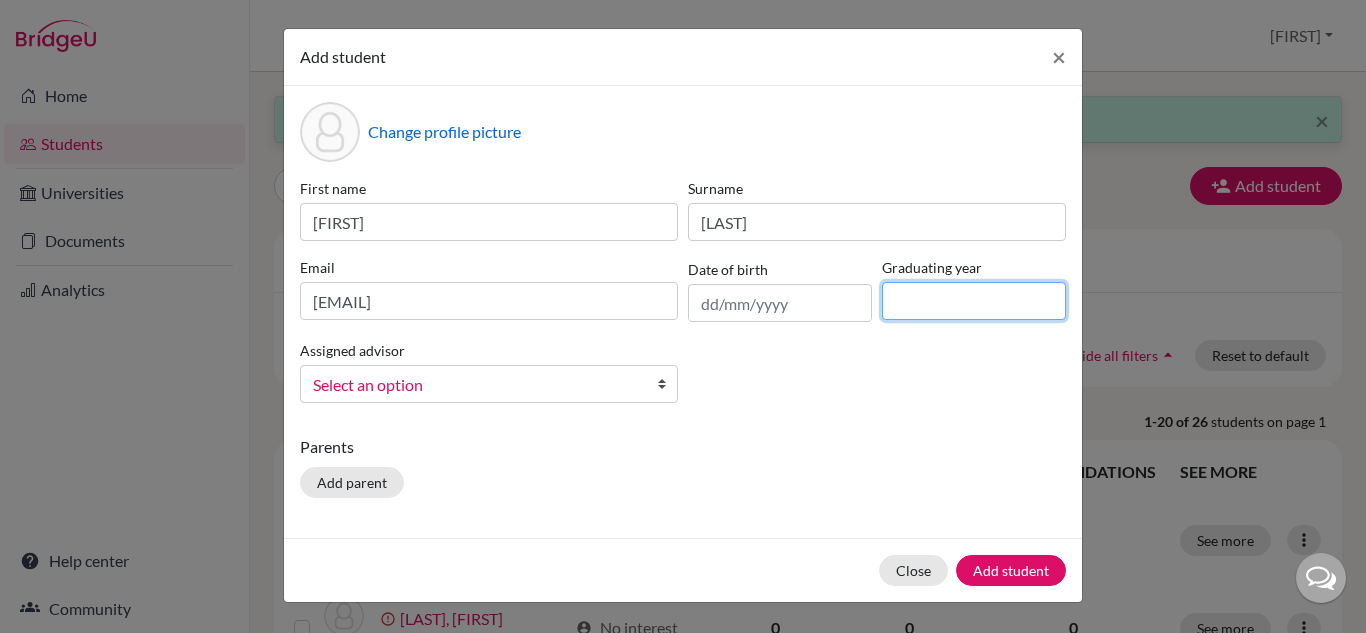 click at bounding box center (974, 301) 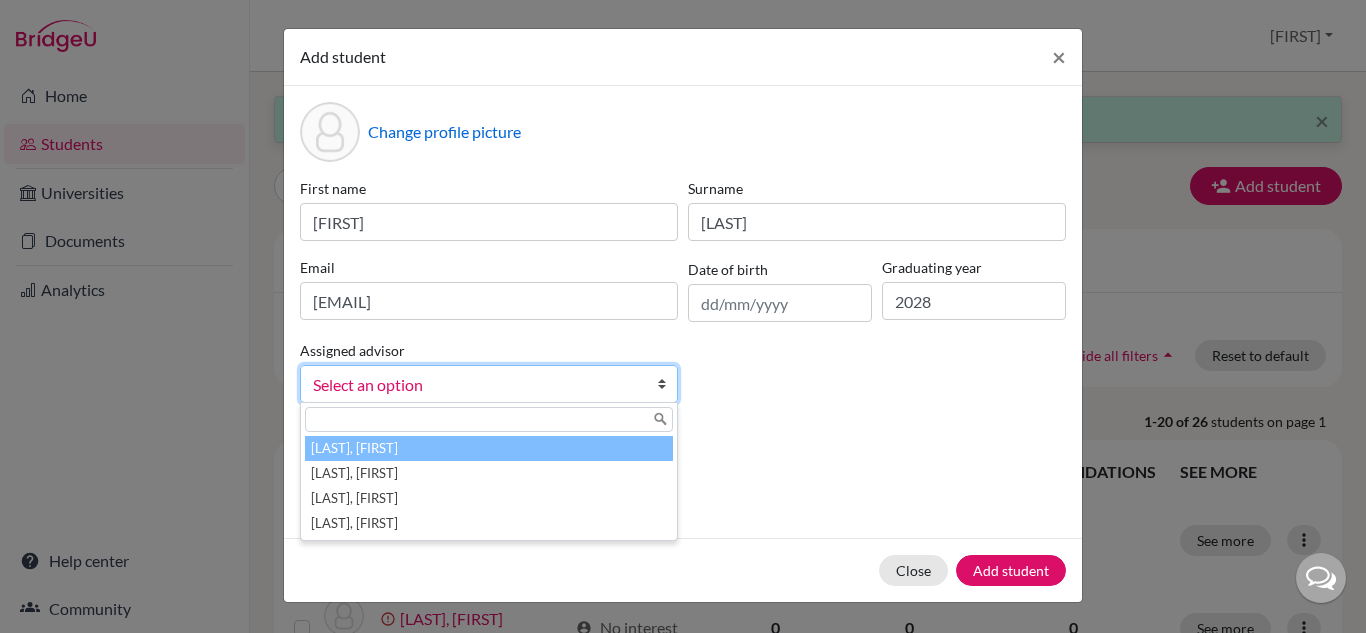click on "Select an option" at bounding box center [476, 385] 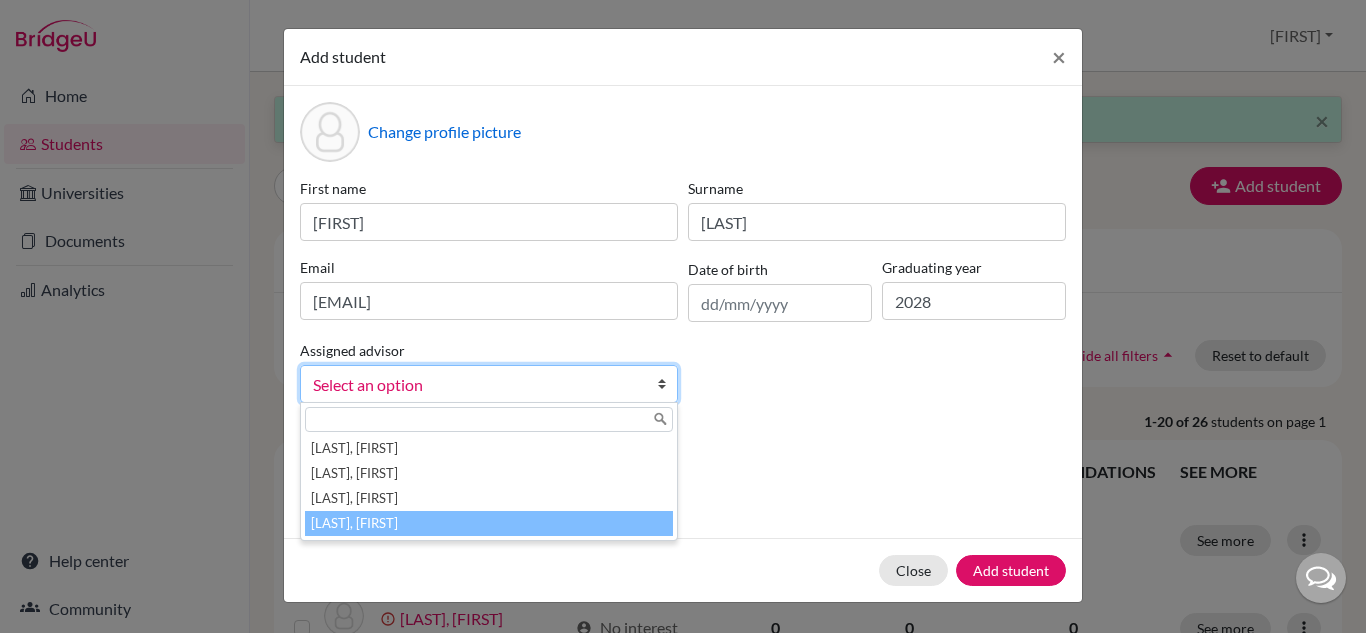 click on "Vaz, Susana" at bounding box center [489, 523] 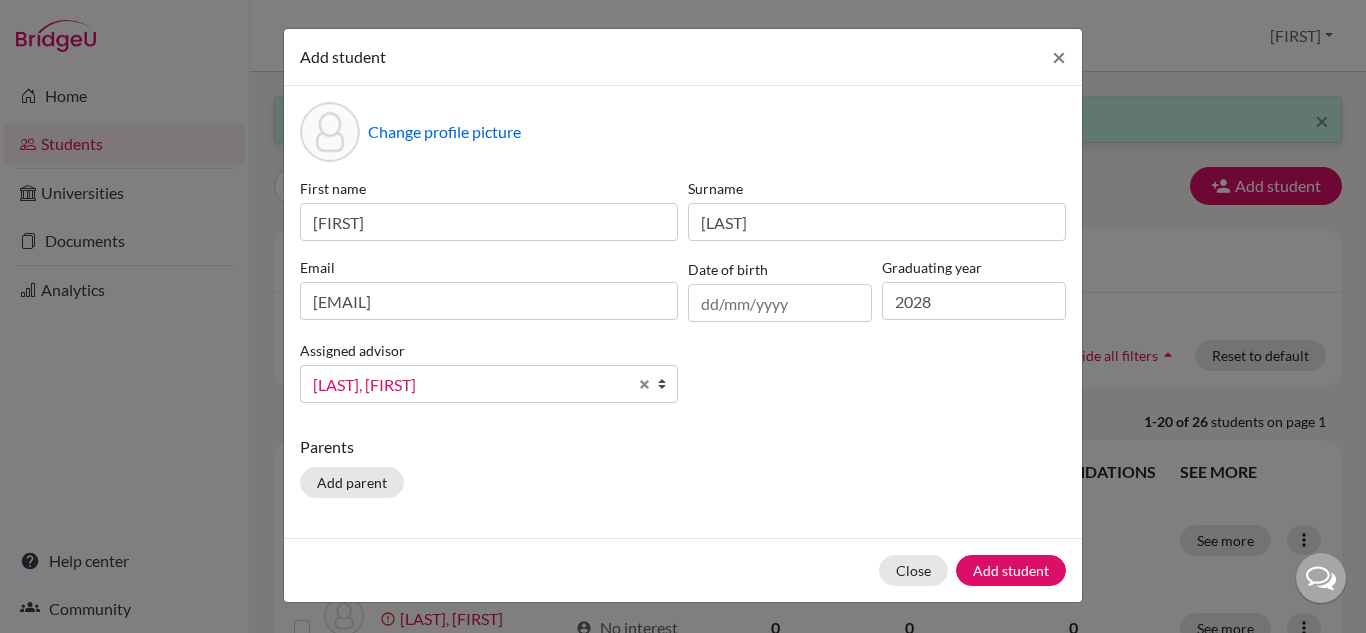 click on "Parents Add parent" at bounding box center [683, 470] 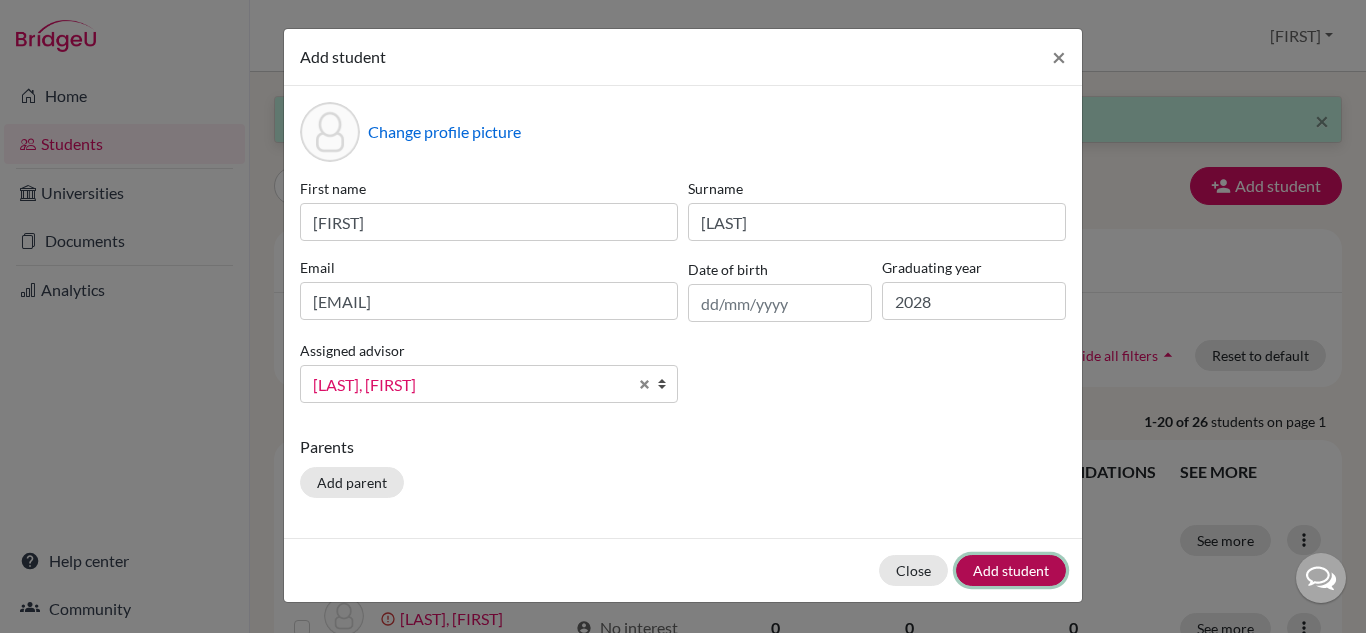 click on "Add student" at bounding box center (1011, 570) 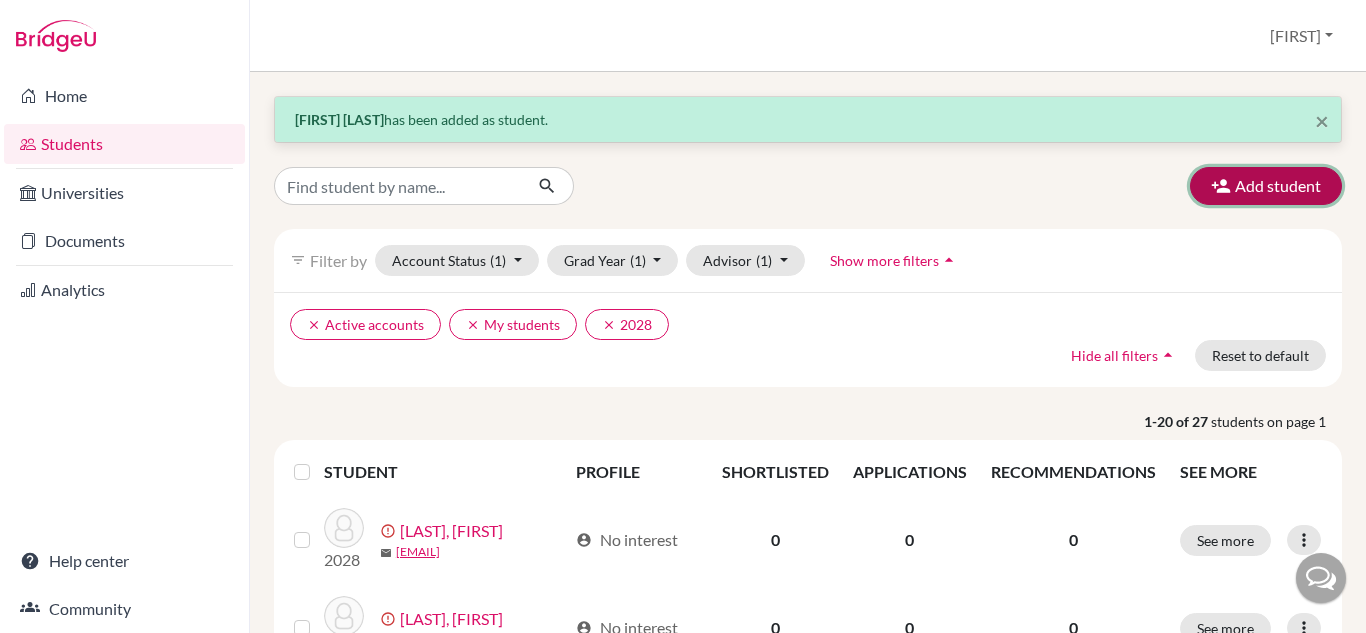 click on "Add student" at bounding box center (1266, 186) 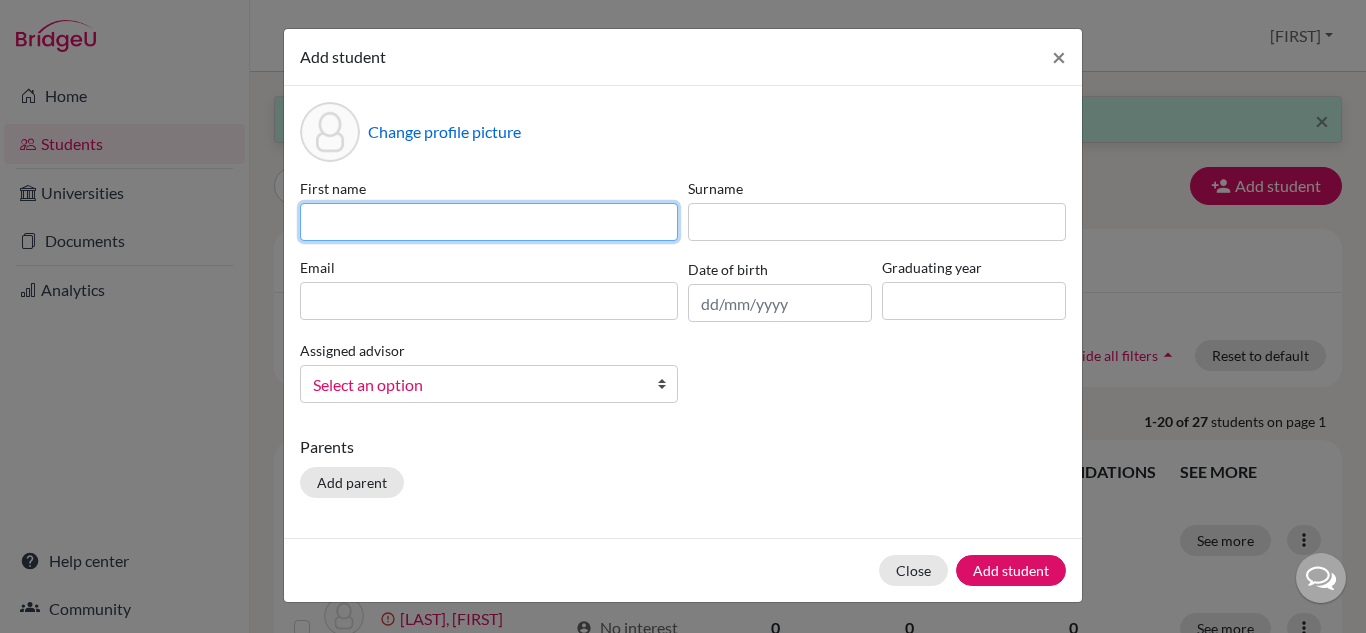 click at bounding box center (489, 222) 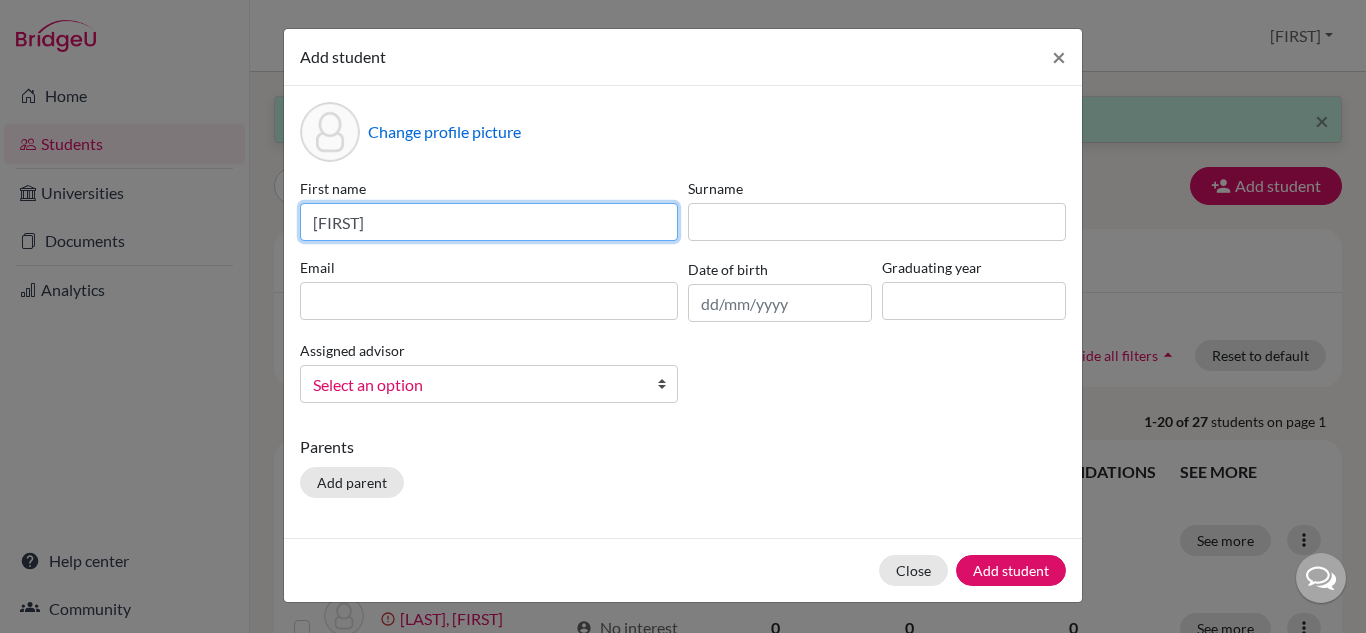 type on "Davi" 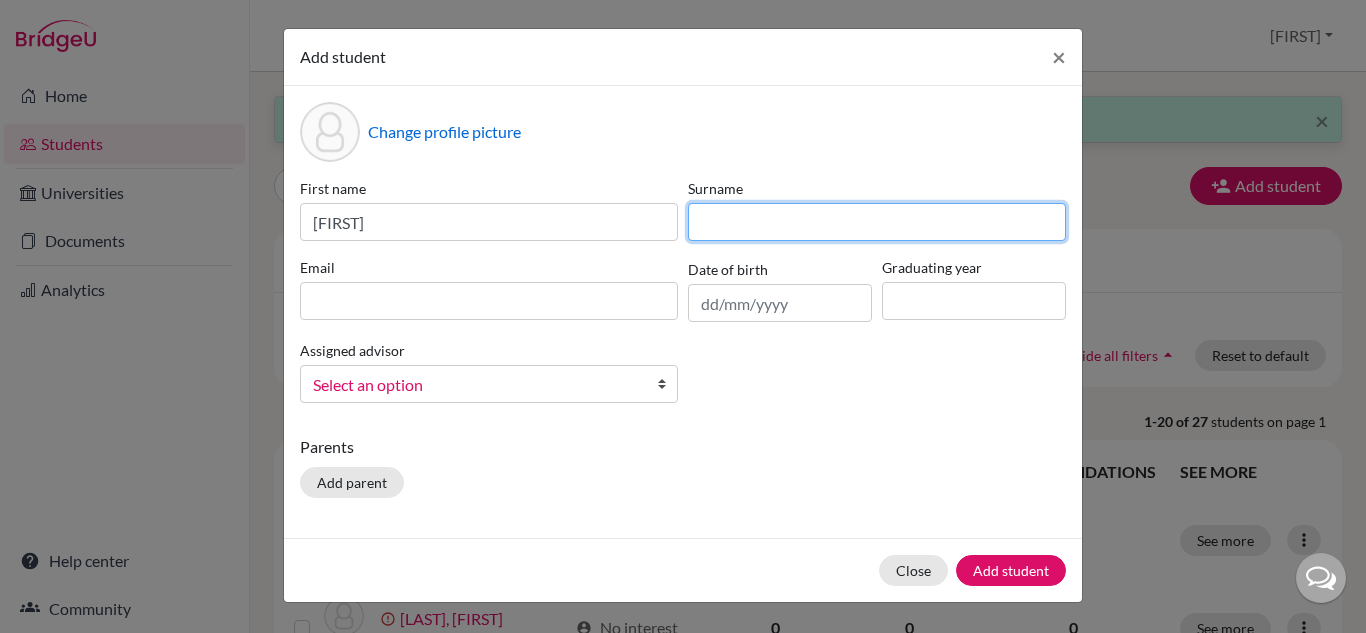 click at bounding box center [877, 222] 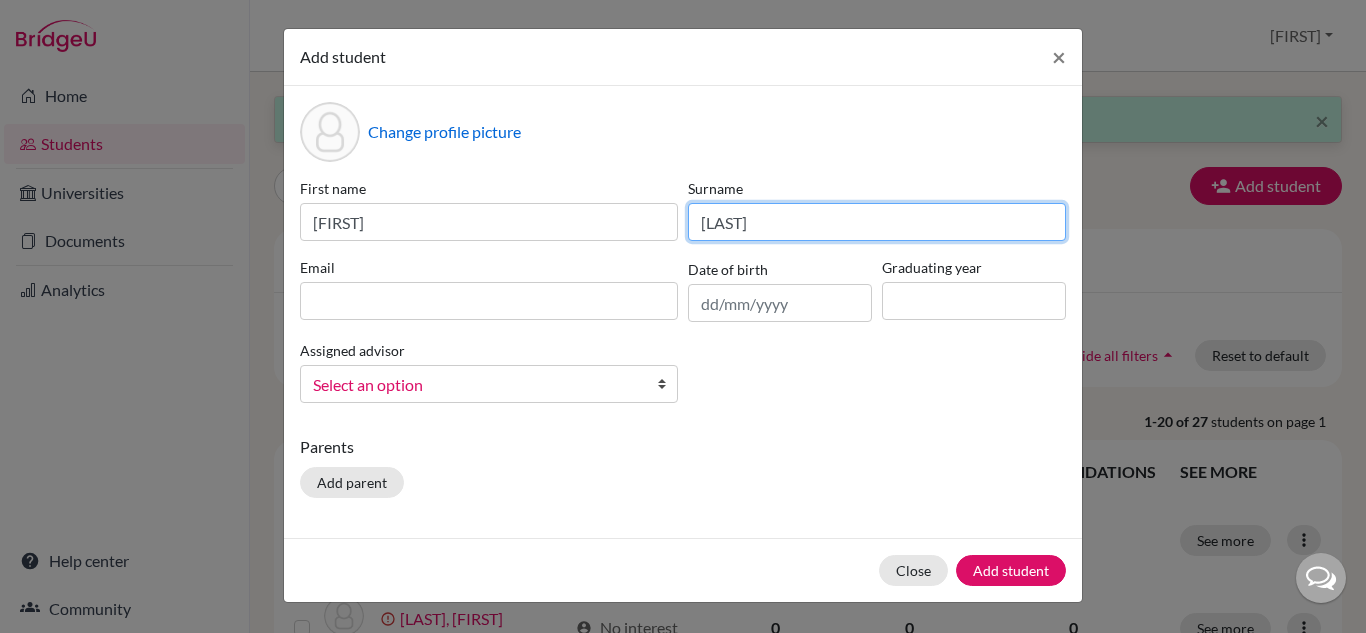 type on "Leech" 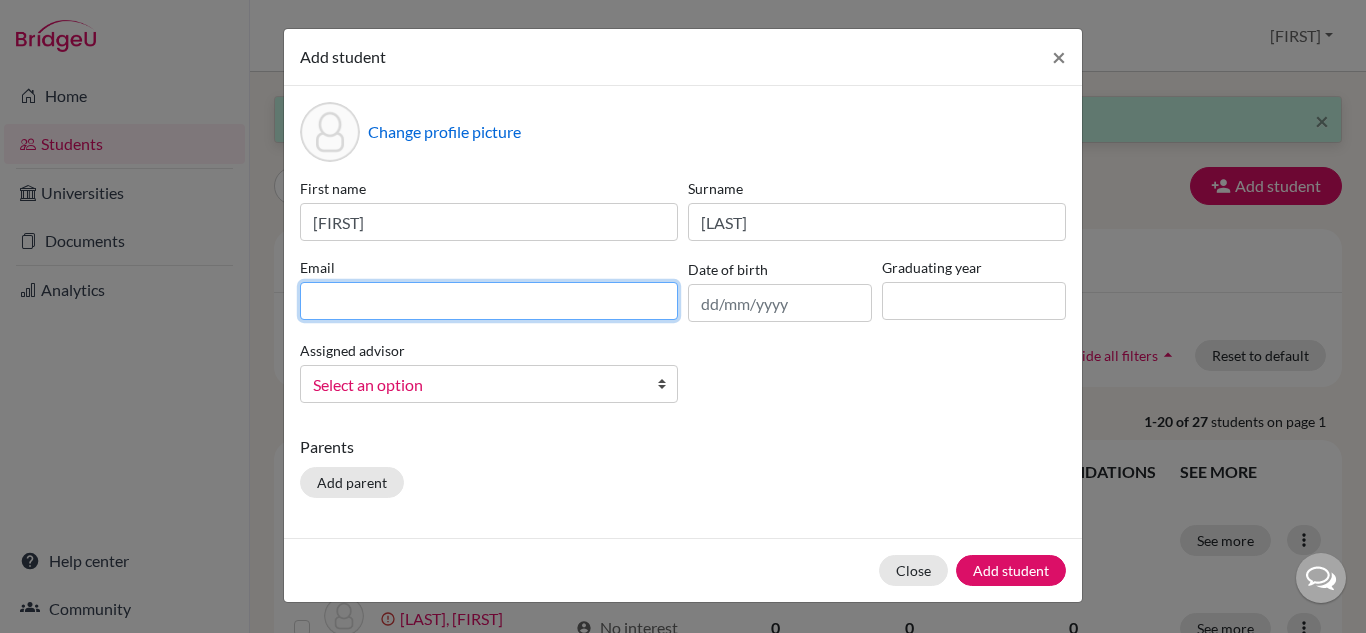 click at bounding box center (489, 301) 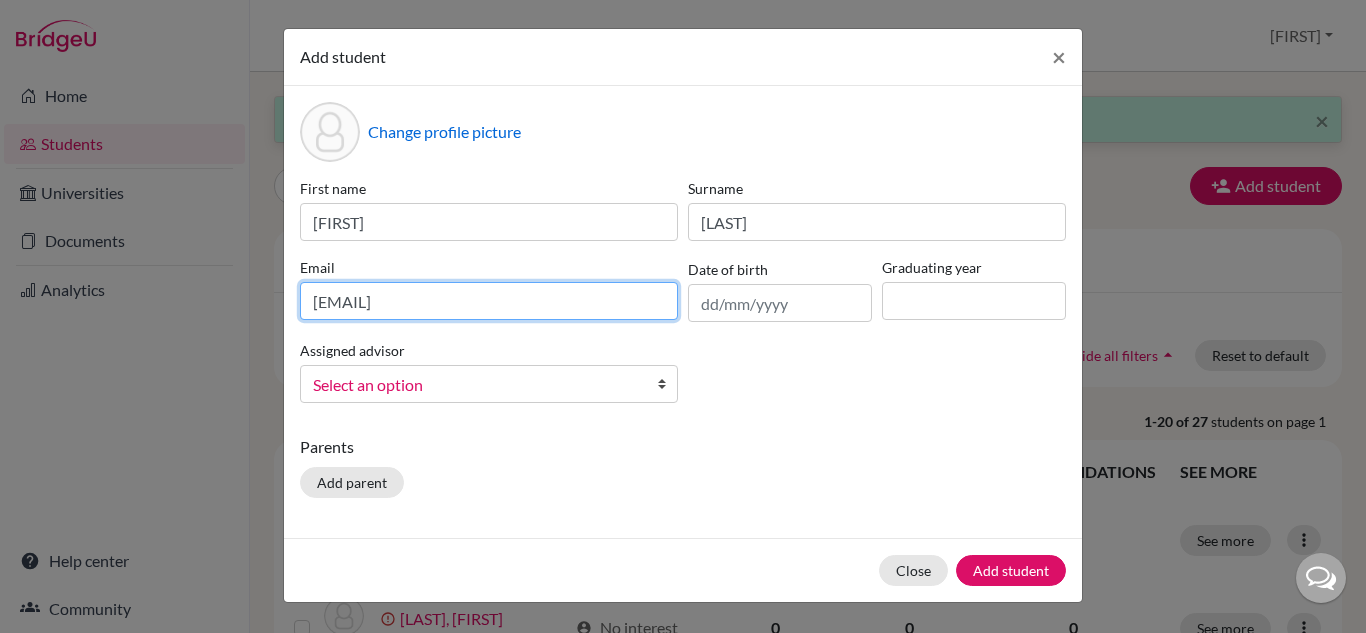 type on "2028davileech@britishschool.g12.br" 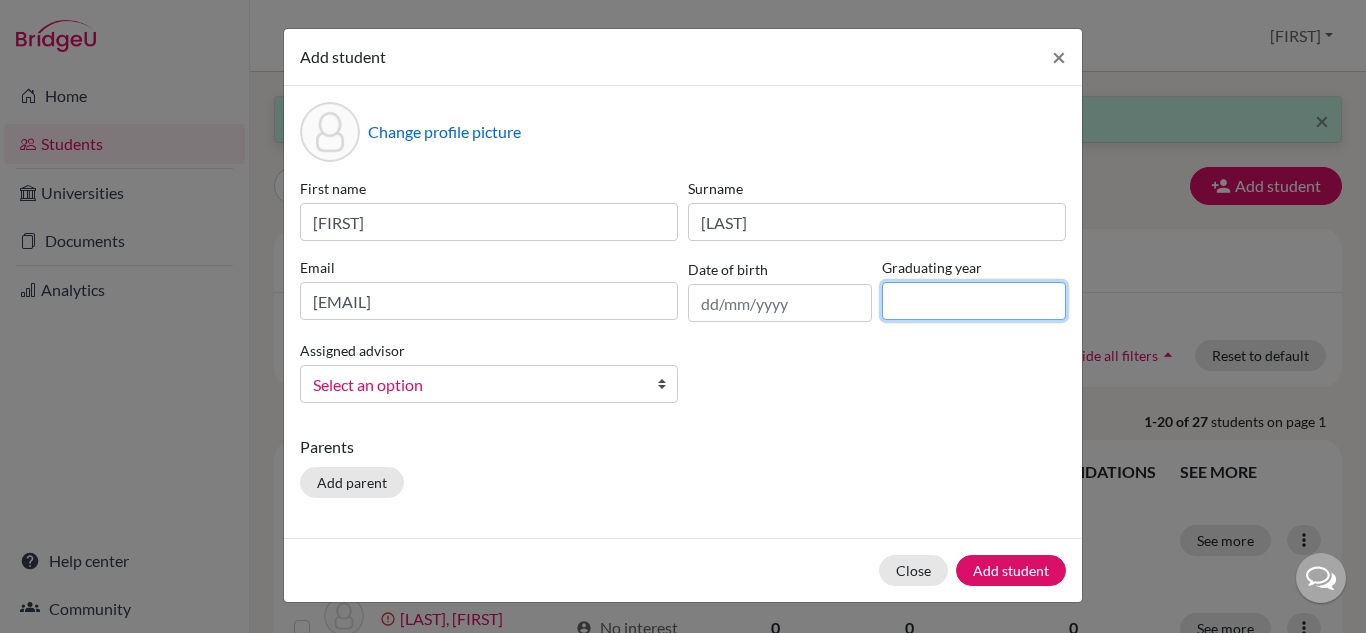 click at bounding box center [974, 301] 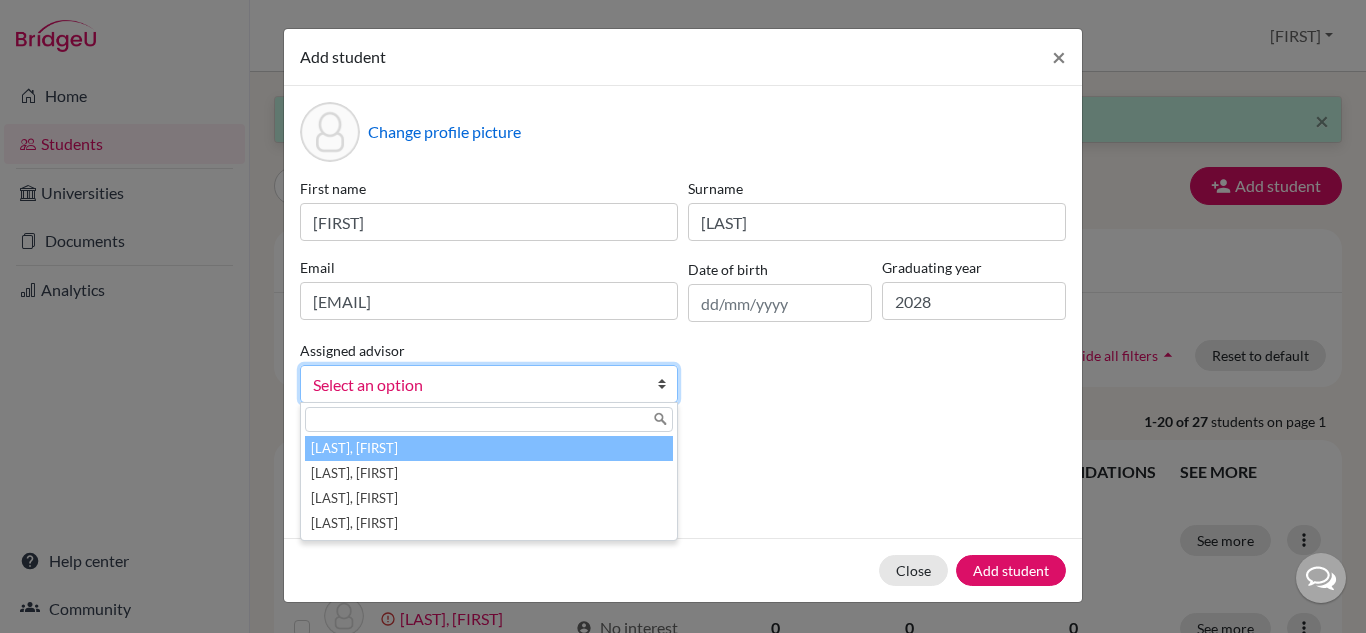 click on "Select an option" at bounding box center (489, 384) 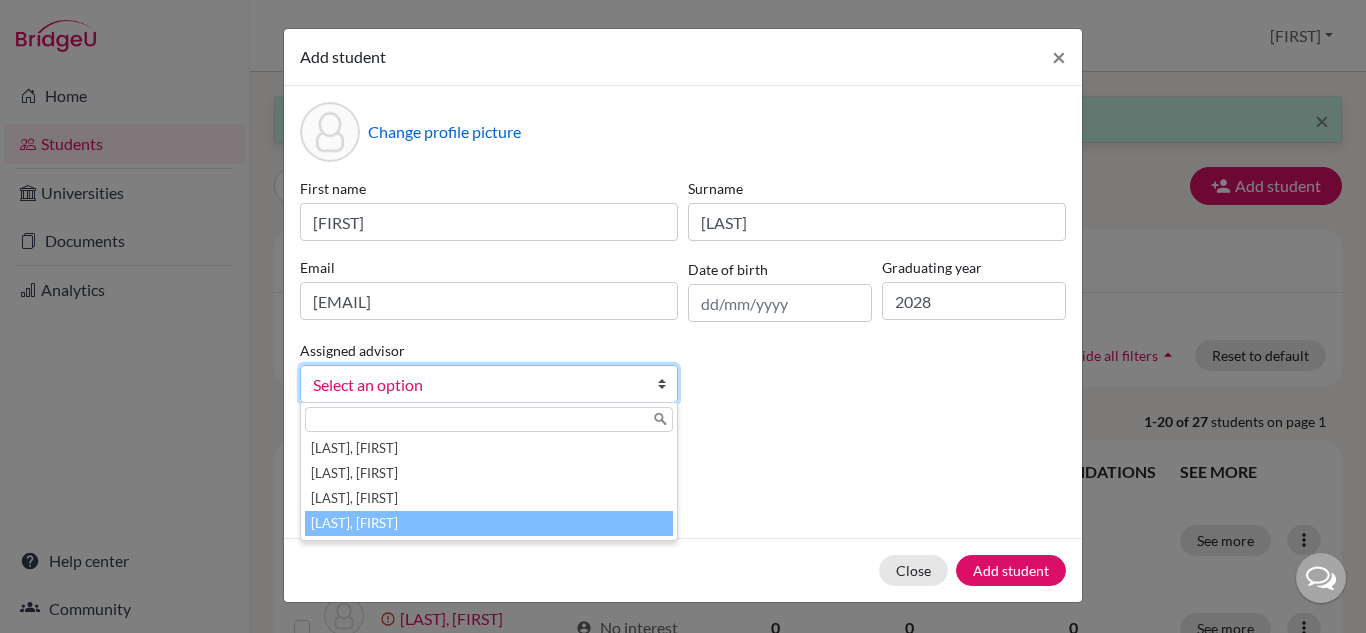 click on "Vaz, Susana" at bounding box center [489, 523] 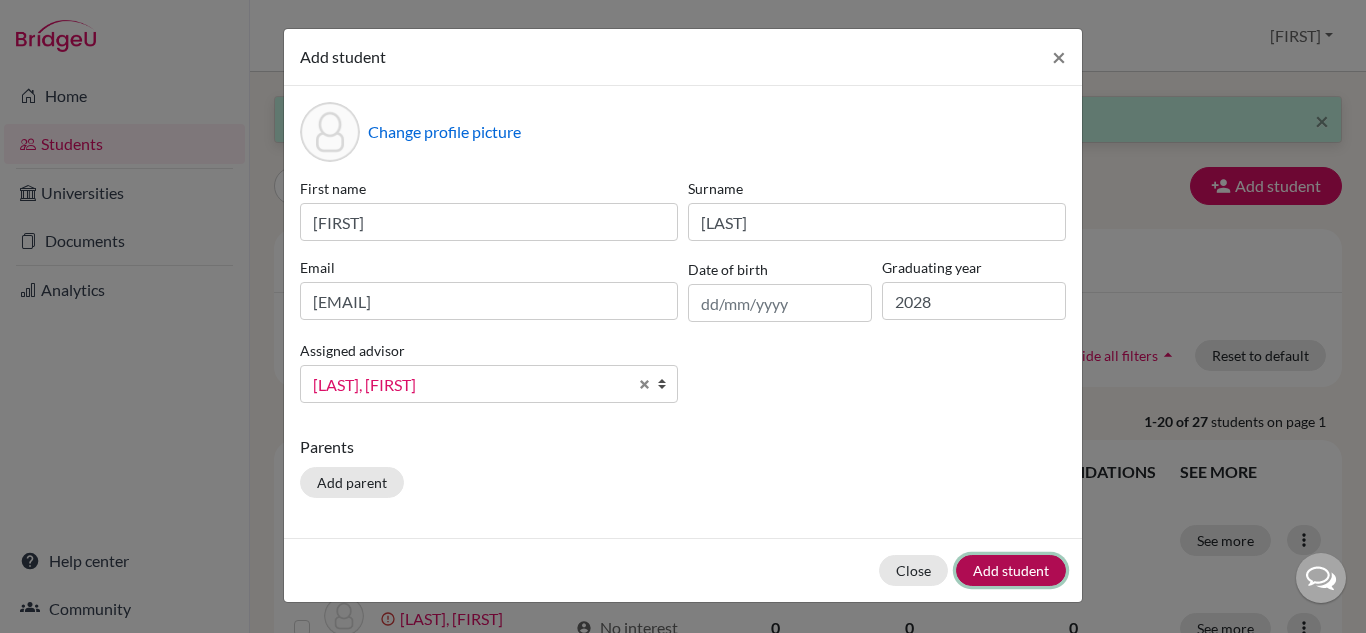 click on "Add student" at bounding box center [1011, 570] 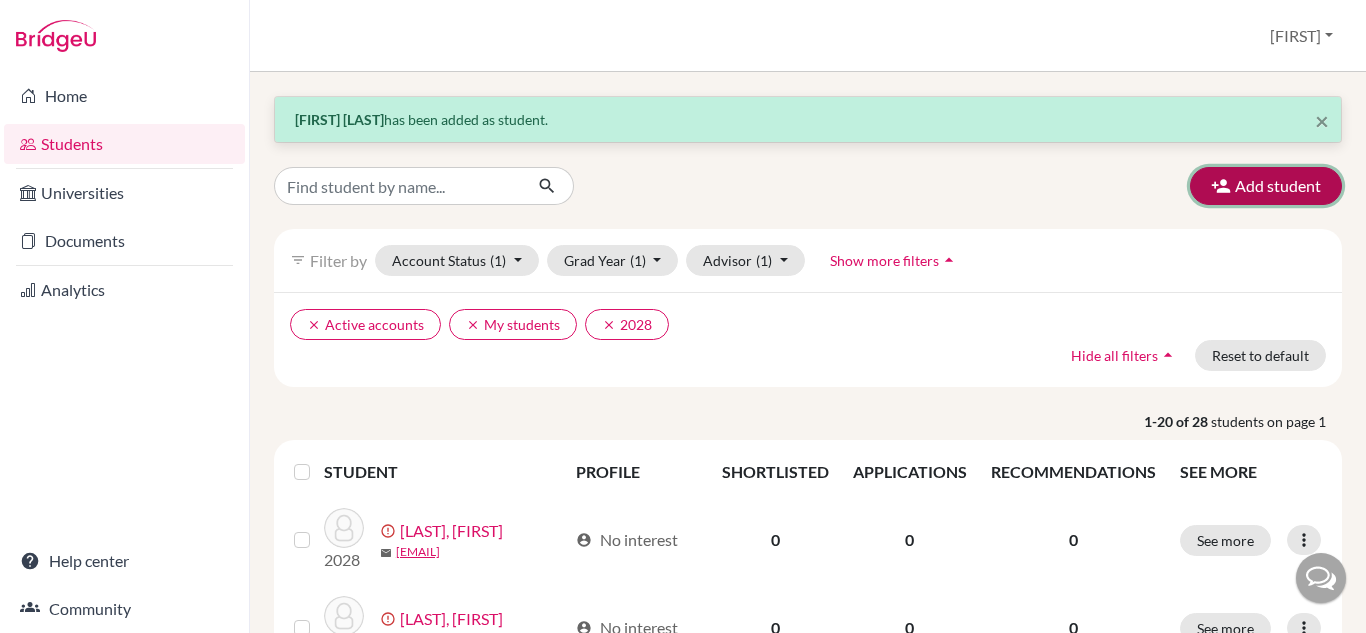 click on "Add student" at bounding box center [1266, 186] 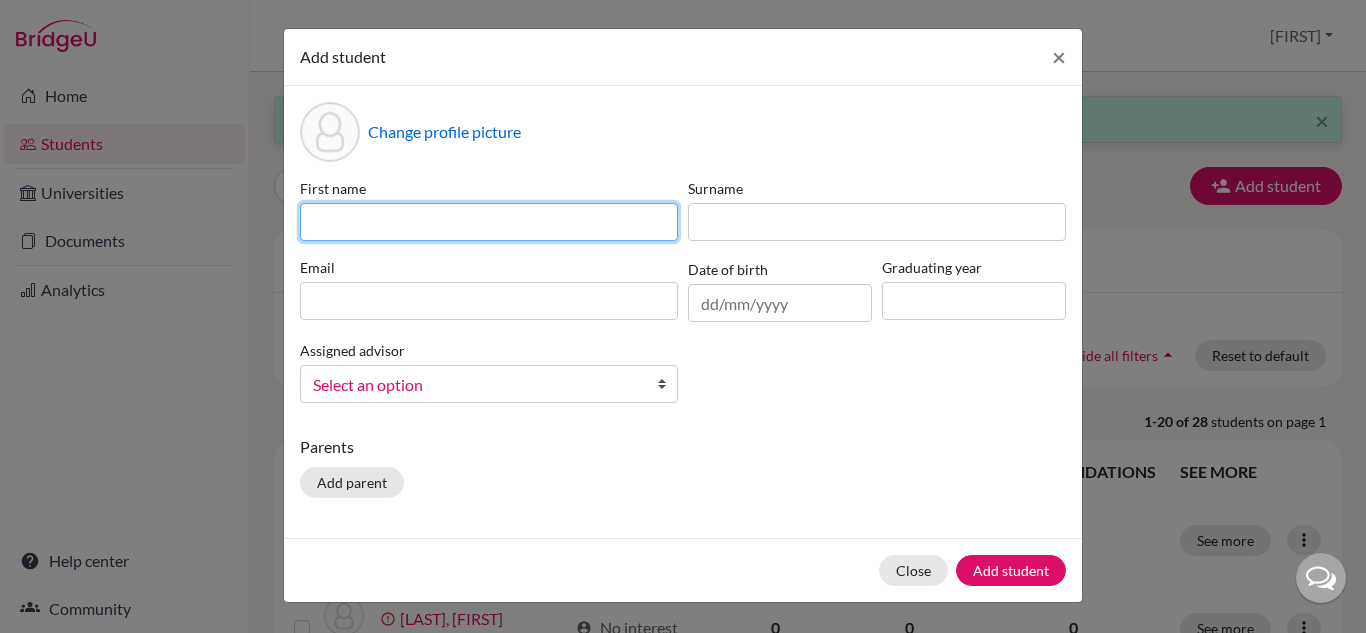 click at bounding box center [489, 222] 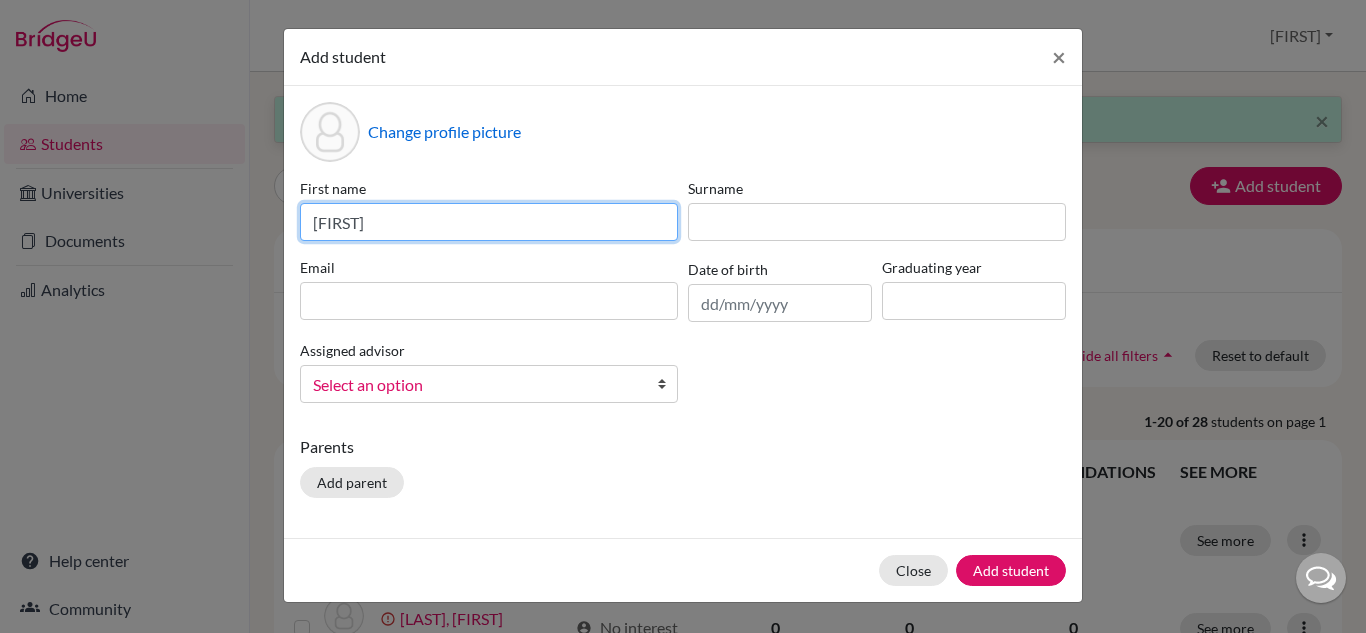 type on "Valentina" 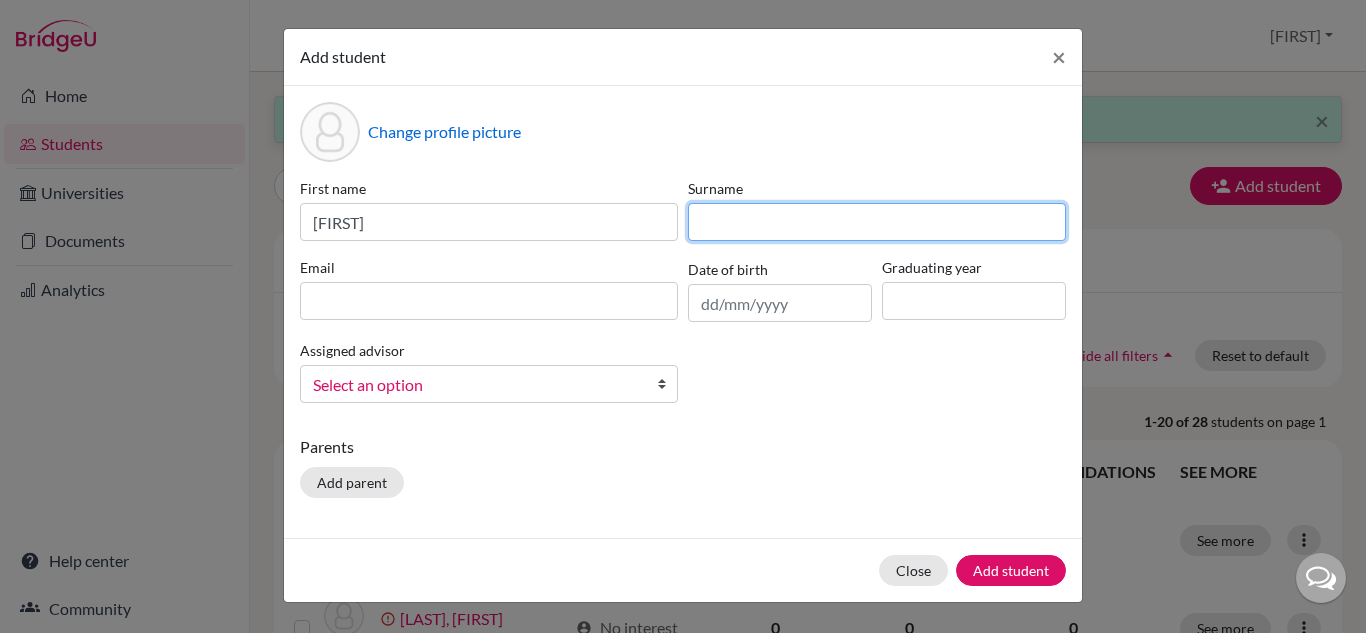click at bounding box center (877, 222) 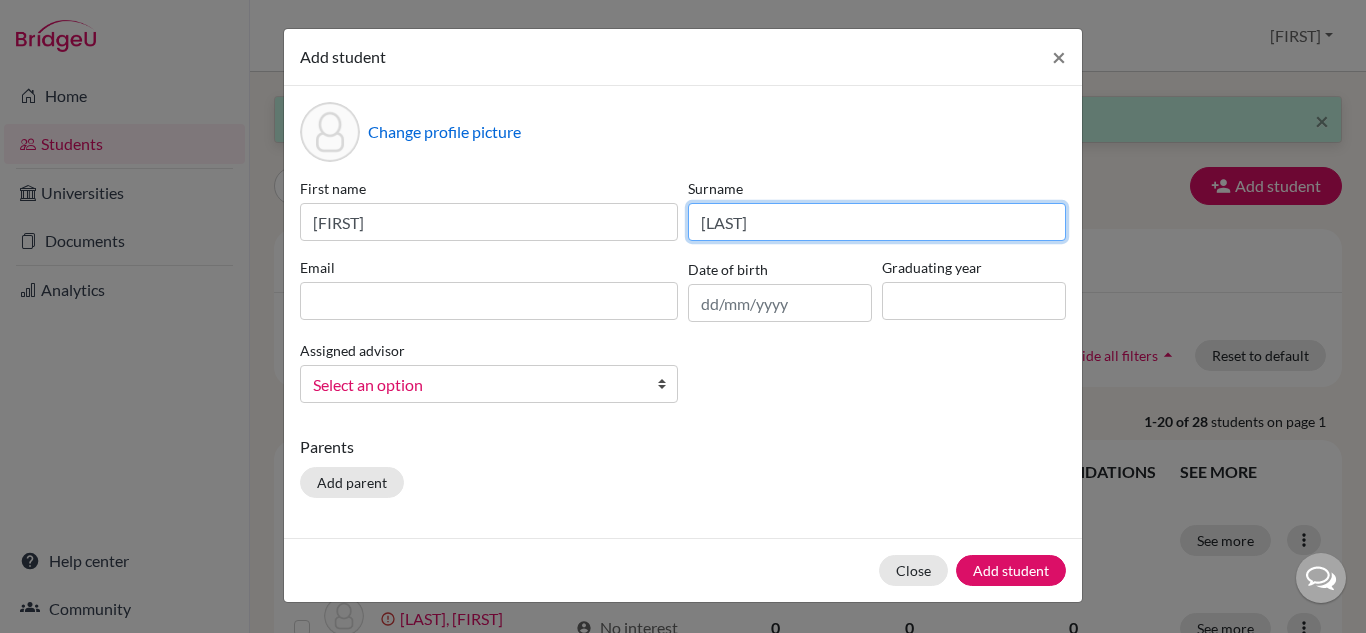 type on "Lins" 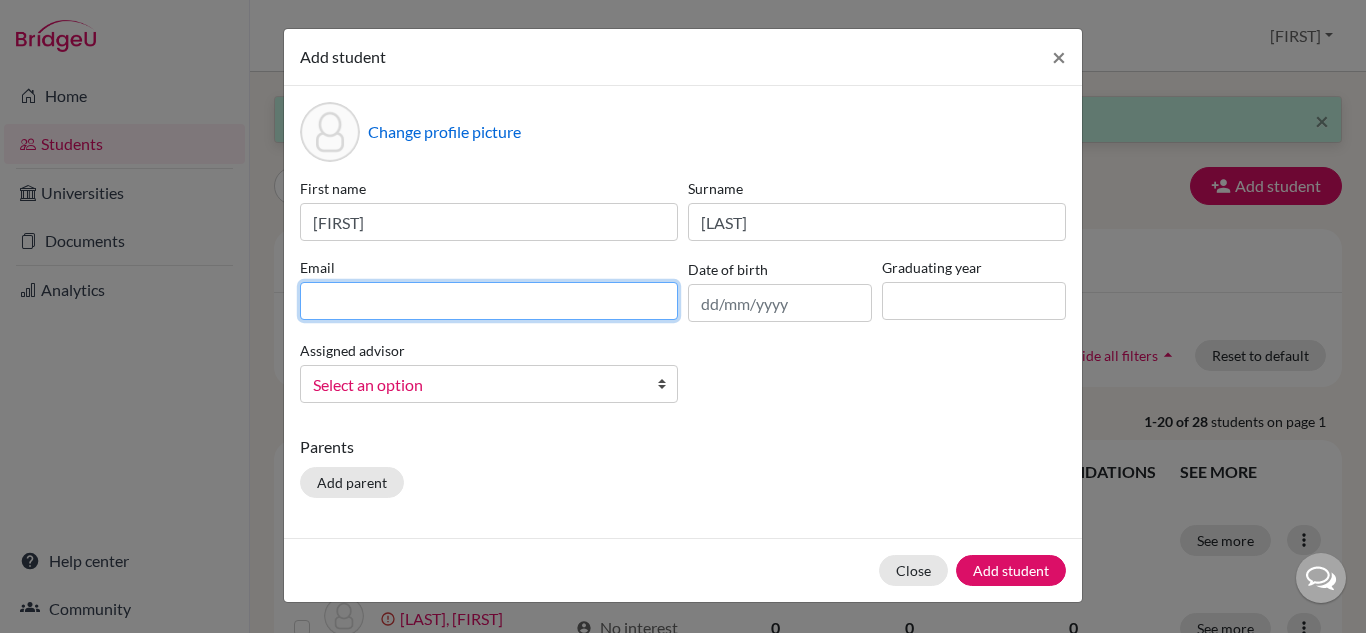 click at bounding box center (489, 301) 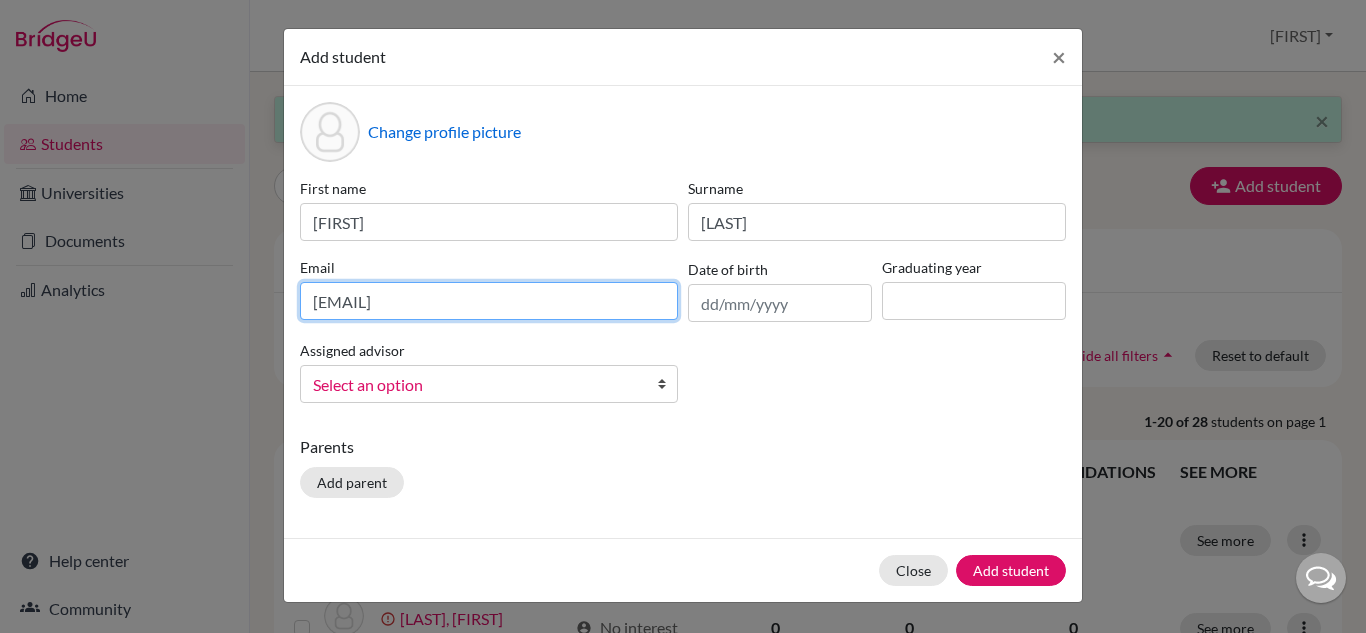 type on "2028valentinalins@britishschool.g12.br" 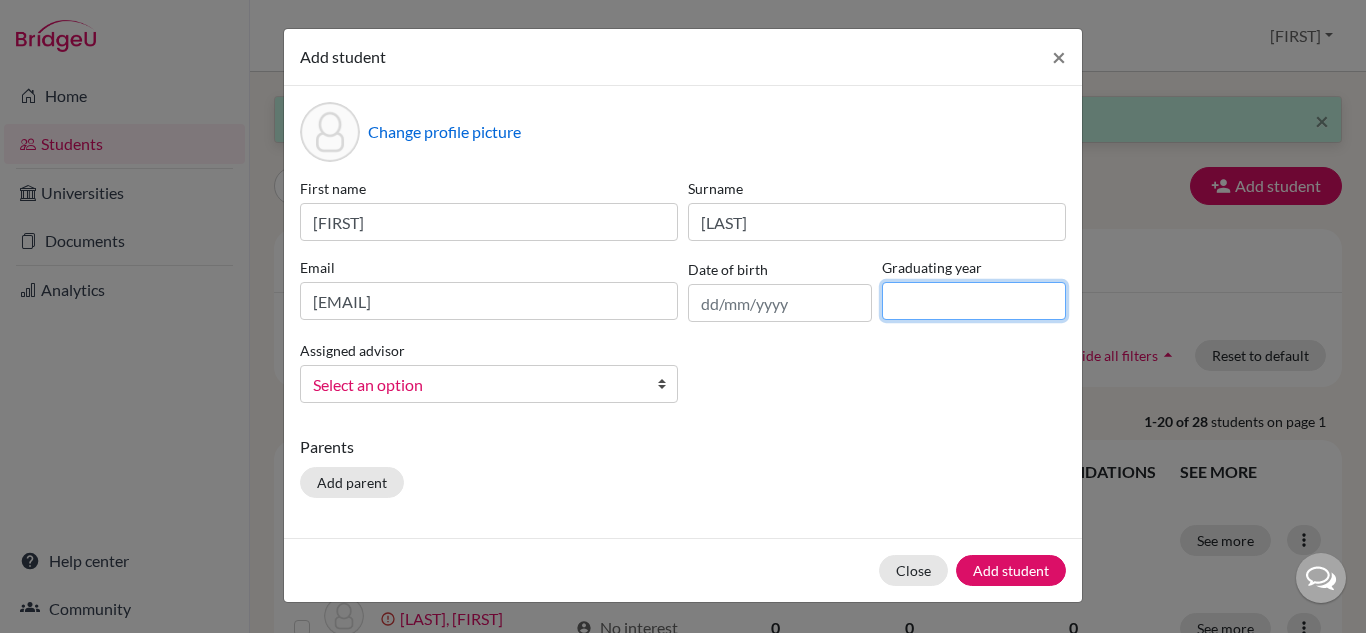 click at bounding box center [974, 301] 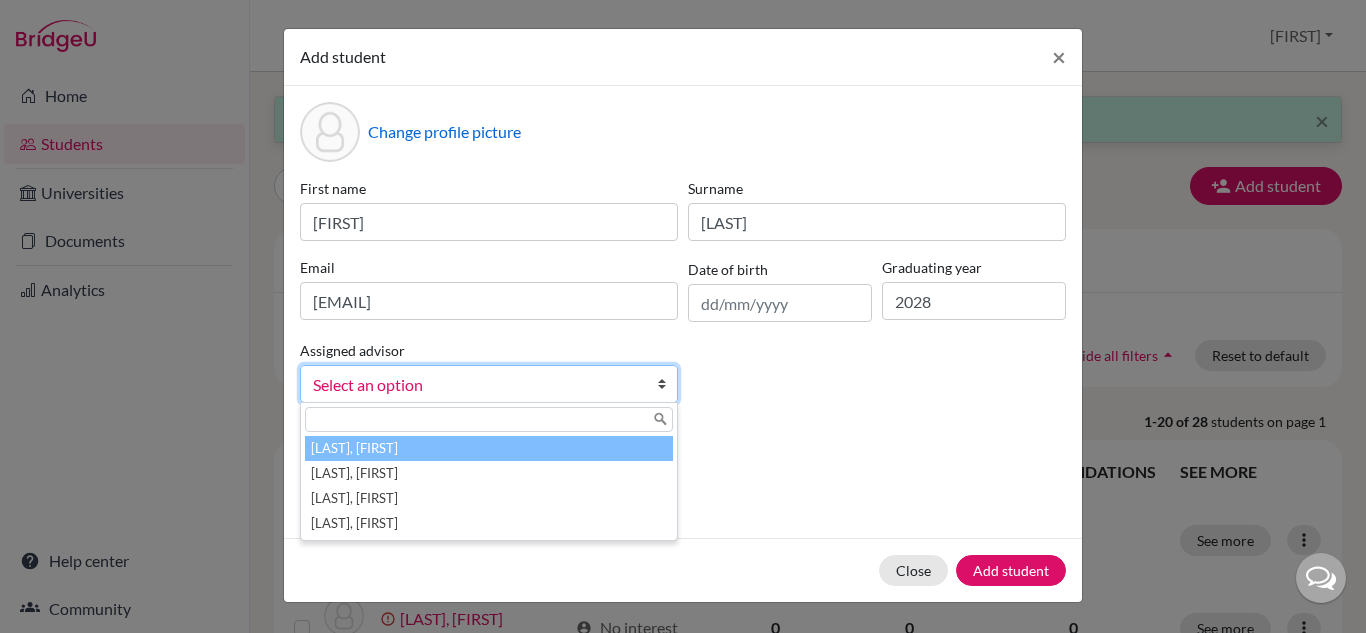 click on "Select an option" at bounding box center (476, 385) 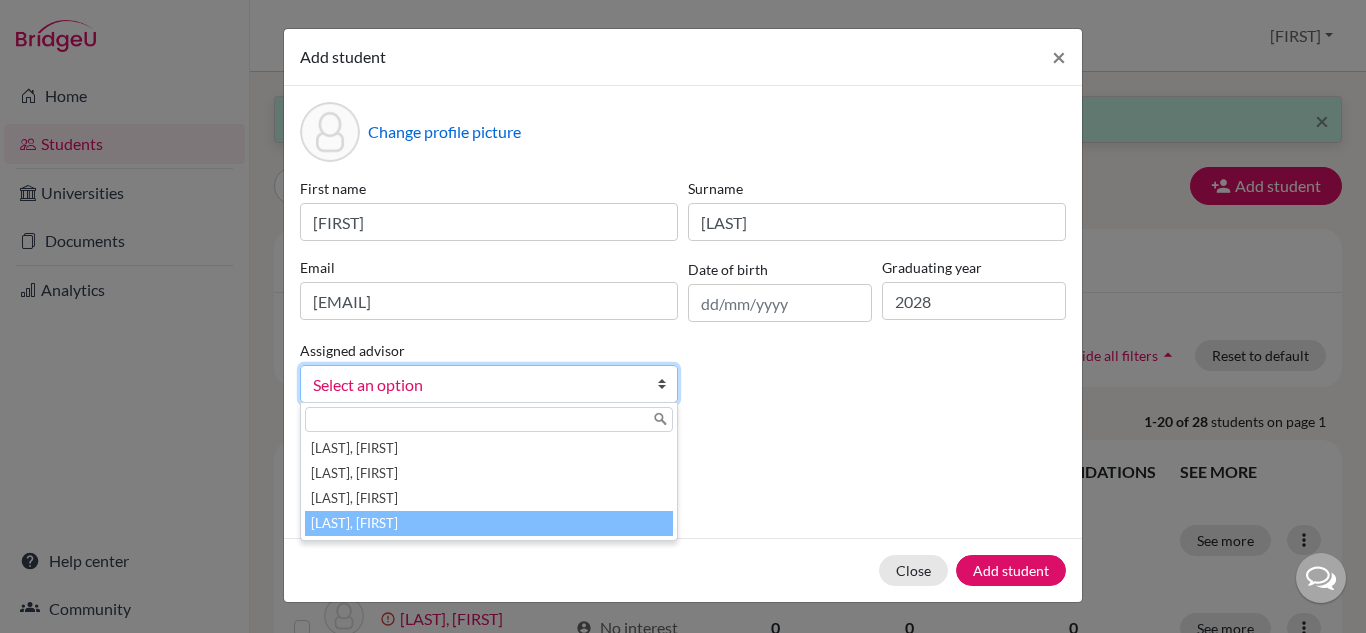click on "Vaz, Susana" at bounding box center (489, 523) 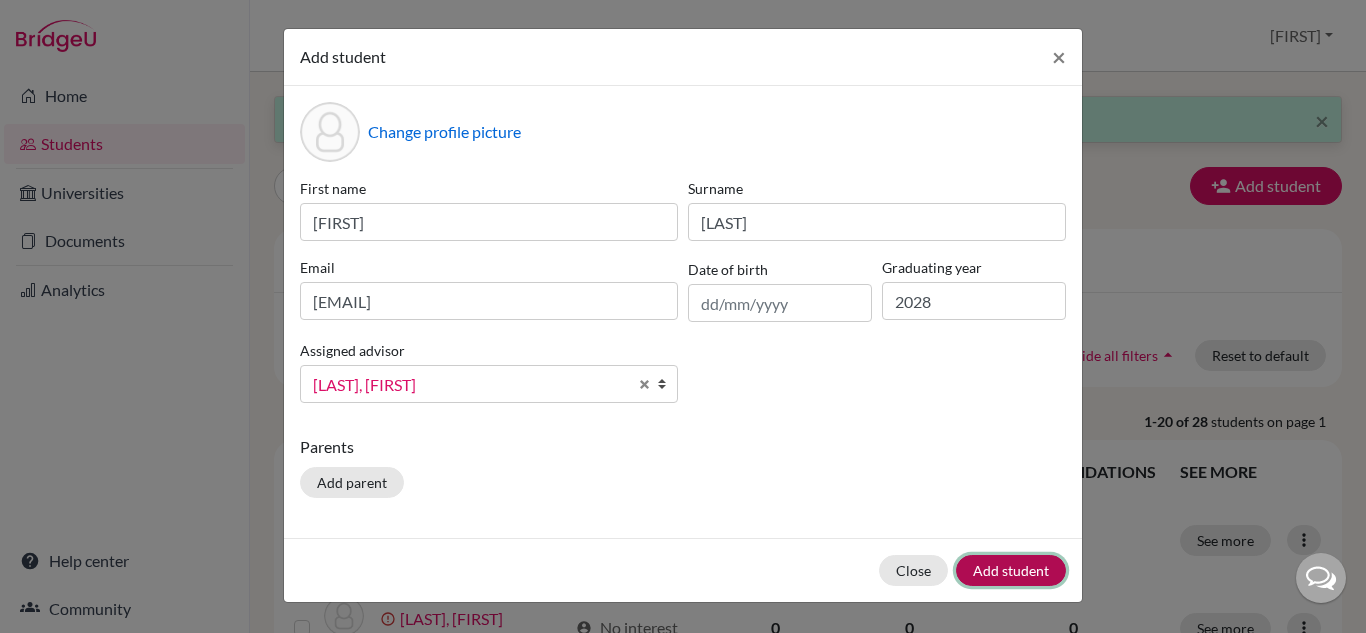 click on "Add student" at bounding box center [1011, 570] 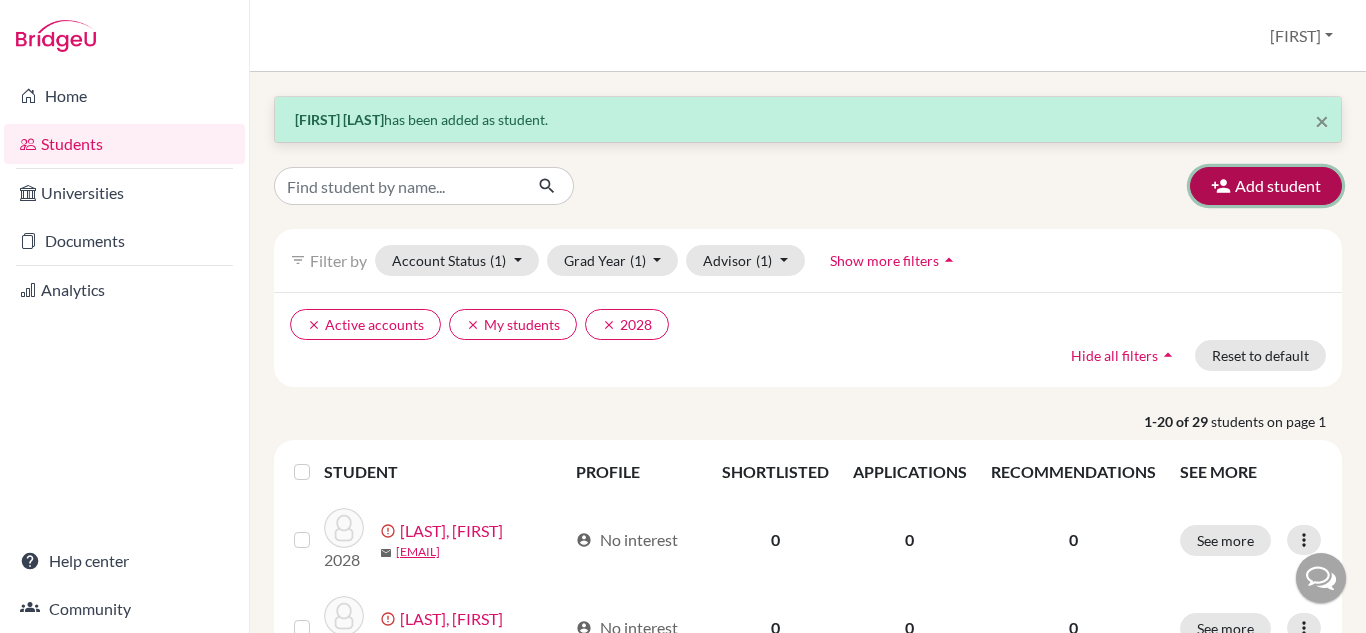 click on "Add student" at bounding box center [1266, 186] 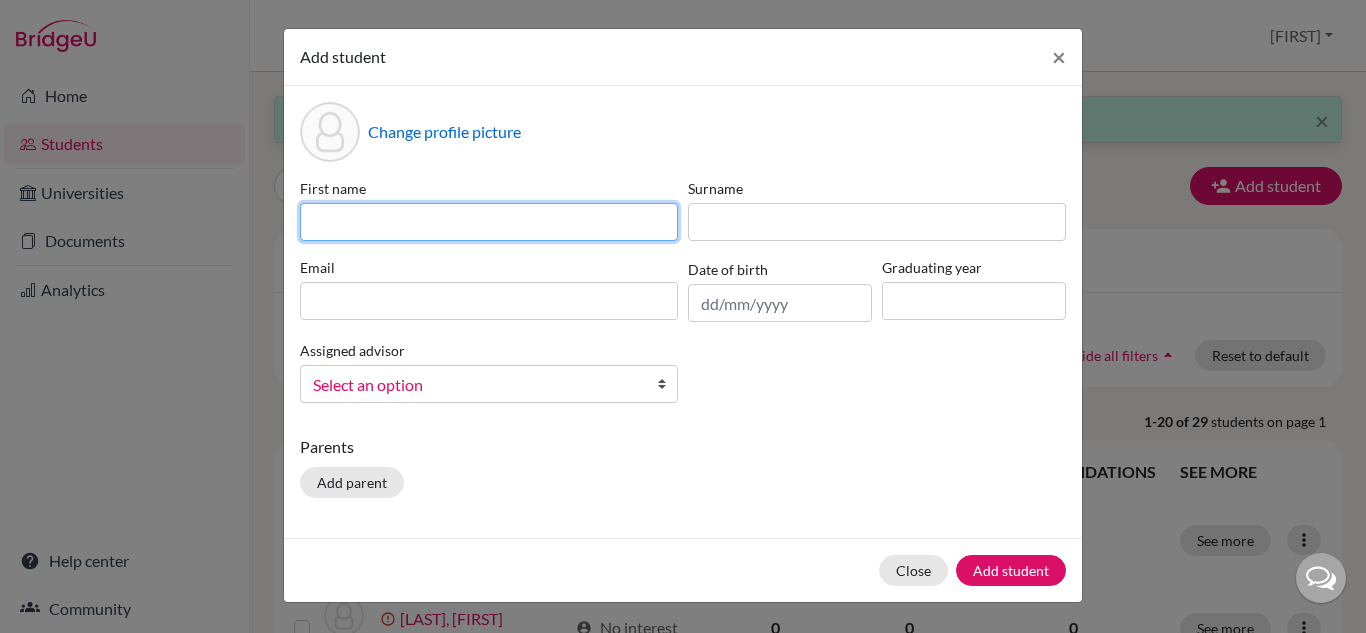 click at bounding box center [489, 222] 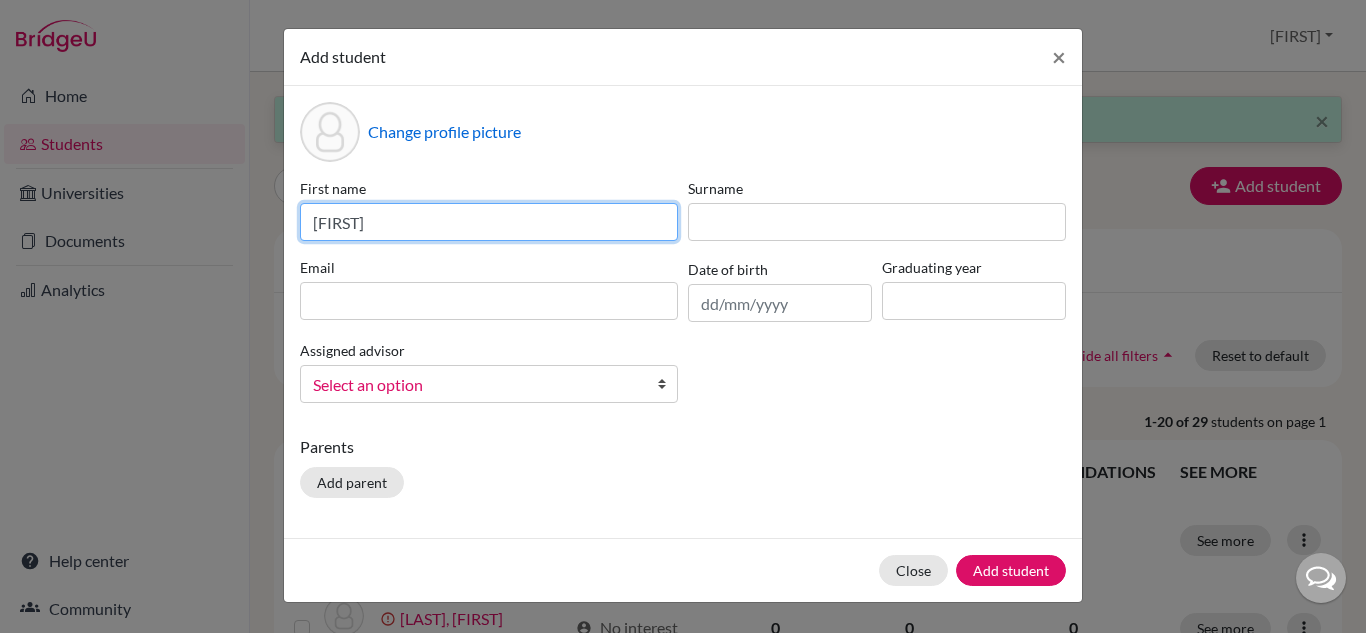 type on "Sofia" 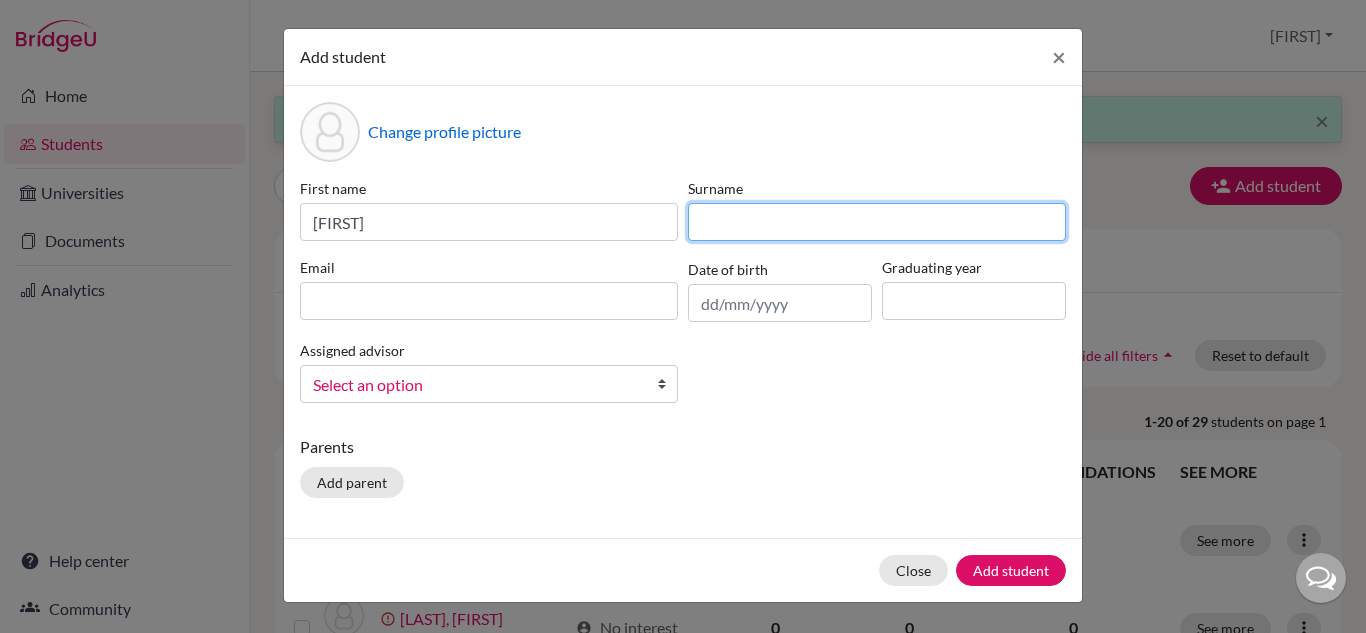 click at bounding box center (877, 222) 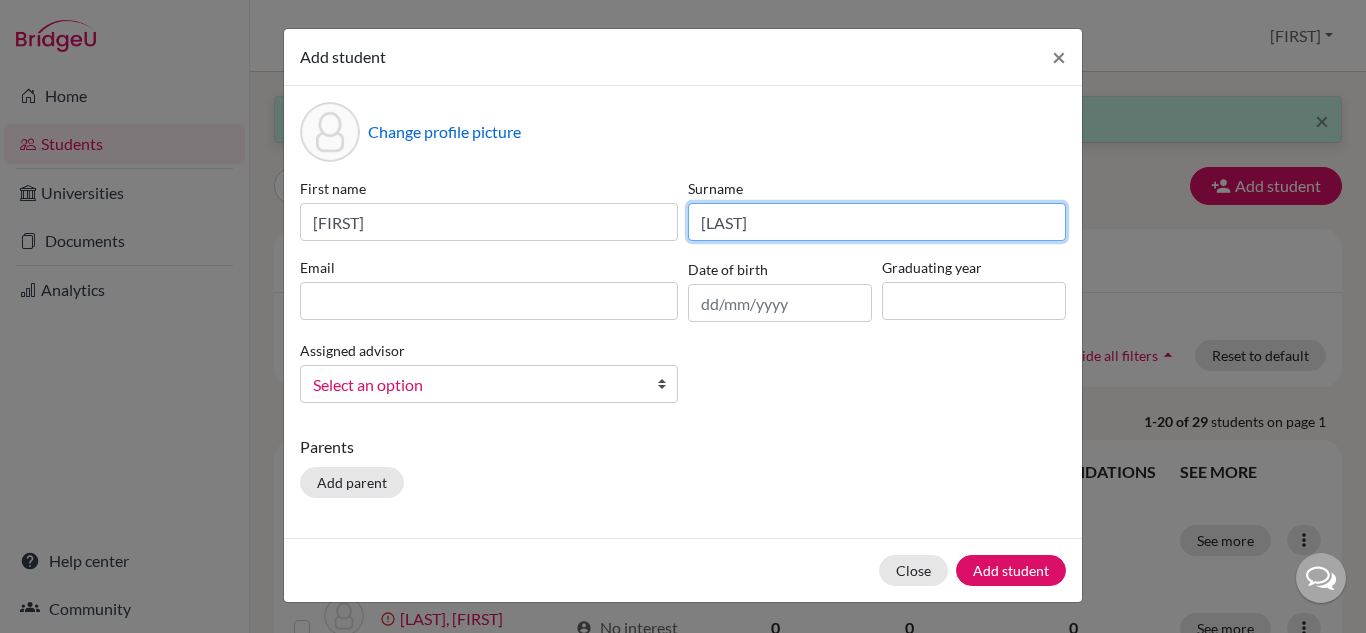 type on "Lobão" 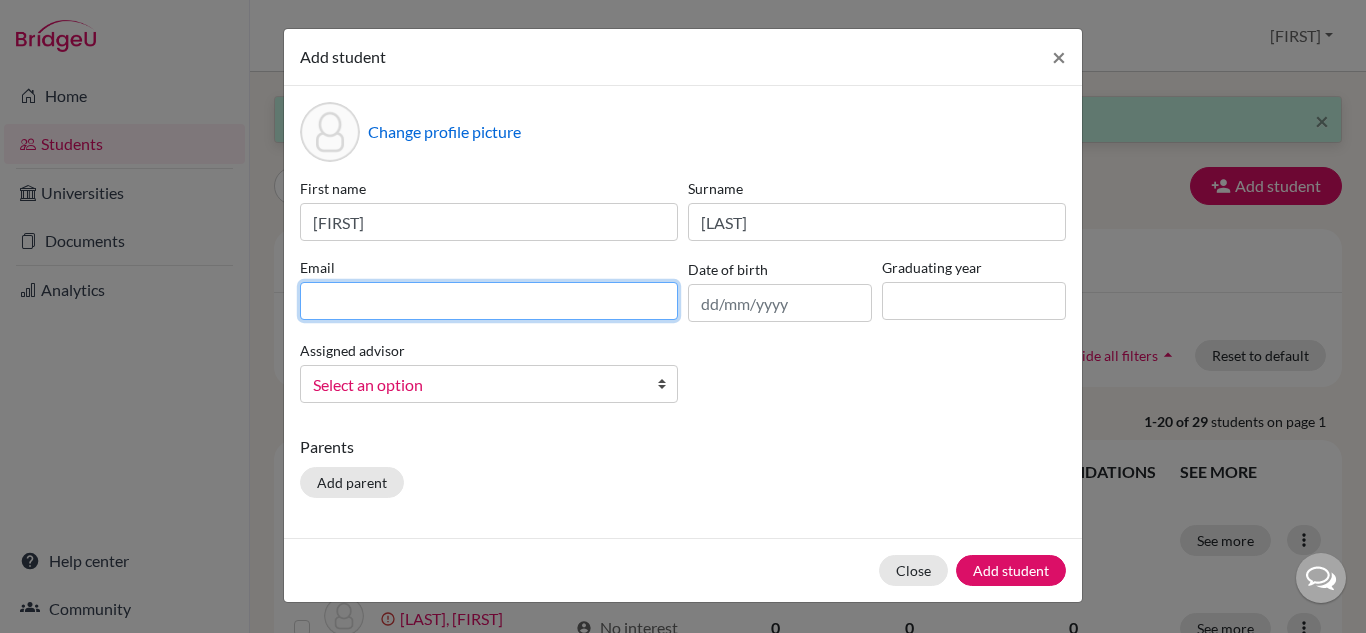 click at bounding box center (489, 301) 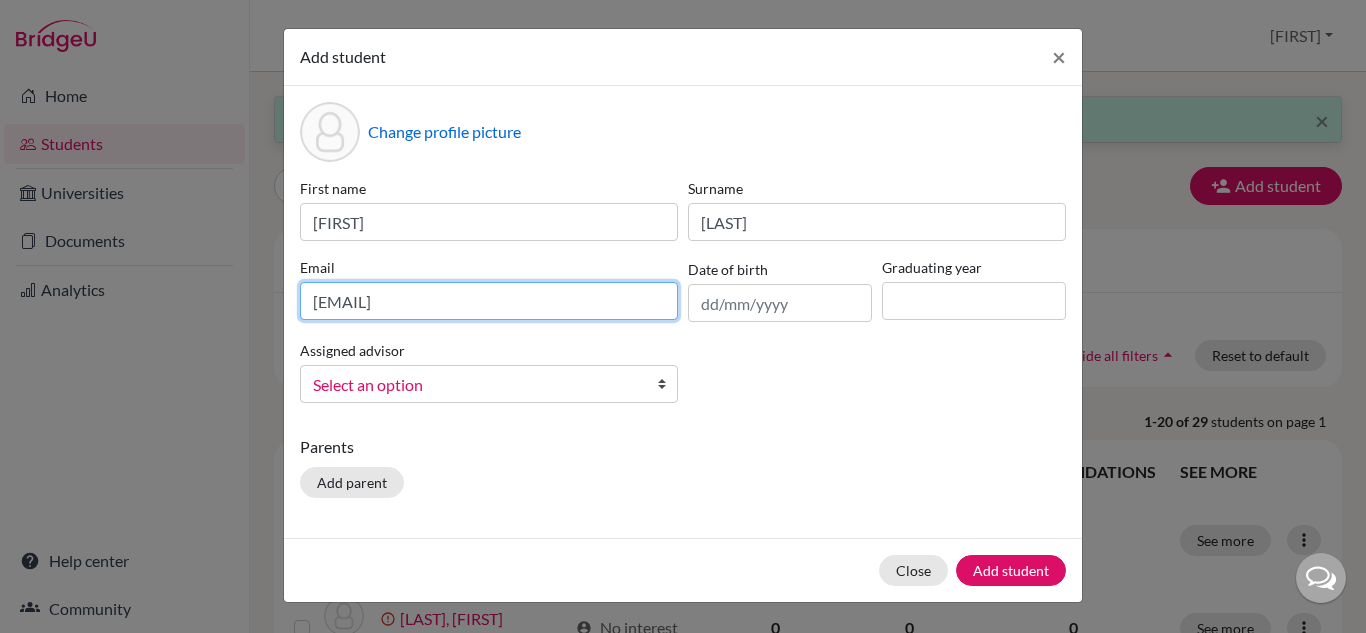type on "2028sofialobao@britishschool.g12.br" 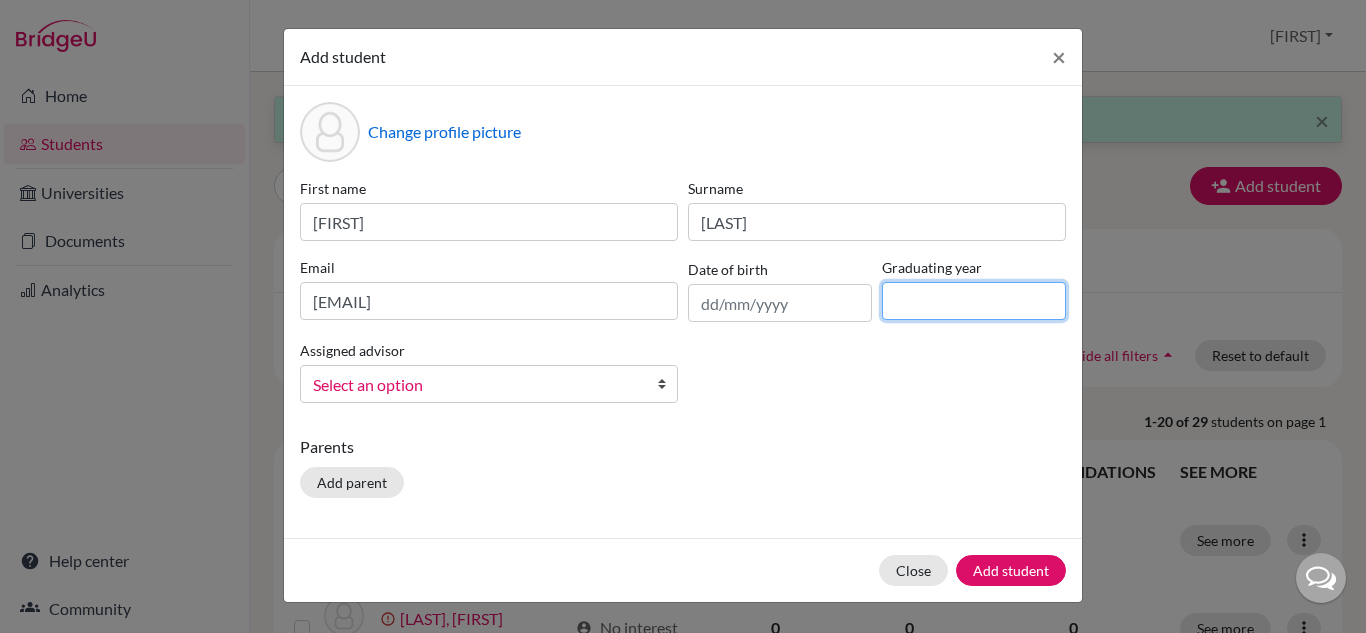 click at bounding box center [974, 301] 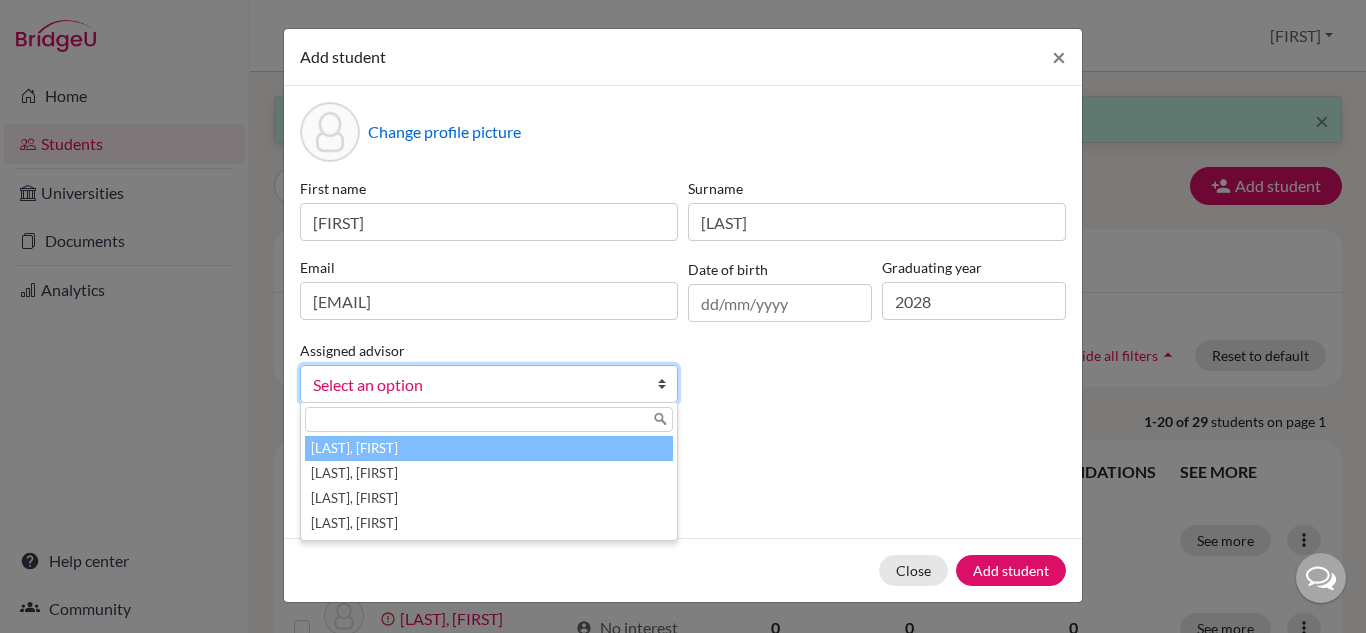 click on "Select an option" at bounding box center (476, 385) 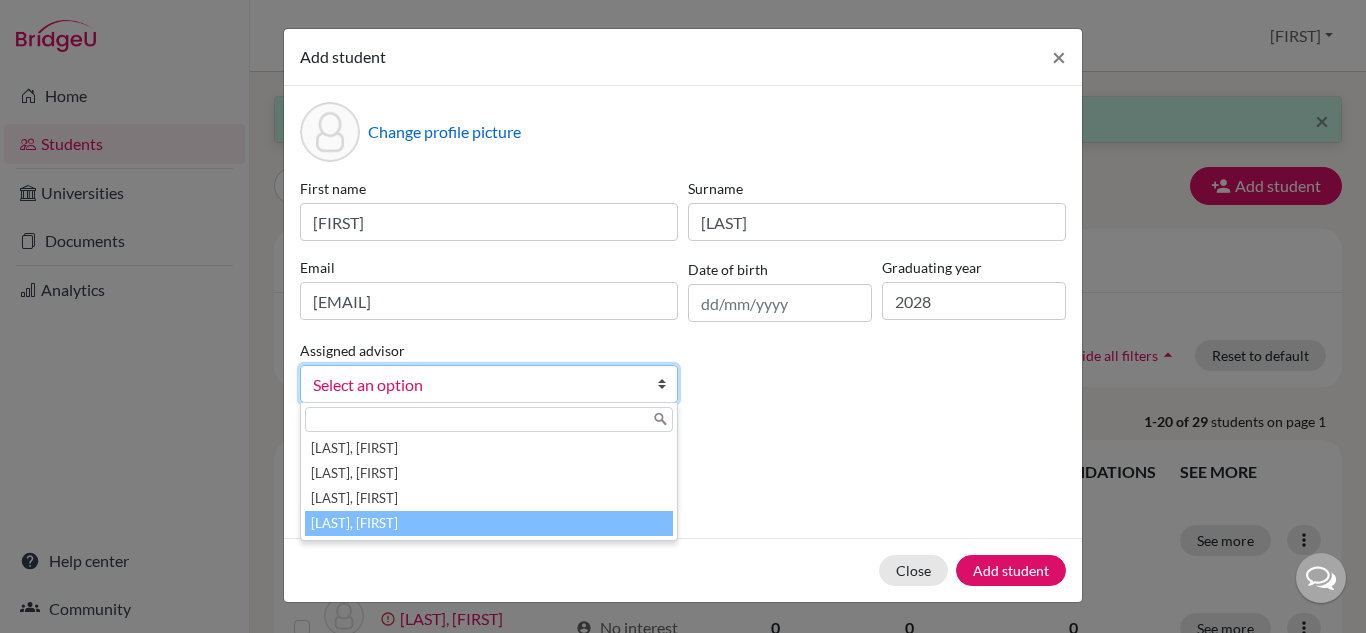 click on "Vaz, Susana" at bounding box center [489, 523] 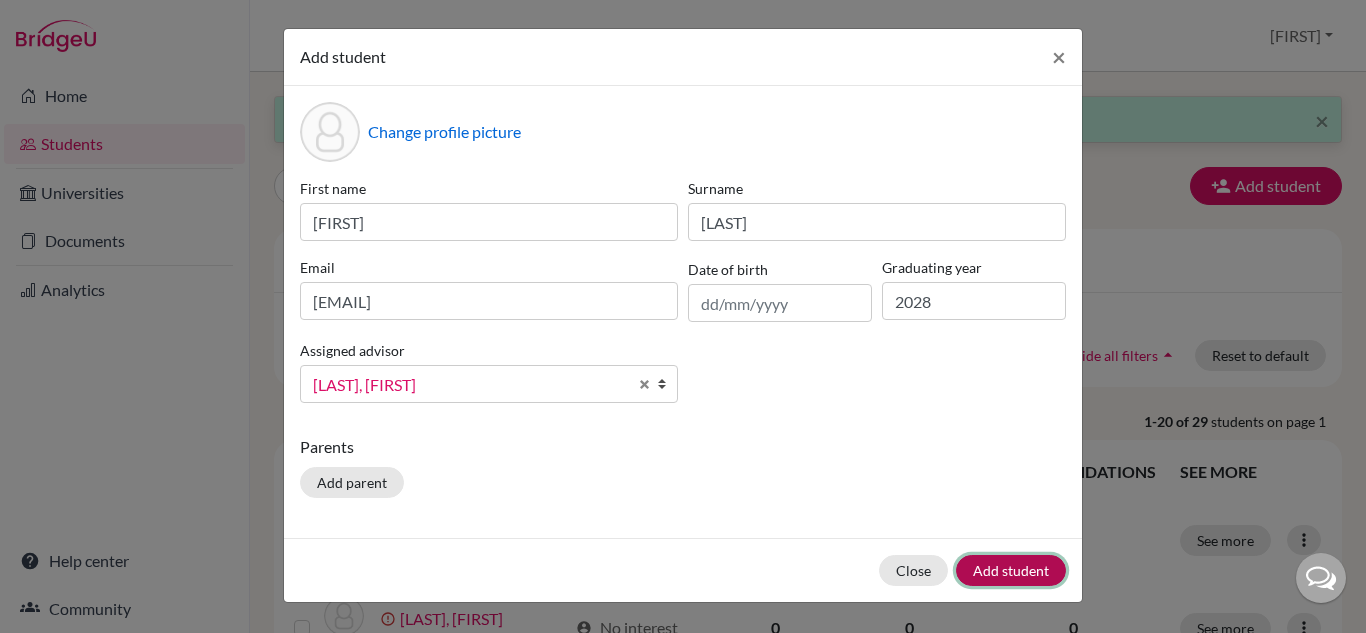click on "Add student" at bounding box center (1011, 570) 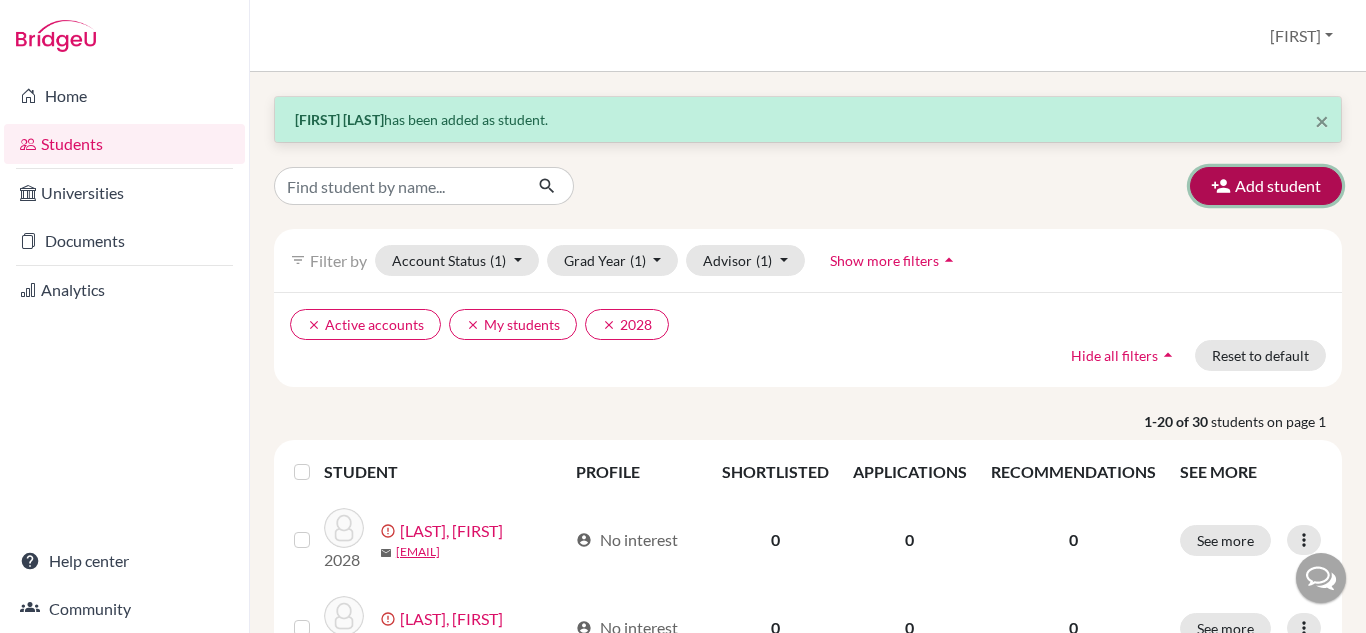 click on "Add student" at bounding box center (1266, 186) 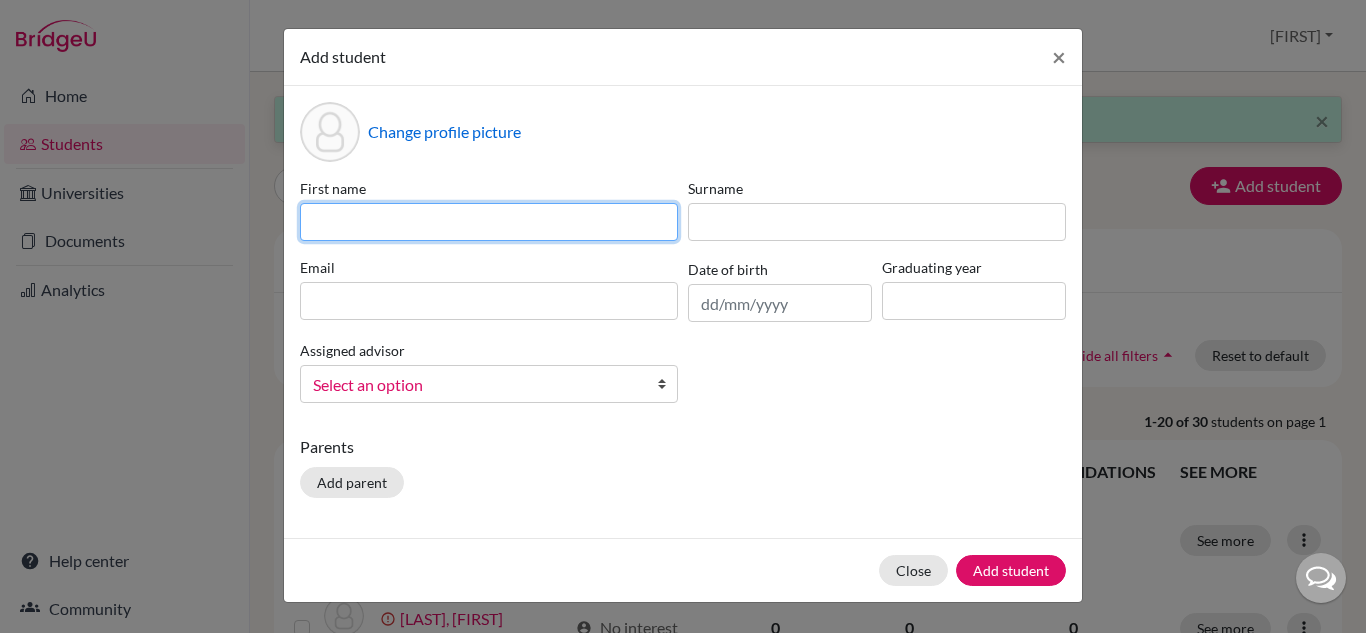 click at bounding box center (489, 222) 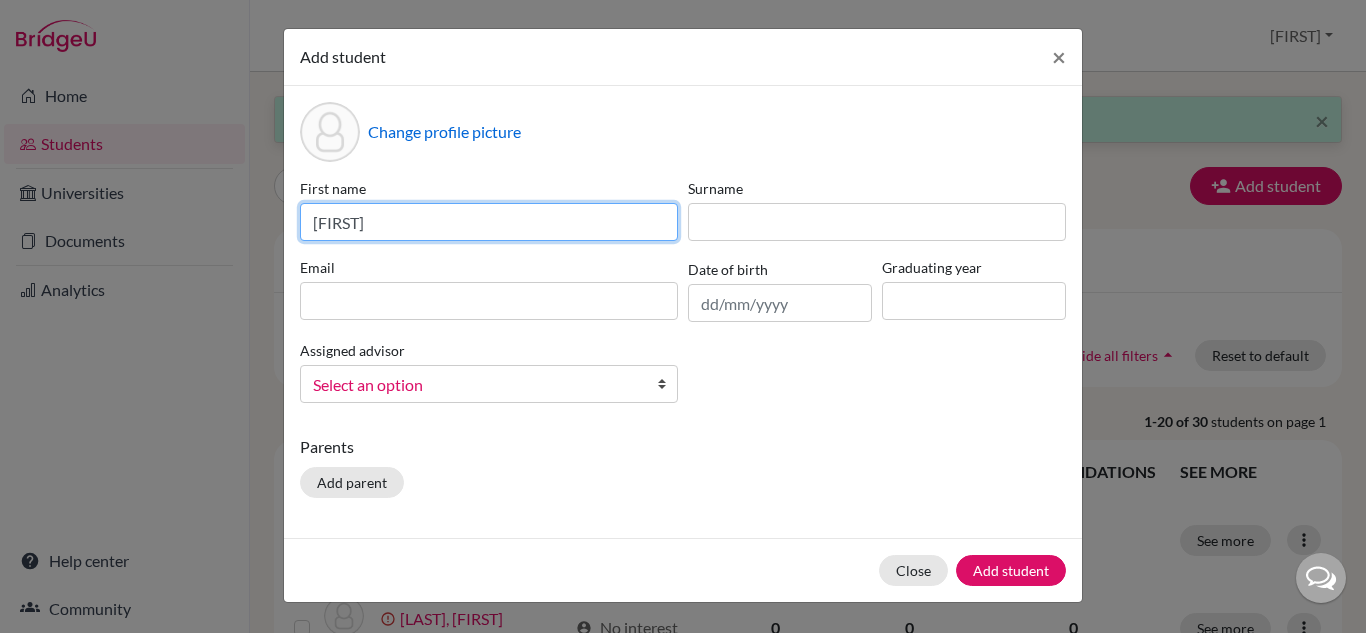 type on "Alice" 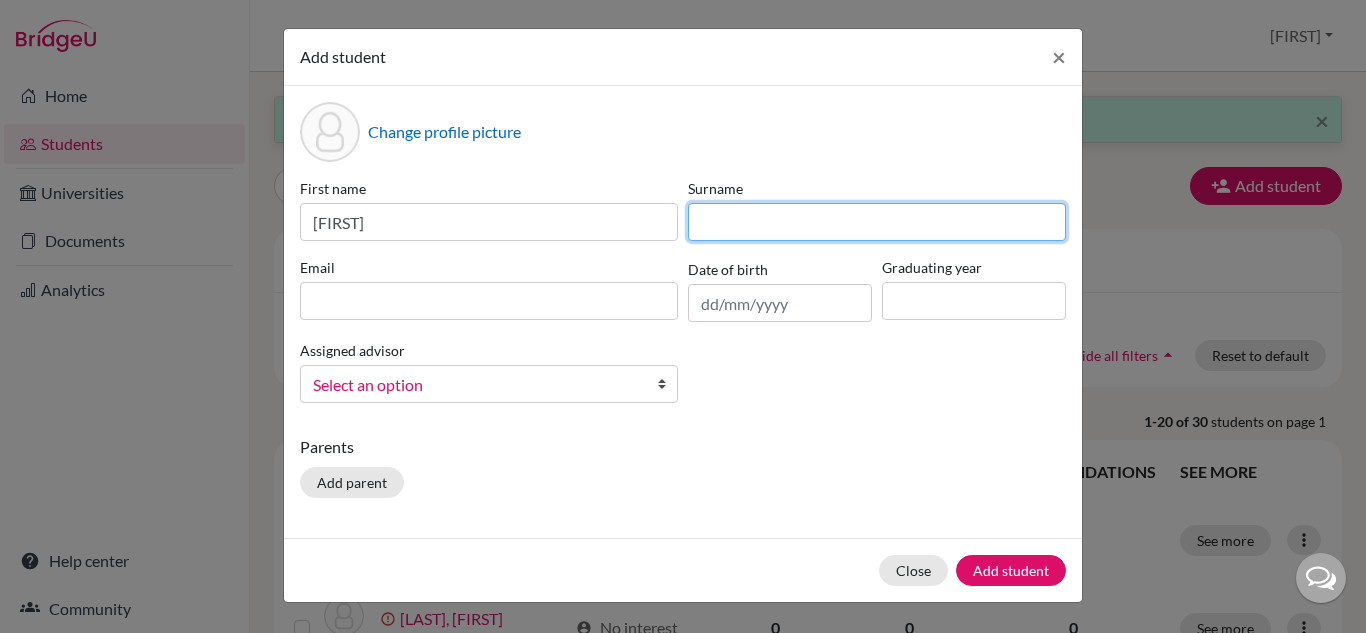 click at bounding box center [877, 222] 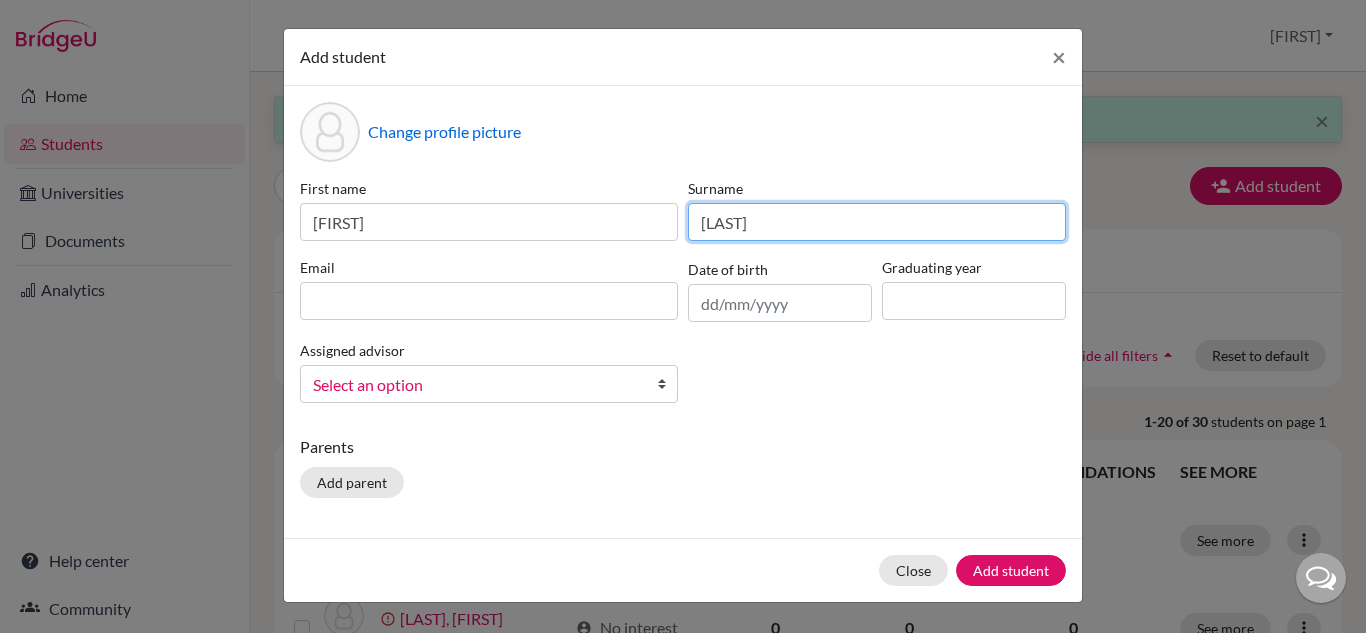 type on "Lopes" 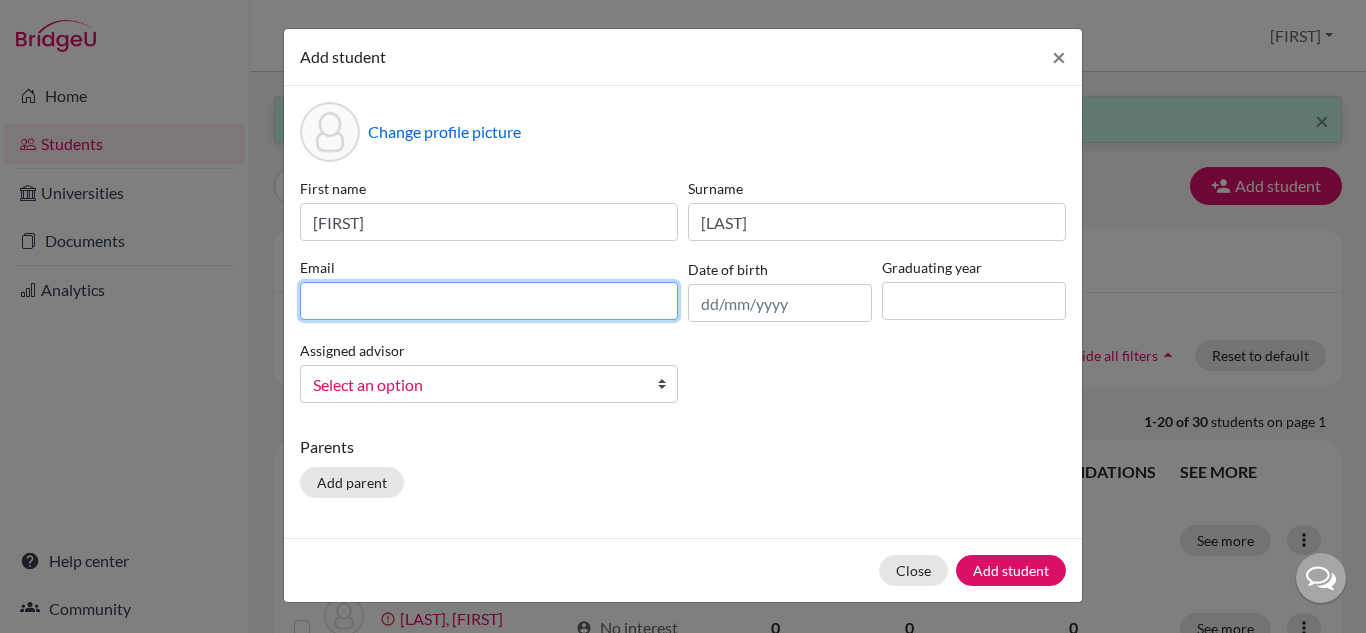 click at bounding box center [489, 301] 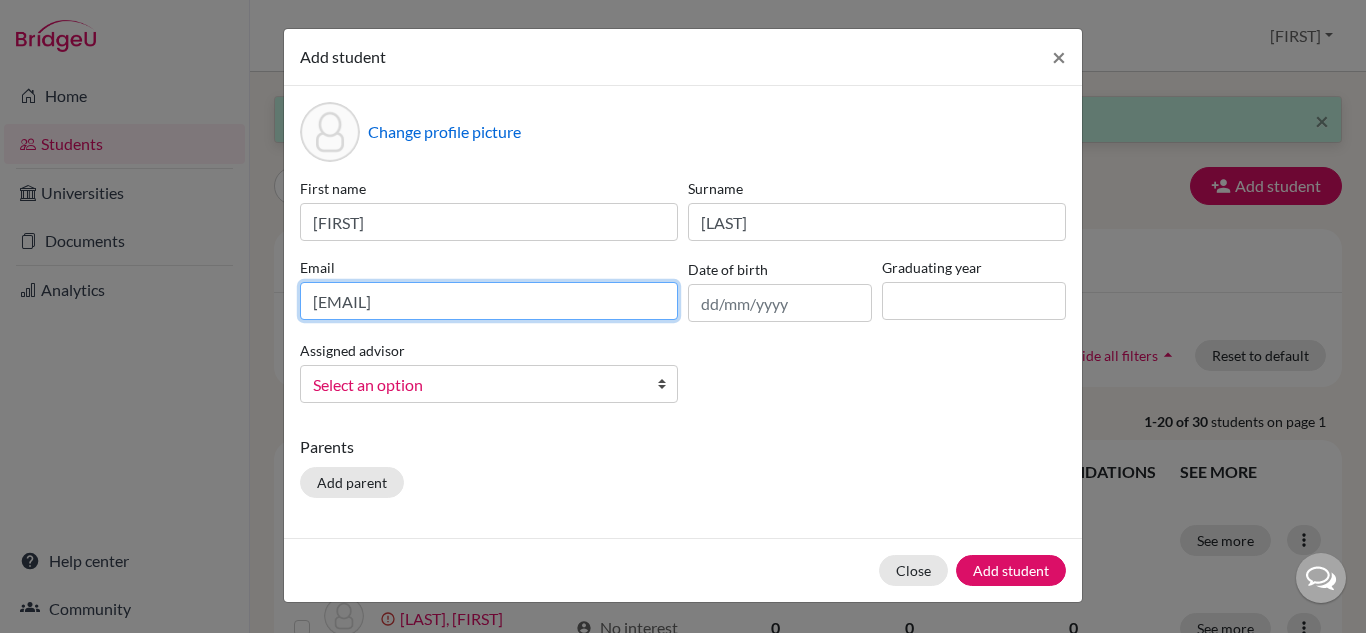 type on "2028alicelopes@britishschool.g12.br" 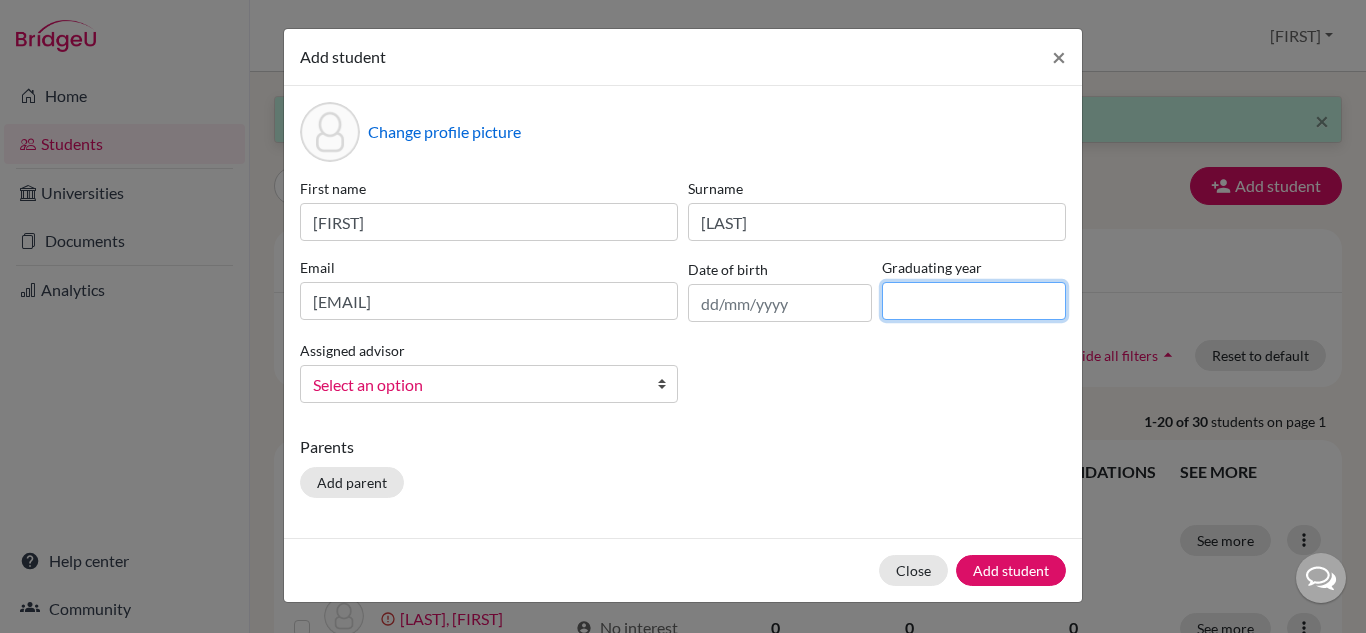 click at bounding box center [974, 301] 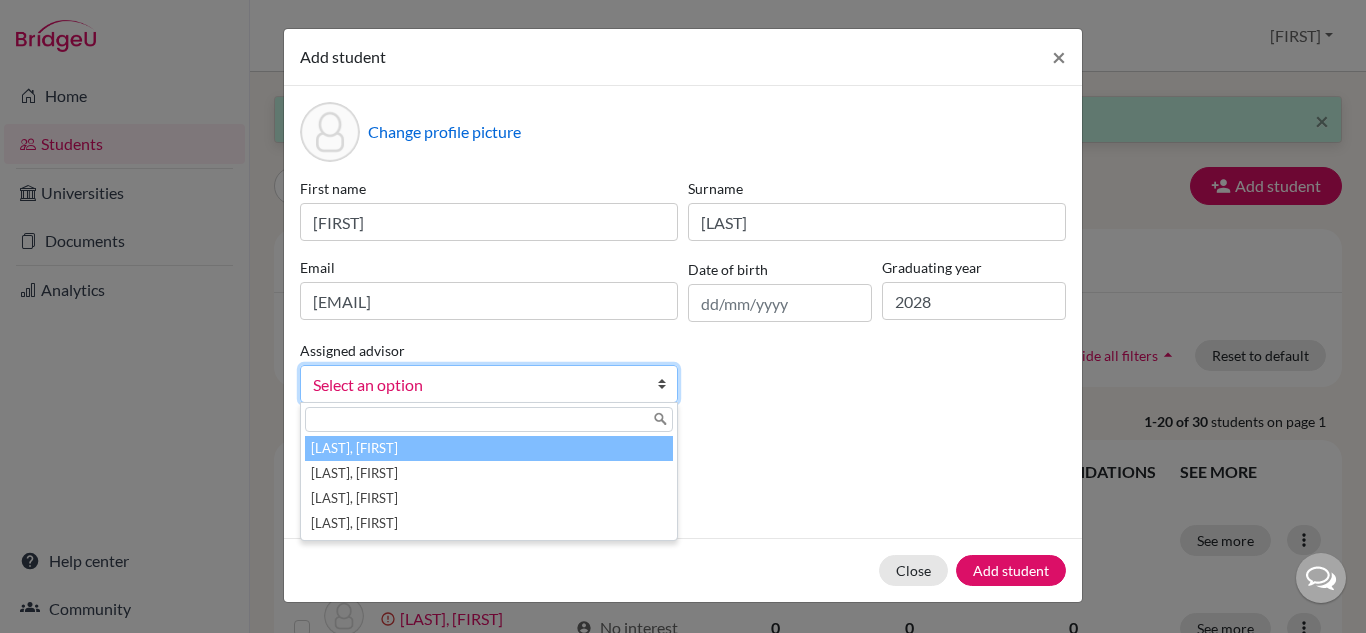 click on "Select an option" at bounding box center (476, 385) 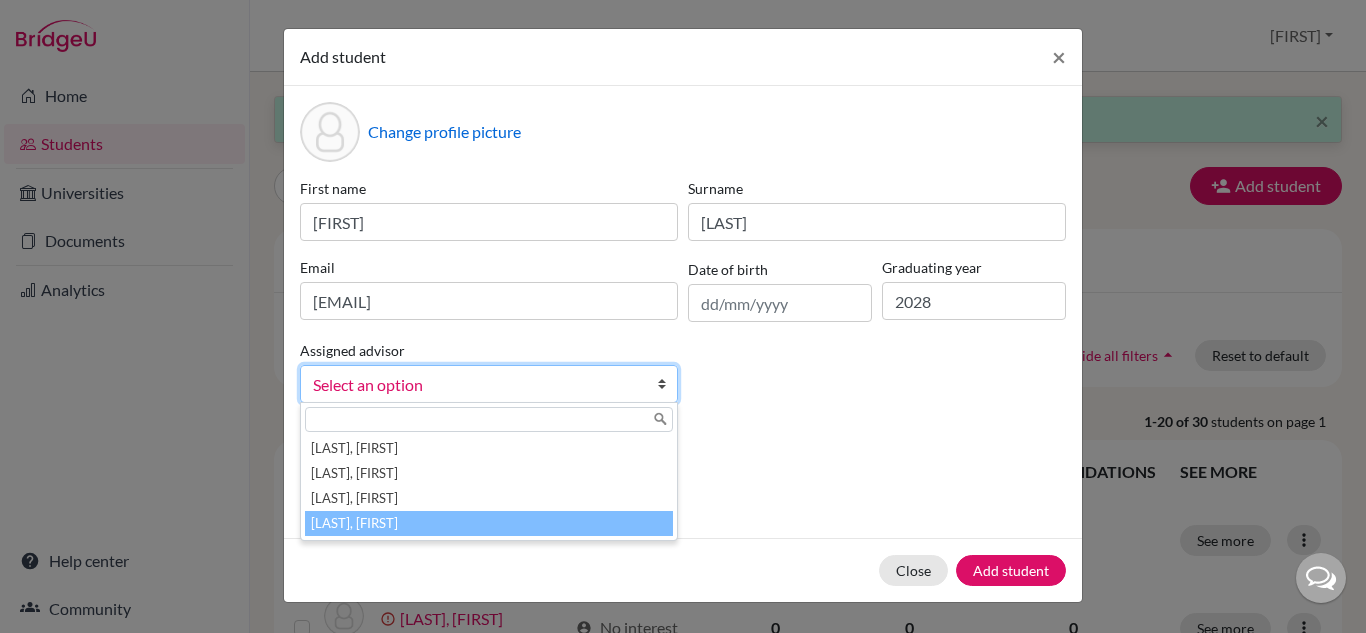 click on "Vaz, Susana" at bounding box center [489, 523] 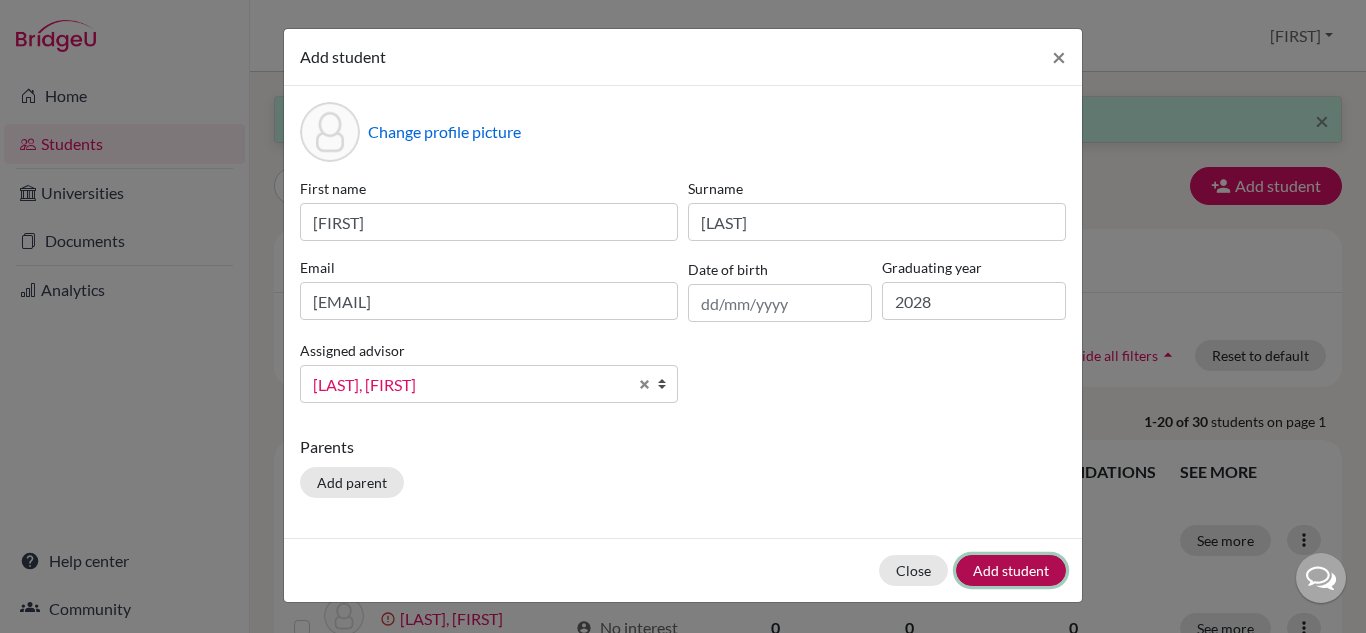 click on "Add student" at bounding box center [1011, 570] 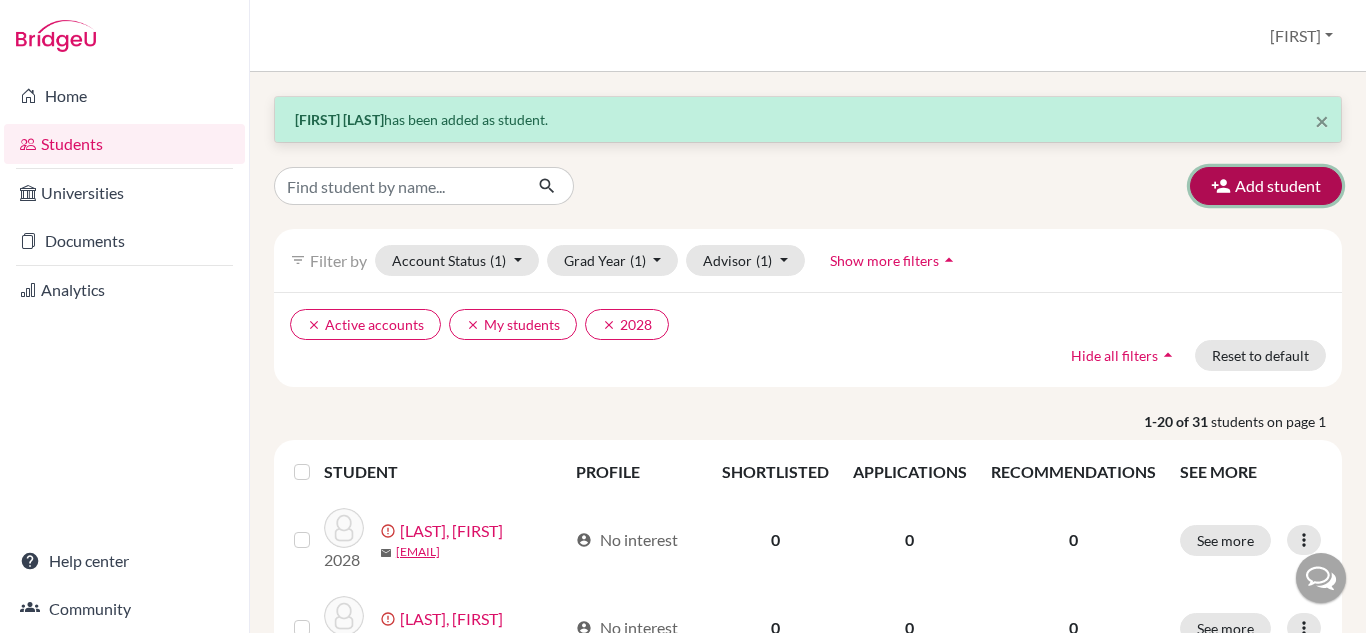 click on "Add student" at bounding box center [1266, 186] 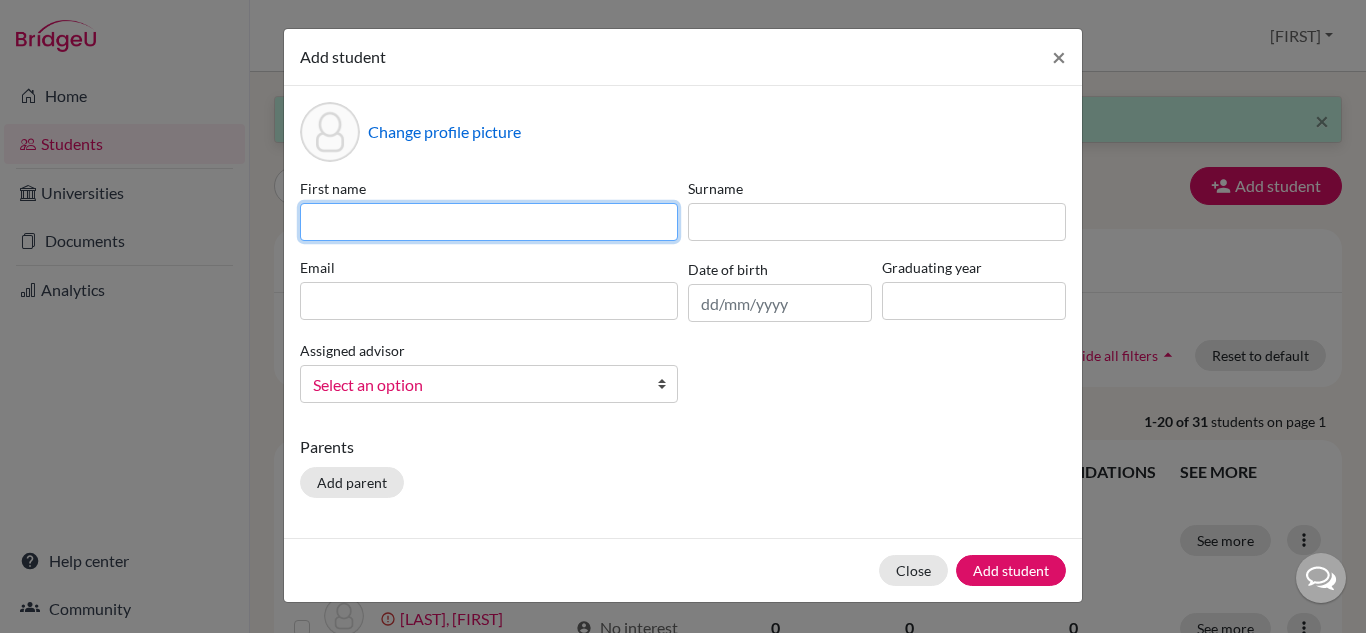 click at bounding box center [489, 222] 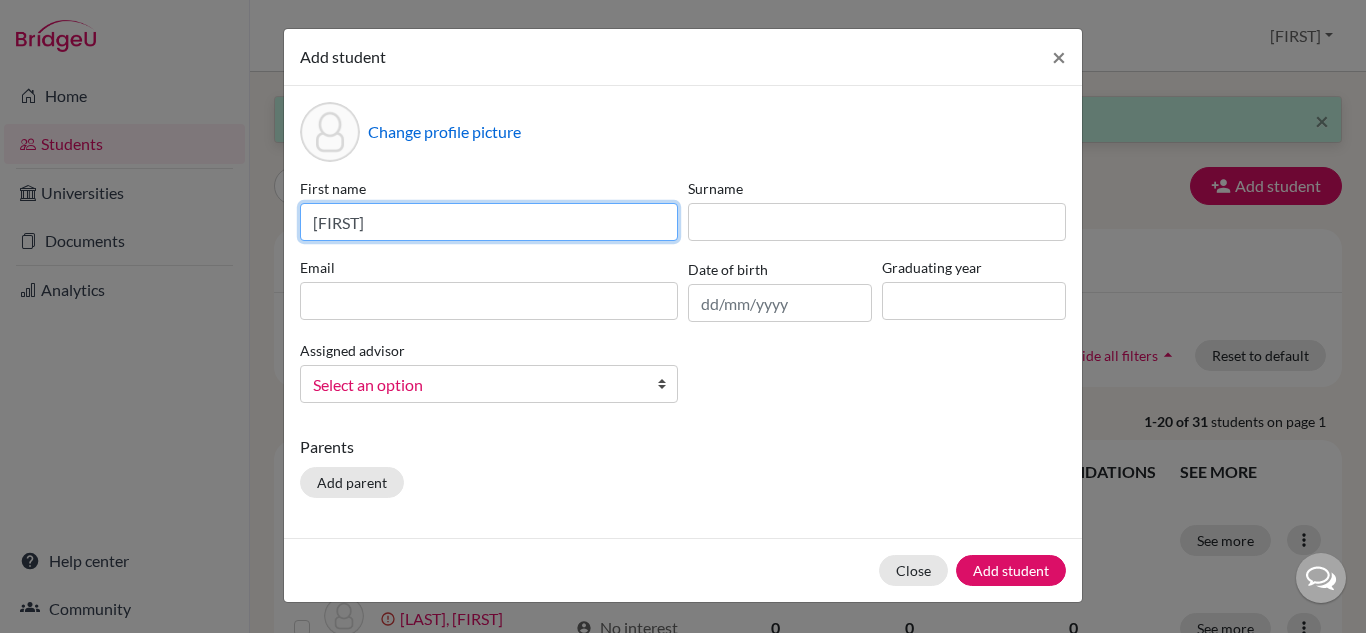 type on "Isabela" 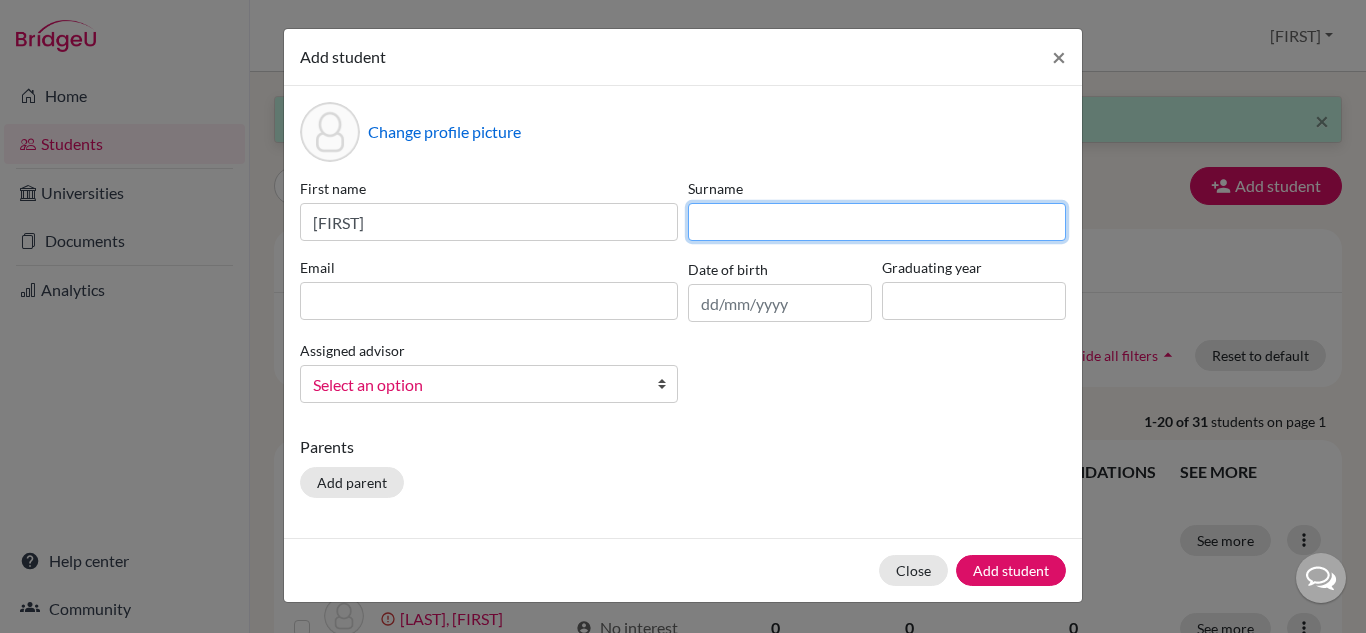 click at bounding box center [877, 222] 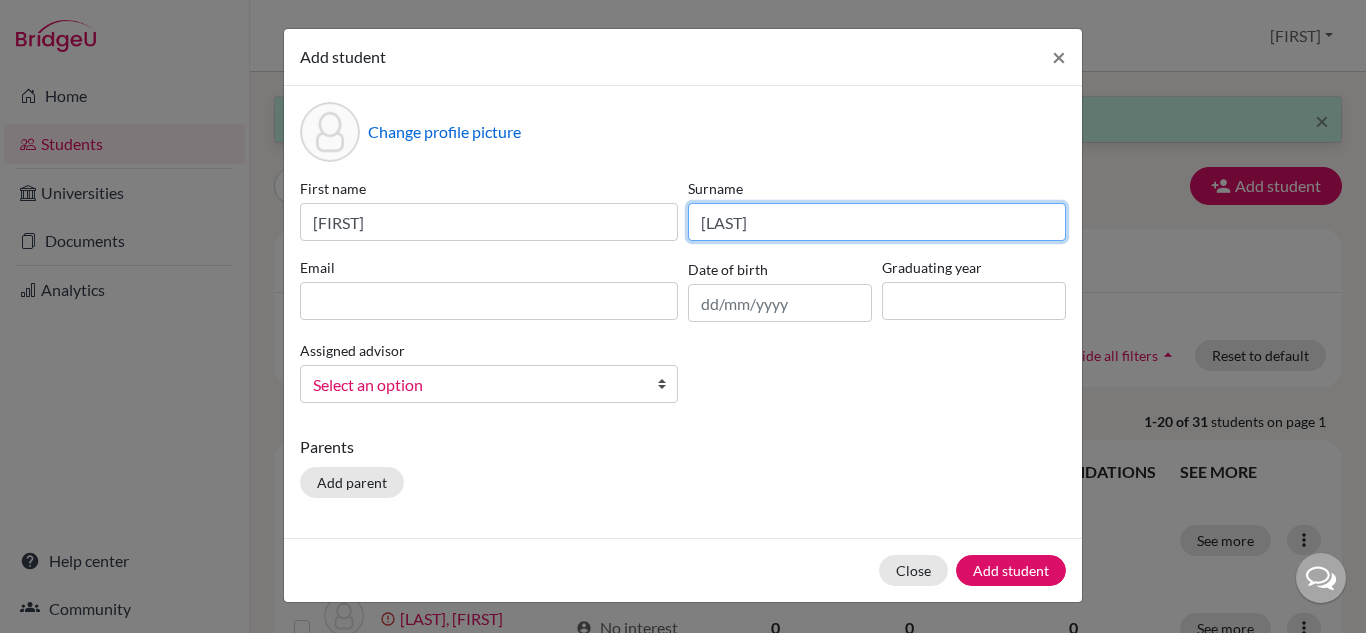 type on "Lopes" 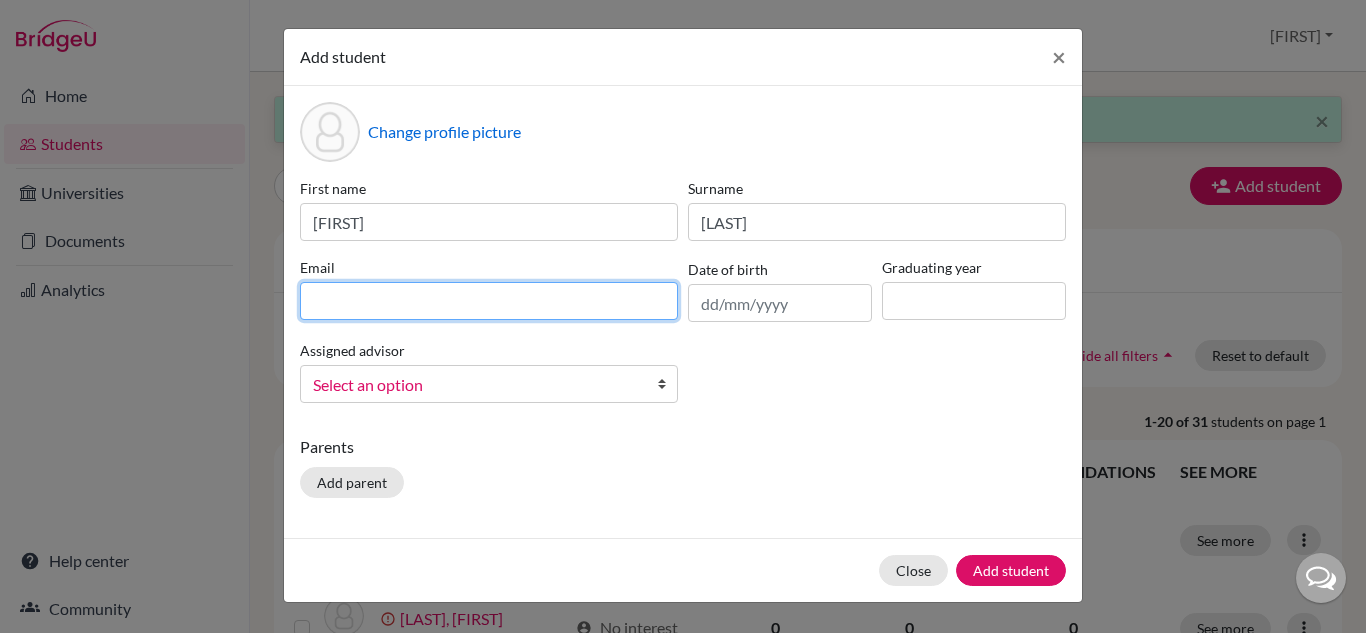 click at bounding box center (489, 301) 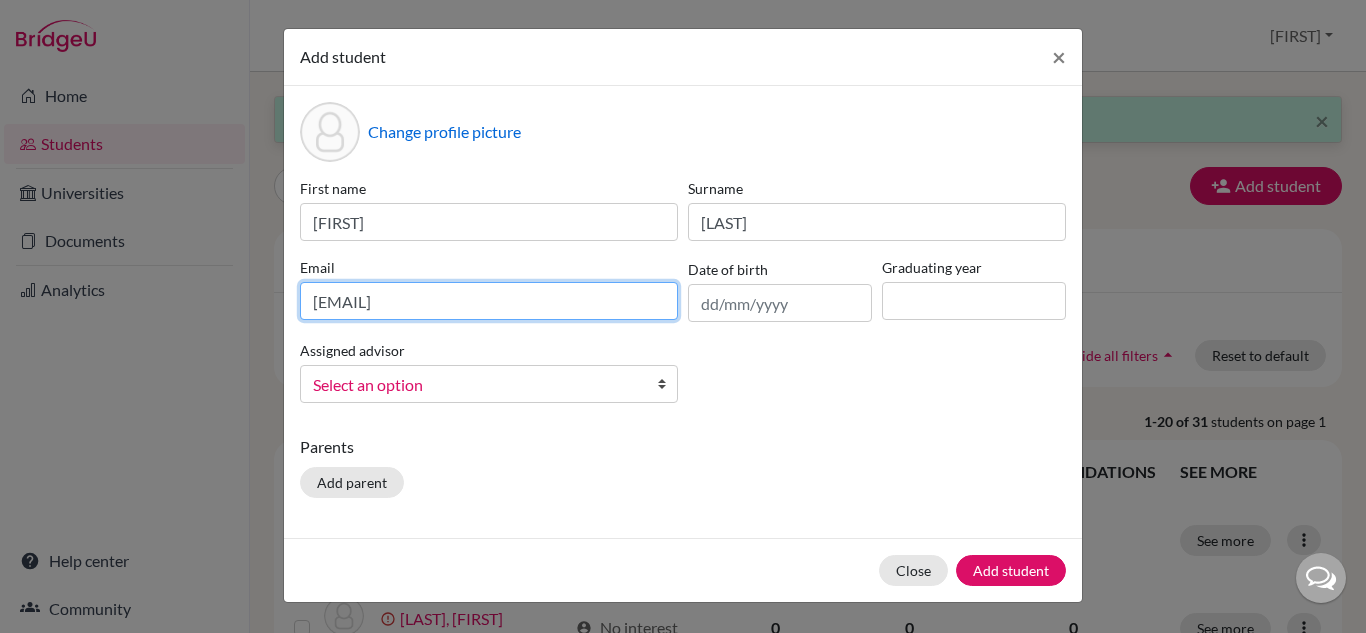 type on "2028isabelalopes@britishschool.g12.br" 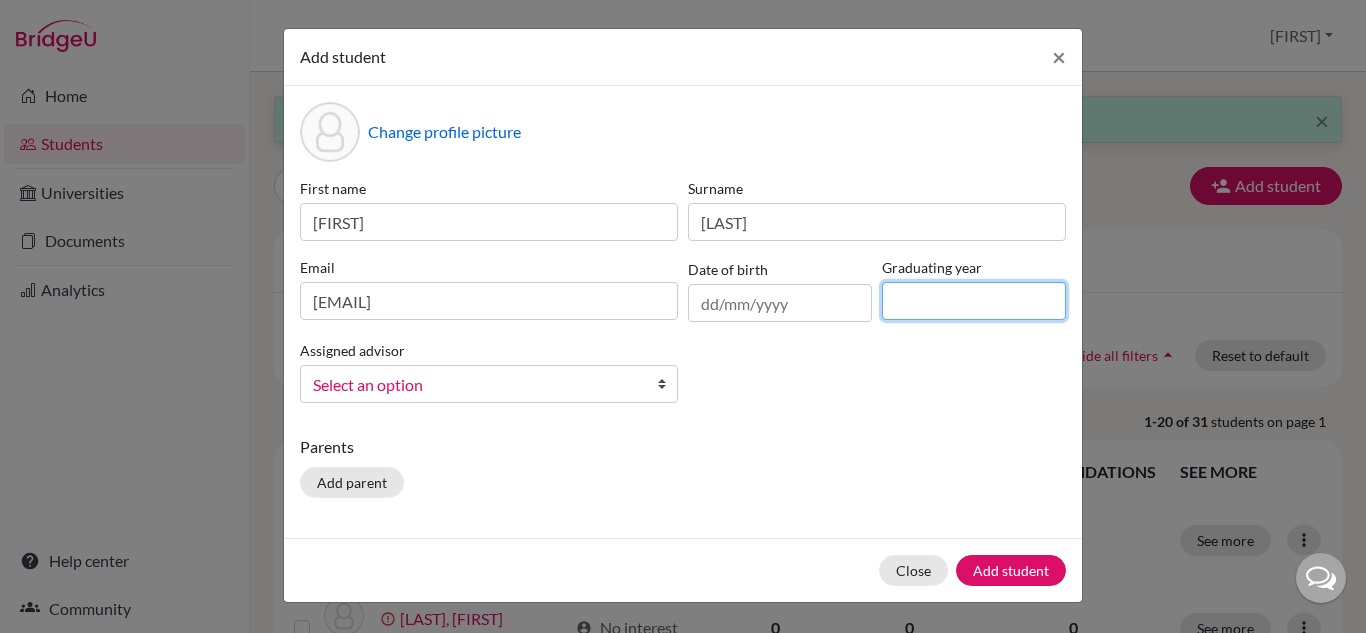click at bounding box center [974, 301] 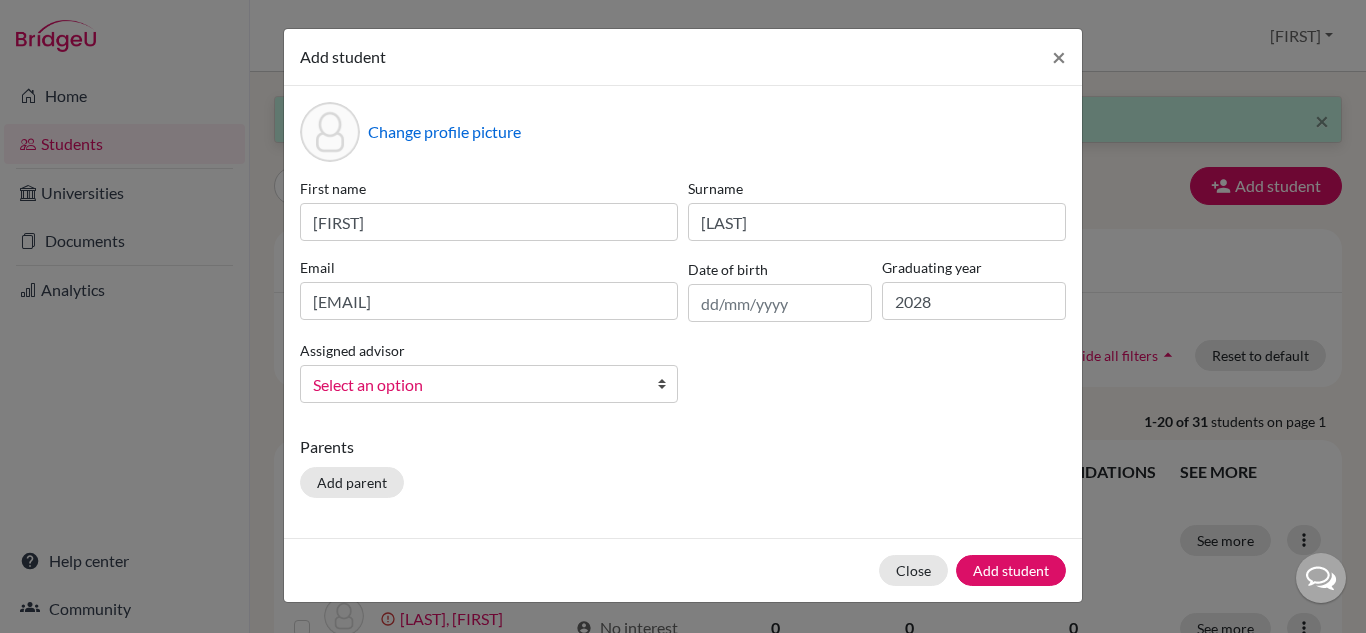 click on "Select an option" at bounding box center [476, 385] 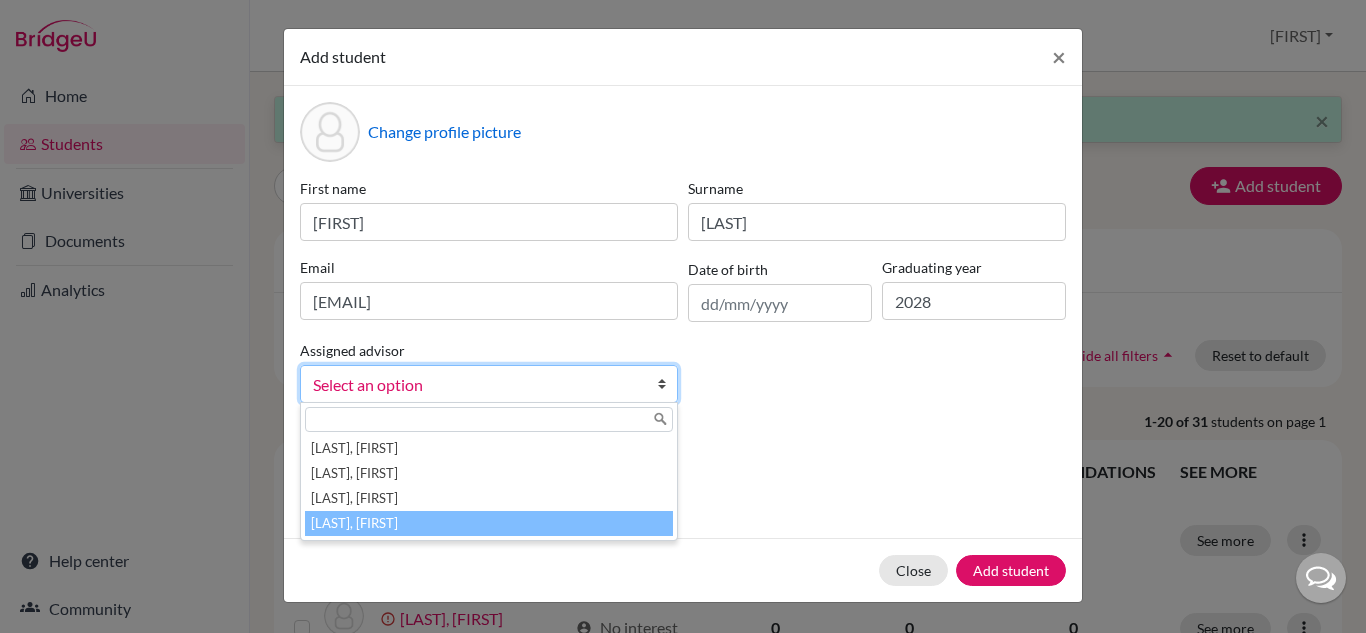 click on "Vaz, Susana" at bounding box center (489, 523) 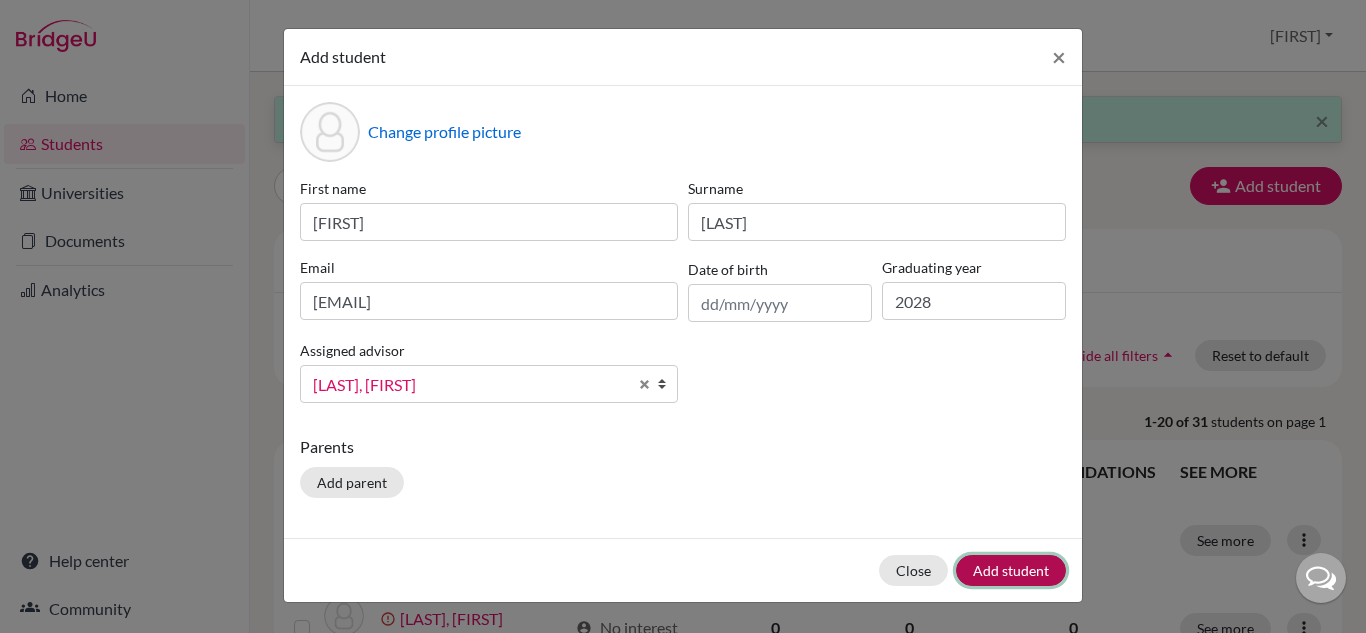 click on "Add student" at bounding box center (1011, 570) 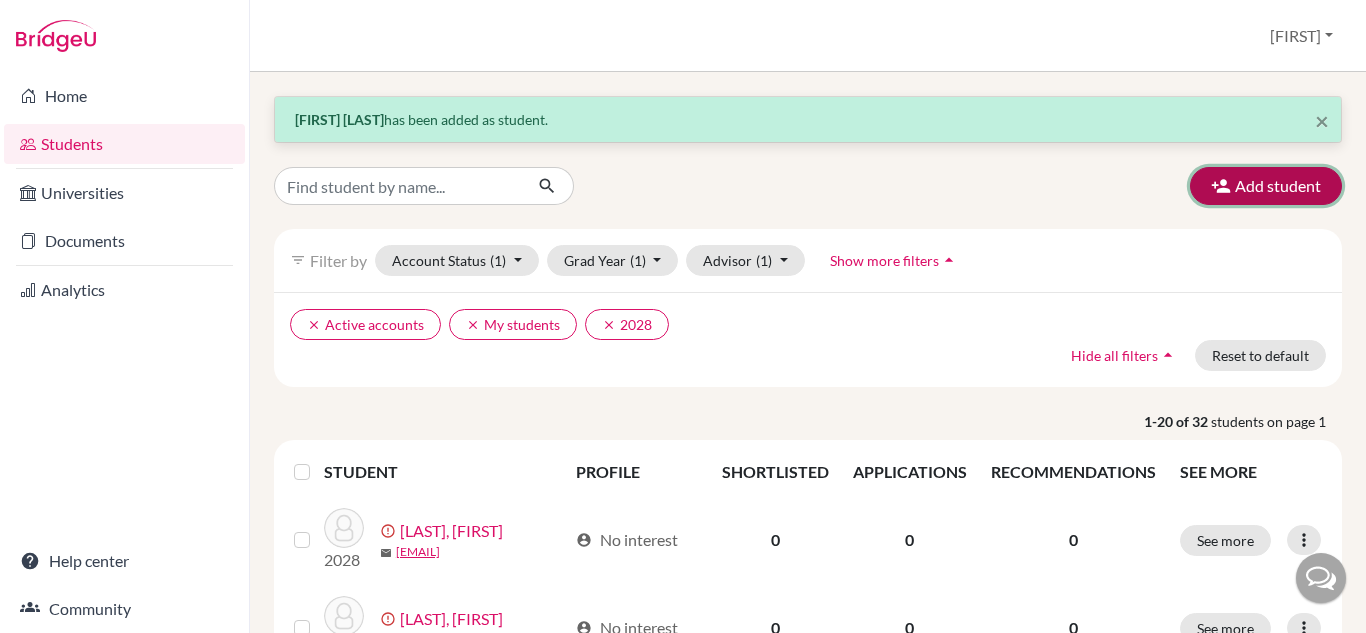 click on "Add student" at bounding box center (1266, 186) 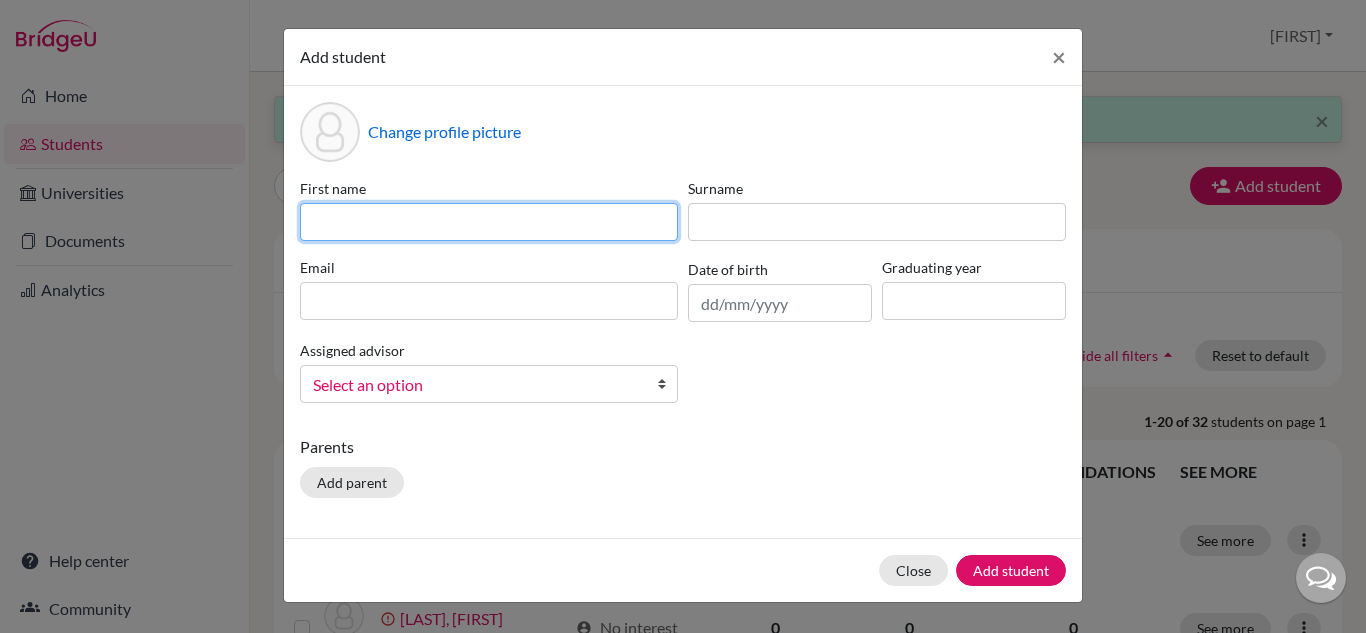 click at bounding box center [489, 222] 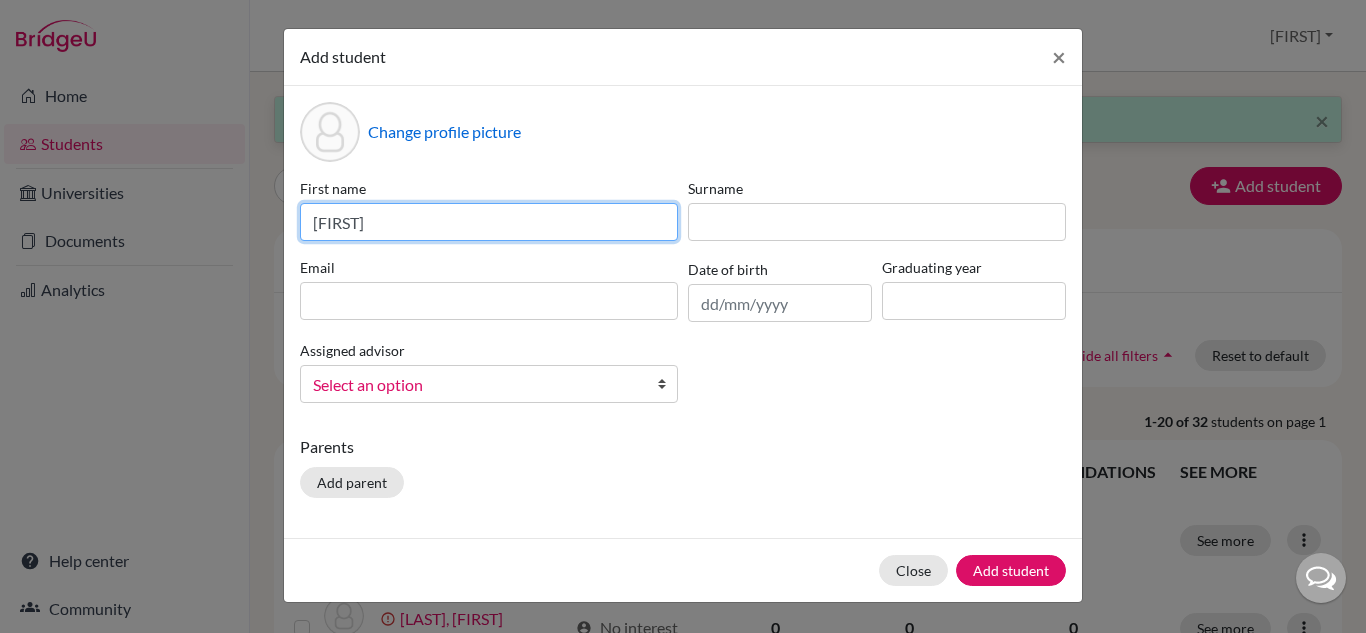 type on "Marcelo" 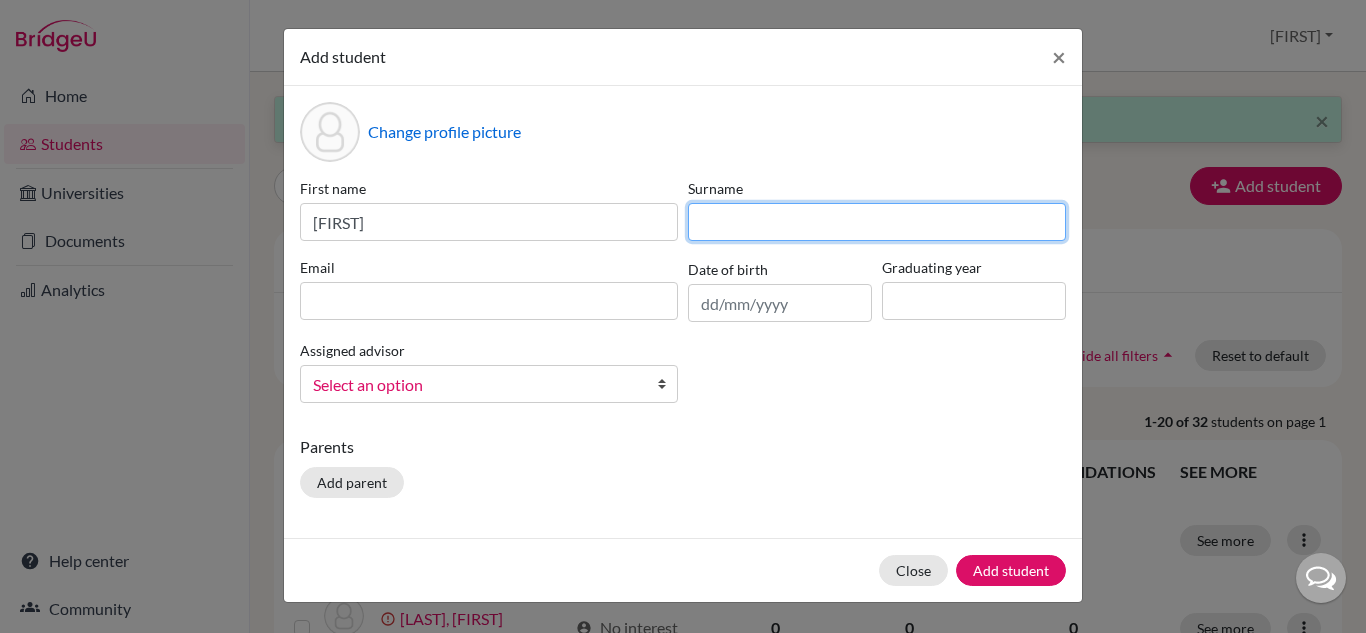 click at bounding box center [877, 222] 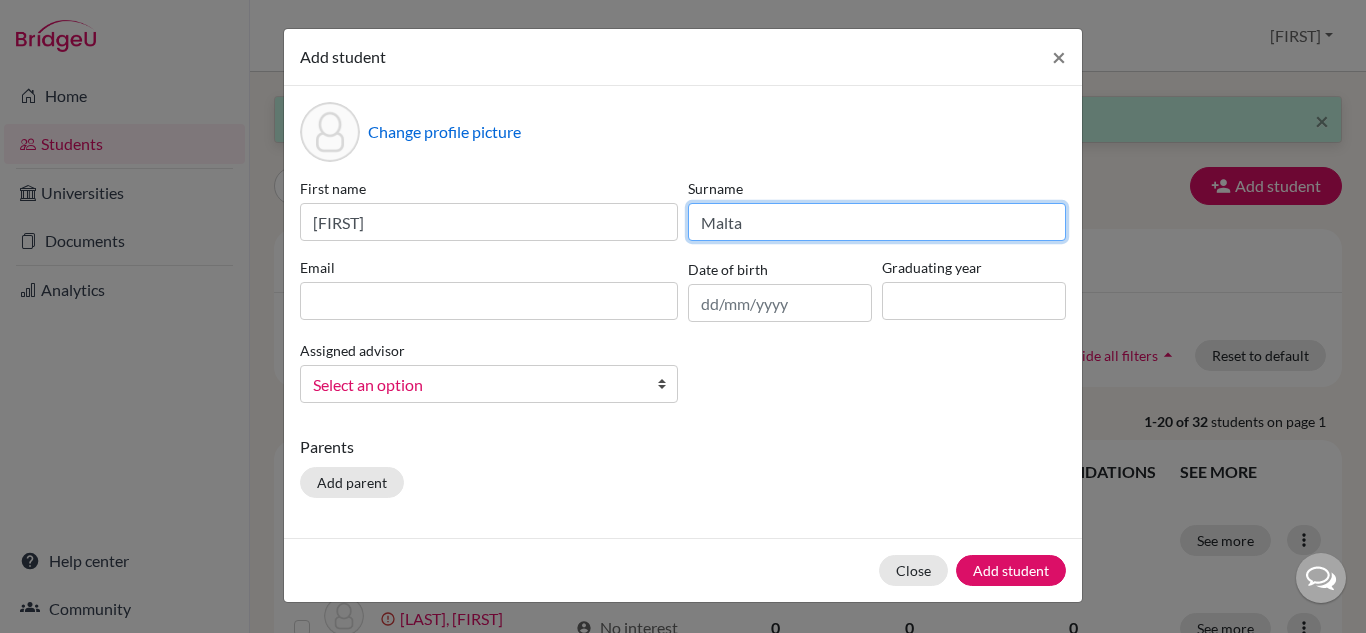 type on "Malta" 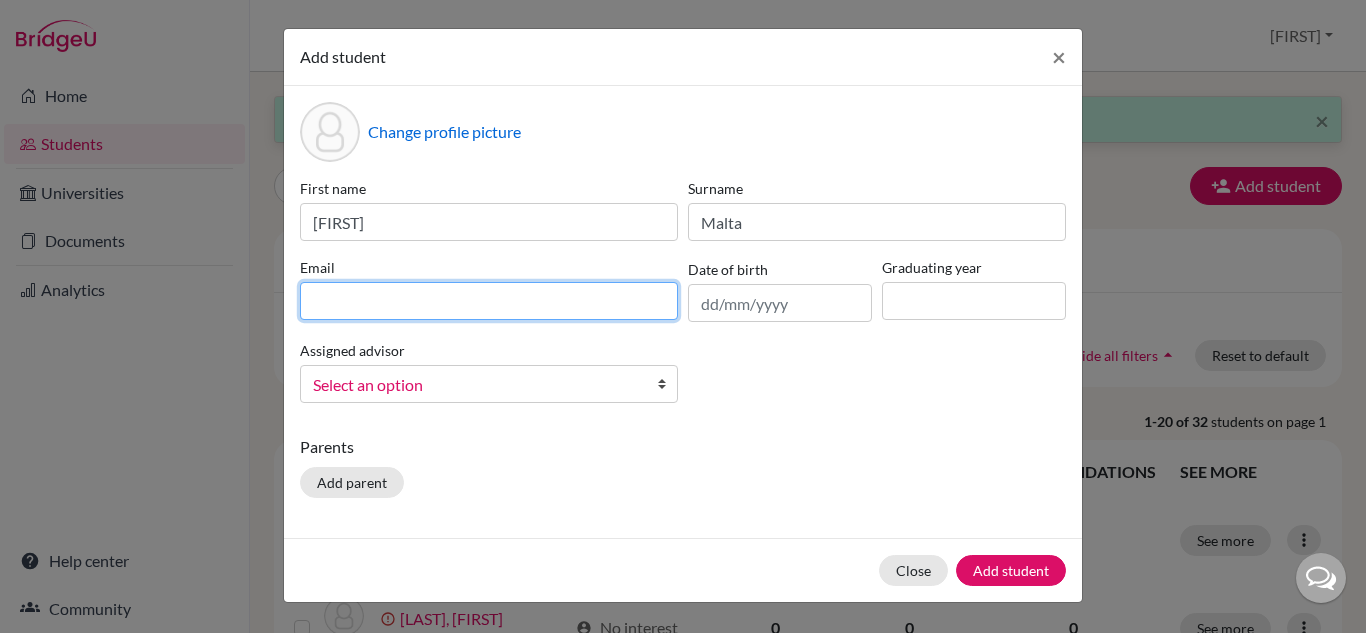 click at bounding box center [489, 301] 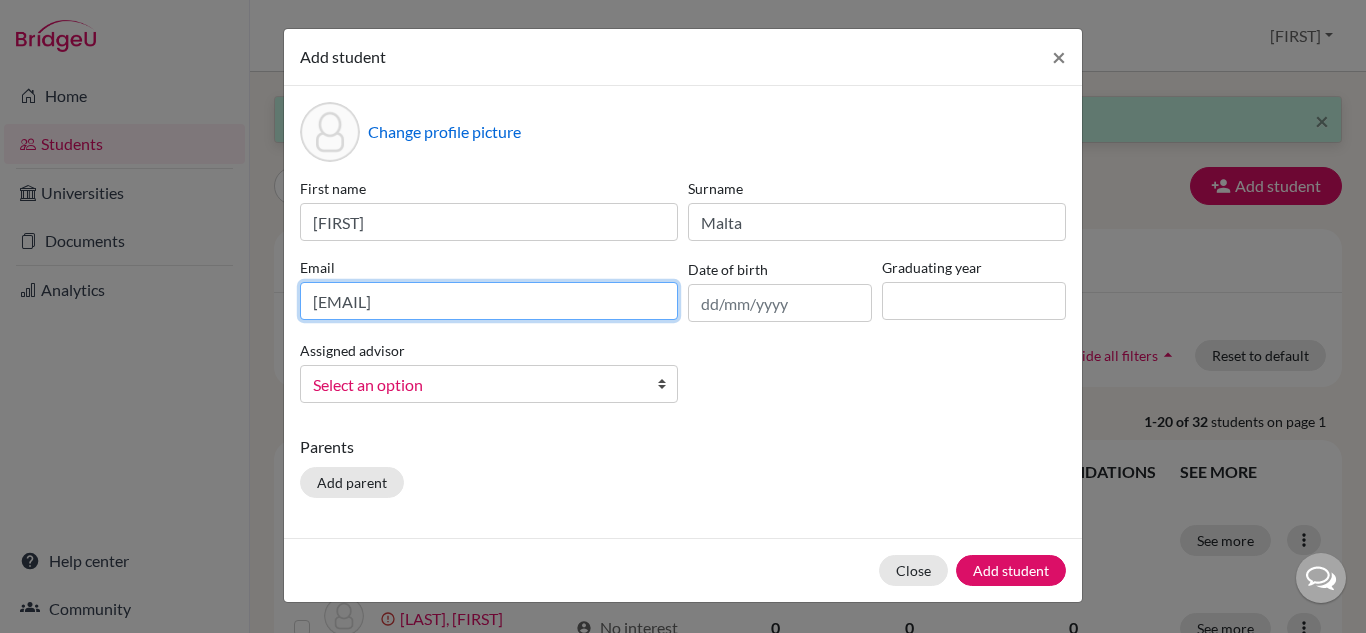 type on "2028marcelomalta@britishschool.g12.br" 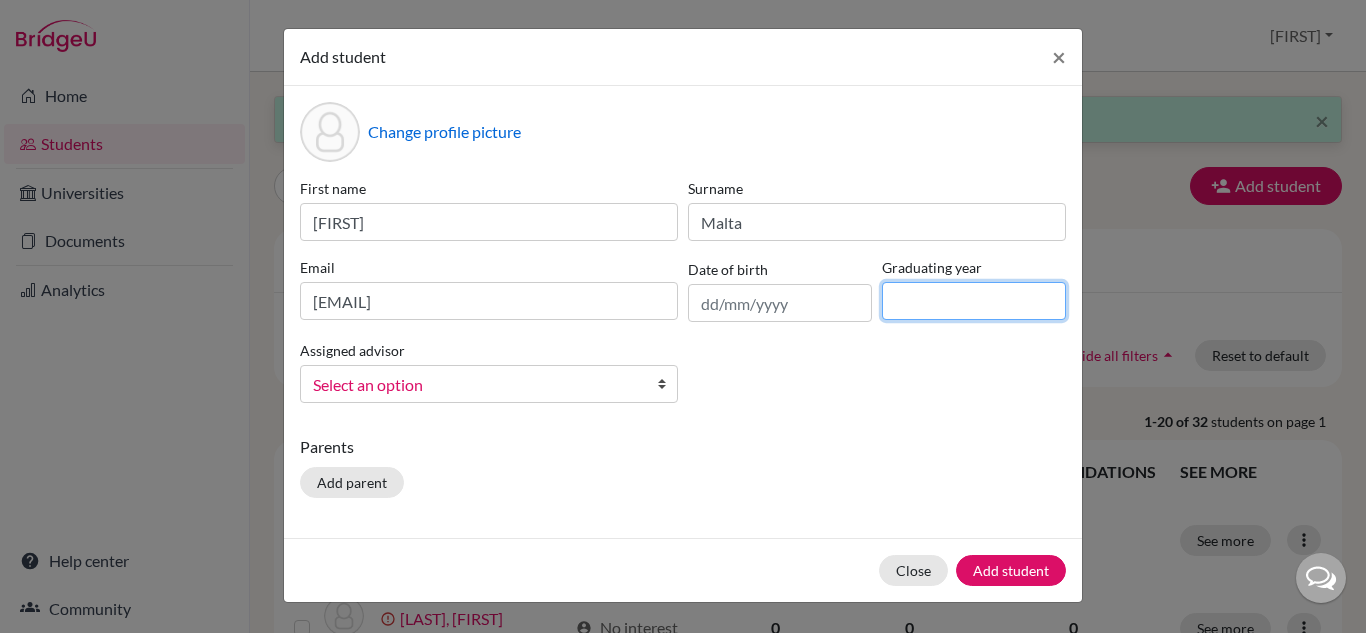 click at bounding box center (974, 301) 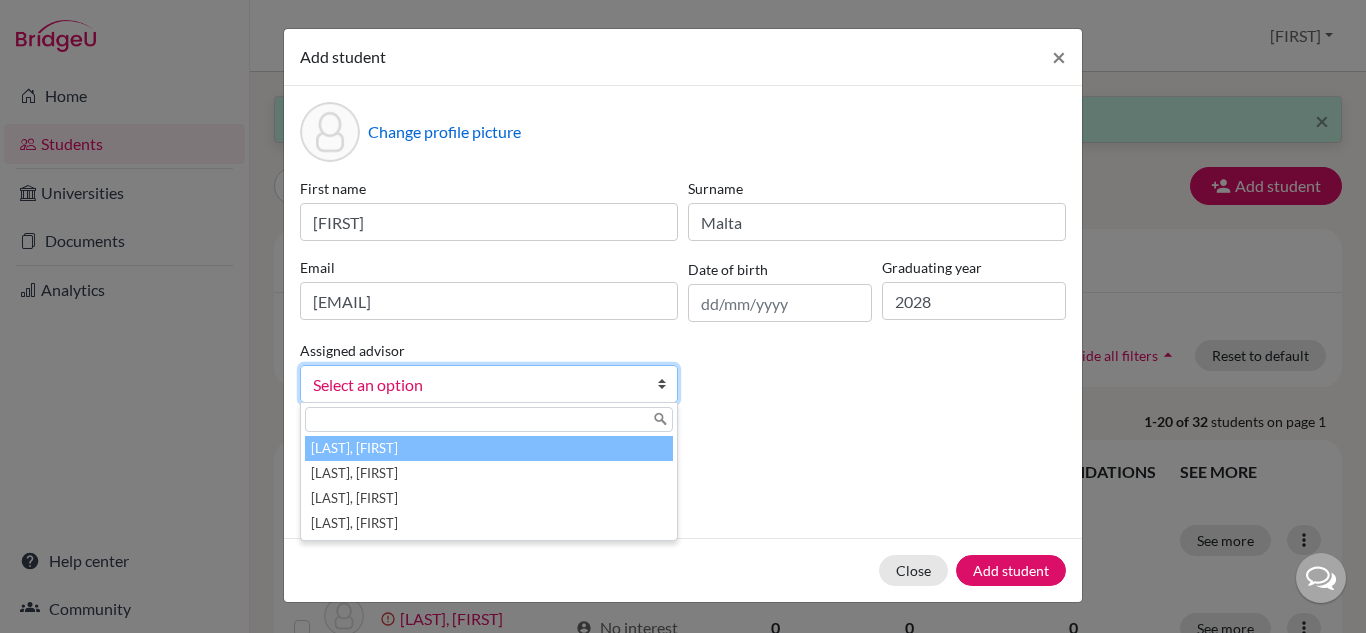 click on "Select an option" at bounding box center (476, 385) 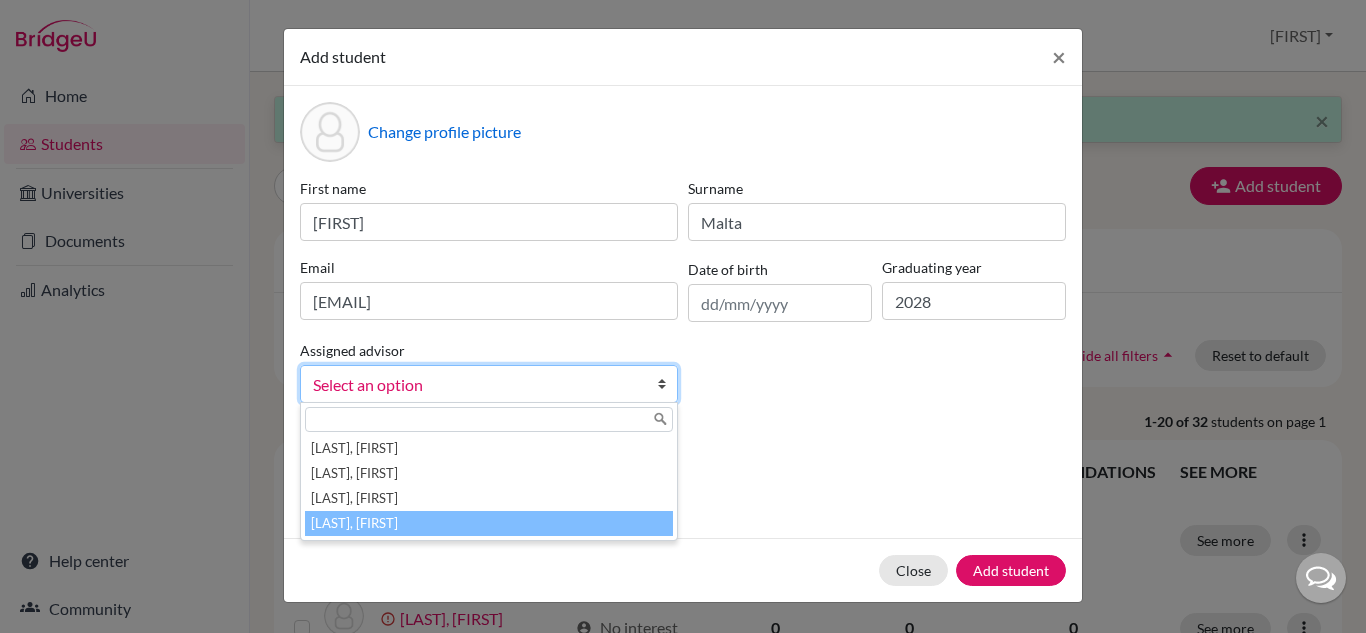 click on "Vaz, Susana" at bounding box center [489, 523] 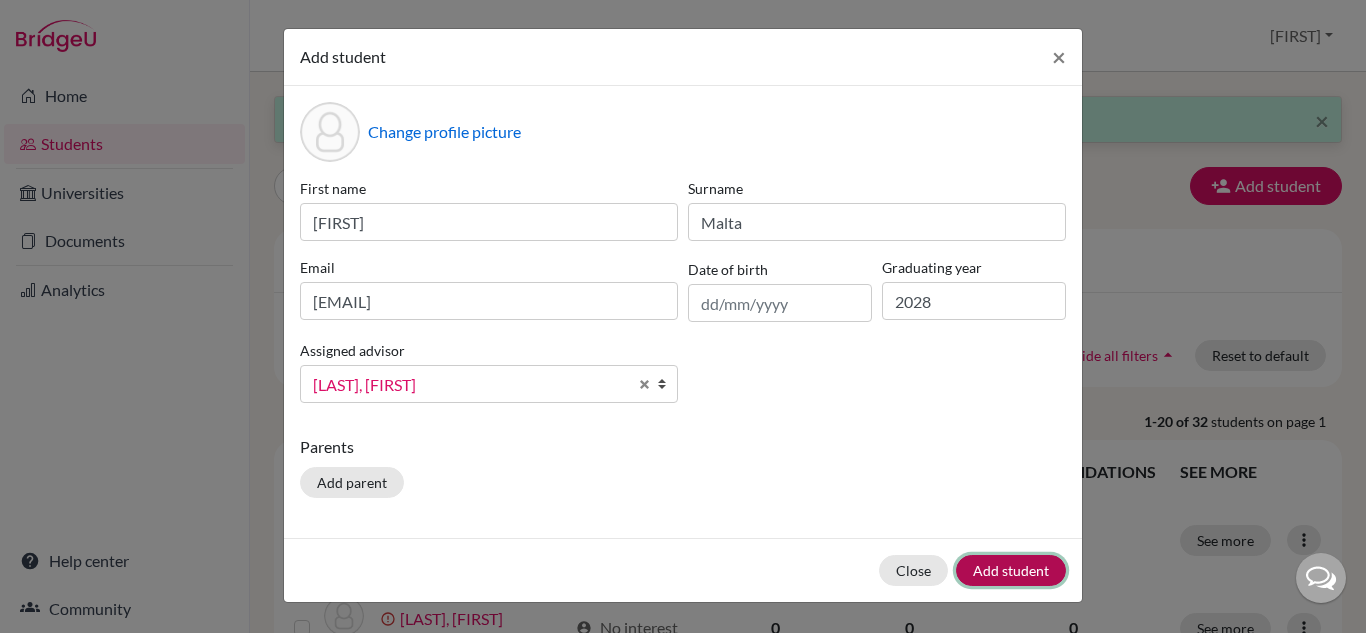 click on "Add student" at bounding box center [1011, 570] 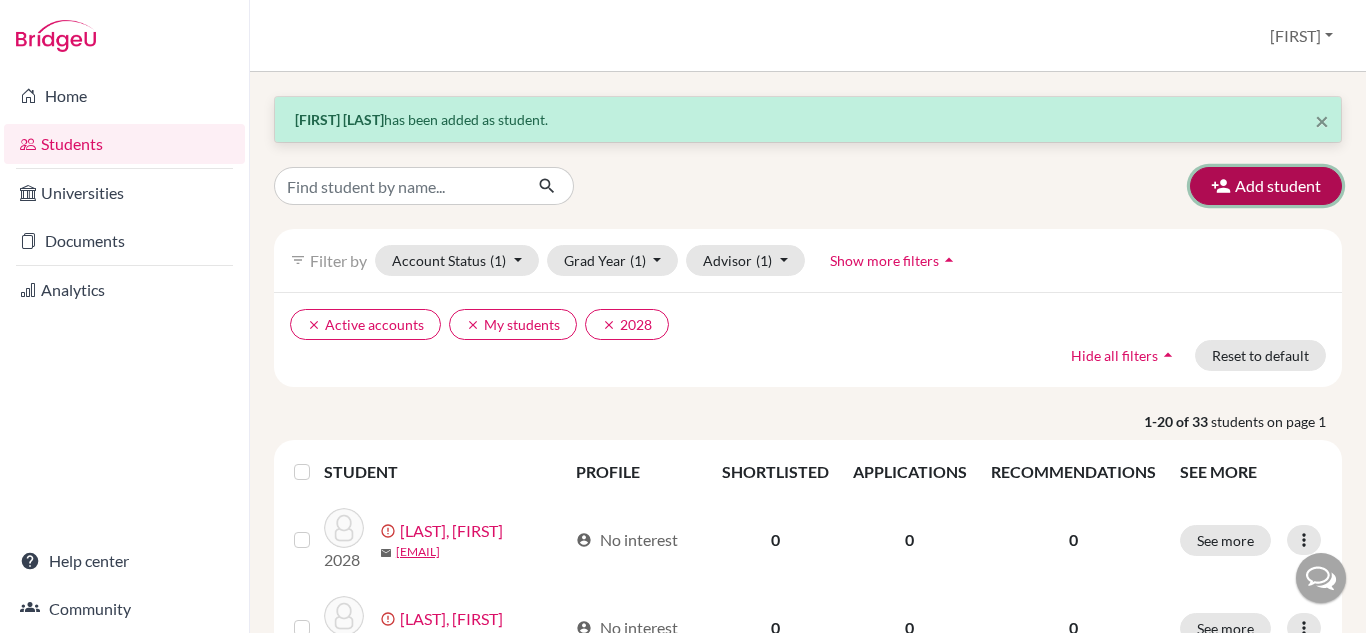 click on "Add student" at bounding box center [1266, 186] 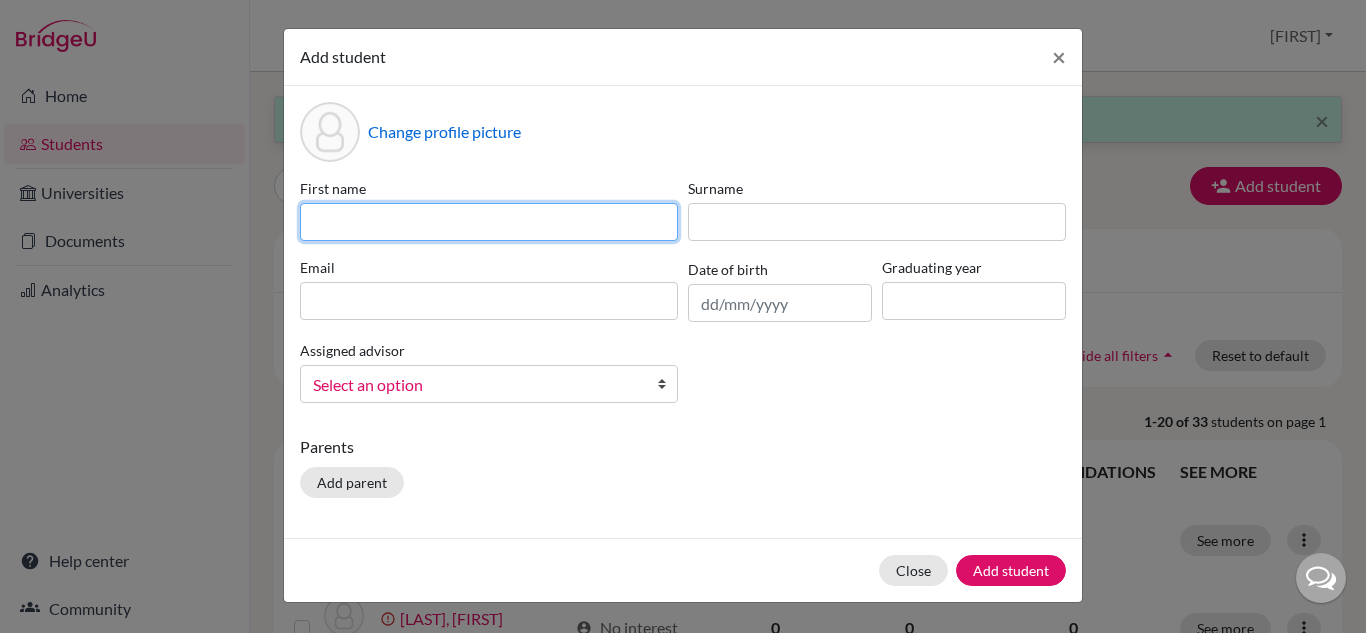 click at bounding box center (489, 222) 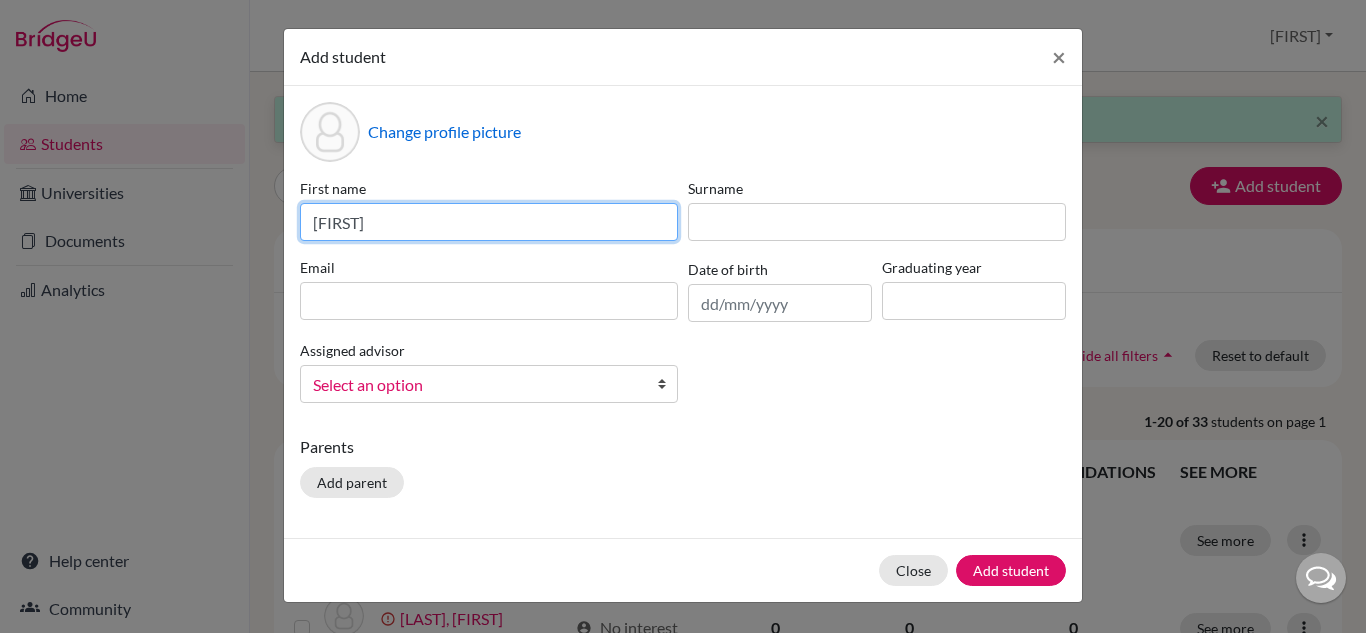 type on "Matheus" 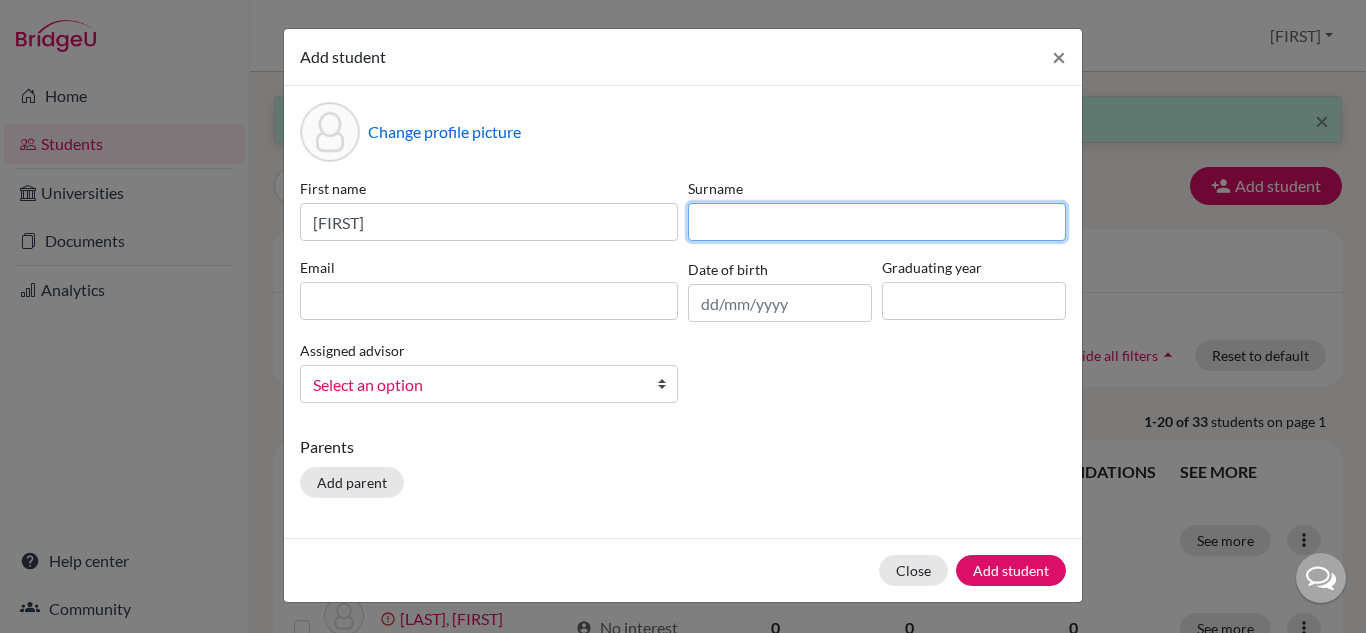 click at bounding box center [877, 222] 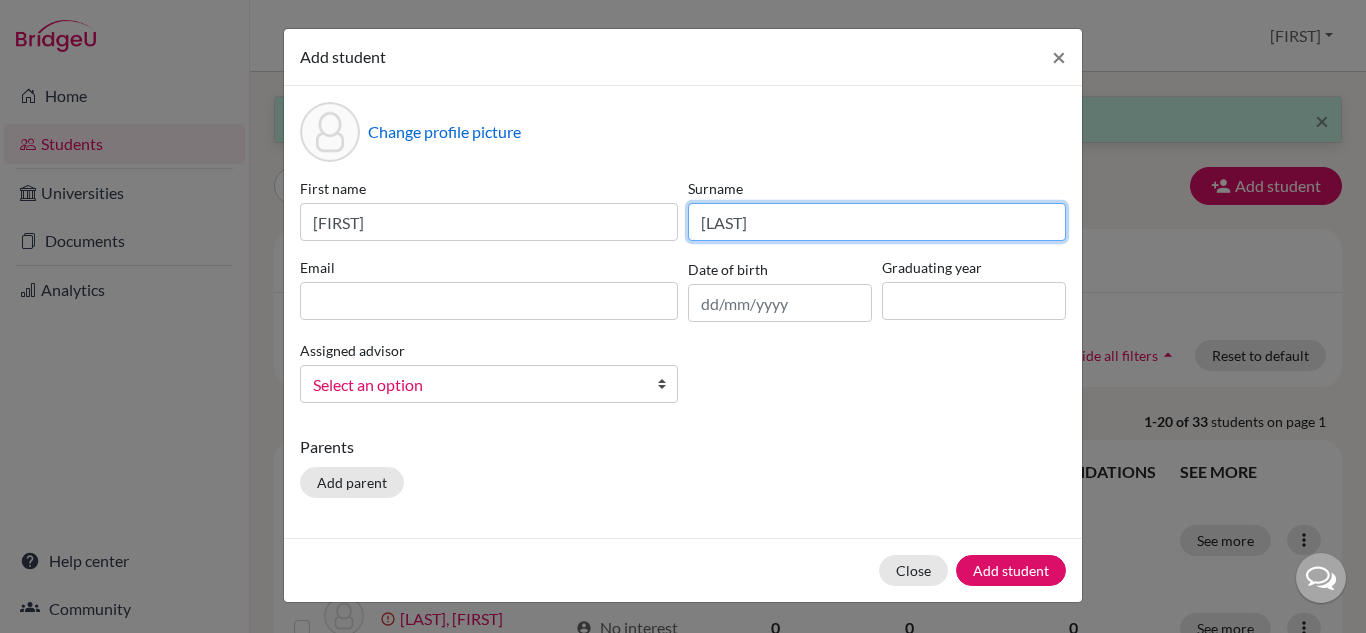 type on "Marques" 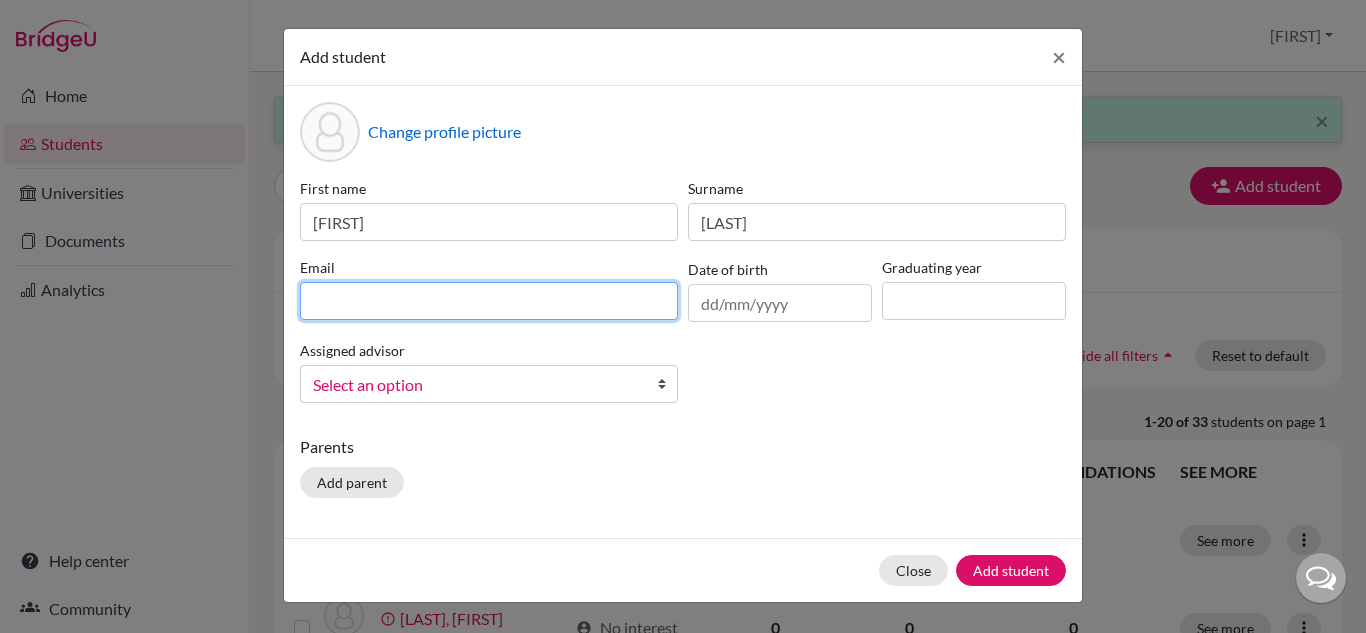 click at bounding box center [489, 301] 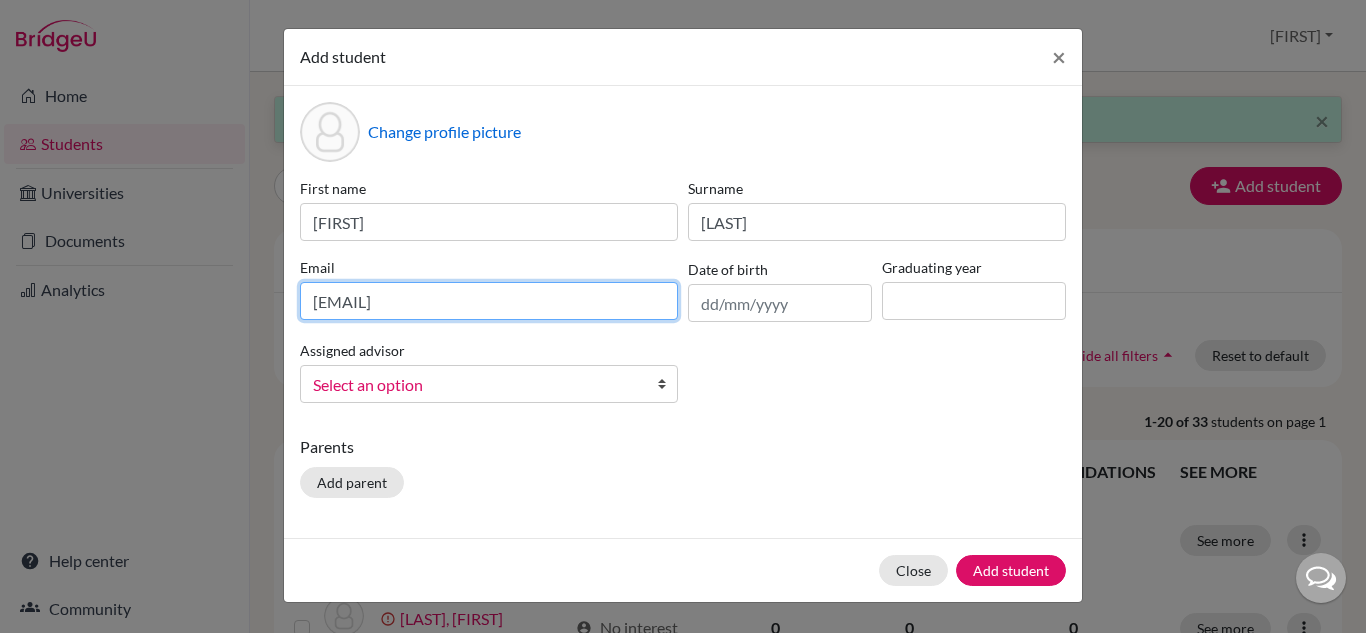 type on "2028matheusmarques@britishschool.g12.br" 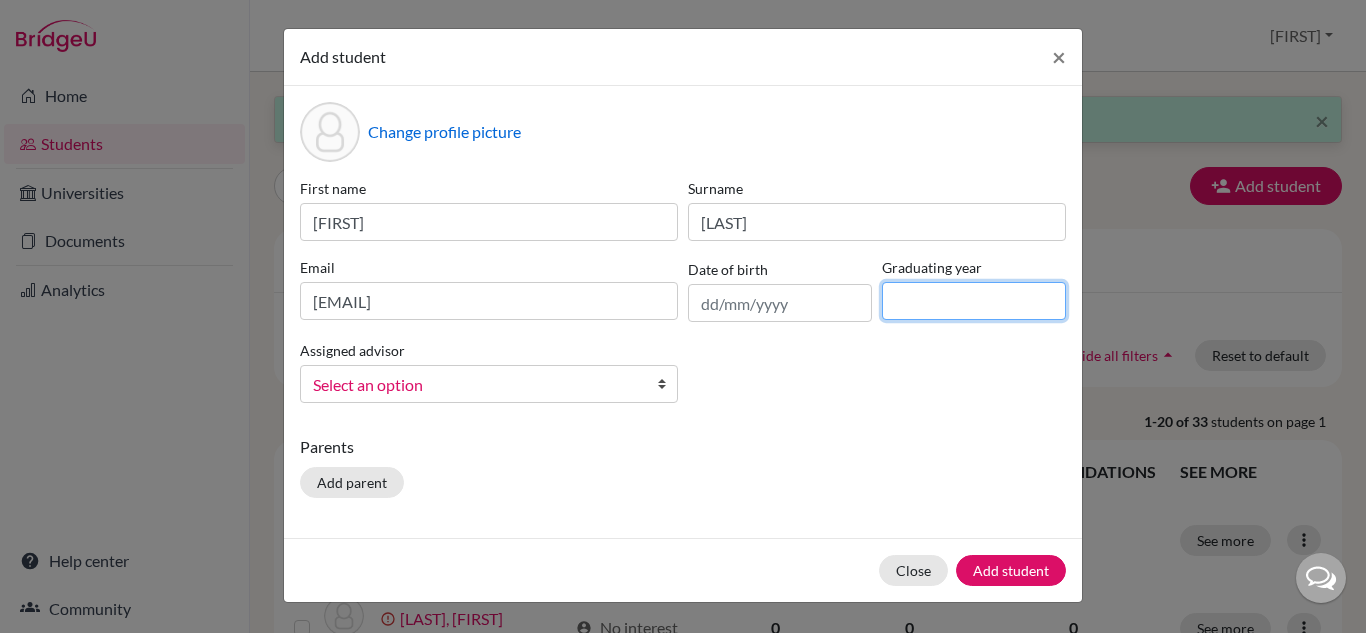 click at bounding box center [974, 301] 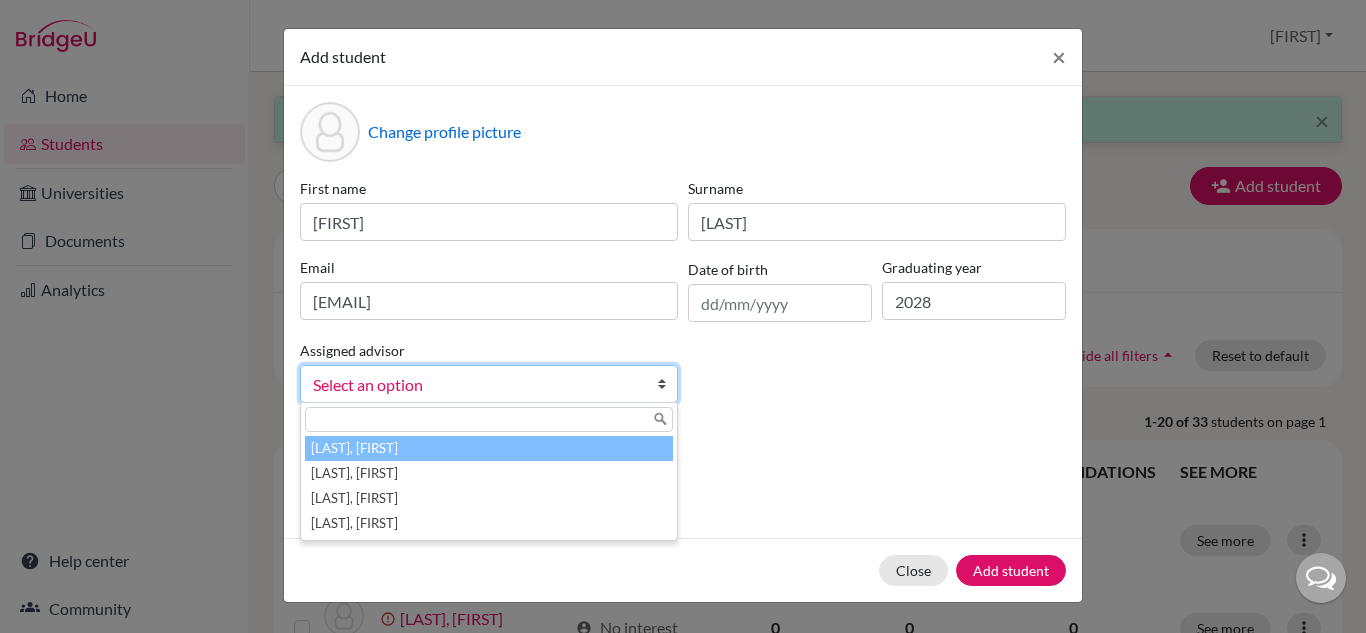 click on "Select an option" at bounding box center [476, 385] 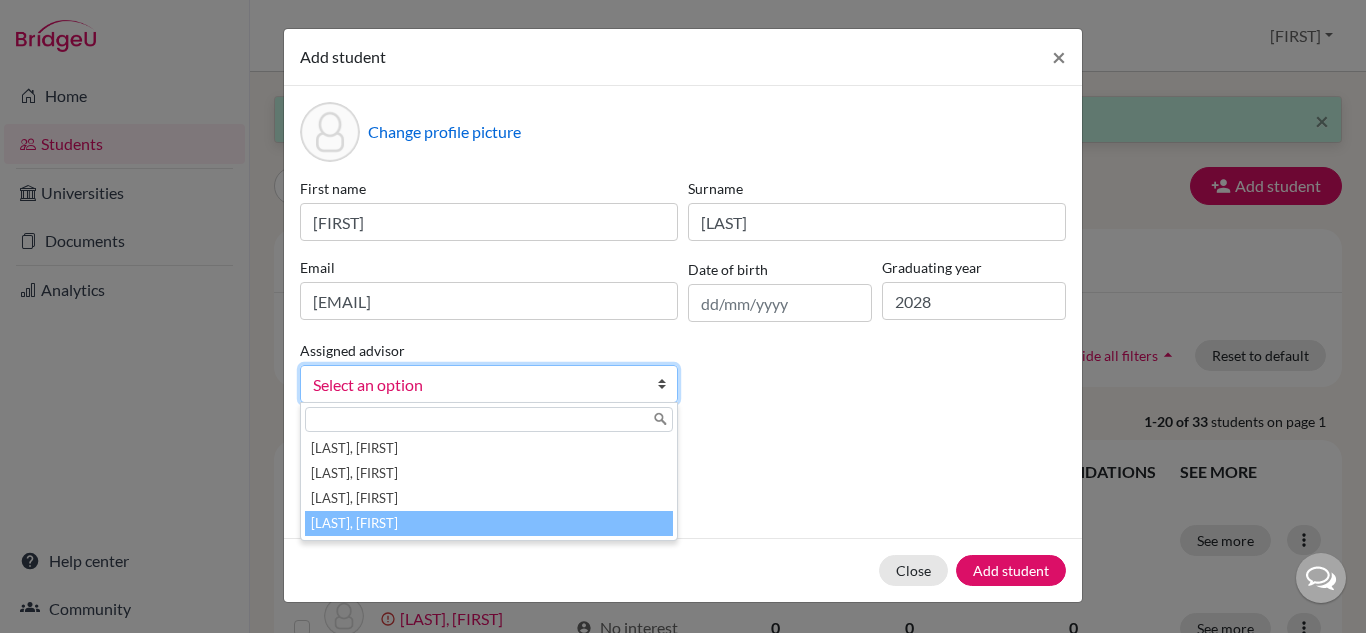 click on "Vaz, Susana" at bounding box center (489, 523) 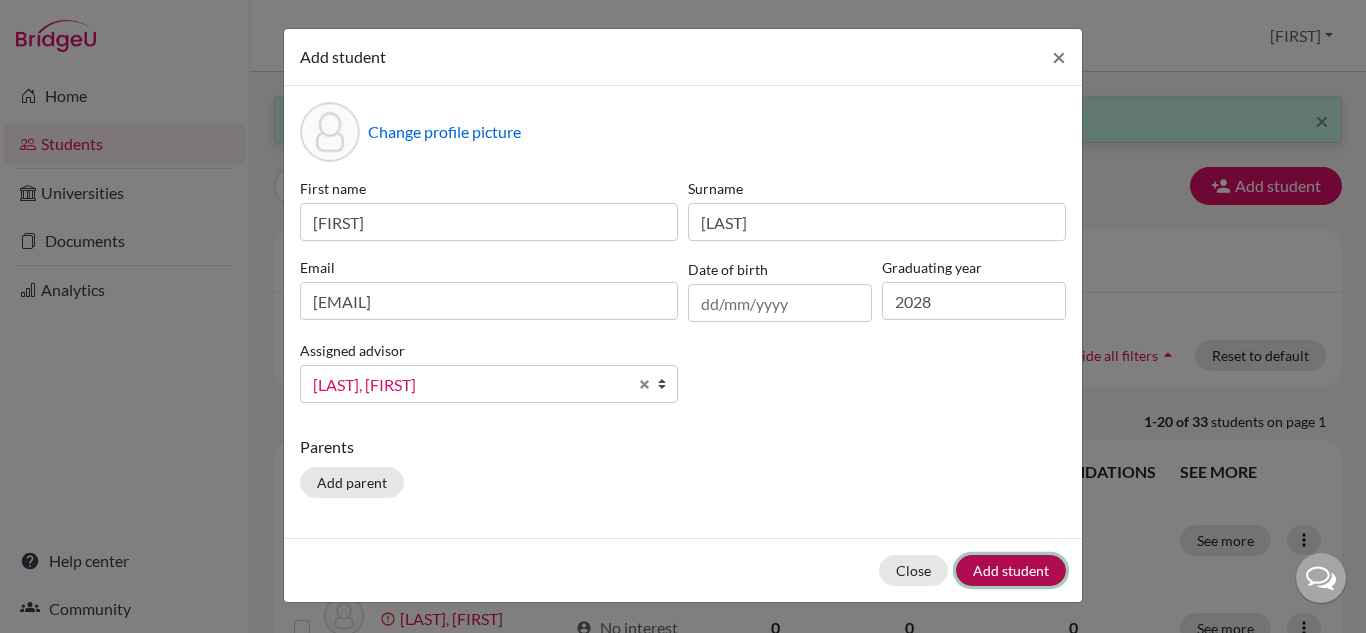 click on "Add student" at bounding box center [1011, 570] 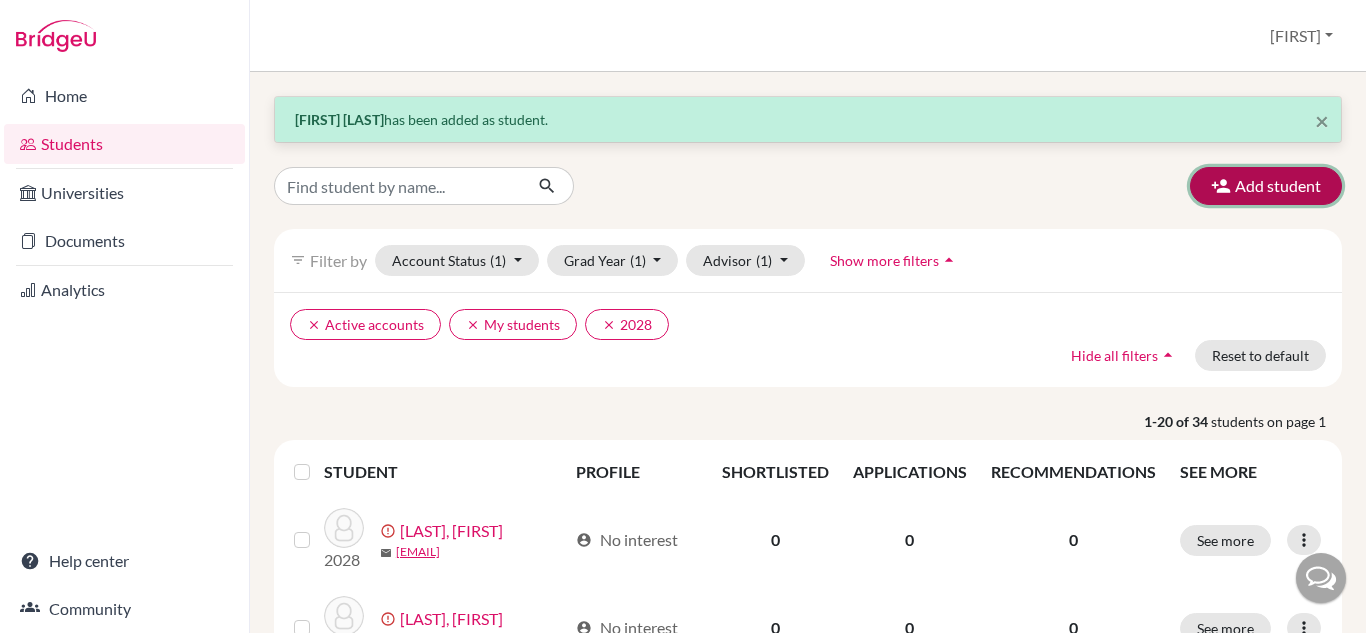 click on "Add student" at bounding box center [1266, 186] 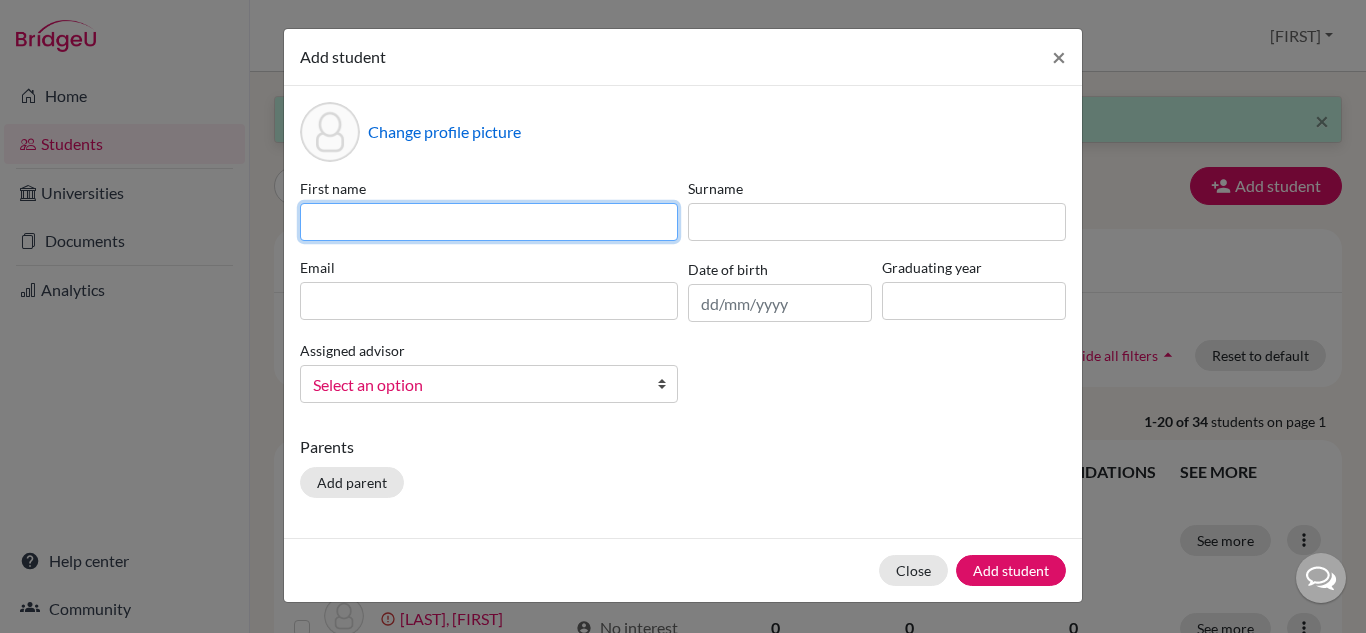 click at bounding box center (489, 222) 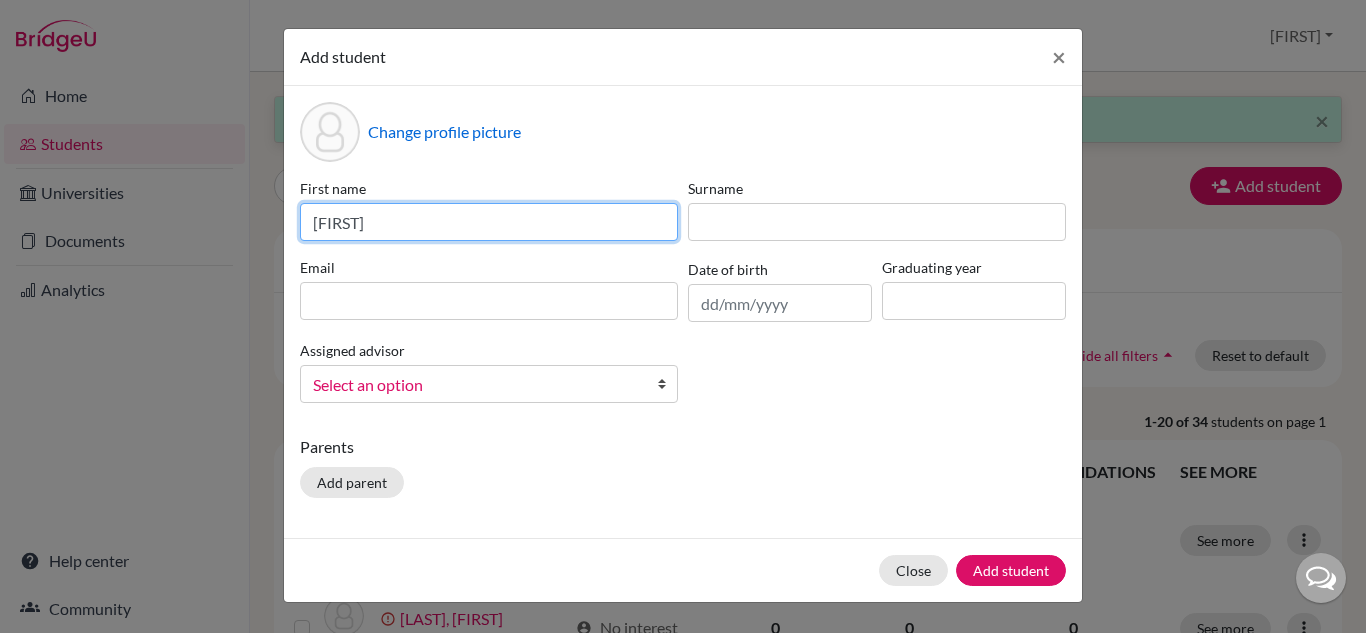type on "Rita" 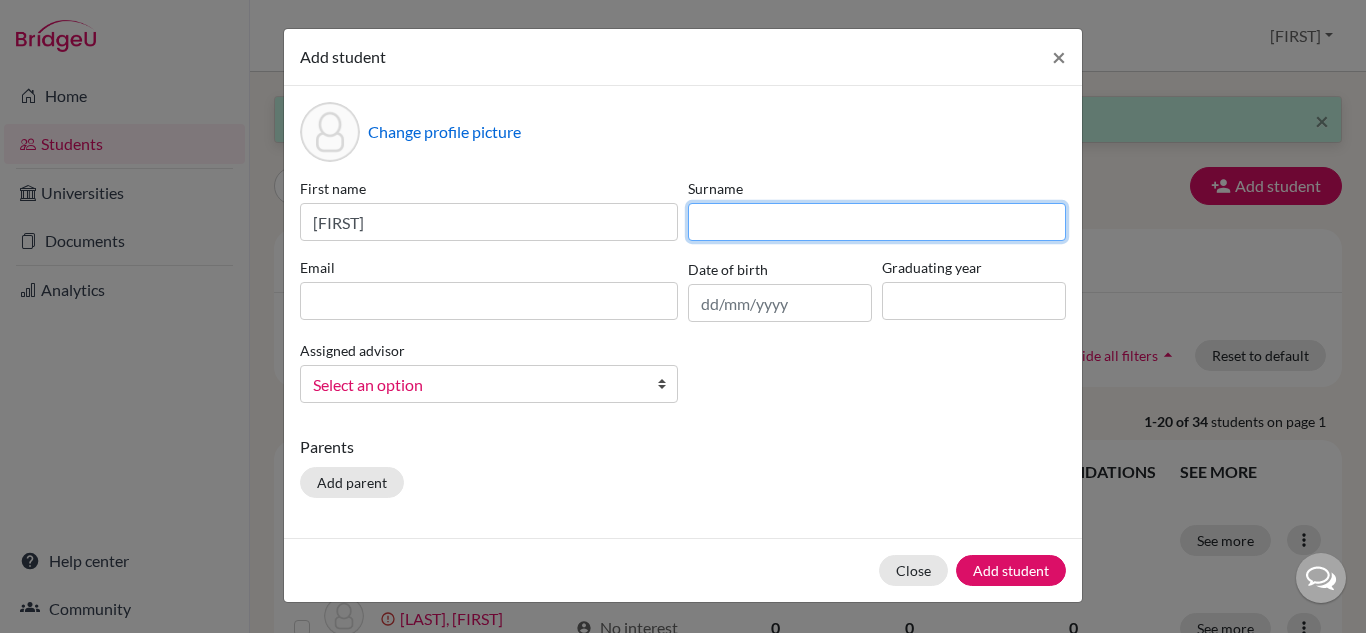 click at bounding box center (877, 222) 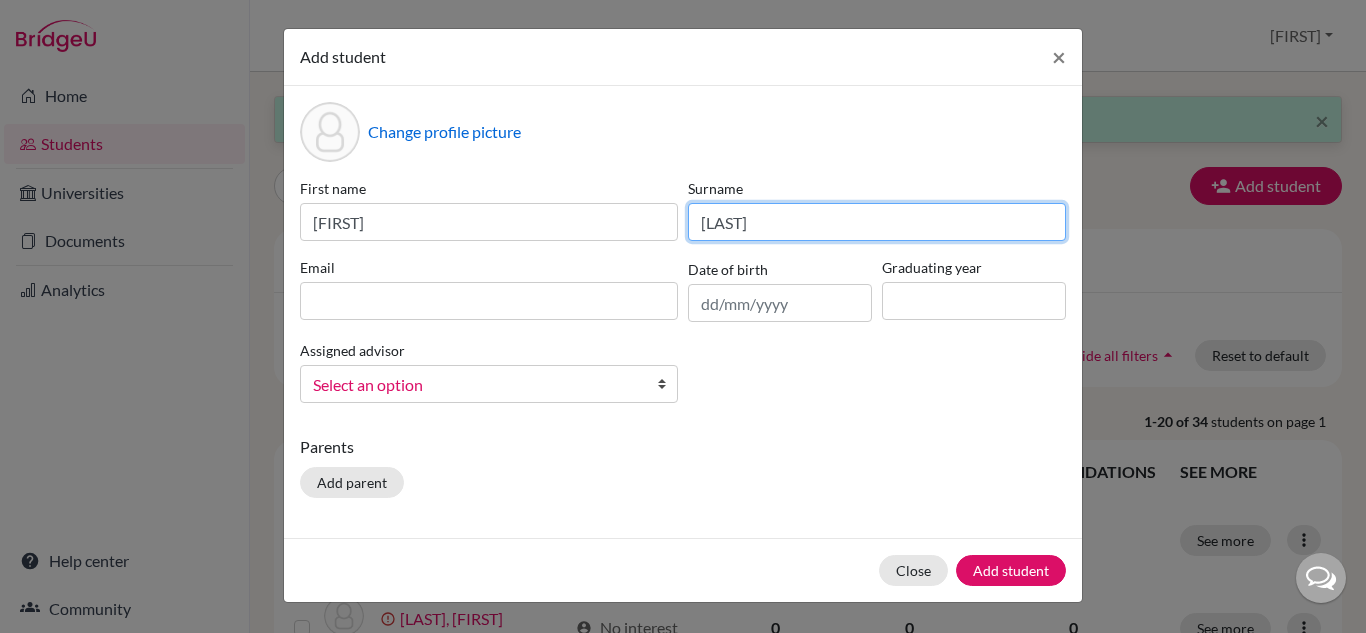 type on "Marreiros" 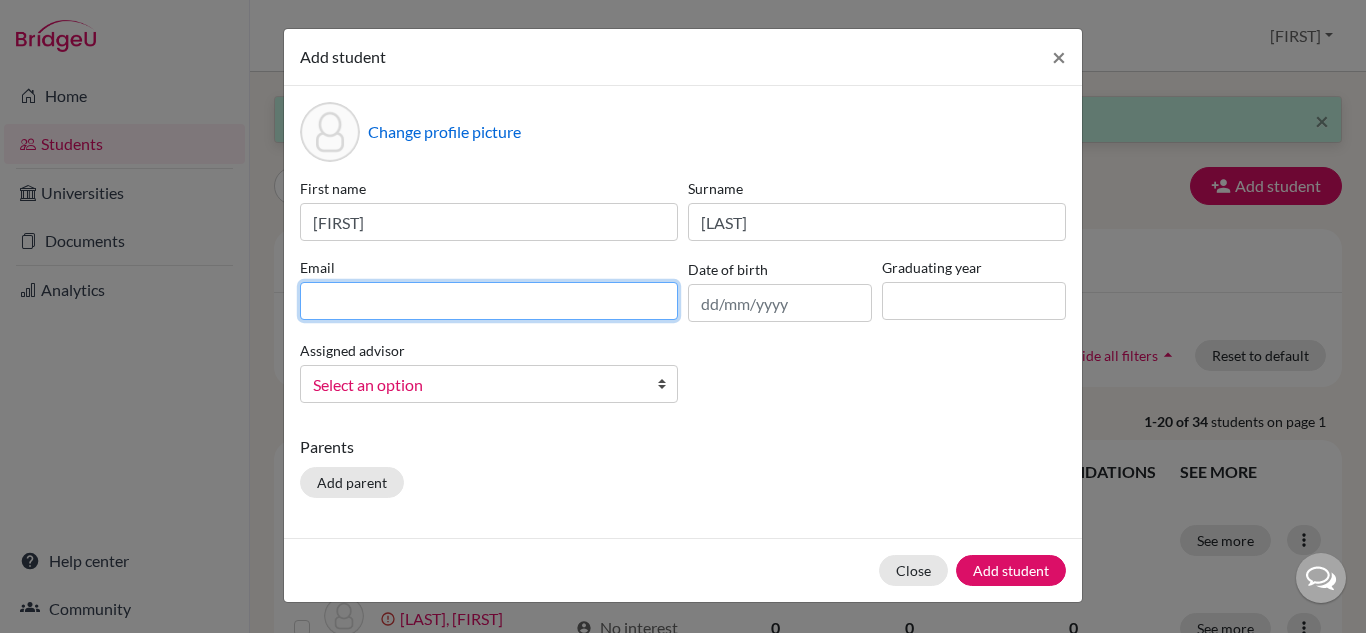 click at bounding box center [489, 301] 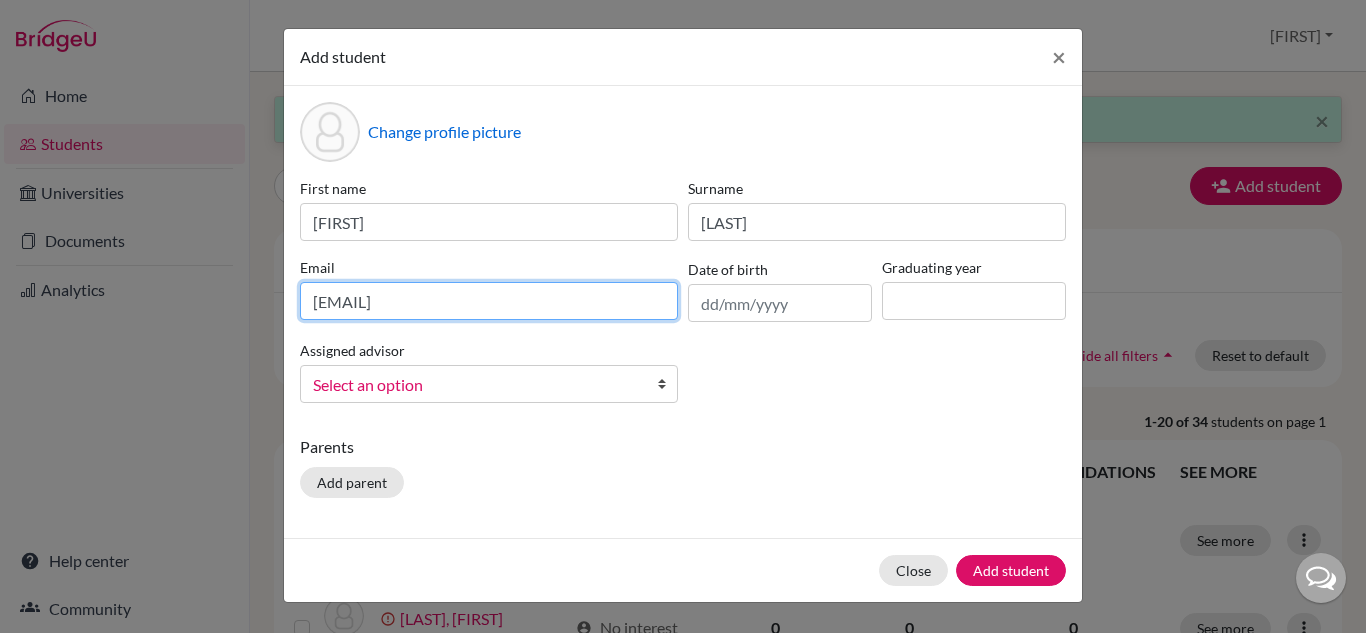 type on "2028ritamarreiros@britishschool.g12.br" 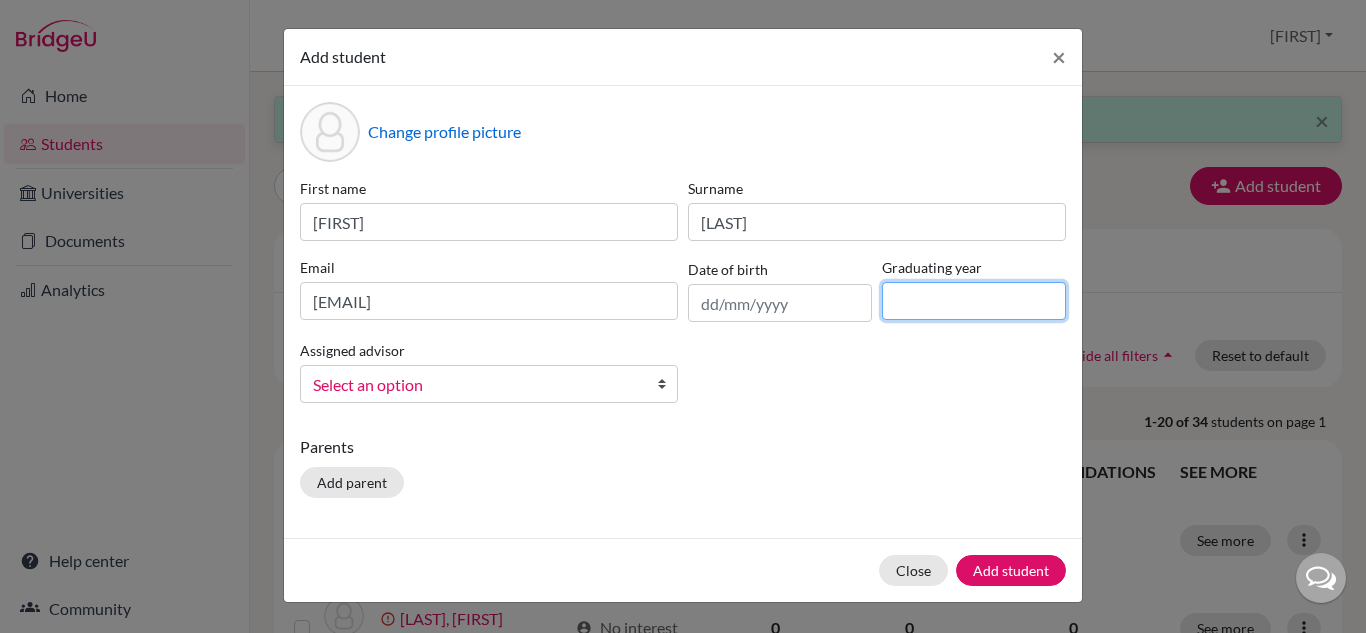 click at bounding box center (974, 301) 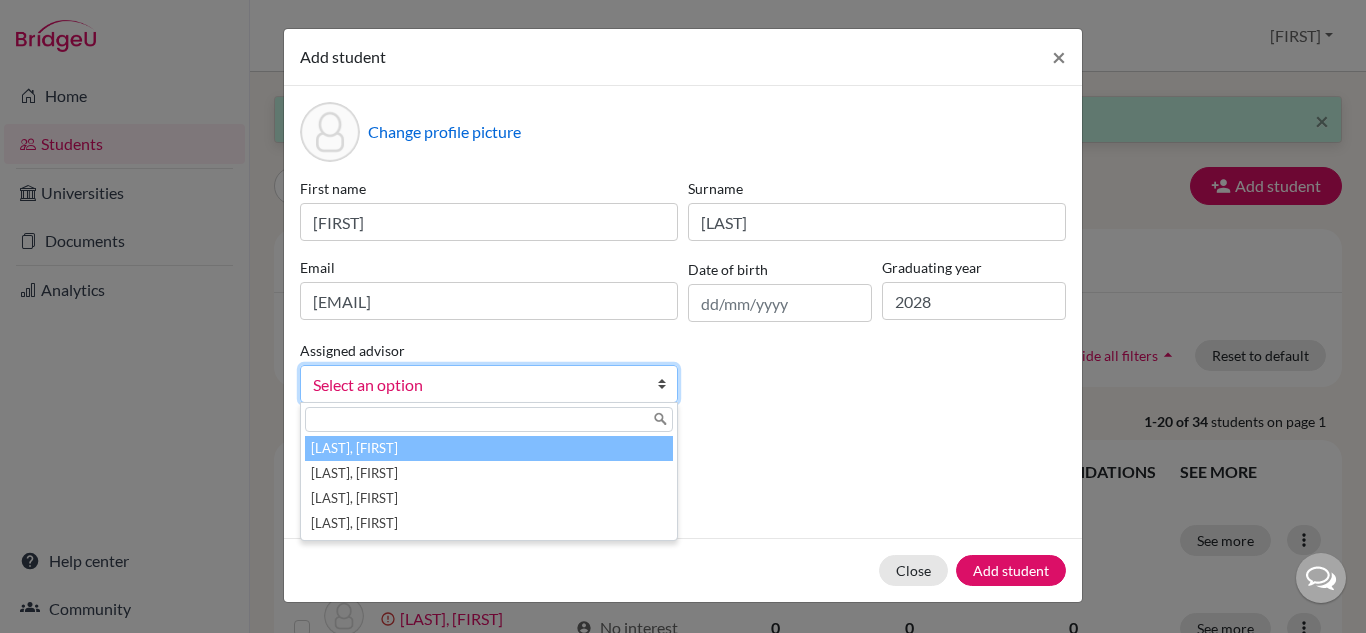 click on "Select an option" at bounding box center [476, 385] 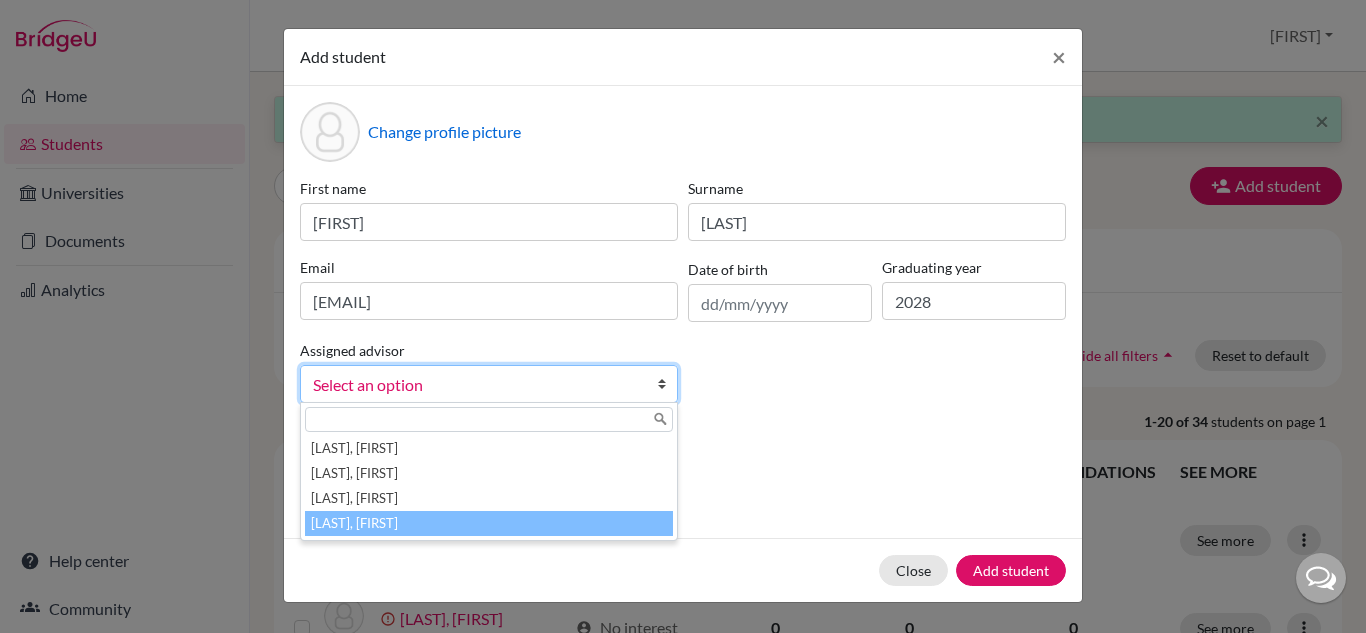 click on "Vaz, Susana" at bounding box center [489, 523] 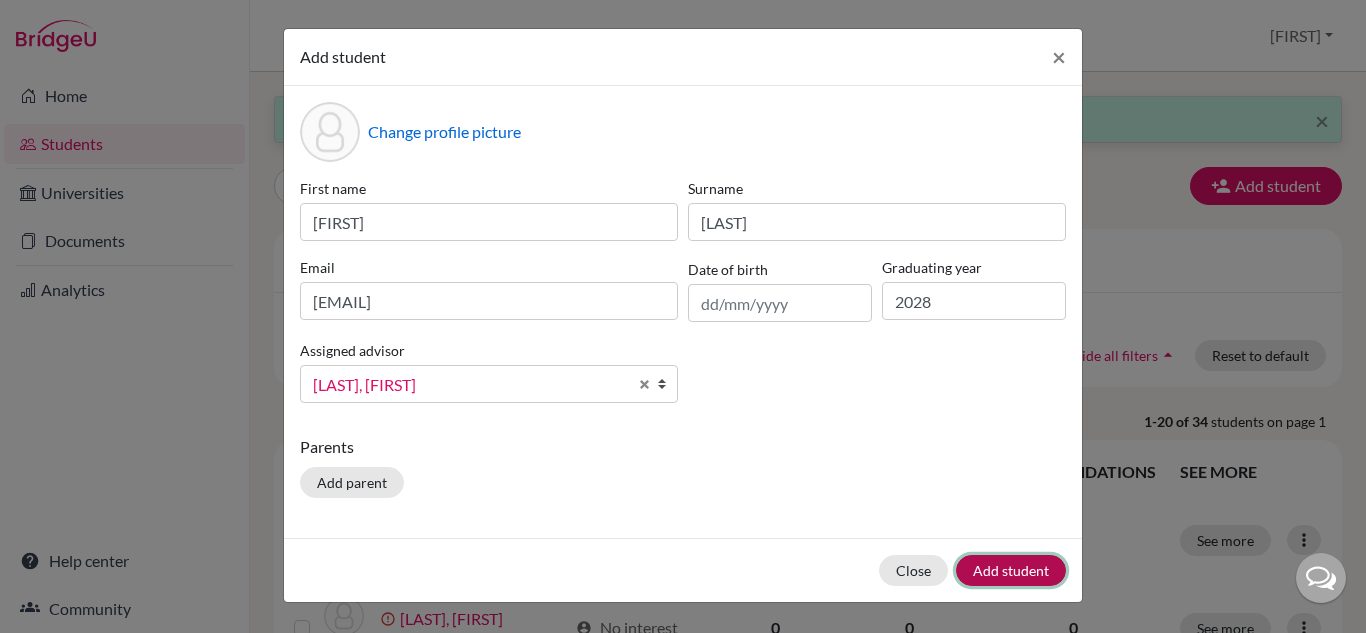 click on "Add student" at bounding box center [1011, 570] 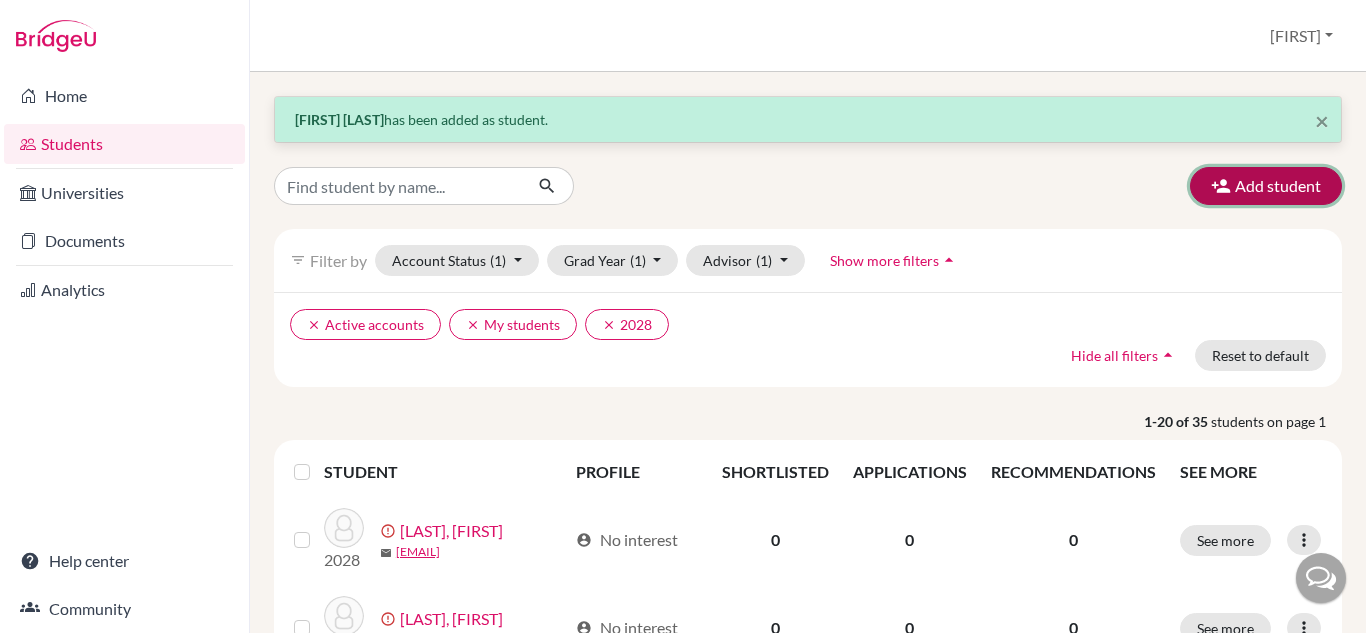 click on "Add student" at bounding box center [1266, 186] 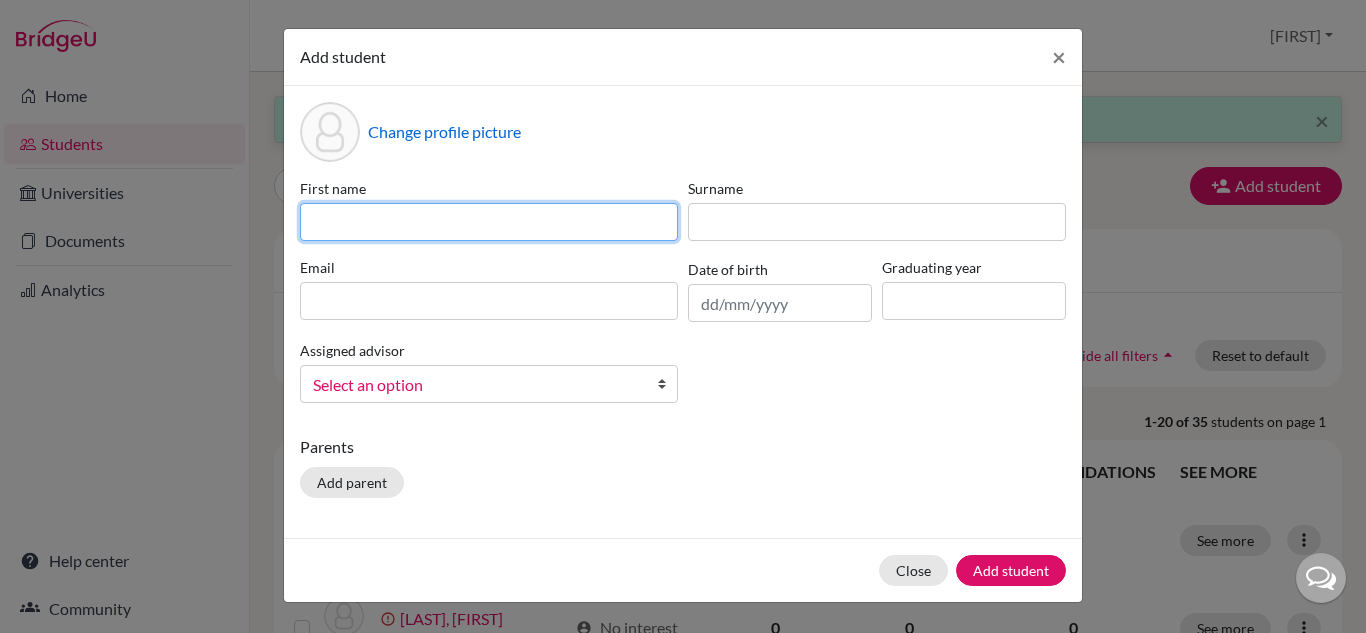 click at bounding box center [489, 222] 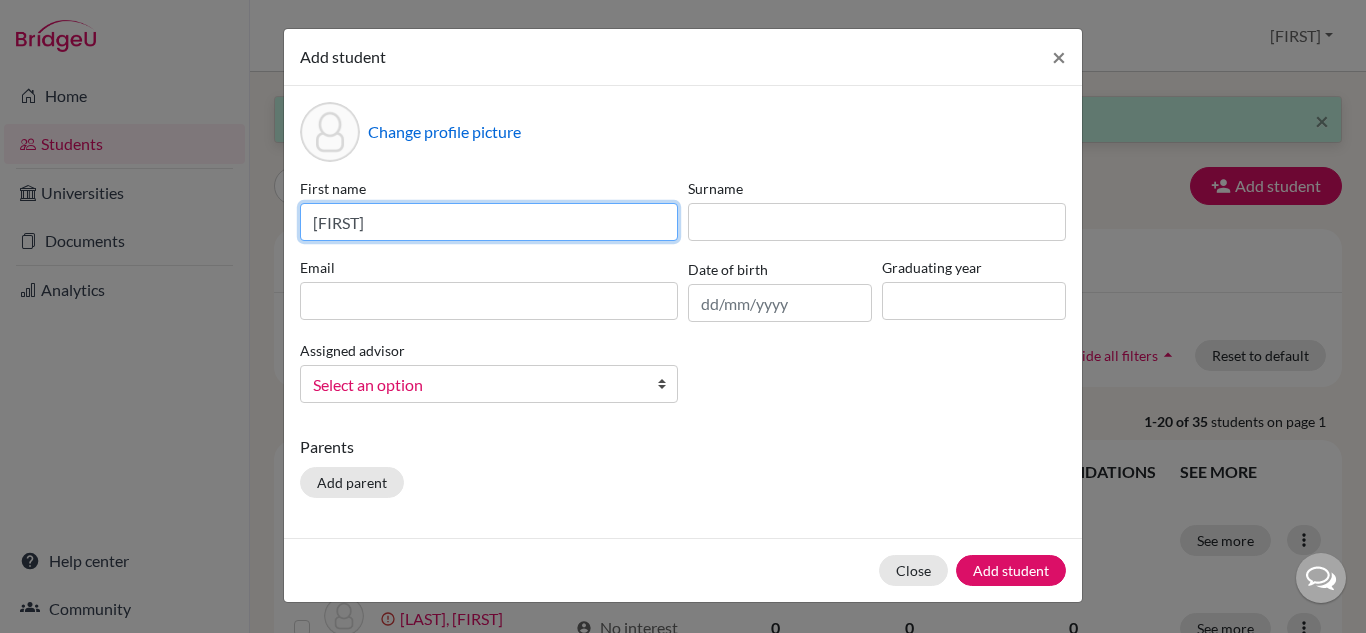 type on "Theo" 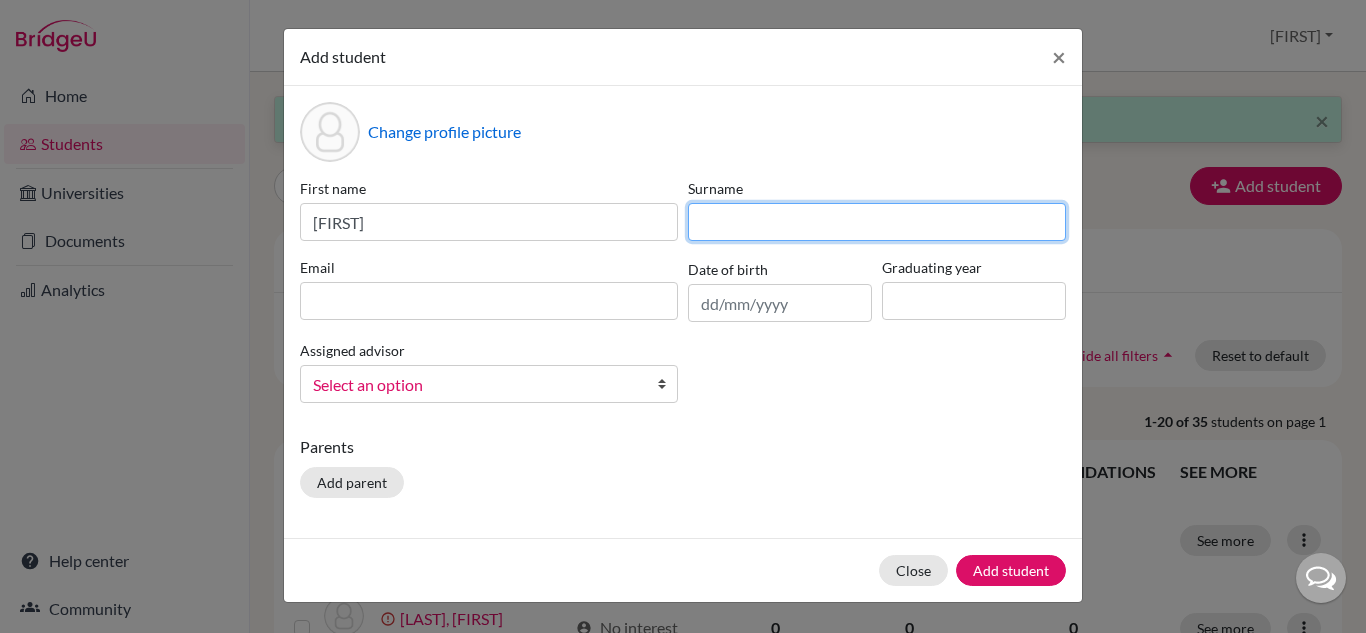 click at bounding box center [877, 222] 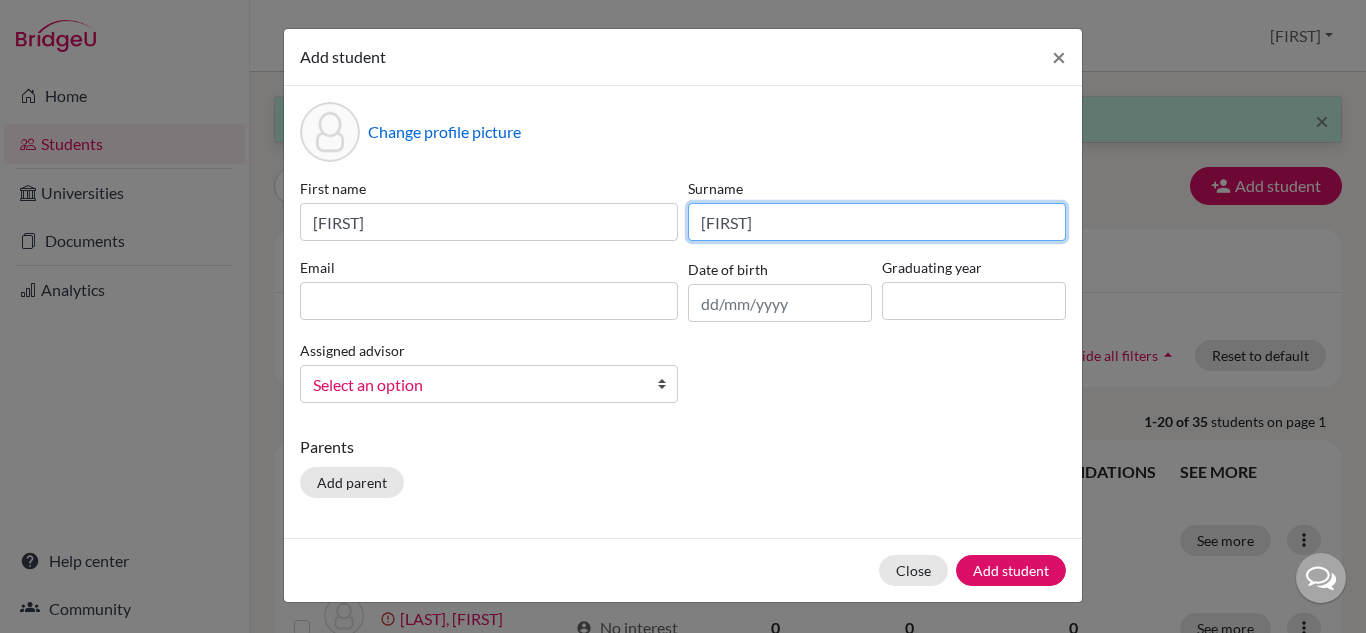 type on "Milhomen" 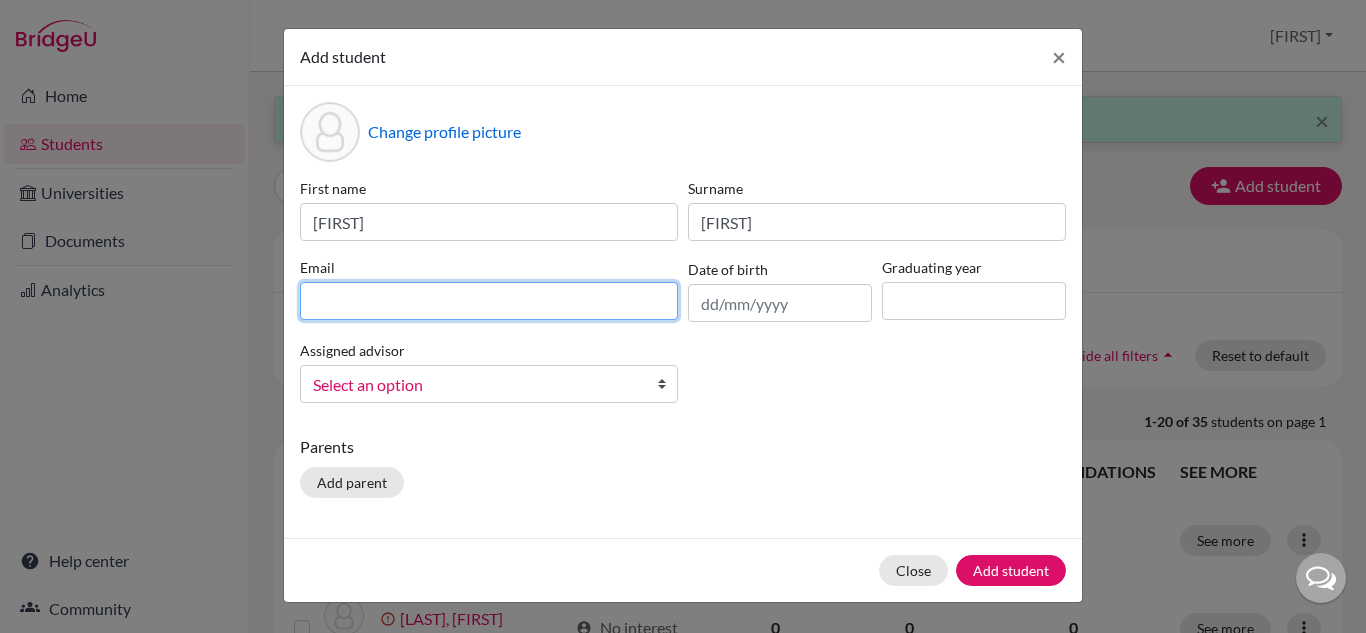 click at bounding box center [489, 301] 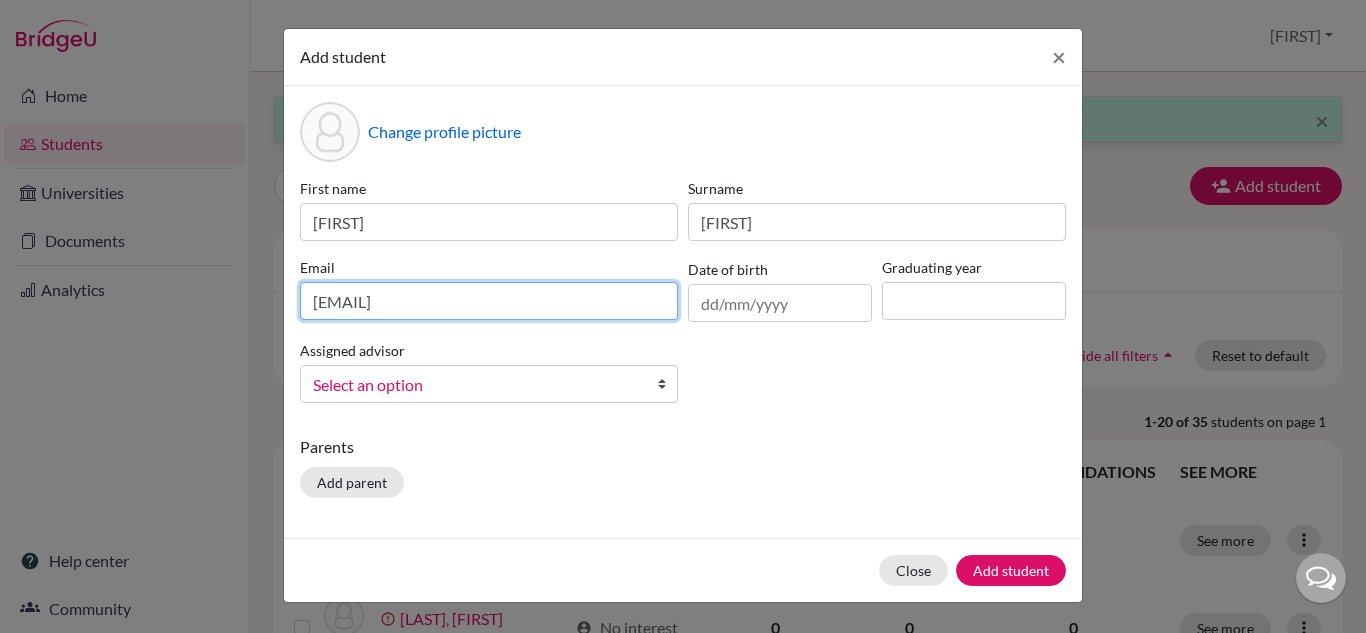 type on "2028theomilhomem@britishschool.g12.br" 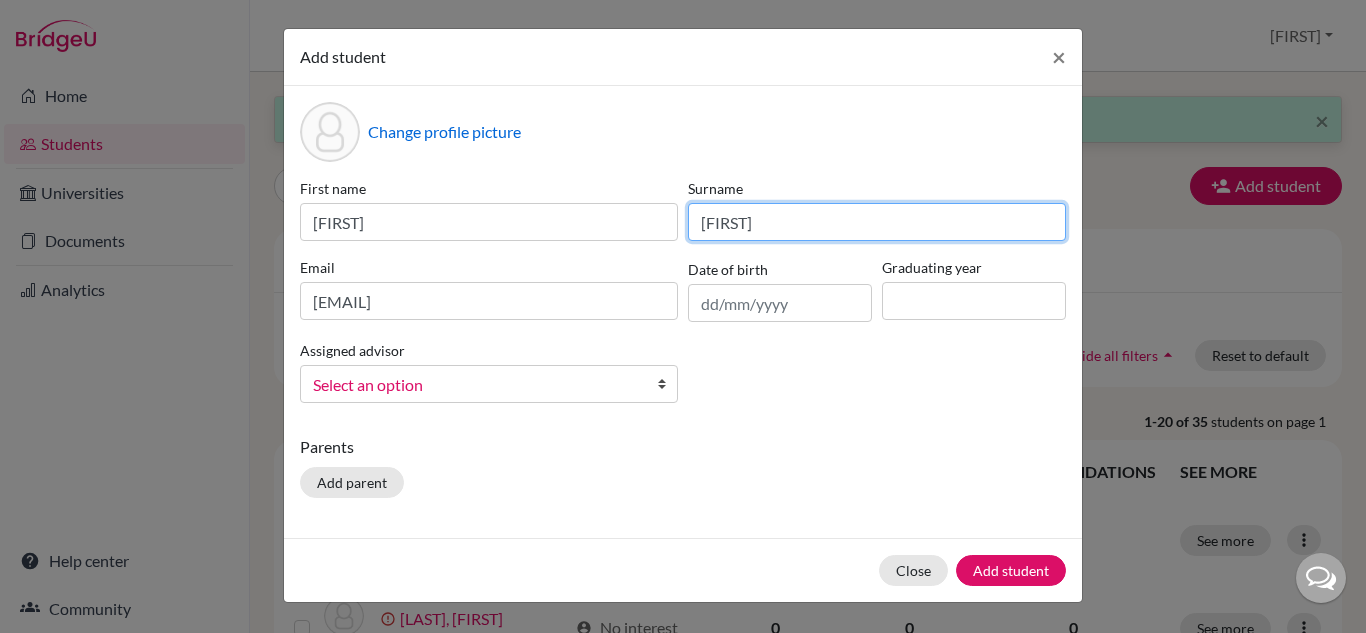 click on "Milhomen" at bounding box center (877, 222) 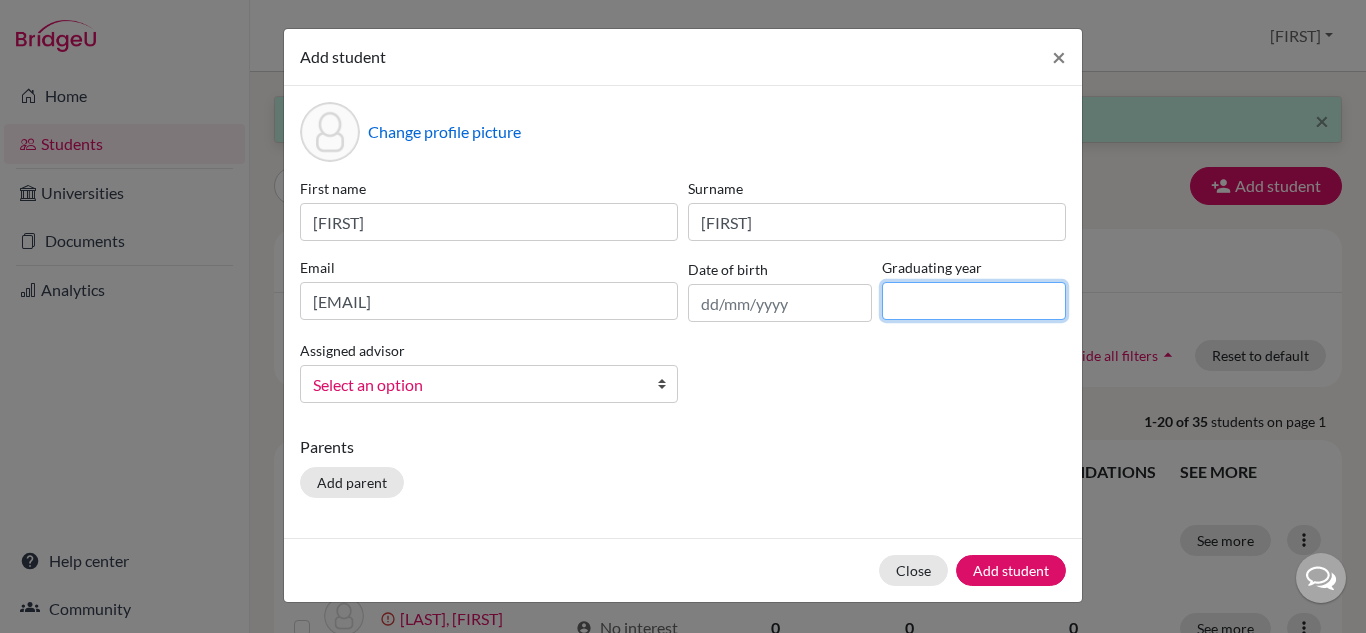 click at bounding box center (974, 301) 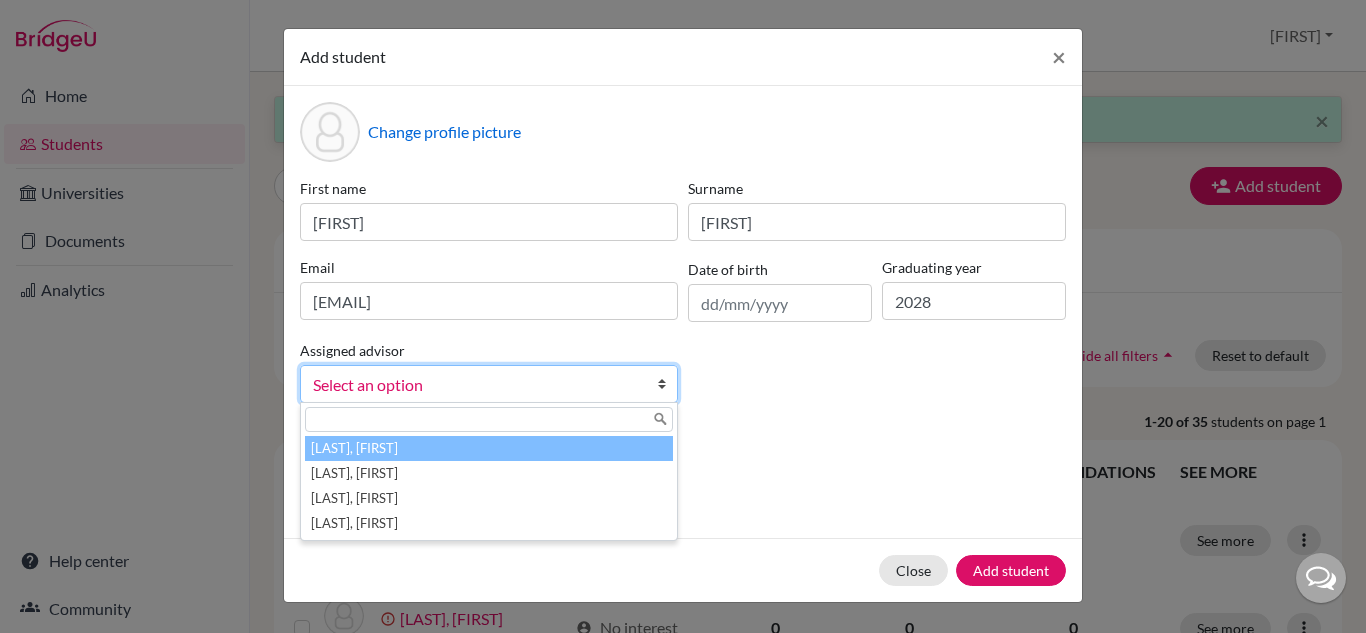 click on "Select an option" at bounding box center (476, 385) 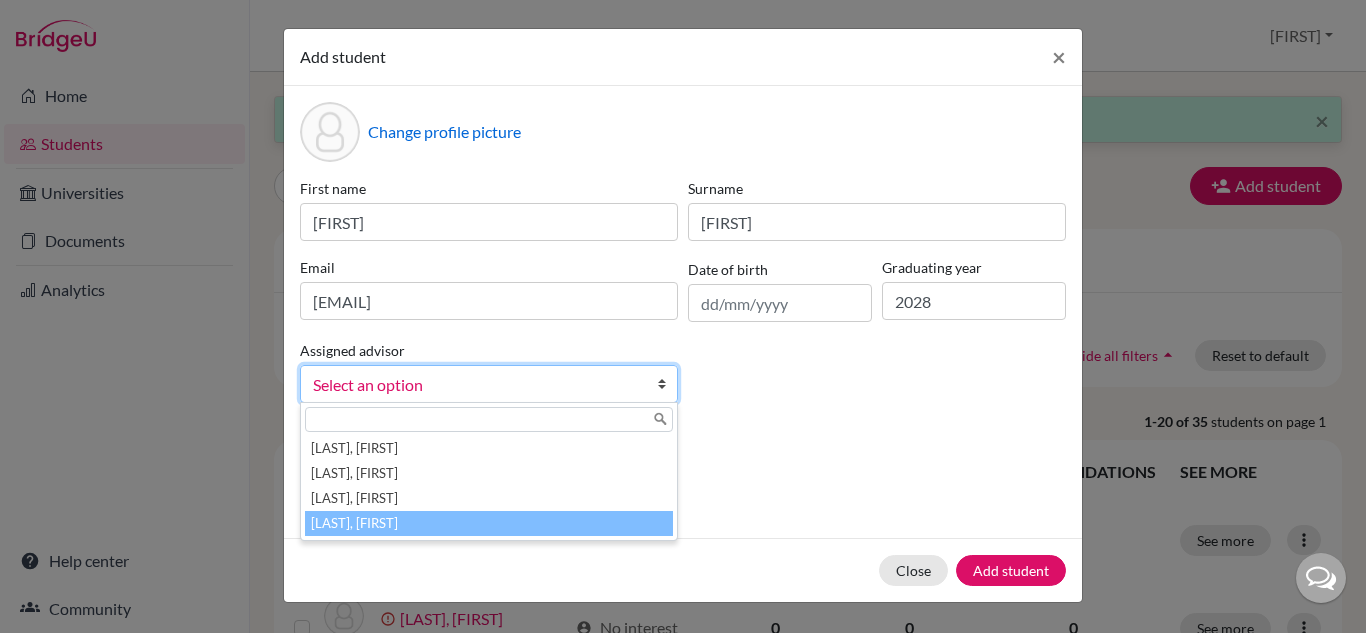 click on "Vaz, Susana" at bounding box center (489, 523) 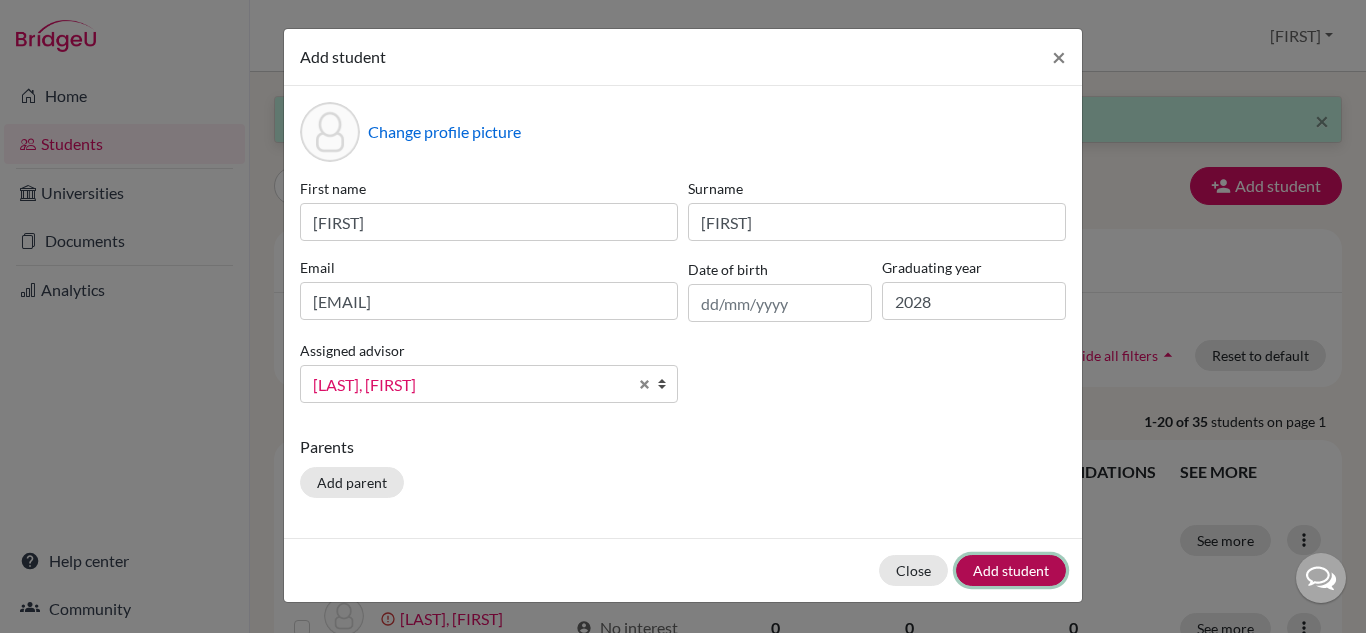 click on "Add student" at bounding box center (1011, 570) 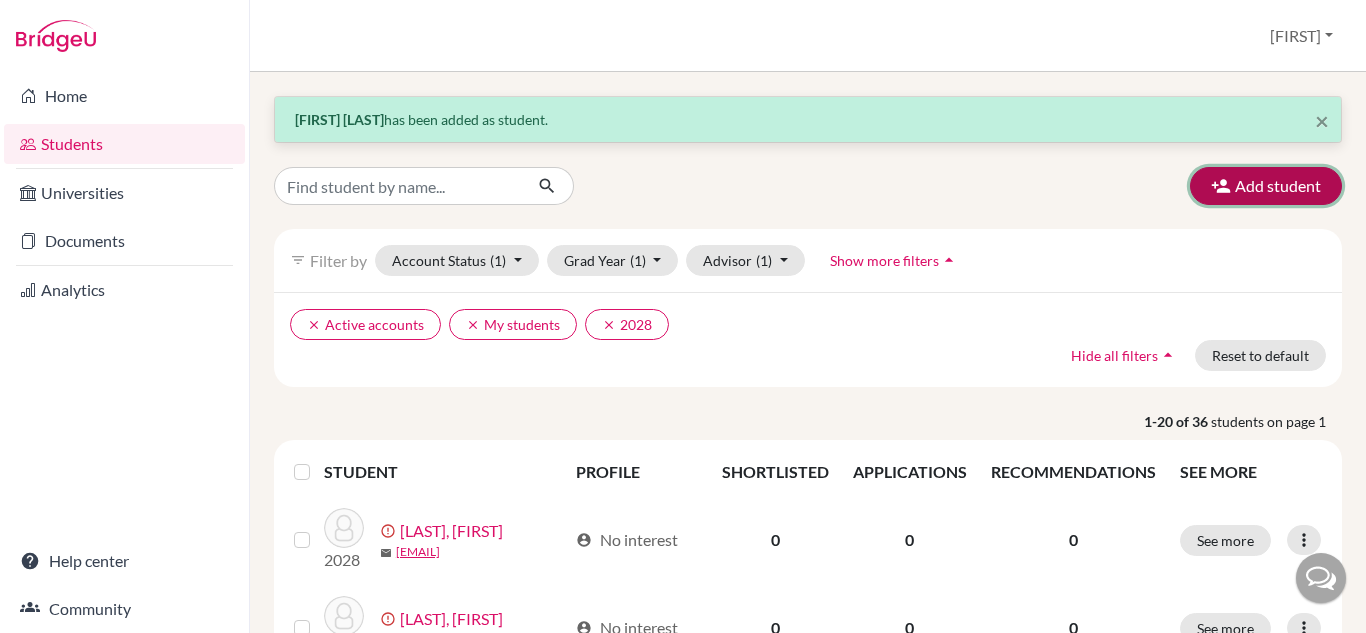 click on "Add student" at bounding box center (1266, 186) 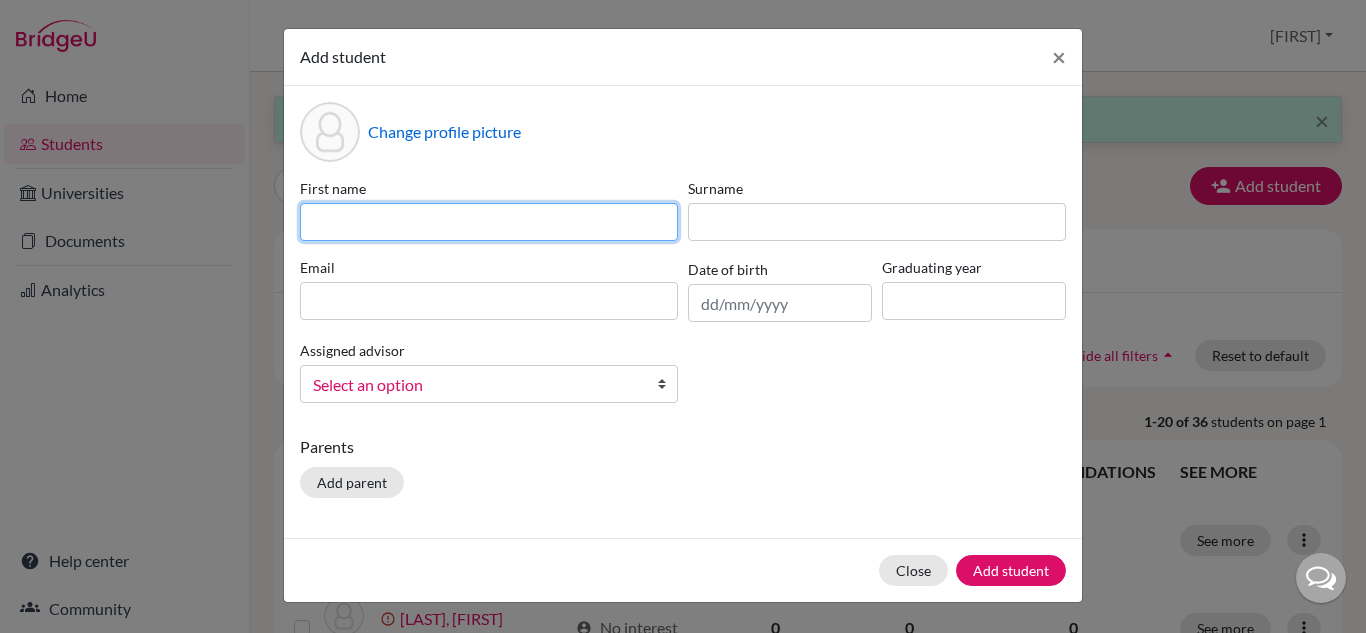 click at bounding box center (489, 222) 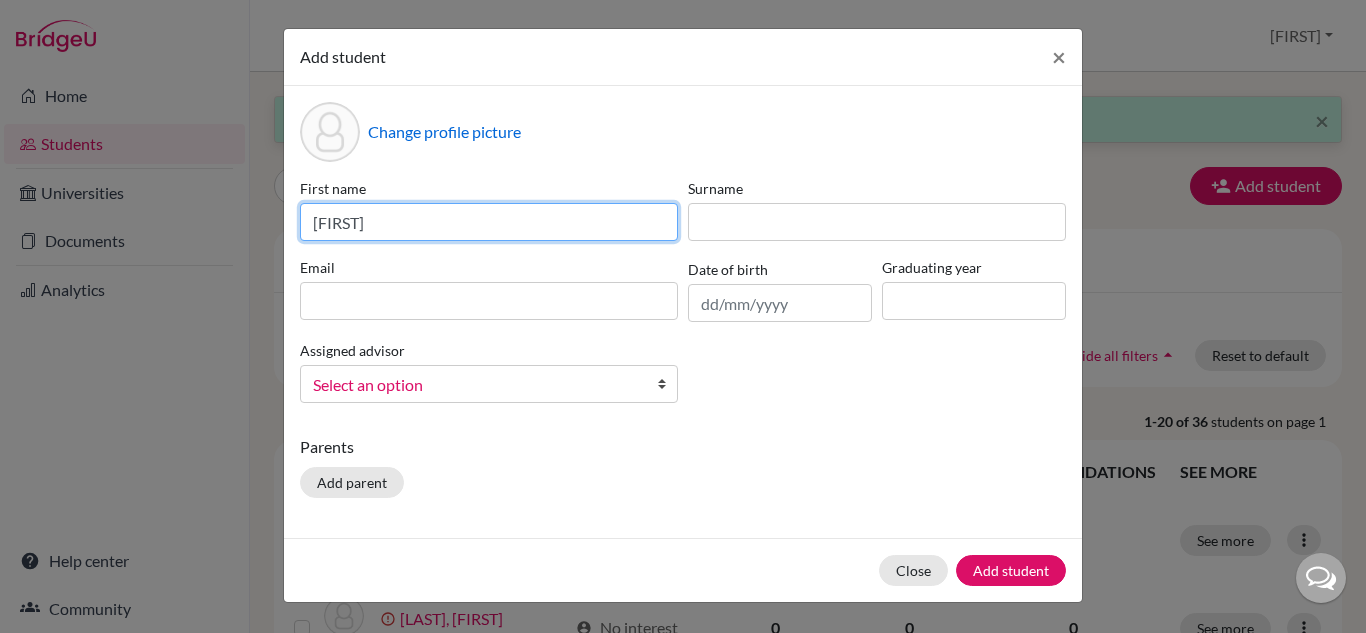 type on "Lorenzo" 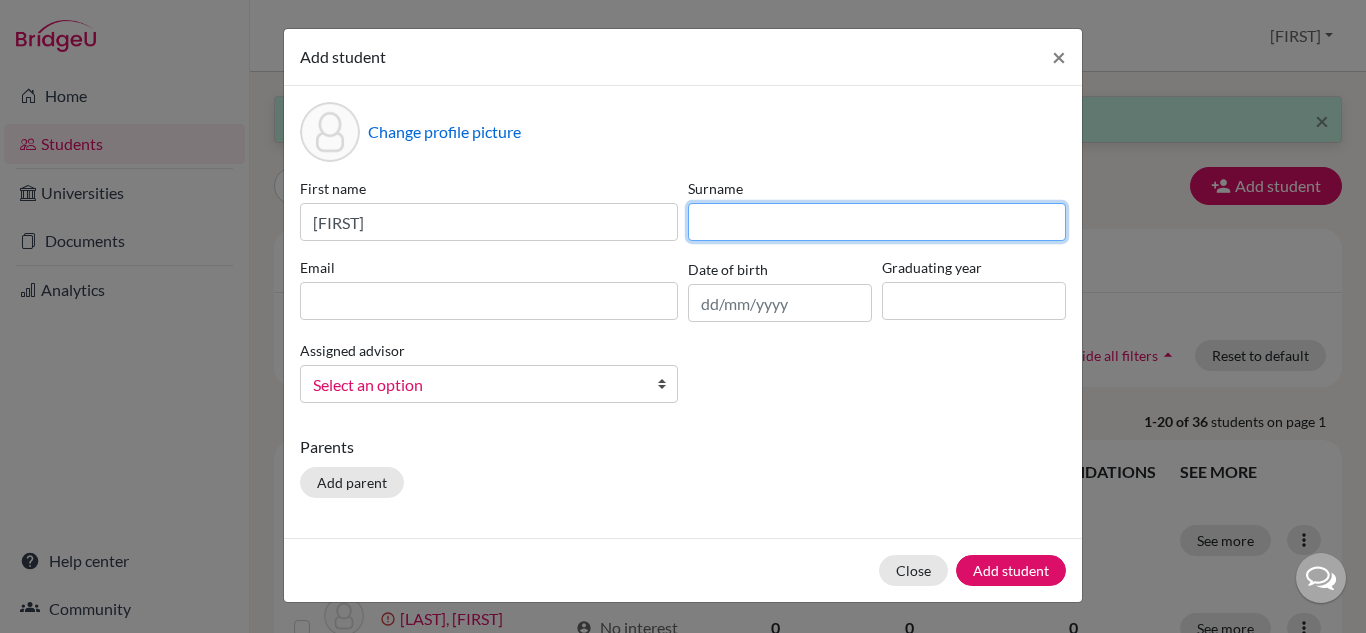 click at bounding box center [877, 222] 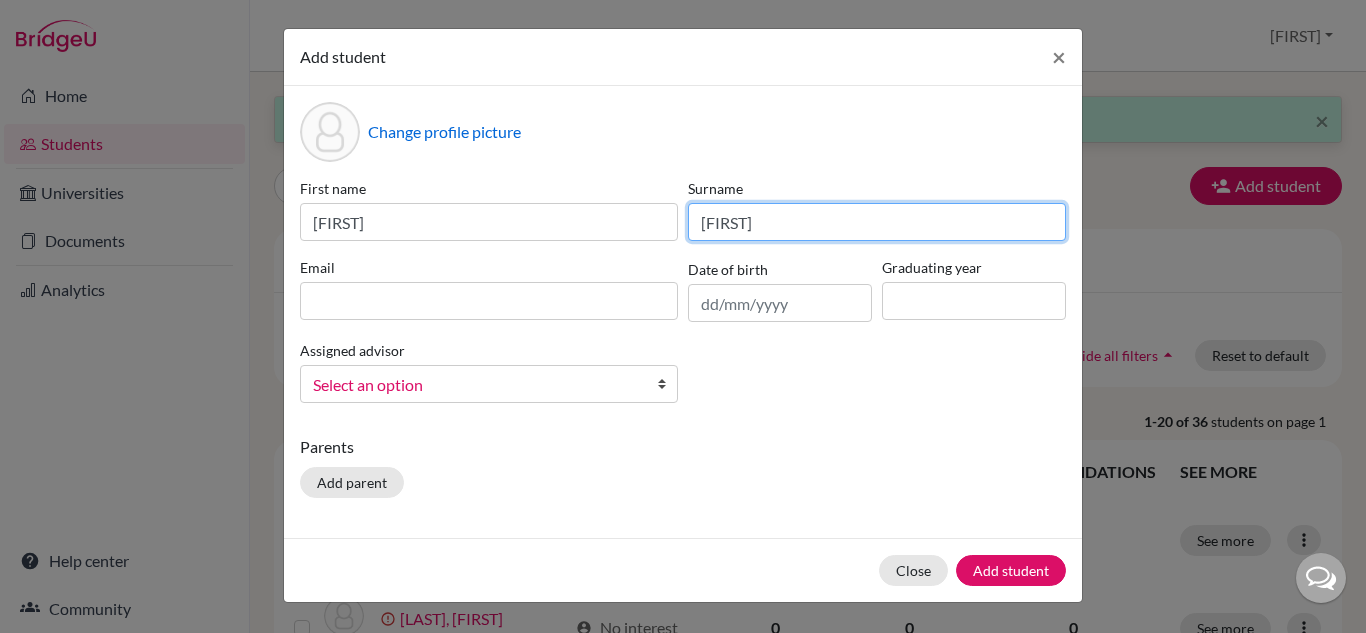 type on "Montá" 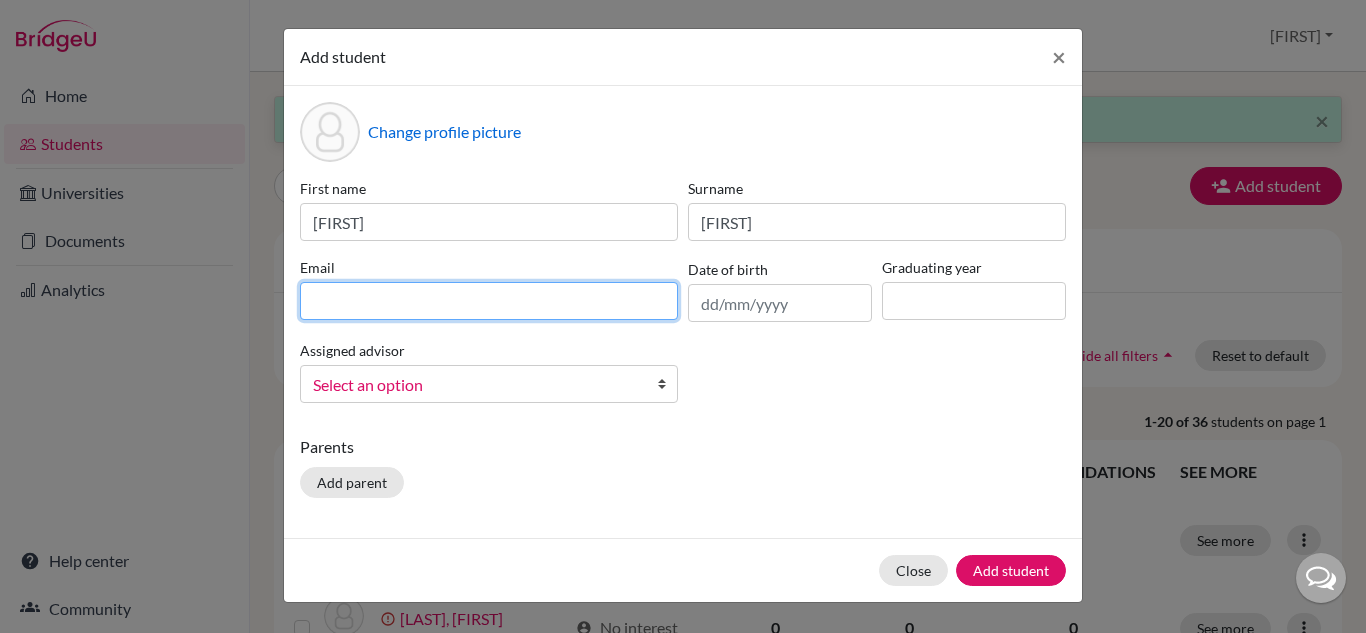 click at bounding box center (489, 301) 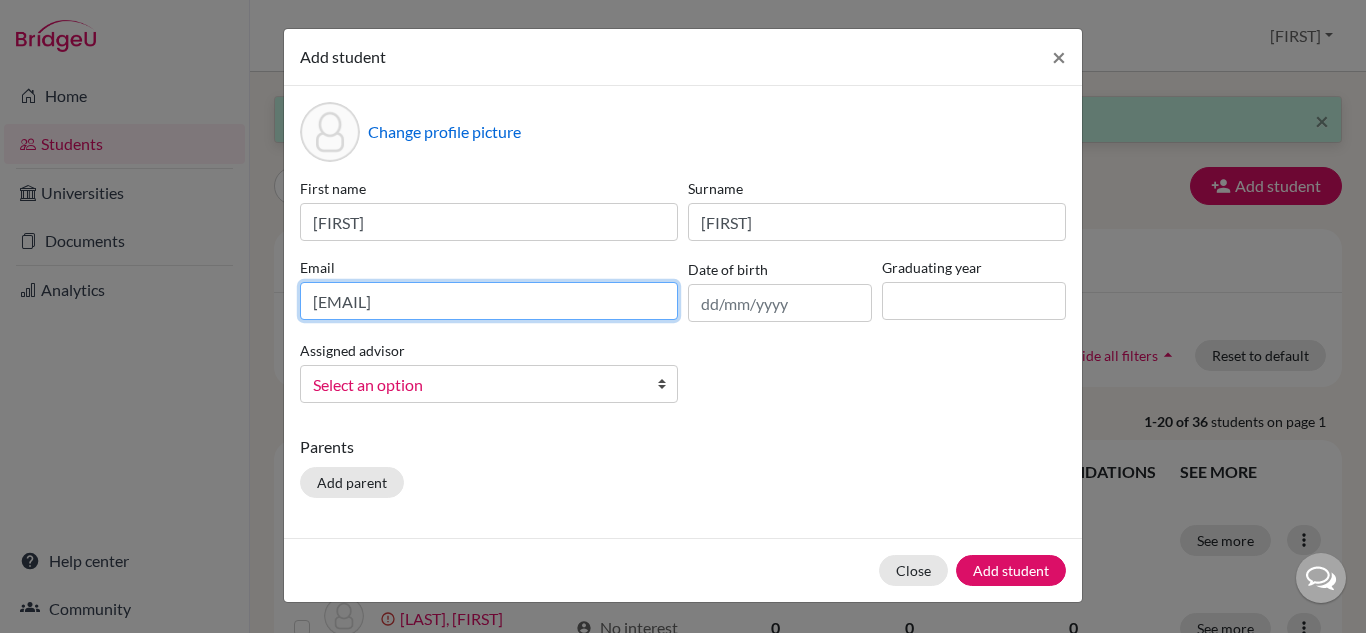 type on "2028lorenzomonta@britishschool.g12.br" 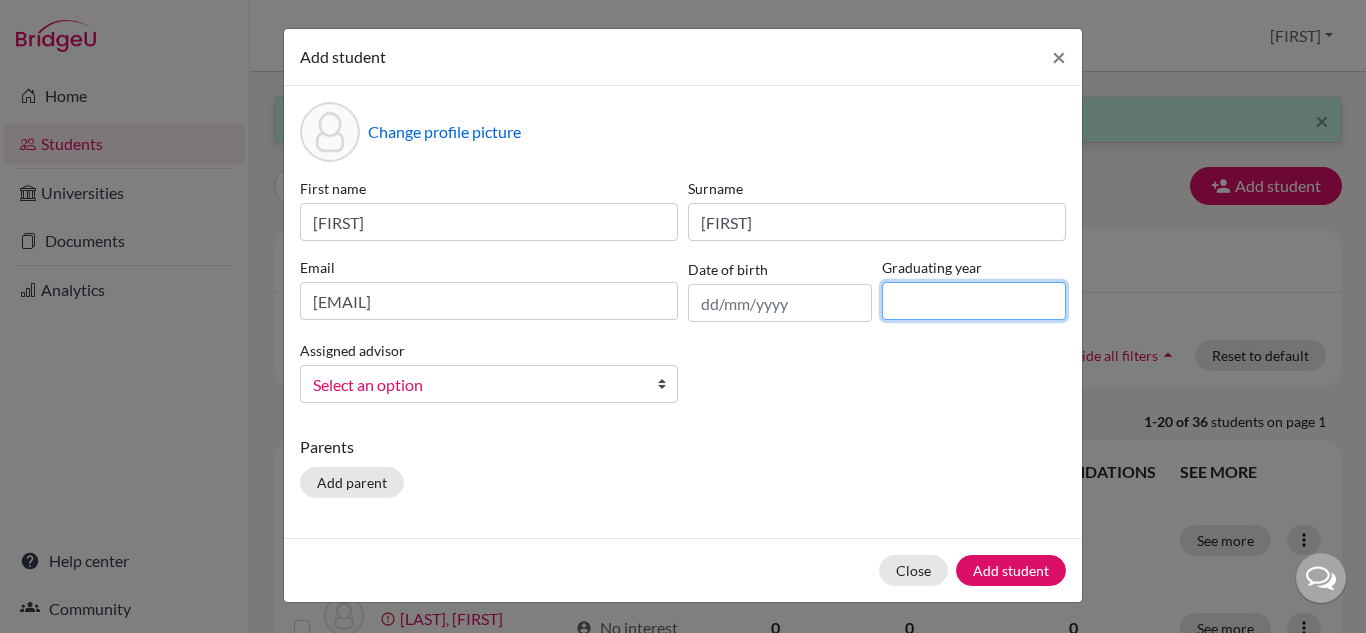 click at bounding box center (974, 301) 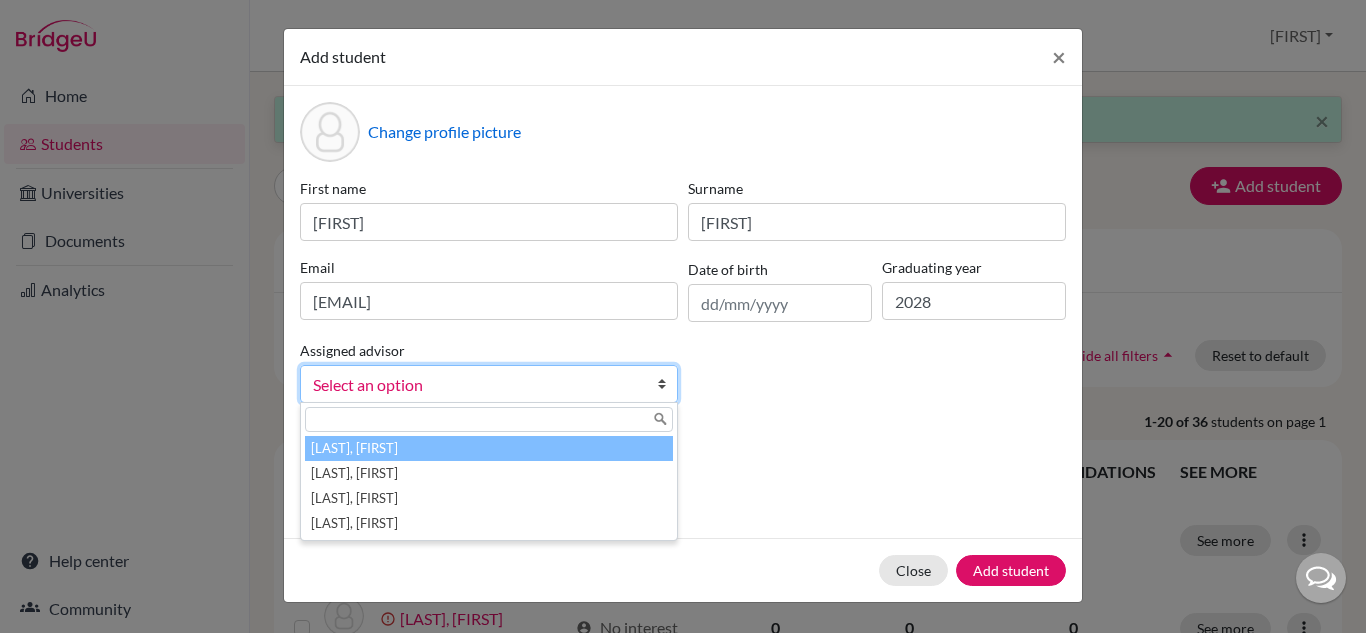click on "Select an option" at bounding box center [476, 385] 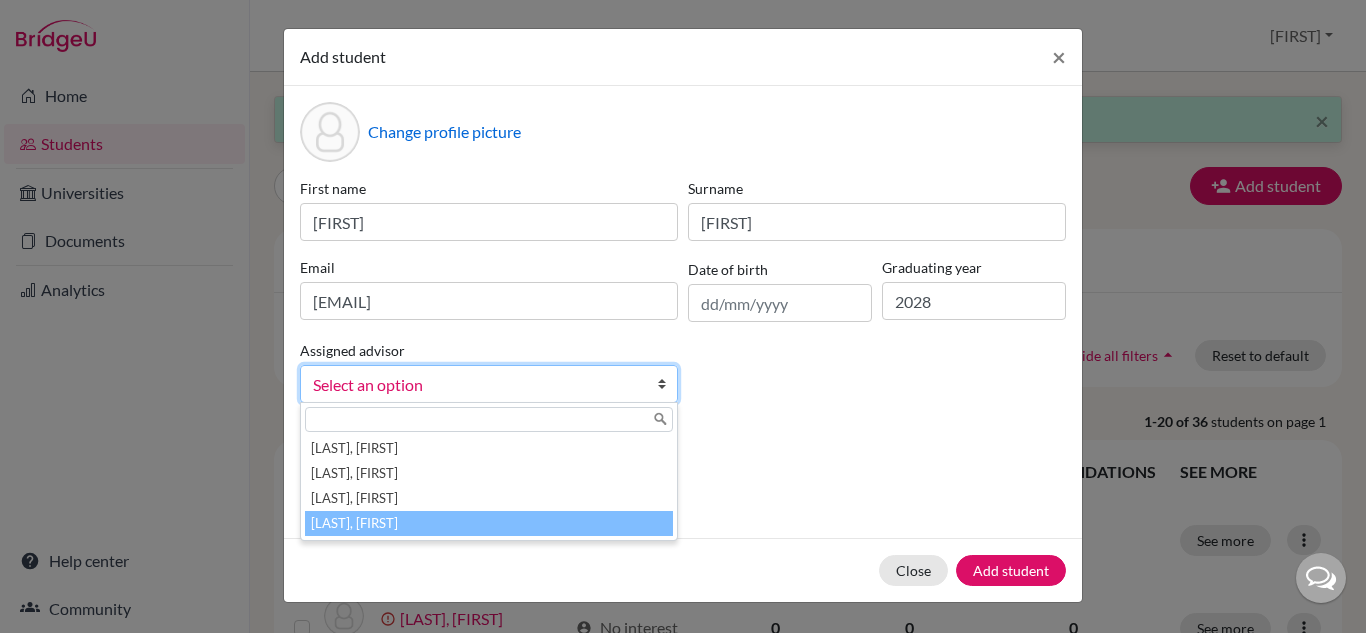 click on "Vaz, Susana" at bounding box center (489, 523) 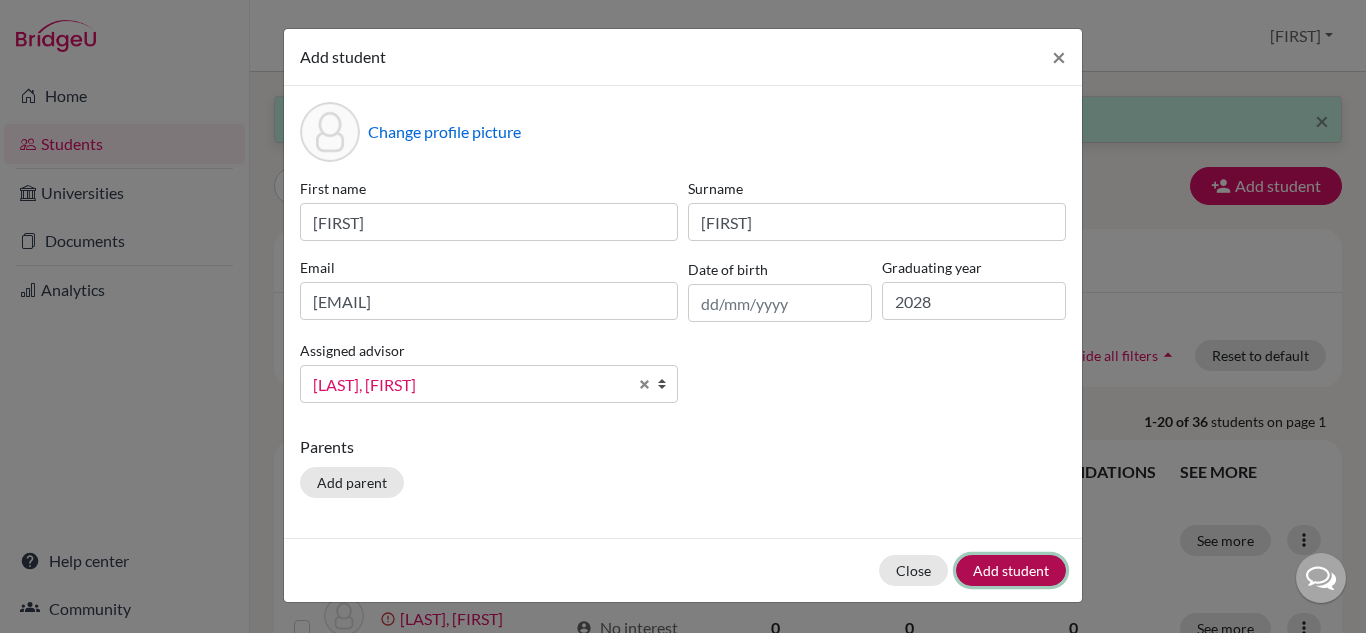 click on "Add student" at bounding box center [1011, 570] 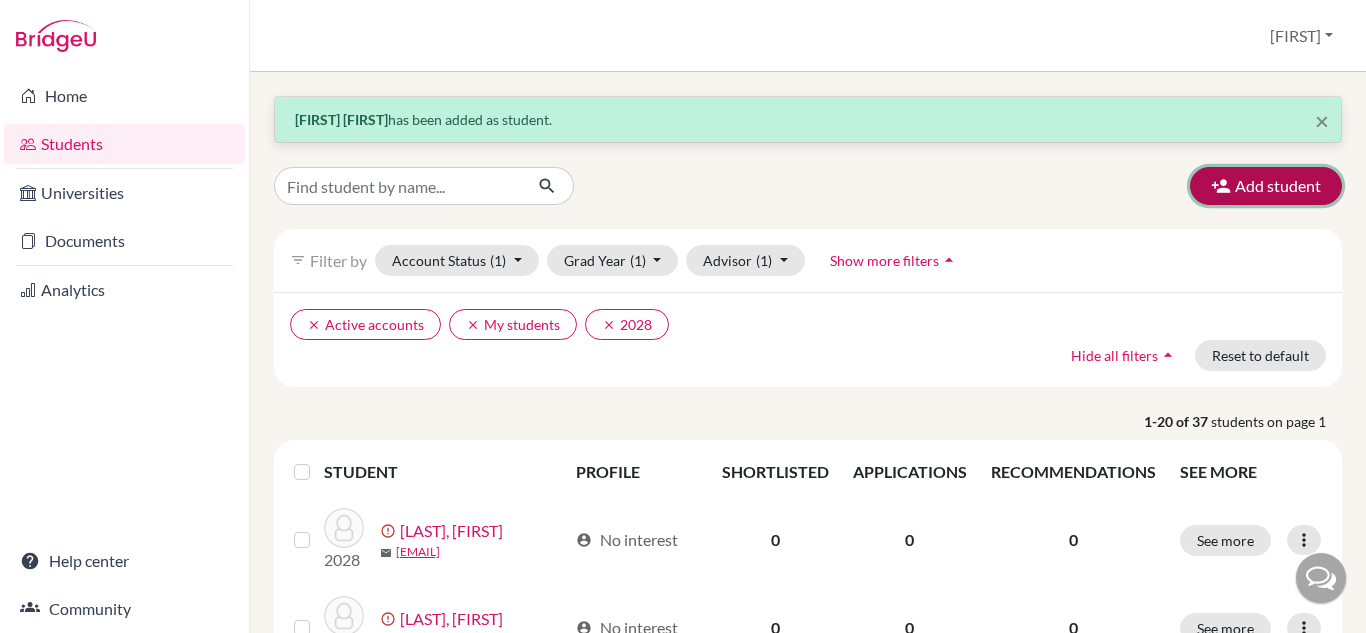 click on "Add student" at bounding box center (1266, 186) 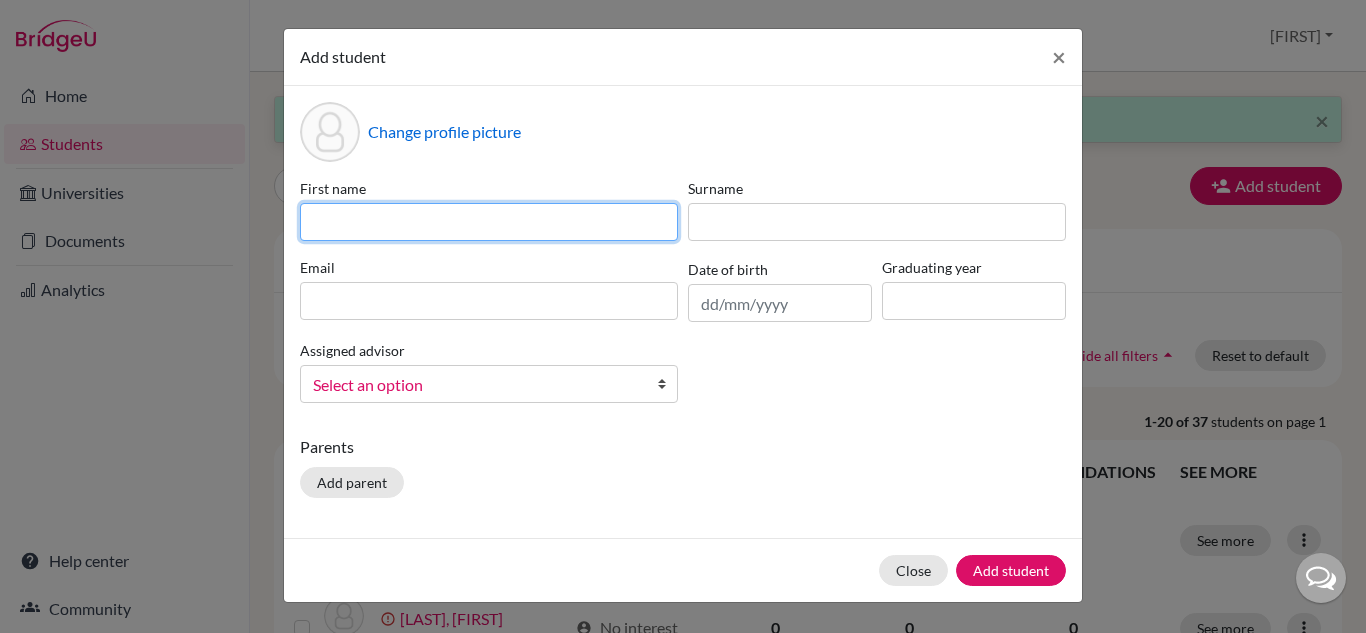click at bounding box center [489, 222] 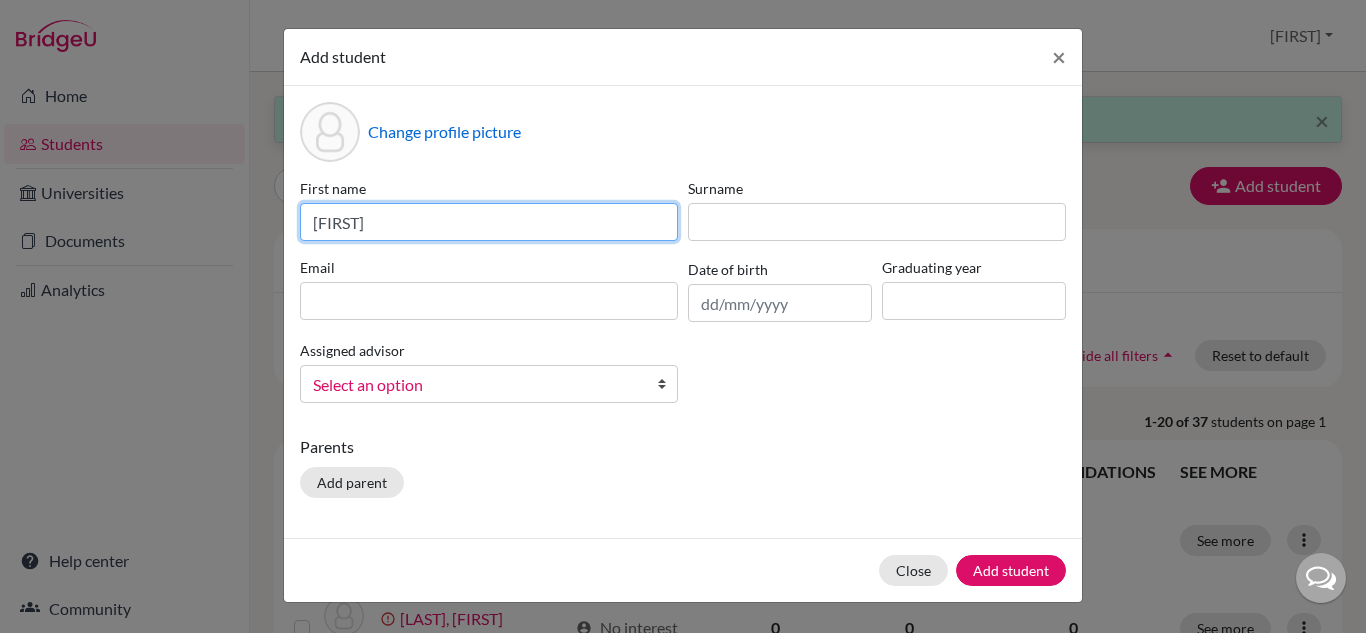 type on "Luiza" 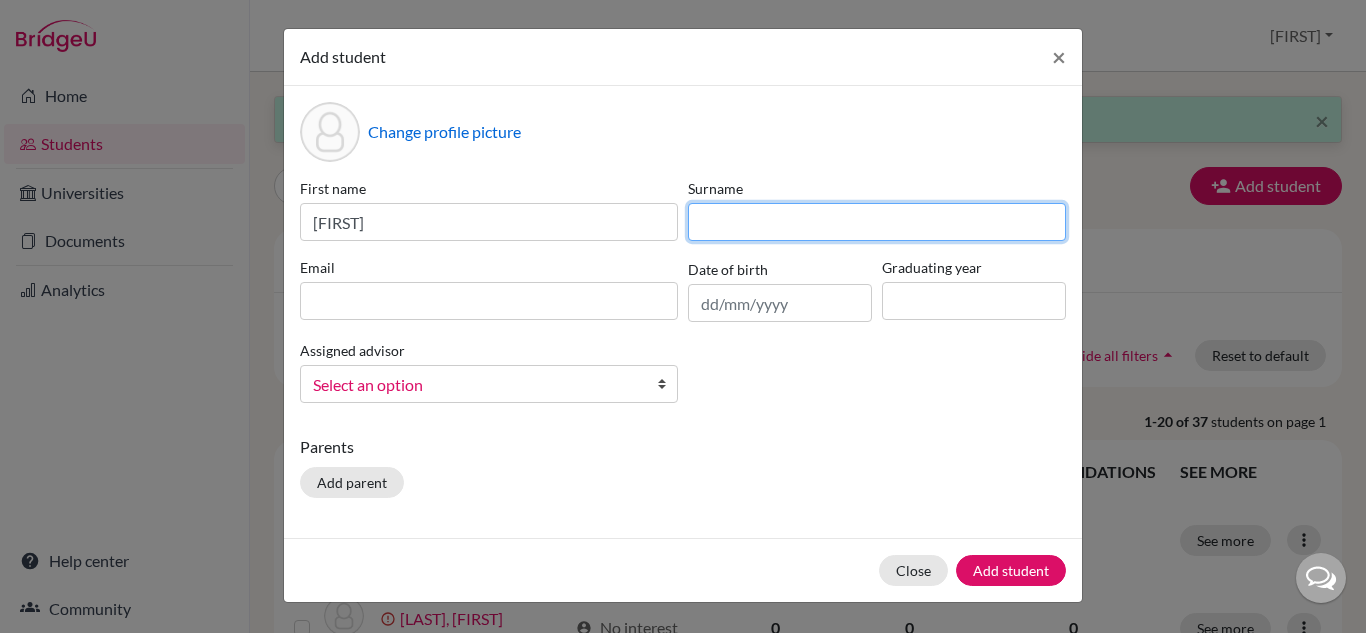 click at bounding box center [877, 222] 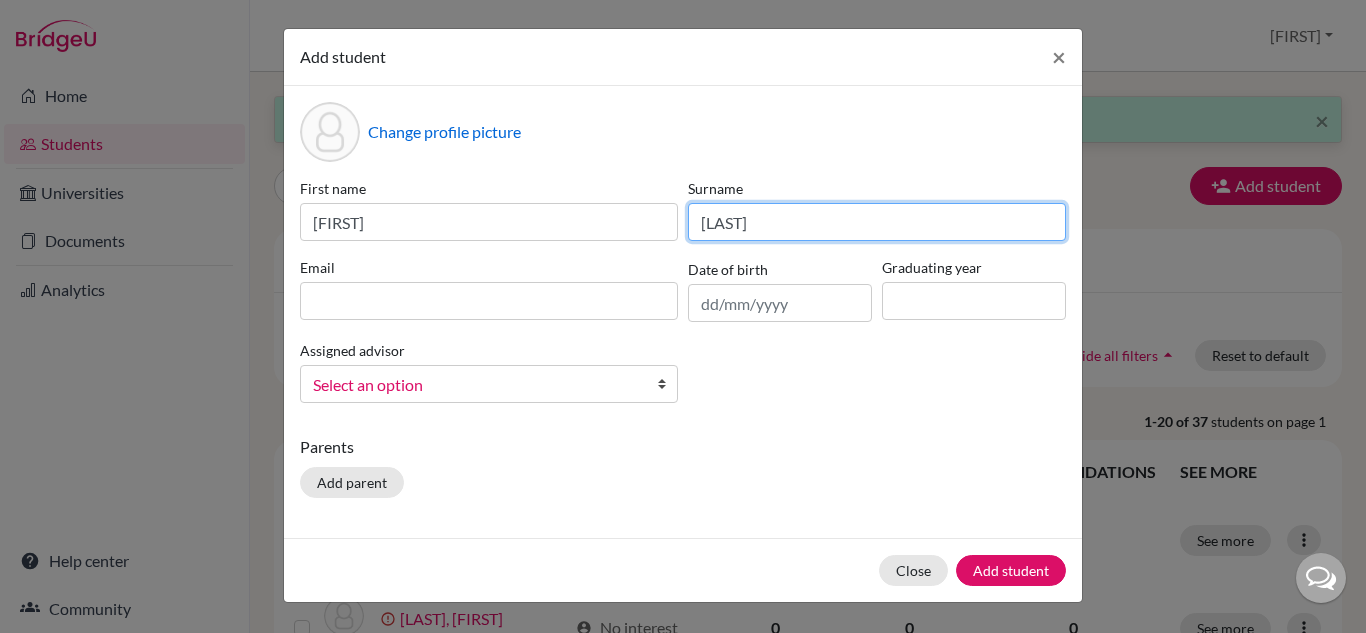 type on "Morais" 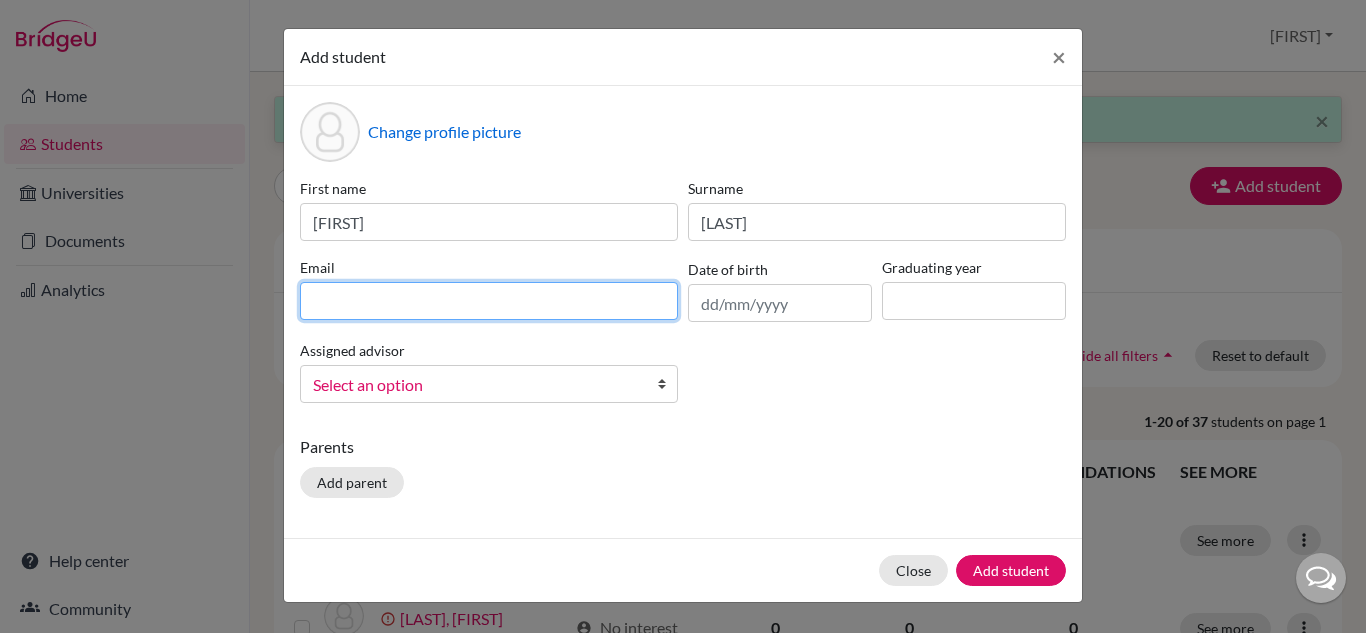 click at bounding box center (489, 301) 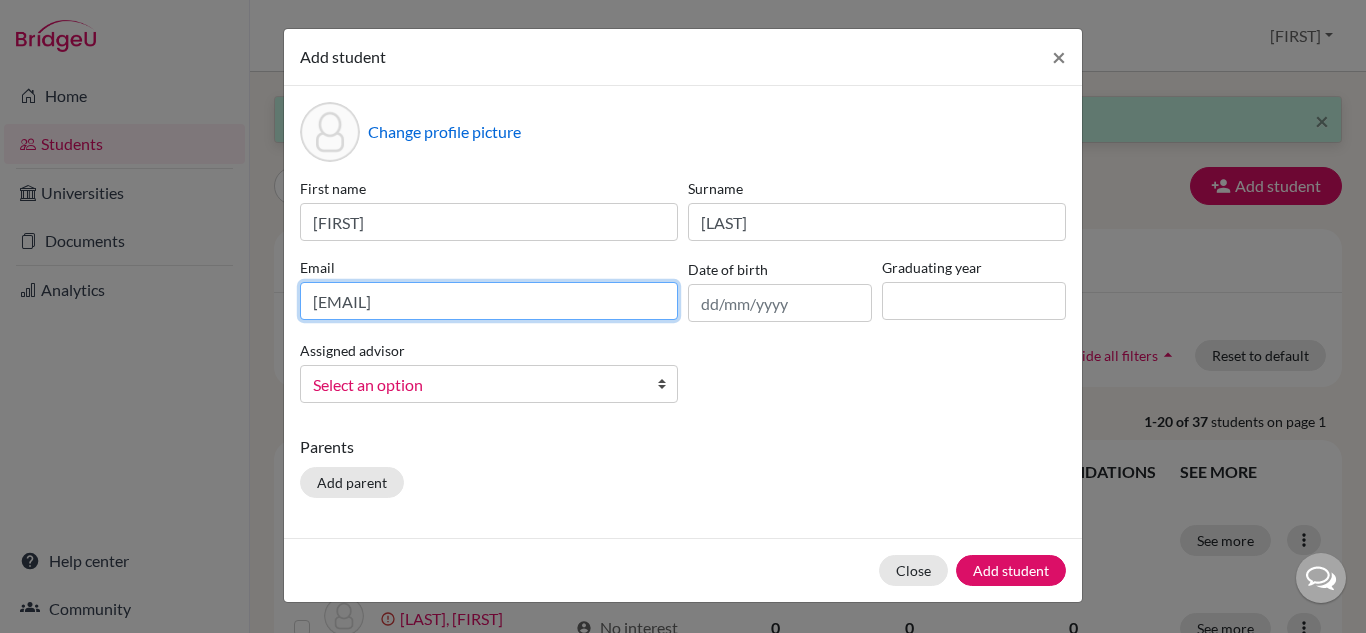 type on "2028luizamorais@britishschool.g12.br" 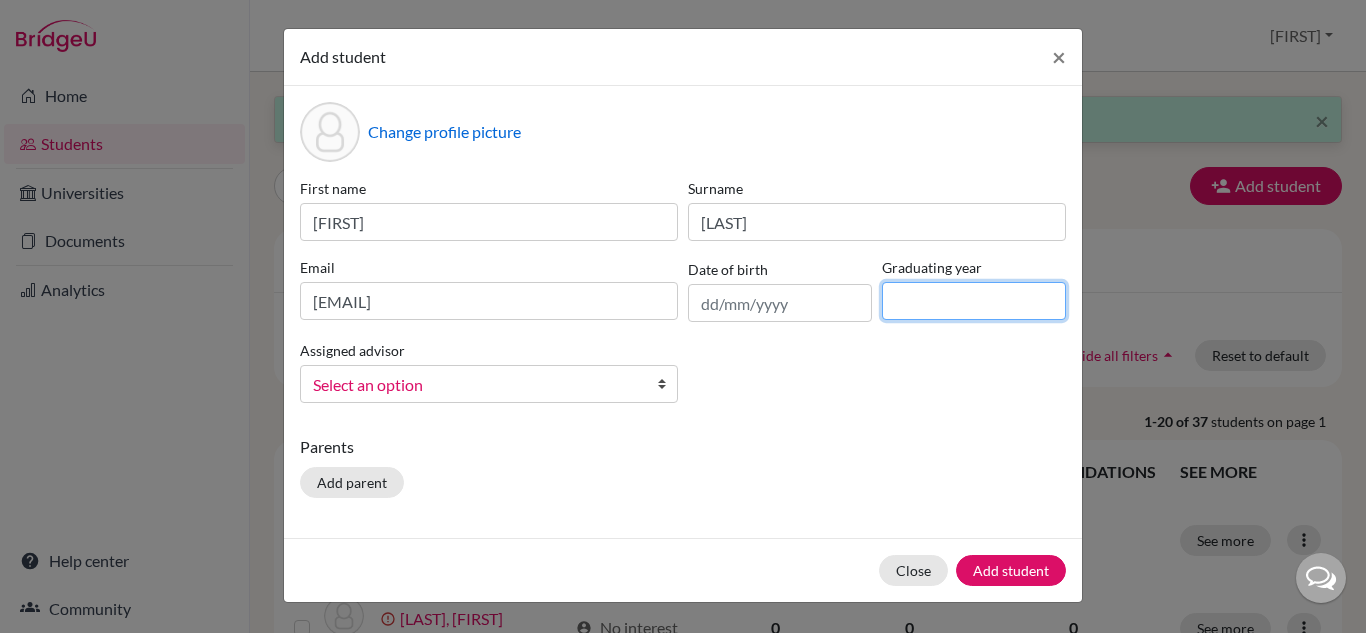 click at bounding box center (974, 301) 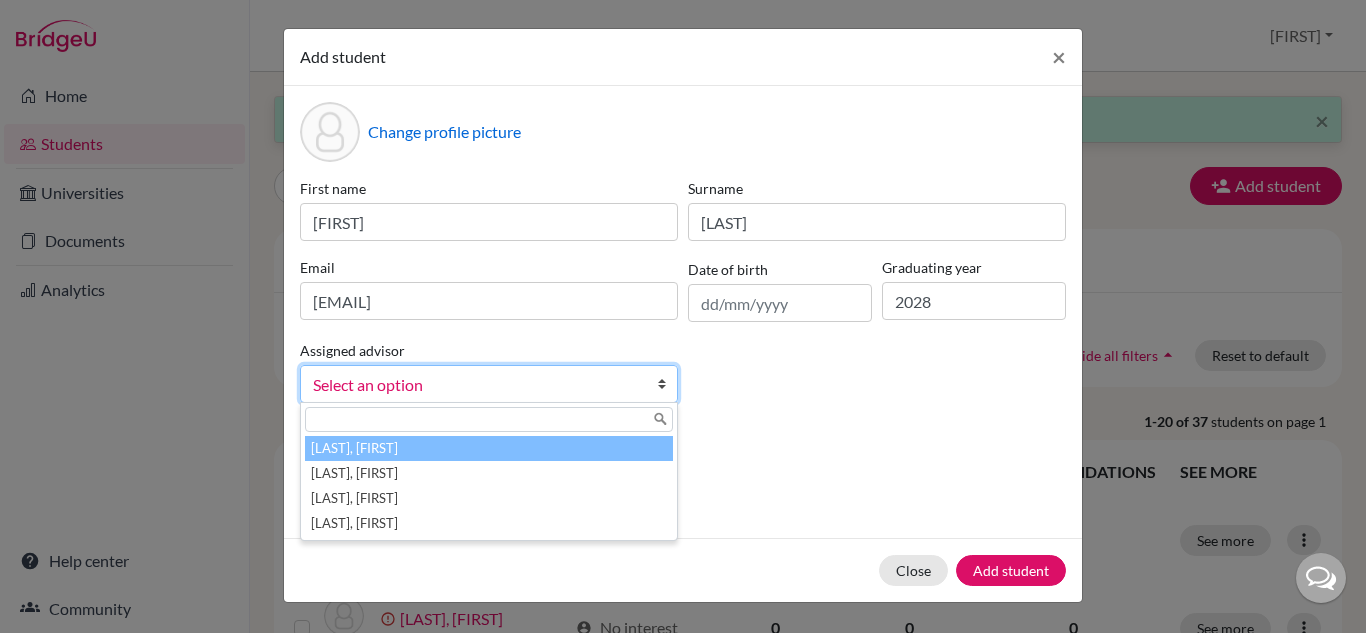 click on "Select an option" at bounding box center [489, 384] 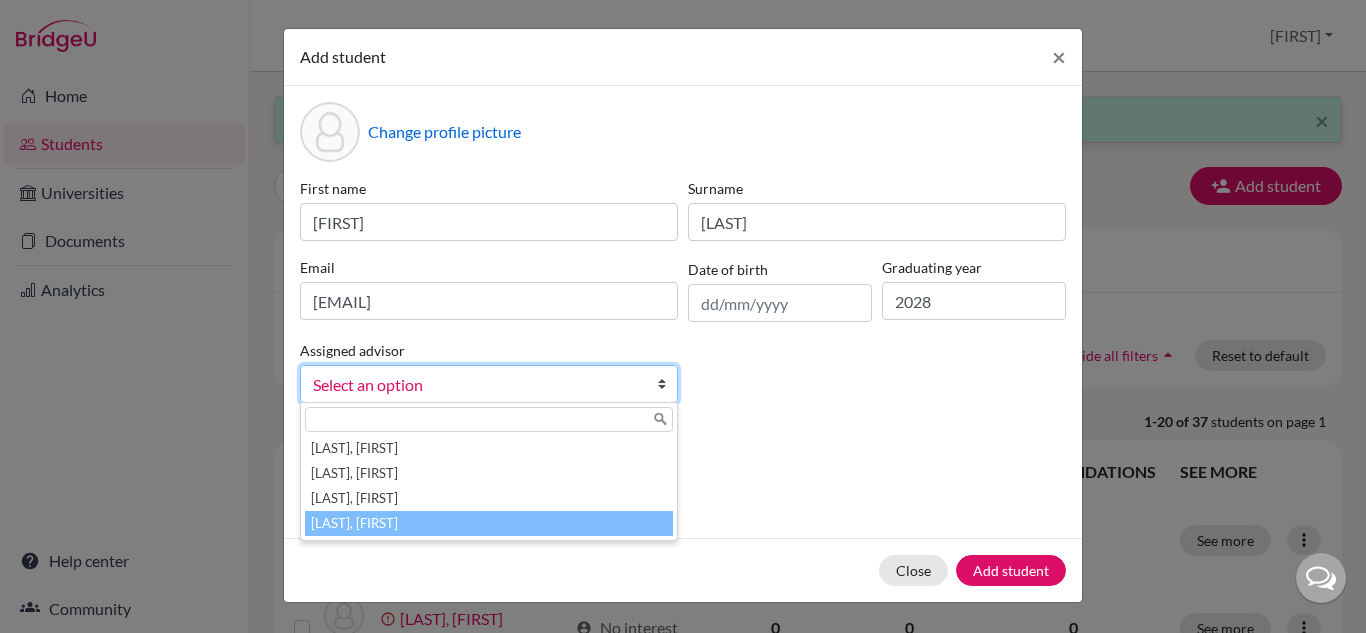 click on "Vaz, Susana" at bounding box center (489, 523) 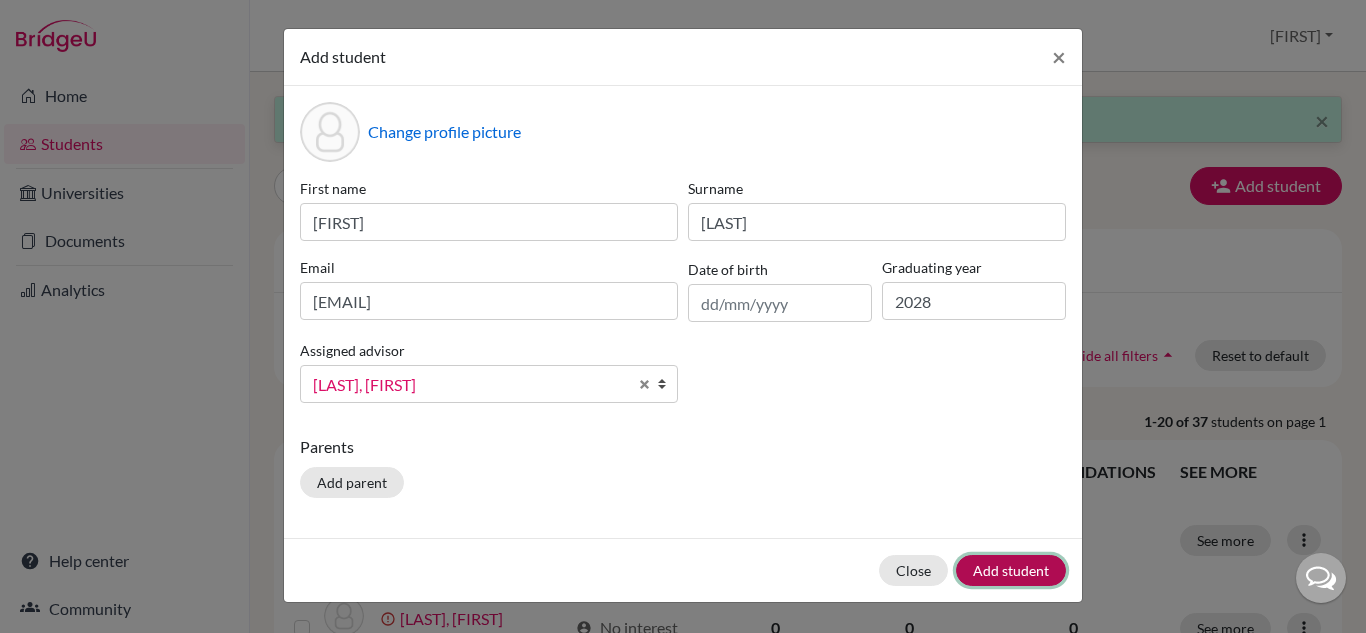 click on "Add student" at bounding box center (1011, 570) 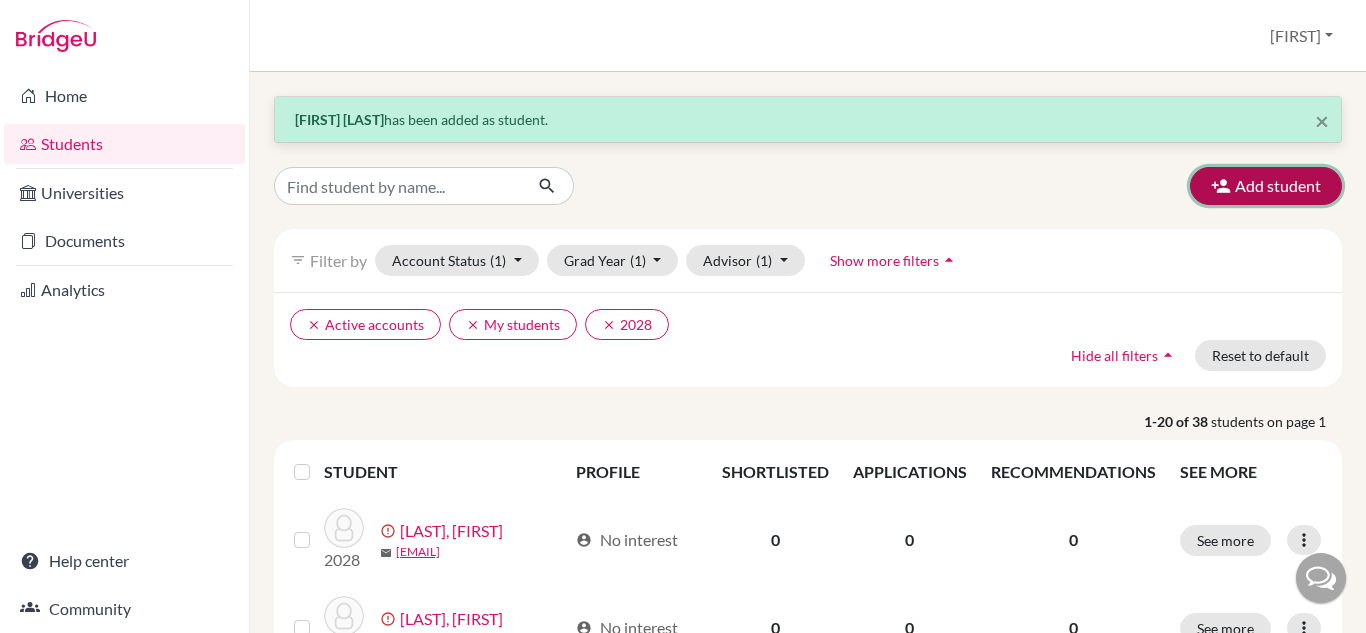 click on "Add student" at bounding box center (1266, 186) 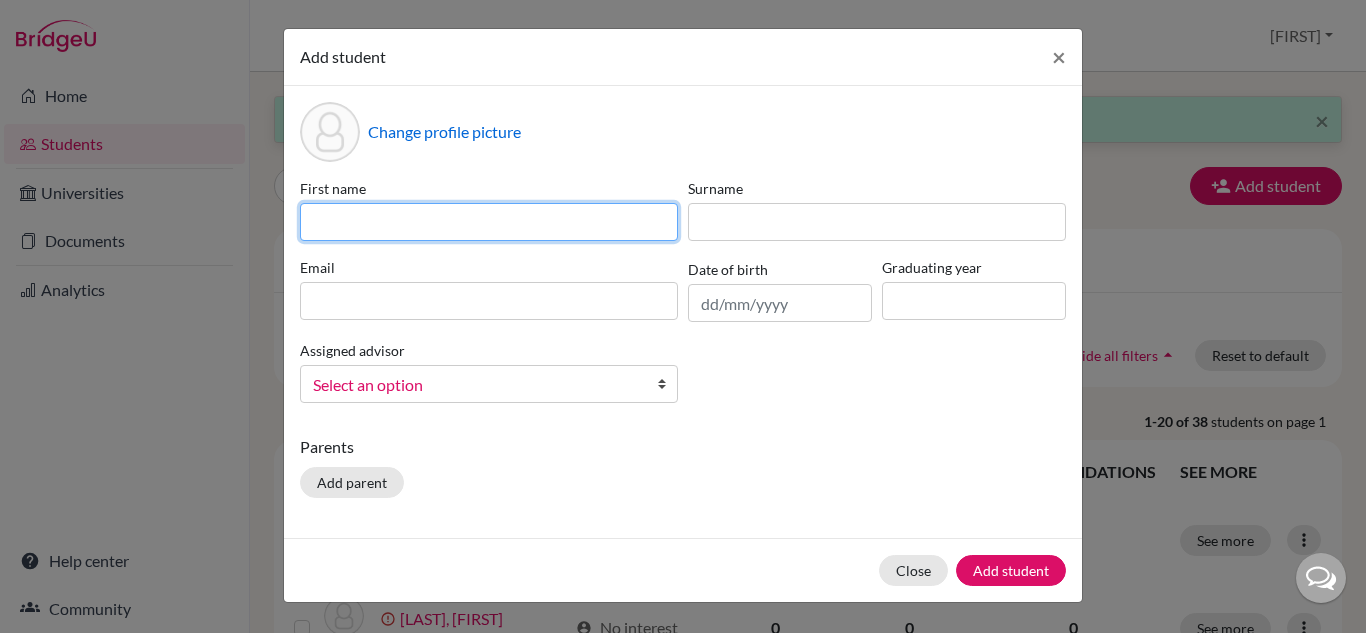 click at bounding box center (489, 222) 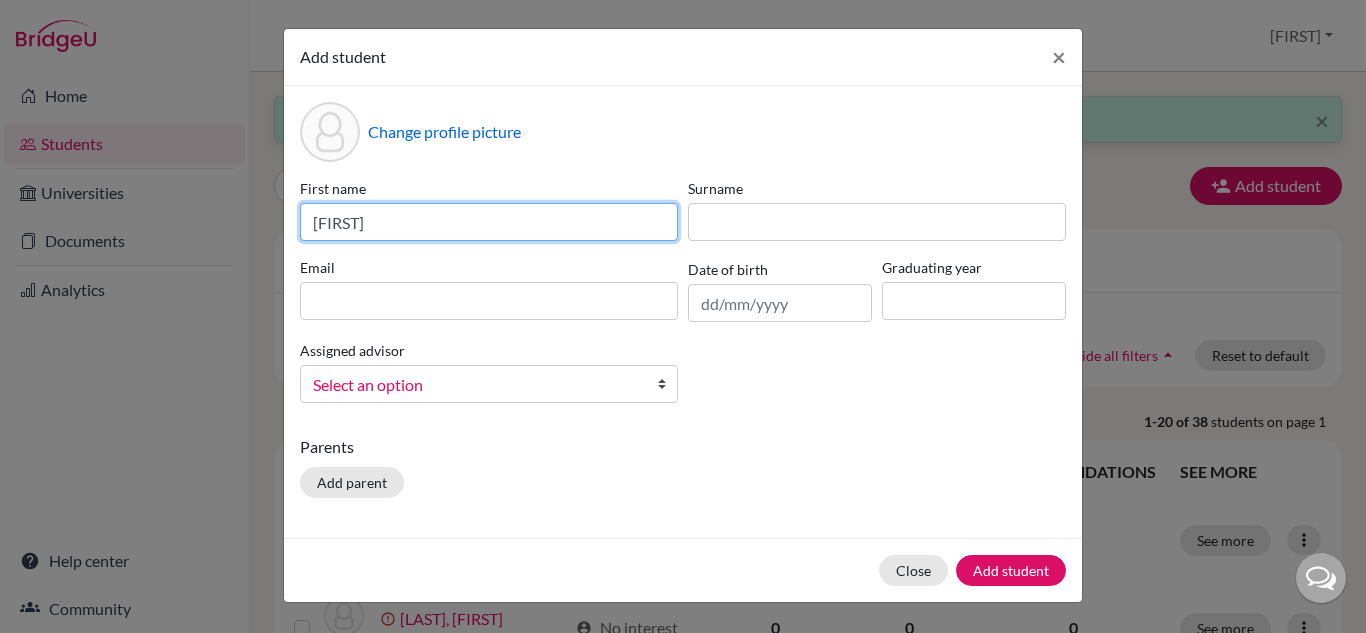 type on "Gustavo" 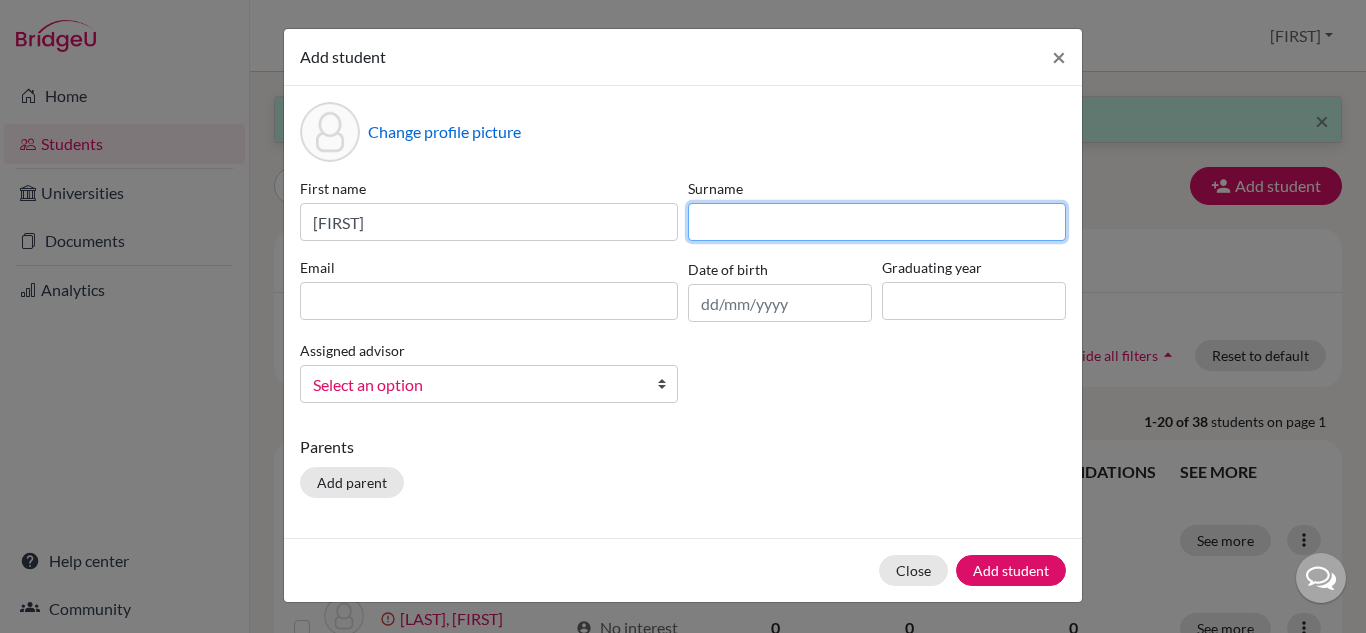 click at bounding box center [877, 222] 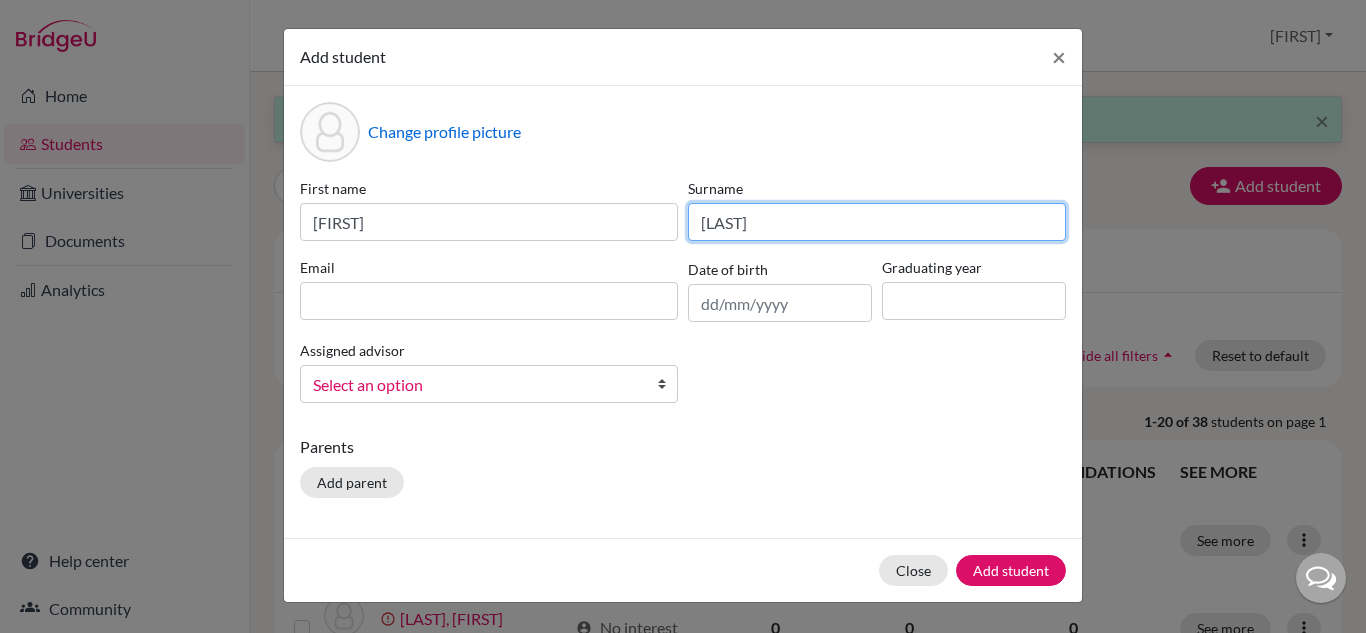 type on "Neves" 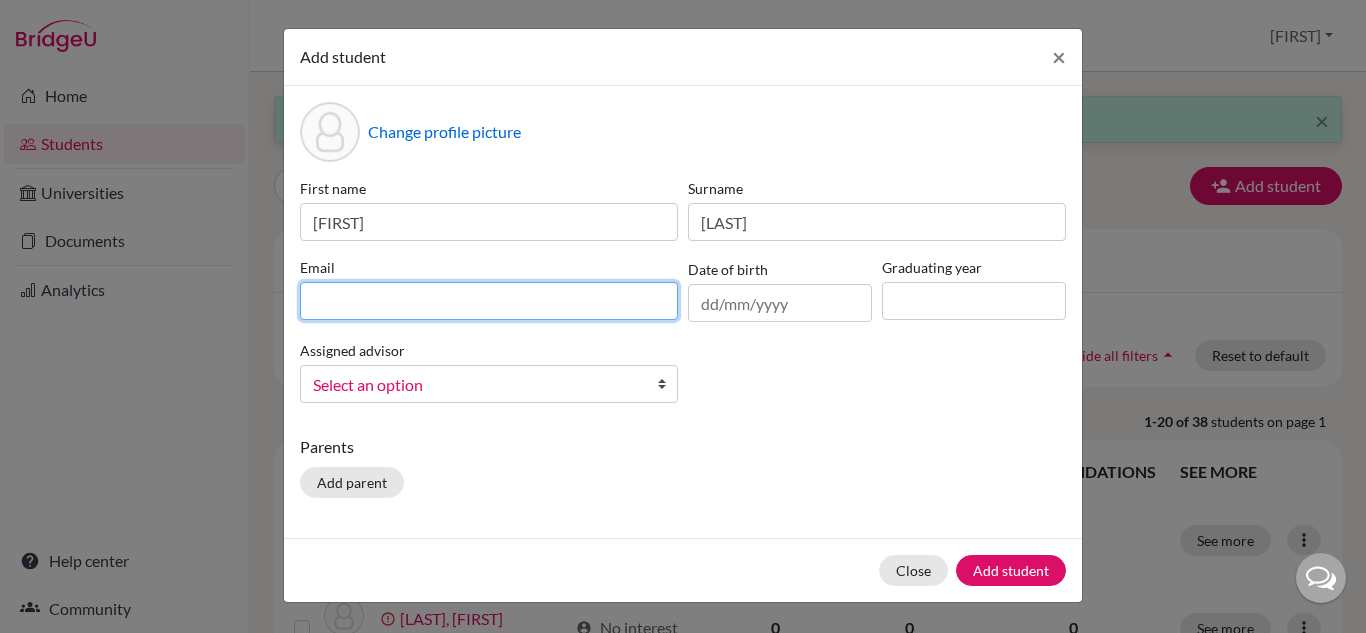click at bounding box center [489, 301] 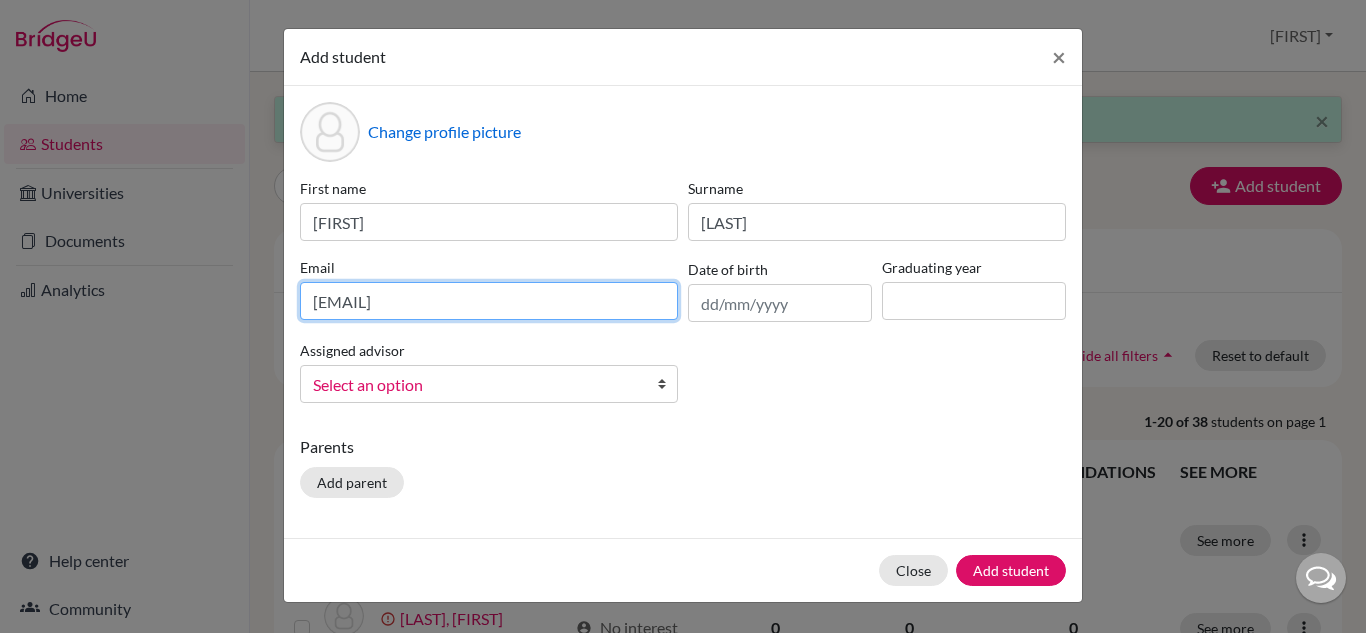 type on "2028gustavoneves@britishschool.g12.br" 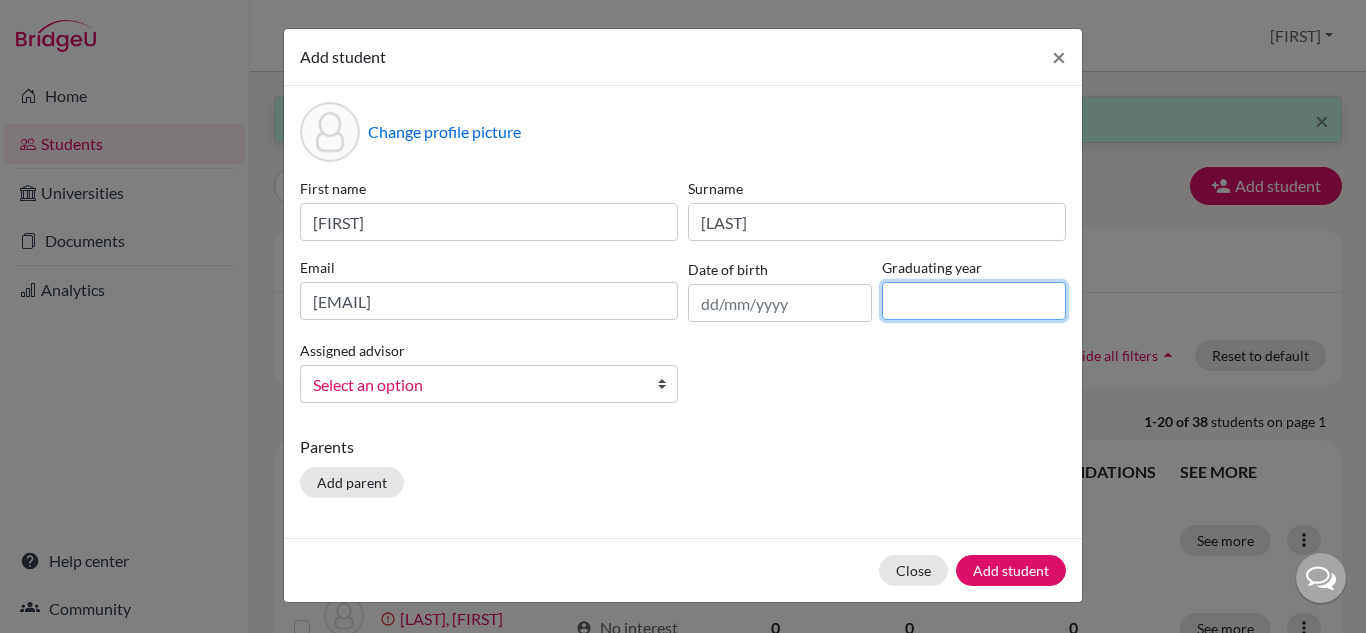 click at bounding box center (974, 301) 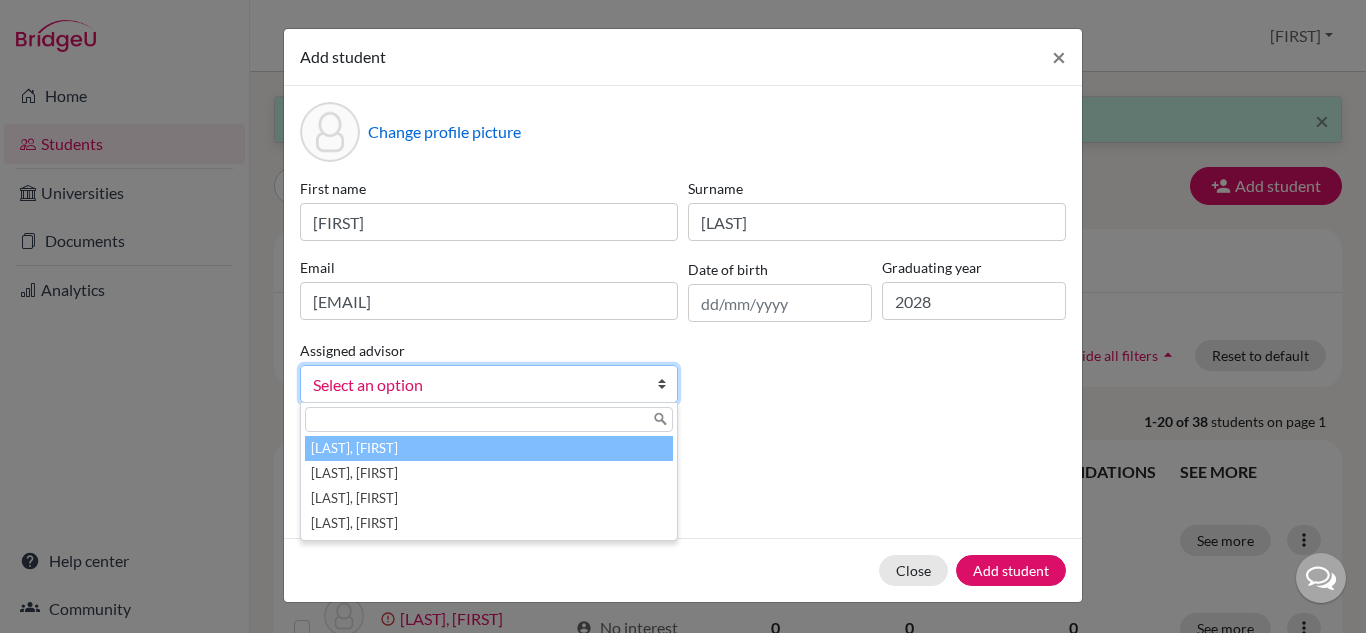 click on "Select an option" at bounding box center [476, 385] 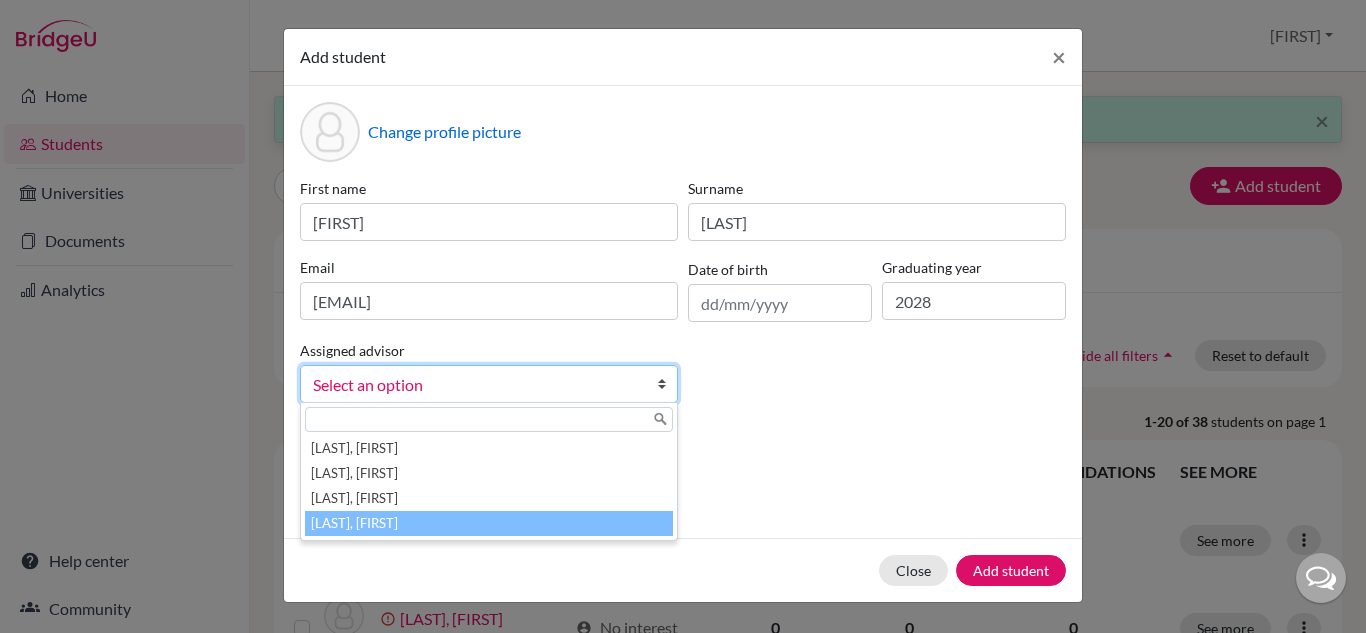 click on "Vaz, Susana" at bounding box center [489, 523] 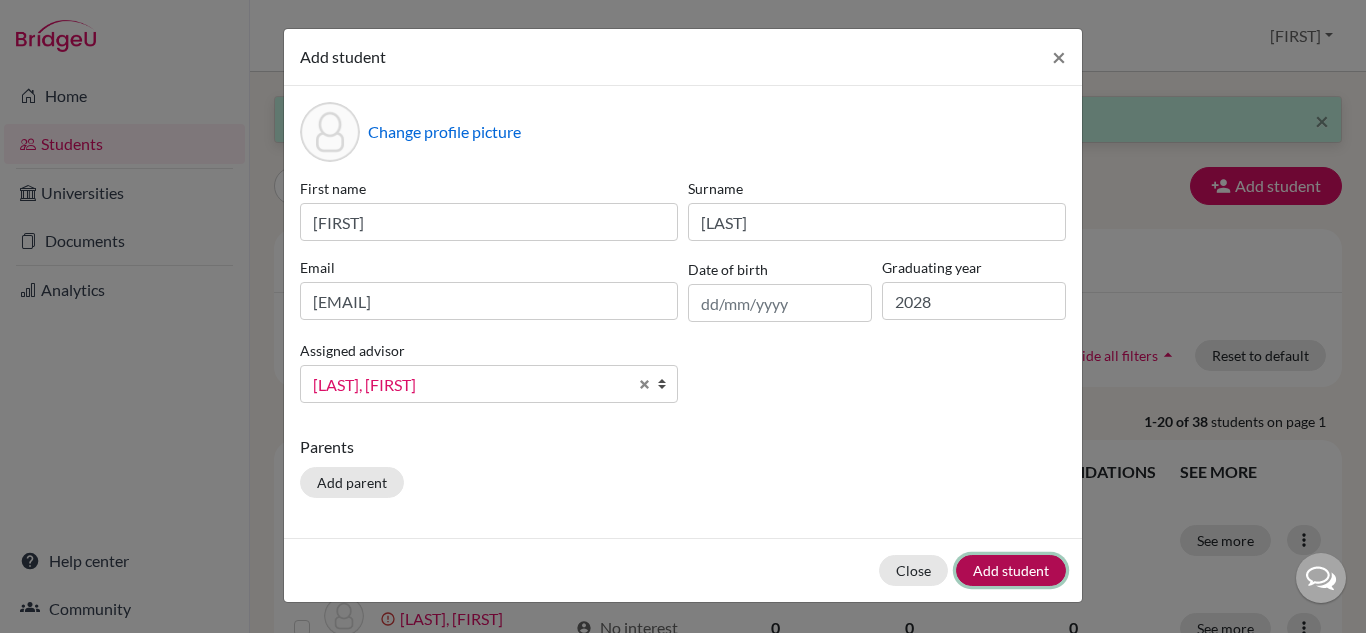 click on "Add student" at bounding box center [1011, 570] 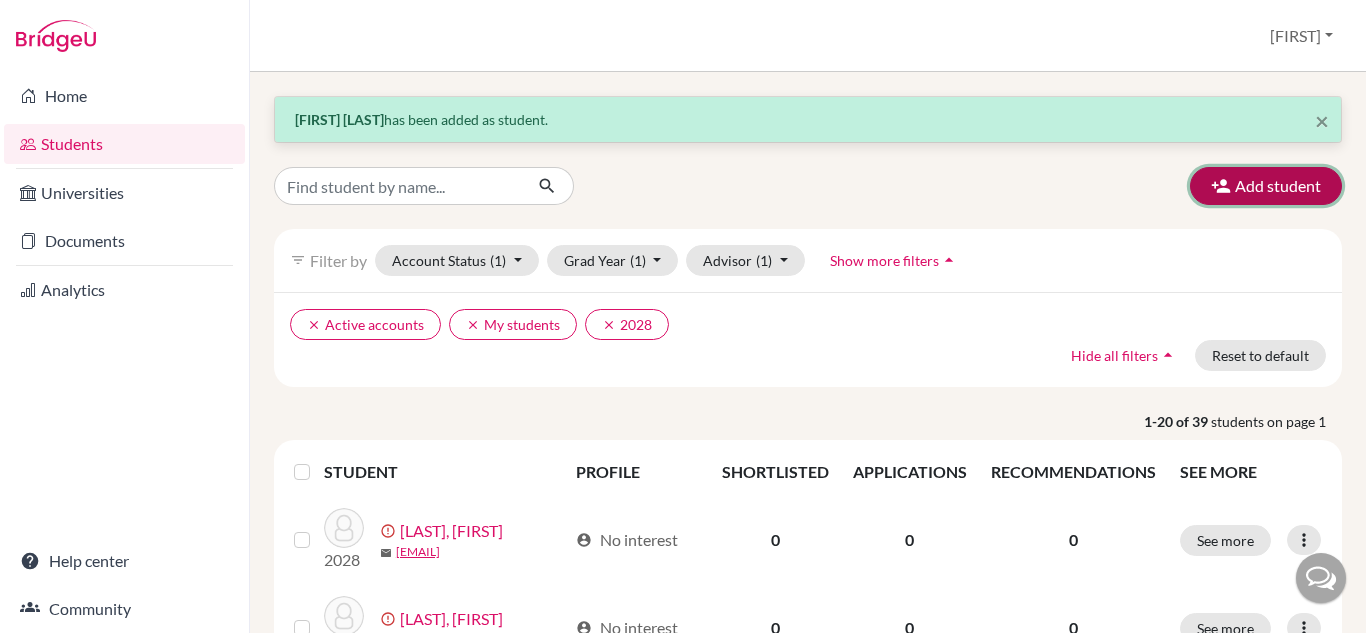 click on "Add student" at bounding box center (1266, 186) 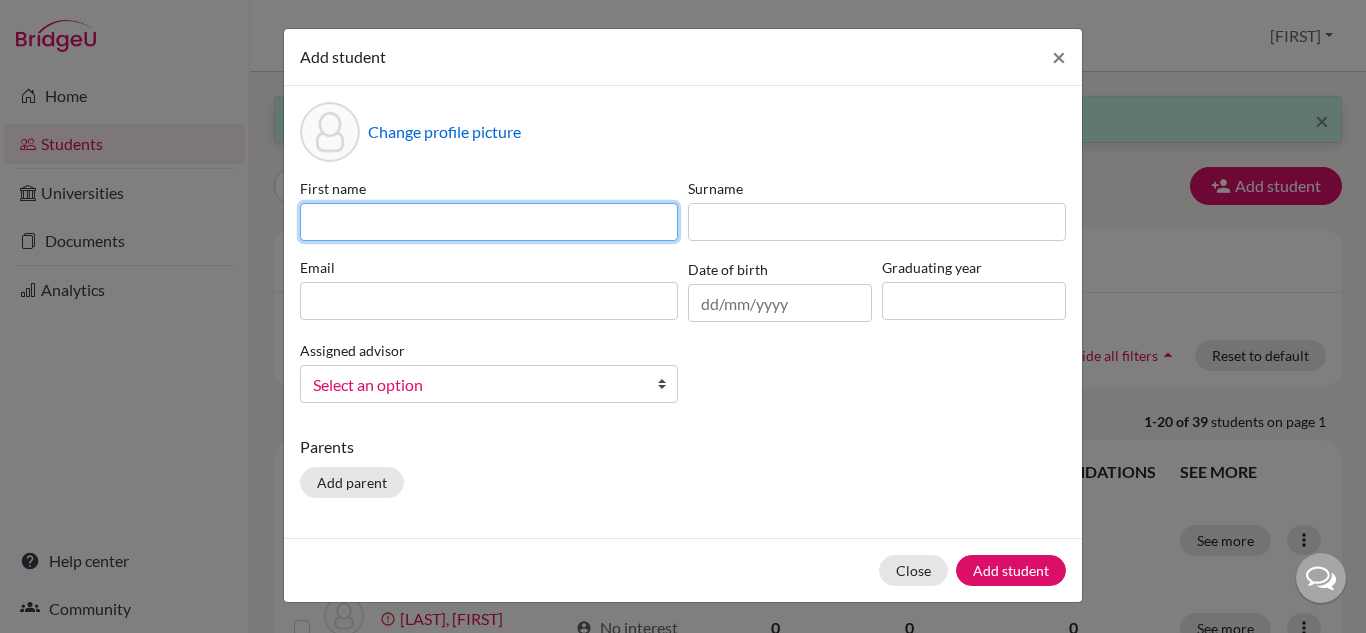 click at bounding box center (489, 222) 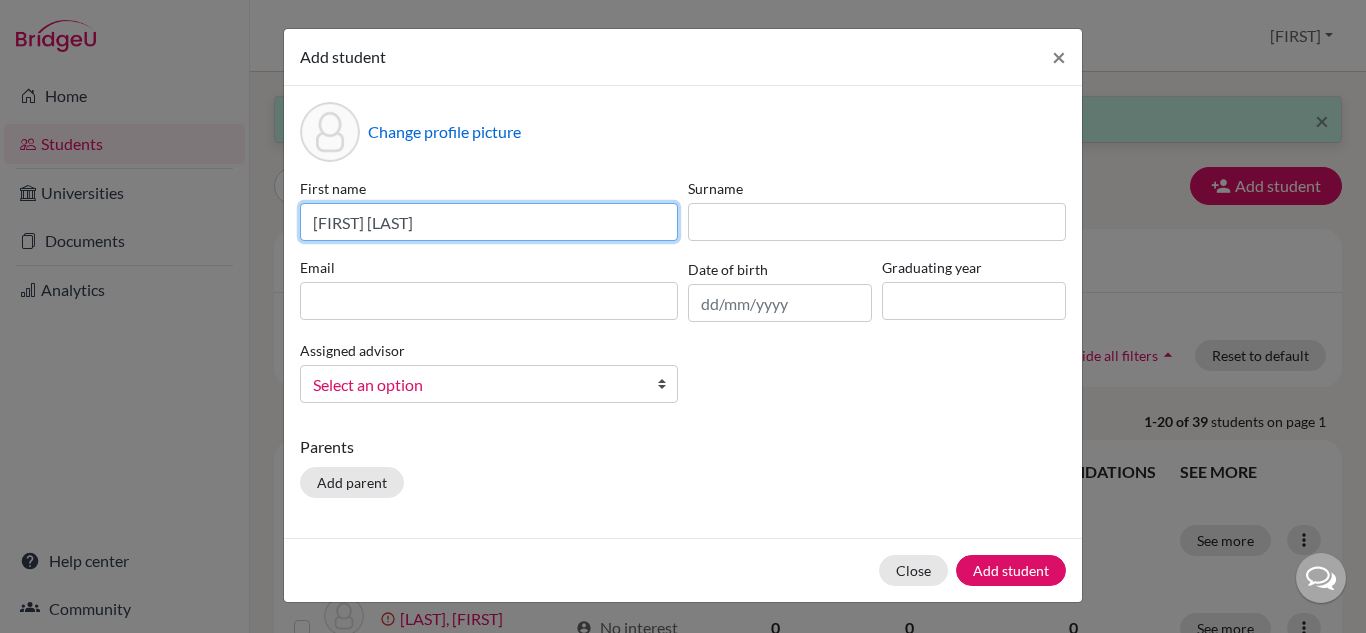 type on "Maria Antonia" 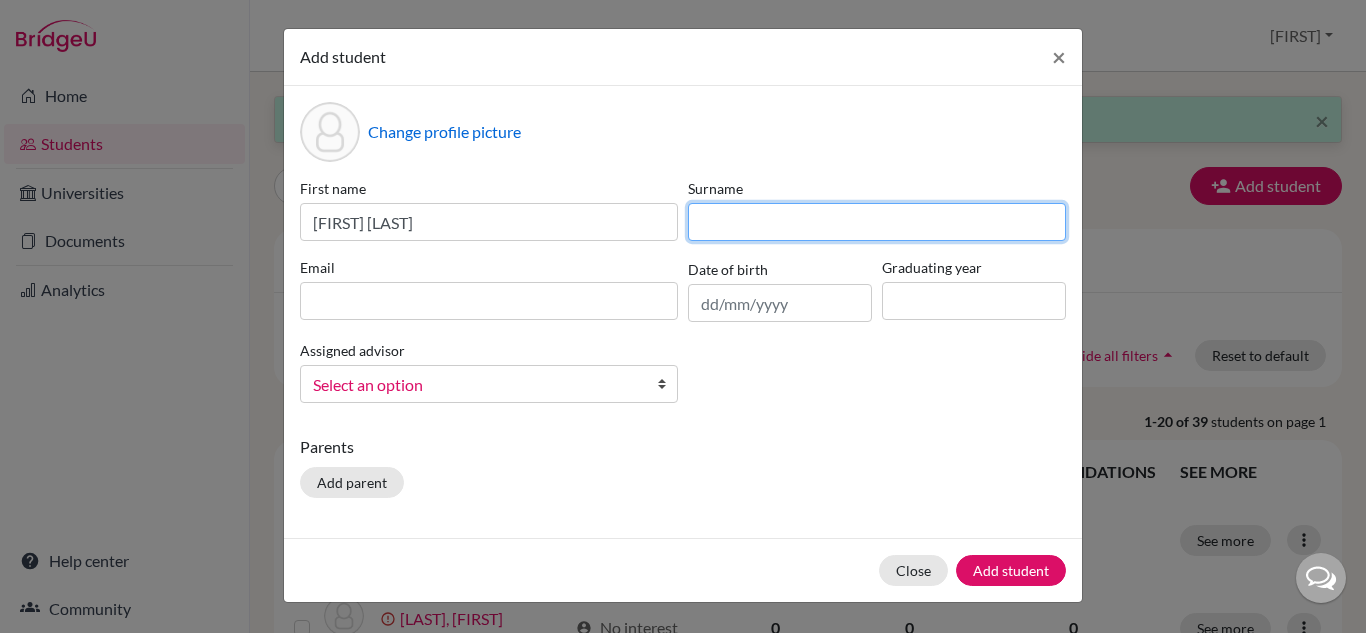 click at bounding box center [877, 222] 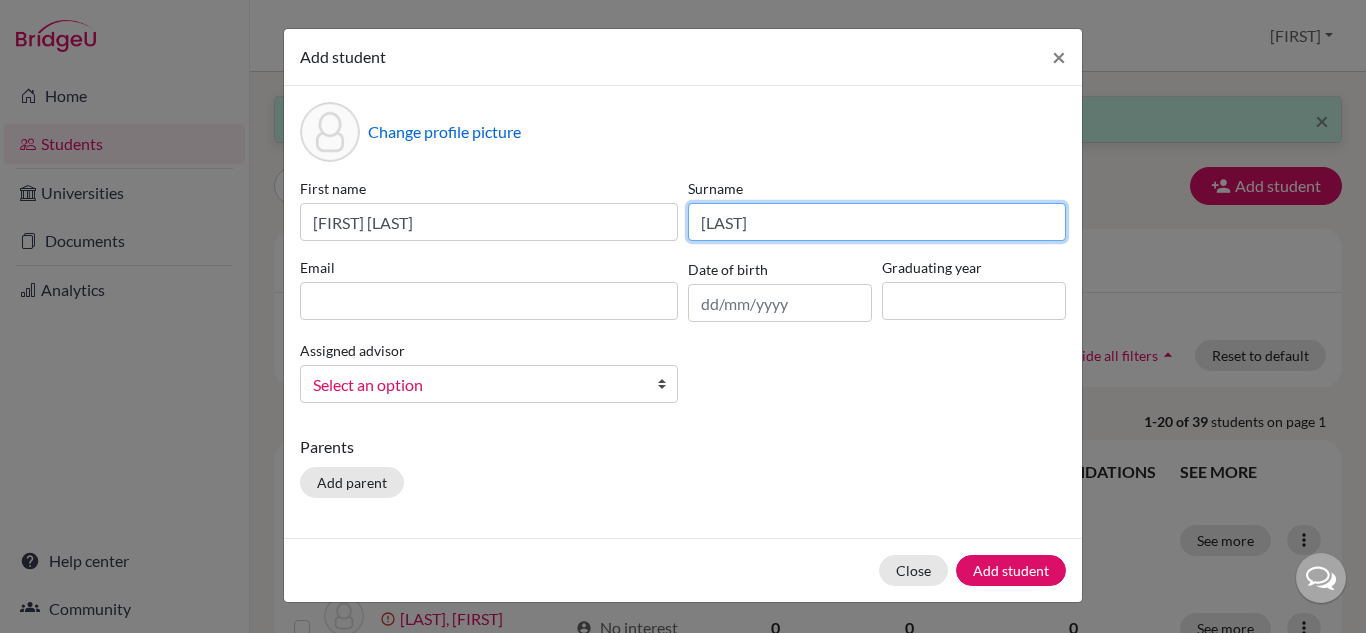type on "Oliveira" 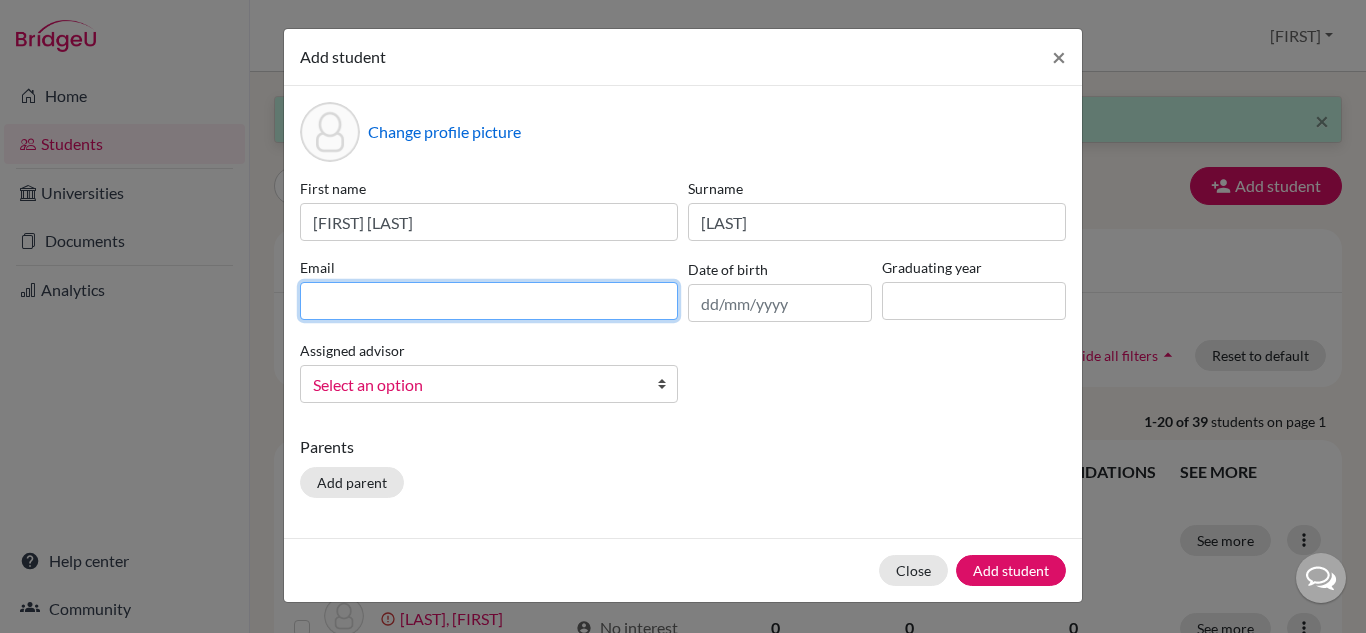 click at bounding box center (489, 301) 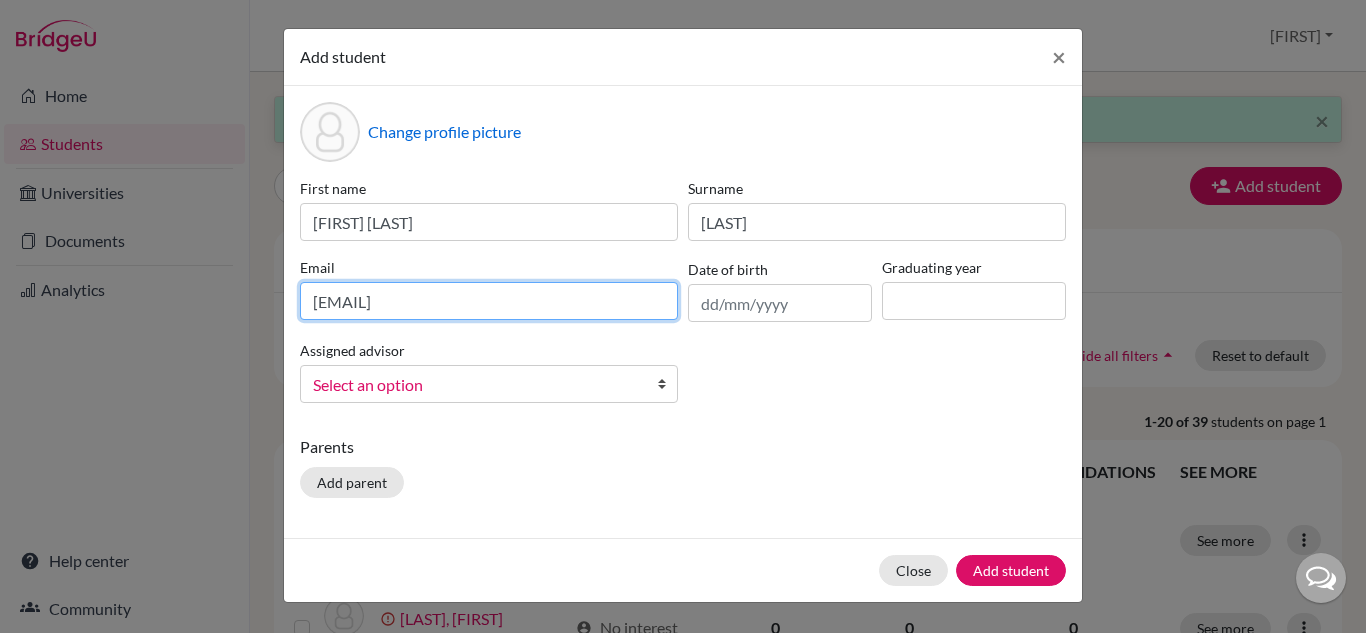 type on "2028mariaantoniaoliveira@britishschool.g12.br" 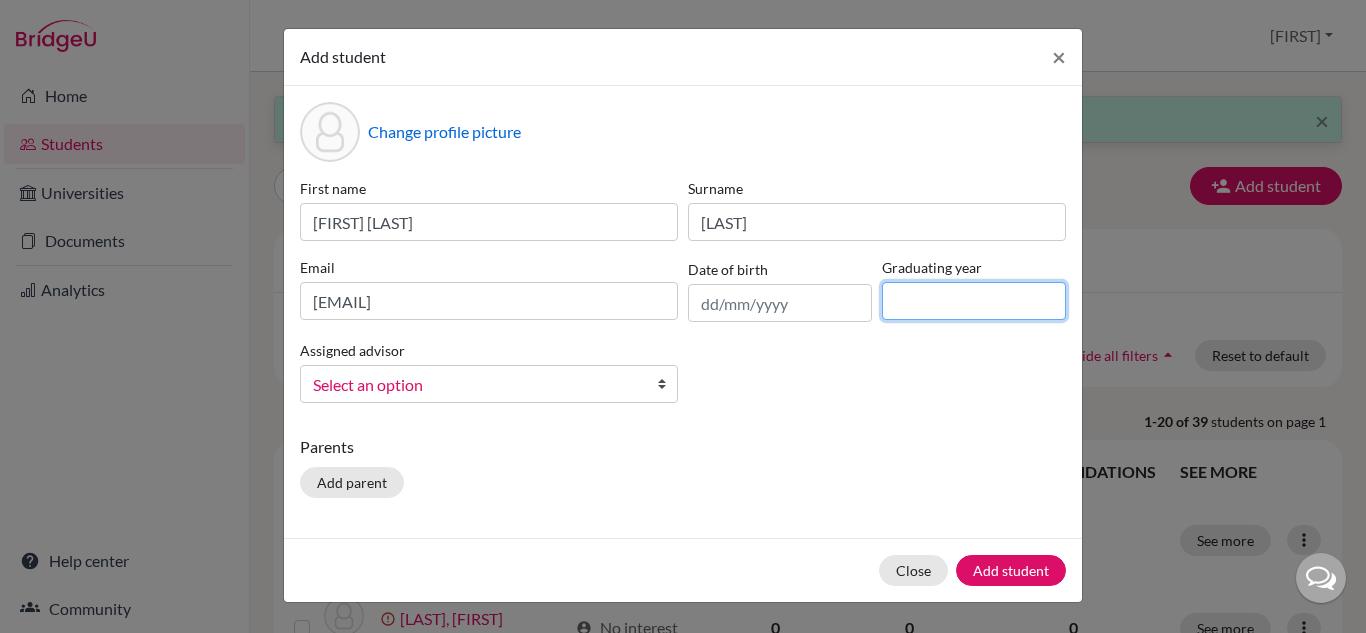 click at bounding box center (974, 301) 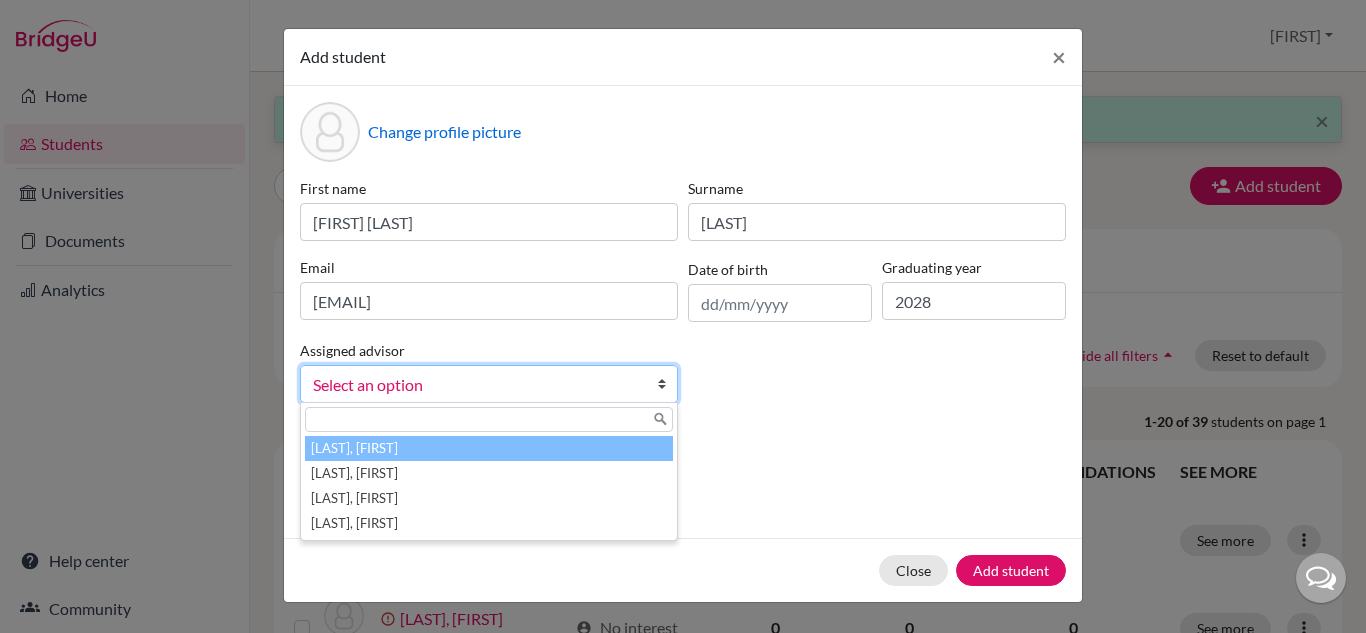 click on "Select an option" at bounding box center (476, 385) 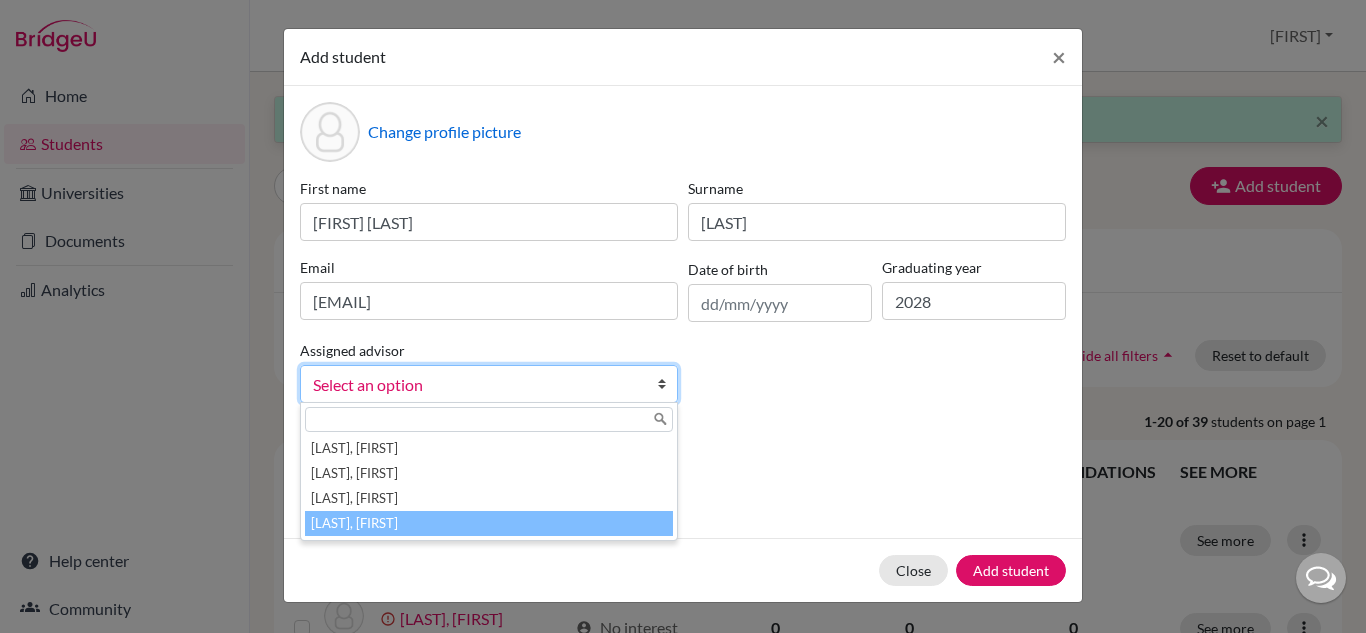 click on "Vaz, Susana" at bounding box center [489, 523] 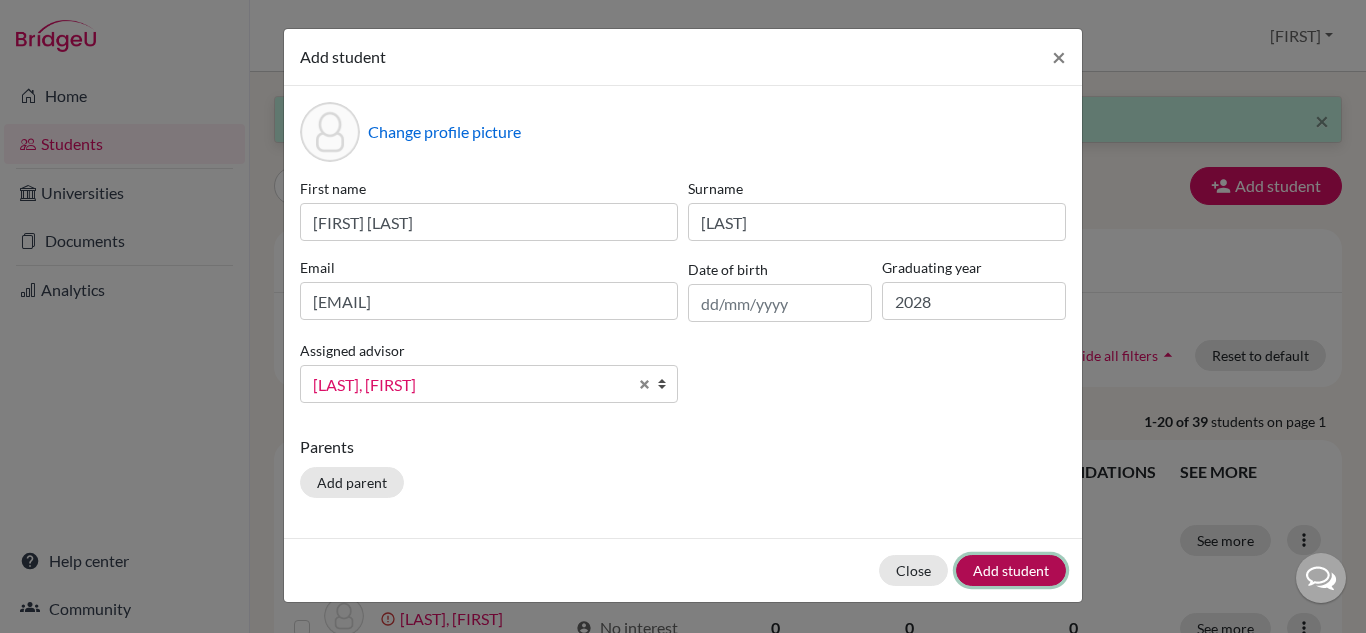 click on "Add student" at bounding box center (1011, 570) 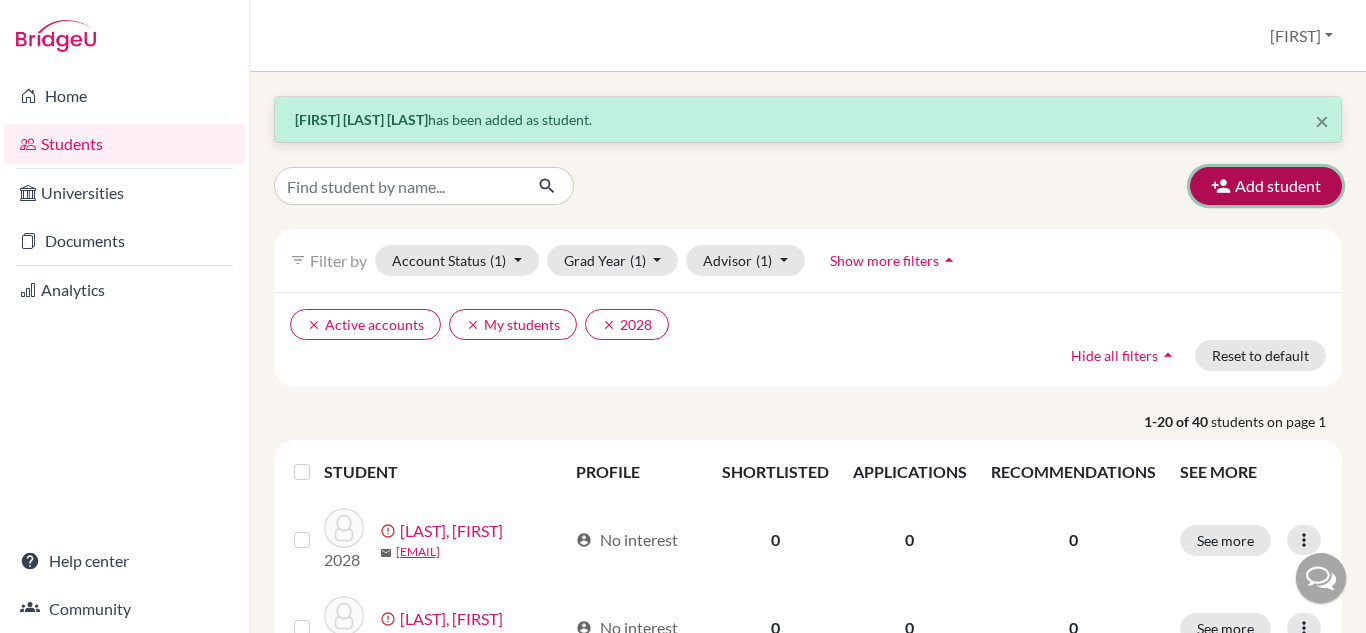 click on "Add student" at bounding box center [1266, 186] 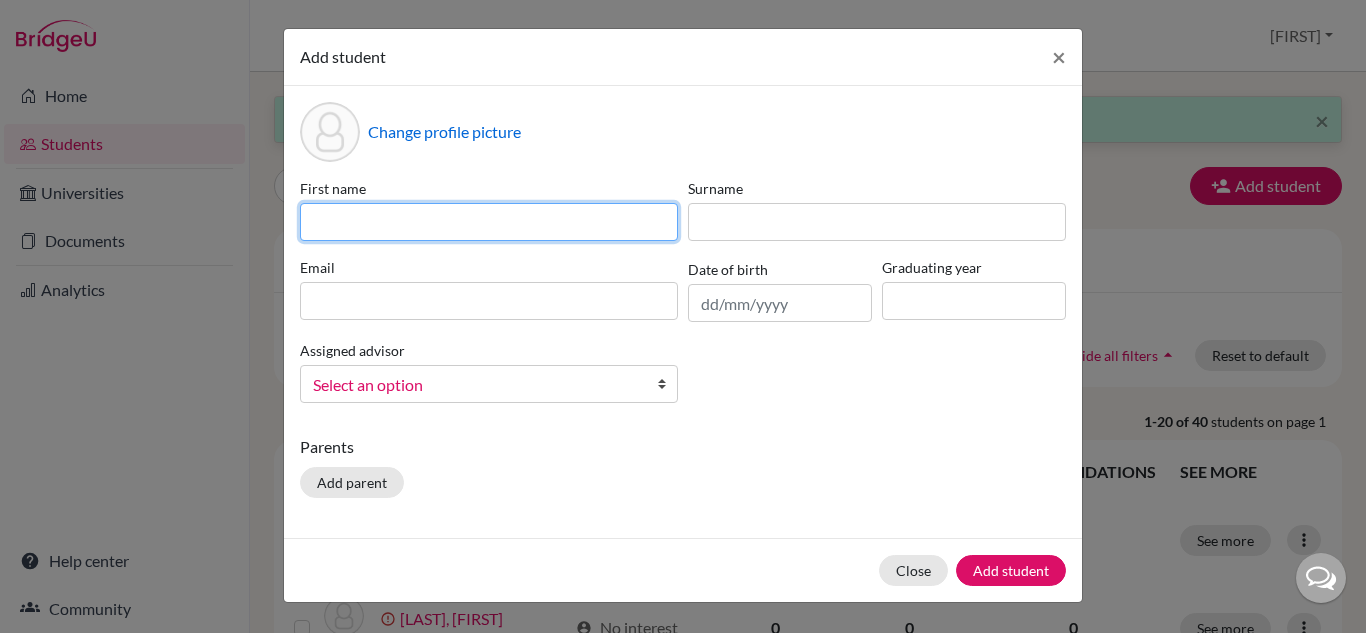 click at bounding box center [489, 222] 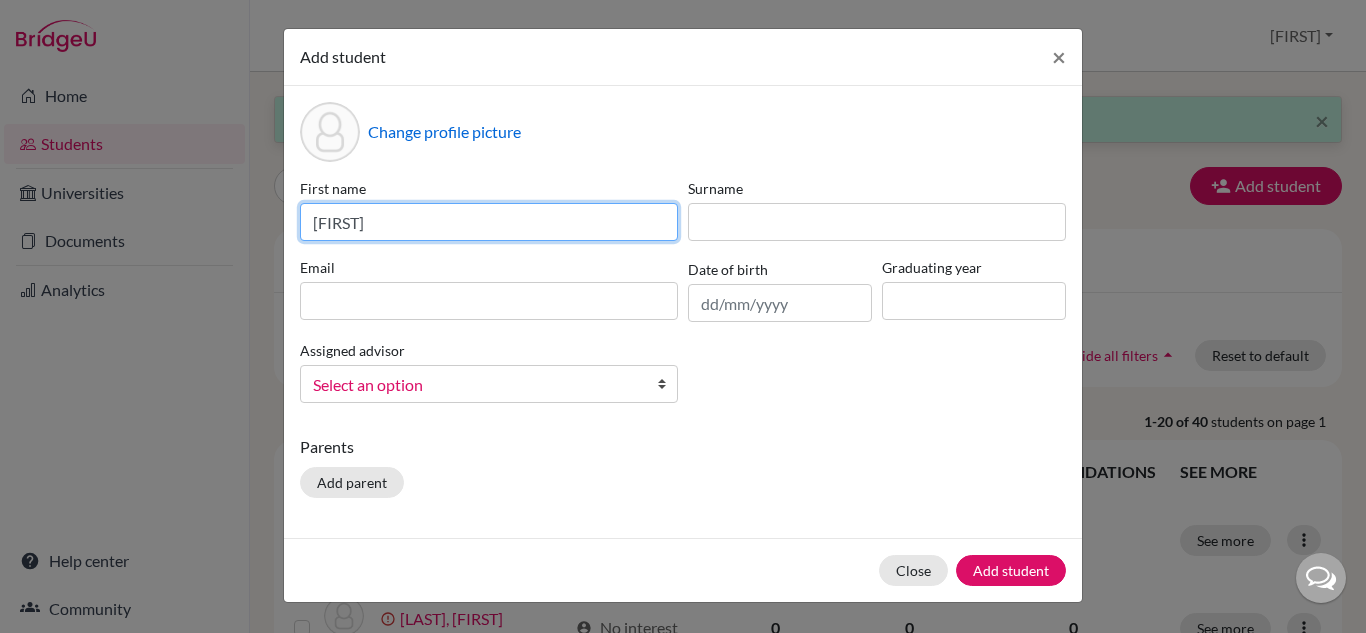 type on "Felipe" 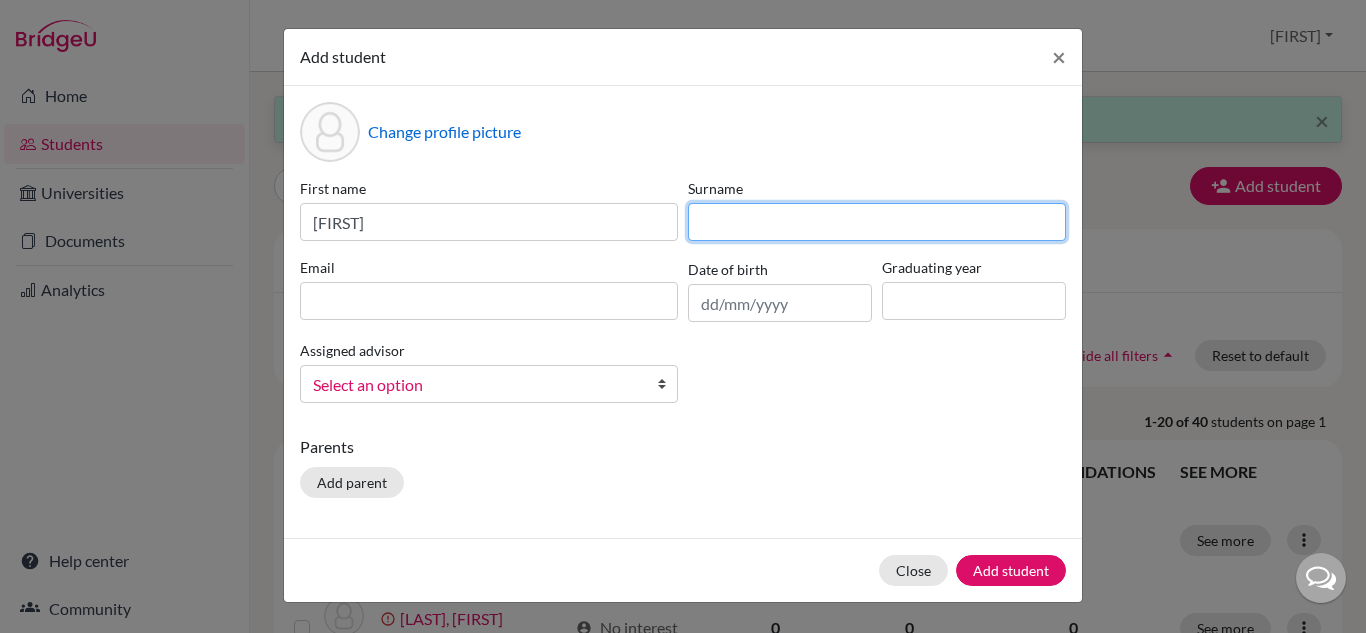 click at bounding box center [877, 222] 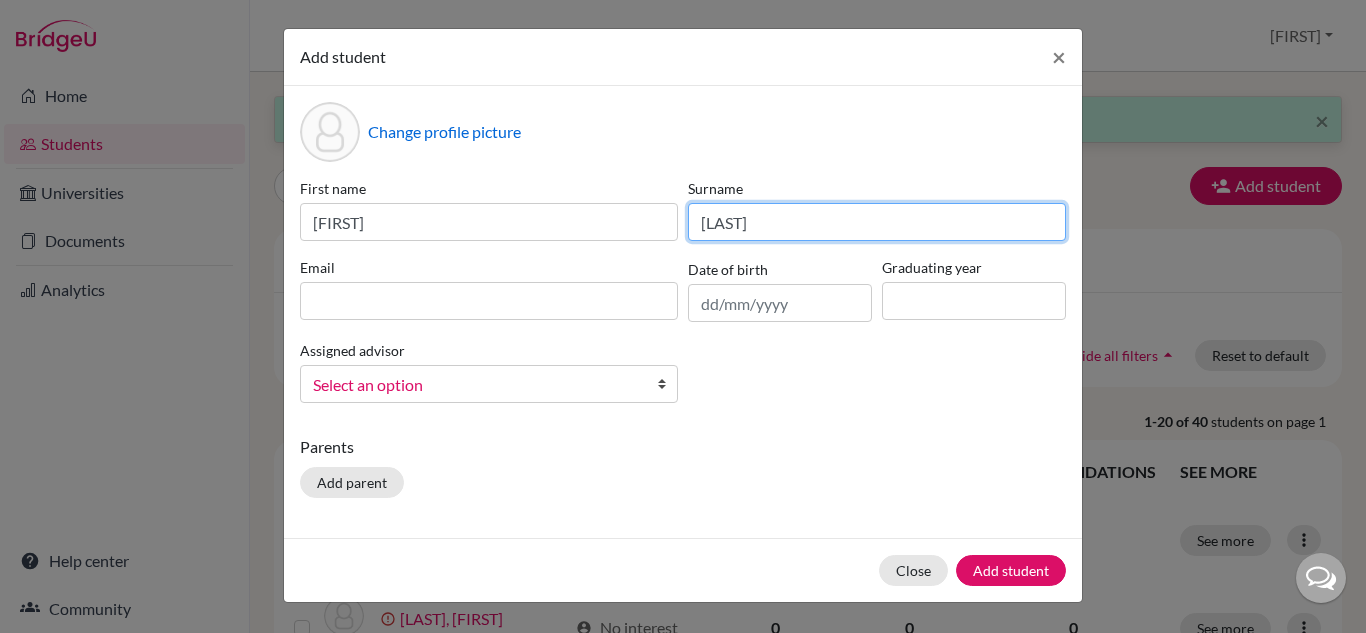 type on "Pagetti" 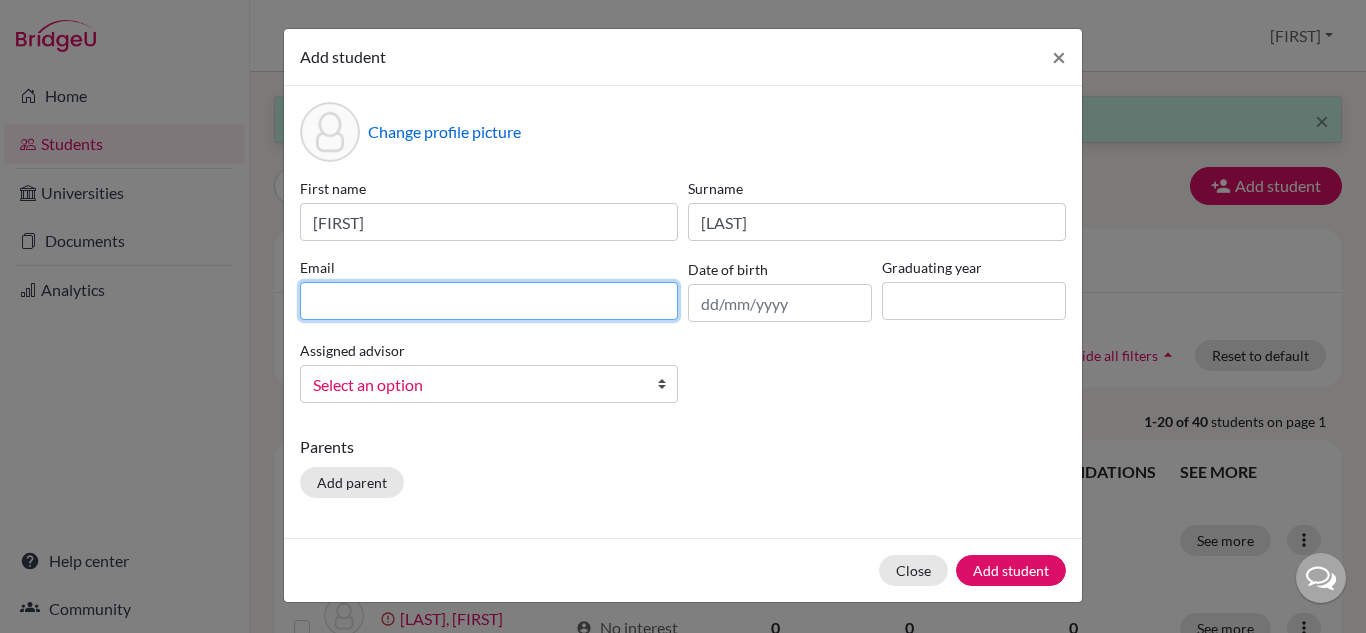 click at bounding box center [489, 301] 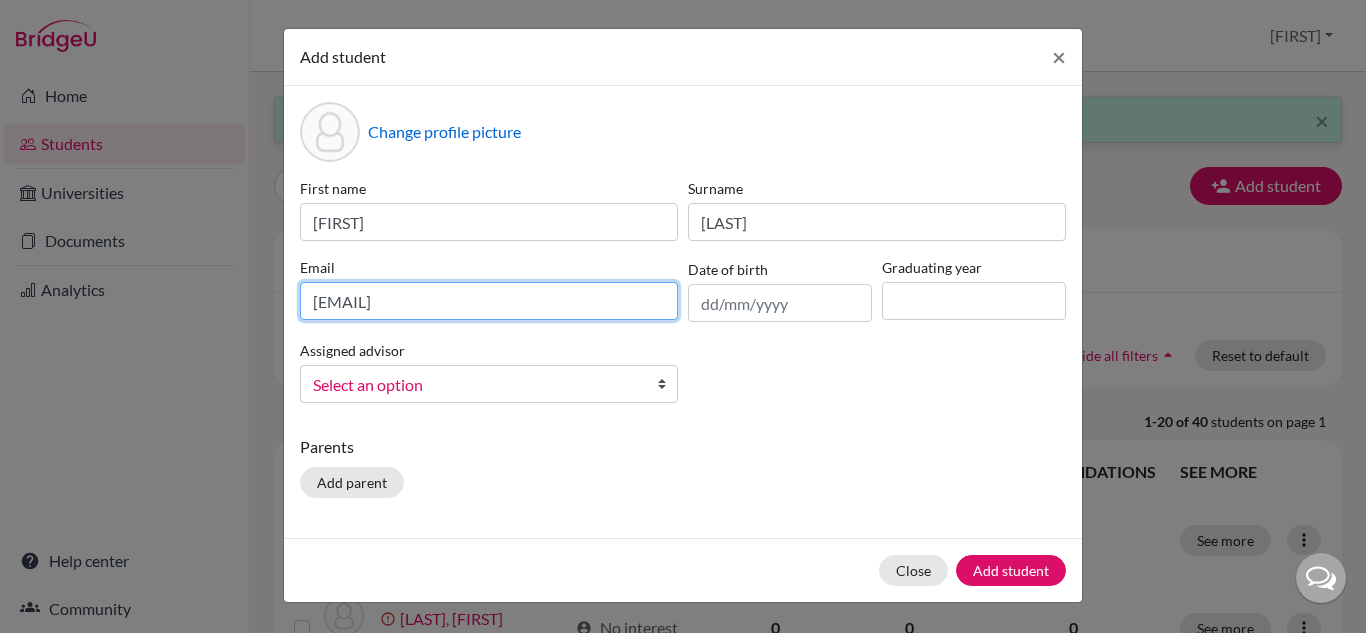 type on "2028felipepagetti@britishschool.g12.br" 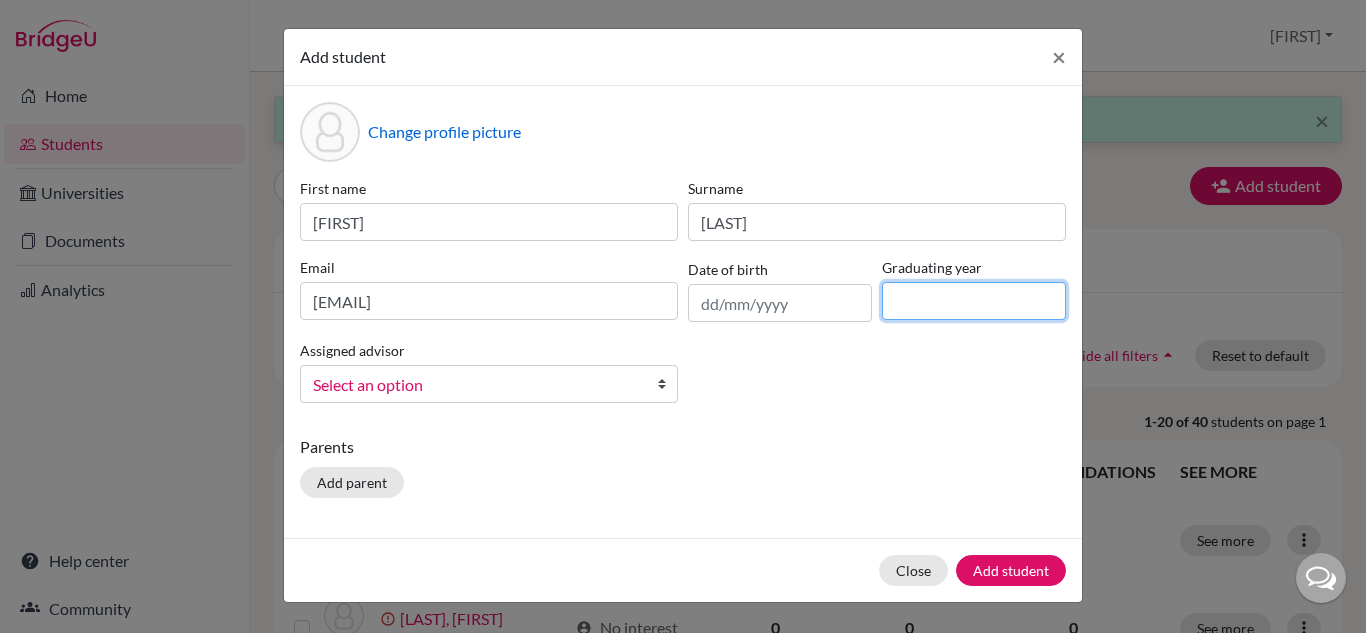 click at bounding box center [974, 301] 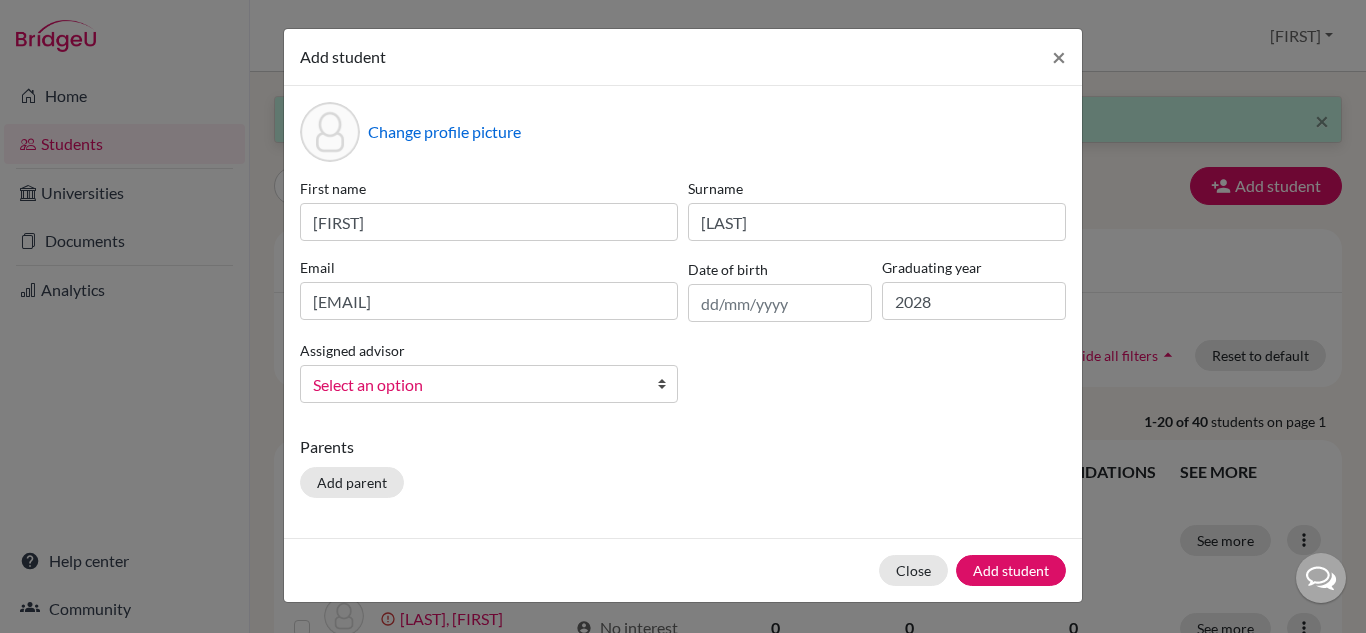 click on "Select an option" at bounding box center [476, 385] 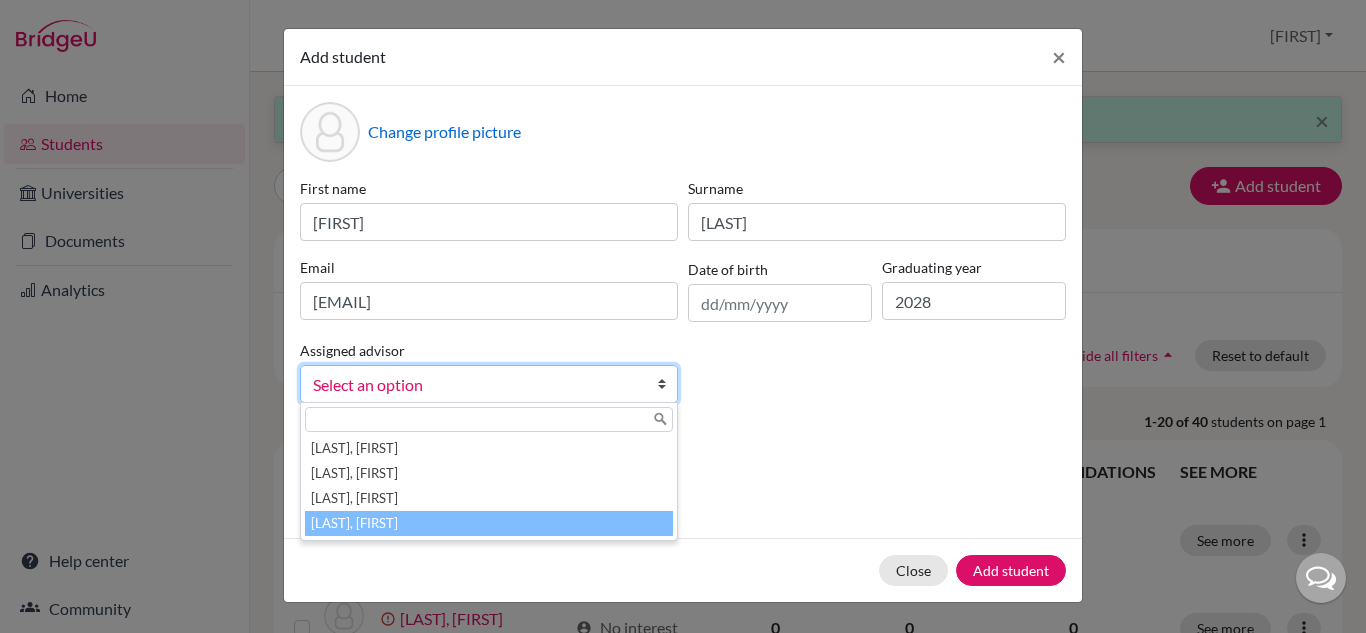 click on "Vaz, Susana" at bounding box center [489, 523] 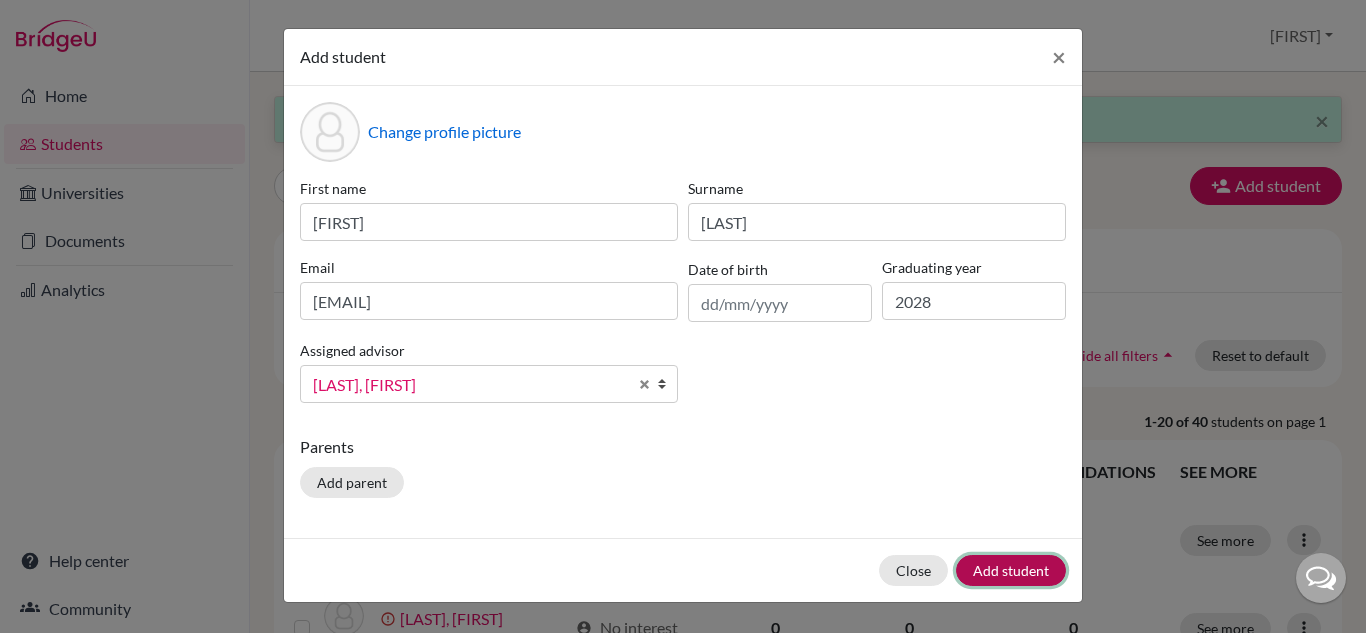 click on "Add student" at bounding box center [1011, 570] 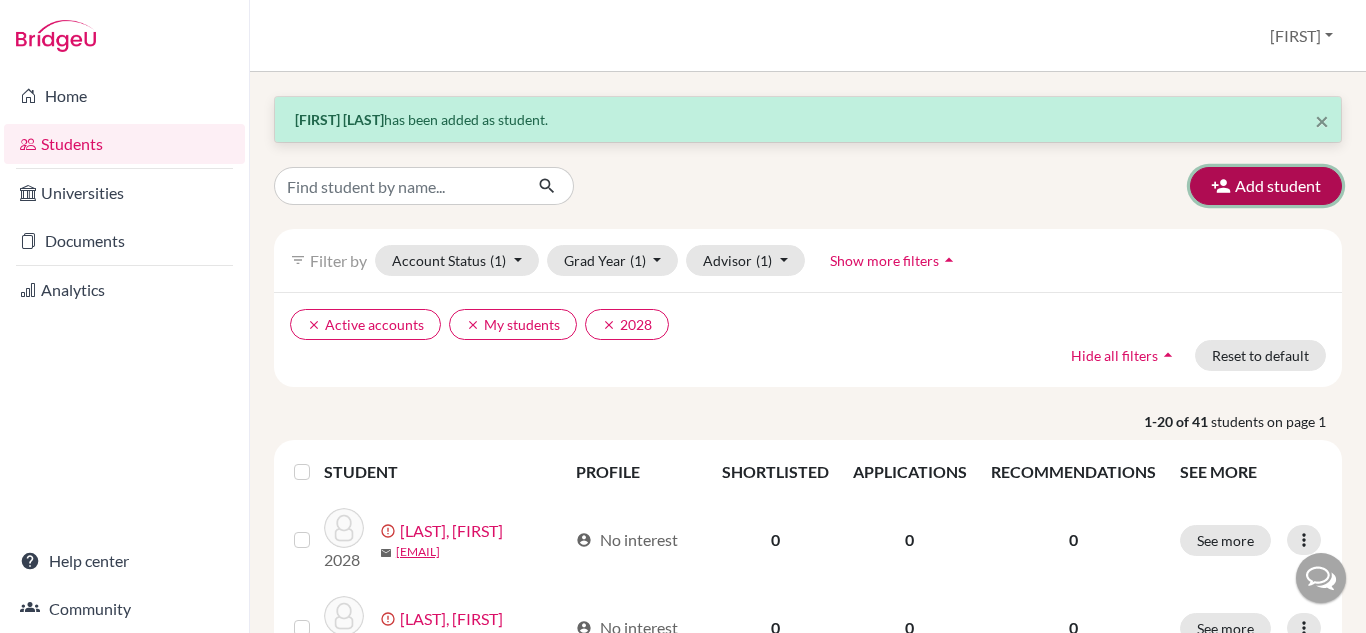 click on "Add student" at bounding box center [1266, 186] 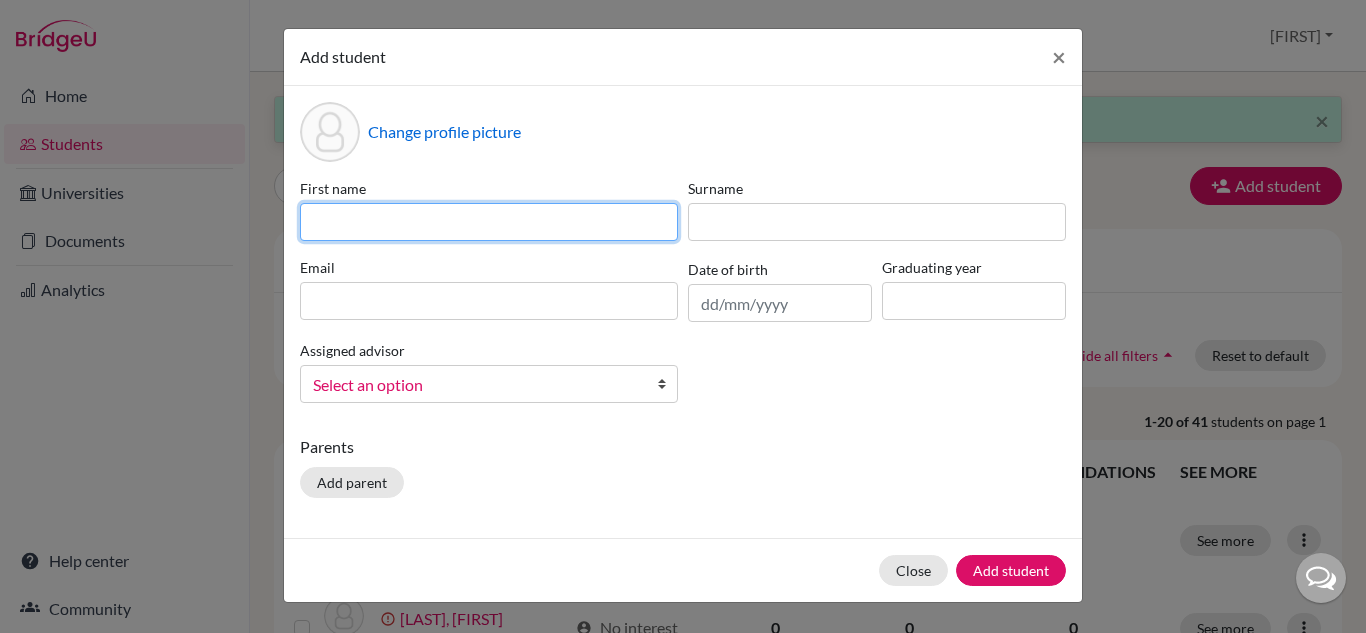 click at bounding box center [489, 222] 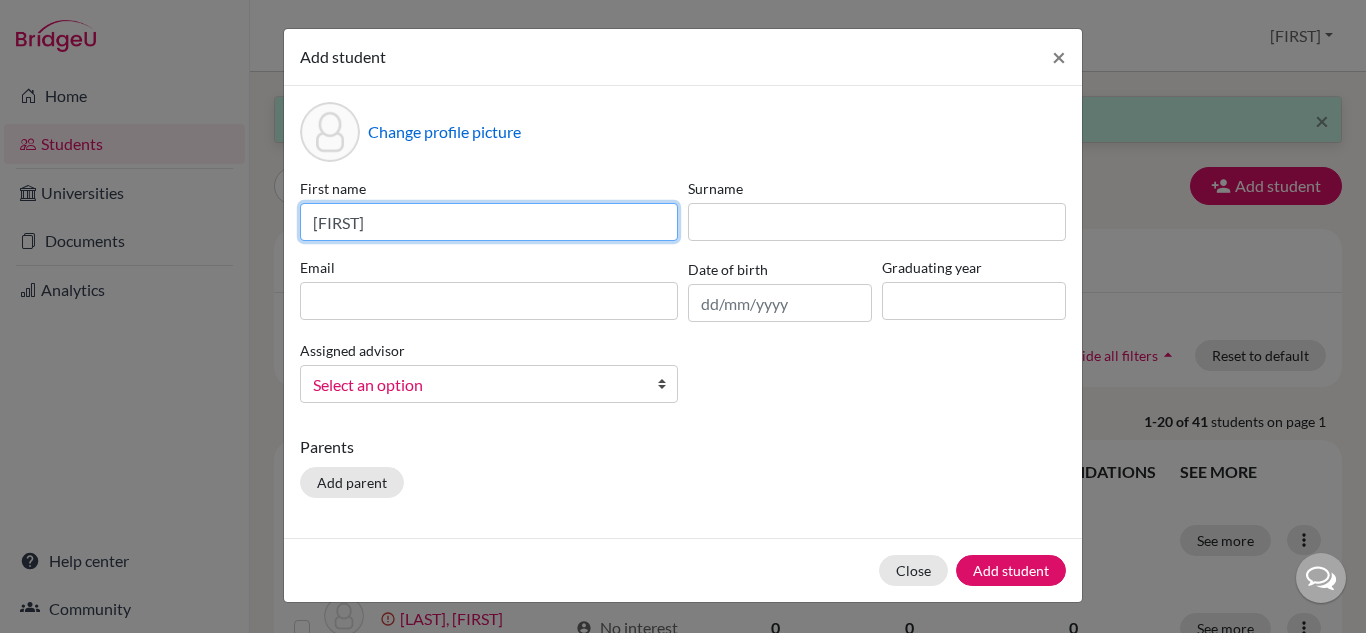 type on "Júlia" 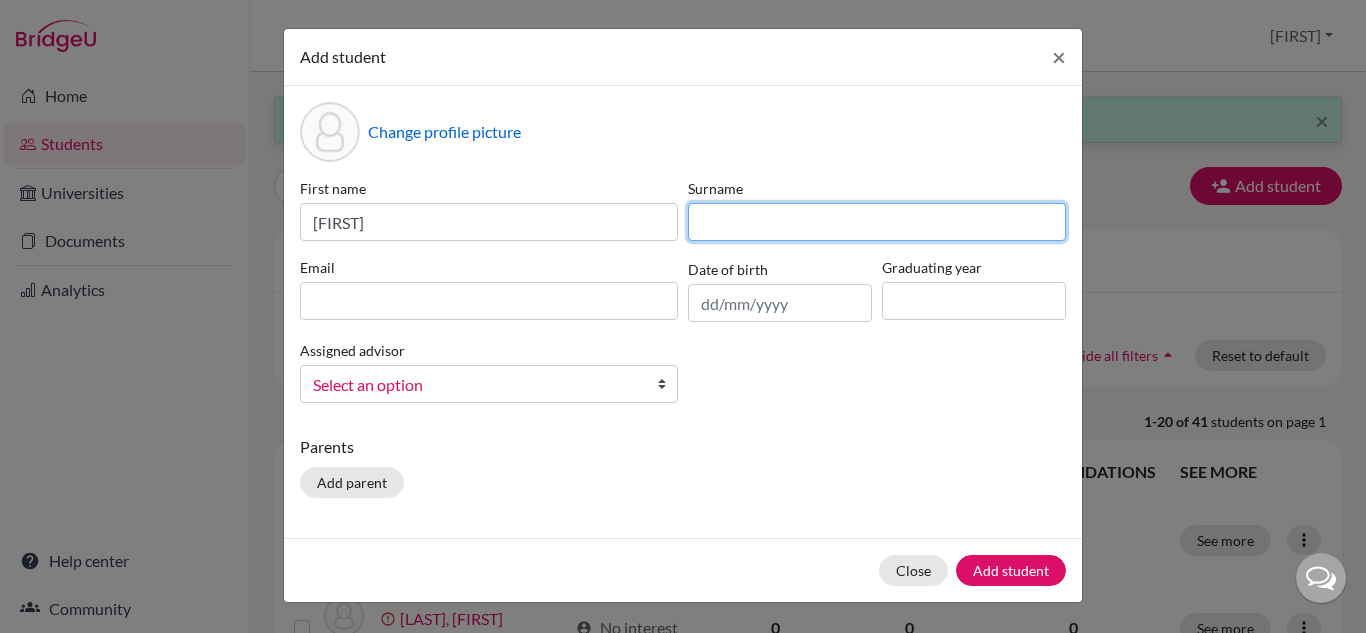 click at bounding box center [877, 222] 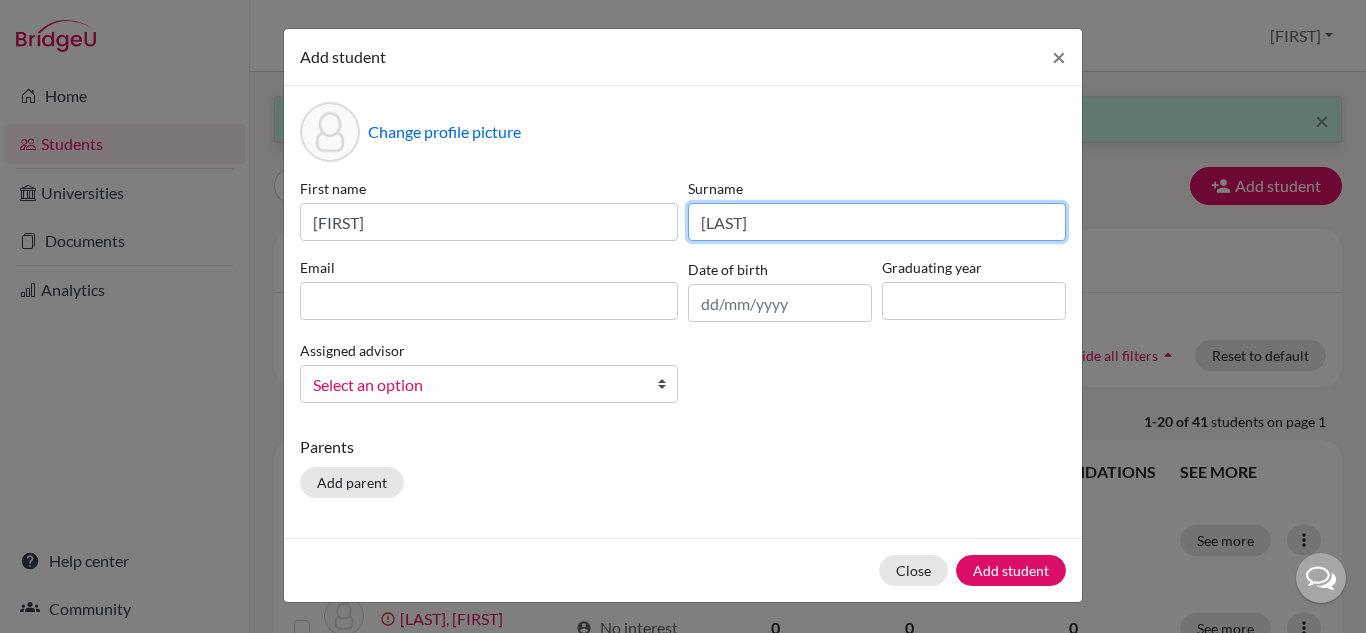 type on "Paz" 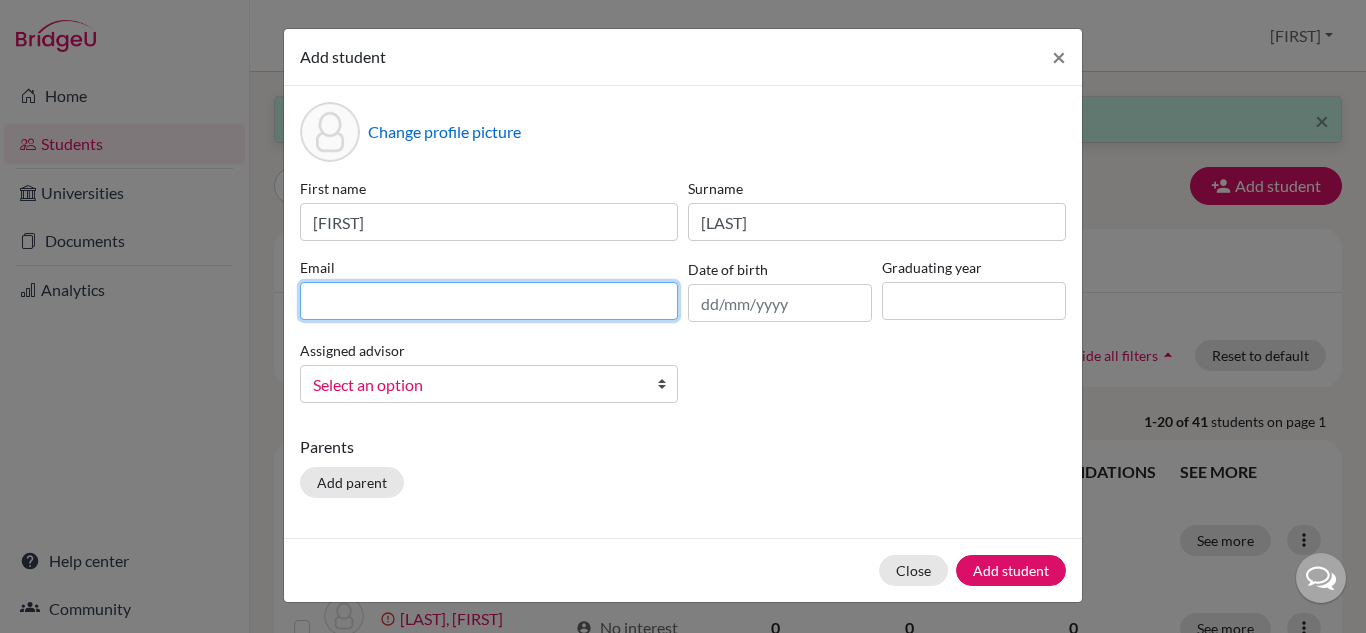 click at bounding box center (489, 301) 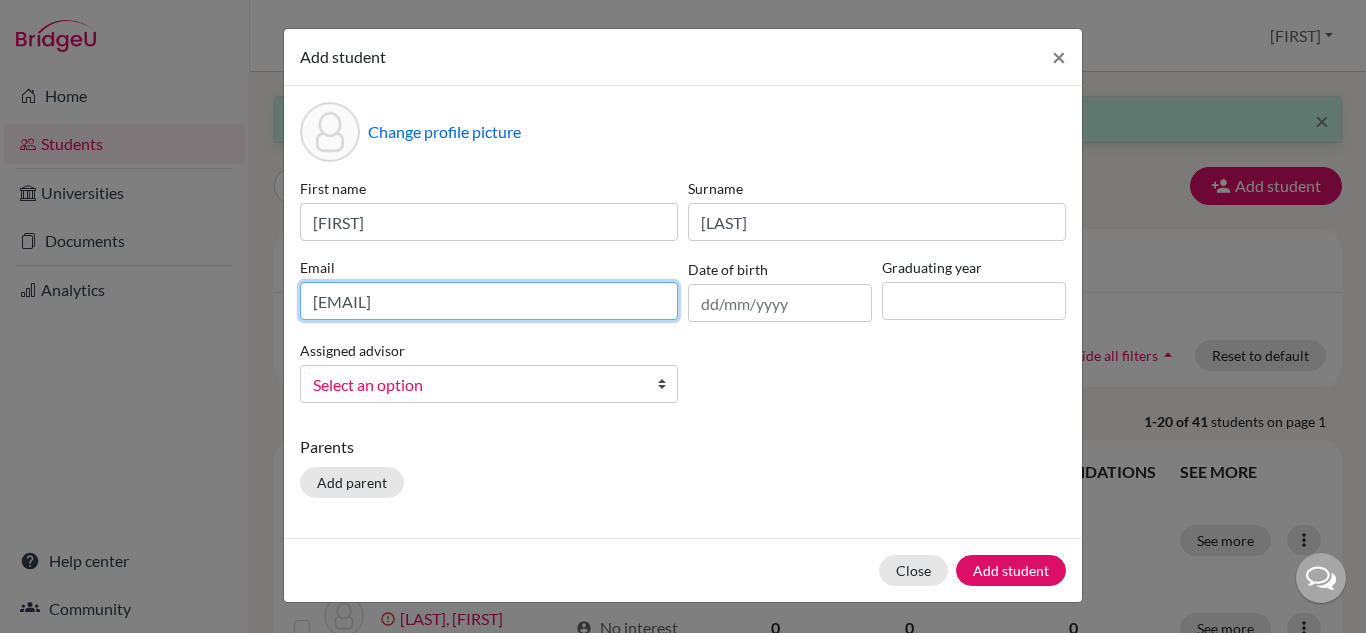 type on "2028juliapaz@britishschool.g12.br" 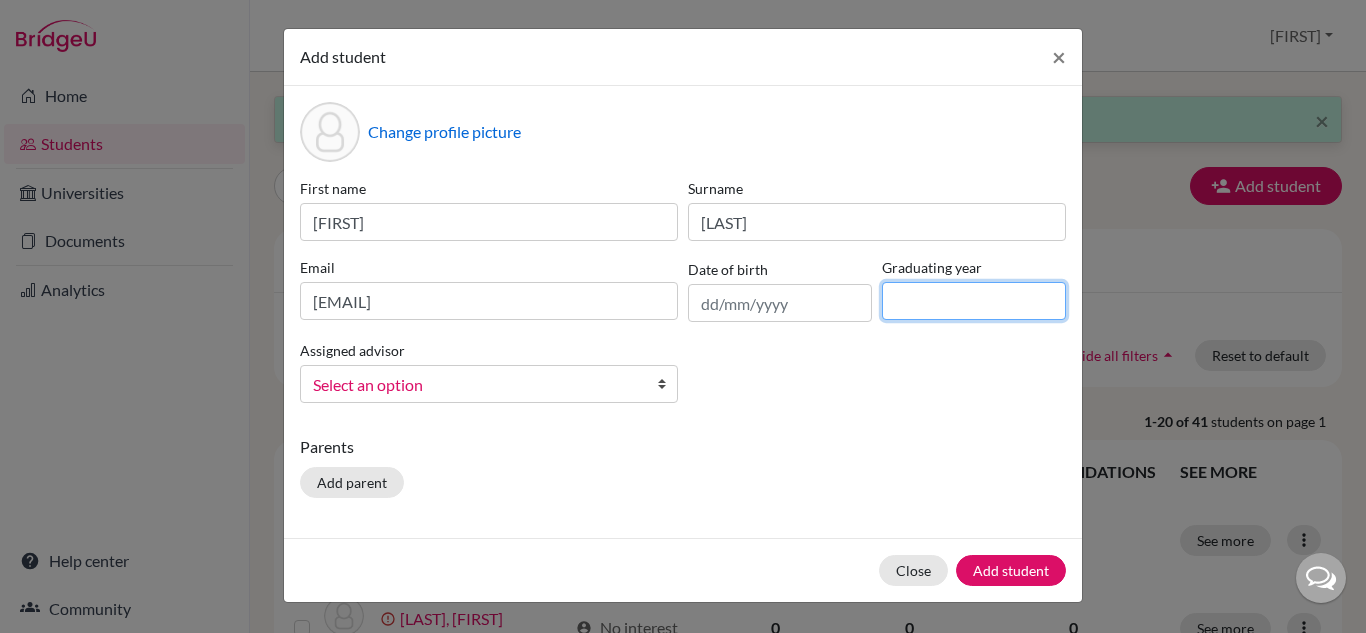 click at bounding box center (974, 301) 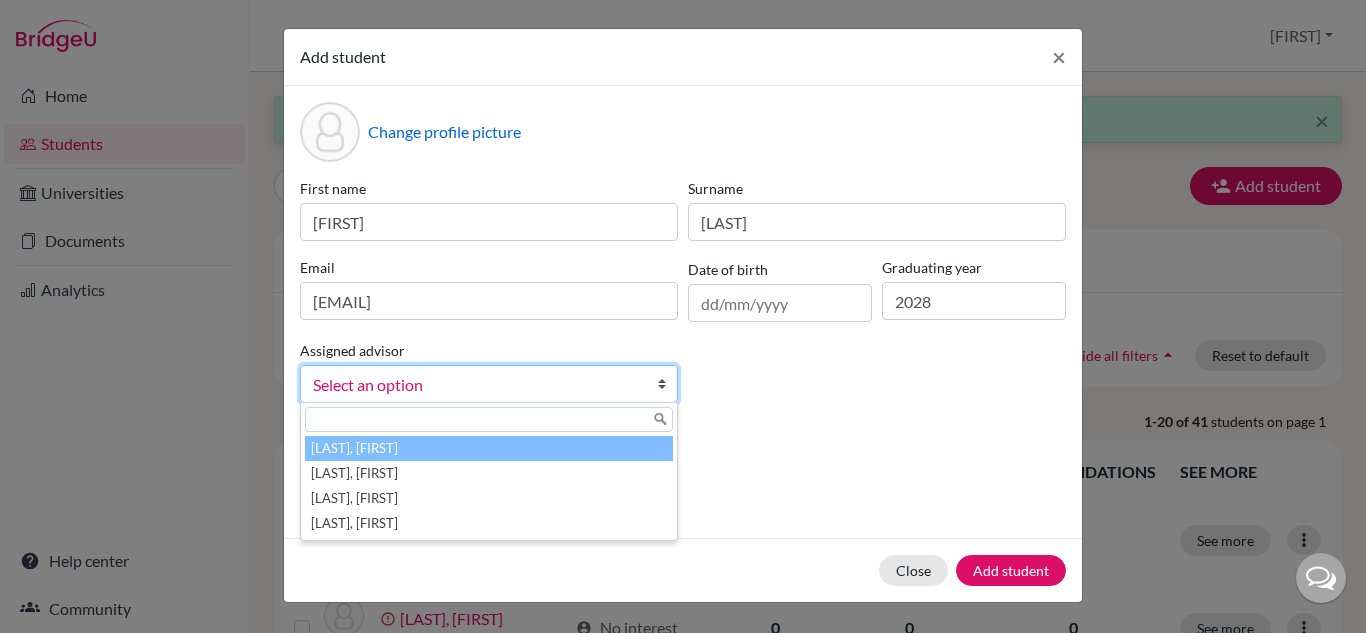 click on "Select an option" at bounding box center (476, 385) 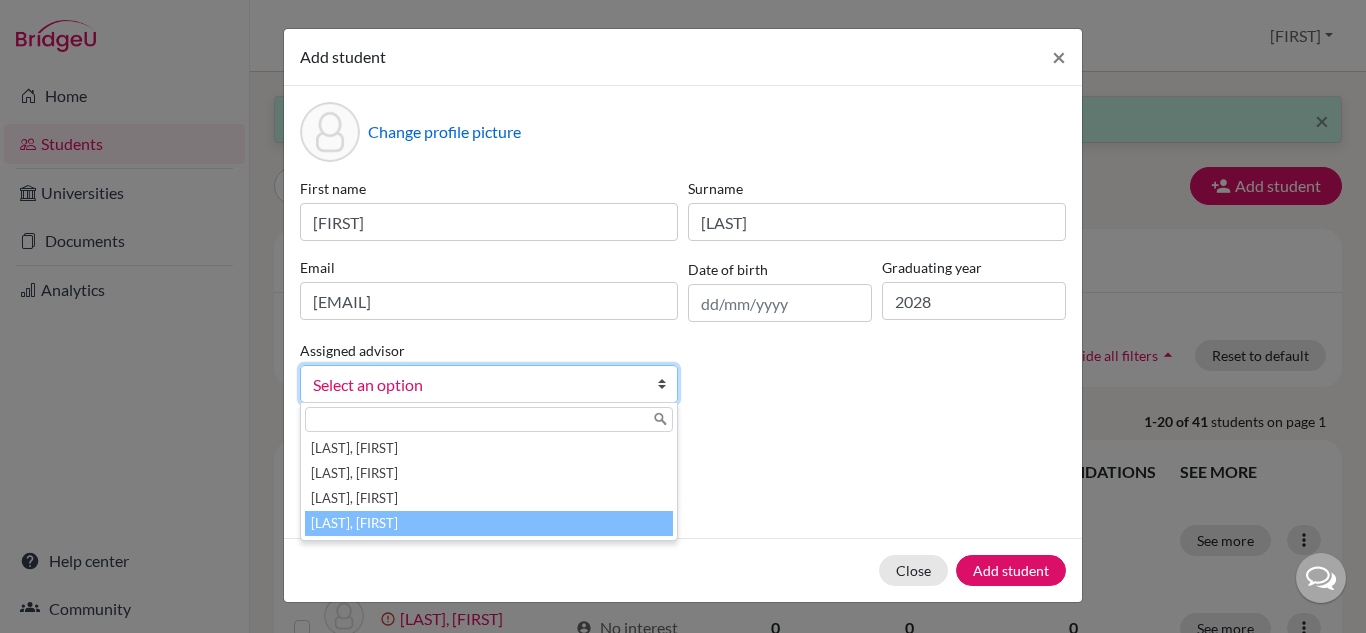 click on "Vaz, Susana" at bounding box center (489, 523) 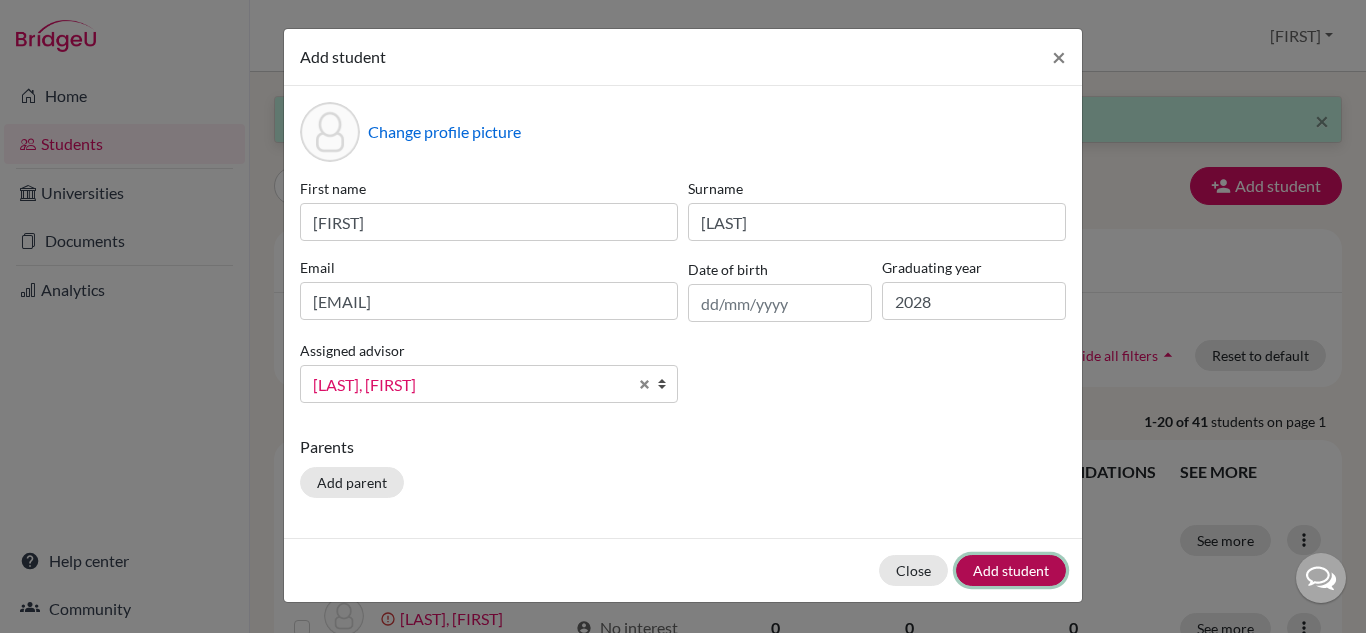click on "Add student" at bounding box center [1011, 570] 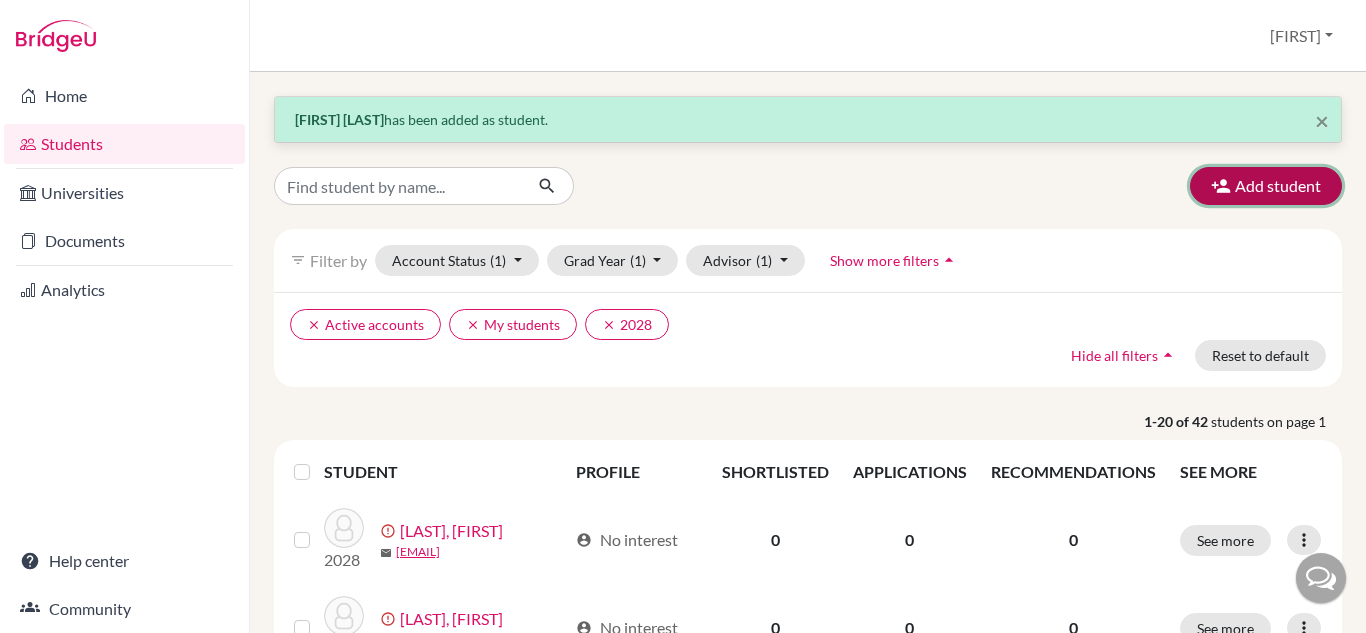 click on "Add student" at bounding box center (1266, 186) 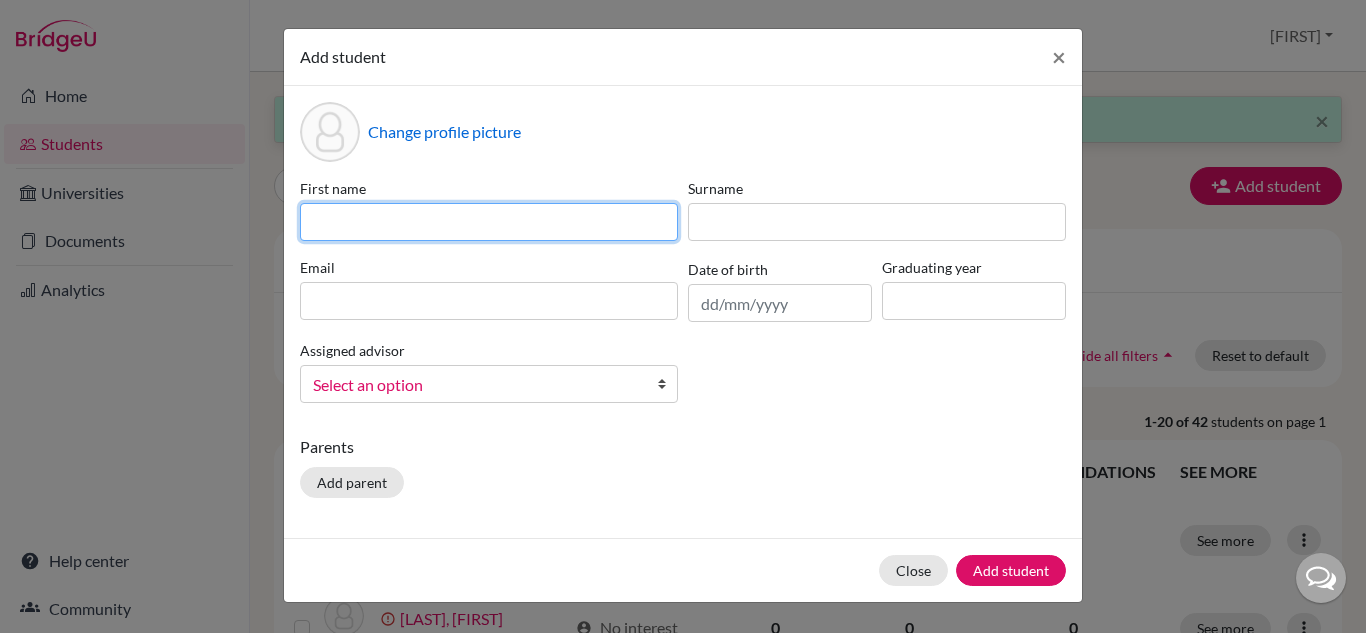 click at bounding box center (489, 222) 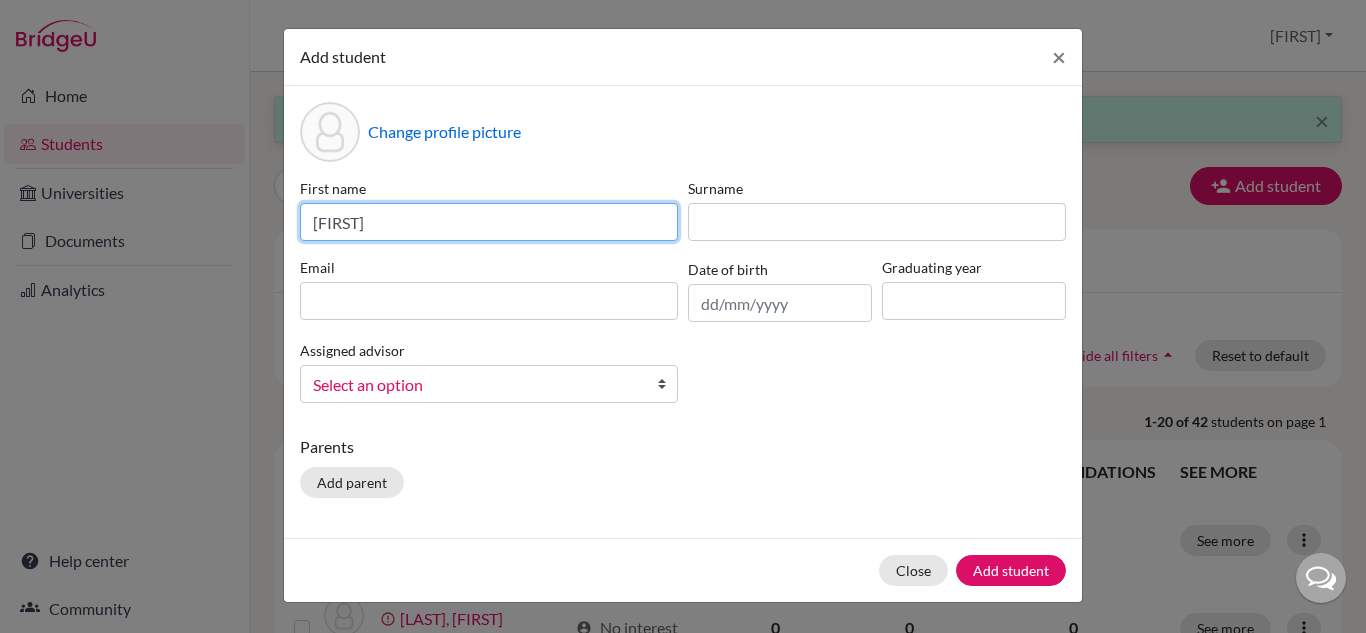 type on "Chloe" 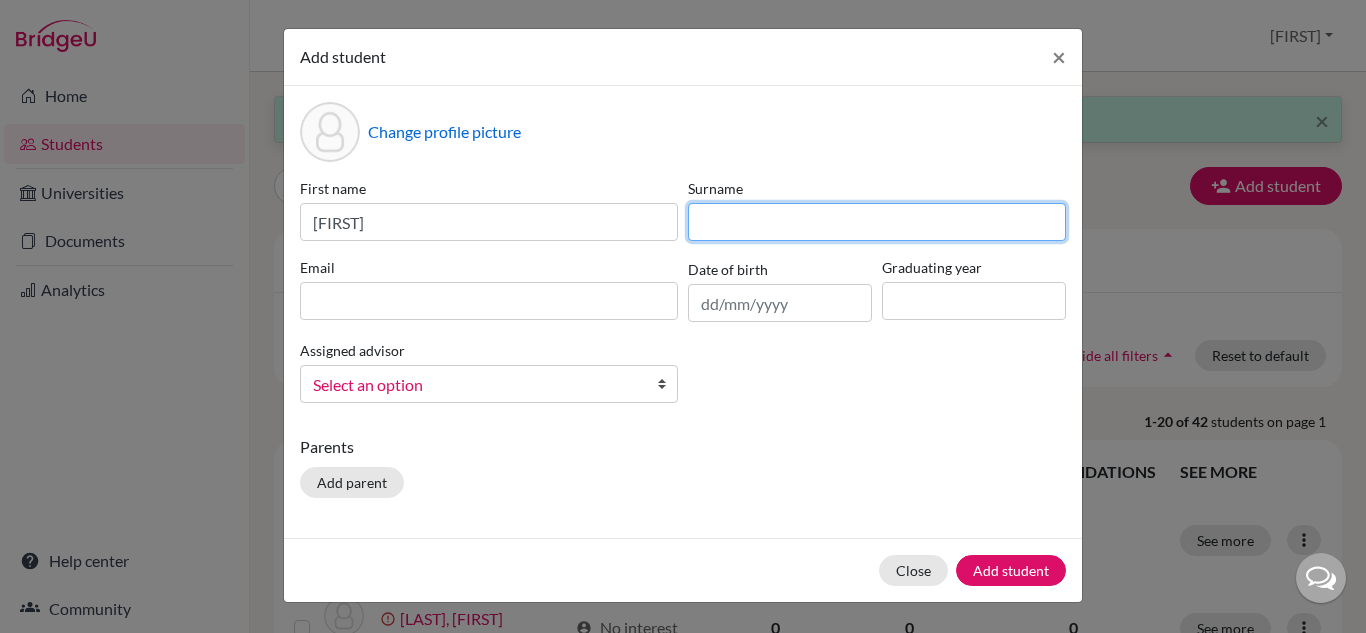 click at bounding box center [877, 222] 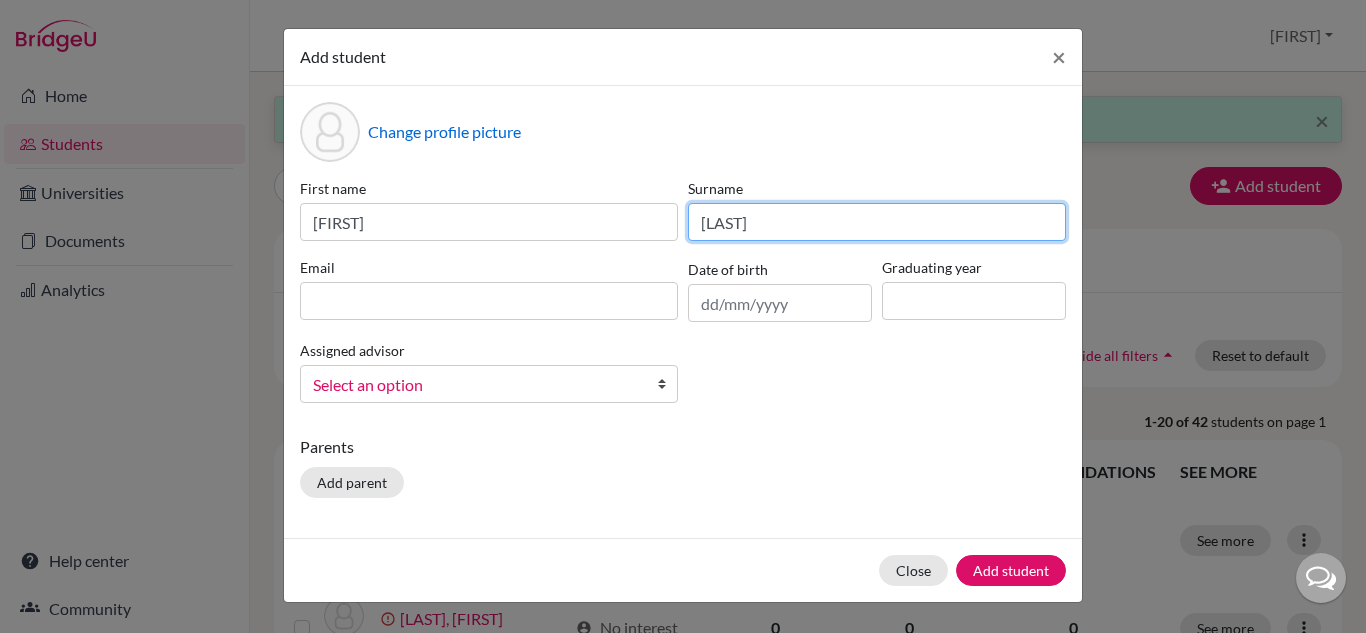type on "Pollastri" 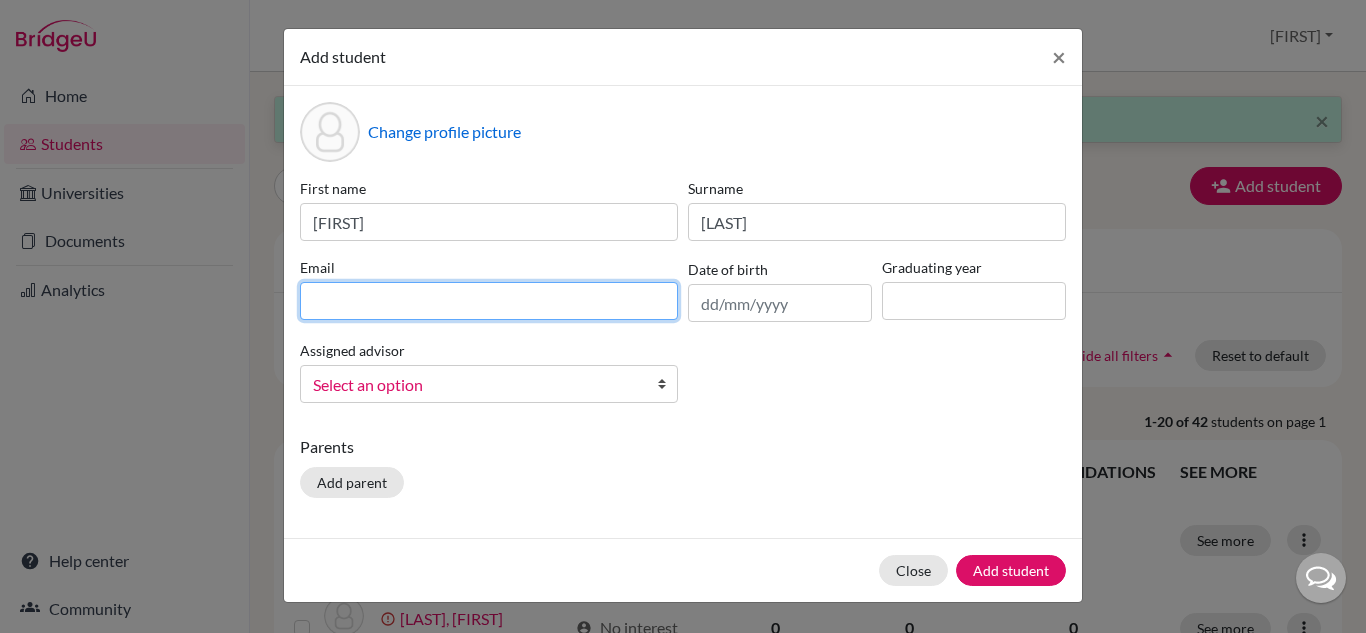 click at bounding box center [489, 301] 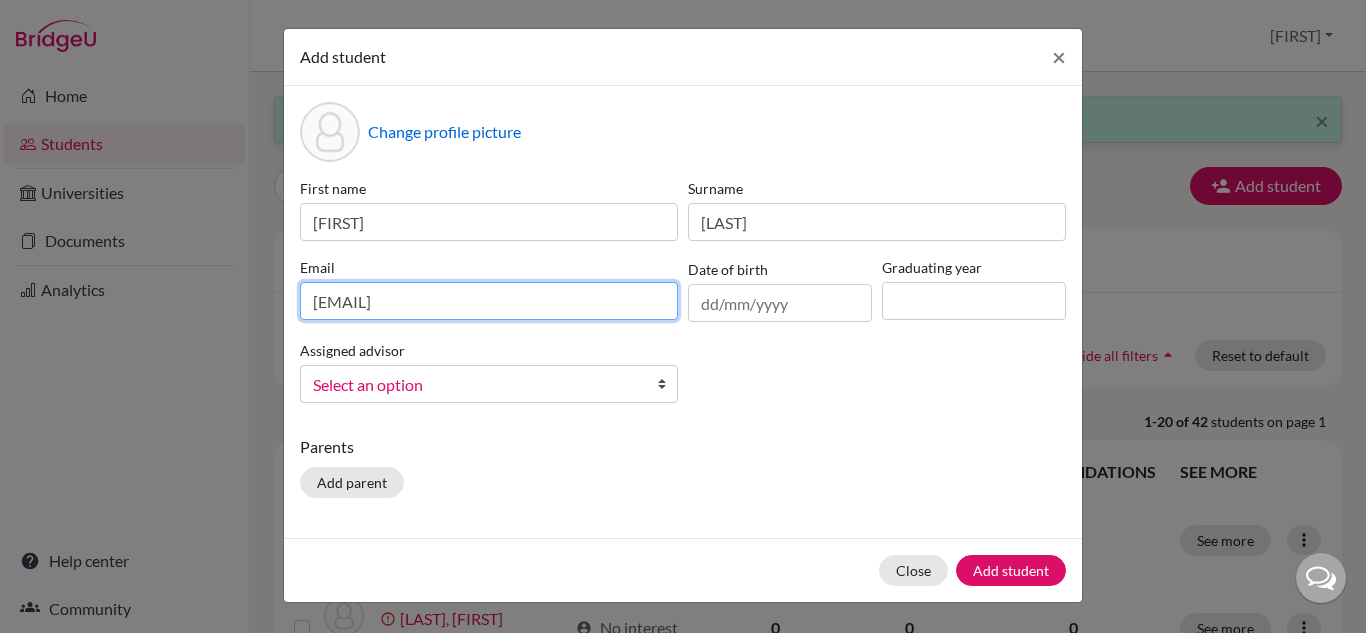 type on "2028chloepollastri@britishschool.g12.br" 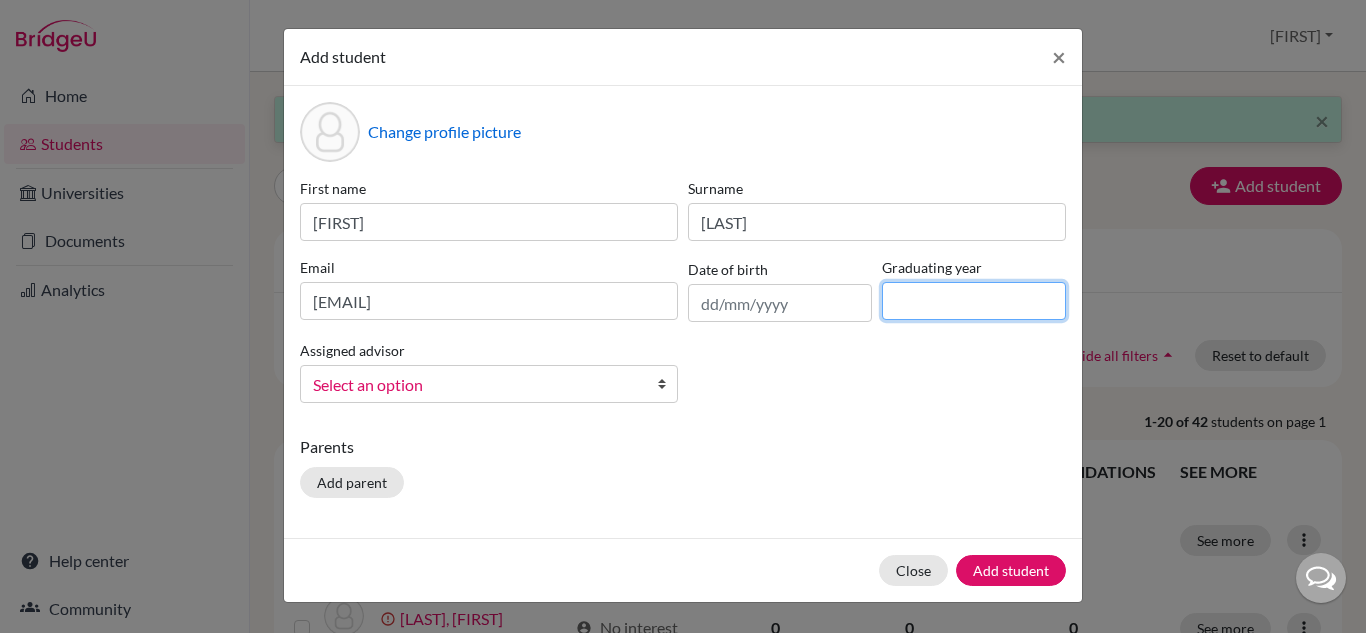 click at bounding box center (974, 301) 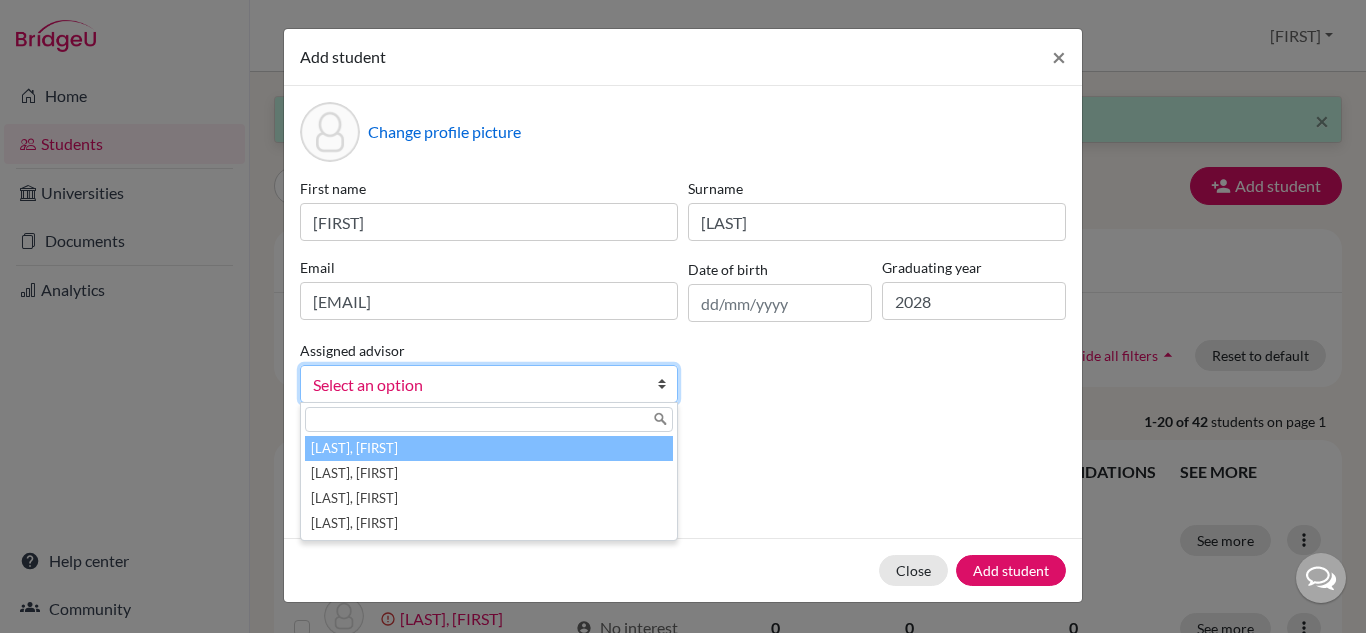 click on "Select an option" at bounding box center (476, 385) 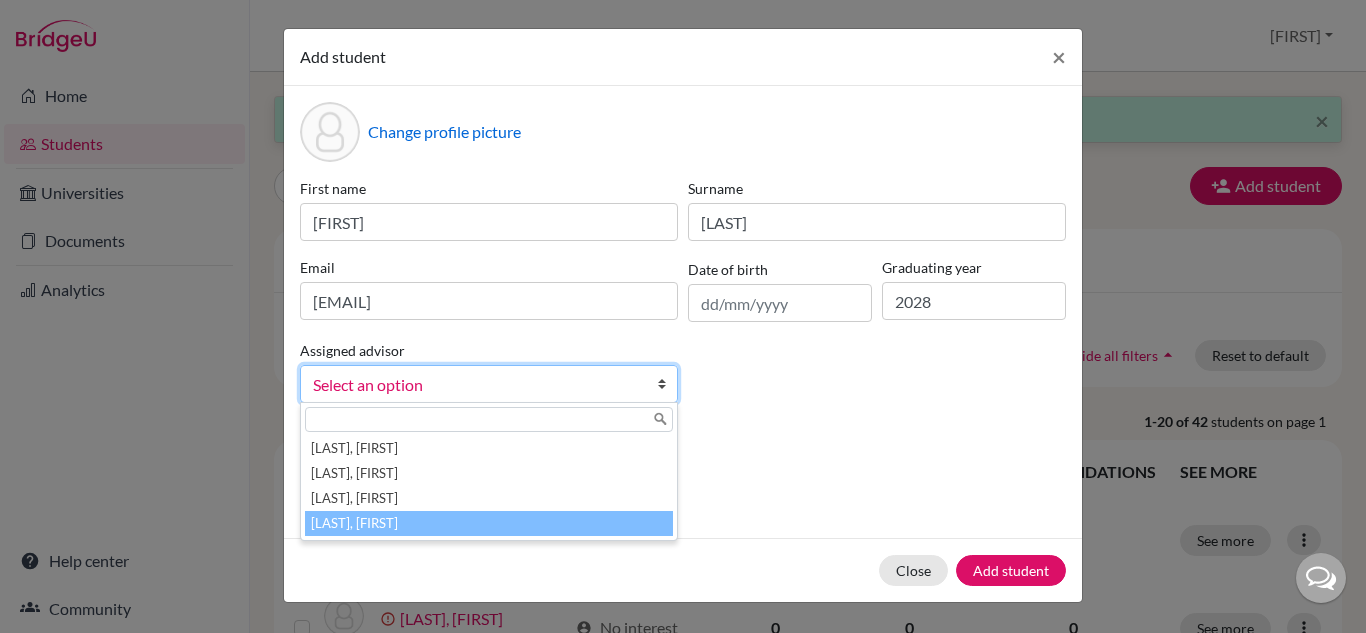 click on "Vaz, Susana" at bounding box center [489, 523] 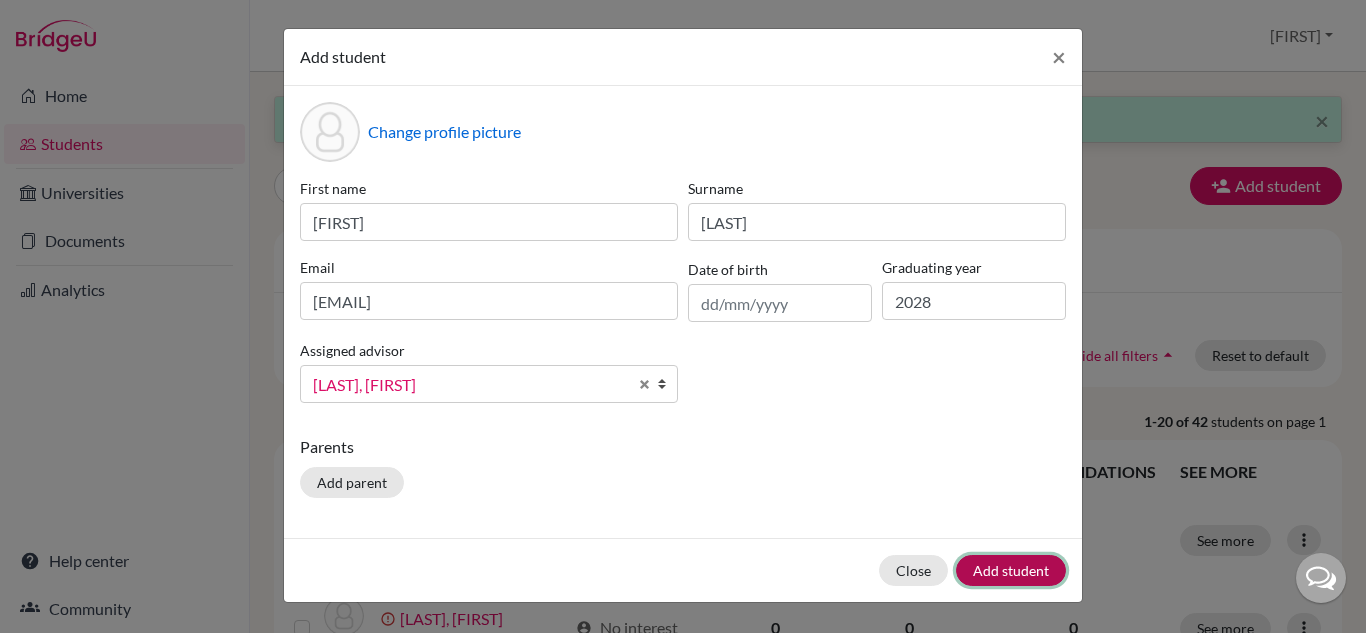 click on "Add student" at bounding box center [1011, 570] 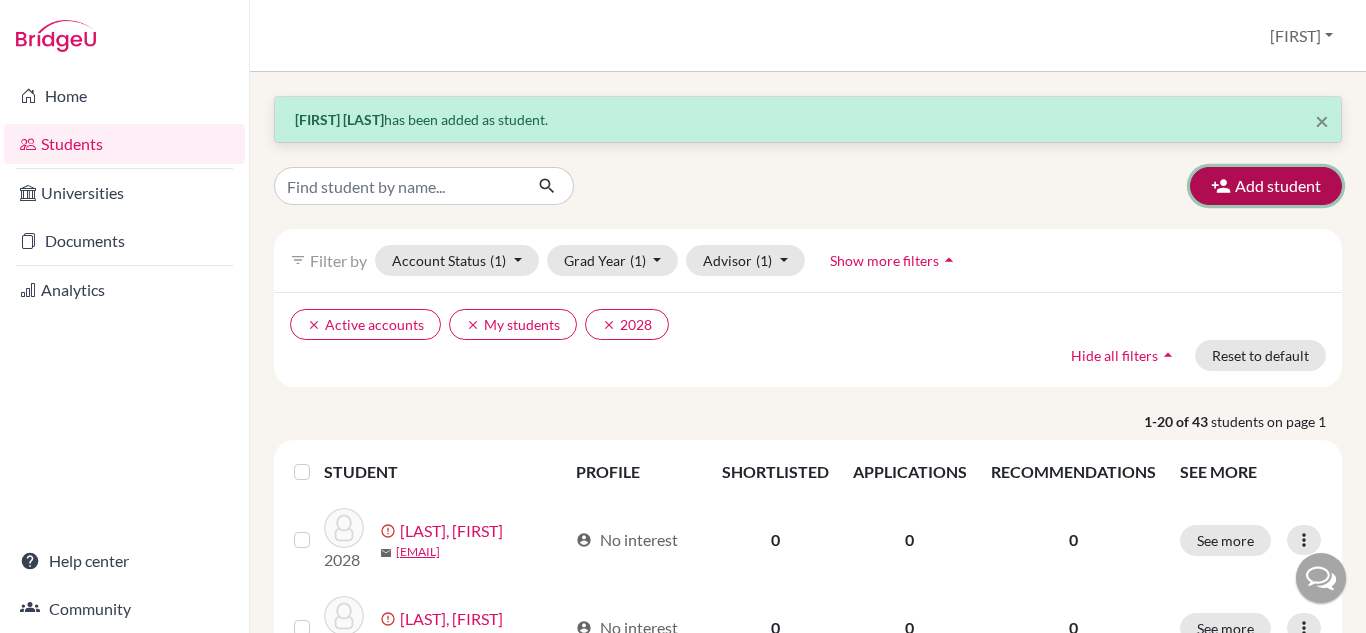 click on "Add student" at bounding box center [1266, 186] 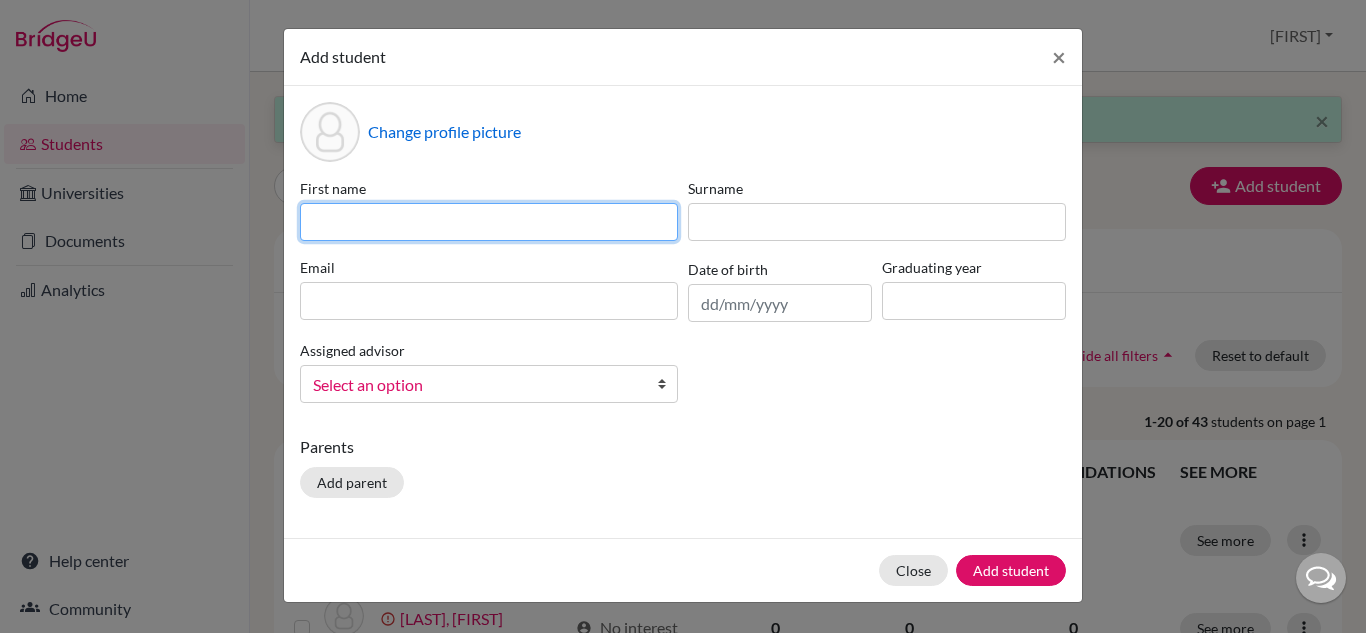 click at bounding box center (489, 222) 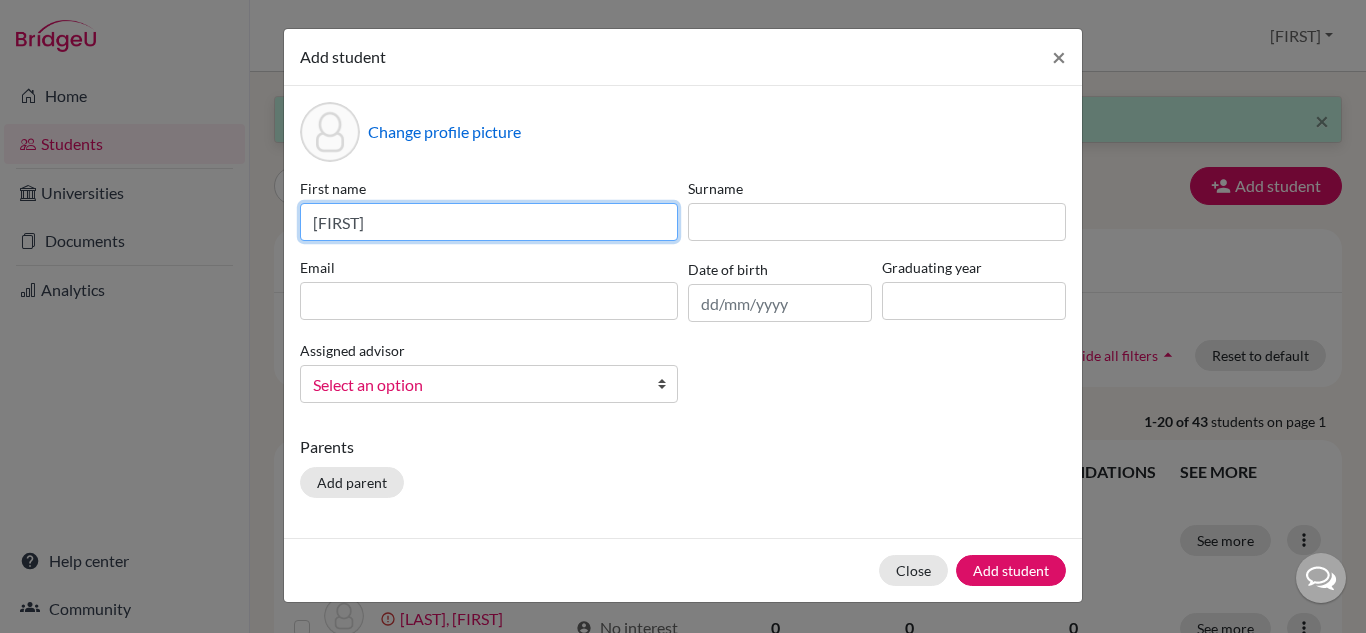 type on "Eshaana" 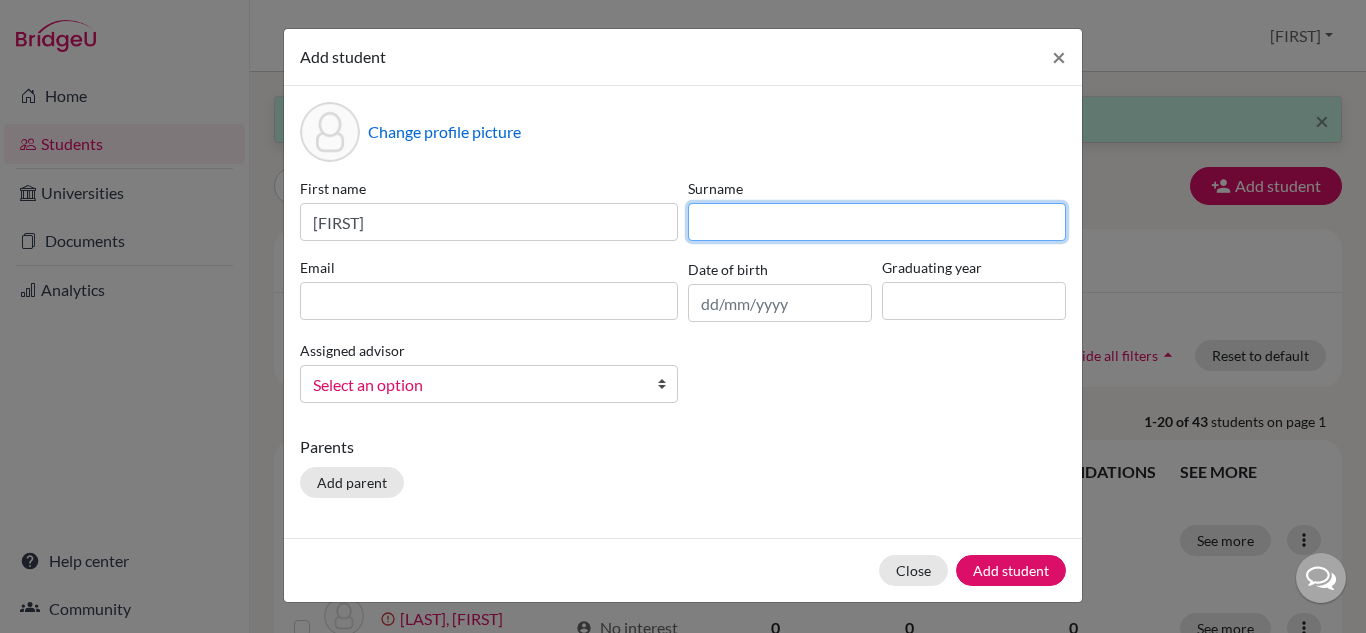 click at bounding box center (877, 222) 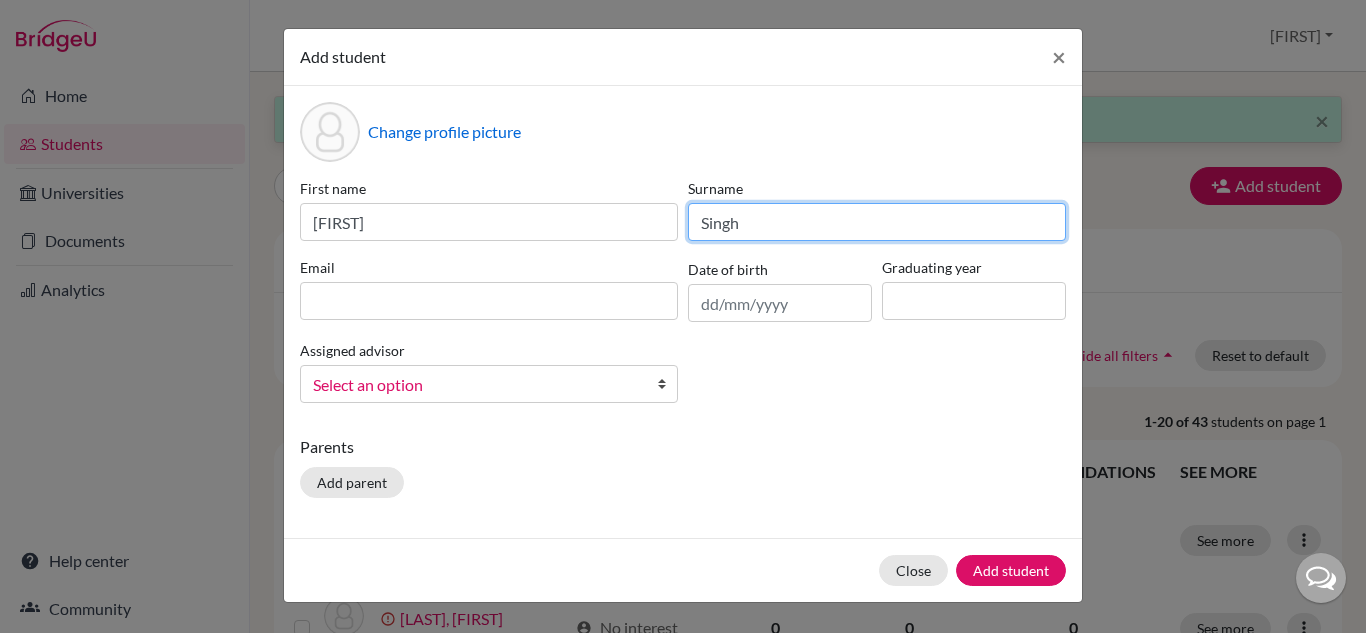 type on "Singh" 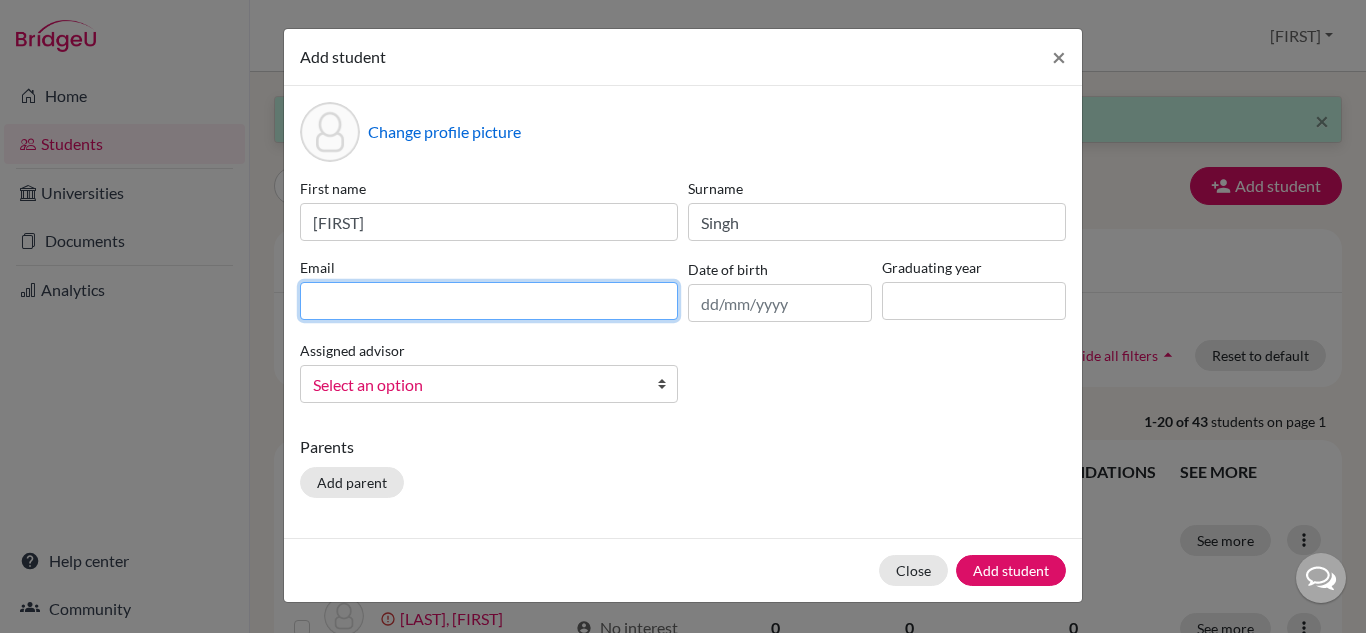click at bounding box center (489, 301) 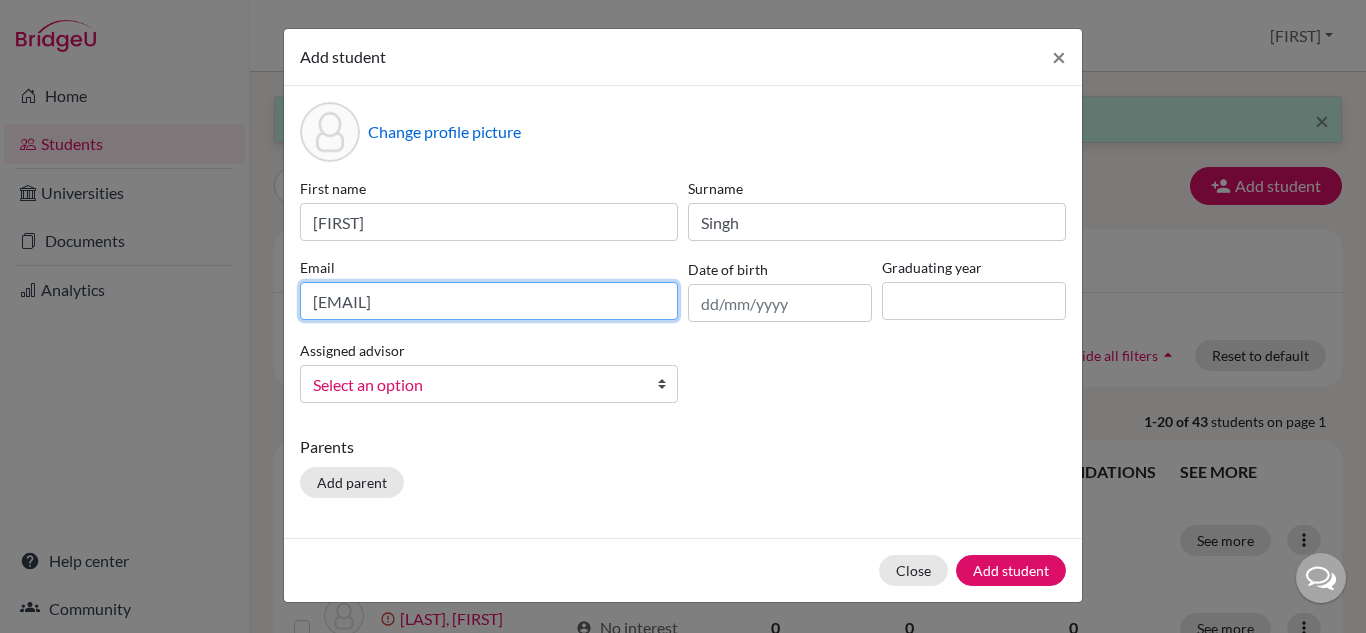 type on "2028eshaanasingh@britishschool.g12.br" 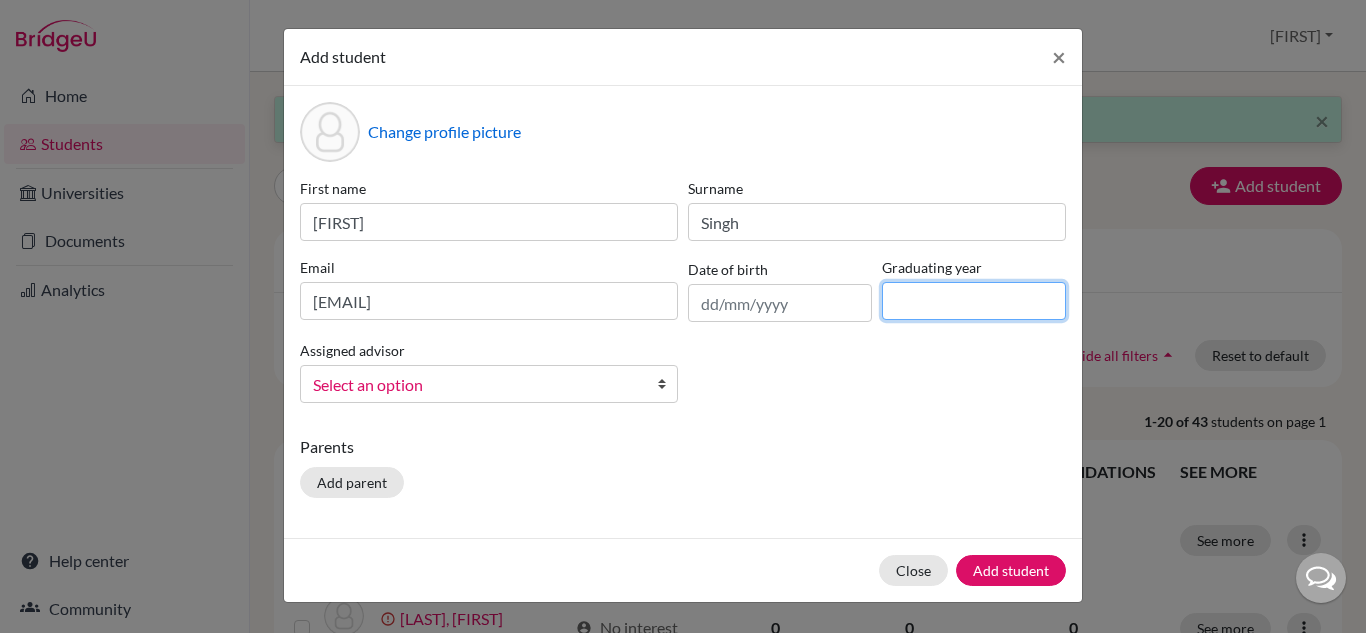 click at bounding box center (974, 301) 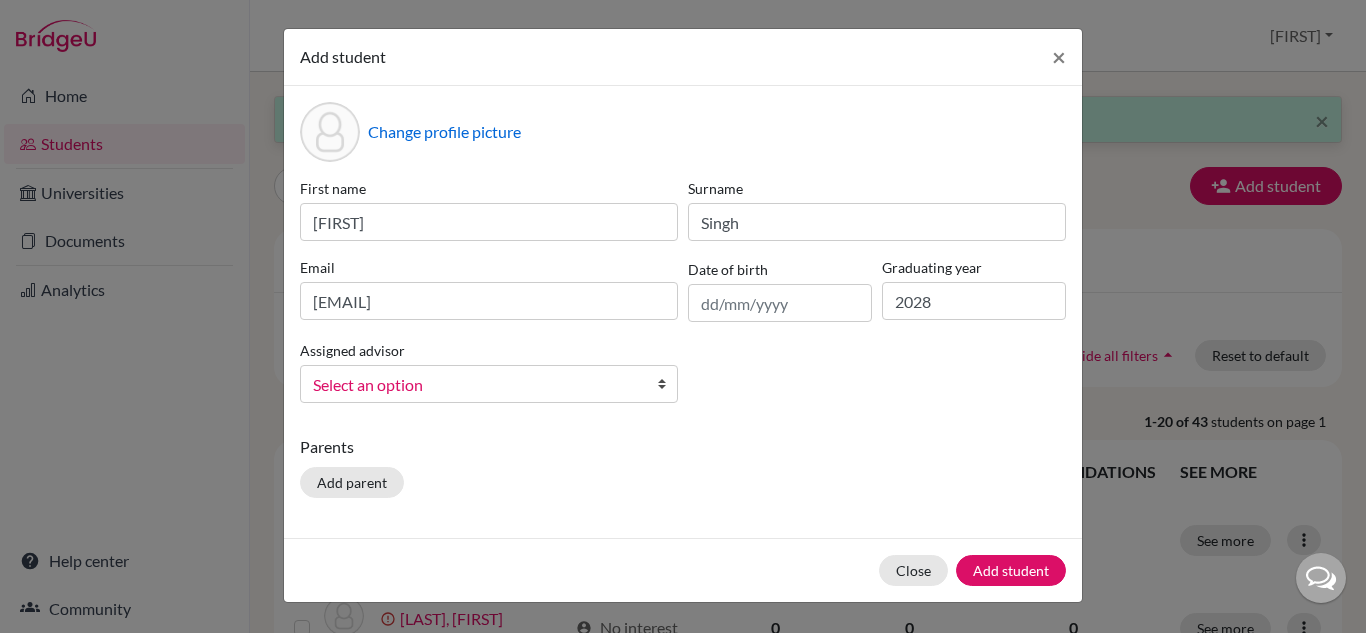 click on "Select an option" at bounding box center (476, 385) 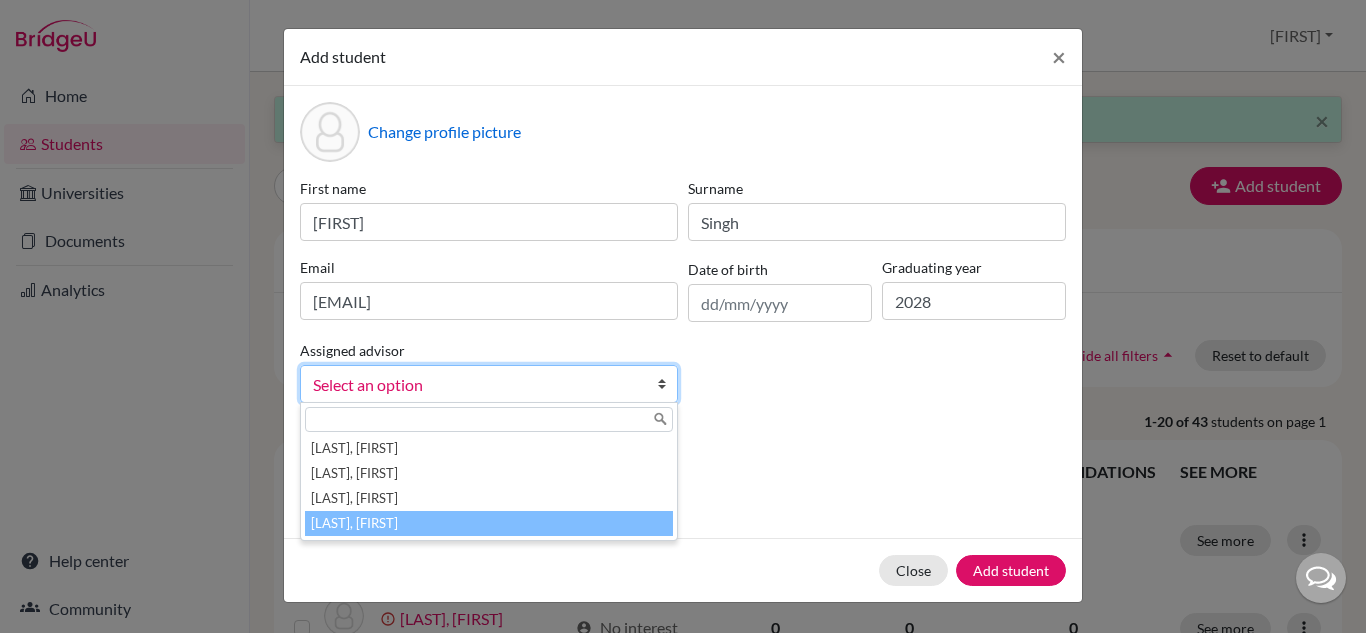 click on "Vaz, Susana" at bounding box center [489, 523] 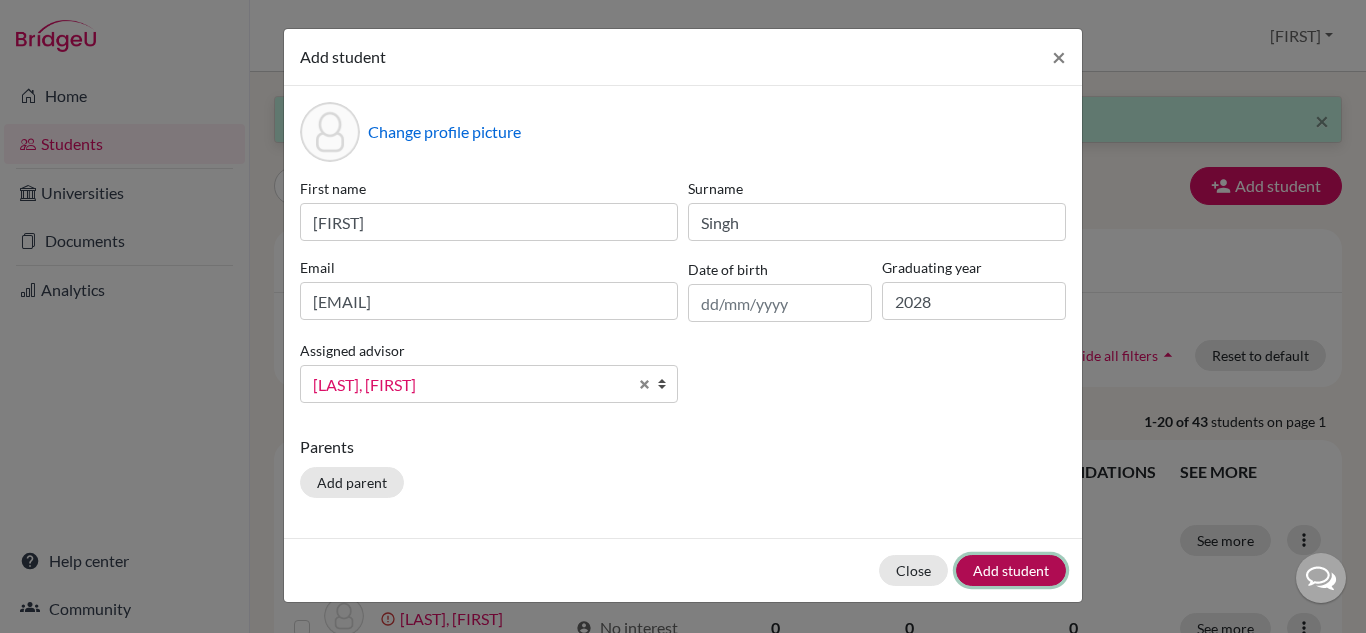 click on "Add student" at bounding box center (1011, 570) 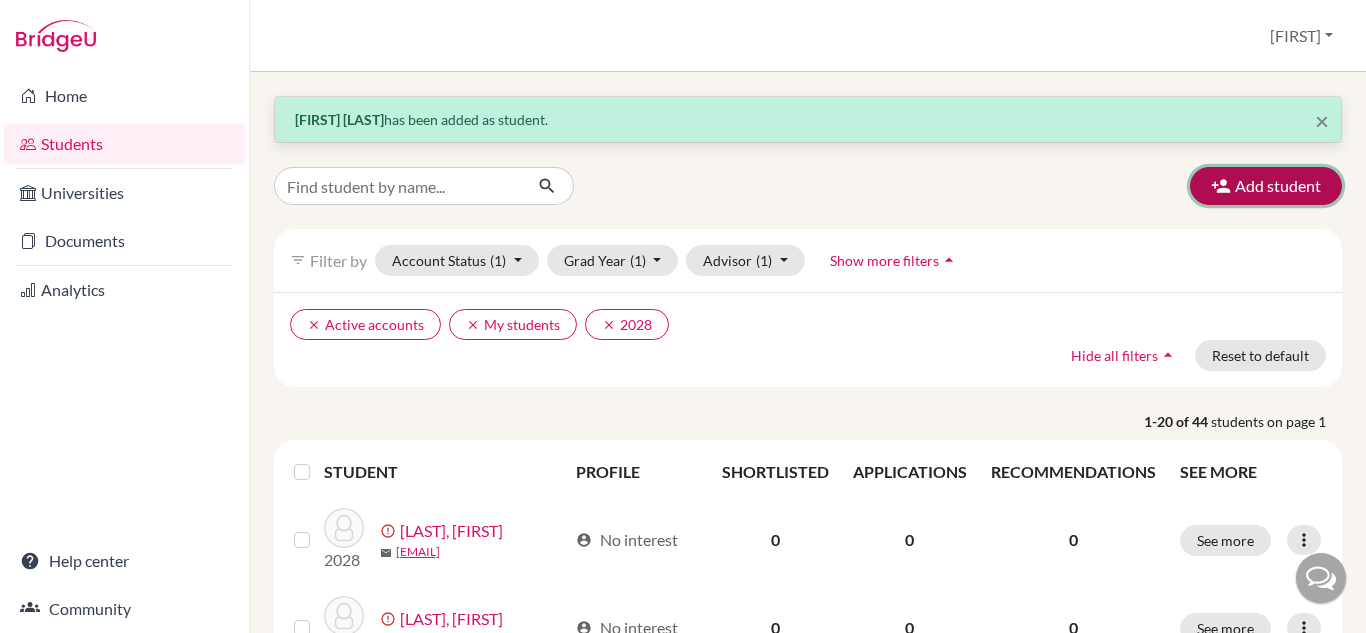 click on "Add student" at bounding box center (1266, 186) 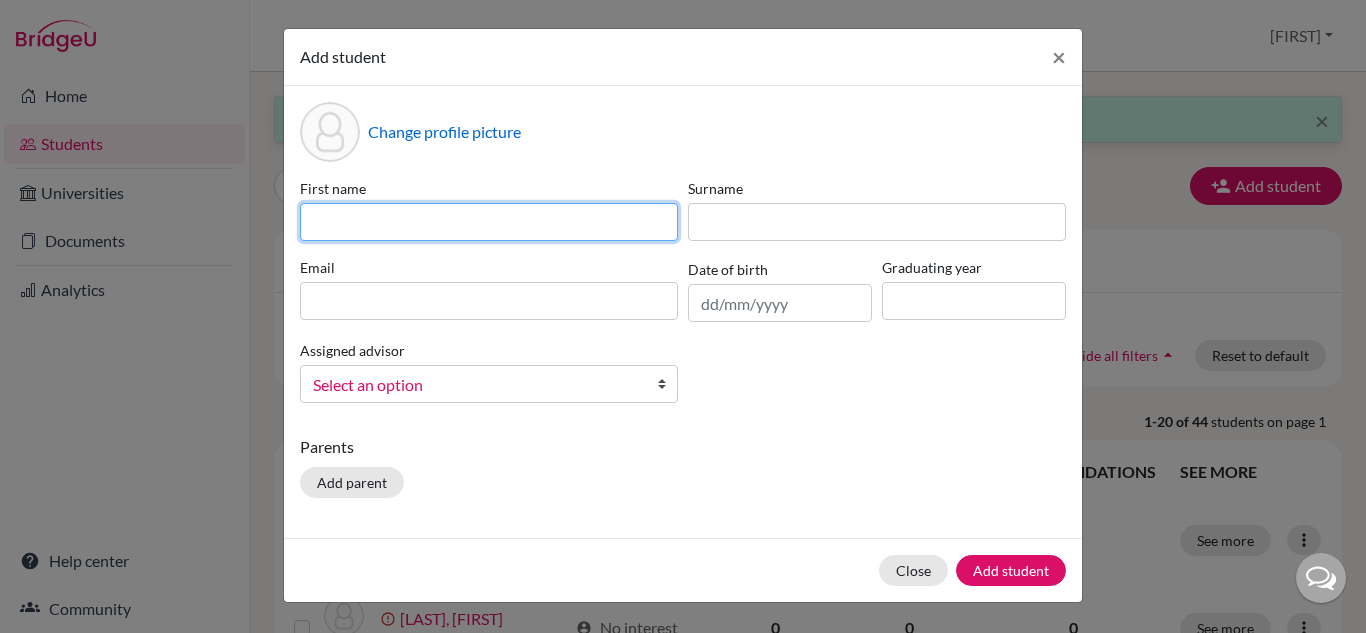 click at bounding box center (489, 222) 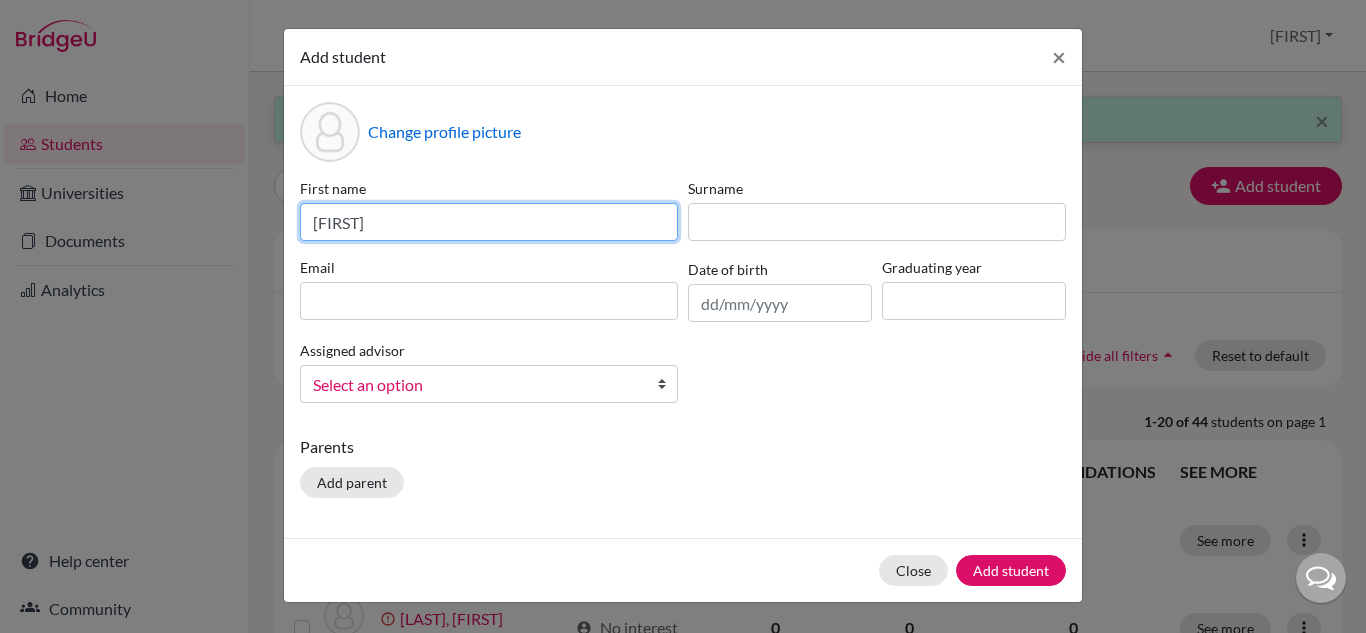 type on "Isabella" 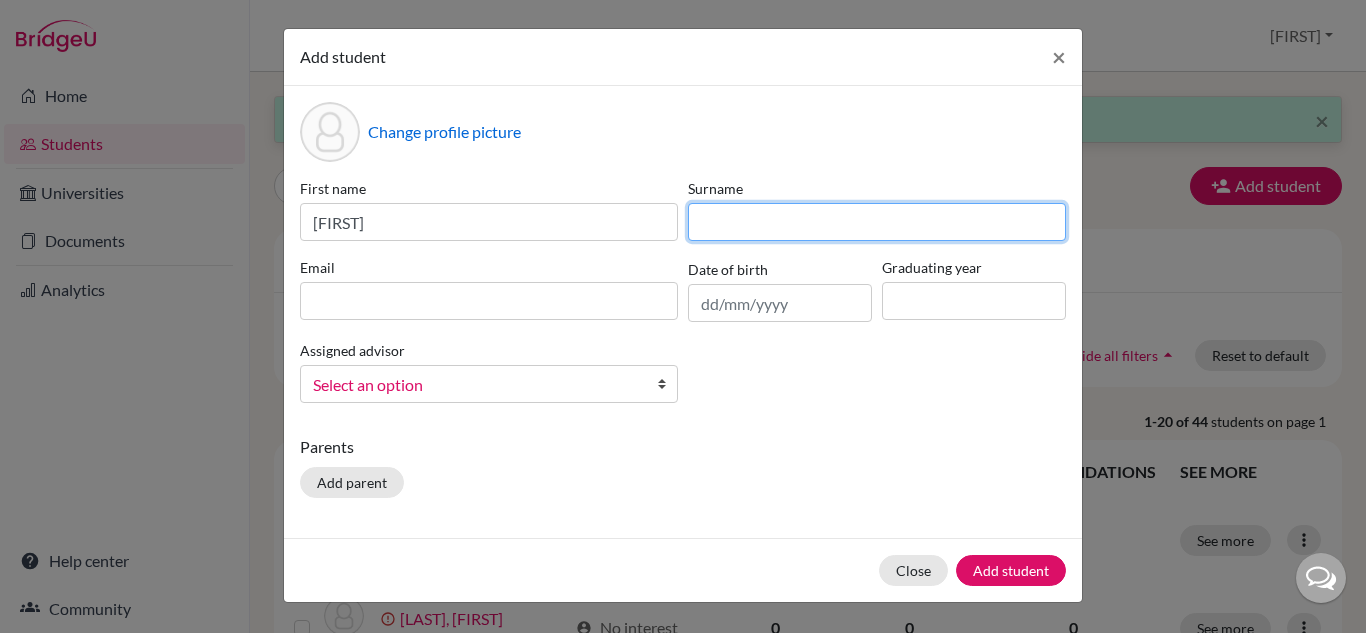 click at bounding box center [877, 222] 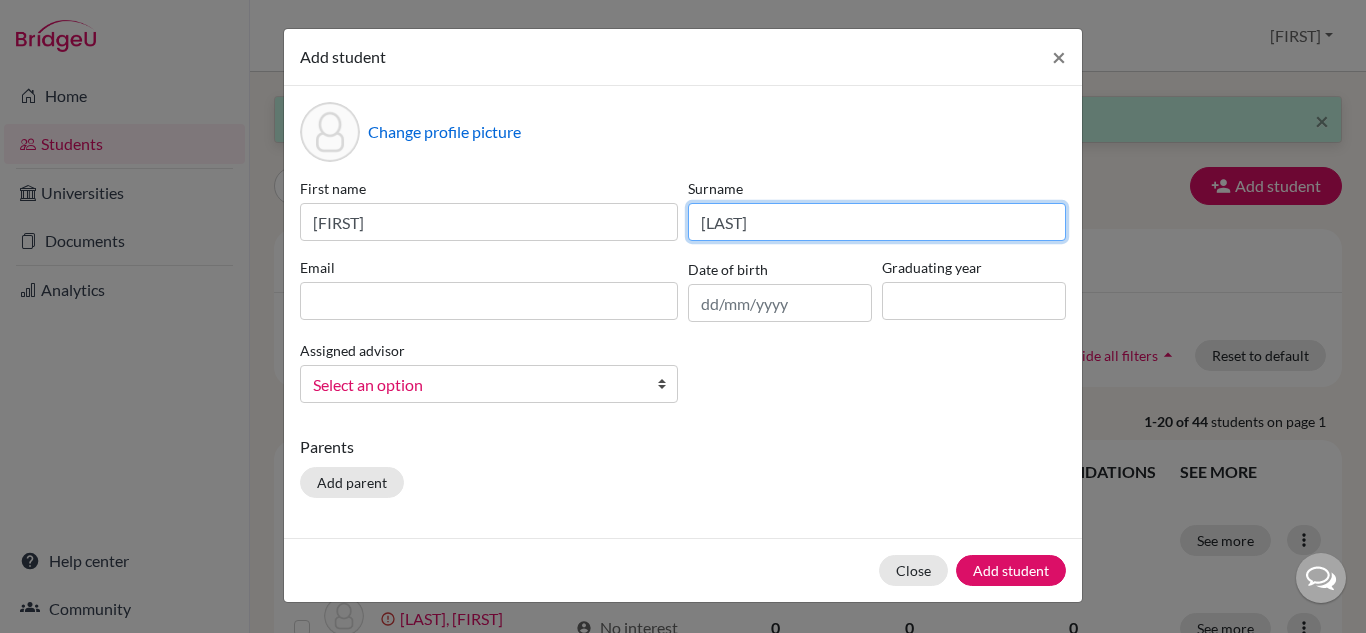 type on "Rabinovich" 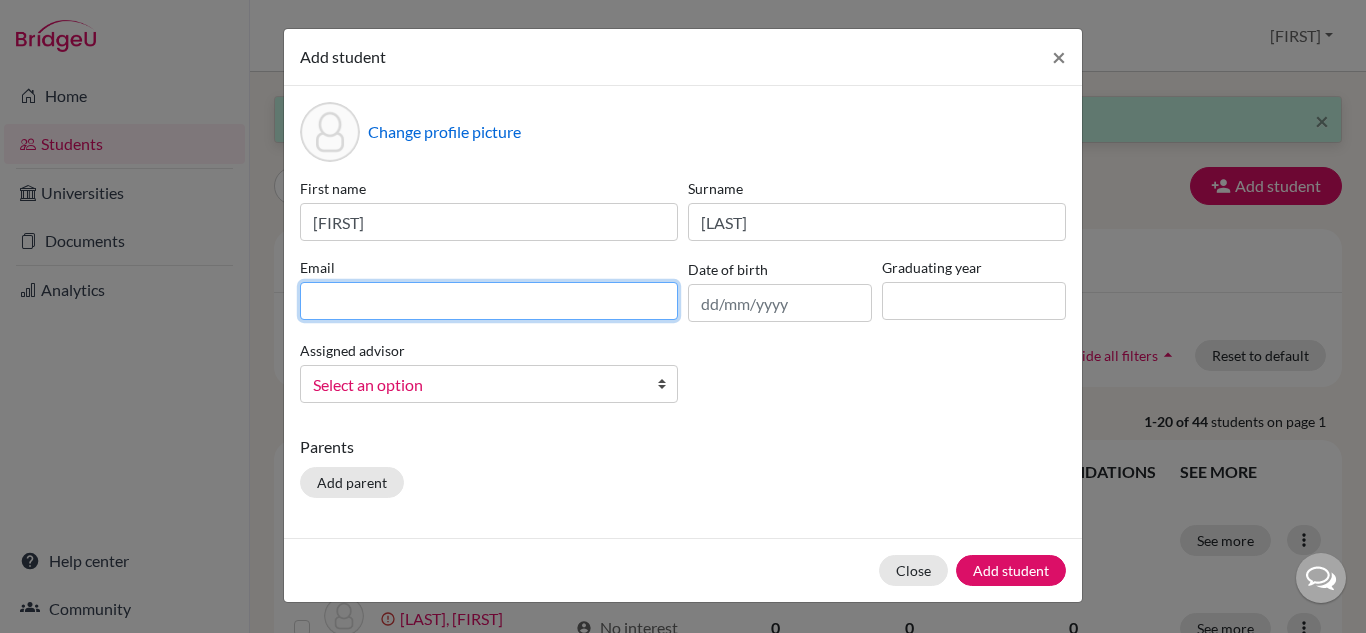 click at bounding box center [489, 301] 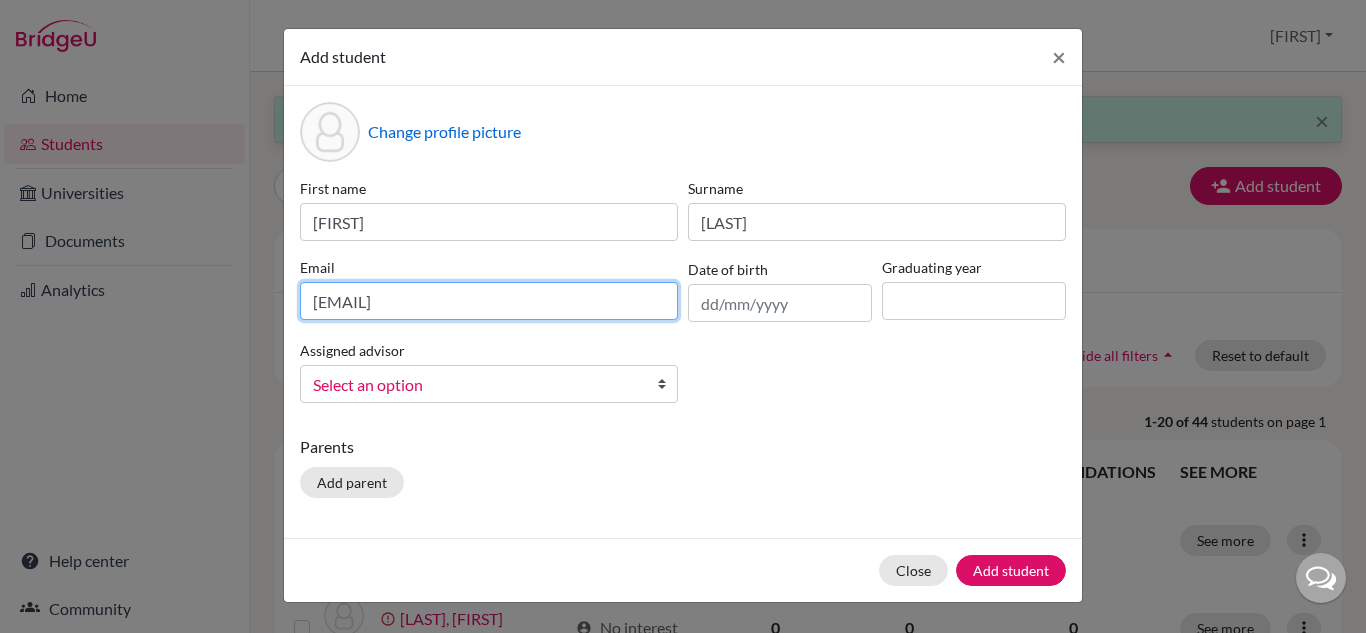 type on "2028isabellarabinovitch@britishschool.g12.br" 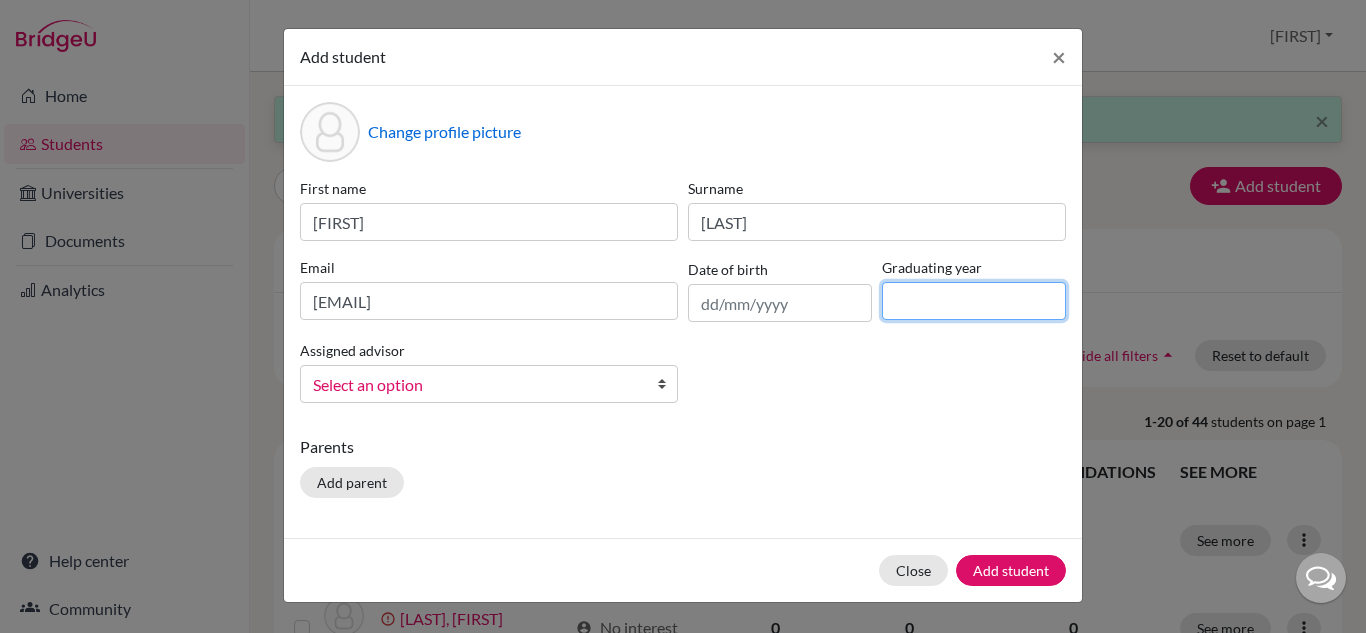 click at bounding box center [974, 301] 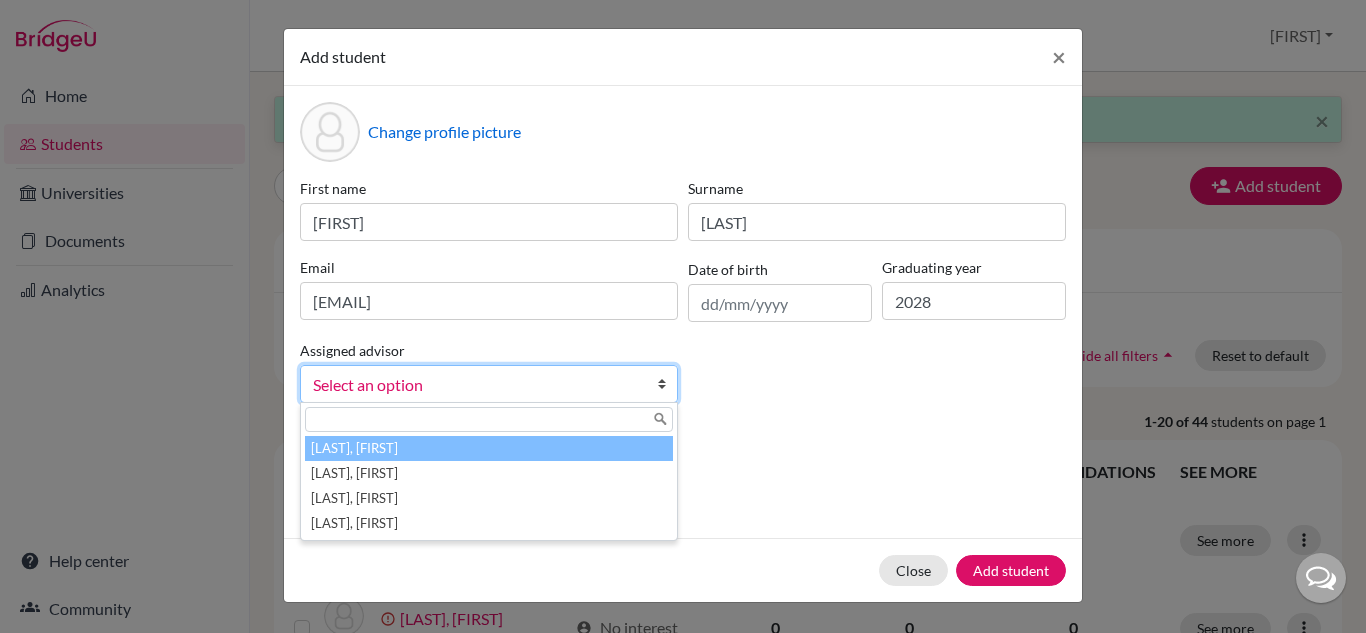 click on "Select an option" at bounding box center (476, 385) 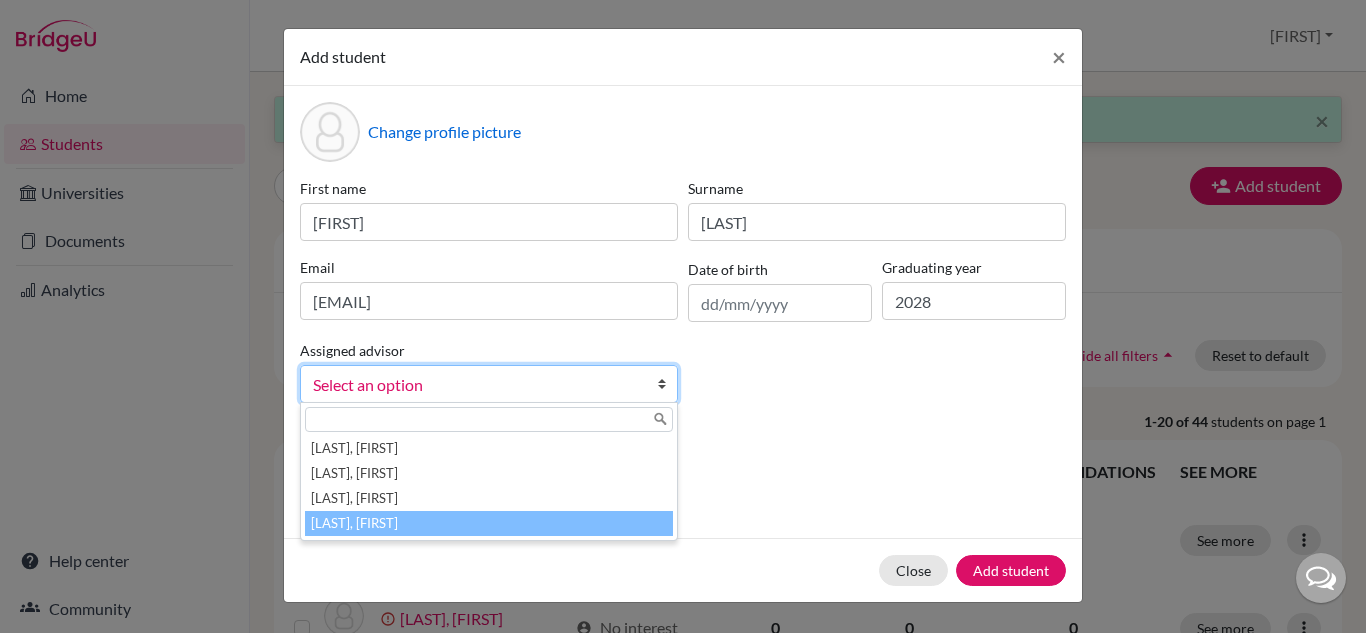click on "Vaz, Susana" at bounding box center (489, 523) 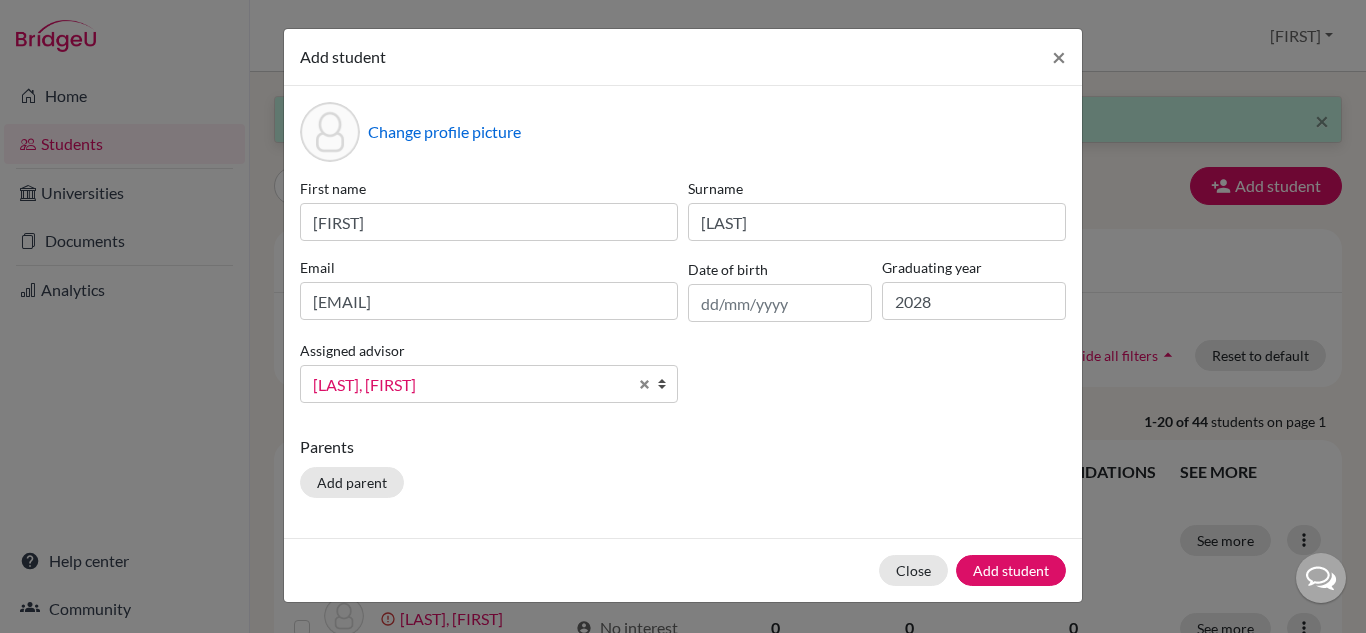 click on "Parents Add parent" at bounding box center [683, 470] 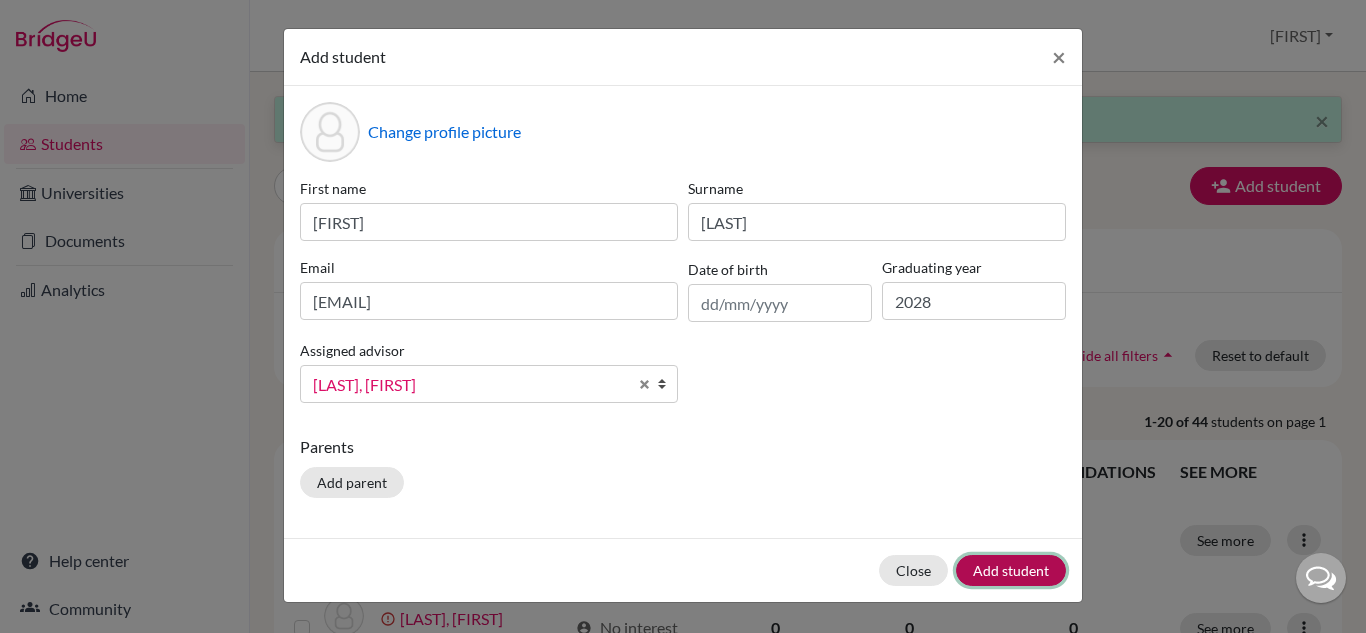 click on "Add student" at bounding box center [1011, 570] 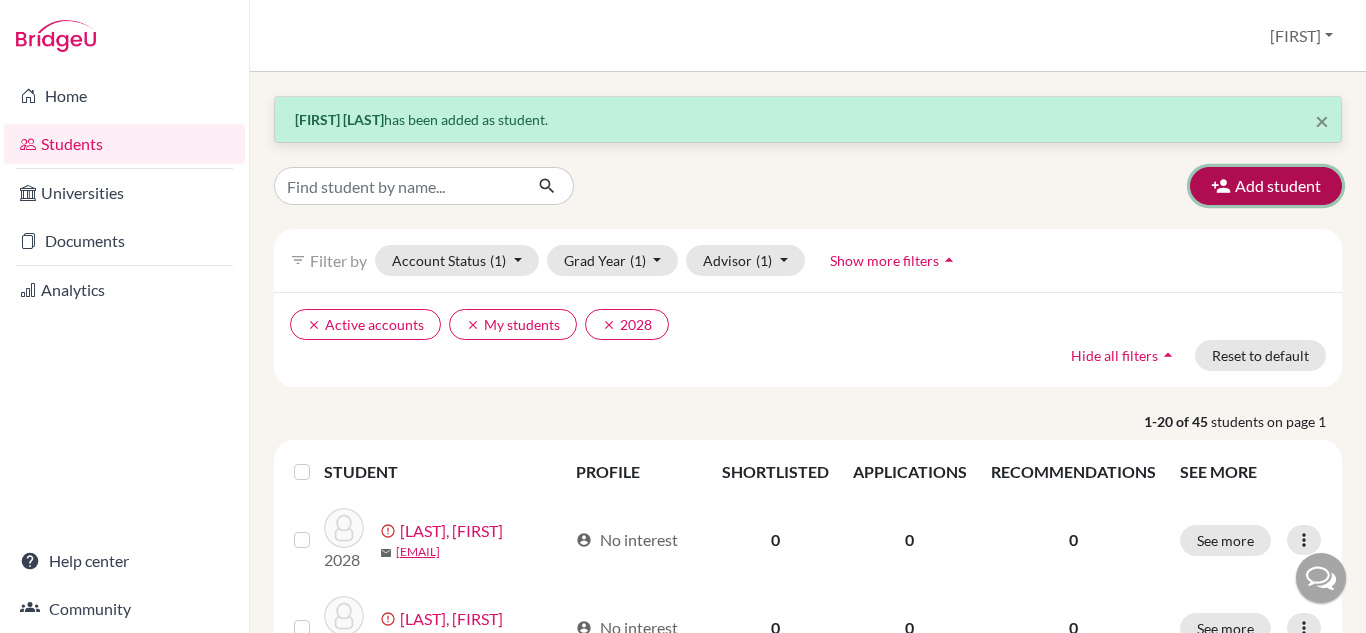 click on "Add student" at bounding box center (1266, 186) 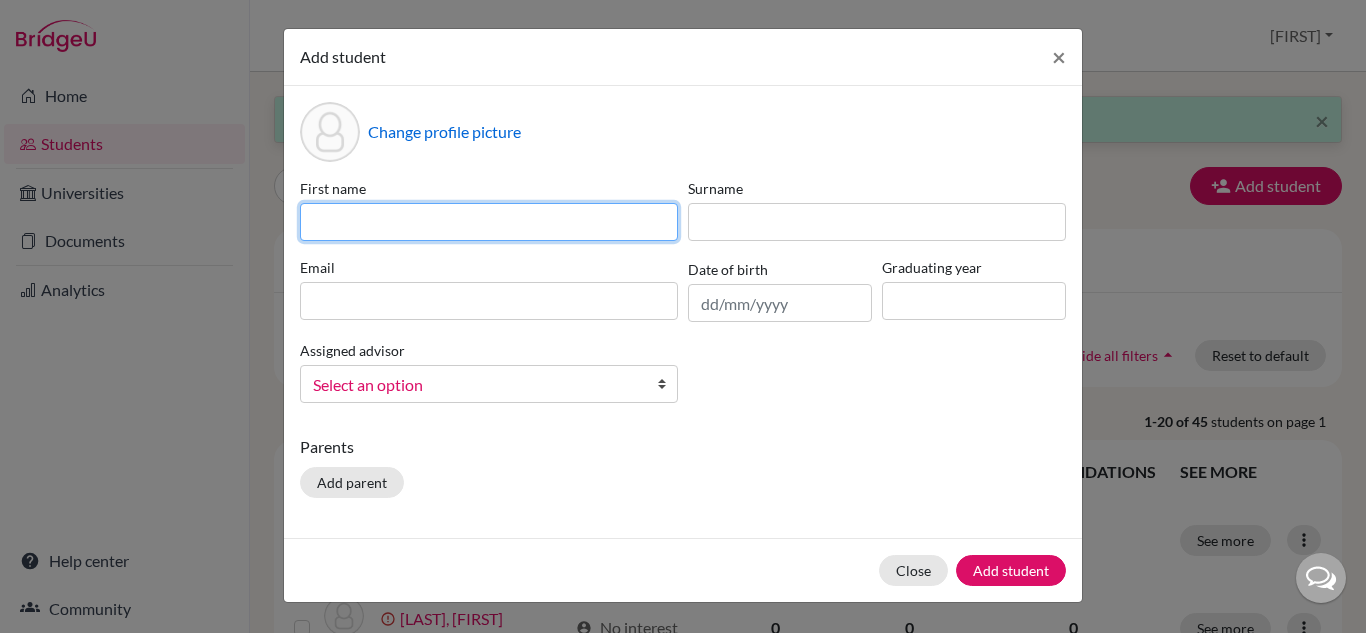 click at bounding box center (489, 222) 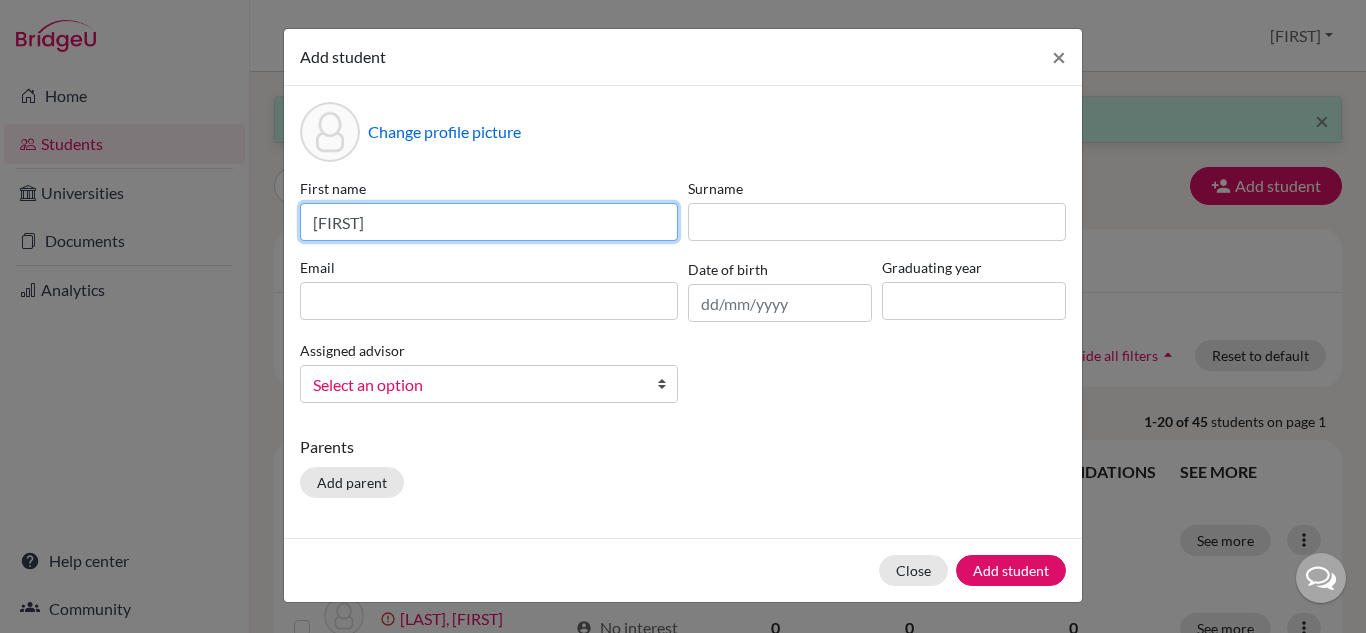 type on "Enzo" 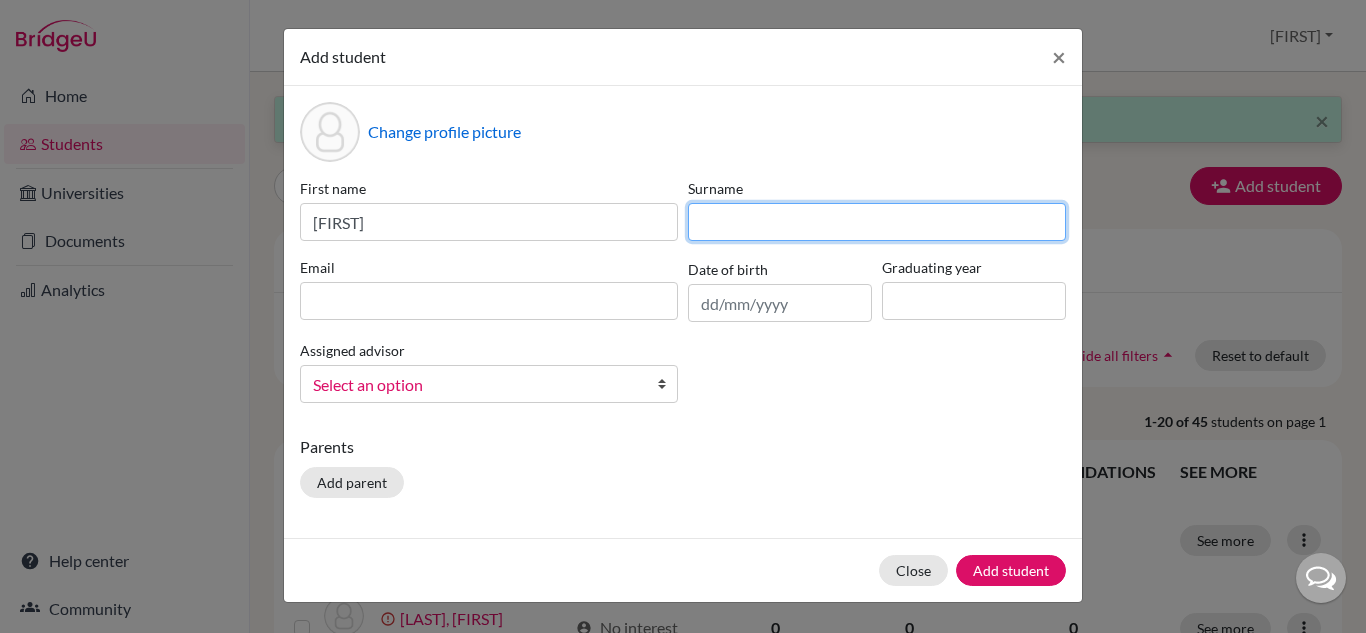click at bounding box center (877, 222) 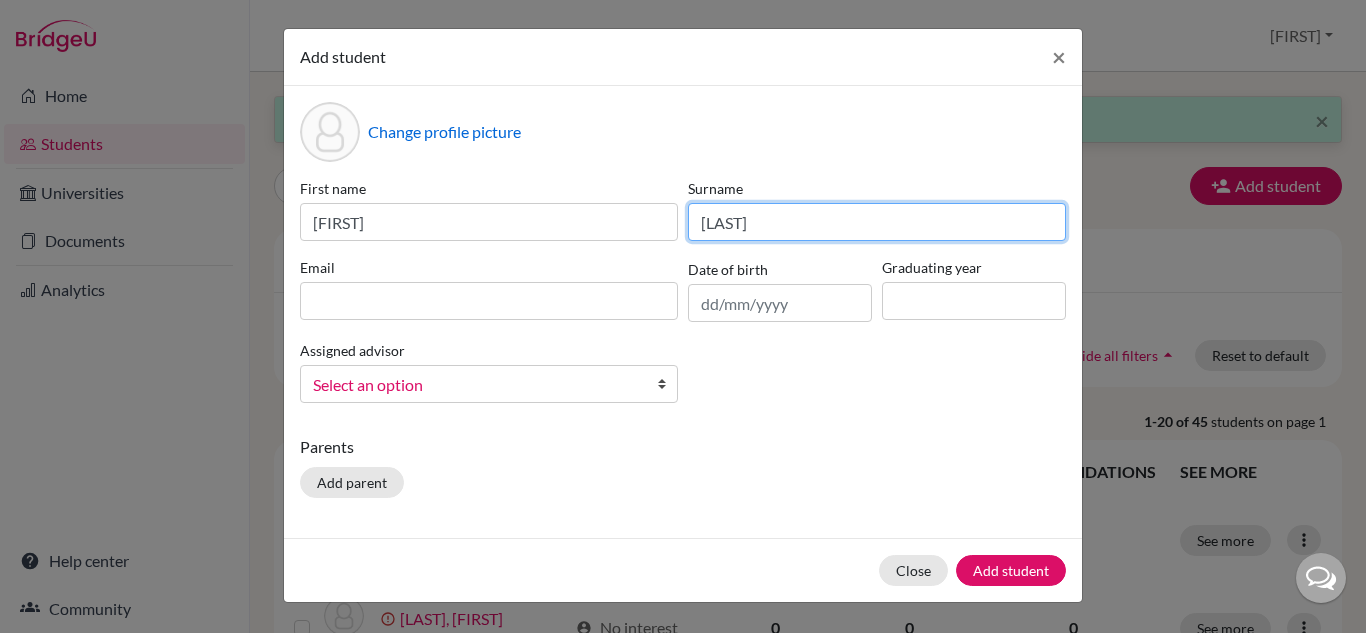 type on "Ramos" 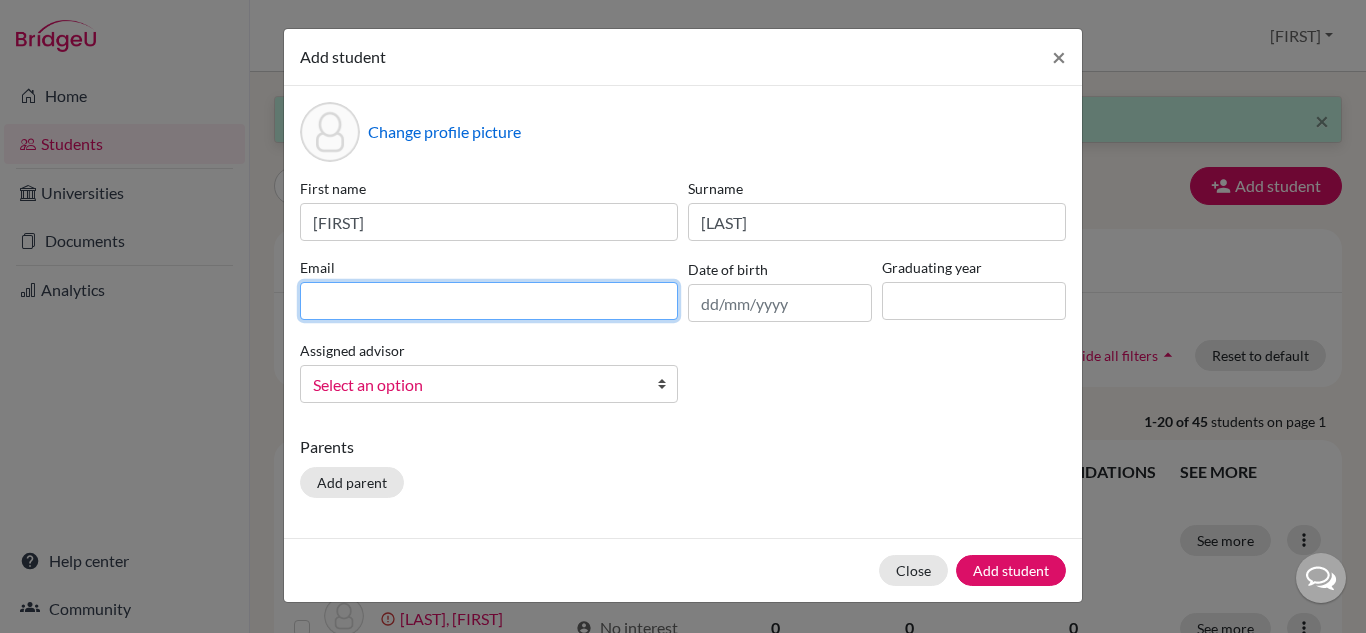 click at bounding box center [489, 301] 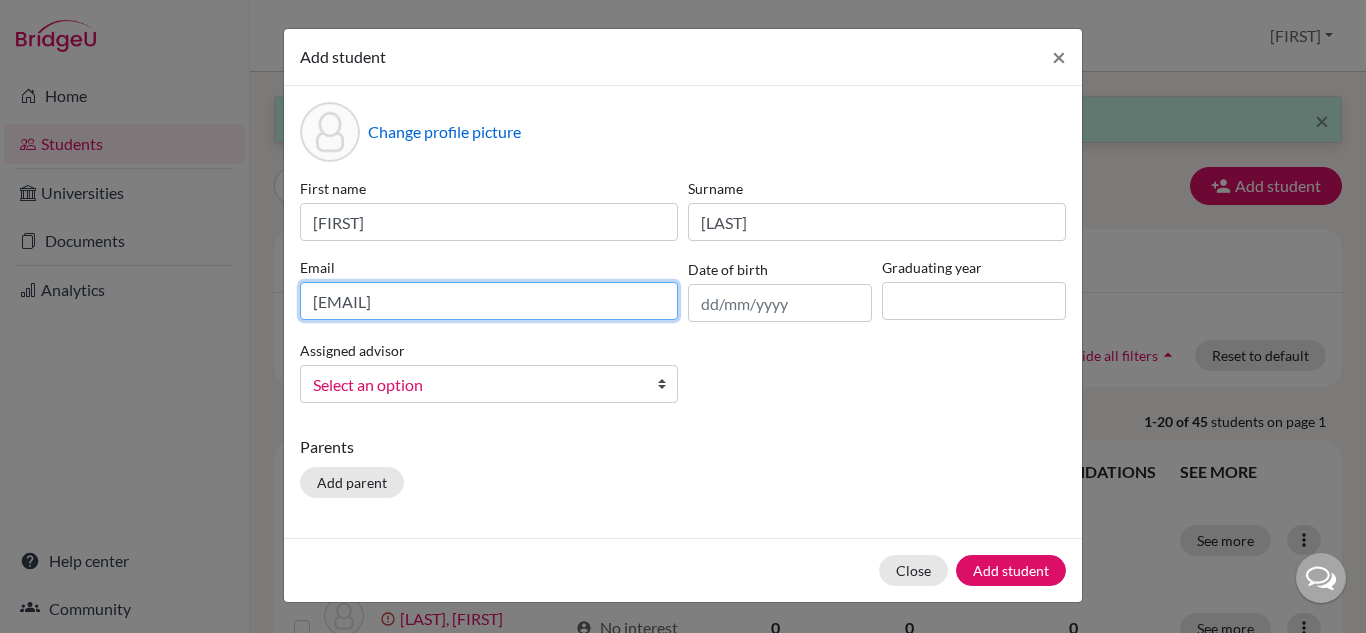 type on "2028enzoramos@britishschool.g12.br" 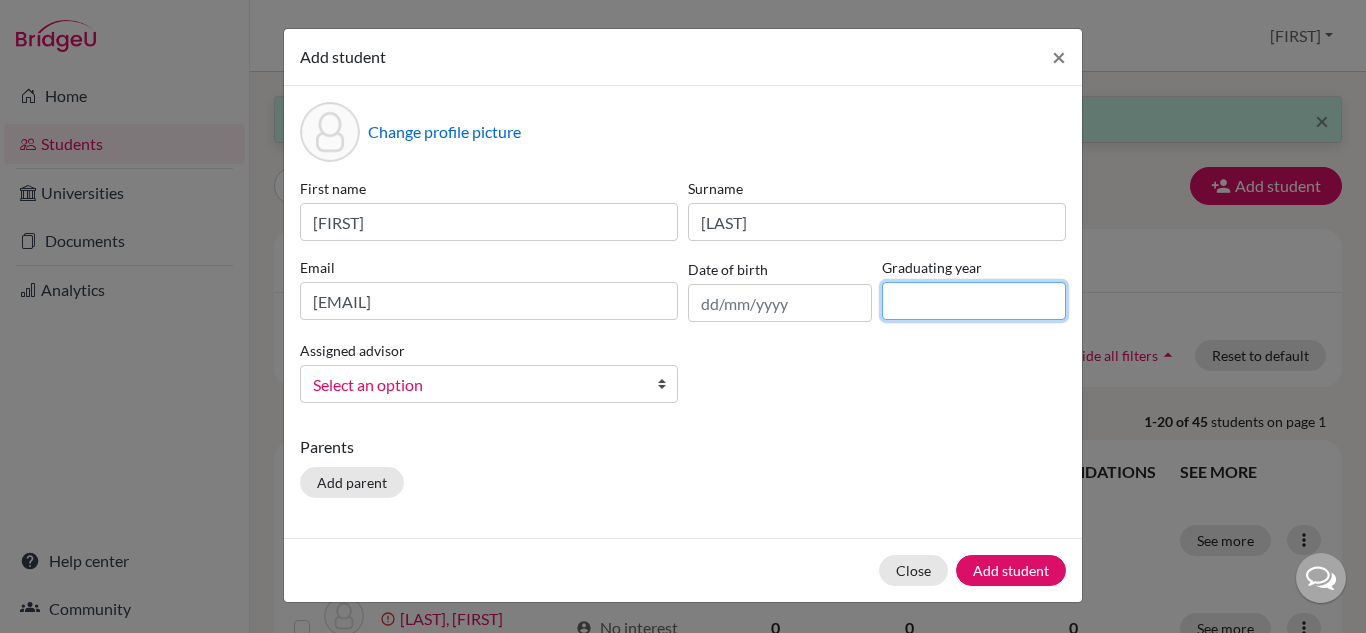 click at bounding box center (974, 301) 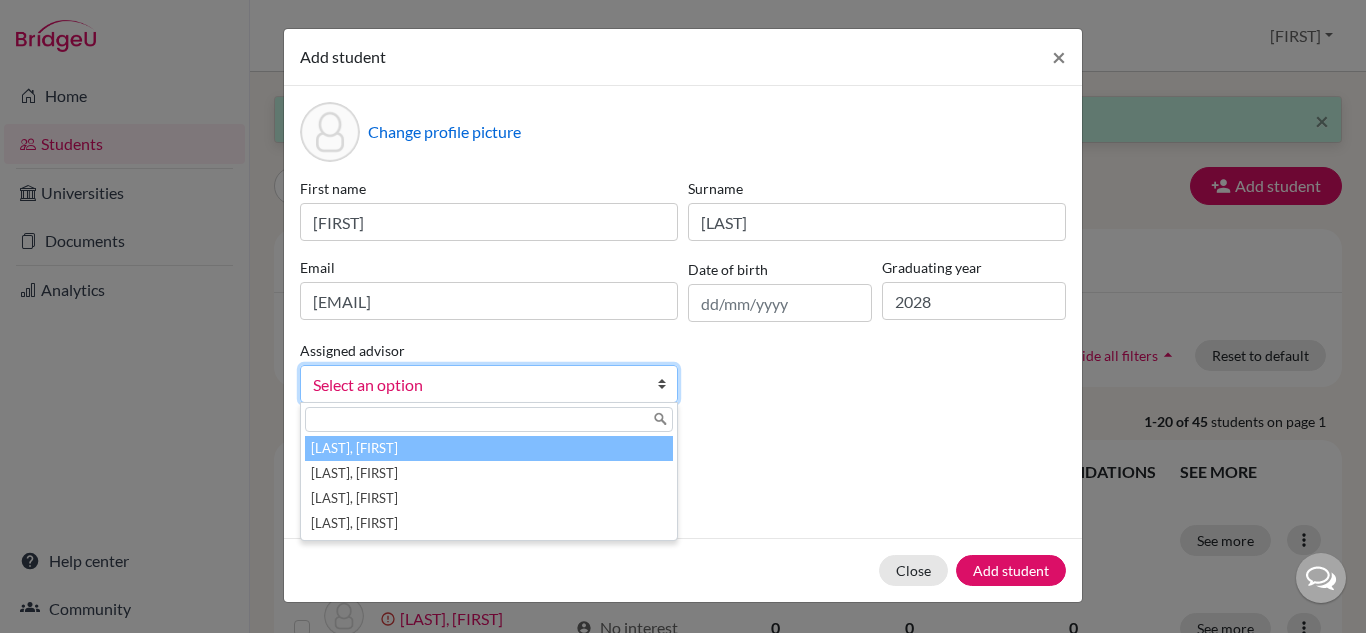 click on "Select an option" at bounding box center (476, 385) 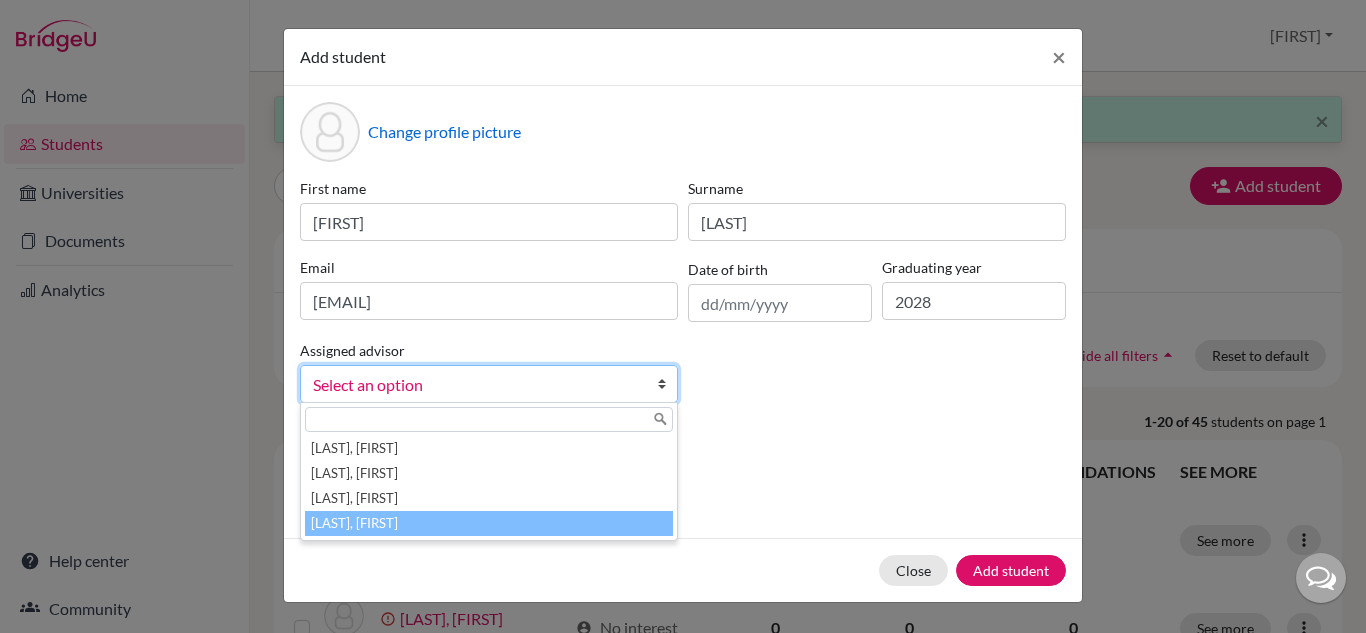 click on "Vaz, Susana" at bounding box center [489, 523] 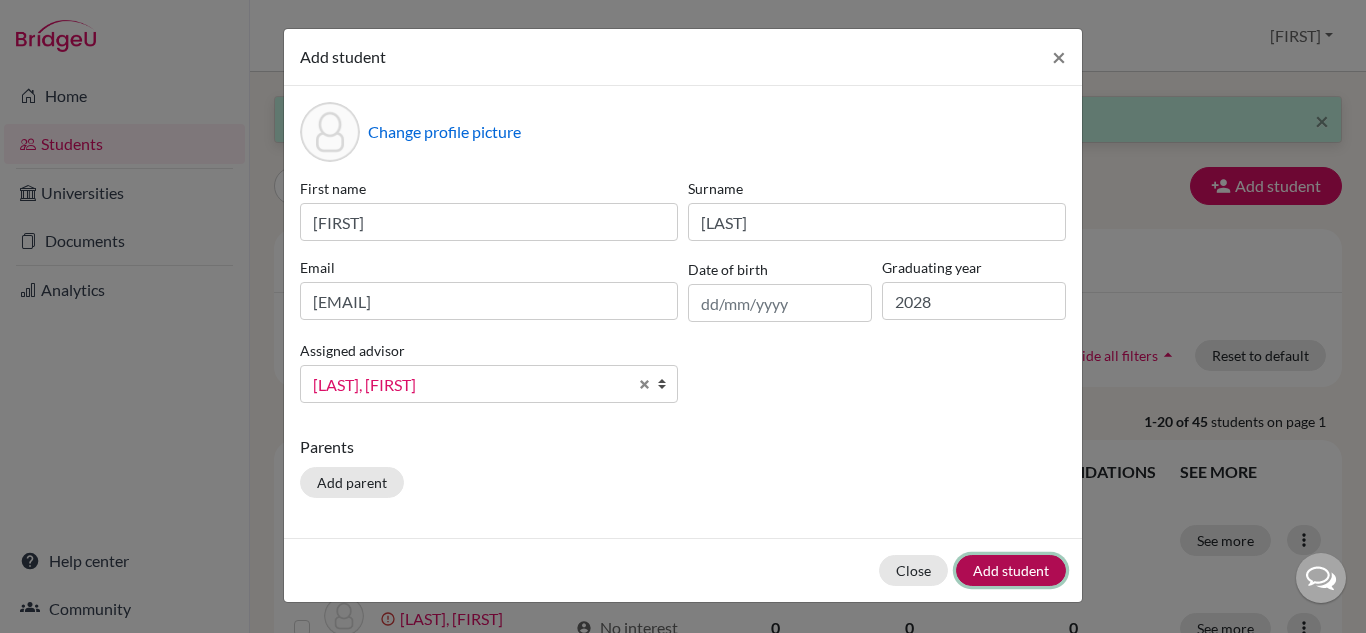 click on "Add student" at bounding box center [1011, 570] 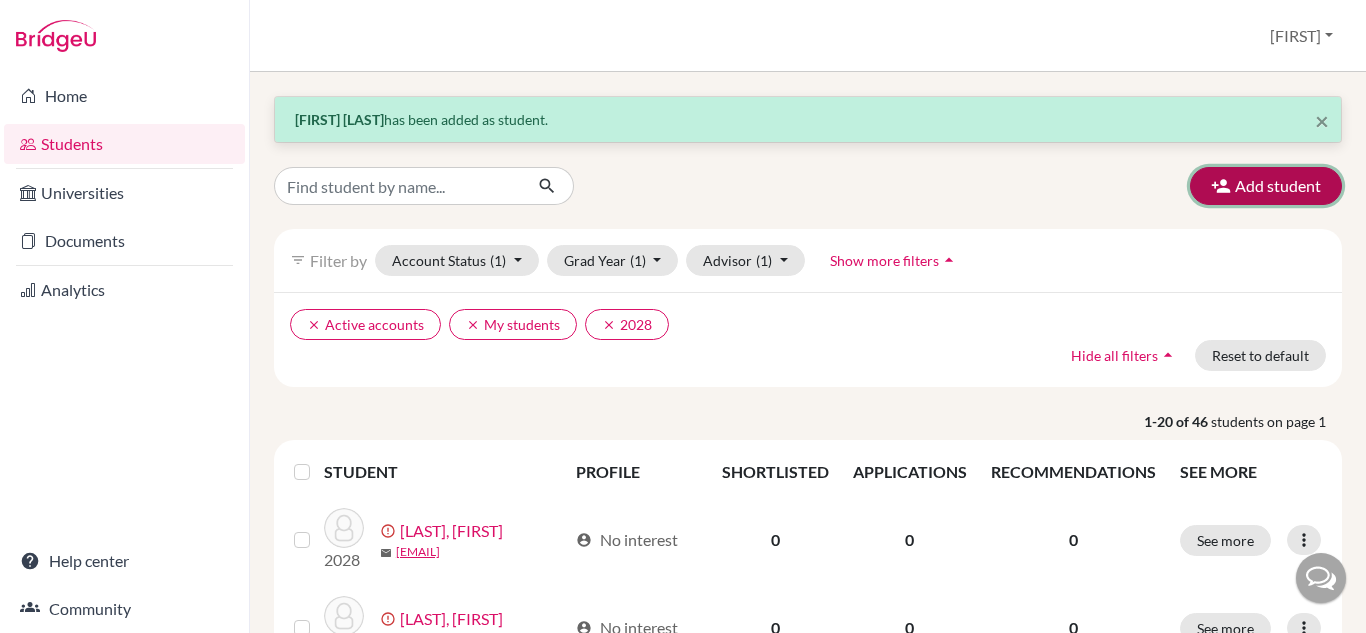 click on "Add student" at bounding box center [1266, 186] 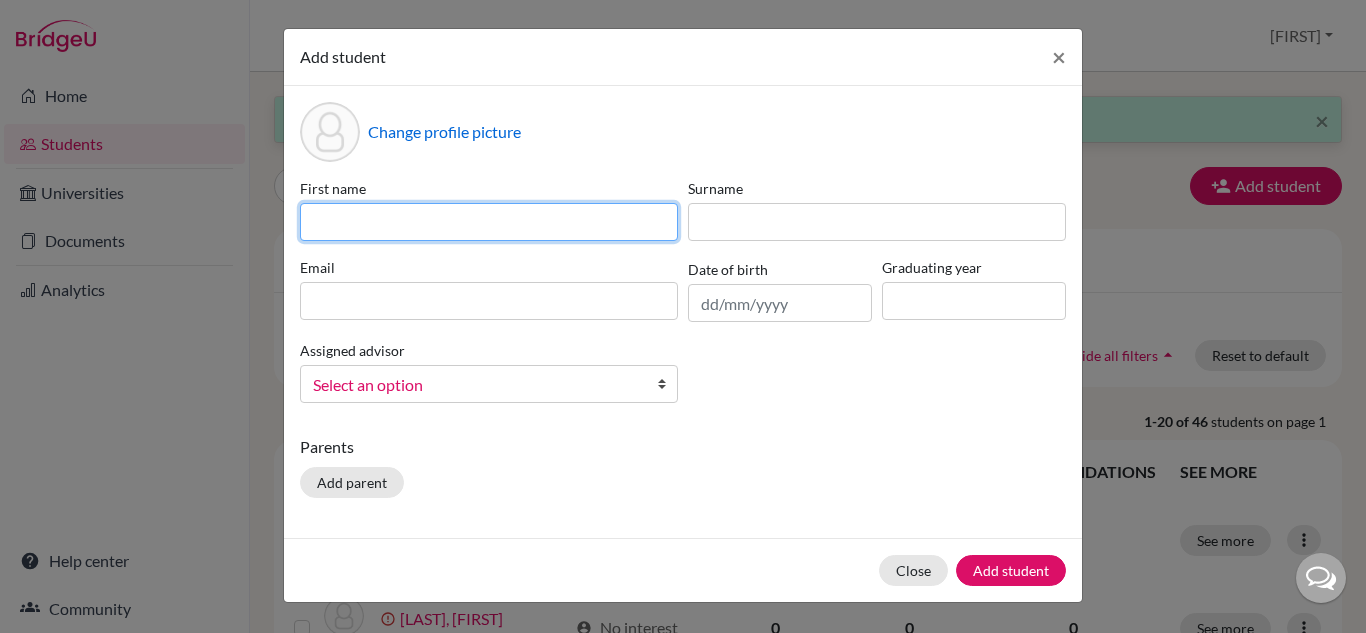 click at bounding box center [489, 222] 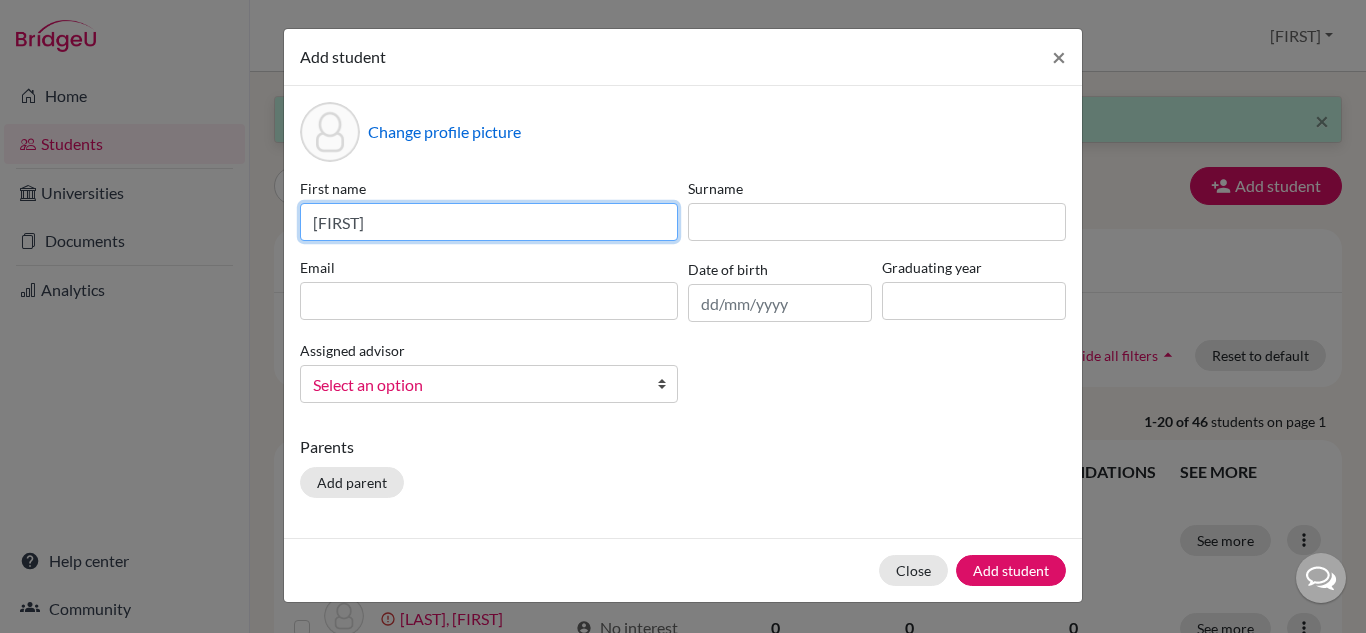 type on "Maria" 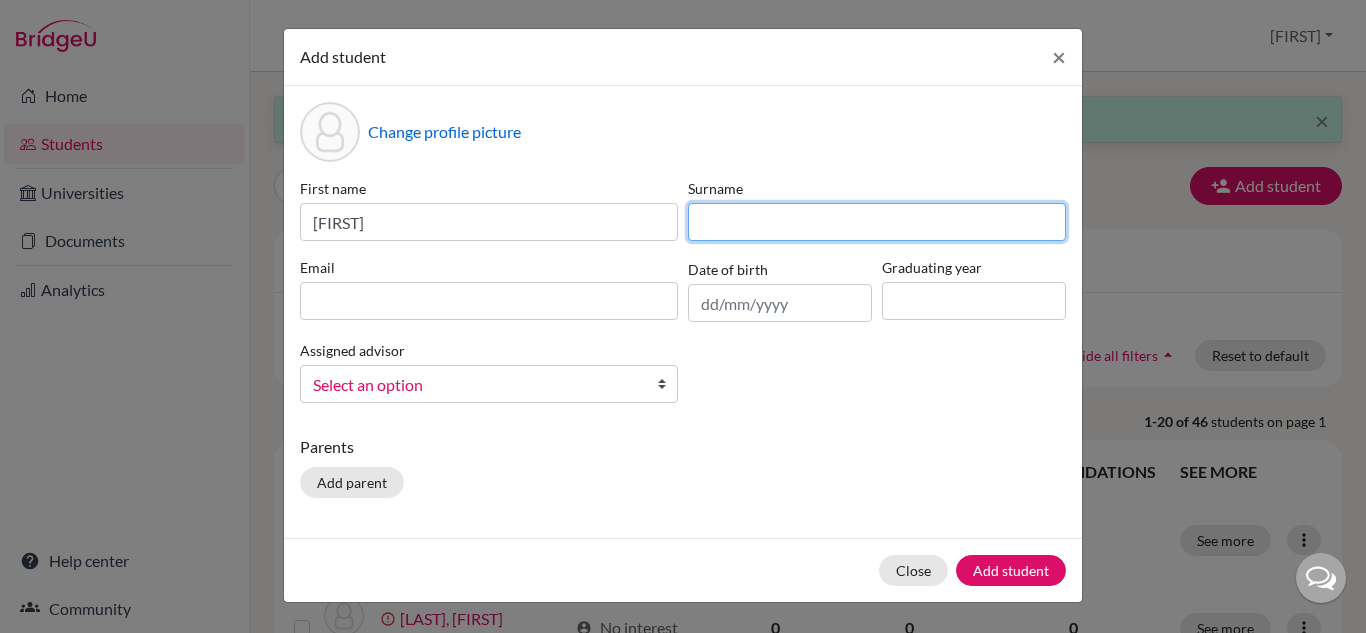 click at bounding box center [877, 222] 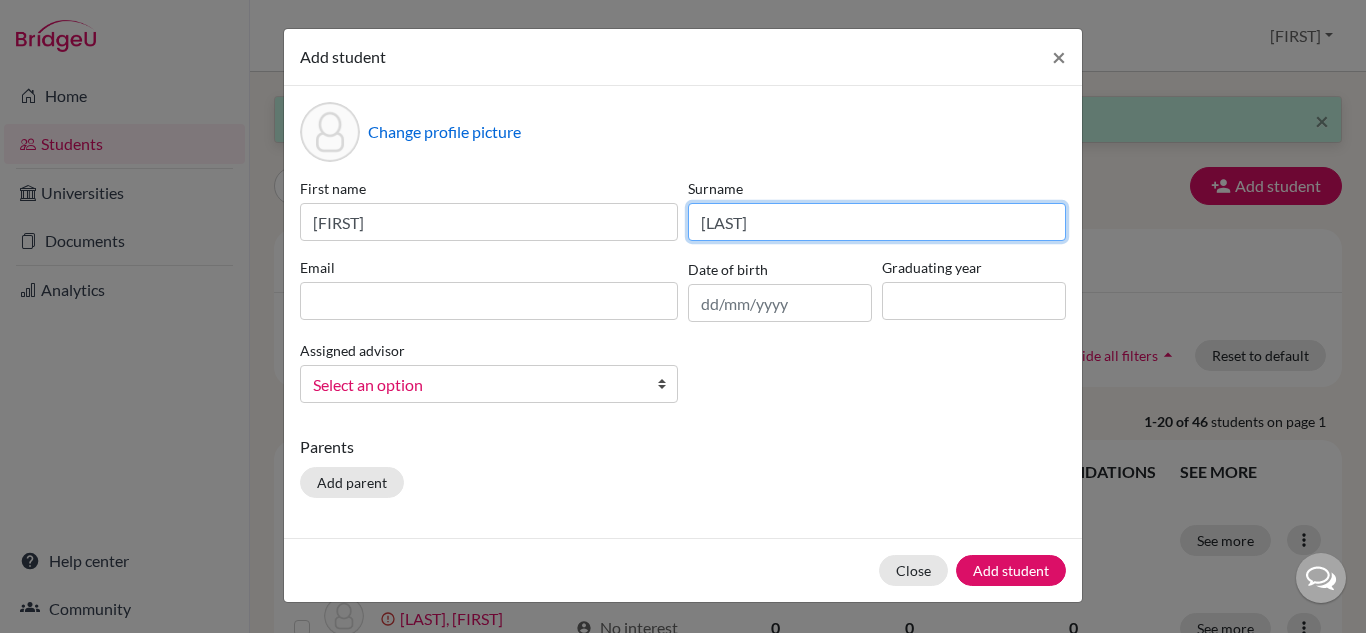 type on "Ratto" 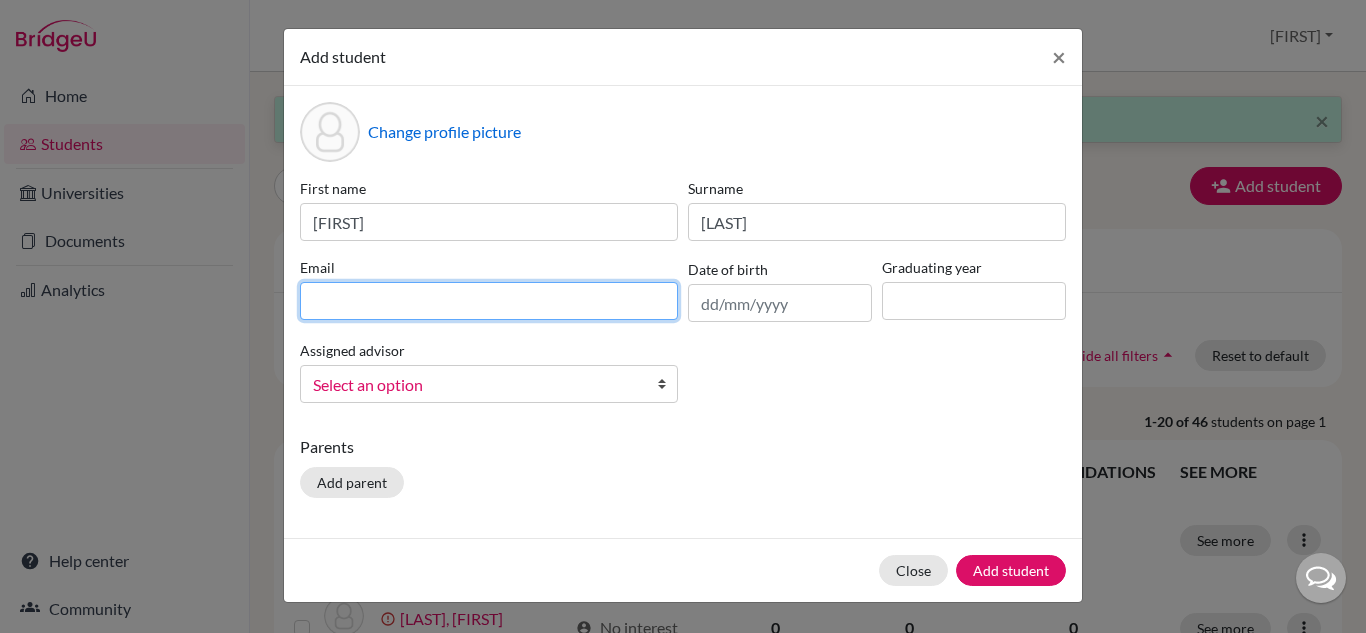 click at bounding box center (489, 301) 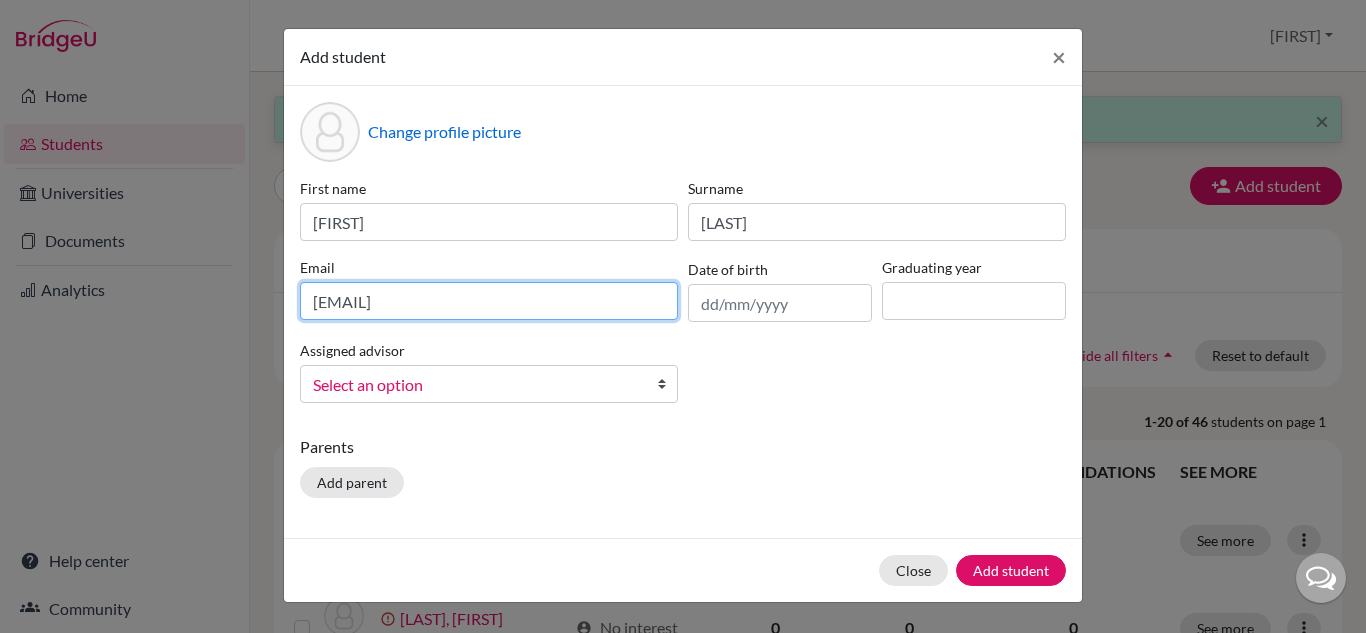 type on "2028mariaratto@britishschool.g12.br" 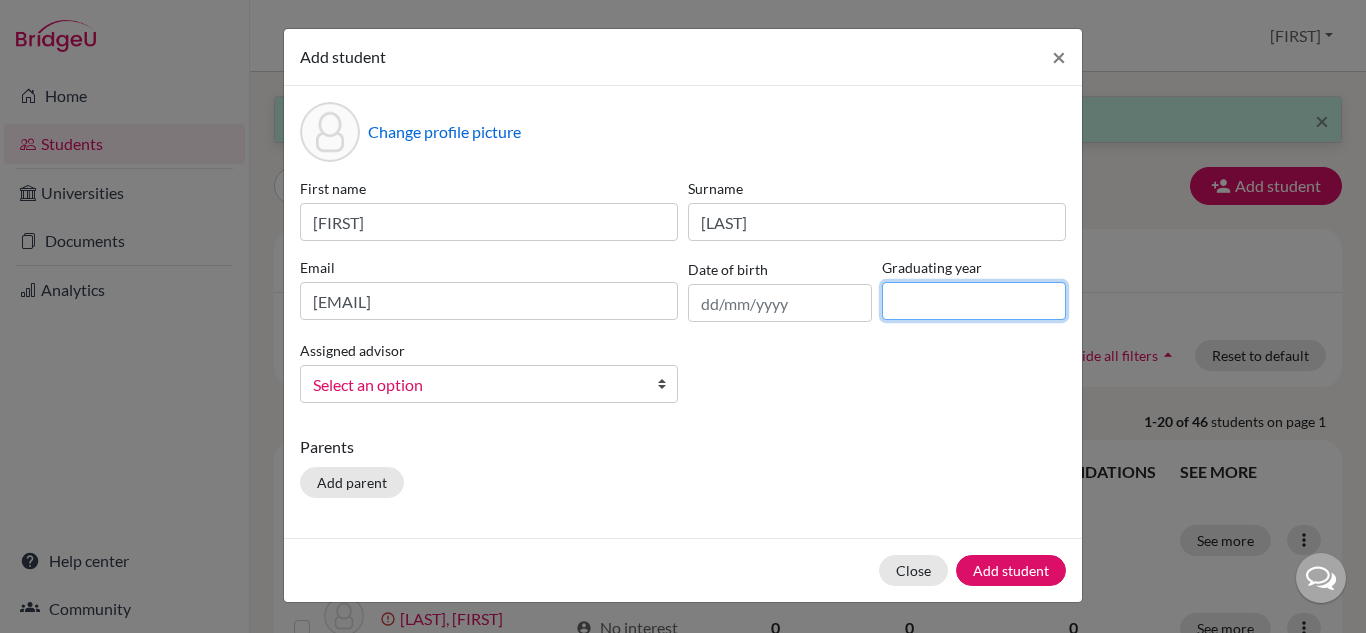 click at bounding box center [974, 301] 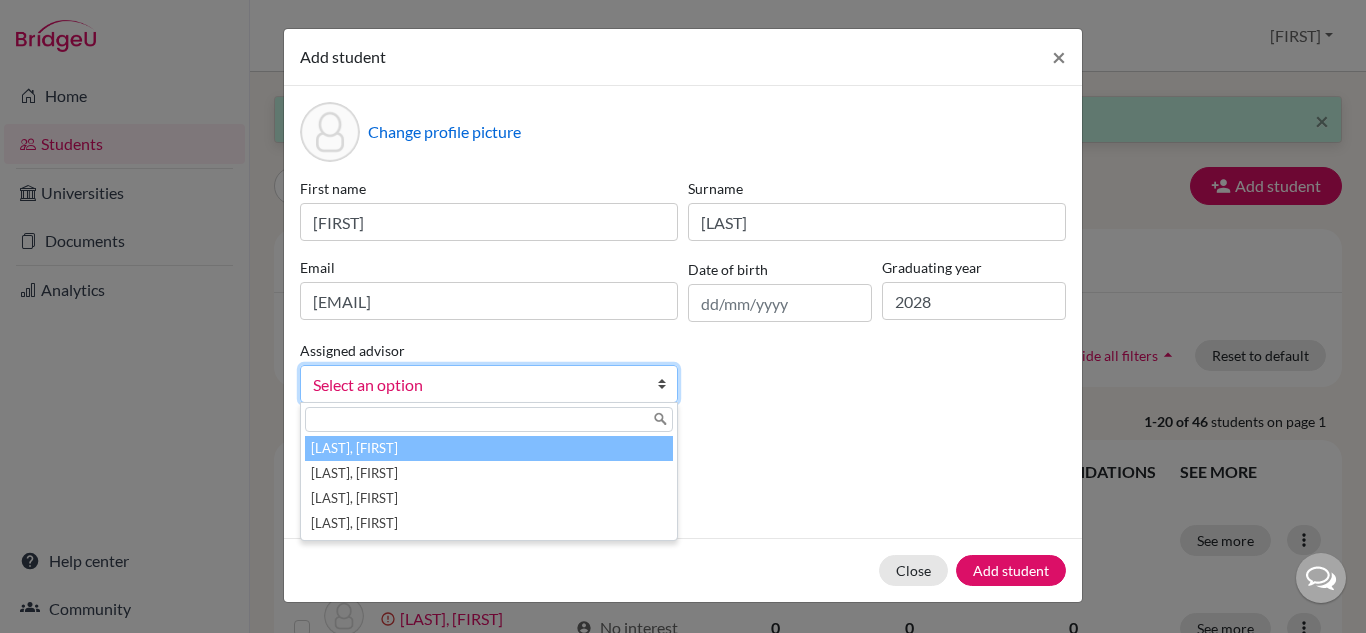 click on "Select an option" at bounding box center (476, 385) 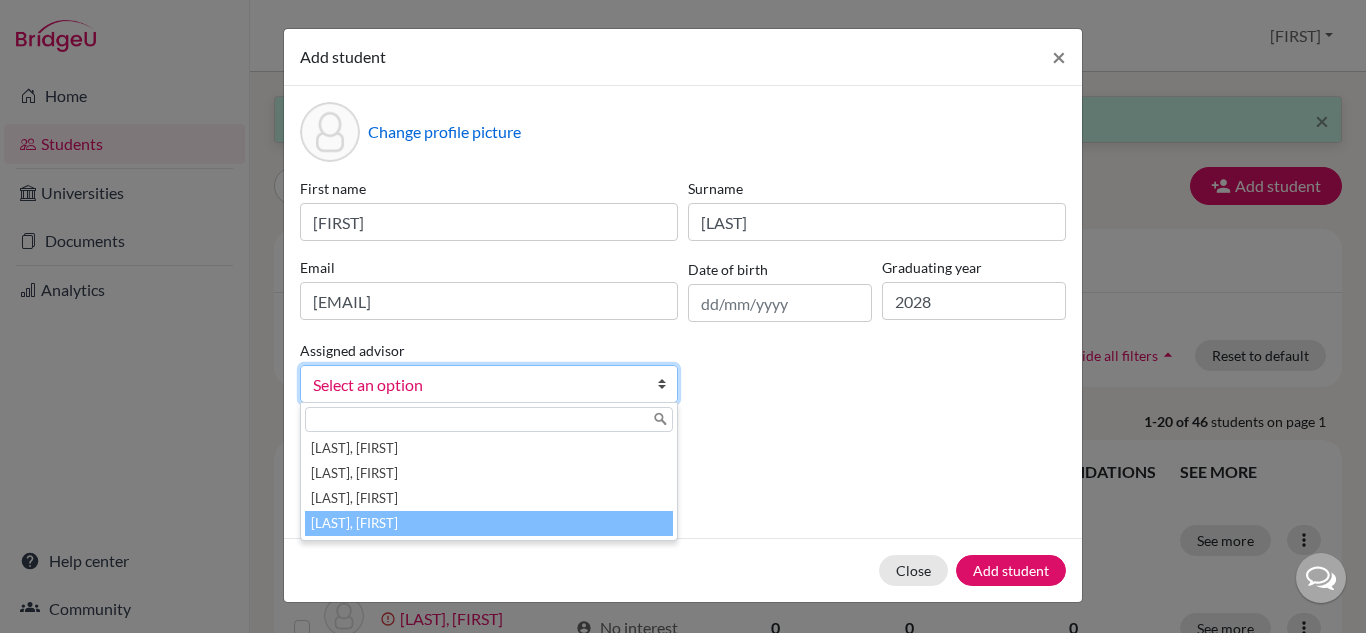 click on "Vaz, Susana" at bounding box center (489, 523) 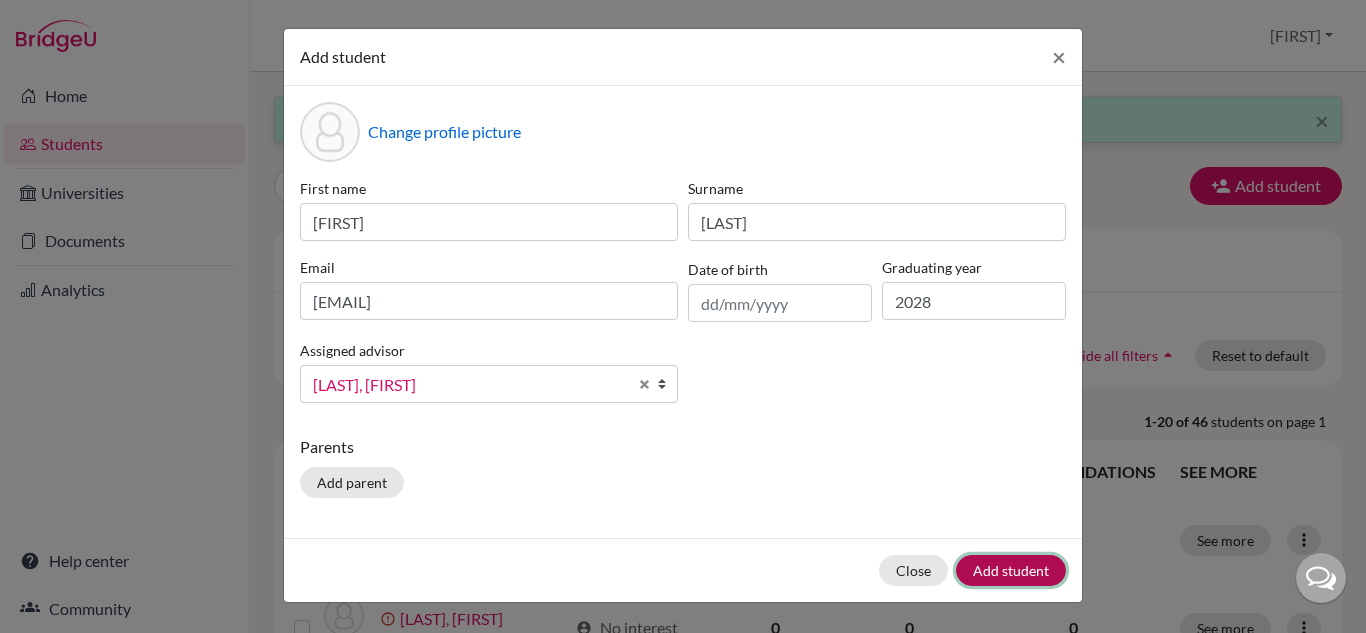 click on "Add student" at bounding box center [1011, 570] 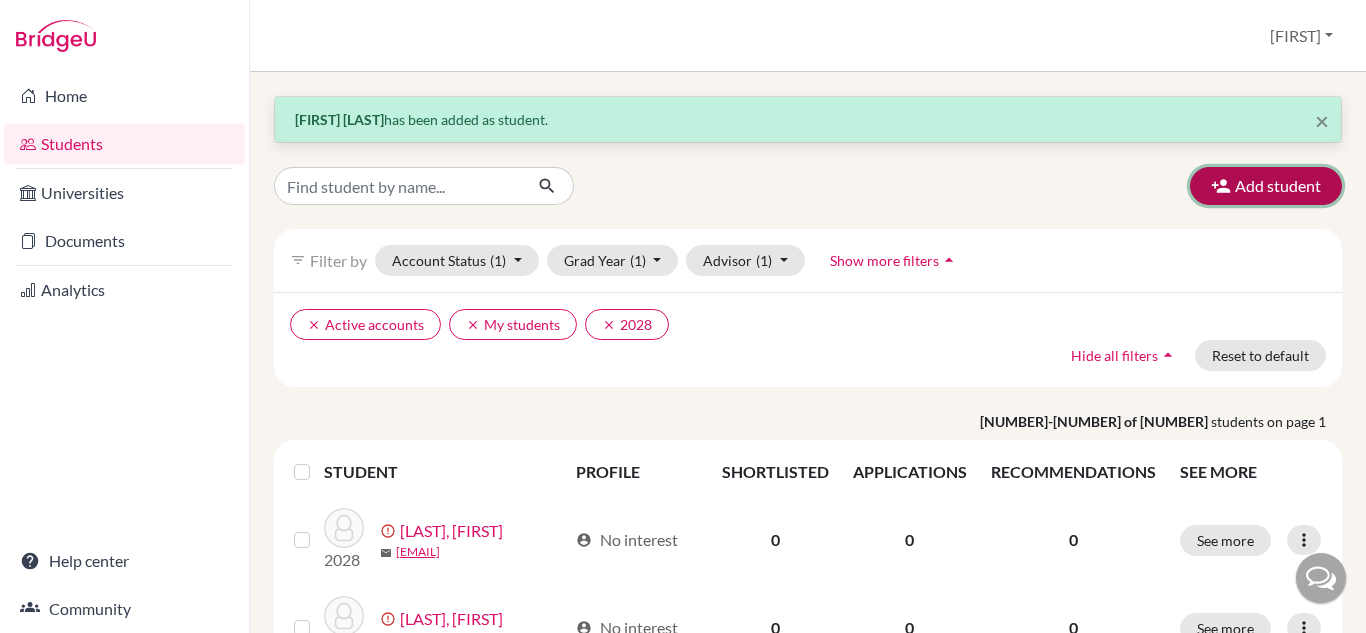 click on "Add student" at bounding box center (1266, 186) 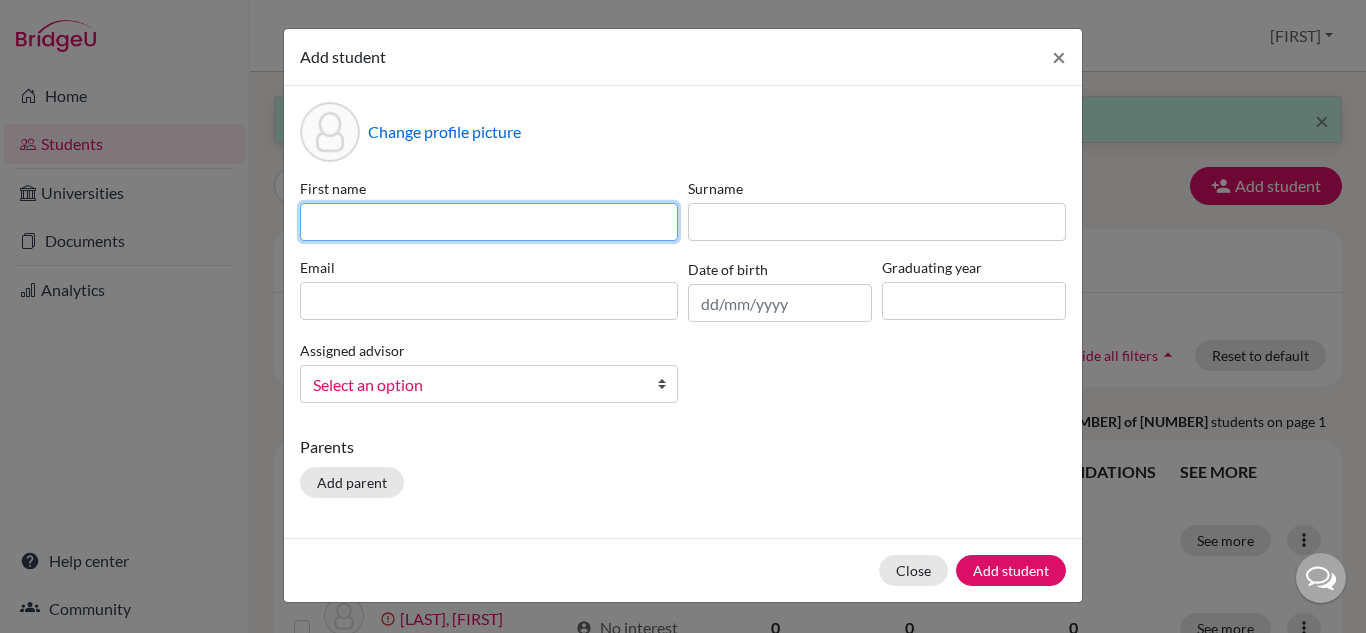 click at bounding box center (489, 222) 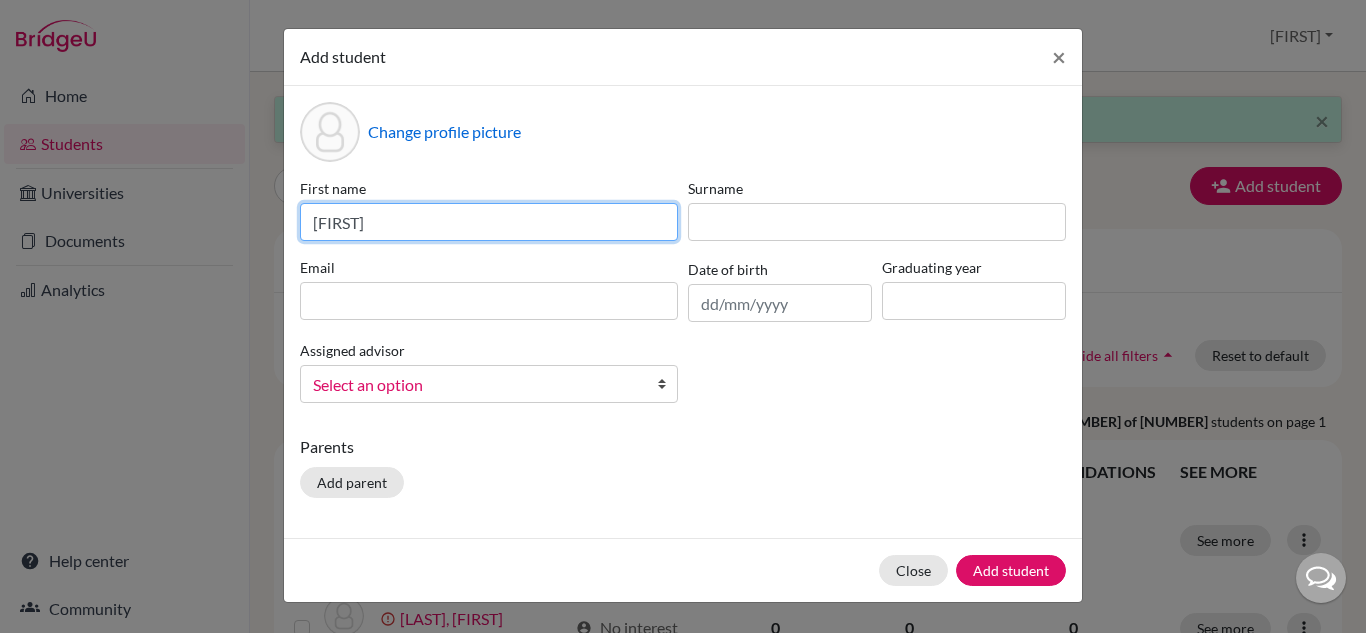 type on "Lucas" 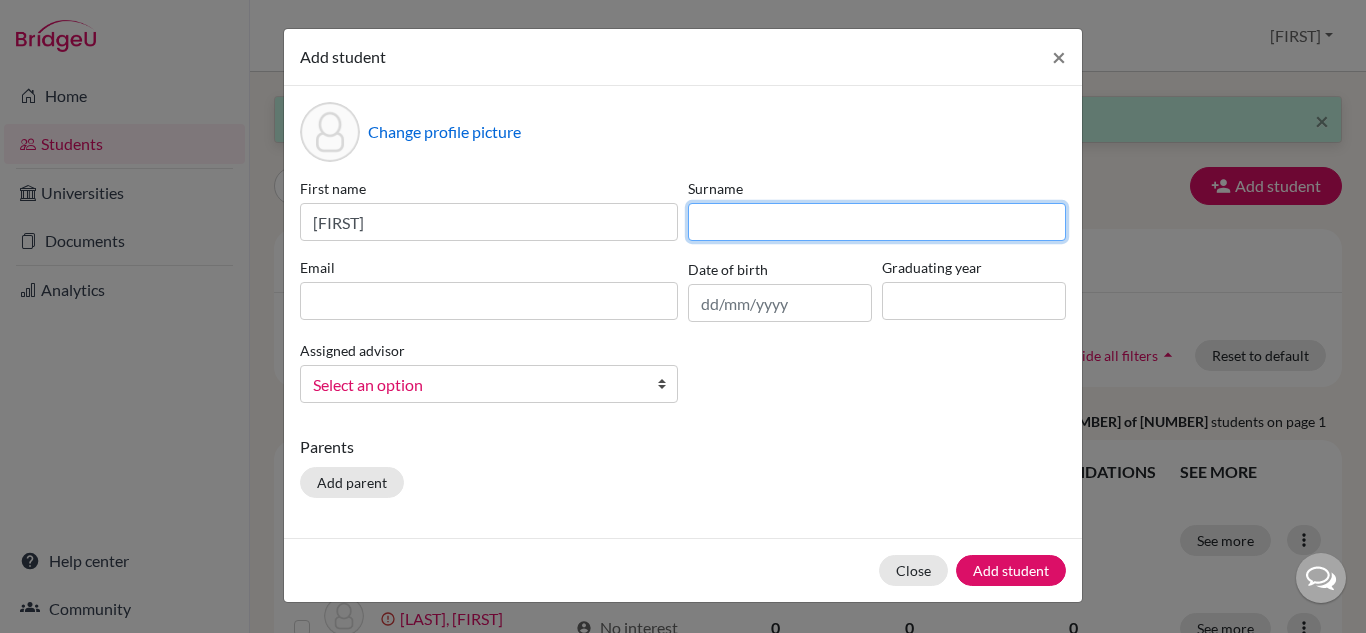 click at bounding box center (877, 222) 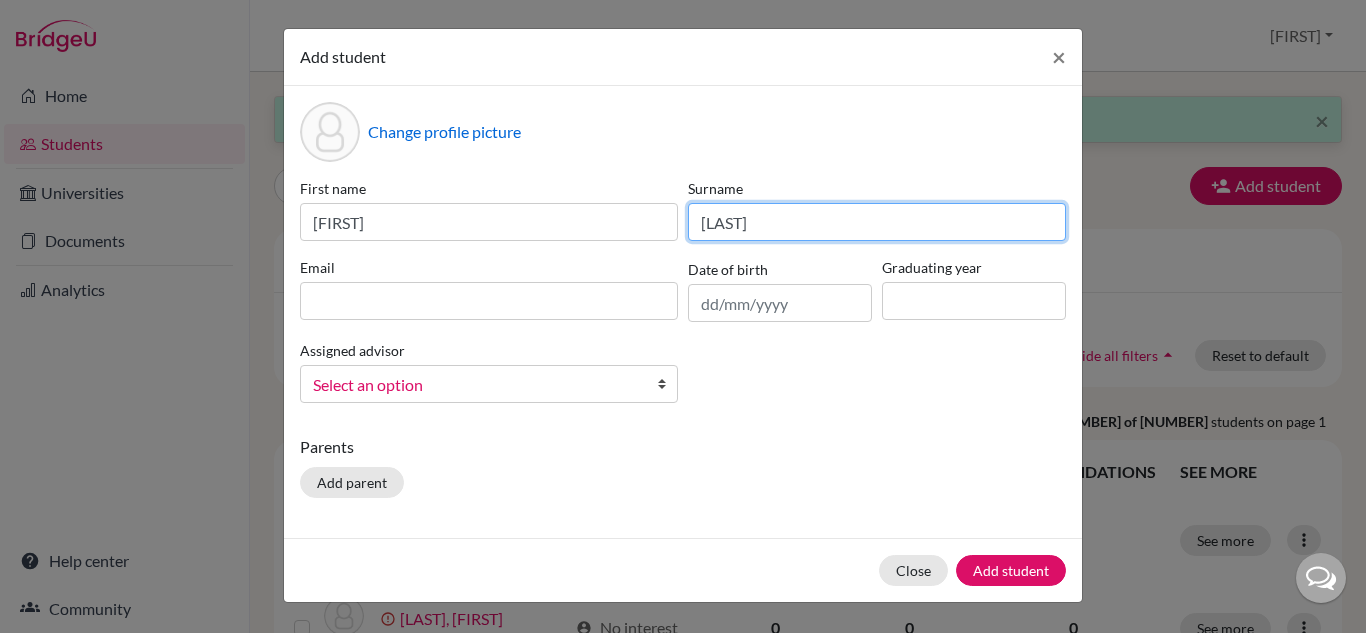 type on "Ribeiro" 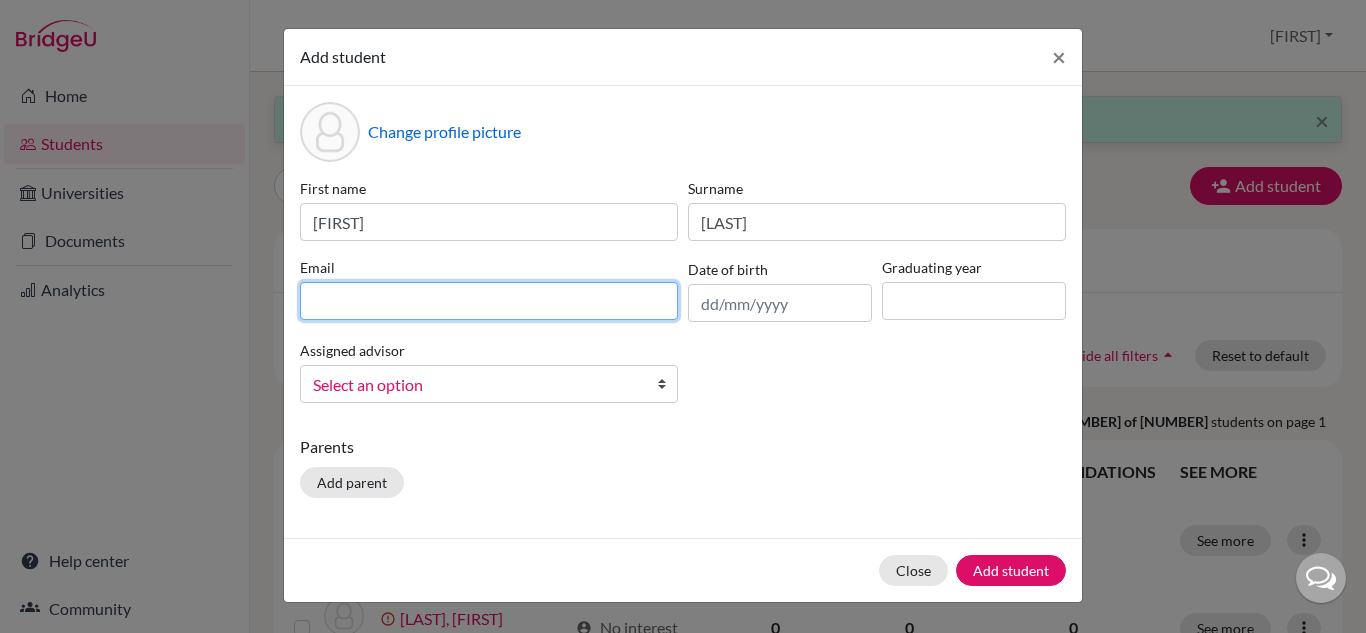 click at bounding box center (489, 301) 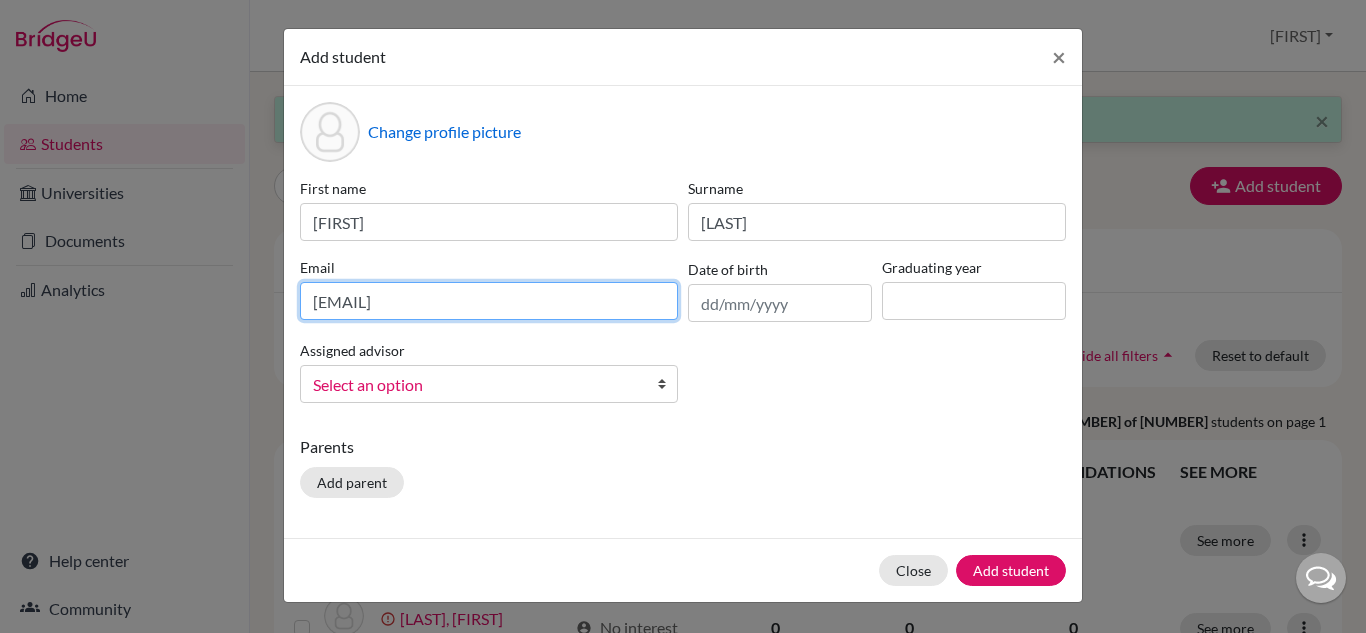 type on "2028lucasribeiro@britishschool.g12.br" 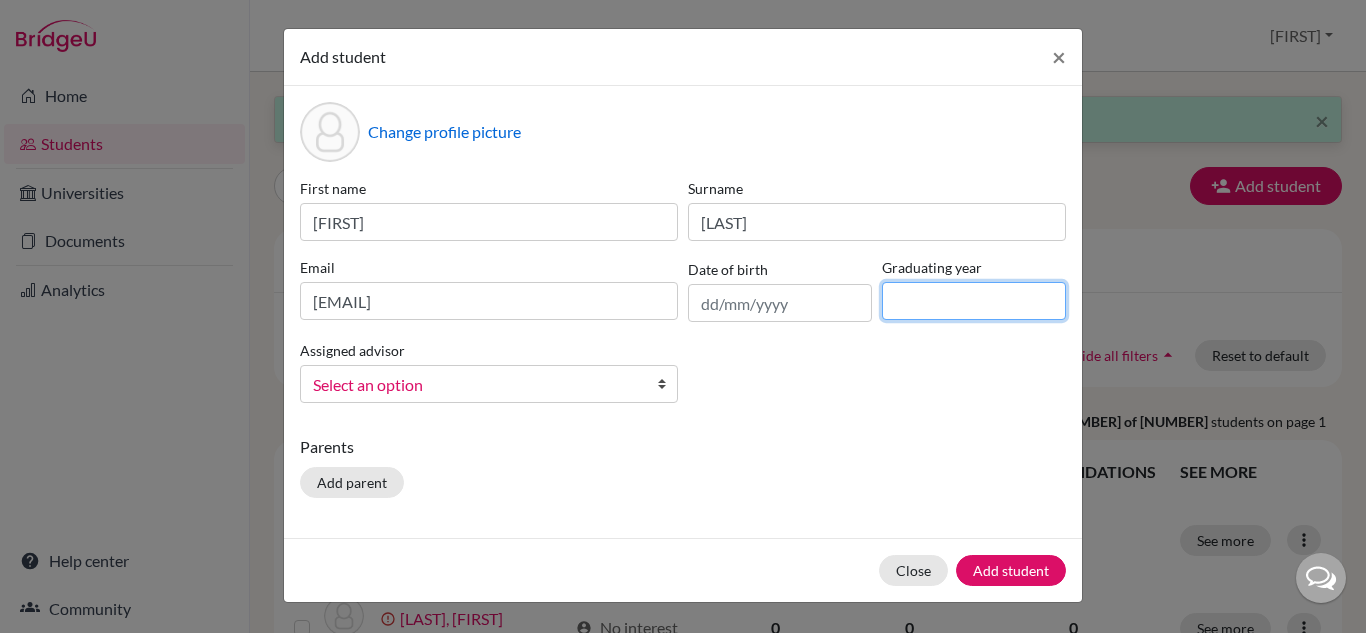 click at bounding box center (974, 301) 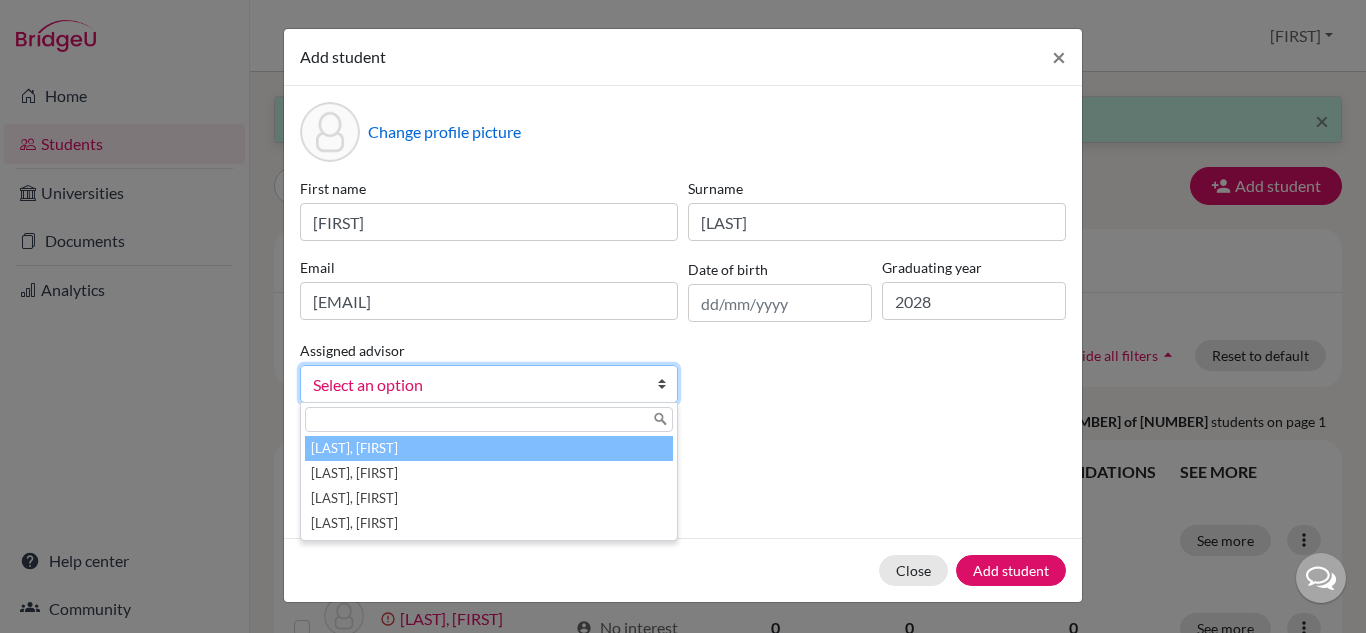 click on "Select an option" at bounding box center (476, 385) 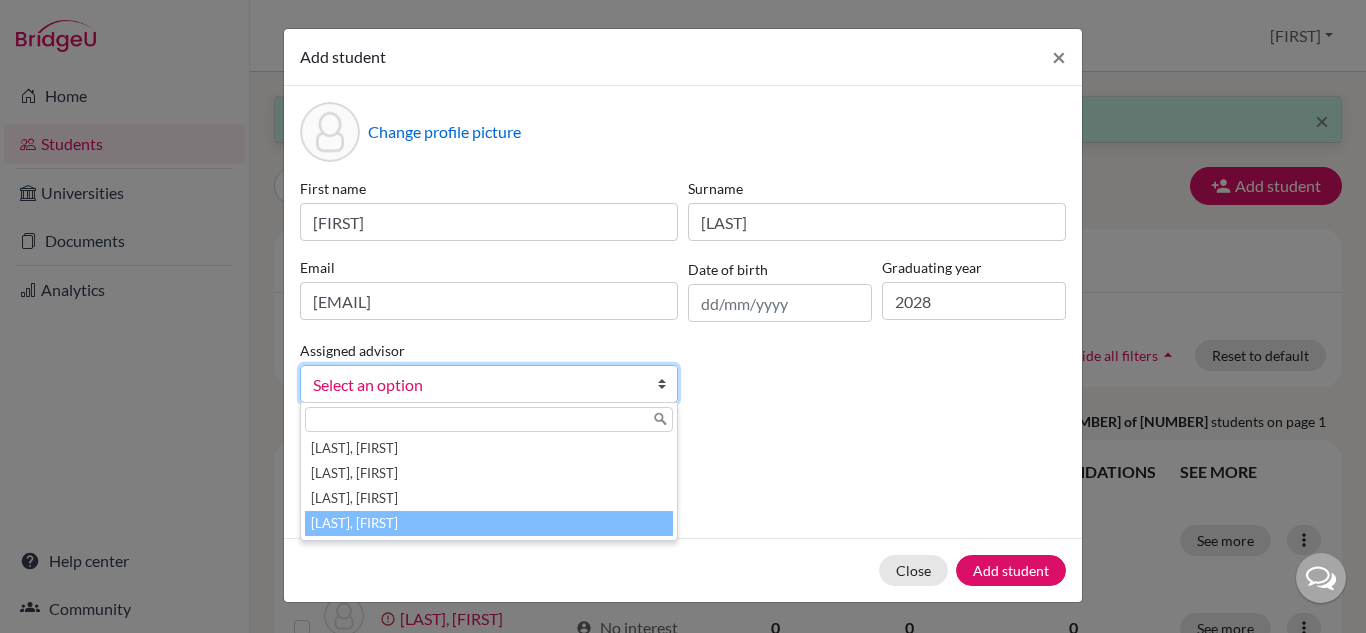 click on "Vaz, Susana" at bounding box center [489, 523] 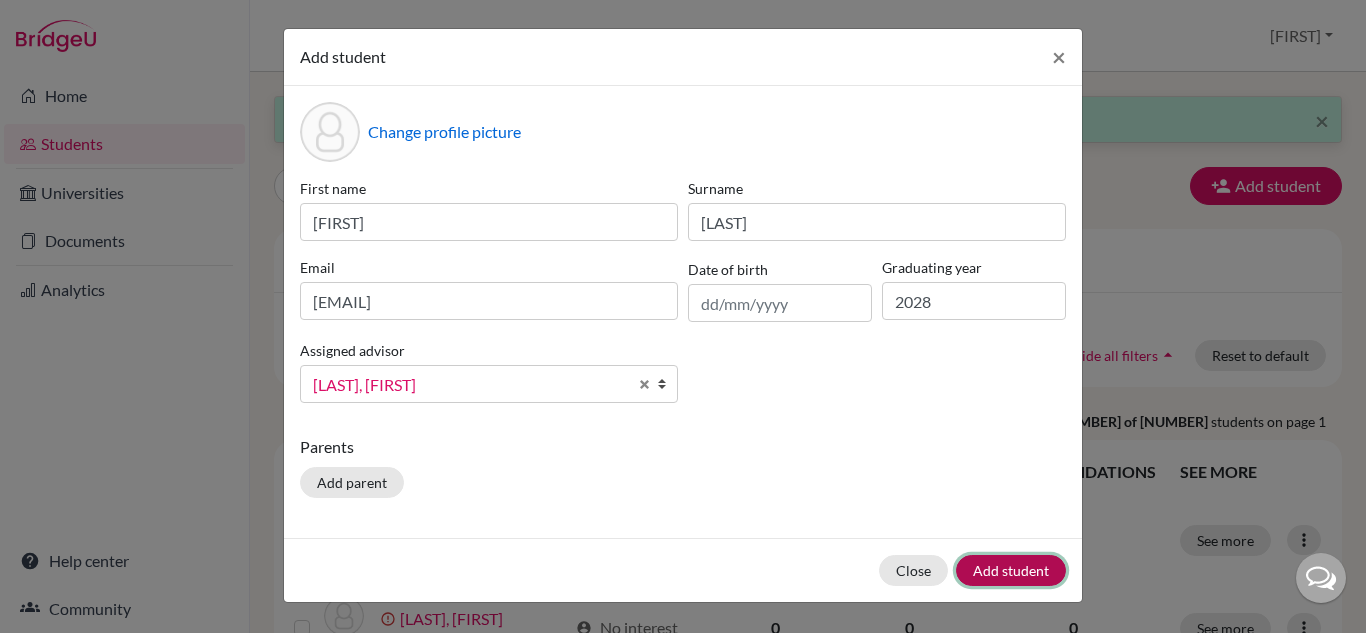 click on "Add student" at bounding box center [1011, 570] 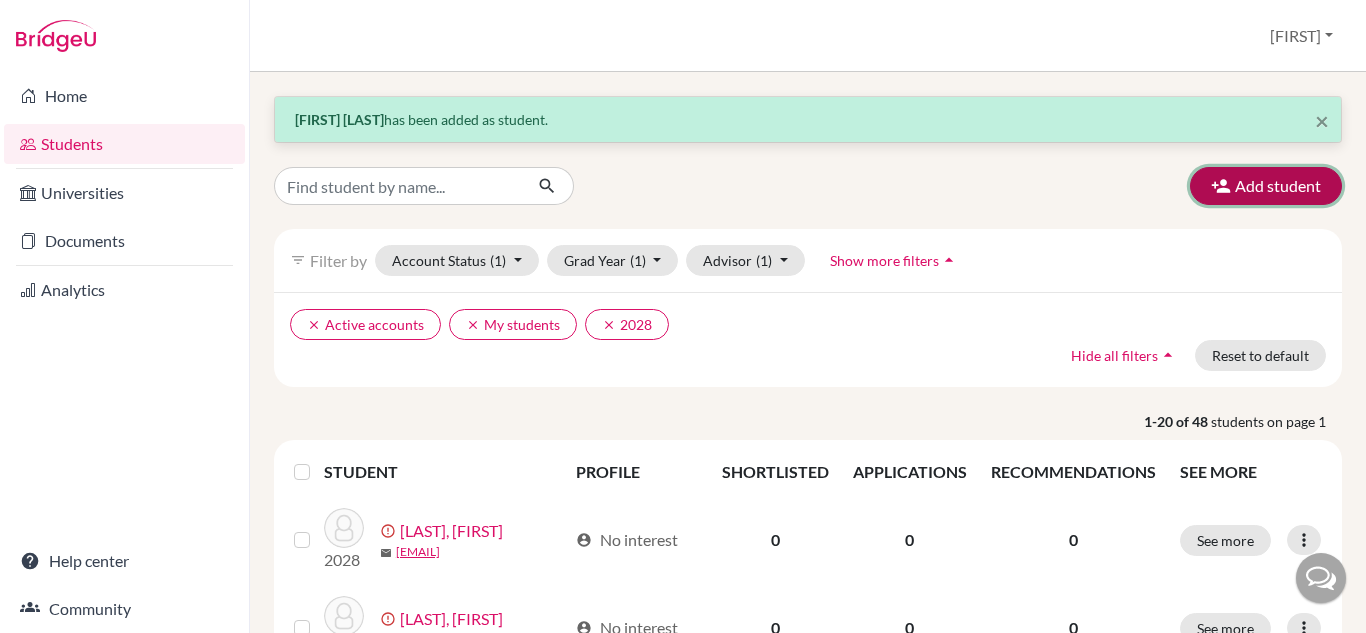 click on "Add student" at bounding box center [1266, 186] 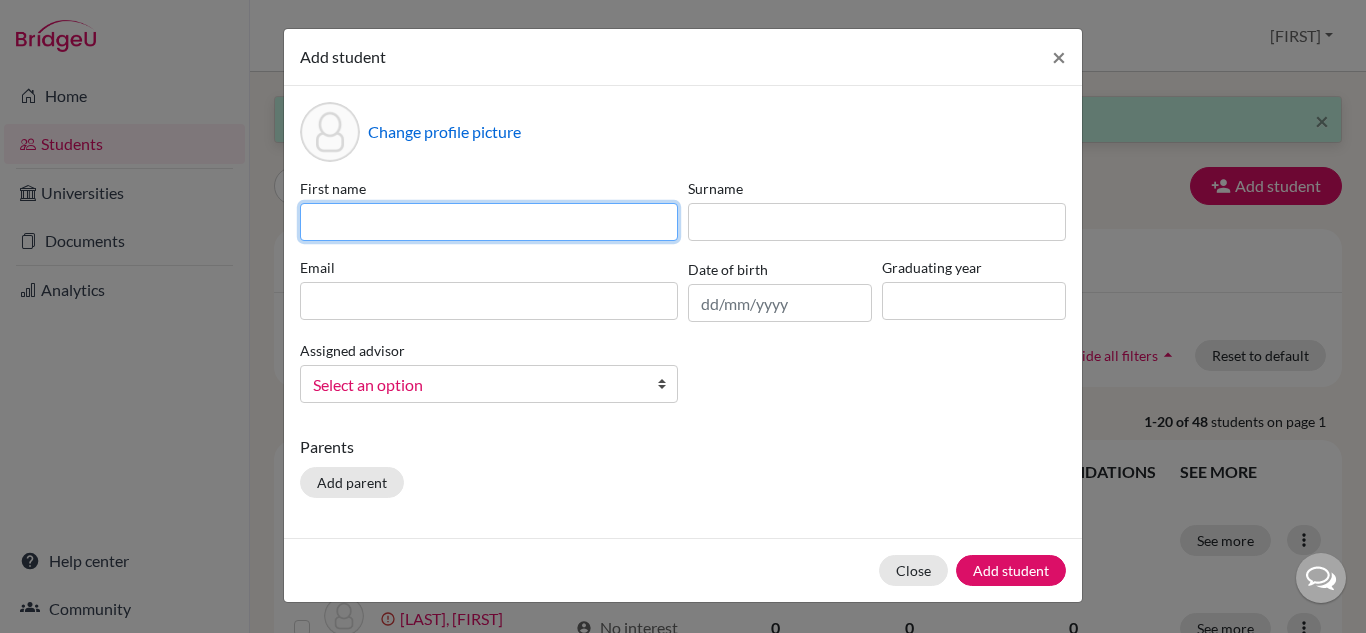 click at bounding box center [489, 222] 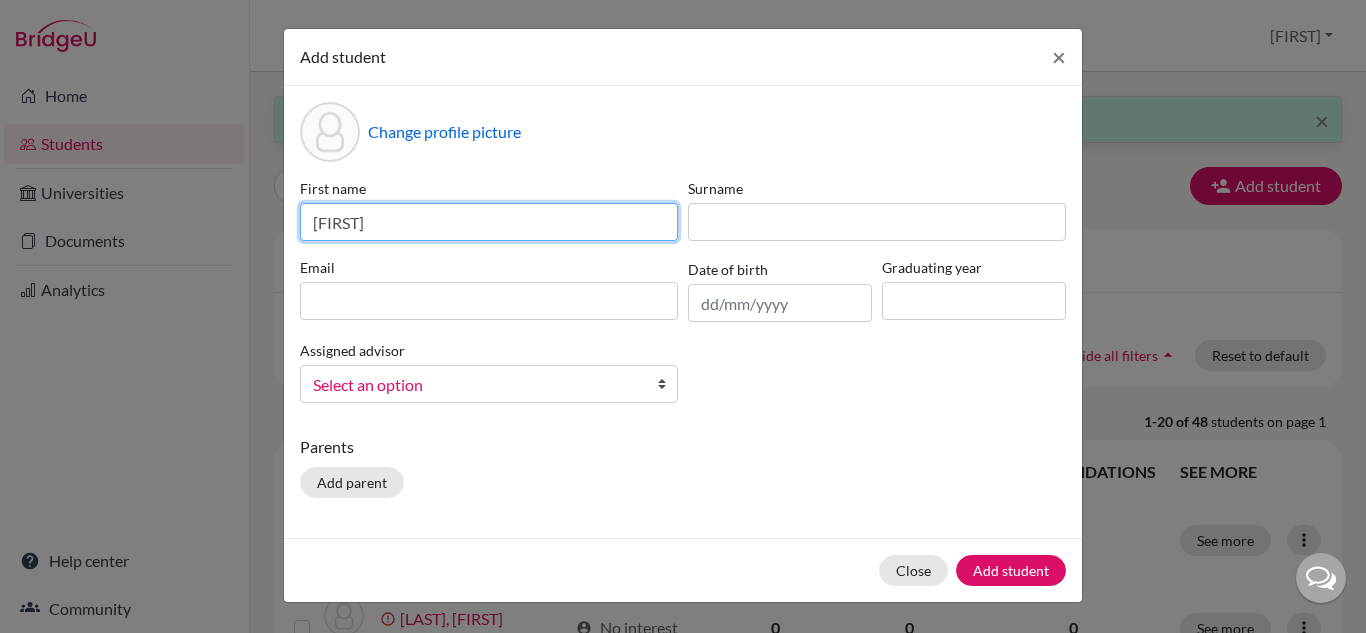 type on "Isabela" 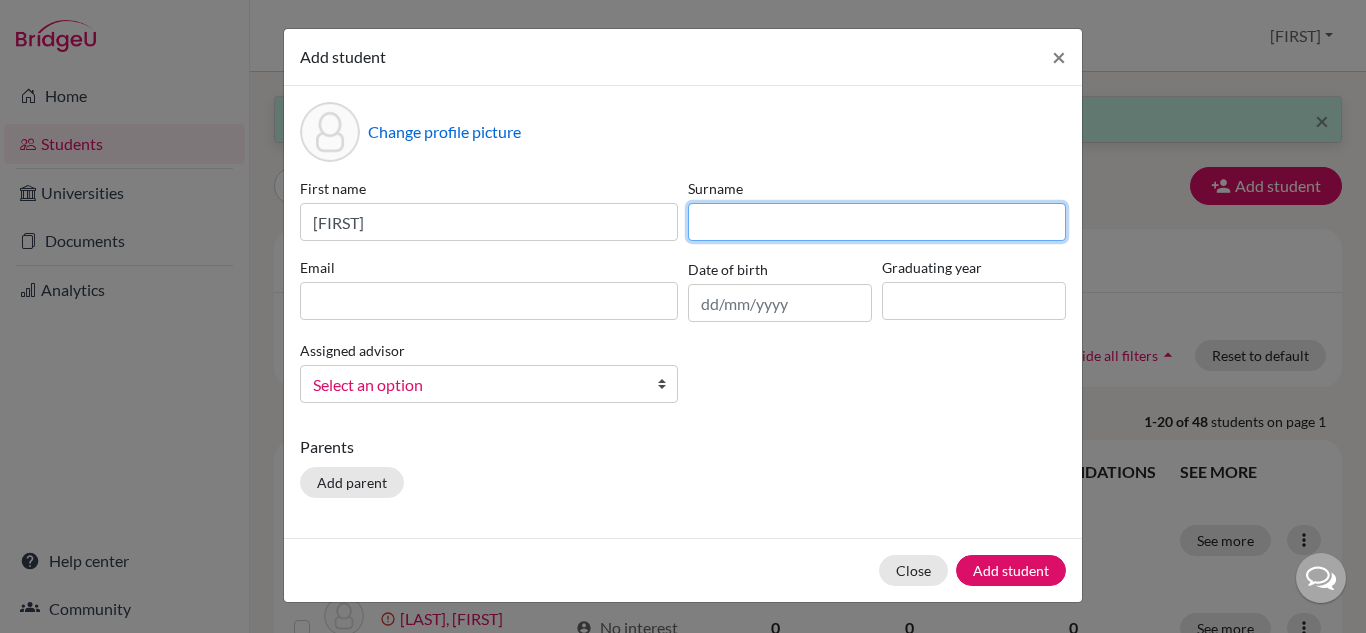 click at bounding box center [877, 222] 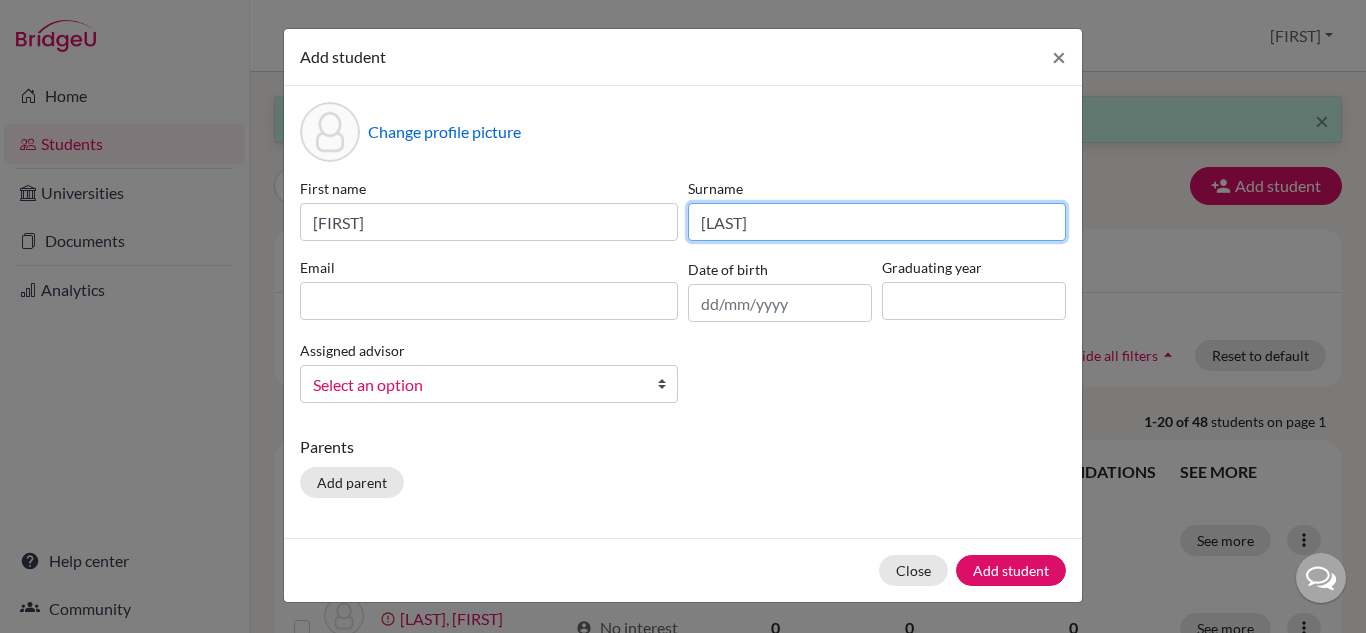 type on "Rigon" 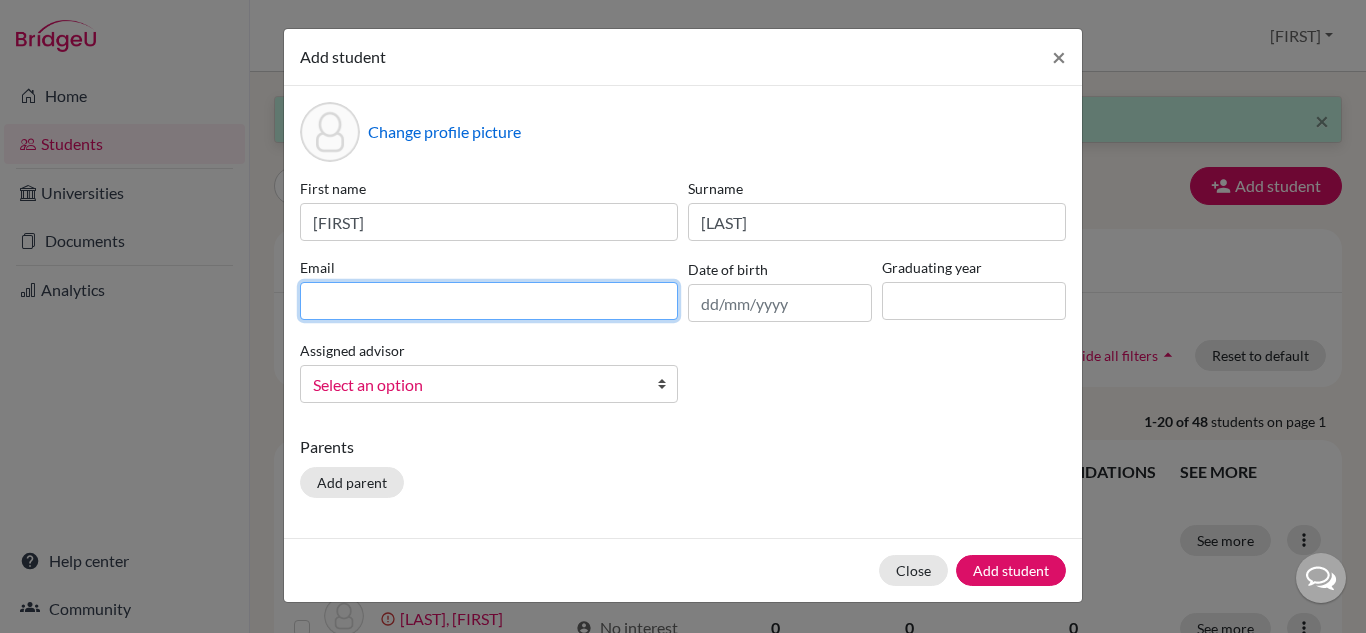 click at bounding box center (489, 301) 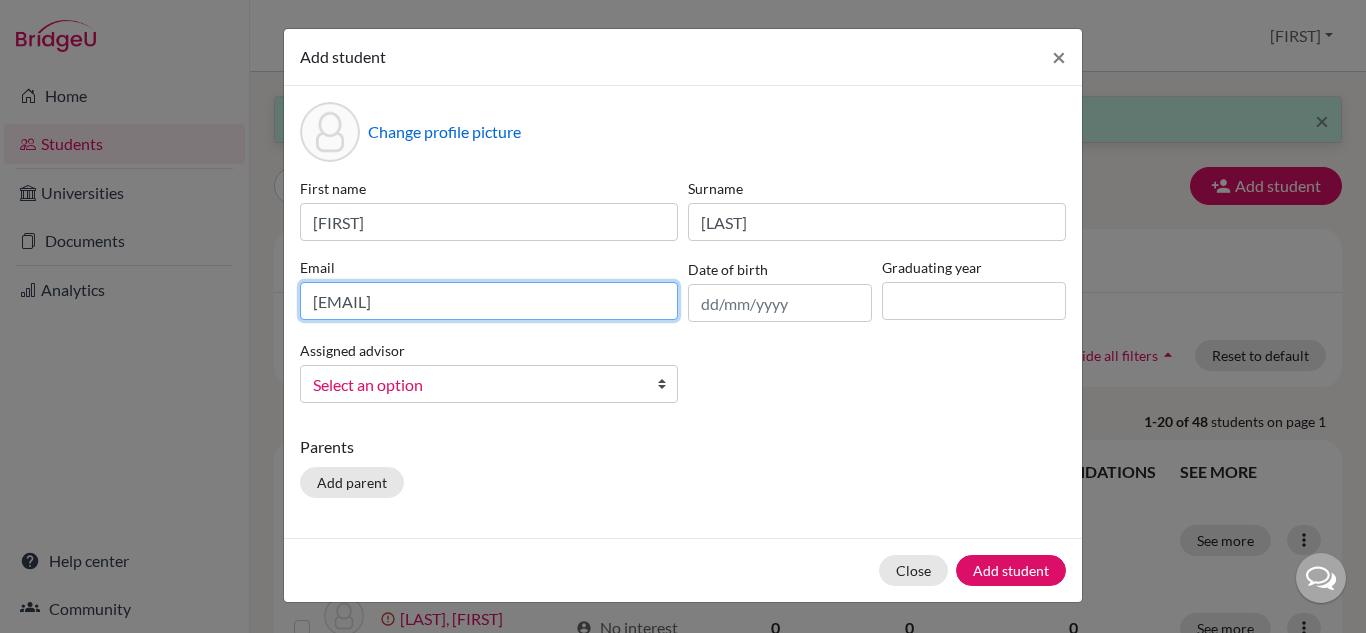 type on "2028isabelarigon@britishschool.g12.br" 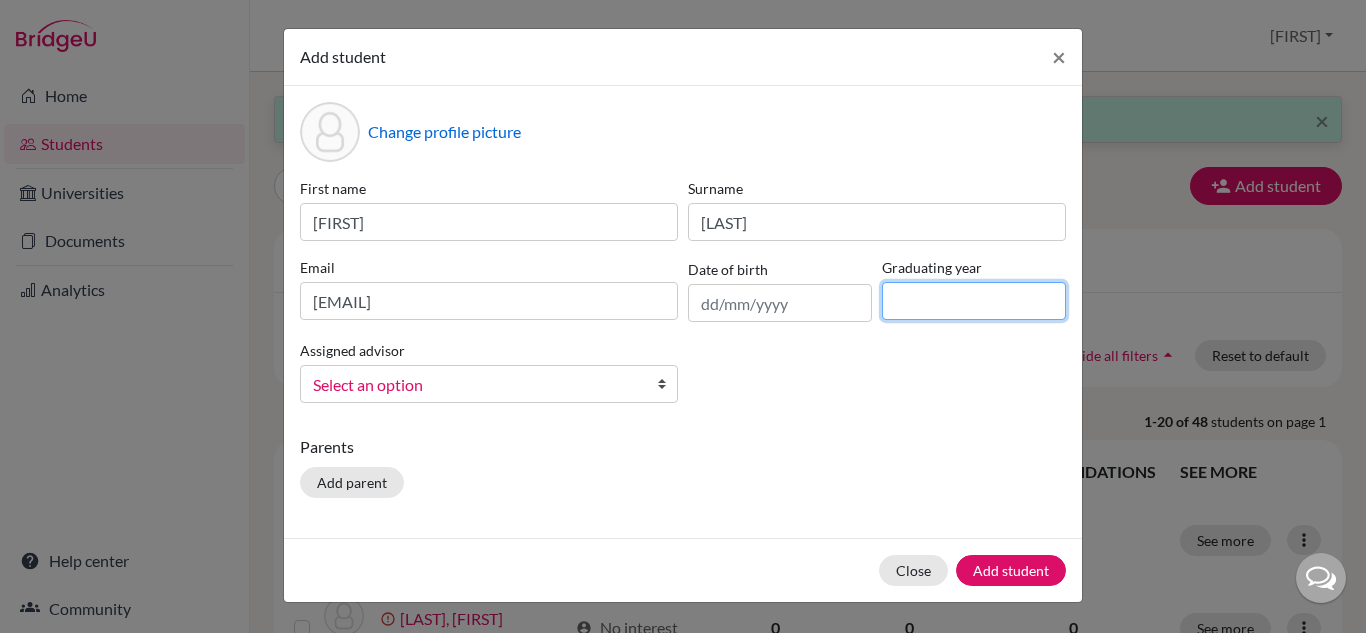 click at bounding box center [974, 301] 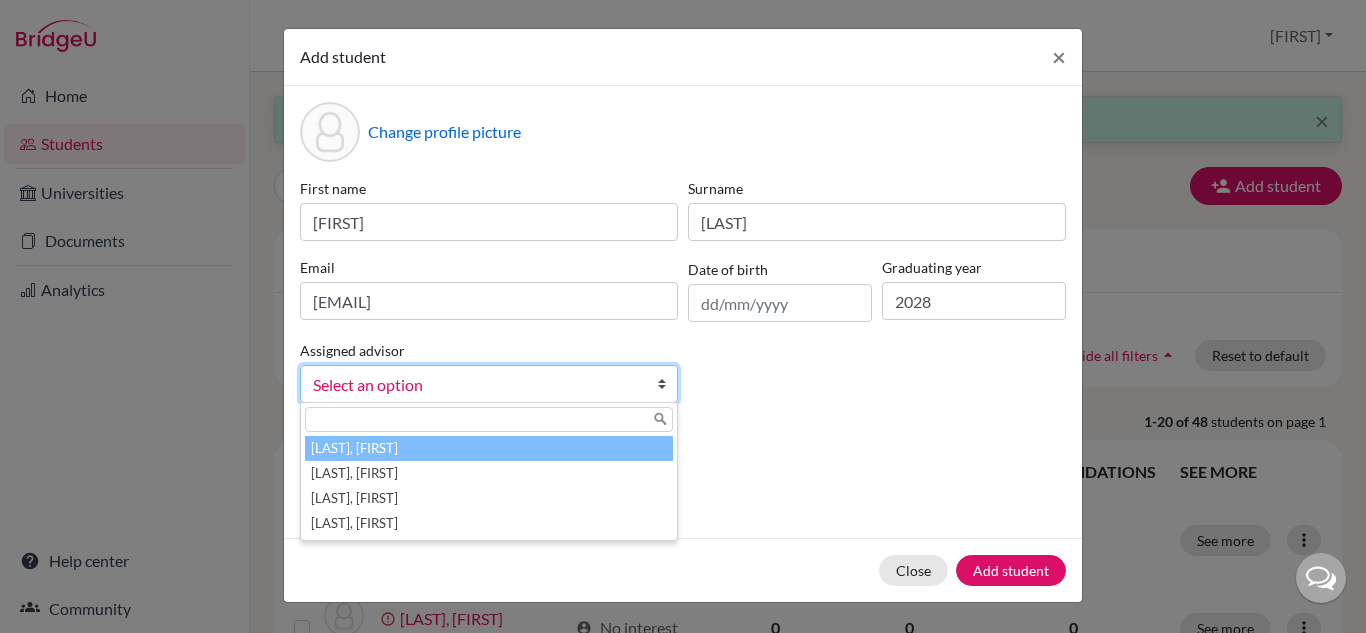 click on "Select an option" at bounding box center (476, 385) 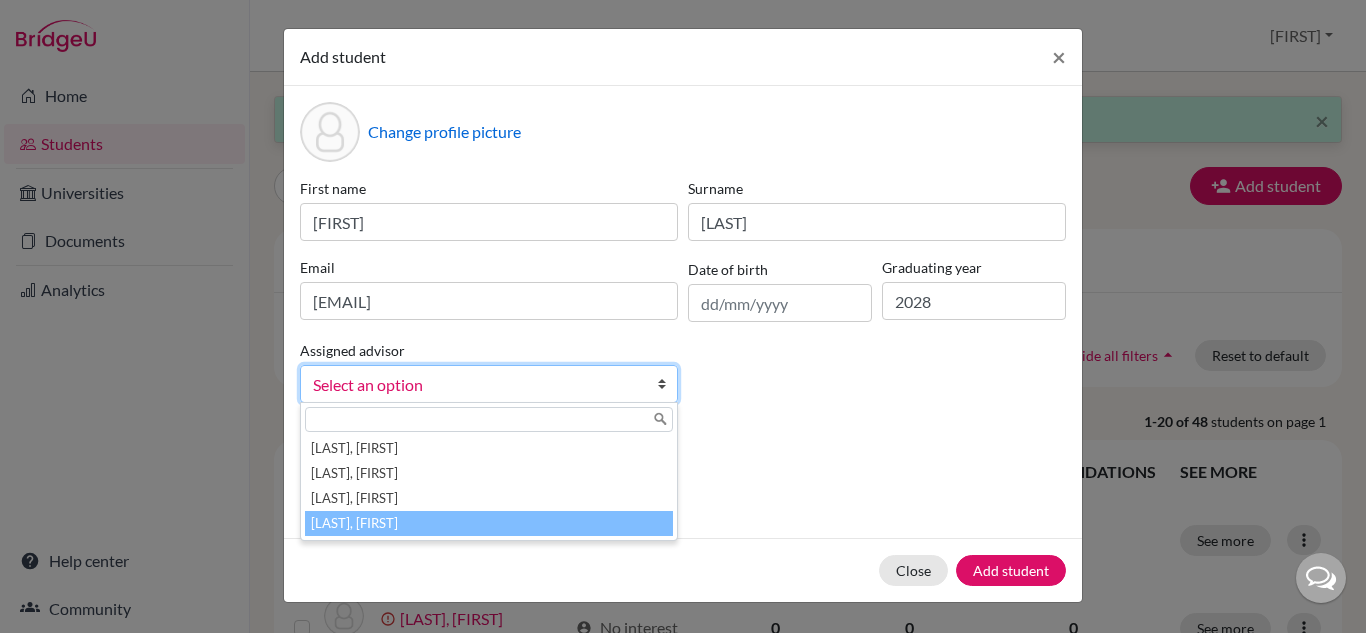 click on "Vaz, Susana" at bounding box center (489, 523) 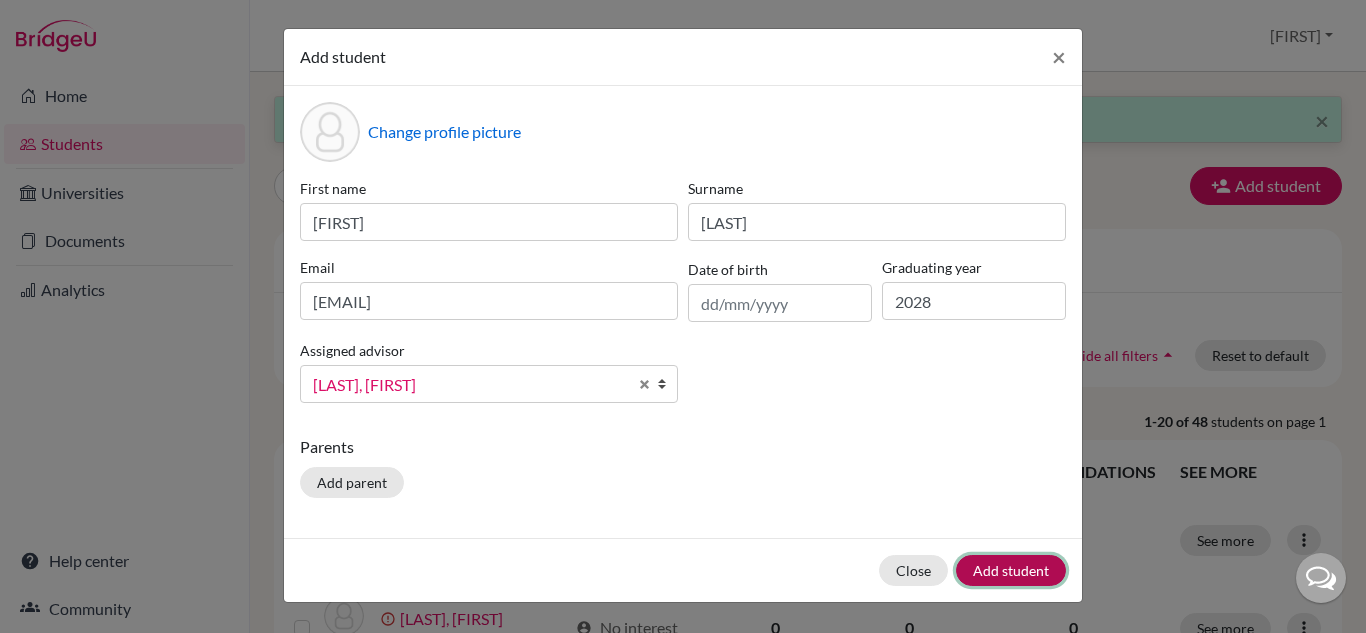 click on "Add student" at bounding box center [1011, 570] 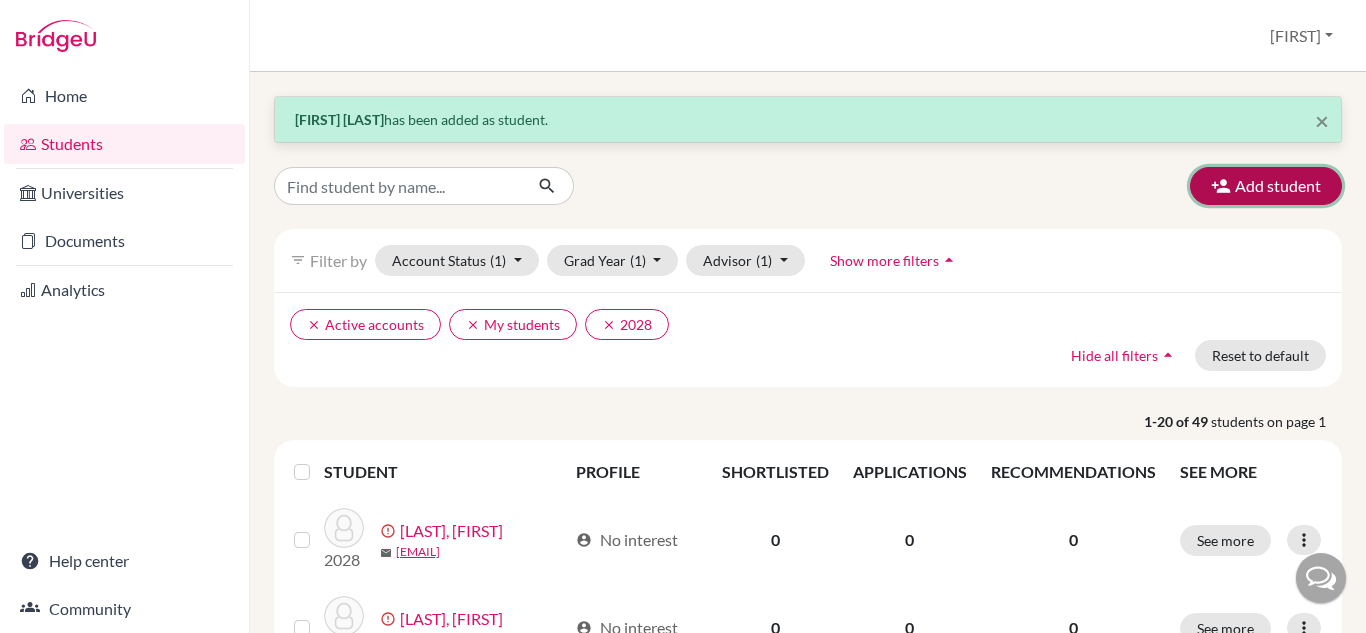 click on "Add student" at bounding box center [1266, 186] 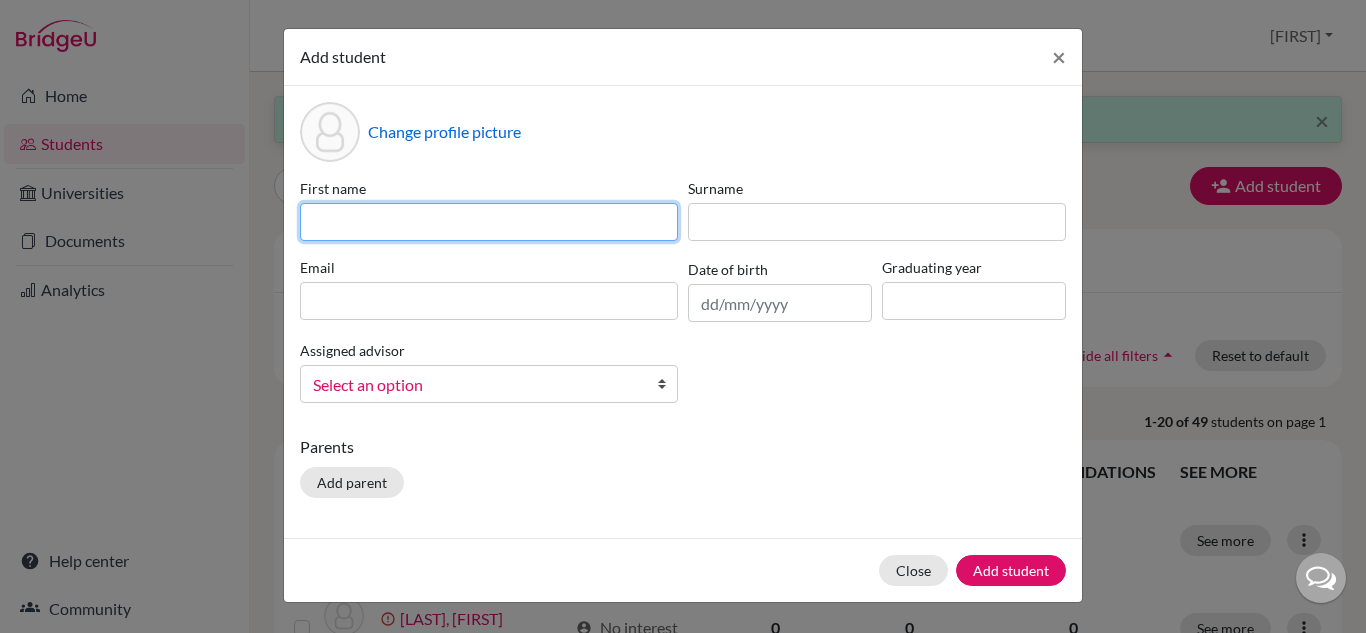 click at bounding box center [489, 222] 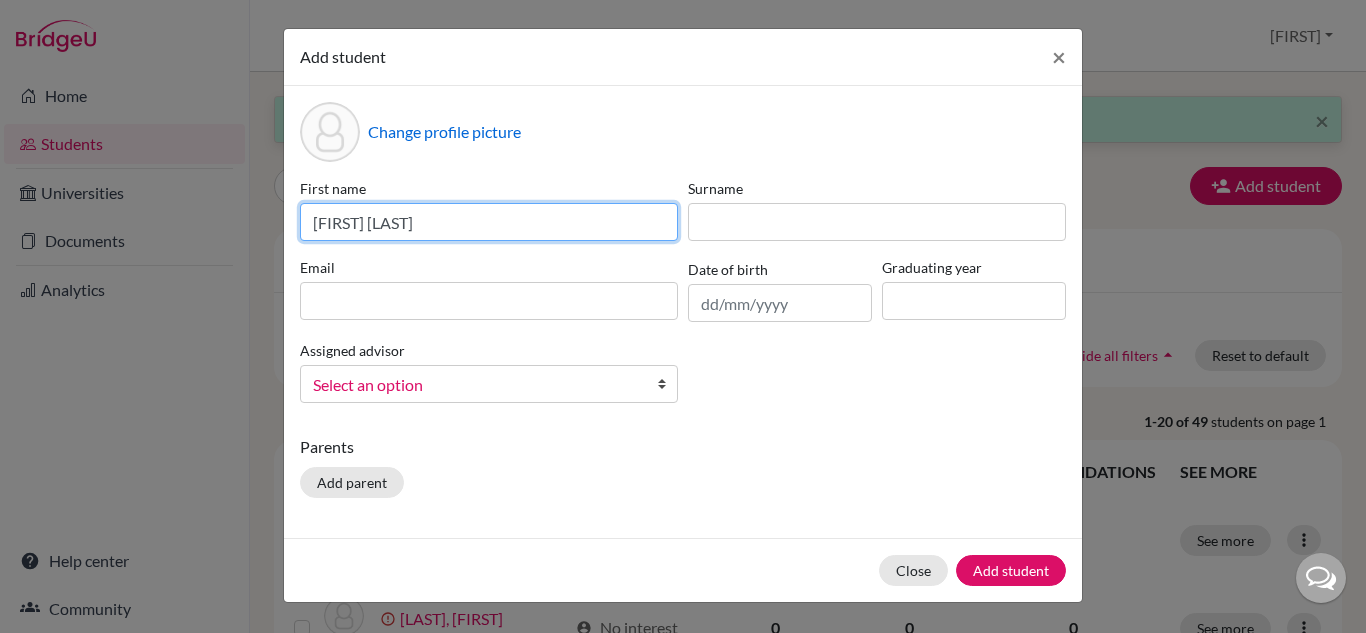 type 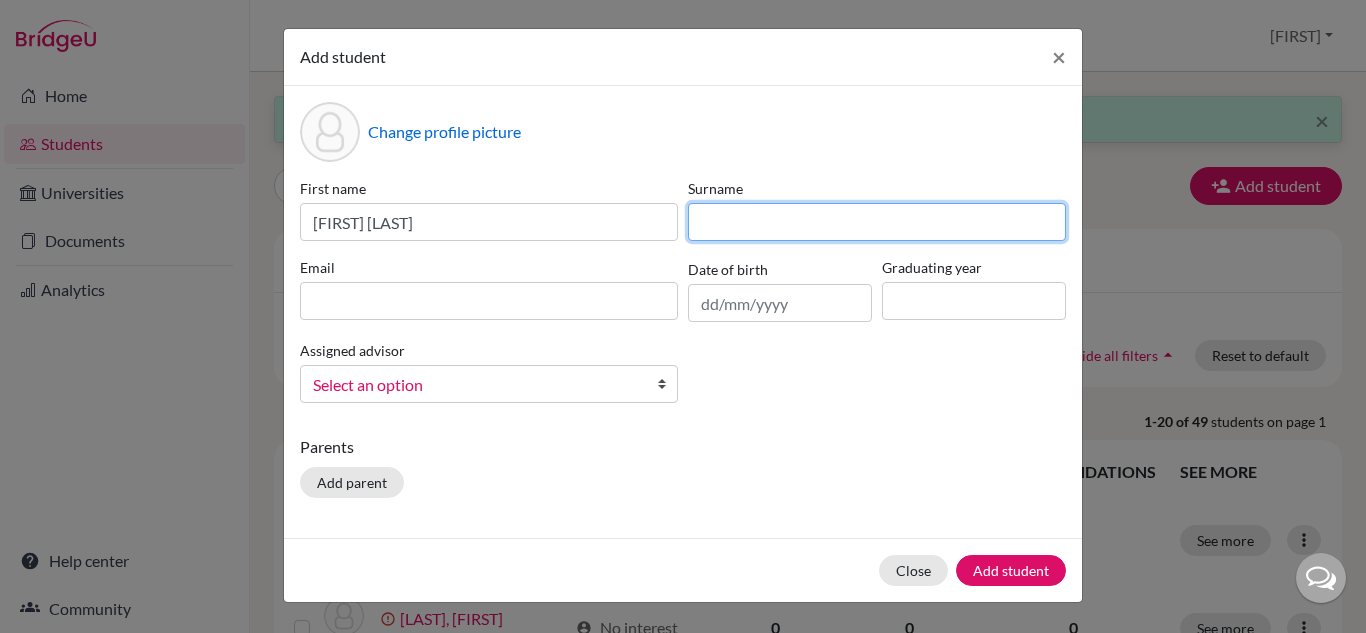 click at bounding box center (877, 222) 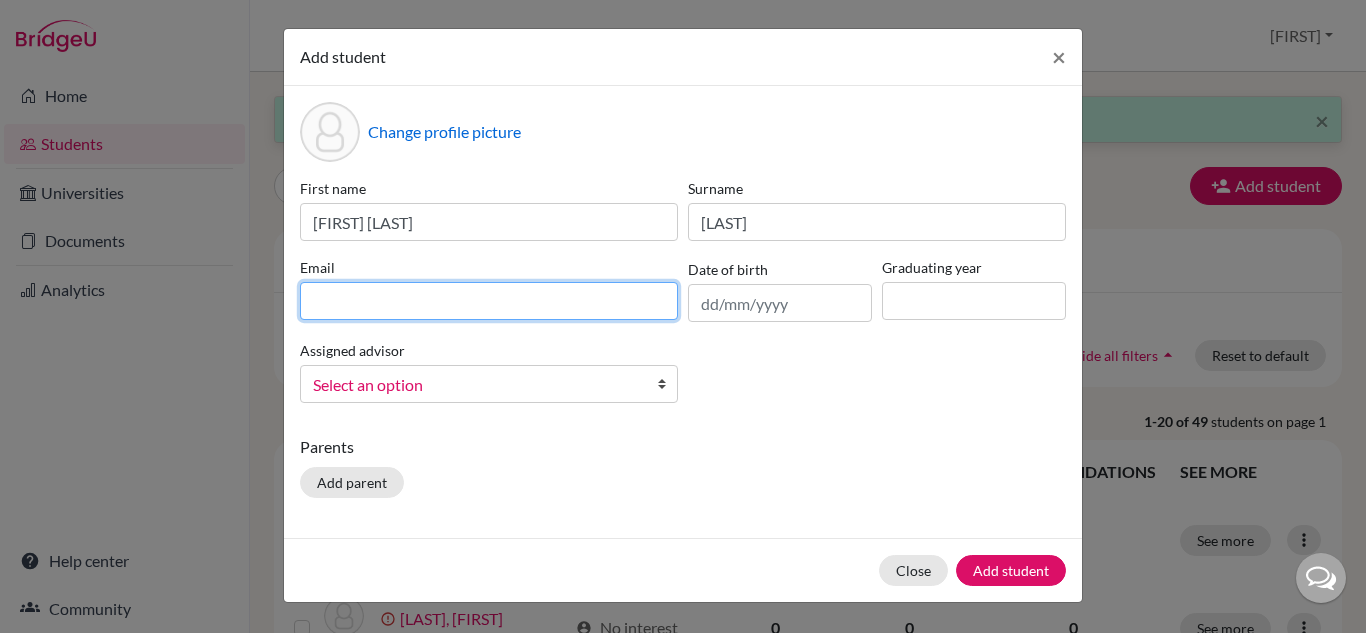 click at bounding box center [489, 301] 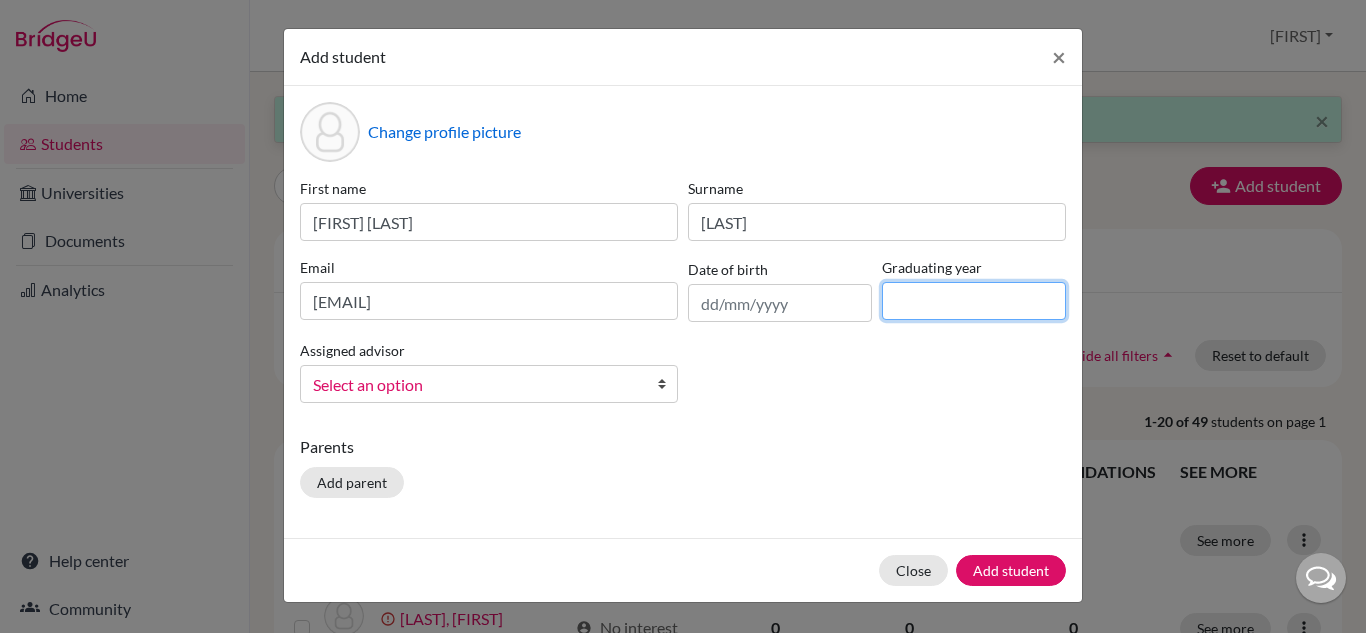 click at bounding box center (974, 301) 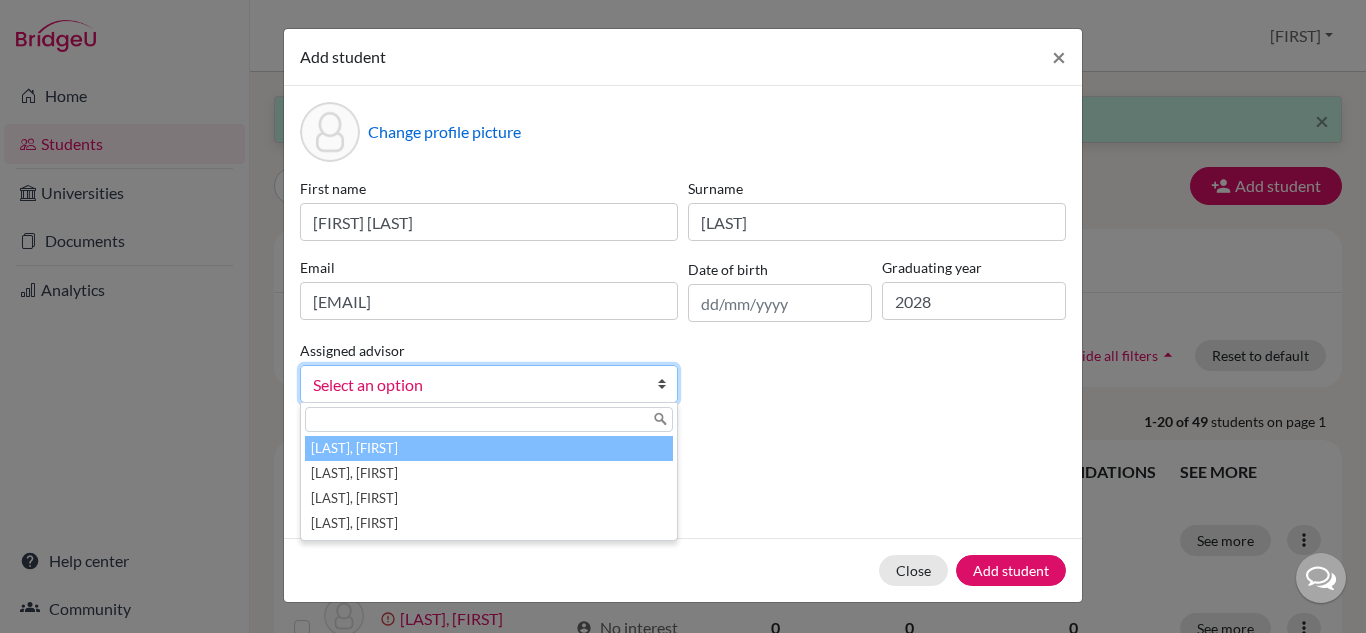click on "Select an option" at bounding box center [476, 385] 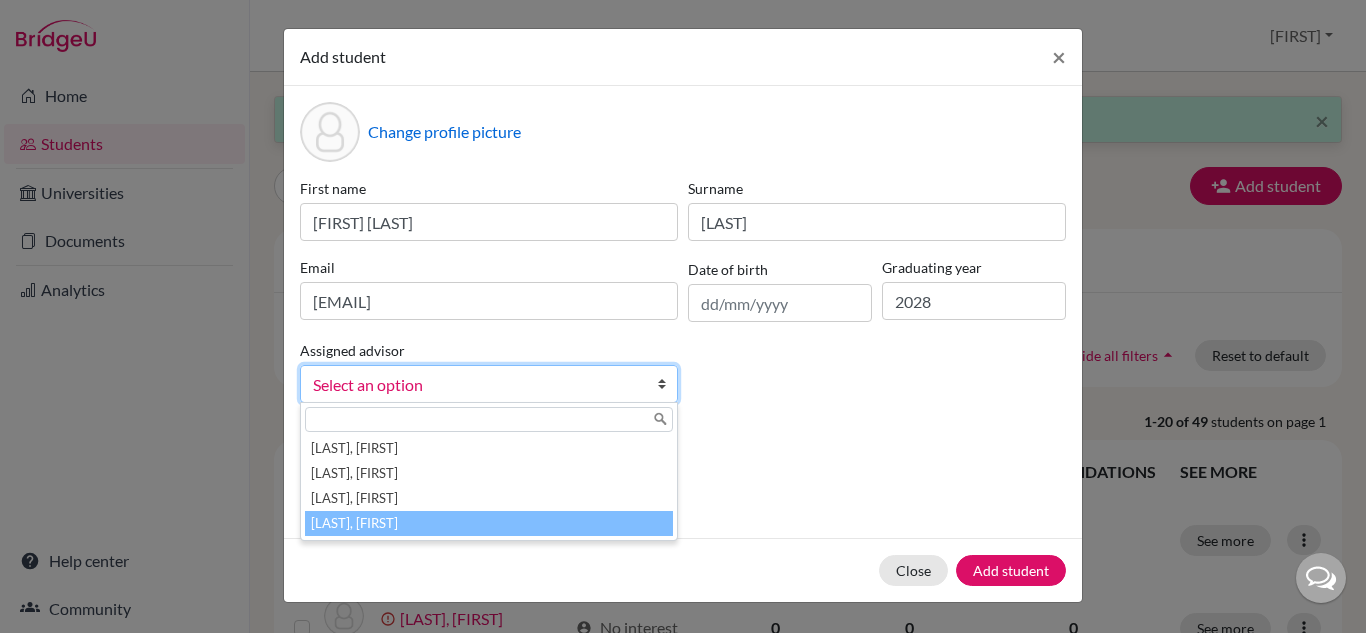 click on "Vaz, Susana" at bounding box center (489, 523) 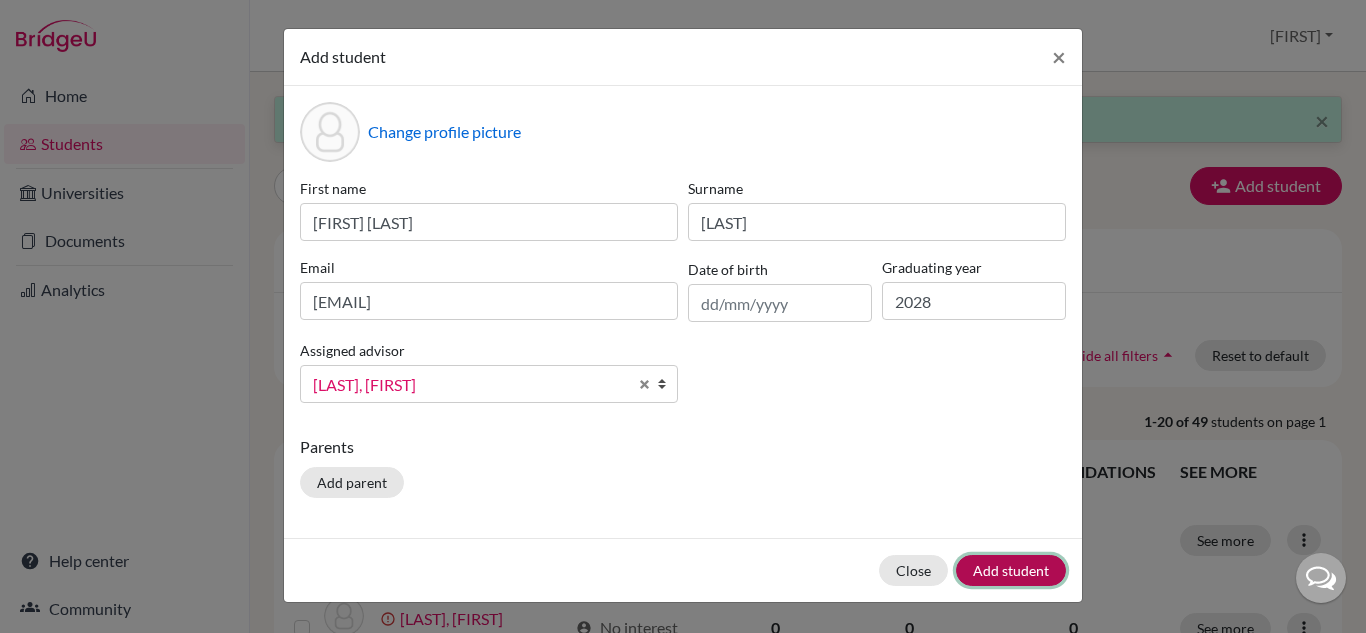 click on "Add student" at bounding box center [1011, 570] 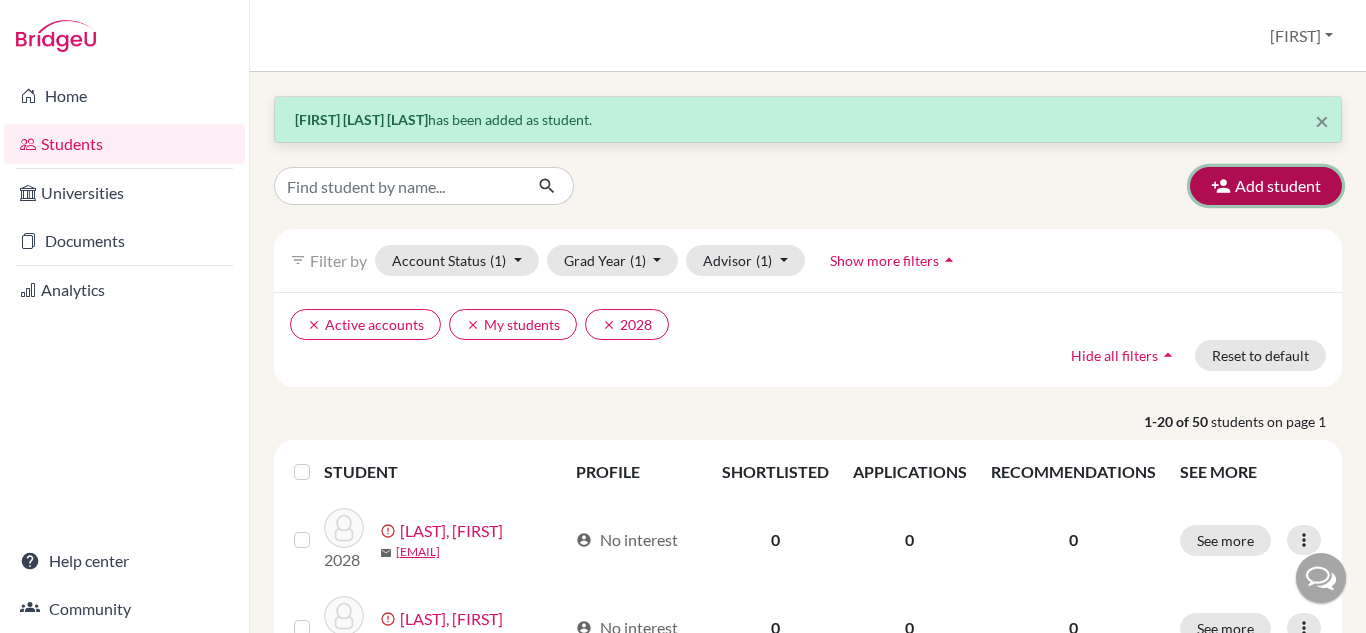 click on "Add student" at bounding box center (1266, 186) 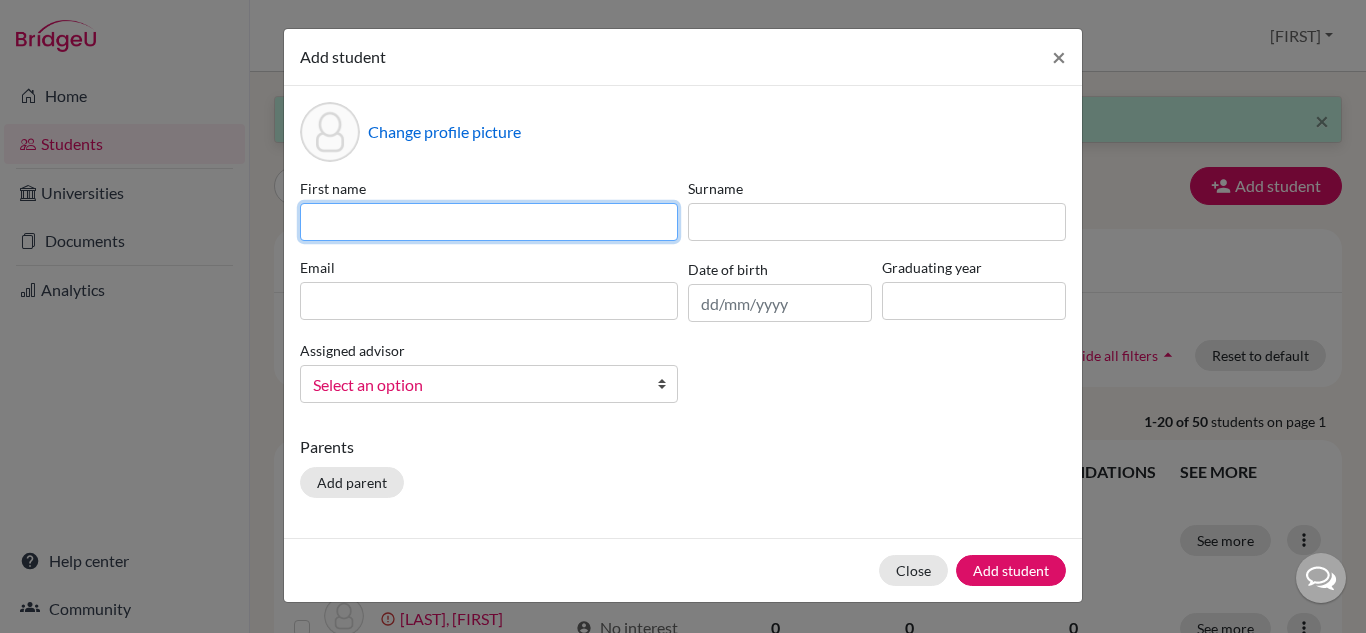 click at bounding box center (489, 222) 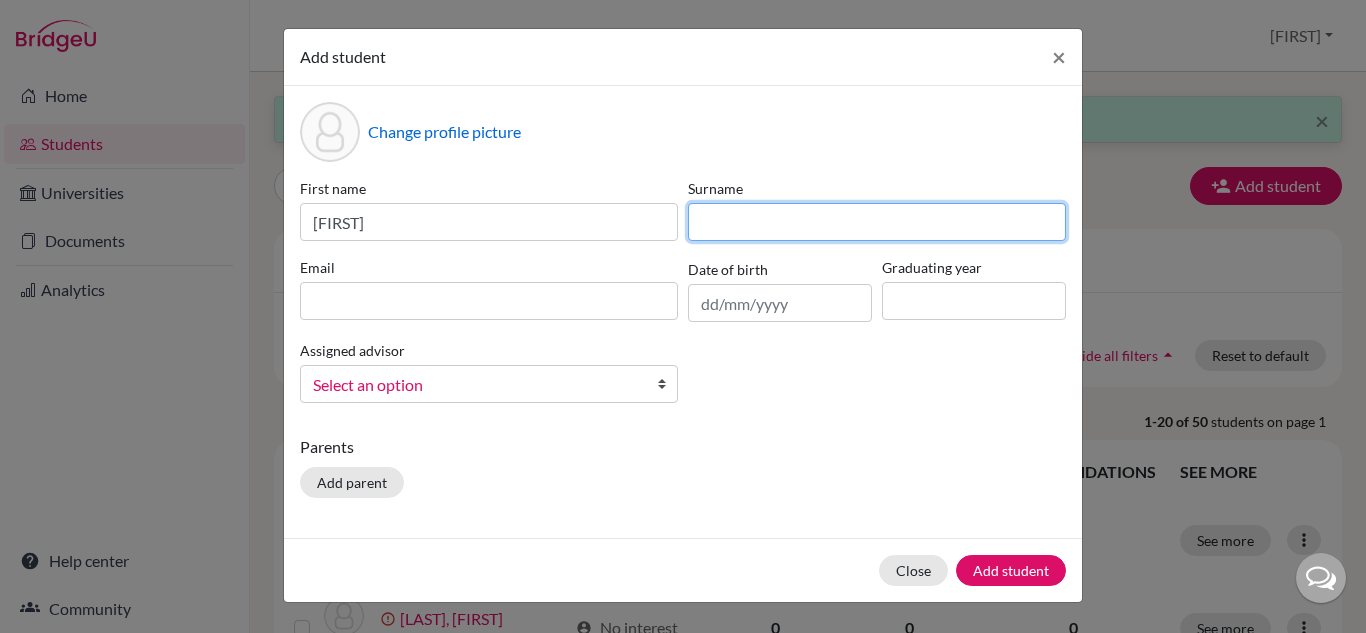 click at bounding box center [877, 222] 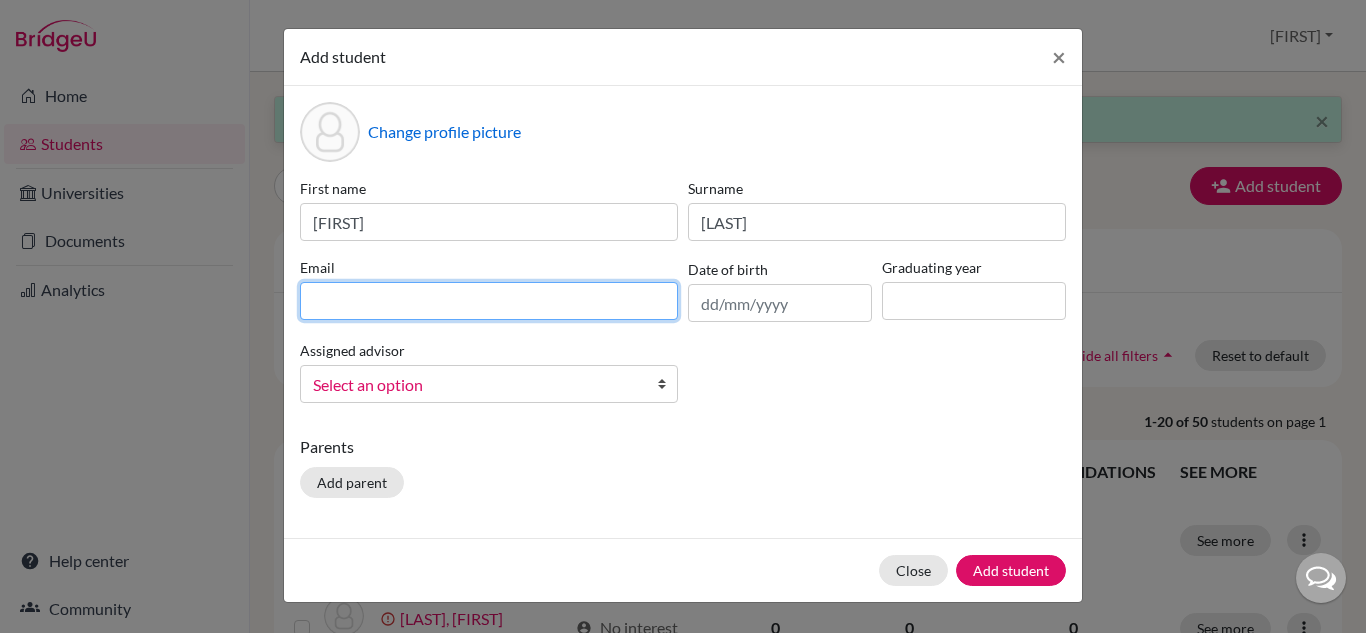 click at bounding box center [489, 301] 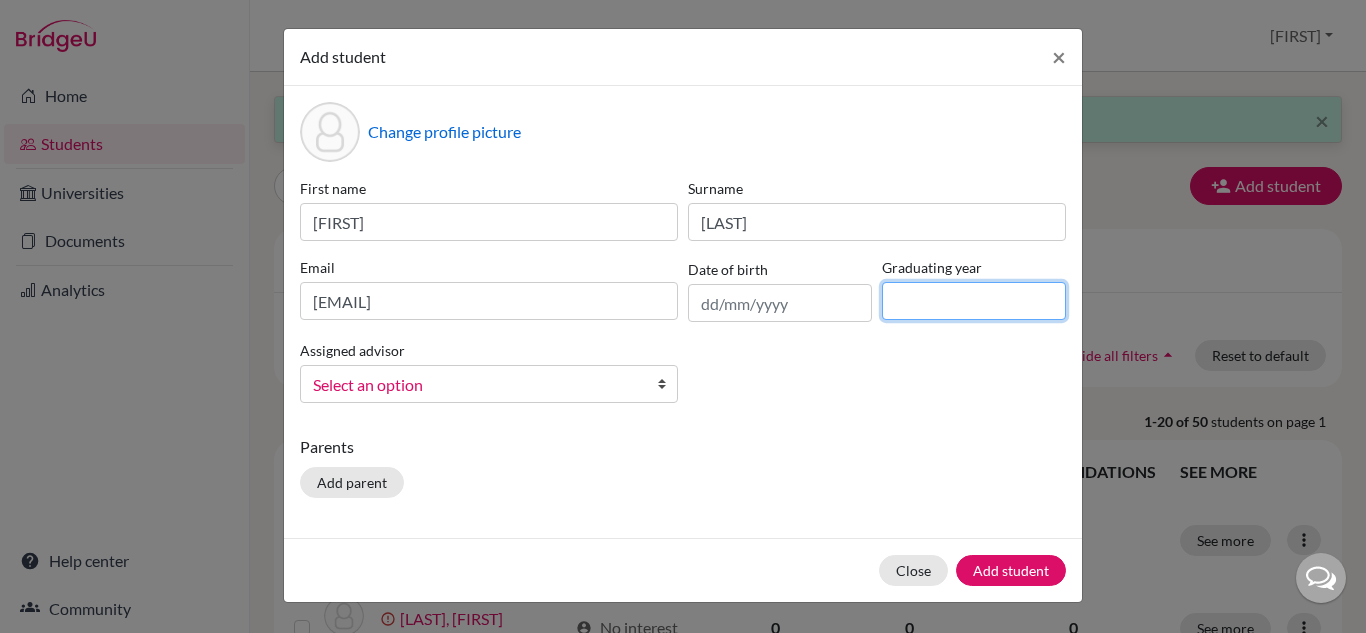 click at bounding box center [974, 301] 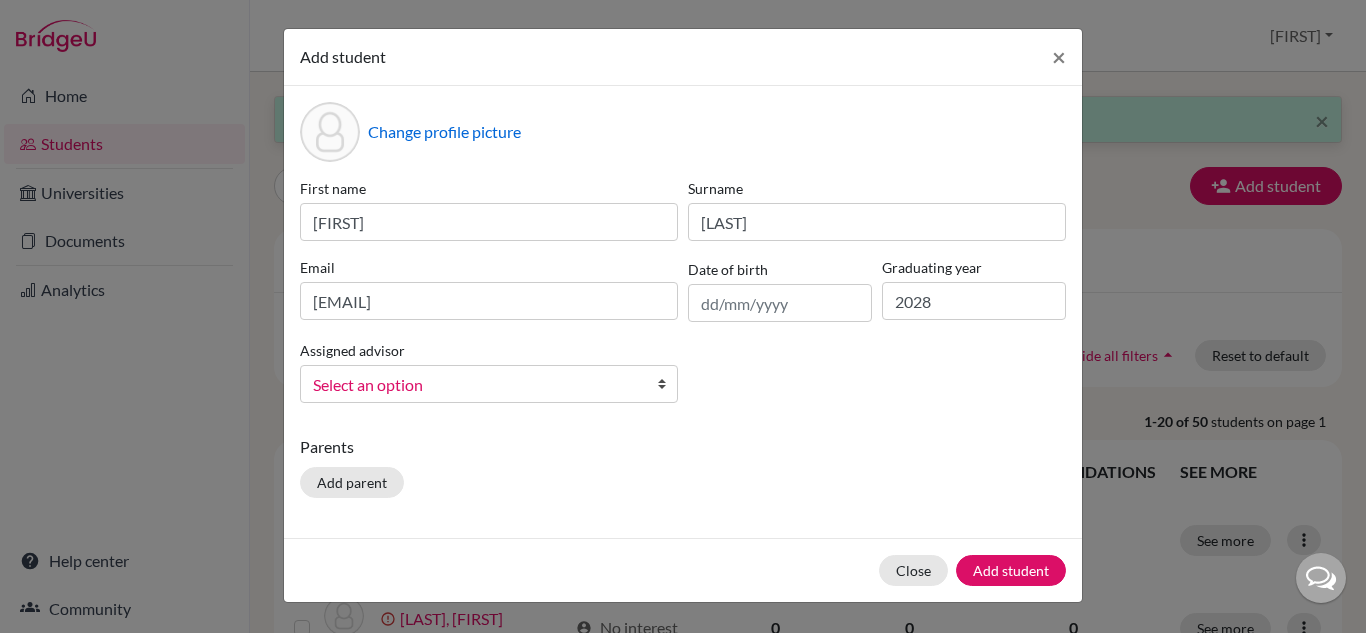 click on "Select an option" at bounding box center [476, 385] 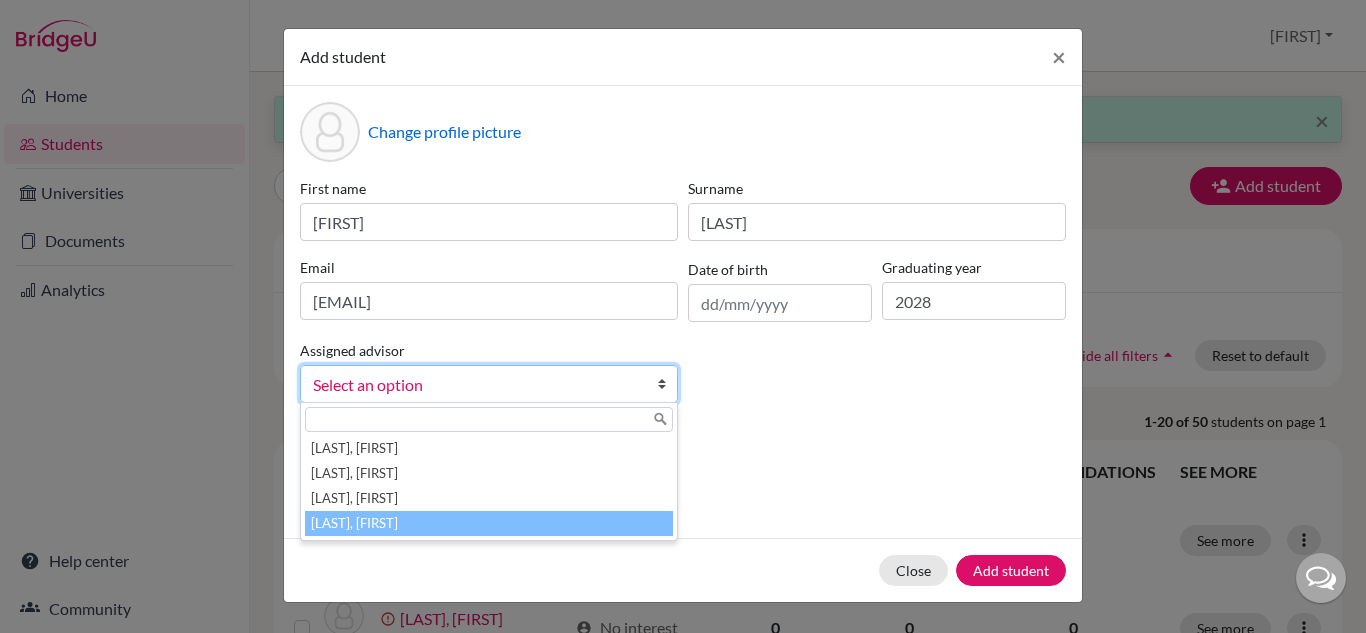 click on "Vaz, Susana" at bounding box center [489, 523] 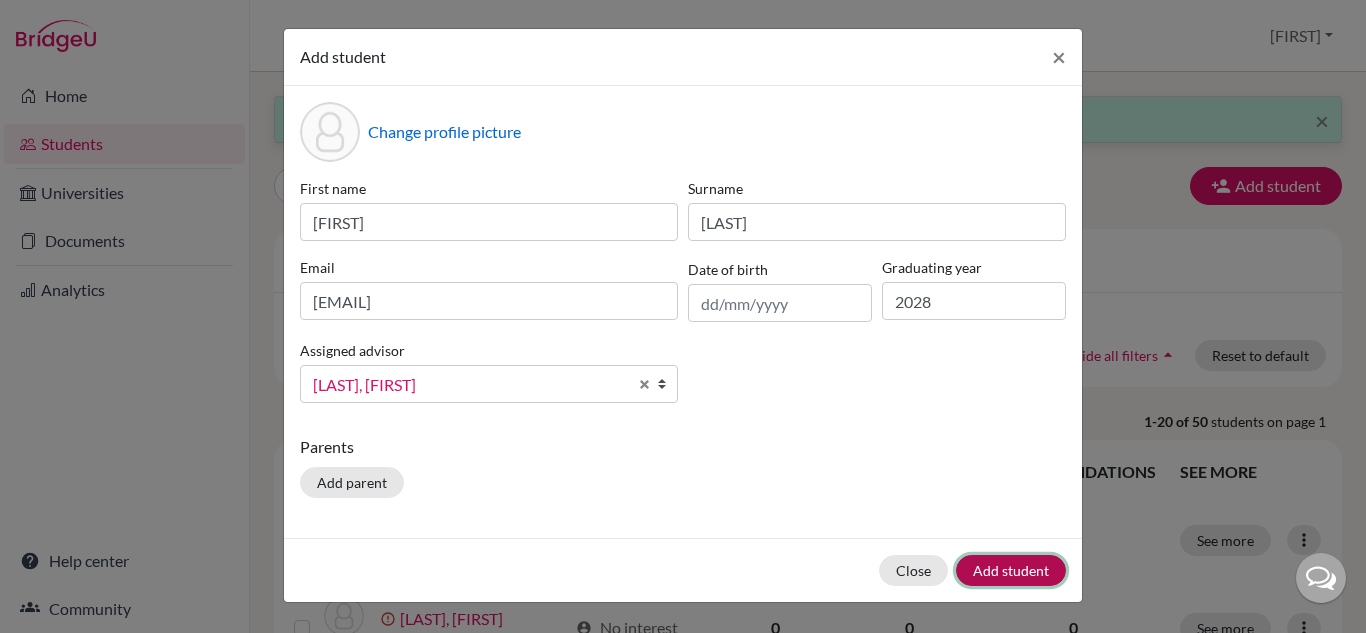 click on "Add student" at bounding box center (1011, 570) 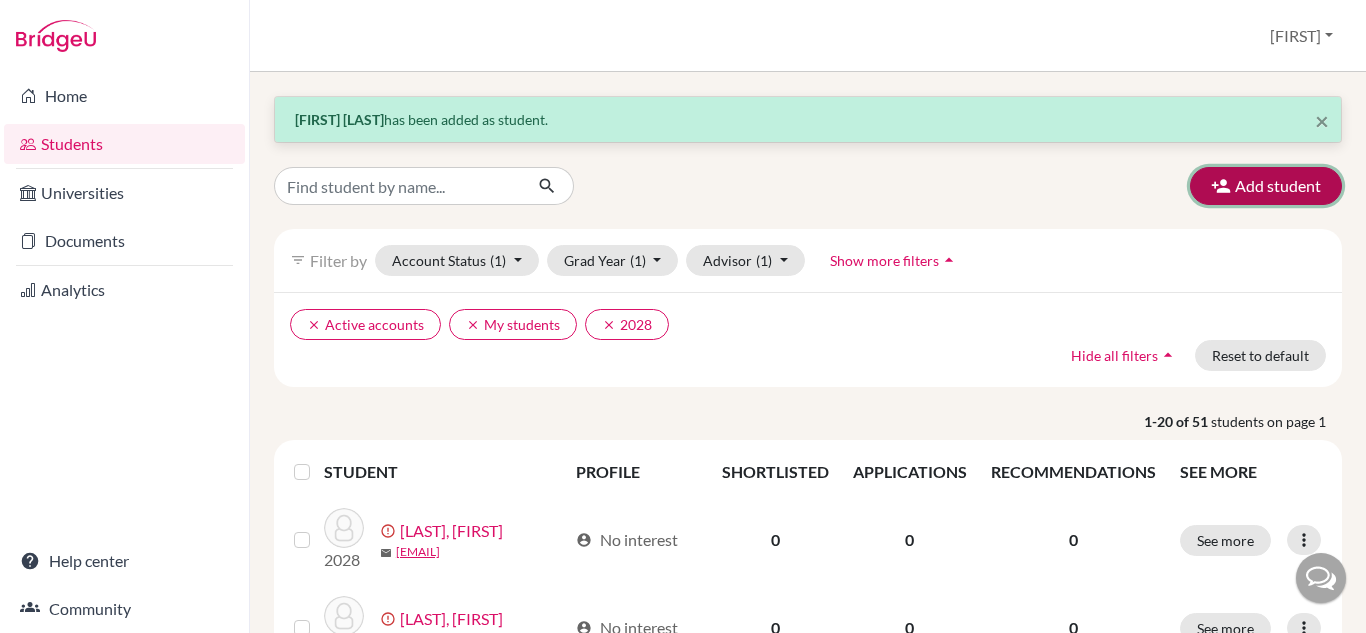 click on "Add student" at bounding box center (1266, 186) 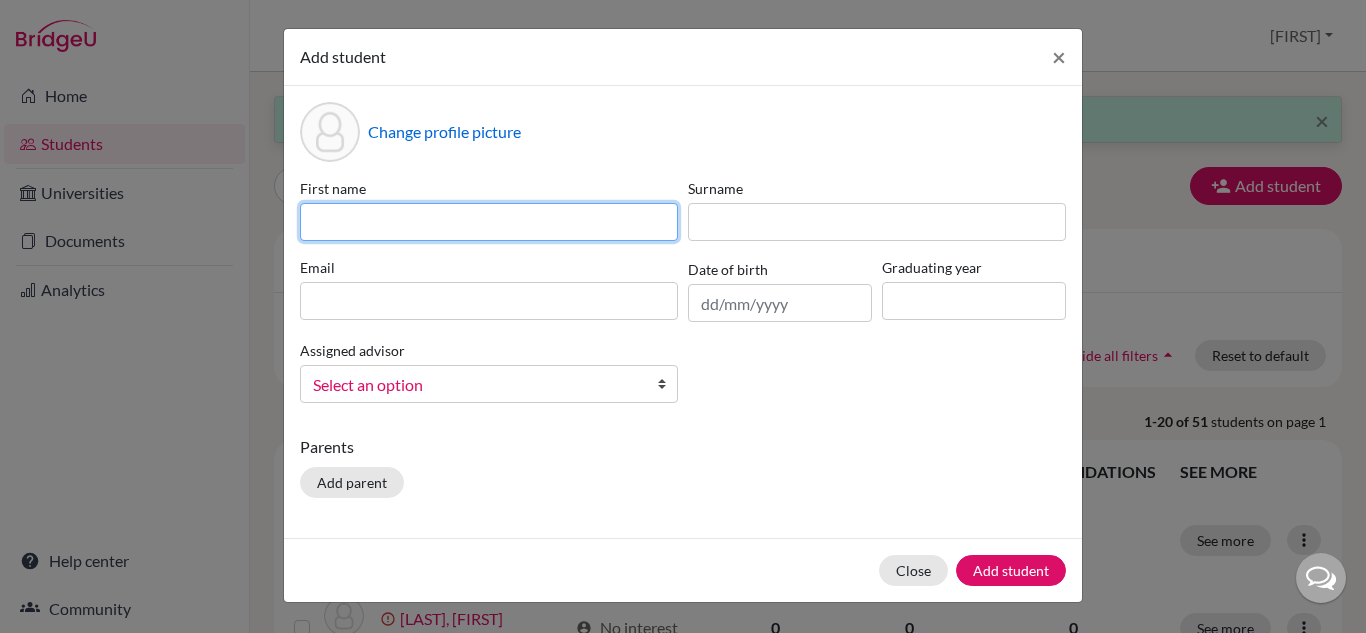 click at bounding box center (489, 222) 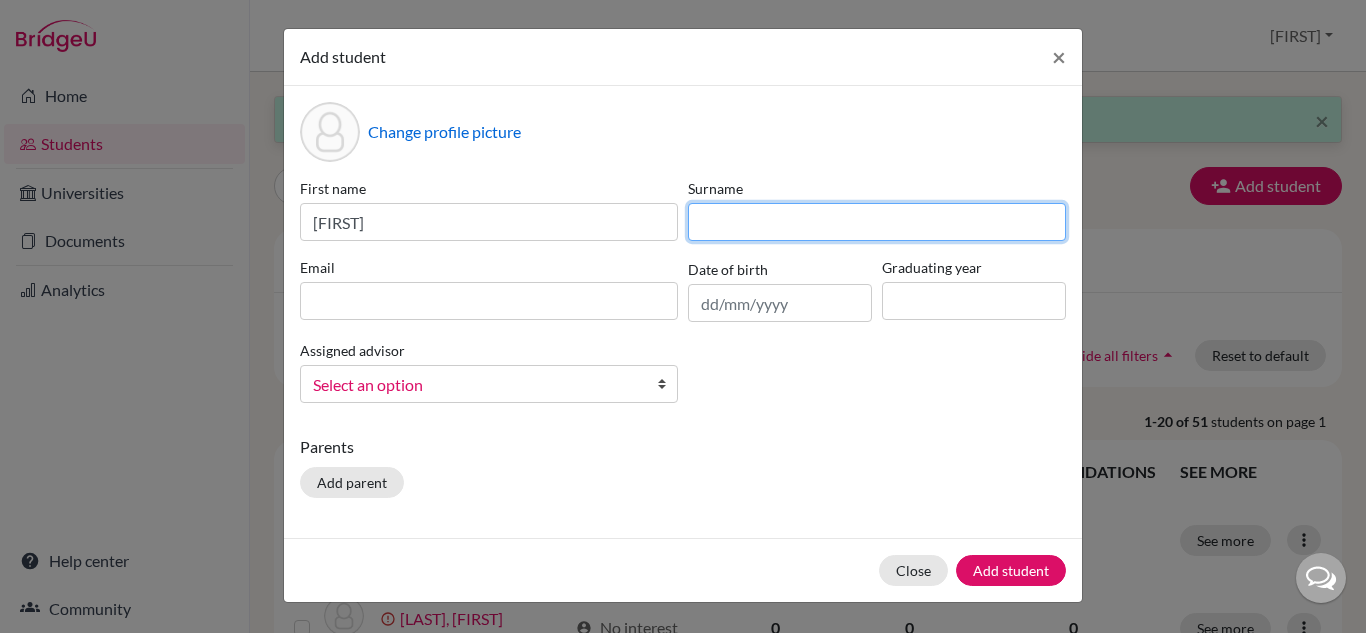 click at bounding box center (877, 222) 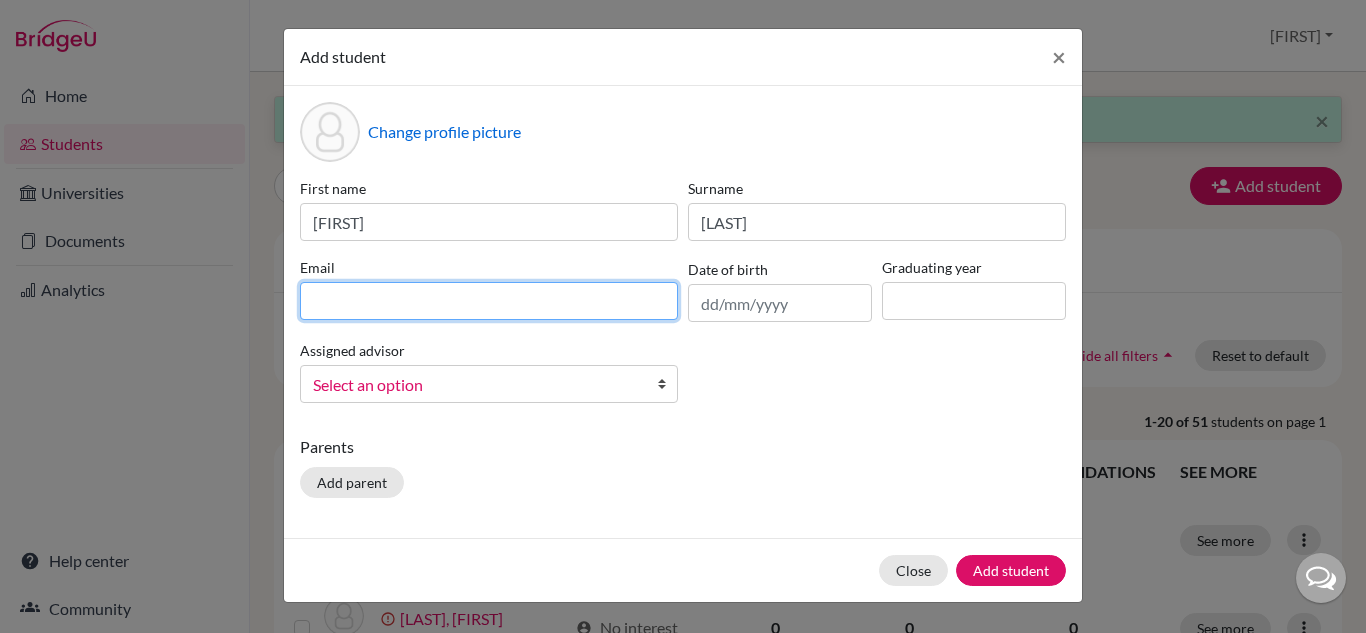click at bounding box center [489, 301] 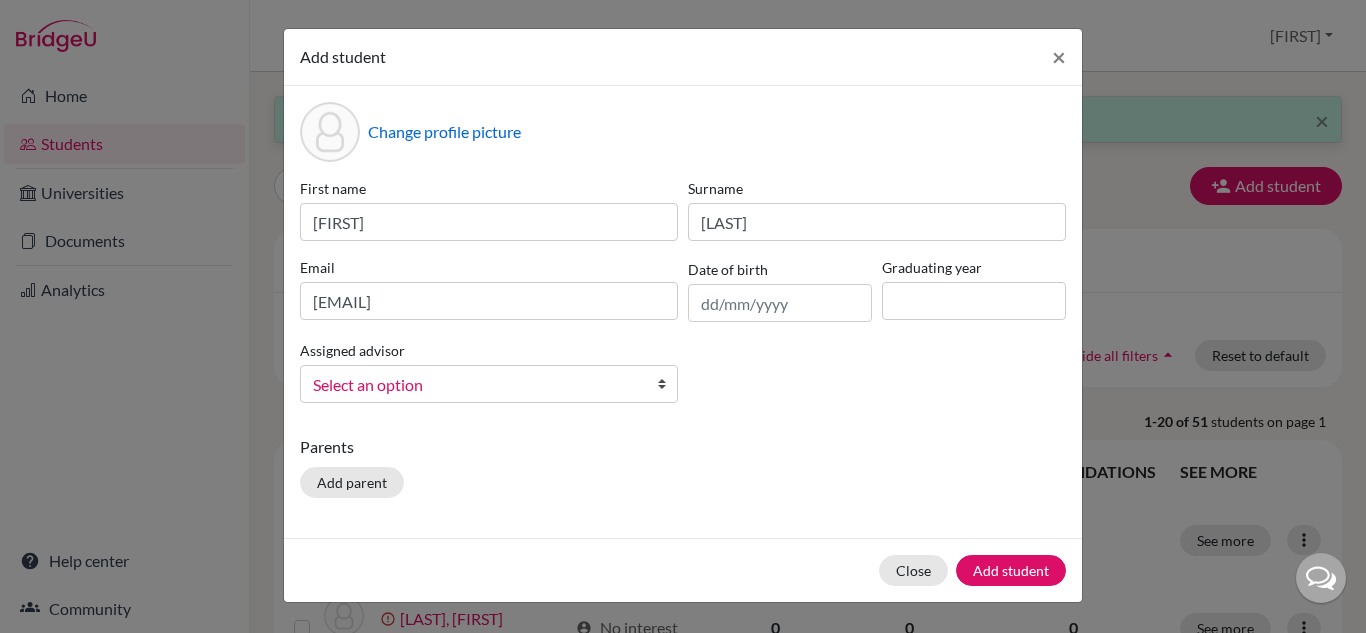 click on "Graduating year" at bounding box center (974, 289) 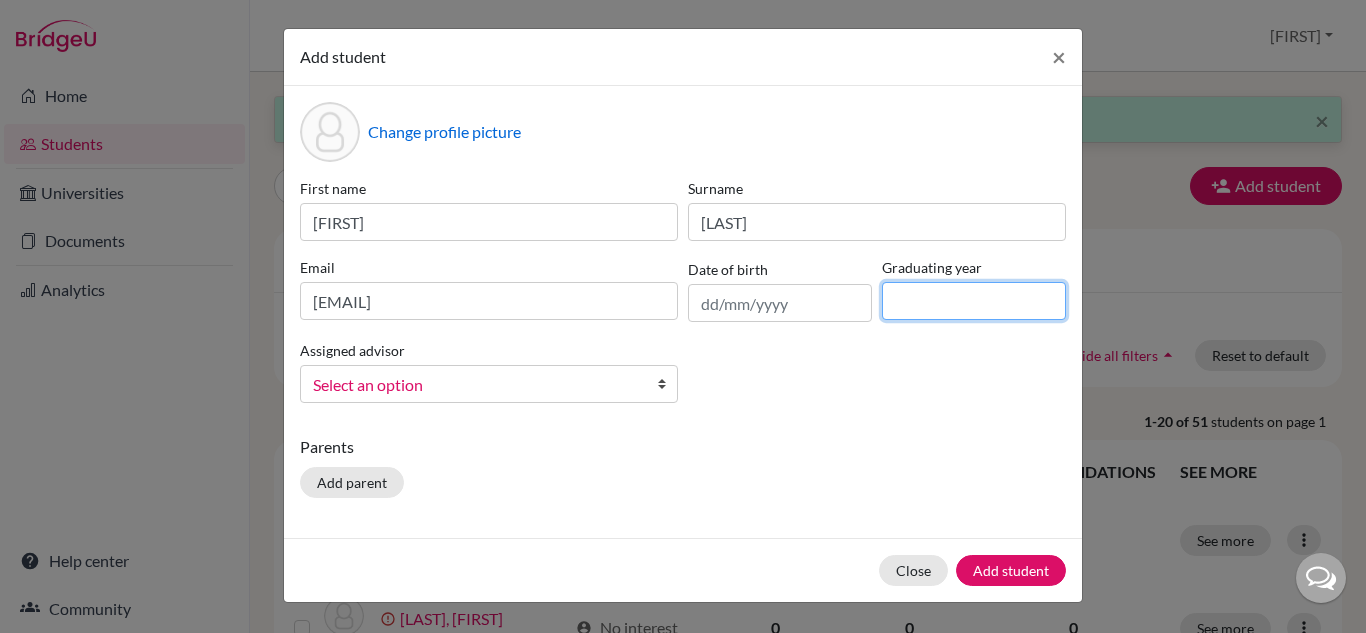 click at bounding box center (974, 301) 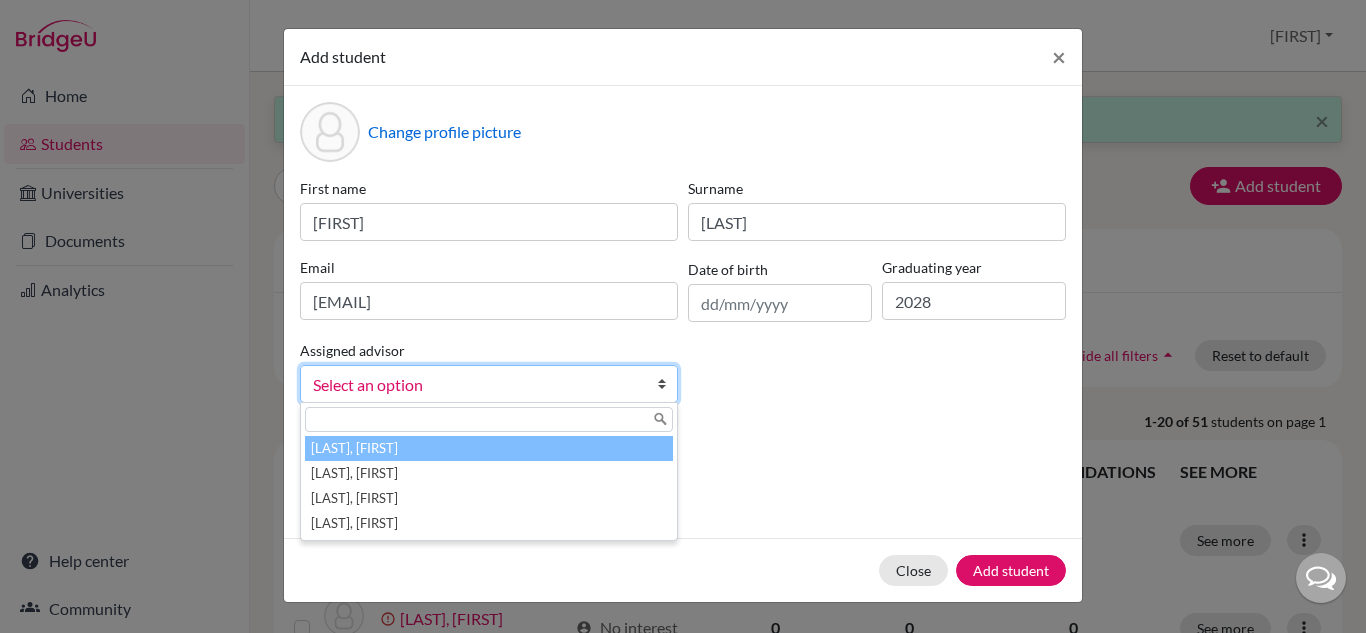 click on "Select an option" at bounding box center (476, 385) 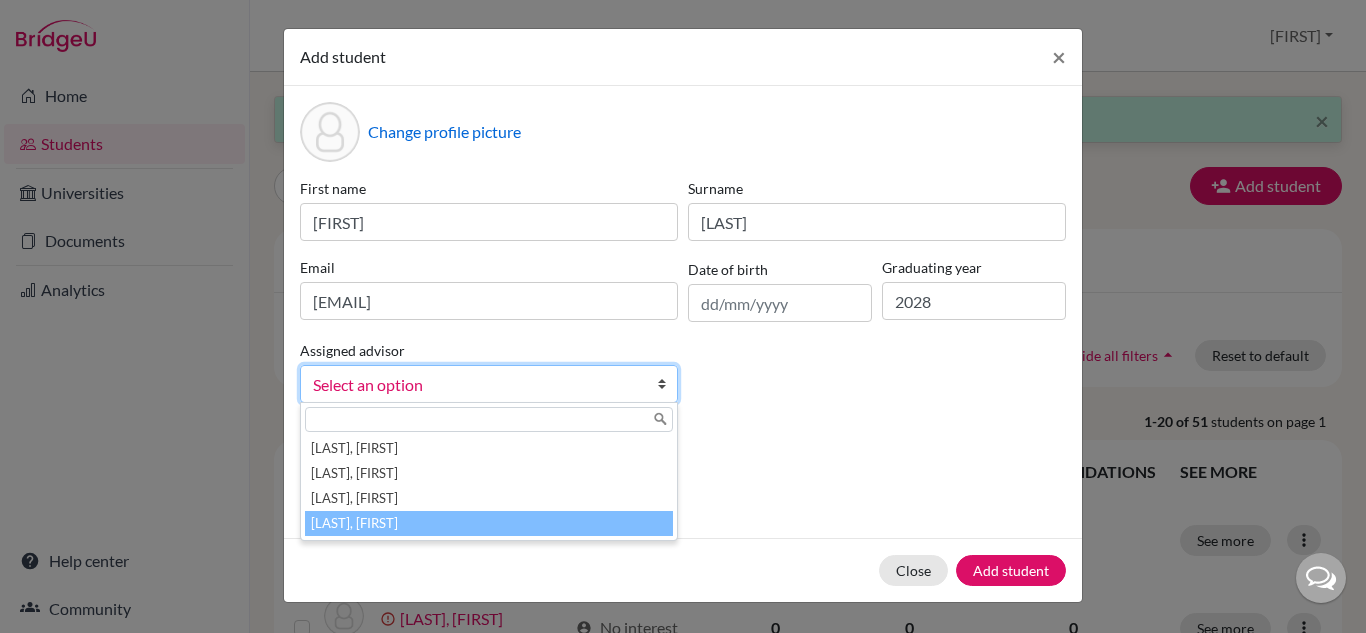 click on "Vaz, Susana" at bounding box center (489, 523) 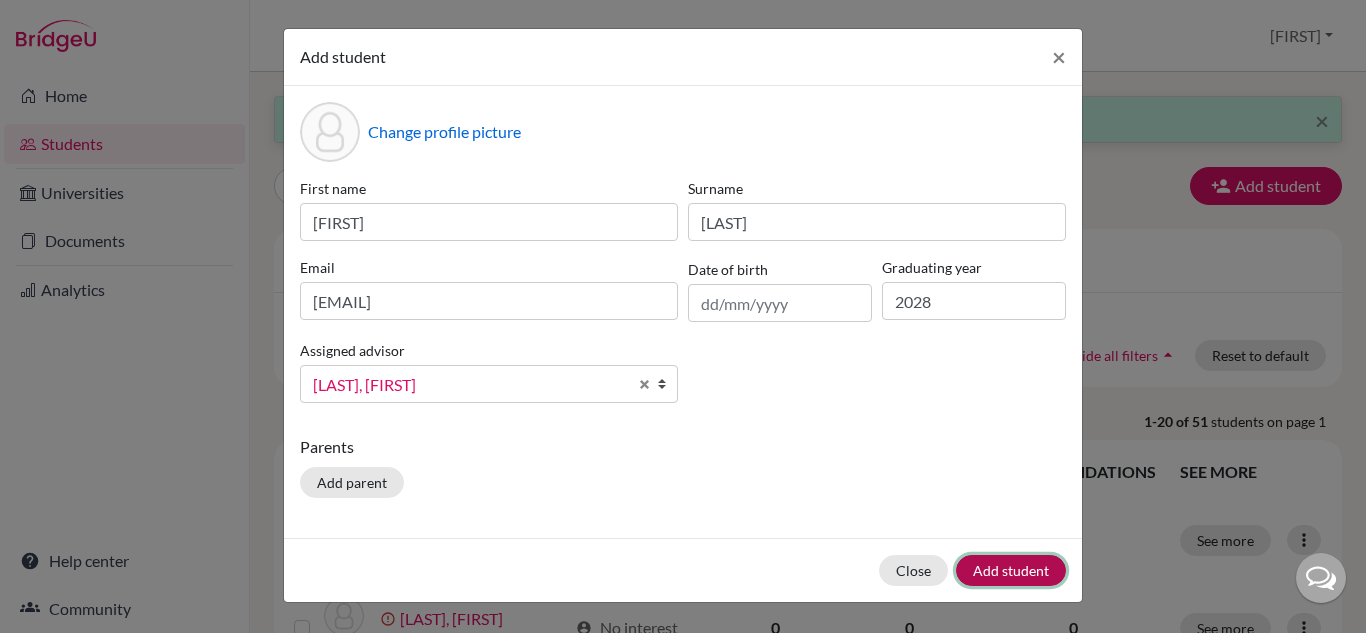 click on "Add student" at bounding box center [1011, 570] 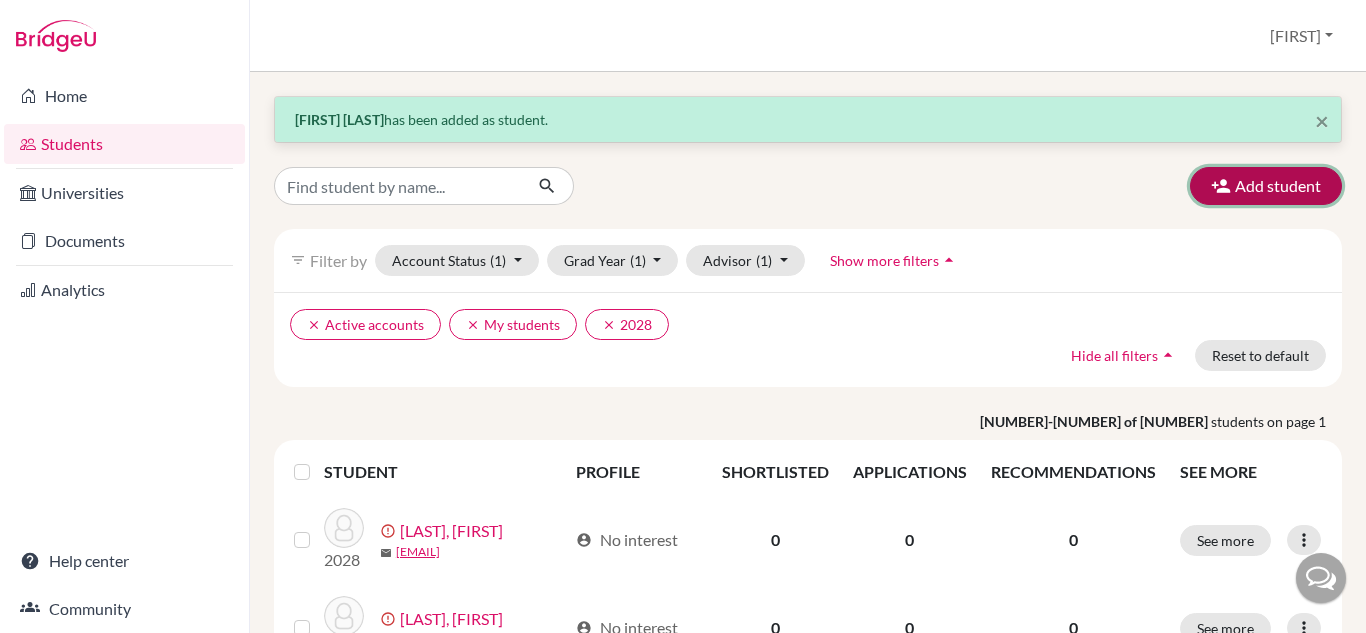 click on "Add student" at bounding box center [1266, 186] 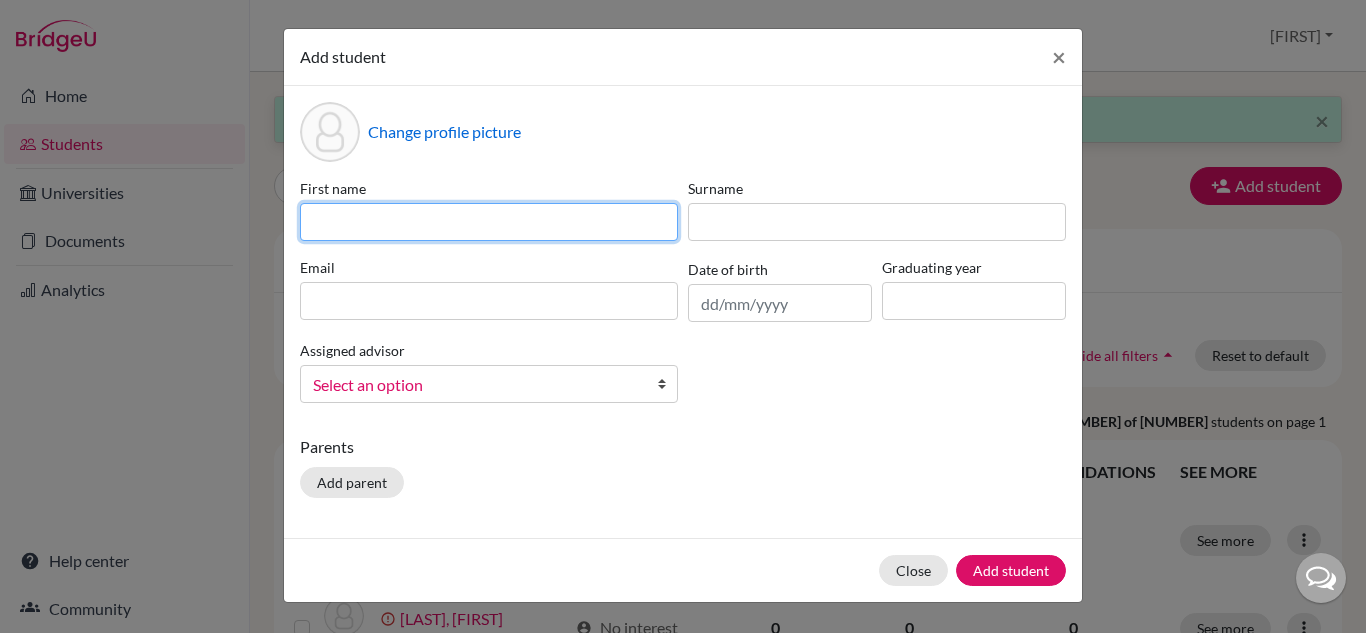 click at bounding box center [489, 222] 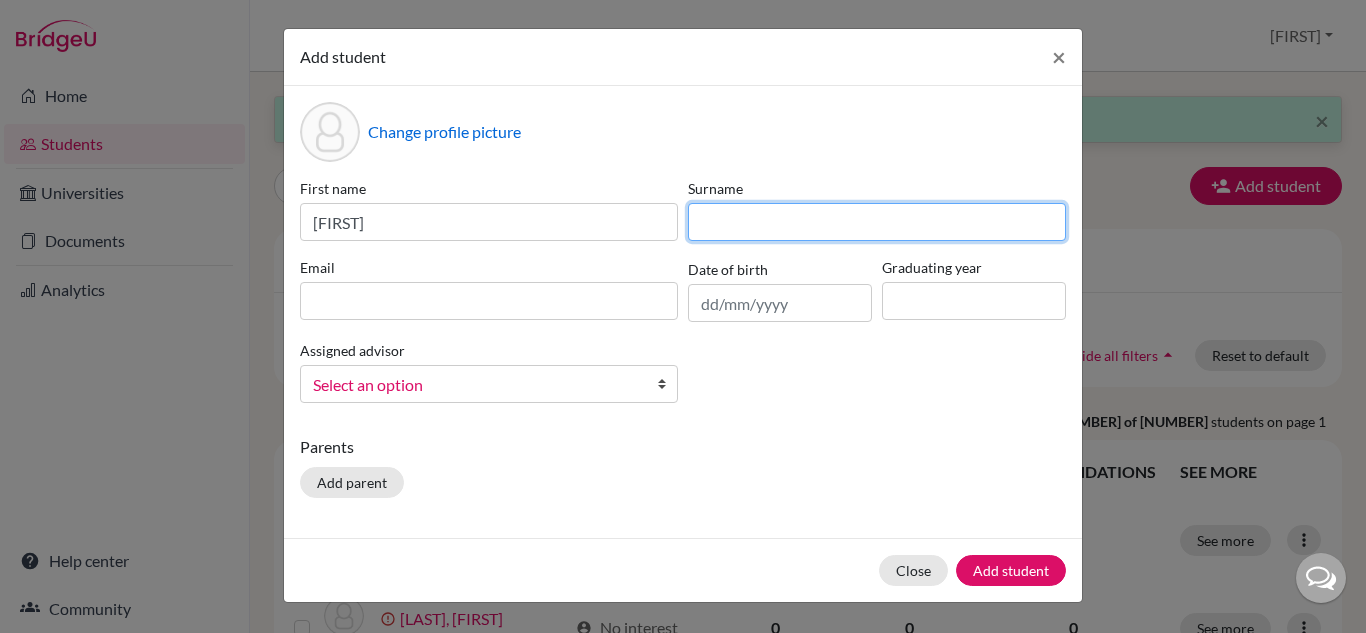 click at bounding box center [877, 222] 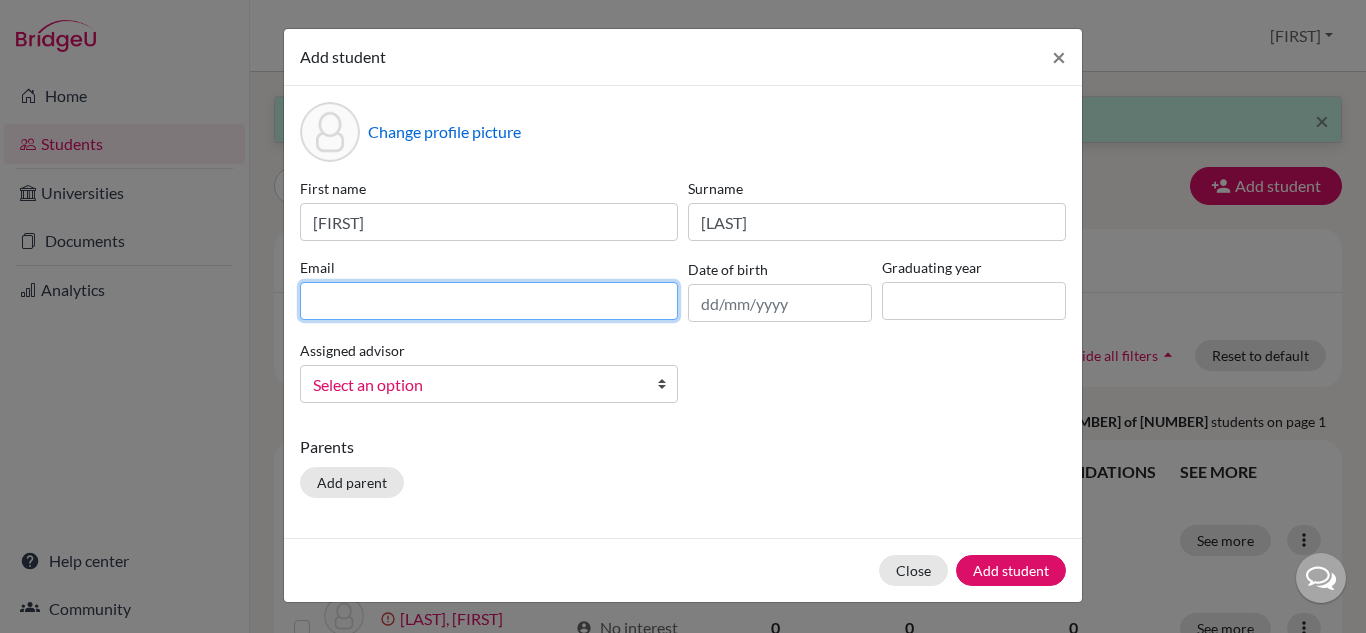 click at bounding box center (489, 301) 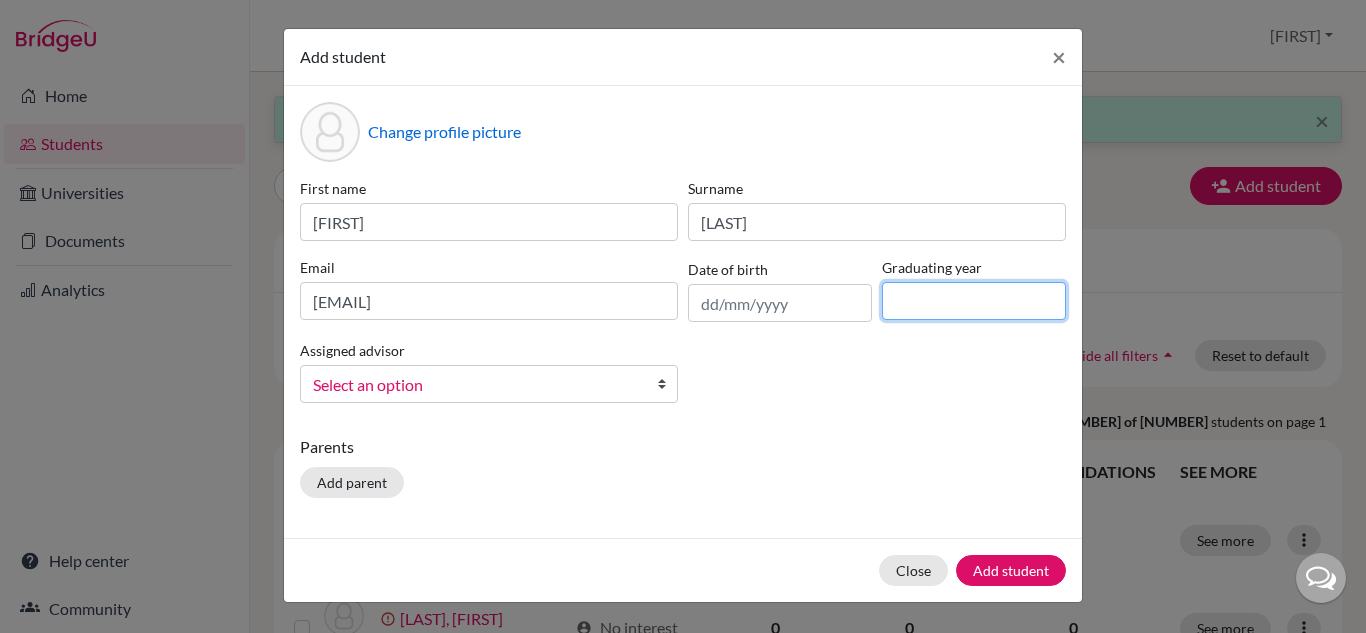 click at bounding box center (974, 301) 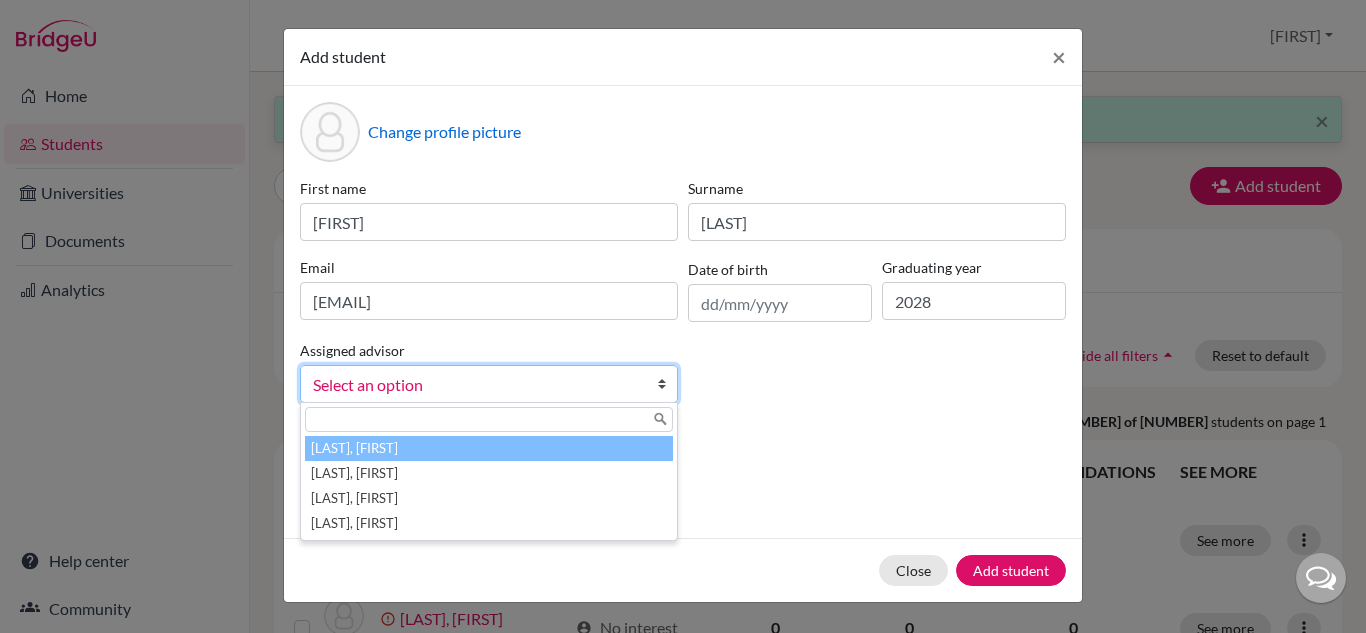 click on "Select an option" at bounding box center (476, 385) 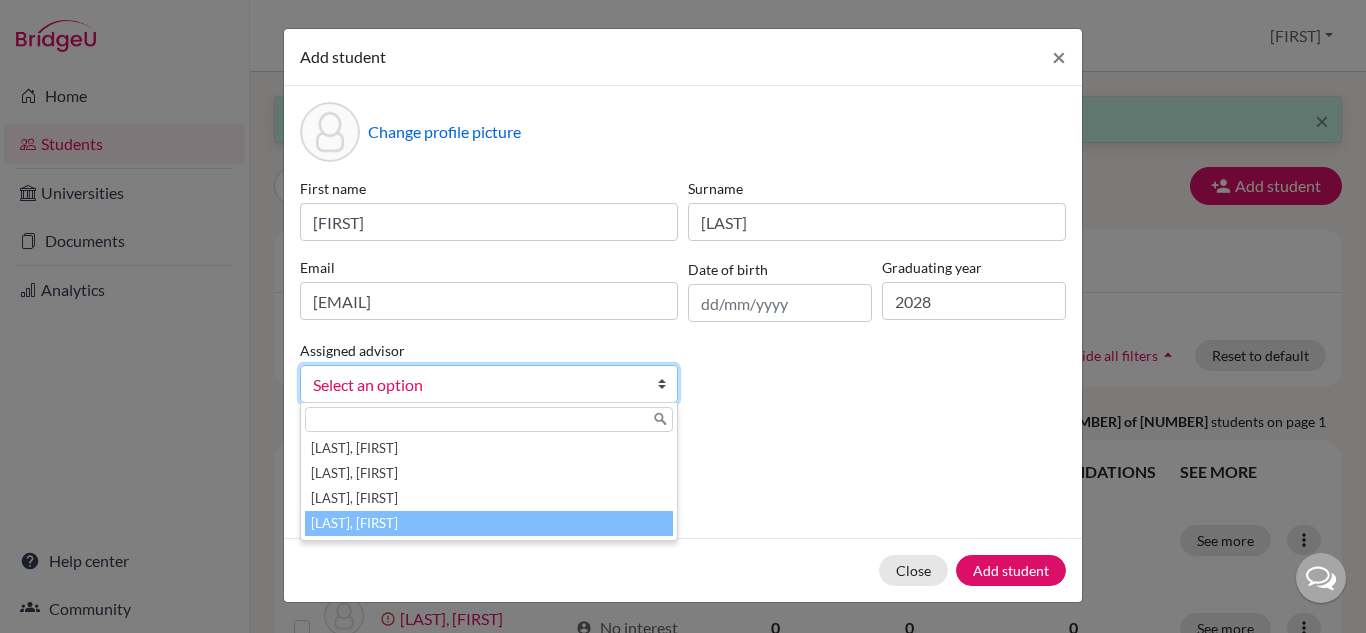 click on "Vaz, Susana" at bounding box center [489, 523] 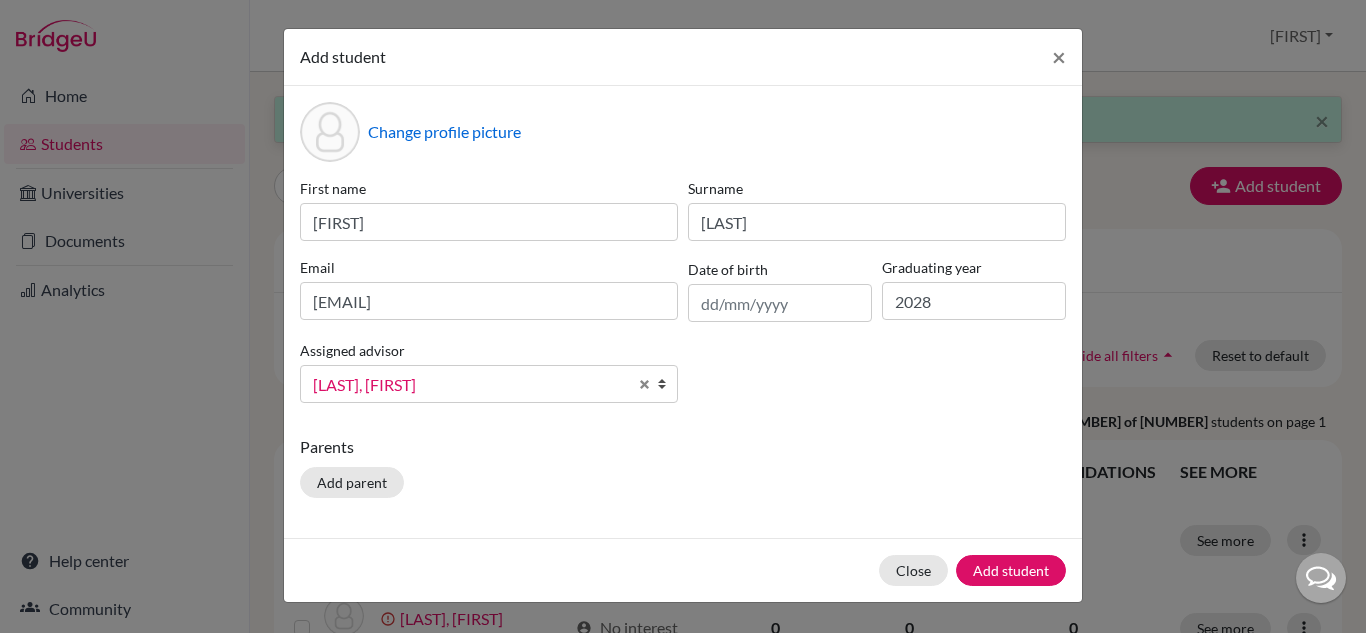 click on "Parents" at bounding box center (683, 447) 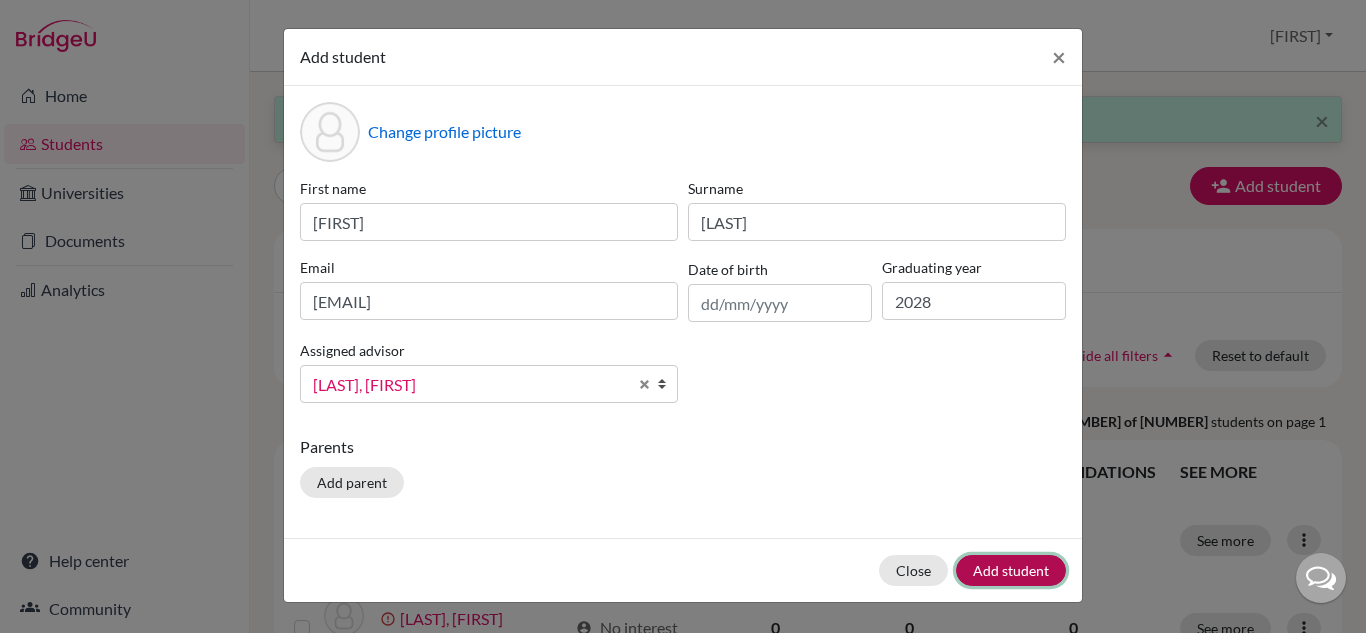 click on "Add student" at bounding box center [1011, 570] 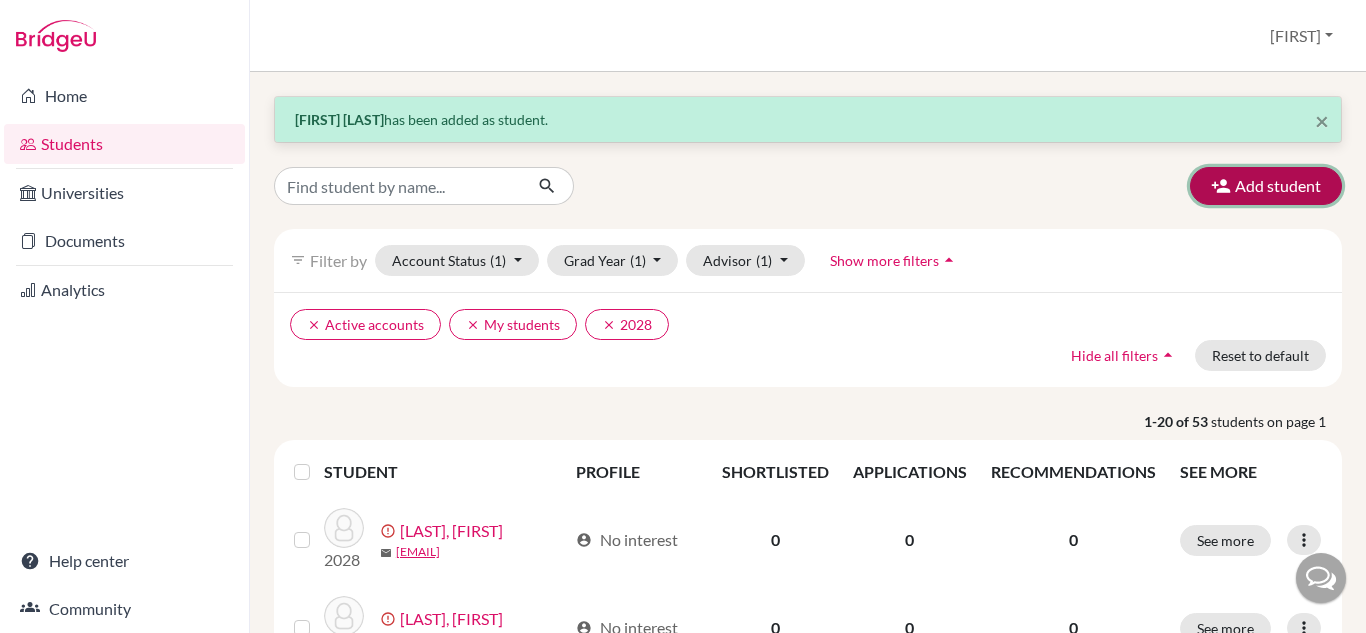 click on "Add student" at bounding box center (1266, 186) 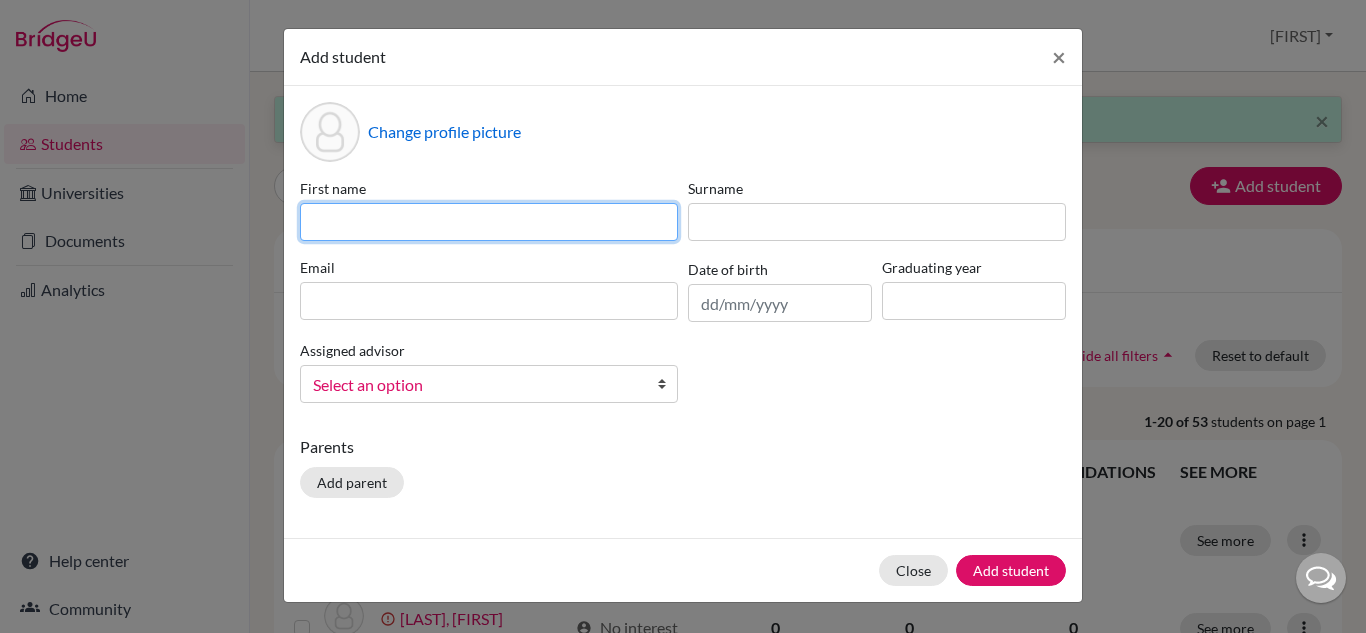 click at bounding box center (489, 222) 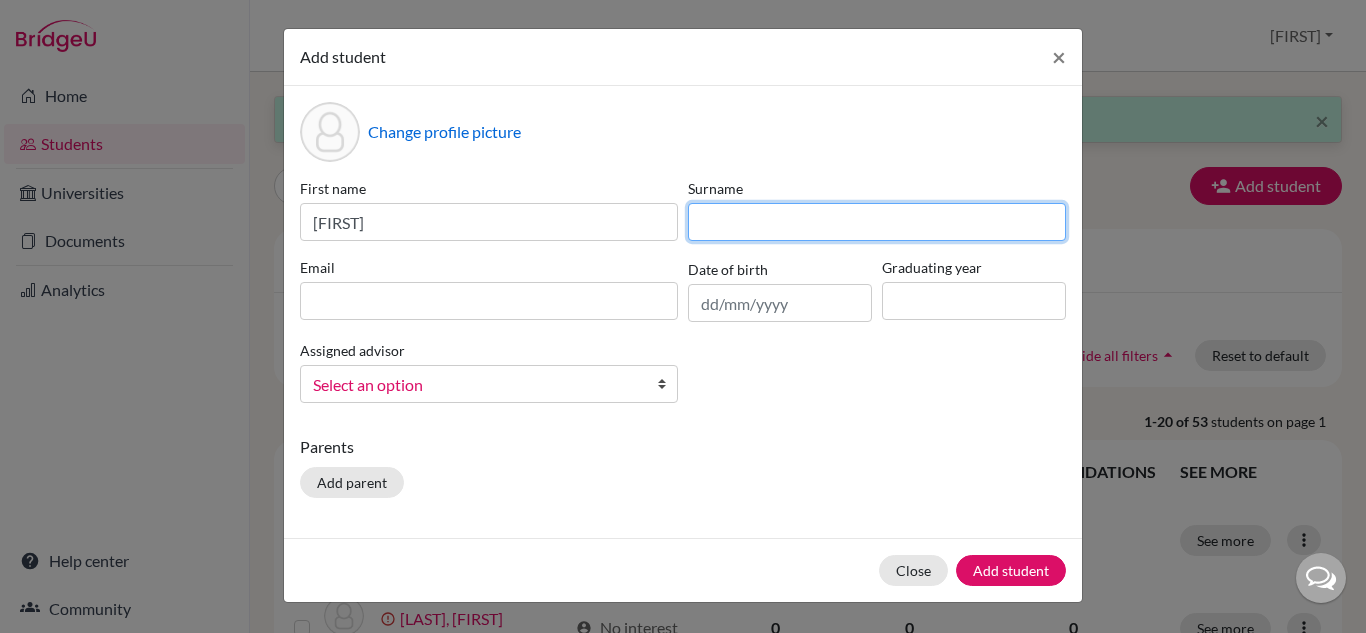 click at bounding box center (877, 222) 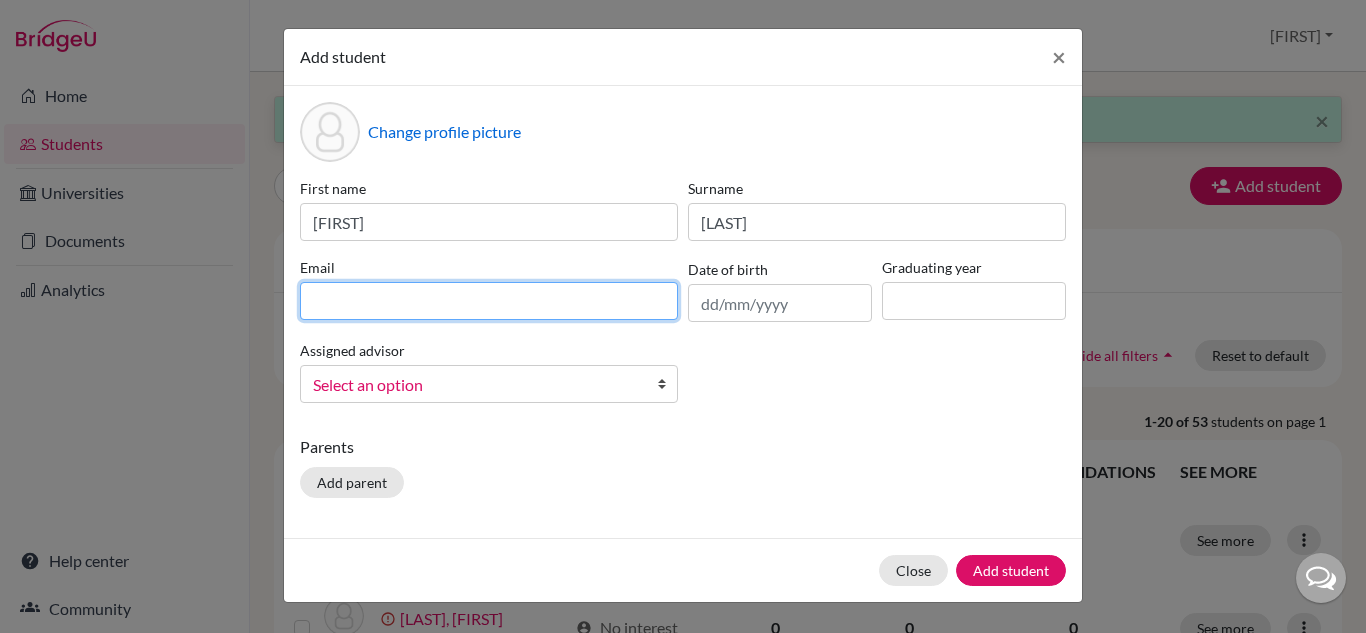 click at bounding box center (489, 301) 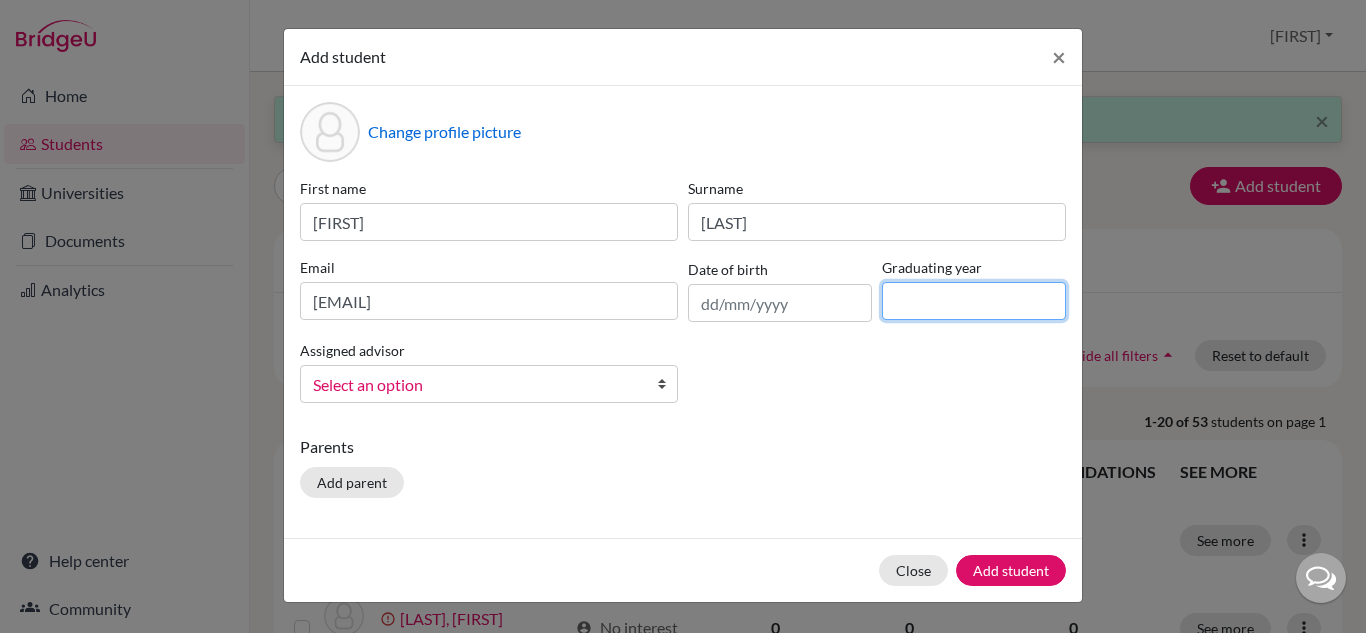 click at bounding box center [974, 301] 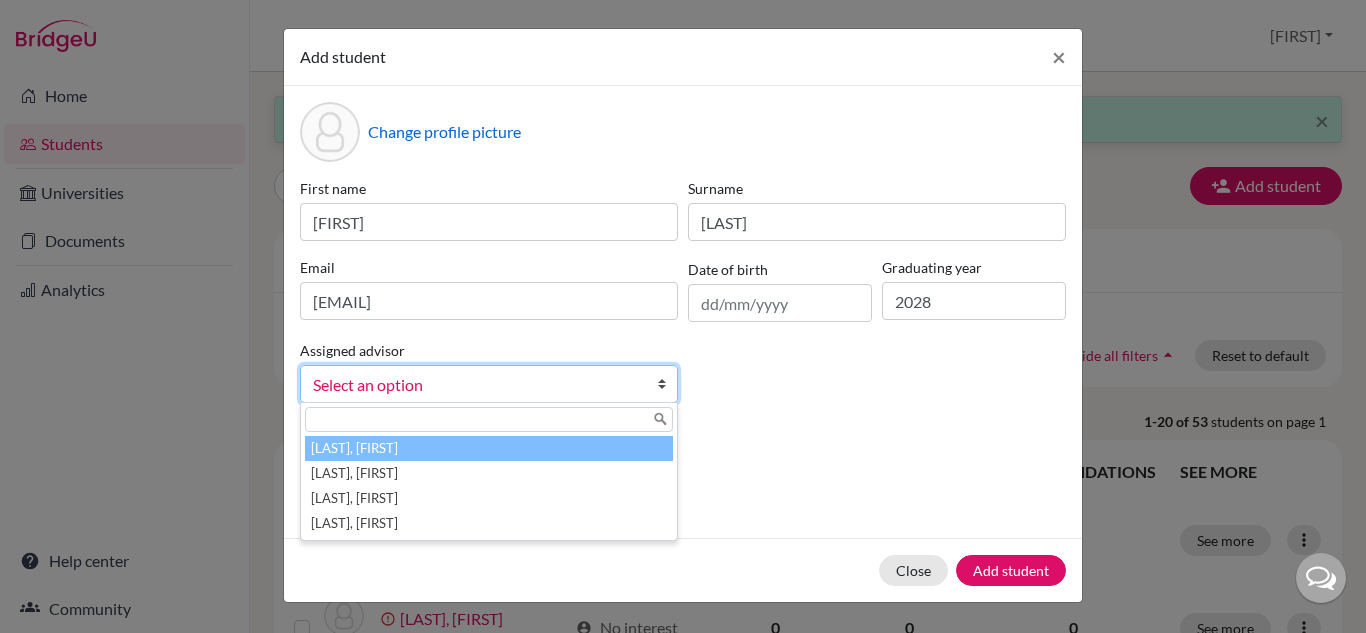 click on "Select an option" at bounding box center [476, 385] 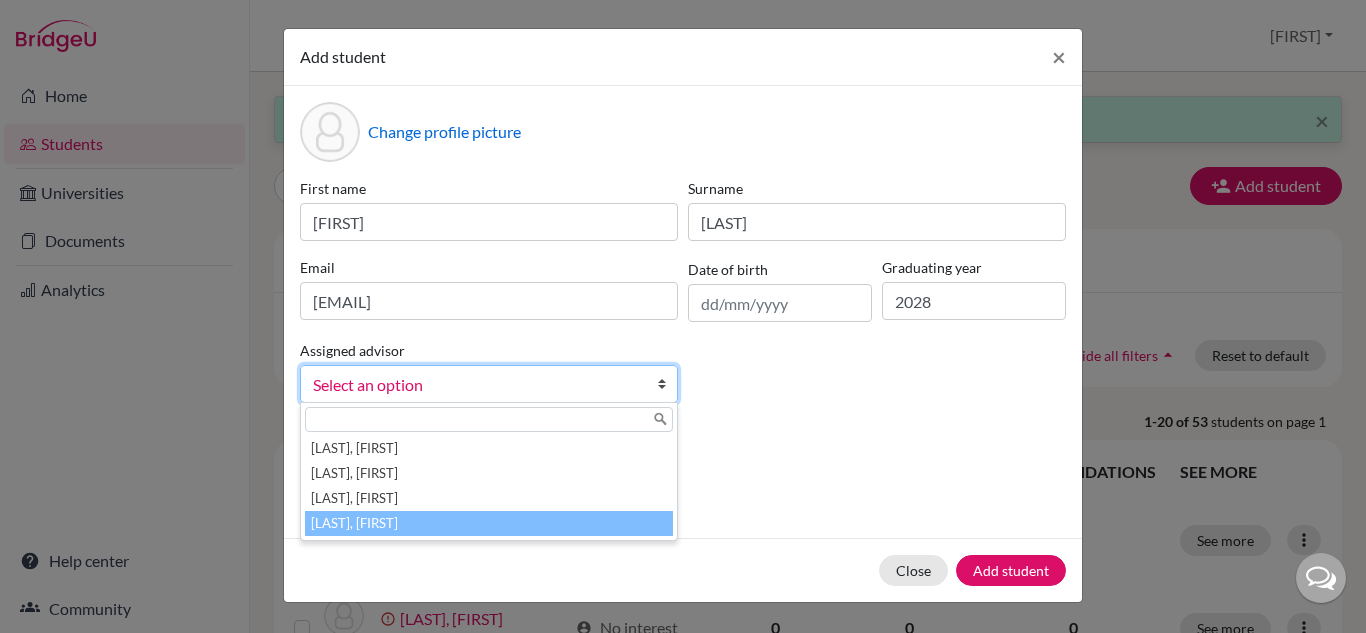 click on "Vaz, Susana" at bounding box center [489, 523] 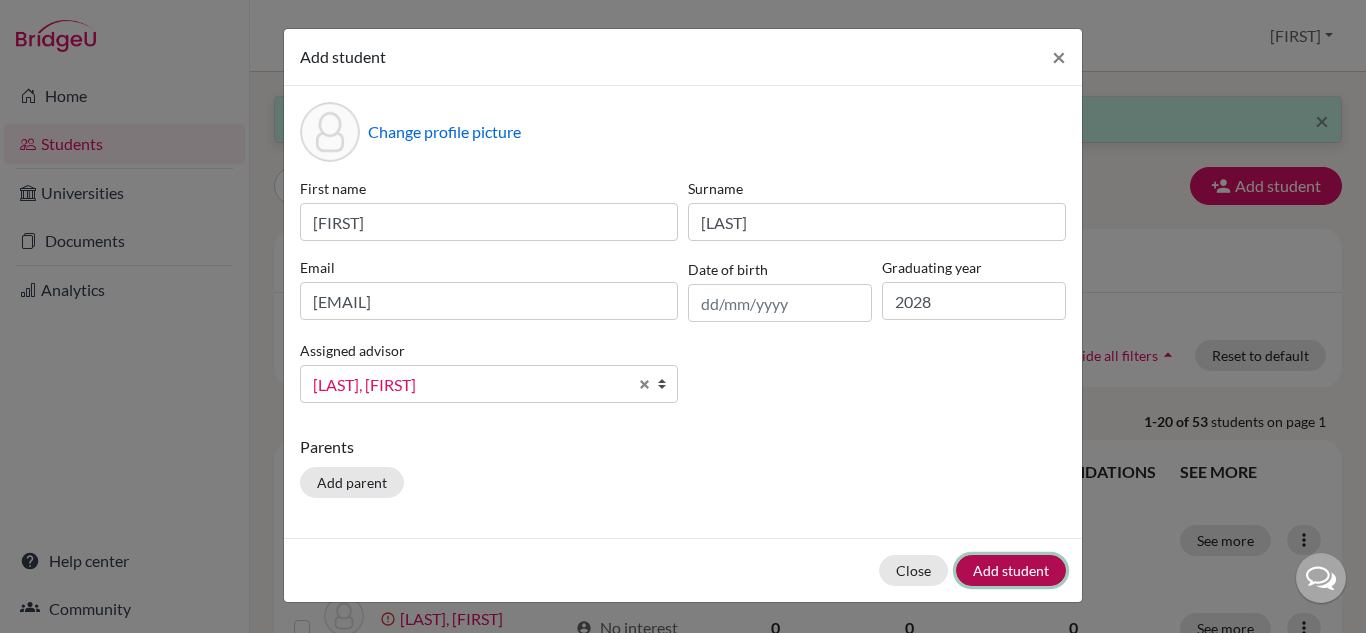 click on "Add student" at bounding box center (1011, 570) 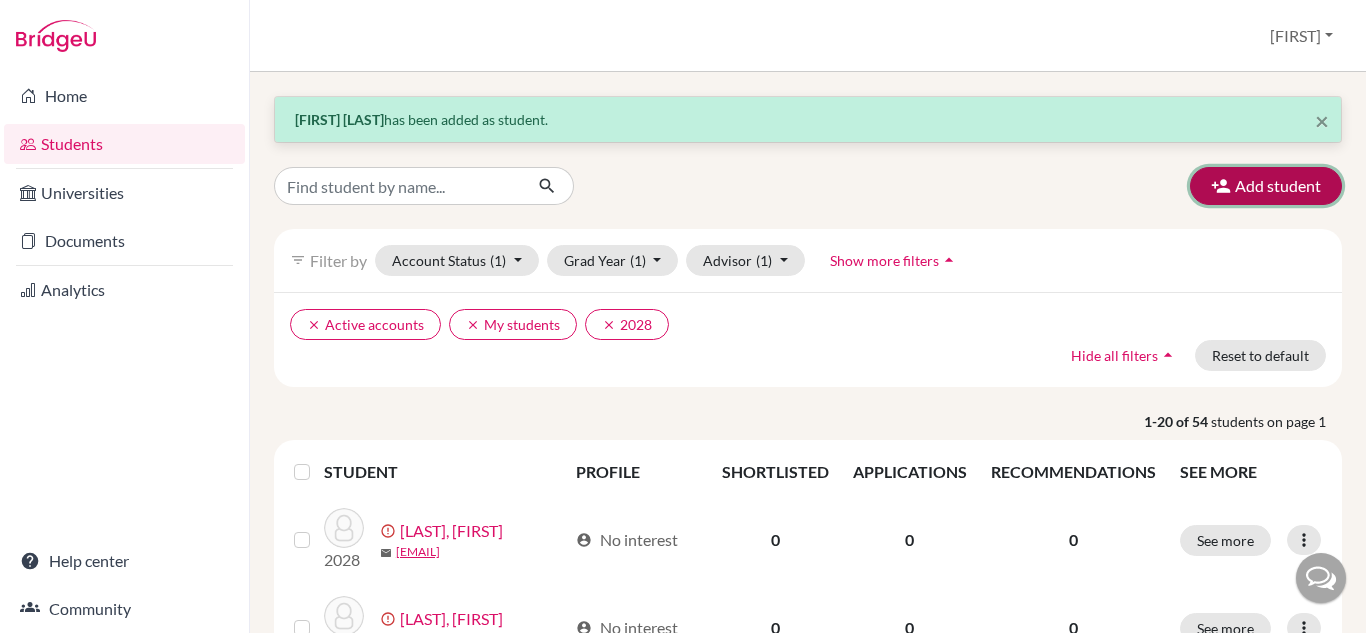 click on "Add student" at bounding box center (1266, 186) 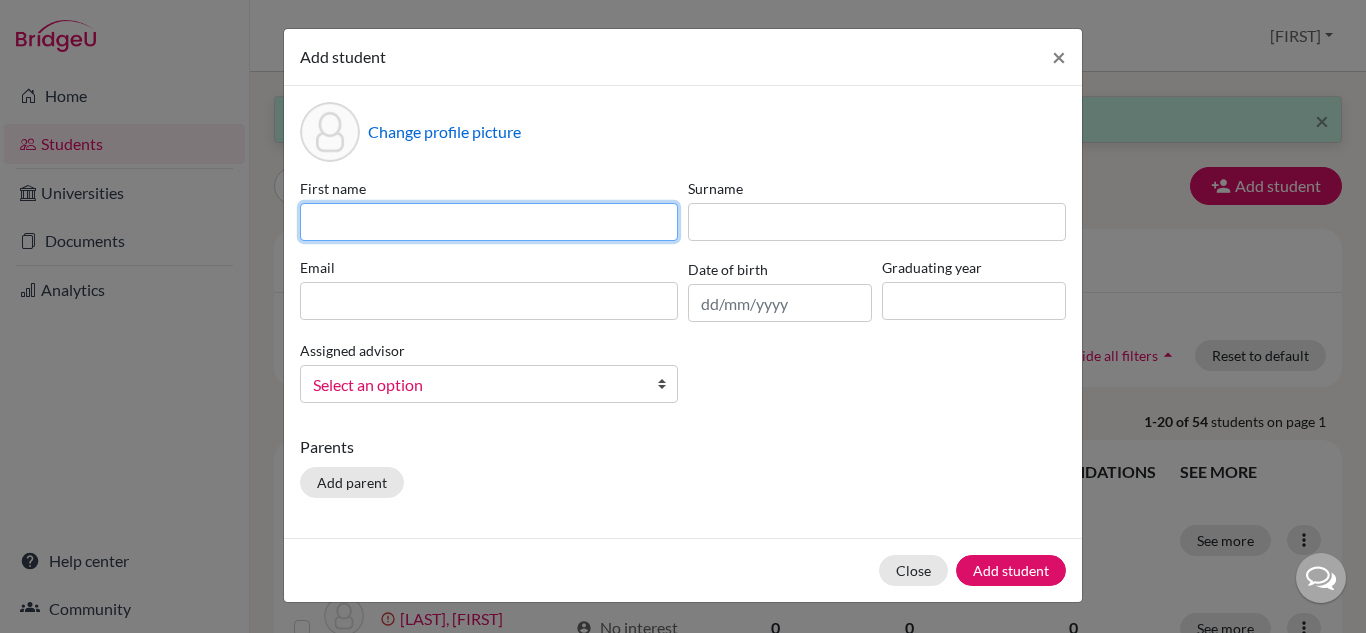click at bounding box center (489, 222) 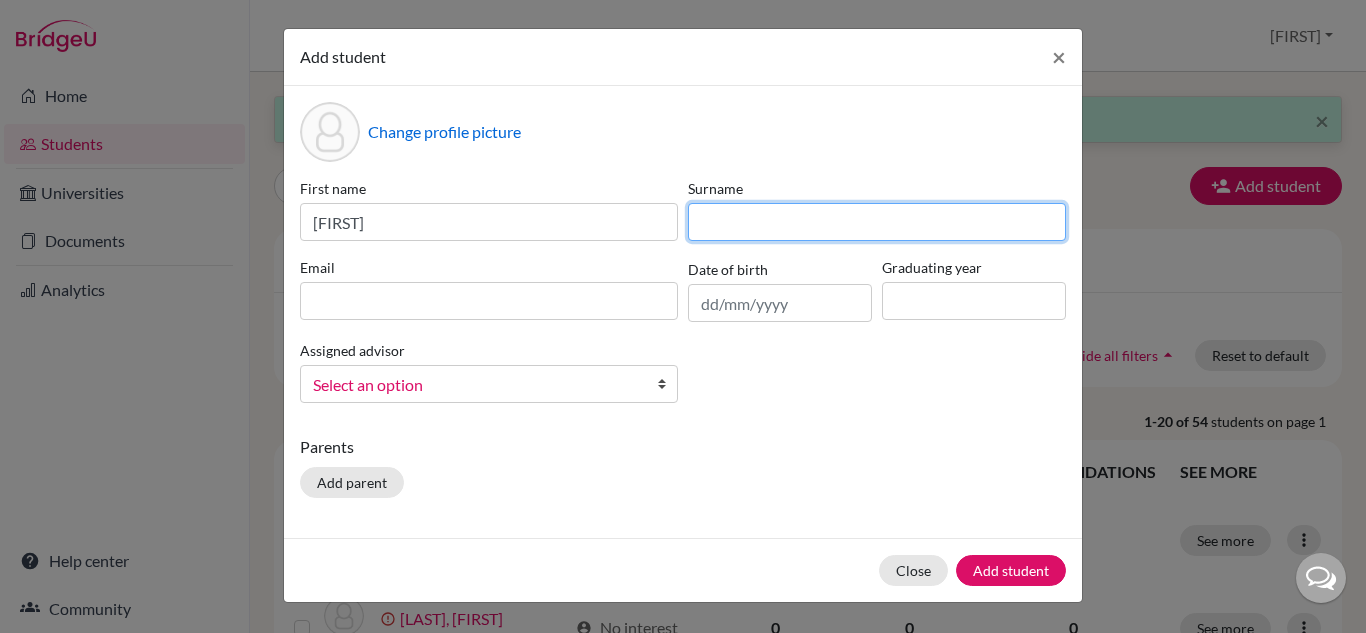 click at bounding box center (877, 222) 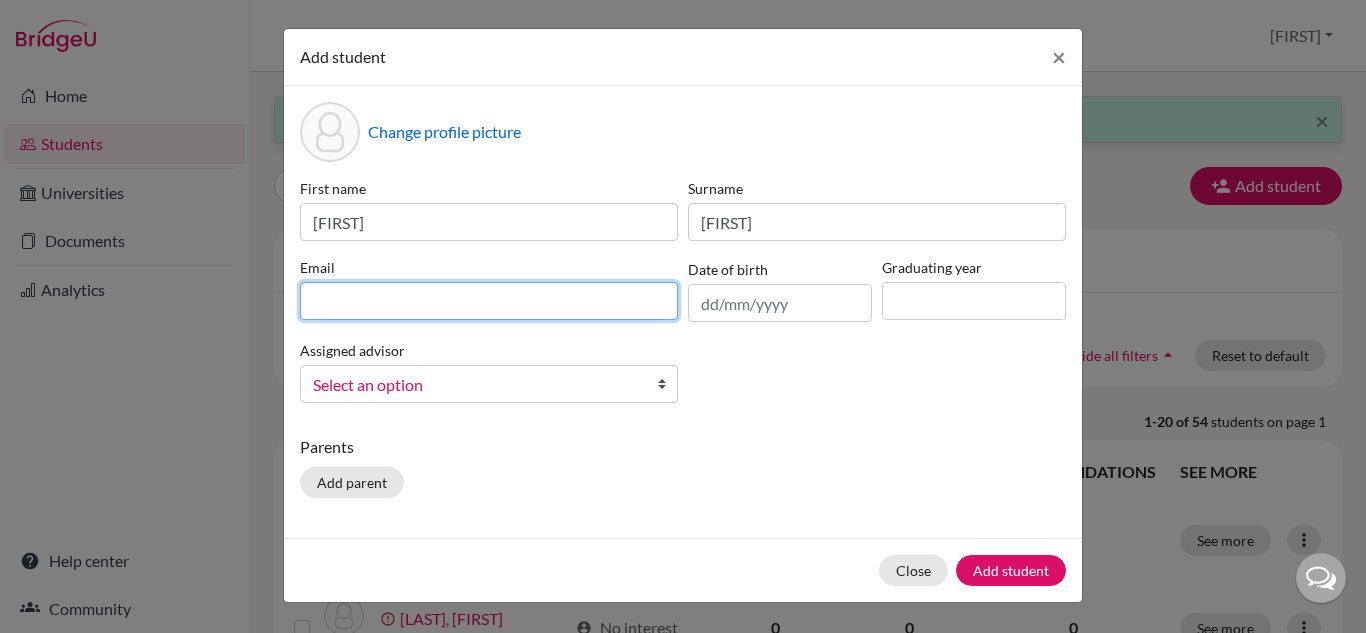 click at bounding box center (489, 301) 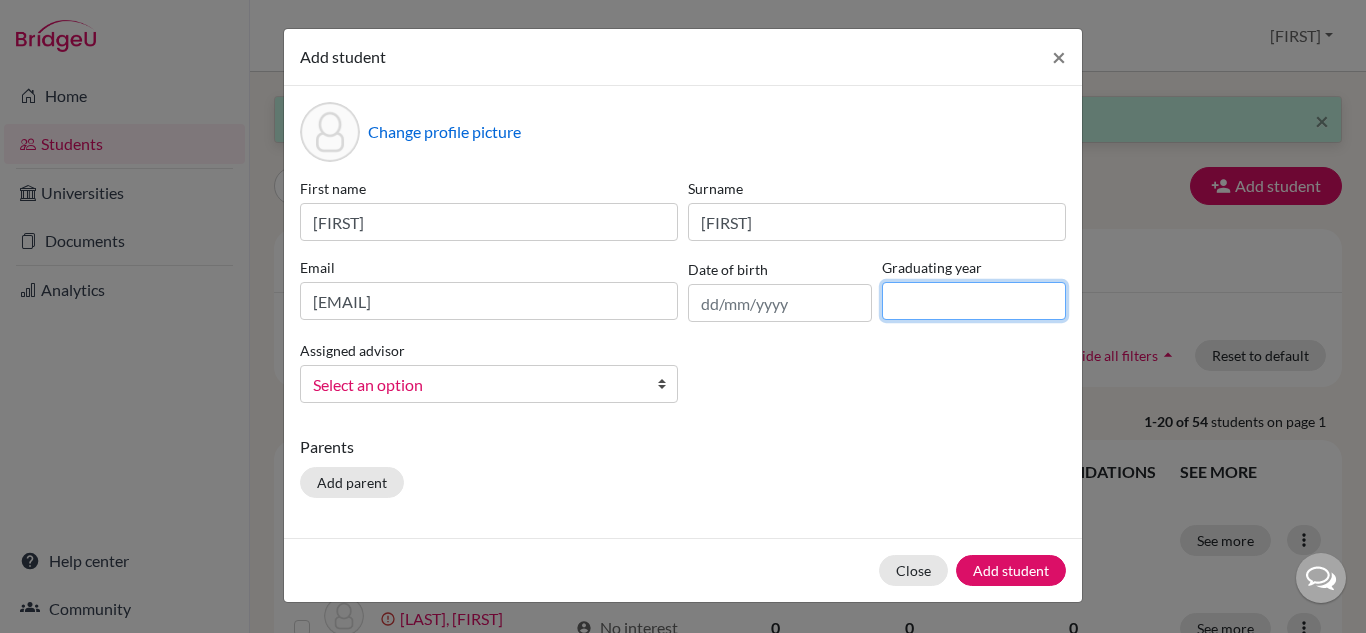 click at bounding box center (974, 301) 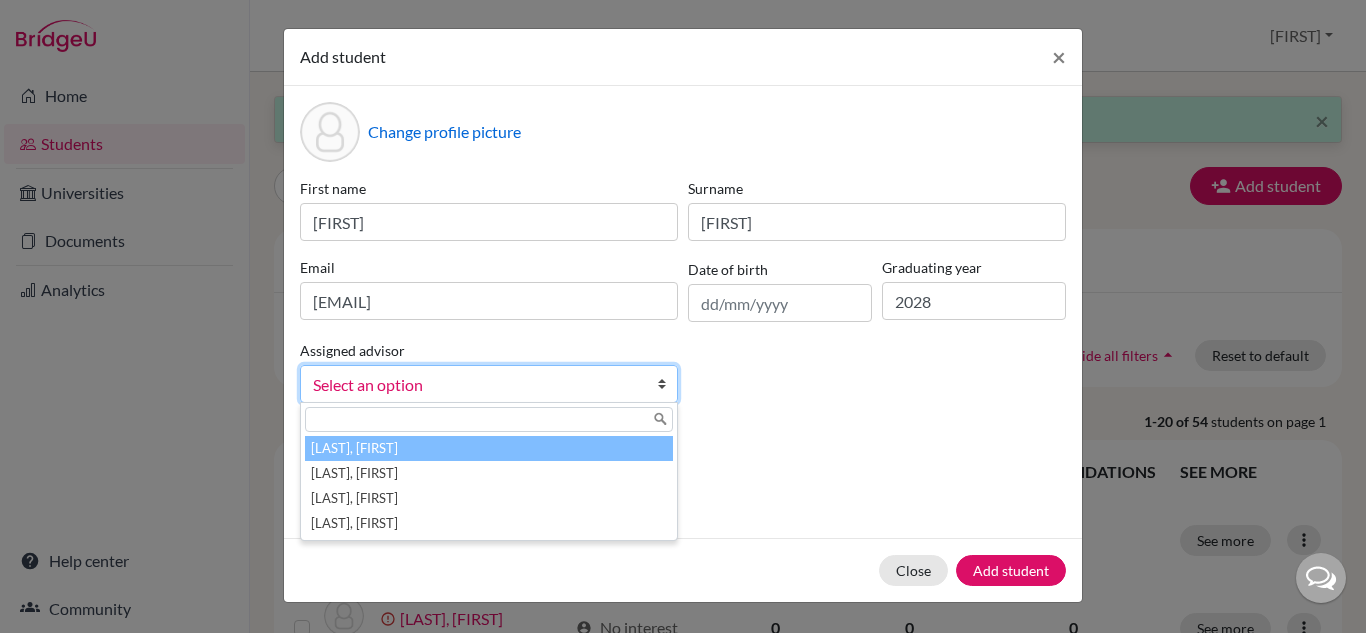 click on "Select an option" at bounding box center (476, 385) 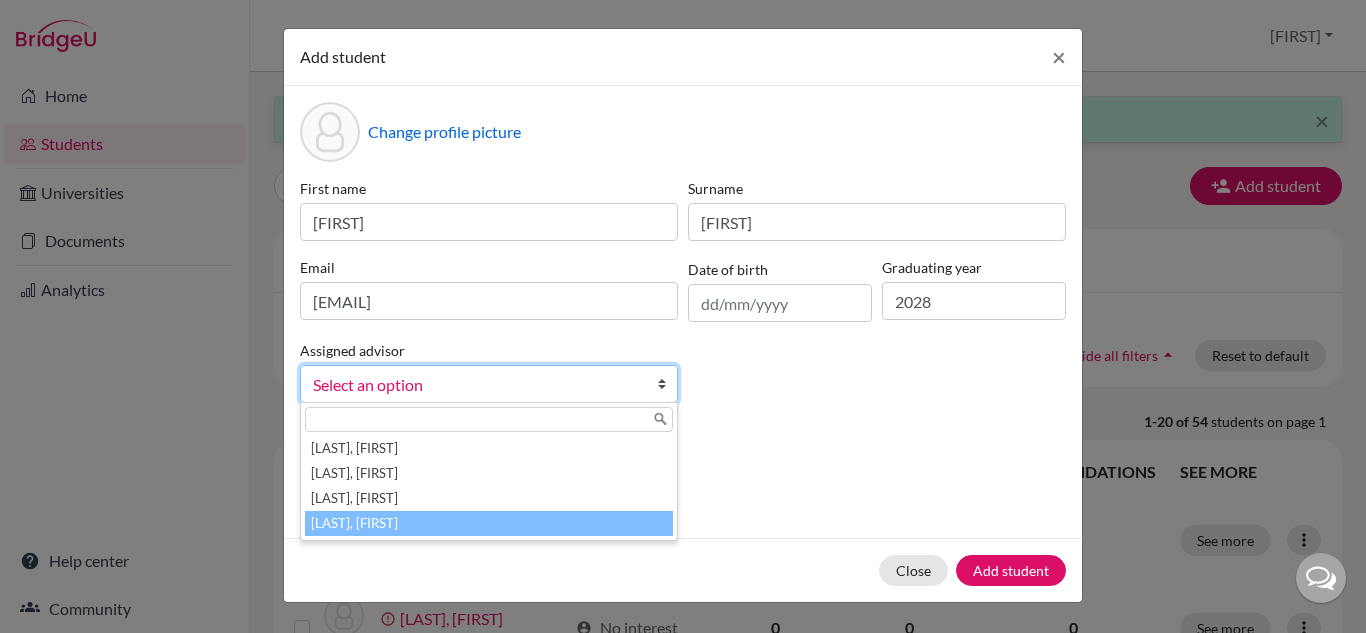 click on "Vaz, Susana" at bounding box center (489, 523) 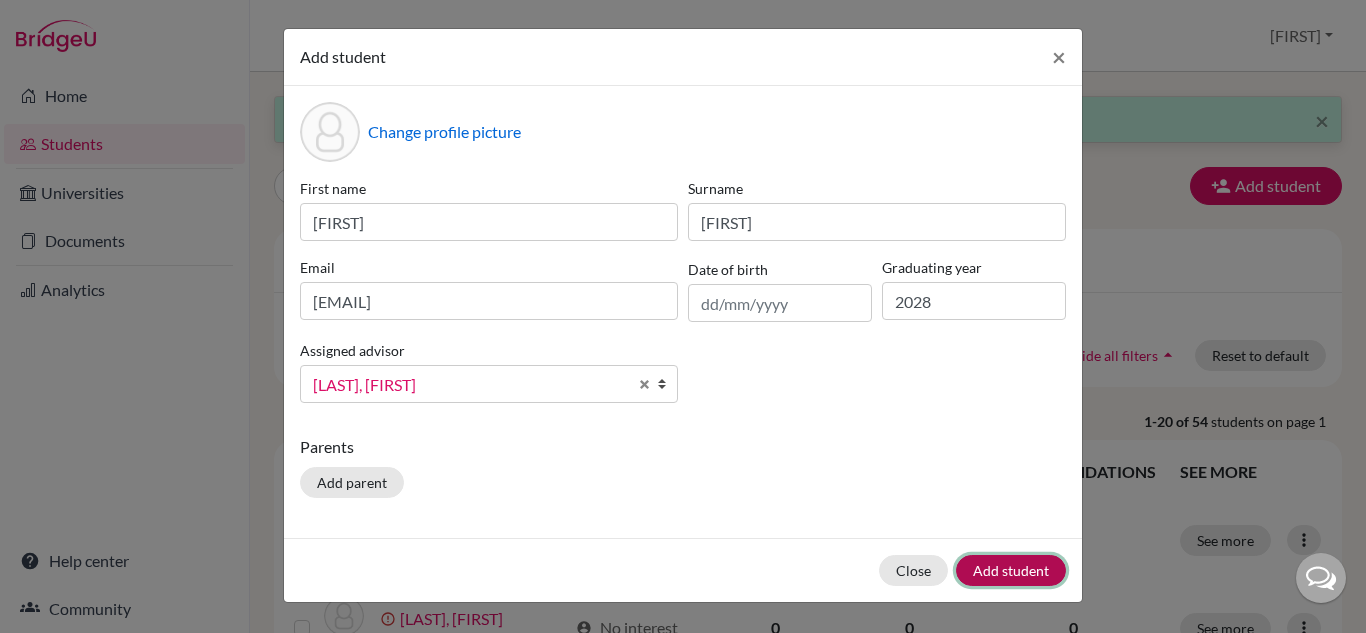 click on "Add student" at bounding box center (1011, 570) 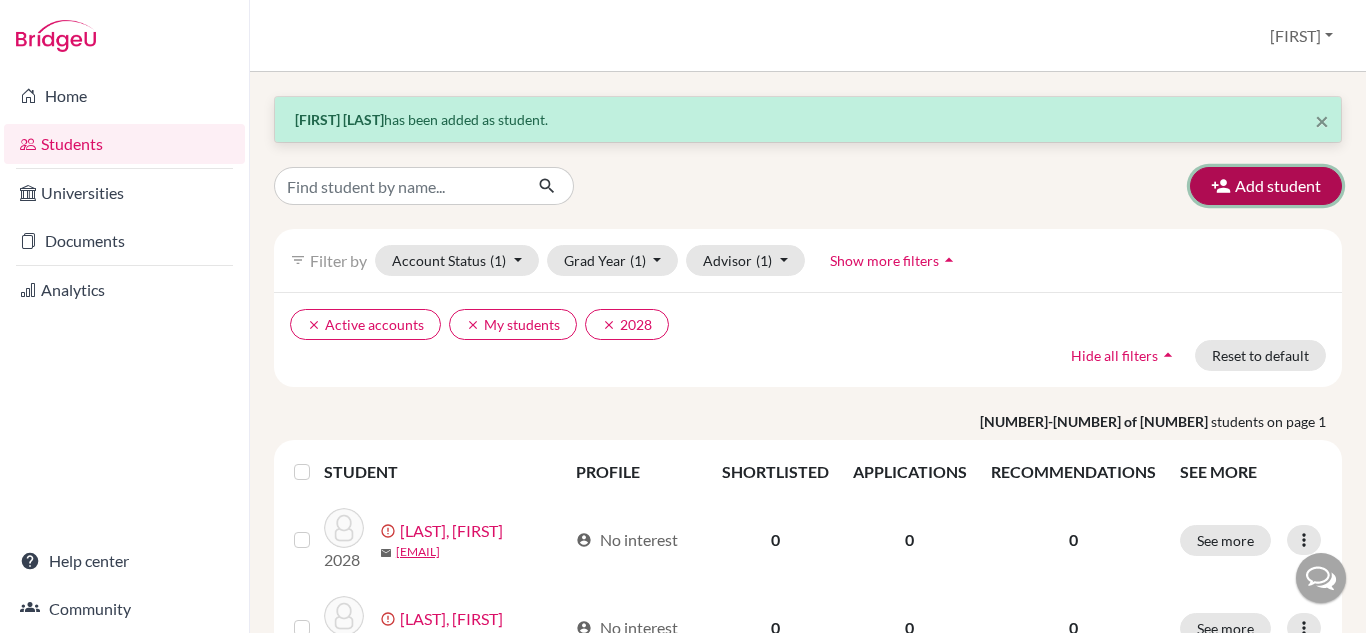 click on "Add student" at bounding box center (1266, 186) 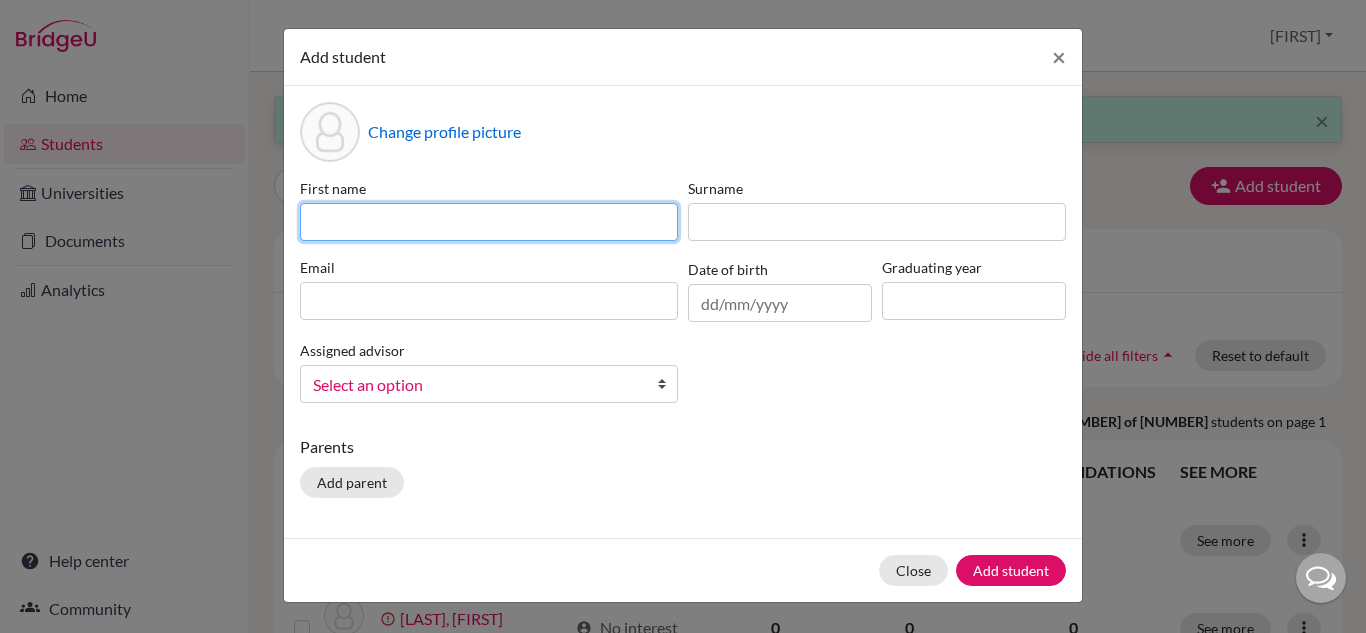 click at bounding box center [489, 222] 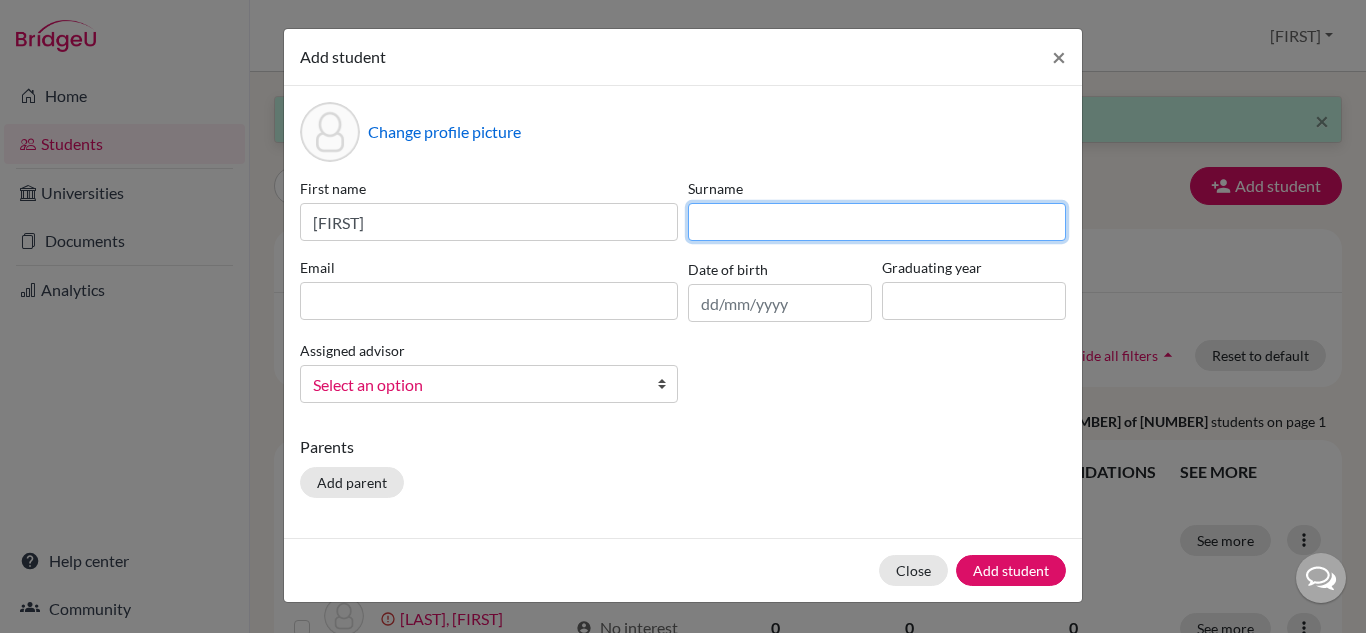 click at bounding box center [877, 222] 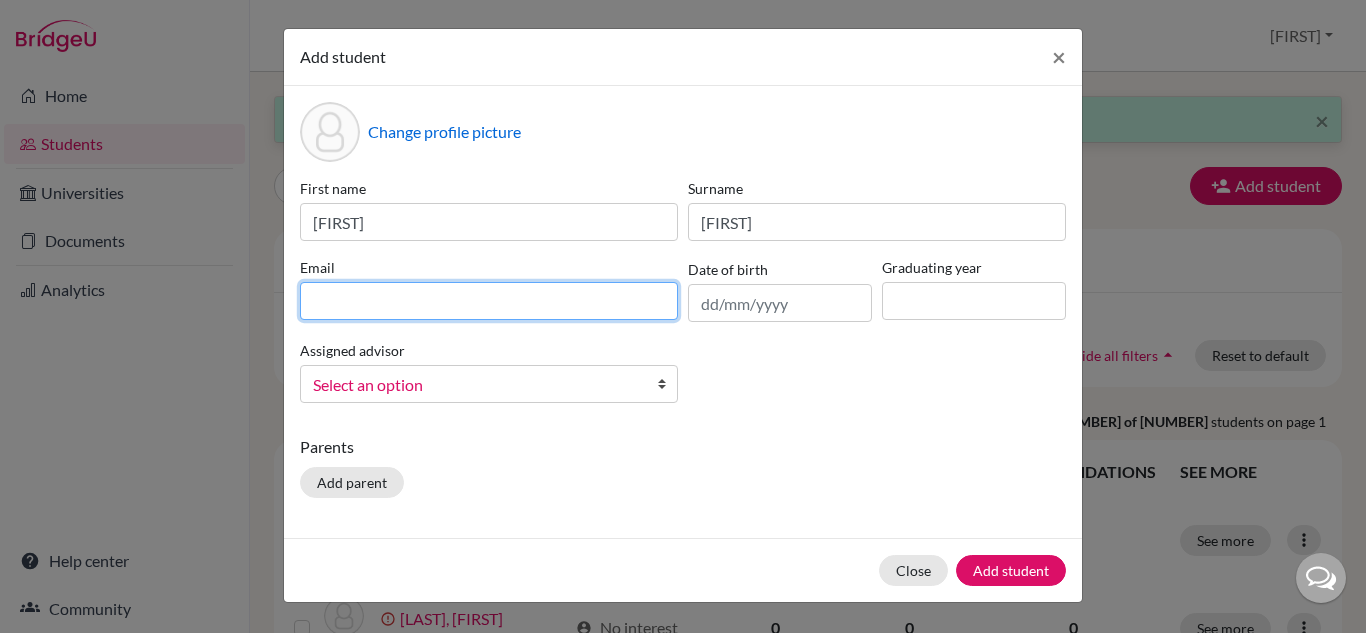 click at bounding box center (489, 301) 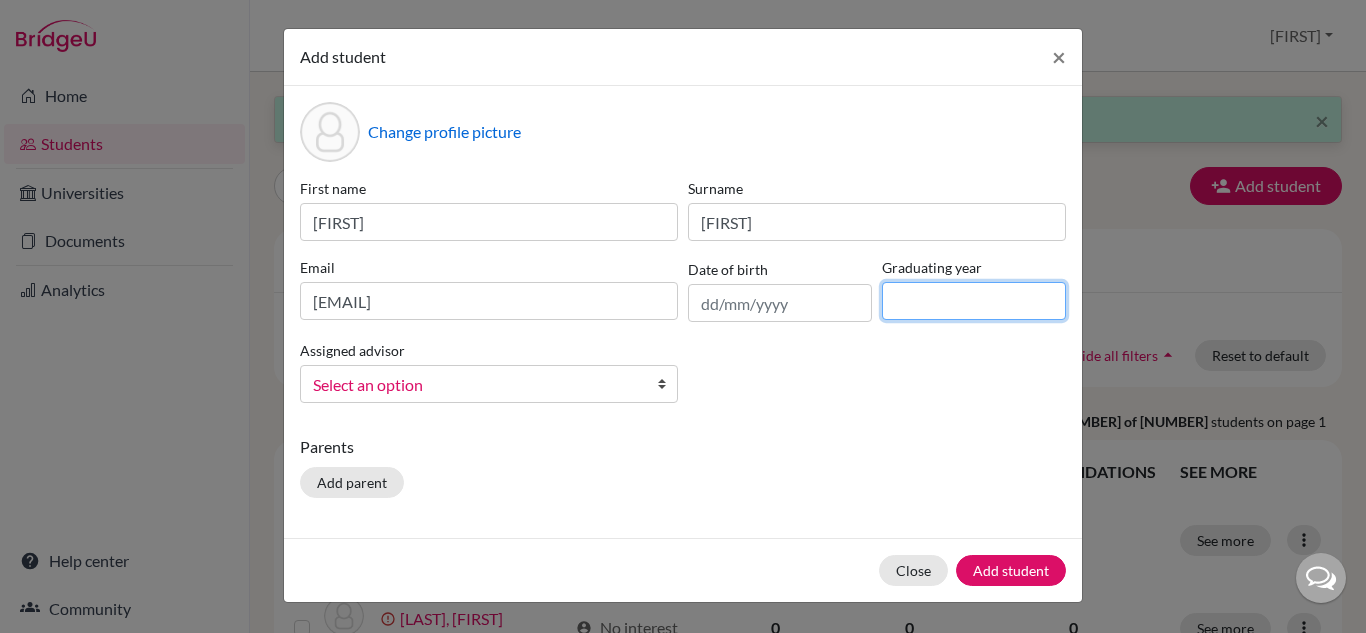 click at bounding box center [974, 301] 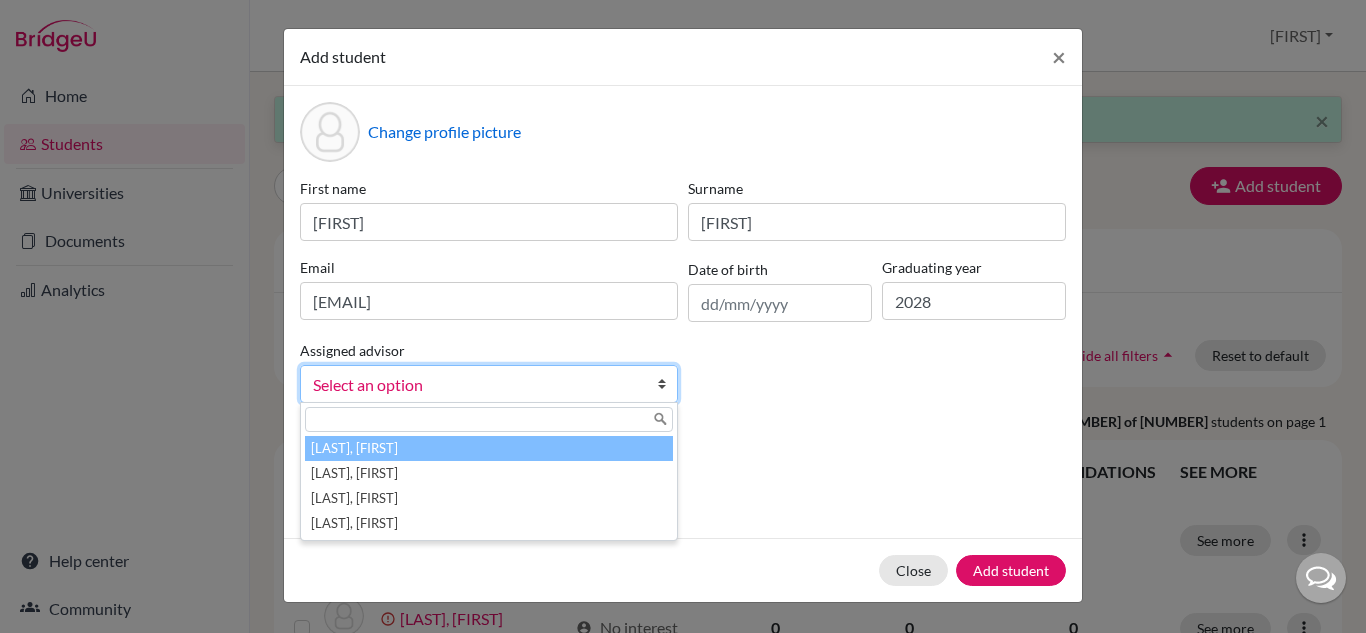 click on "Select an option" at bounding box center (476, 385) 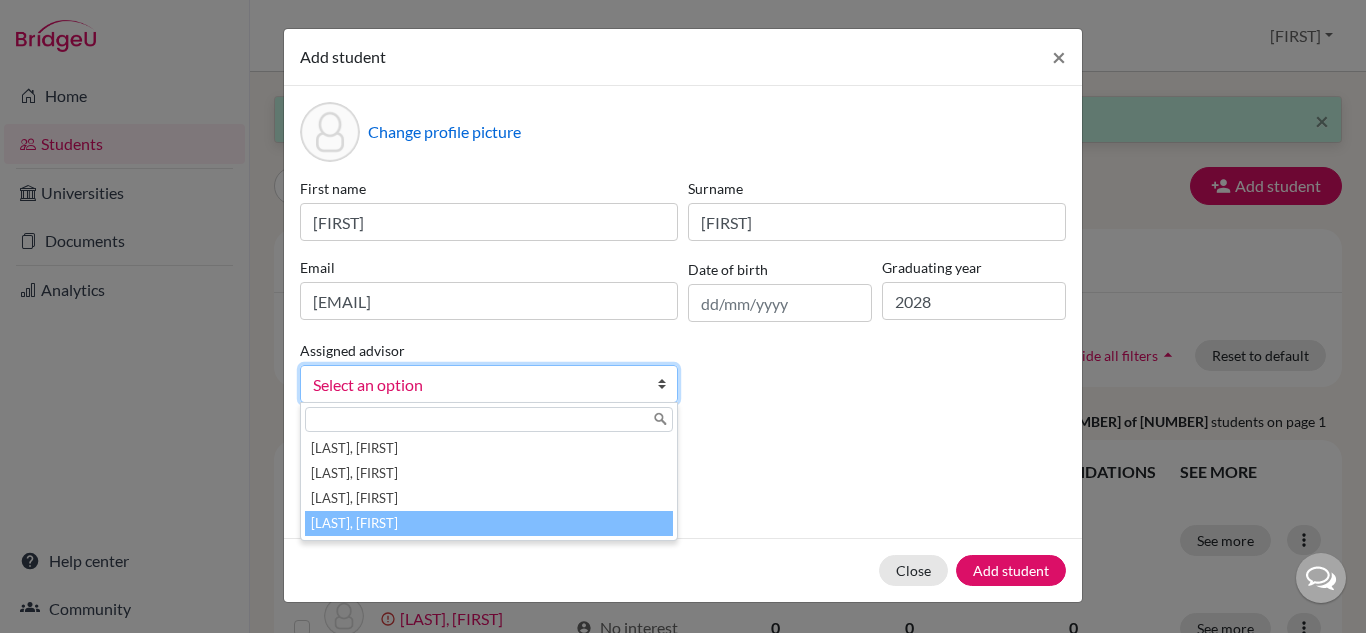 click on "Vaz, Susana" at bounding box center [489, 523] 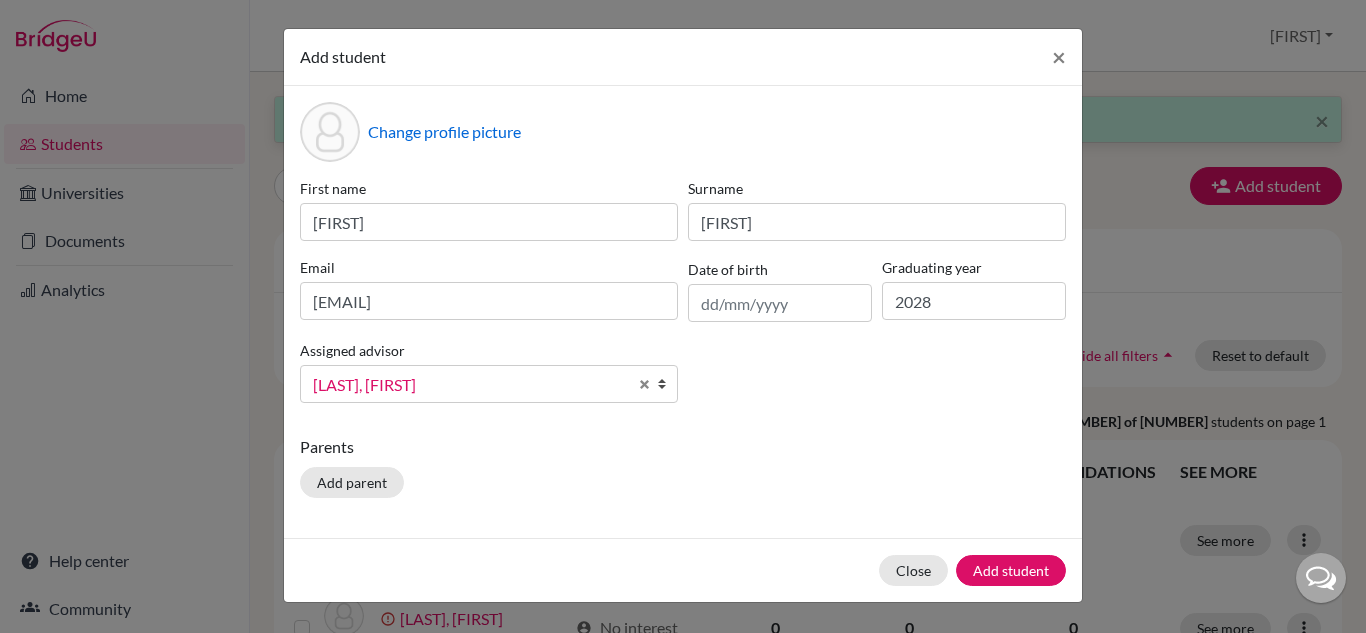 click on "Change profile picture First name Bruno Surname Youle Email 2028brunoyoule@britishschool.g12.br Date of birth Graduating year 2028 Assigned advisor Dias, Rafael Riley, Jane Smith, Guy	 Vaz, Susana
Vaz, Susana
Dias, Rafael Riley, Jane Smith, Guy	 Vaz, Susana
Parents Add parent" at bounding box center (683, 312) 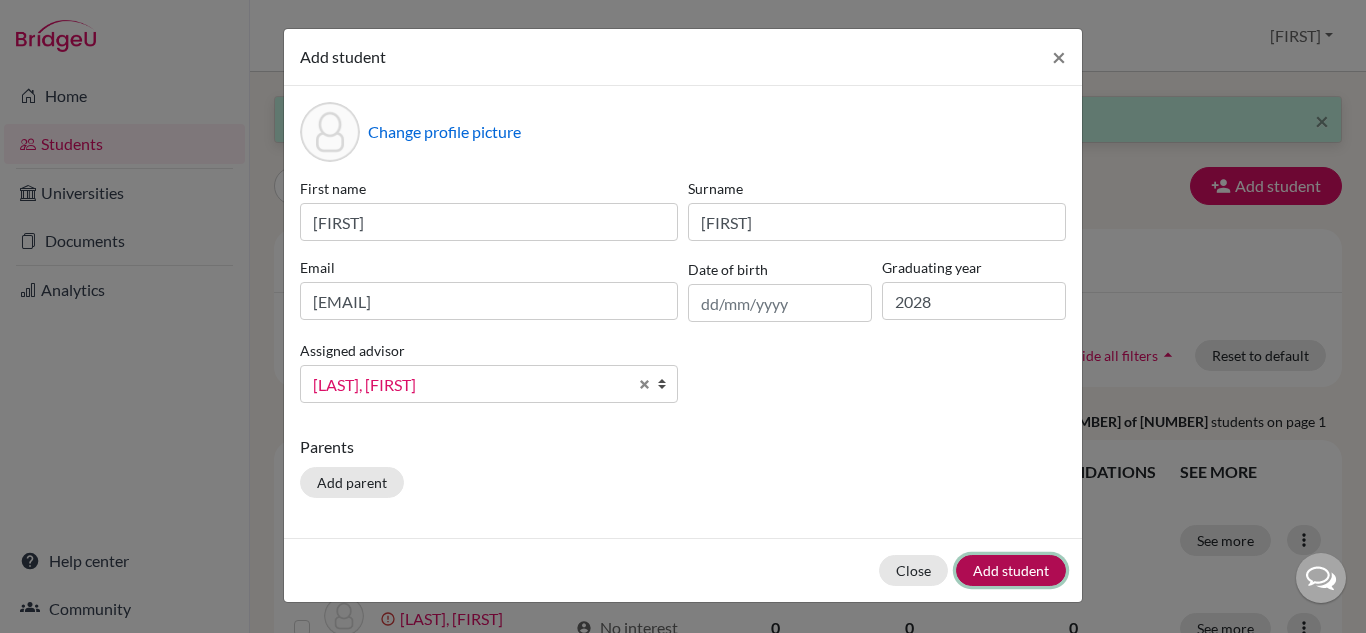 click on "Add student" at bounding box center [1011, 570] 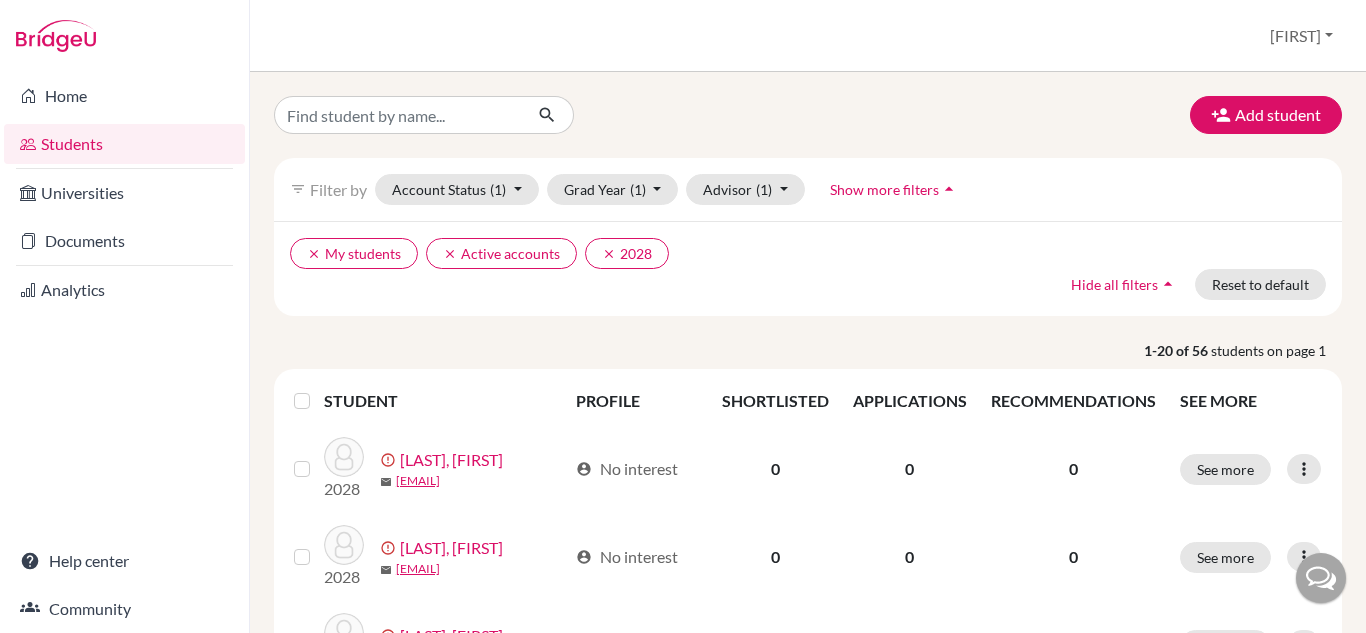 scroll, scrollTop: 0, scrollLeft: 0, axis: both 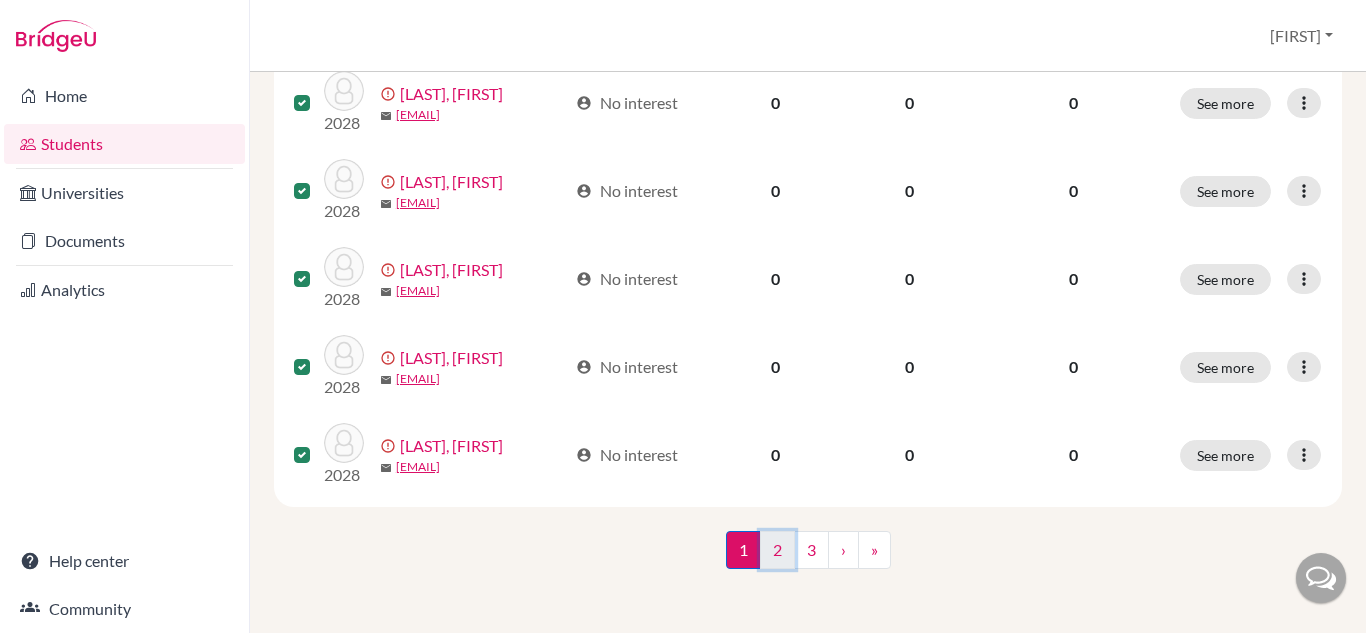 click on "2" at bounding box center (777, 550) 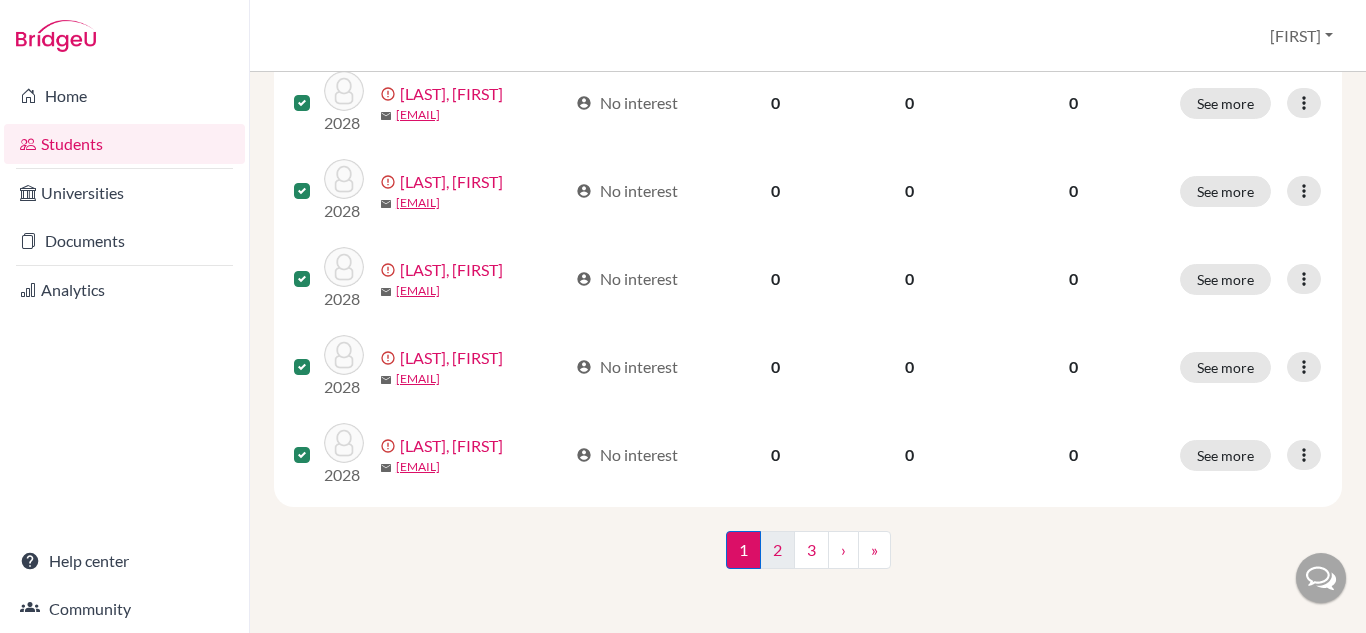 scroll, scrollTop: 0, scrollLeft: 0, axis: both 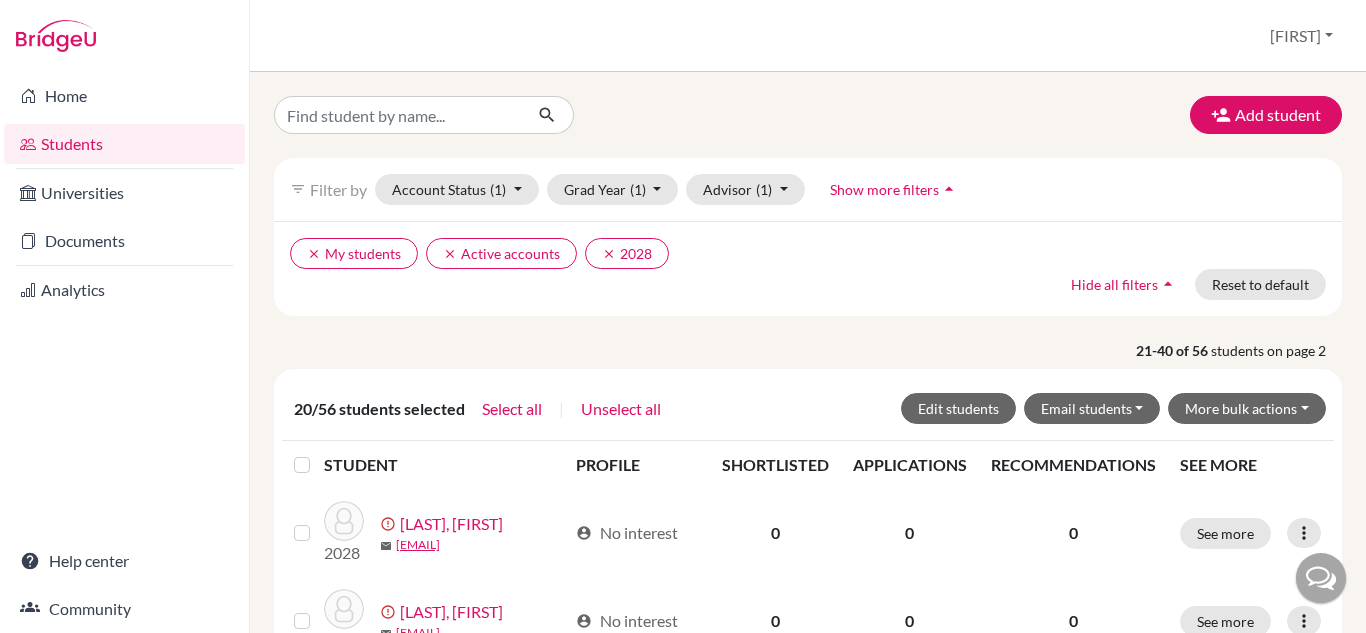 click at bounding box center [318, 453] 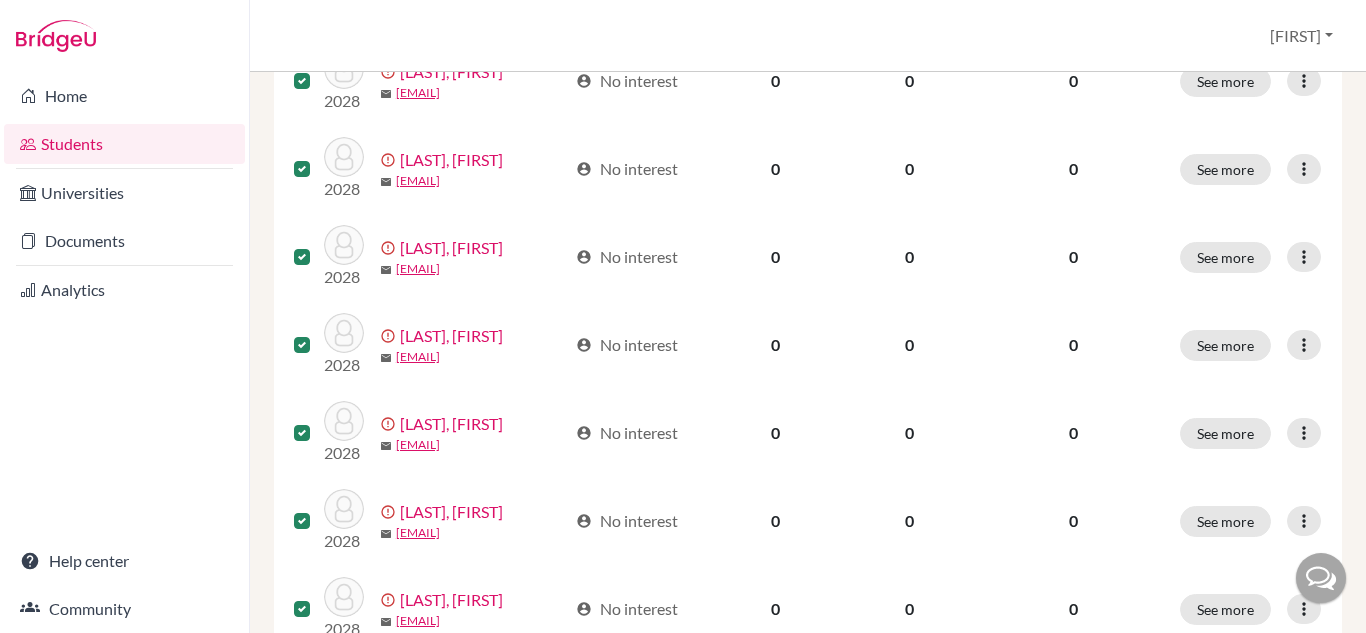 scroll, scrollTop: 1470, scrollLeft: 0, axis: vertical 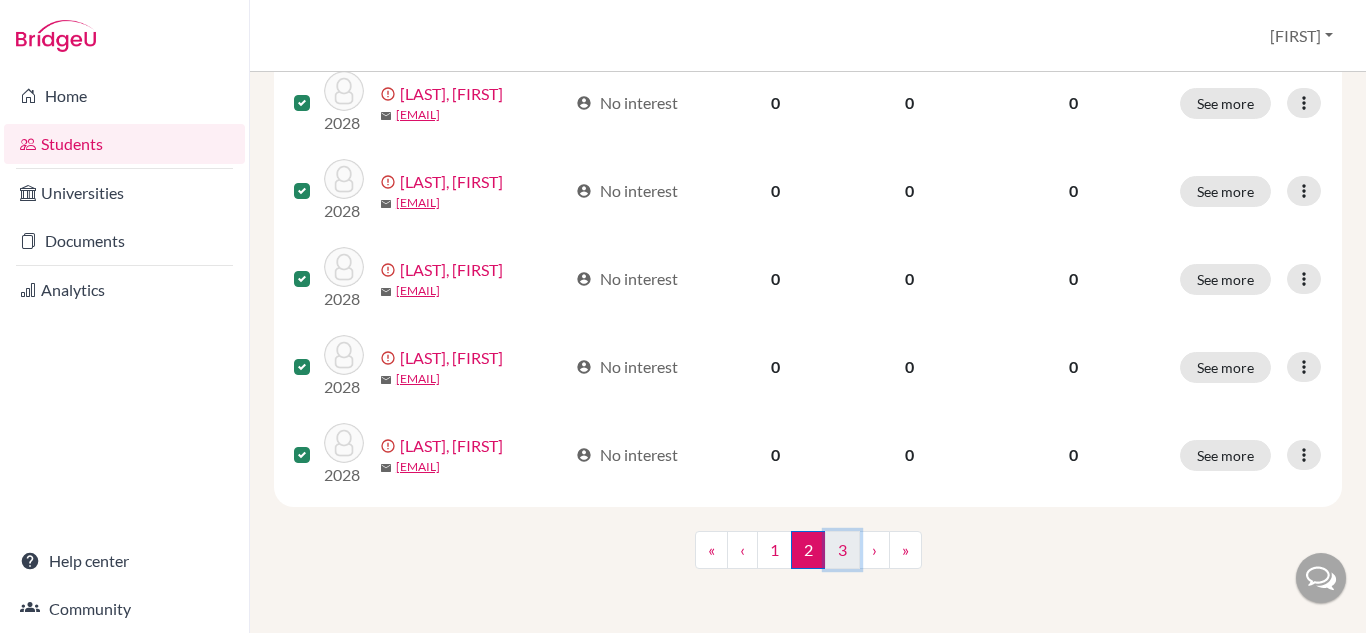 click on "3" at bounding box center [842, 550] 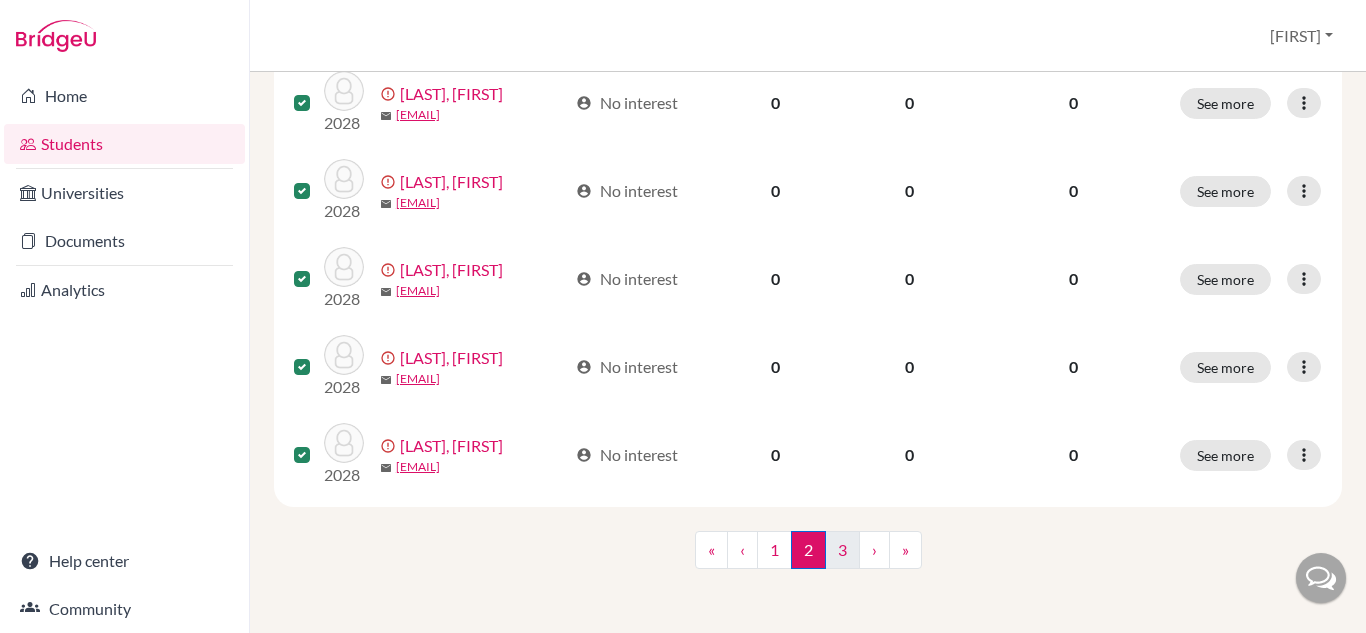 scroll, scrollTop: 0, scrollLeft: 0, axis: both 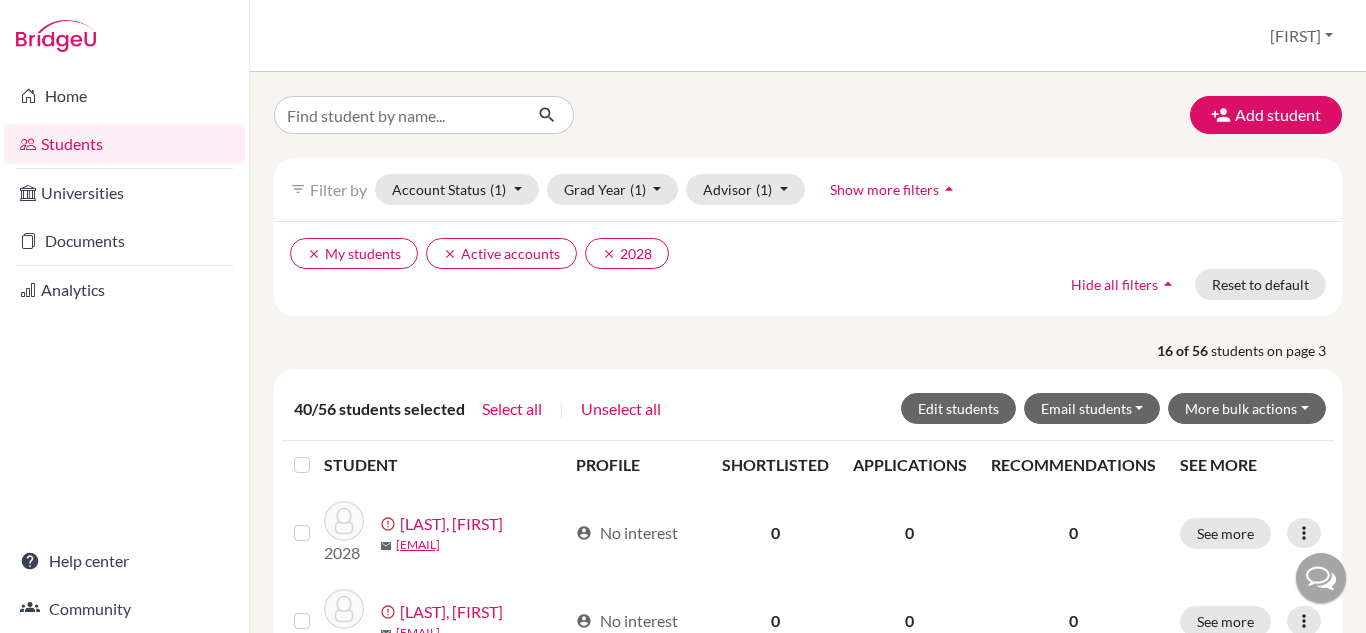 click at bounding box center (318, 453) 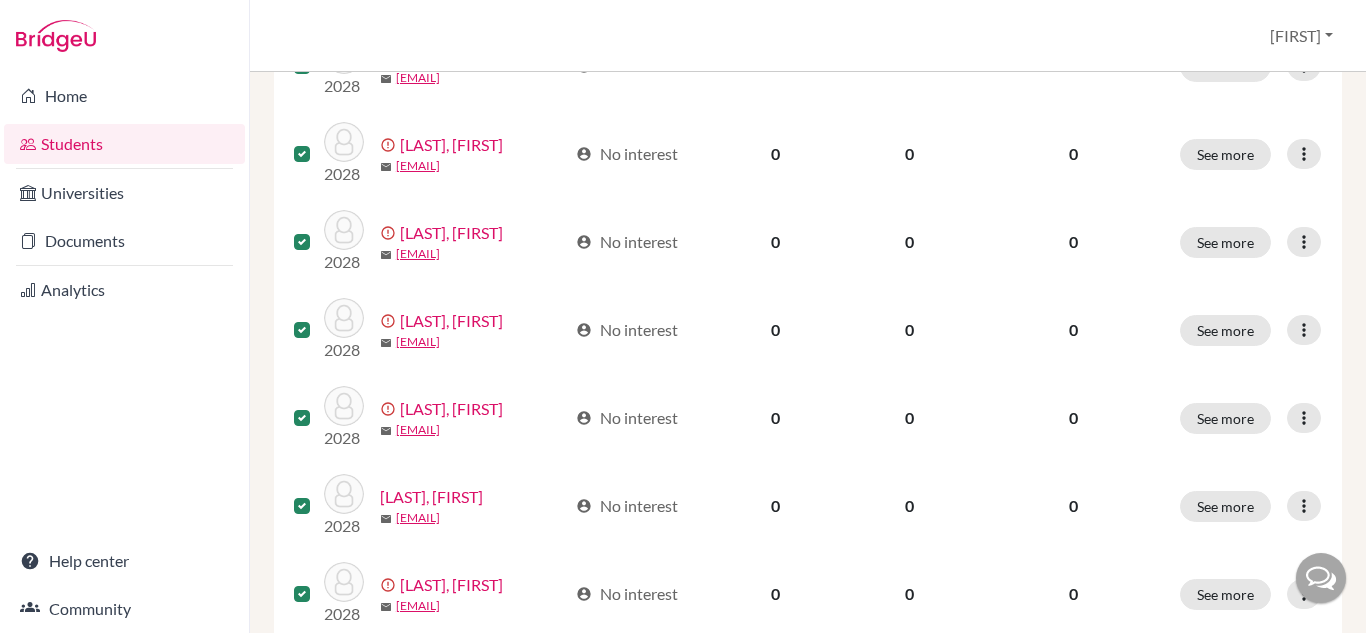 scroll, scrollTop: 0, scrollLeft: 0, axis: both 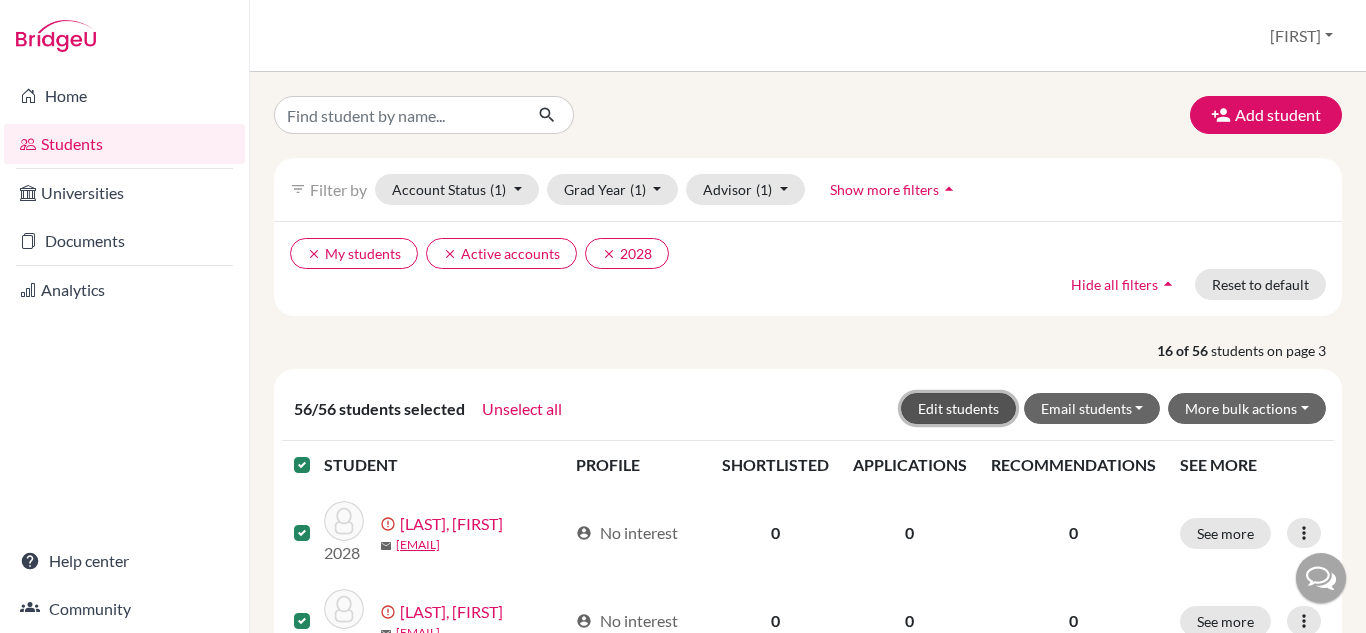 click on "Edit students" at bounding box center (958, 408) 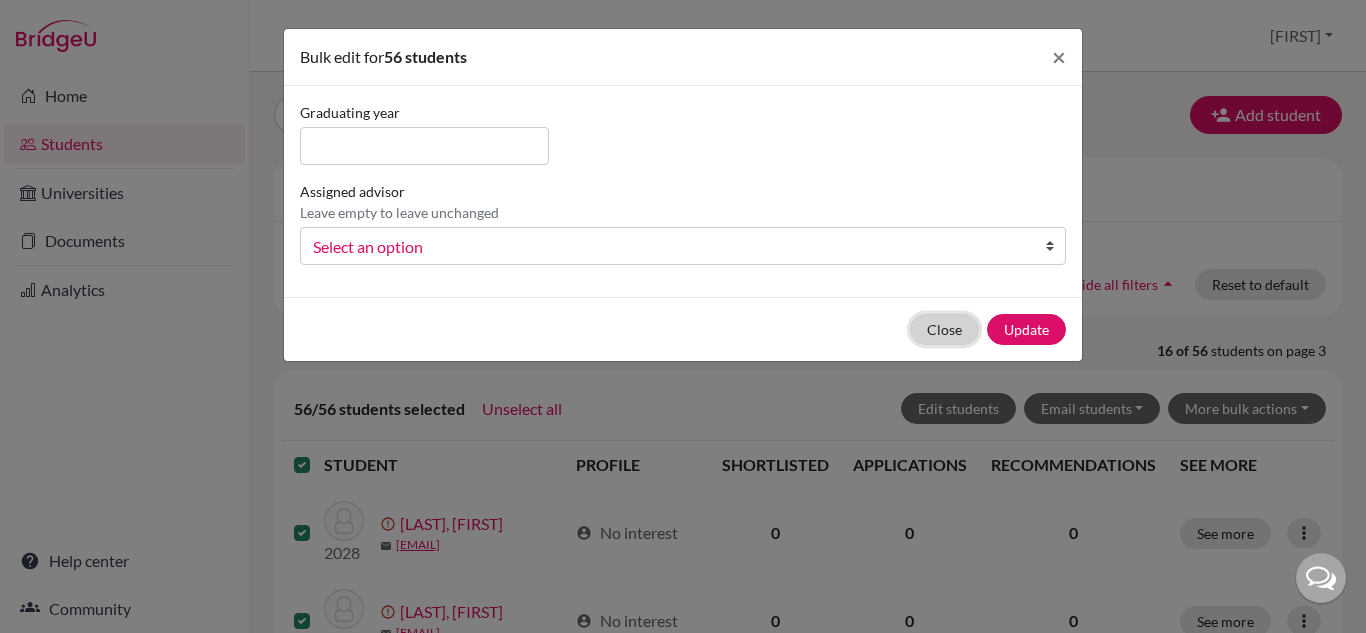 click on "Close" at bounding box center [944, 329] 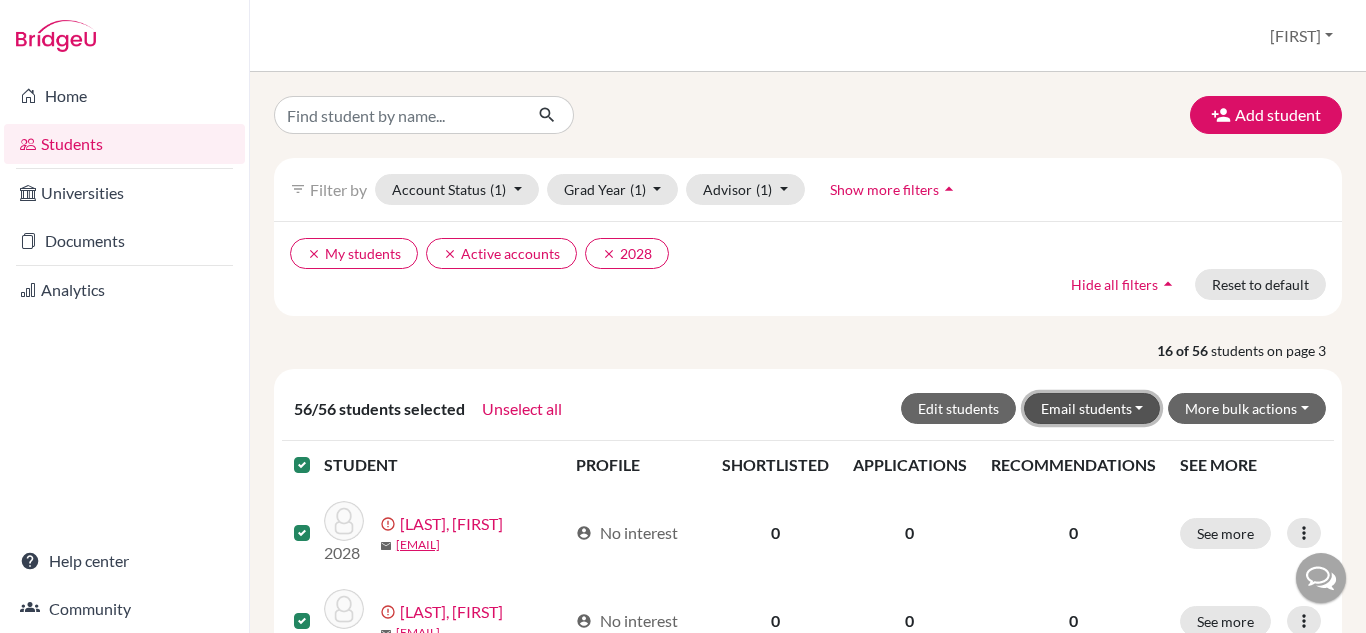 click on "Email students" at bounding box center (1092, 408) 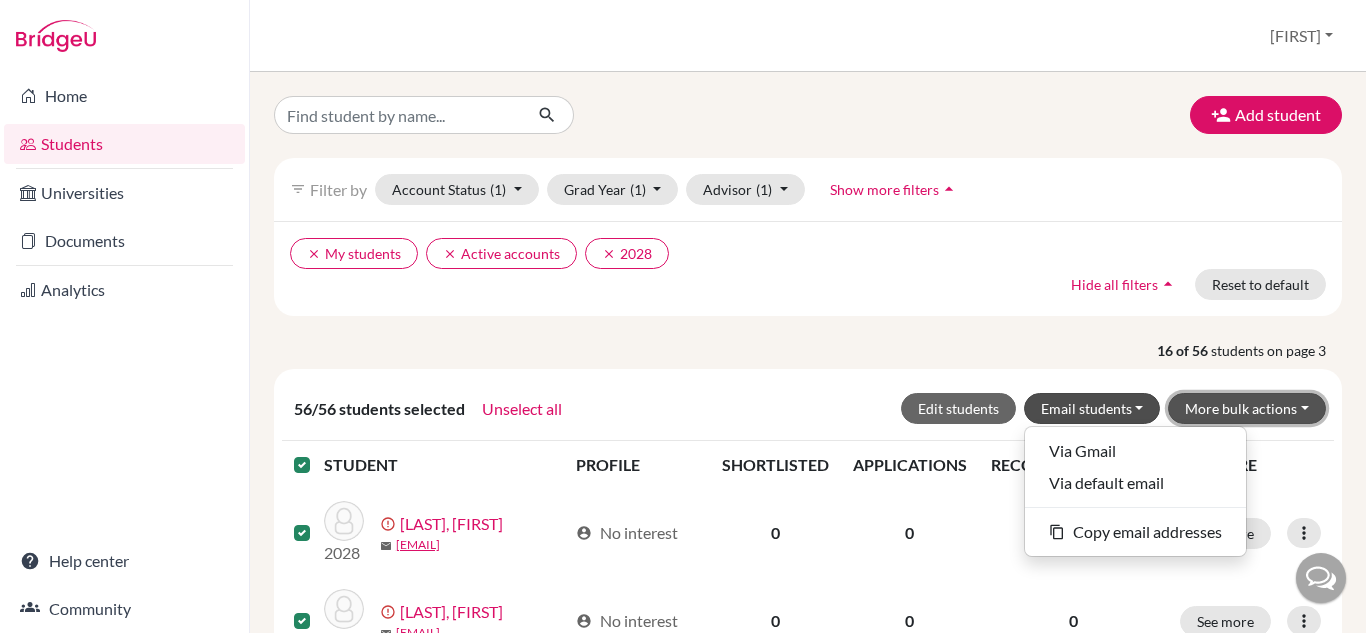 click on "More bulk actions" at bounding box center [1247, 408] 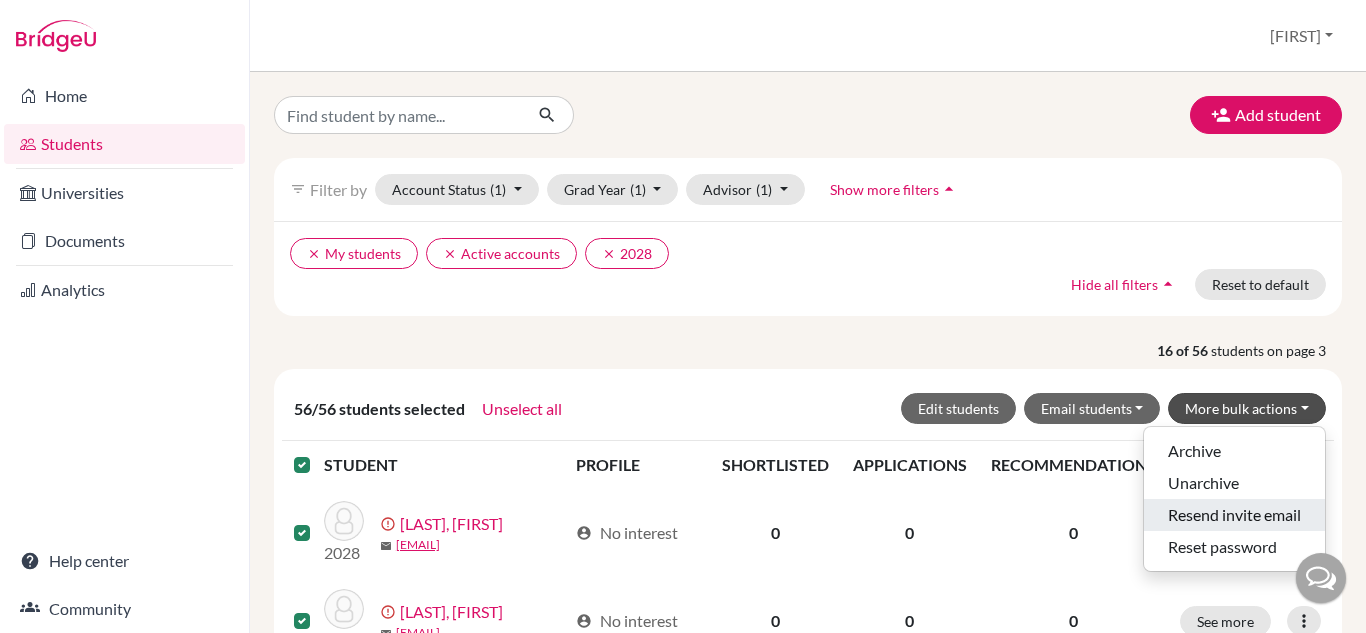 click on "Resend invite email" at bounding box center [1234, 515] 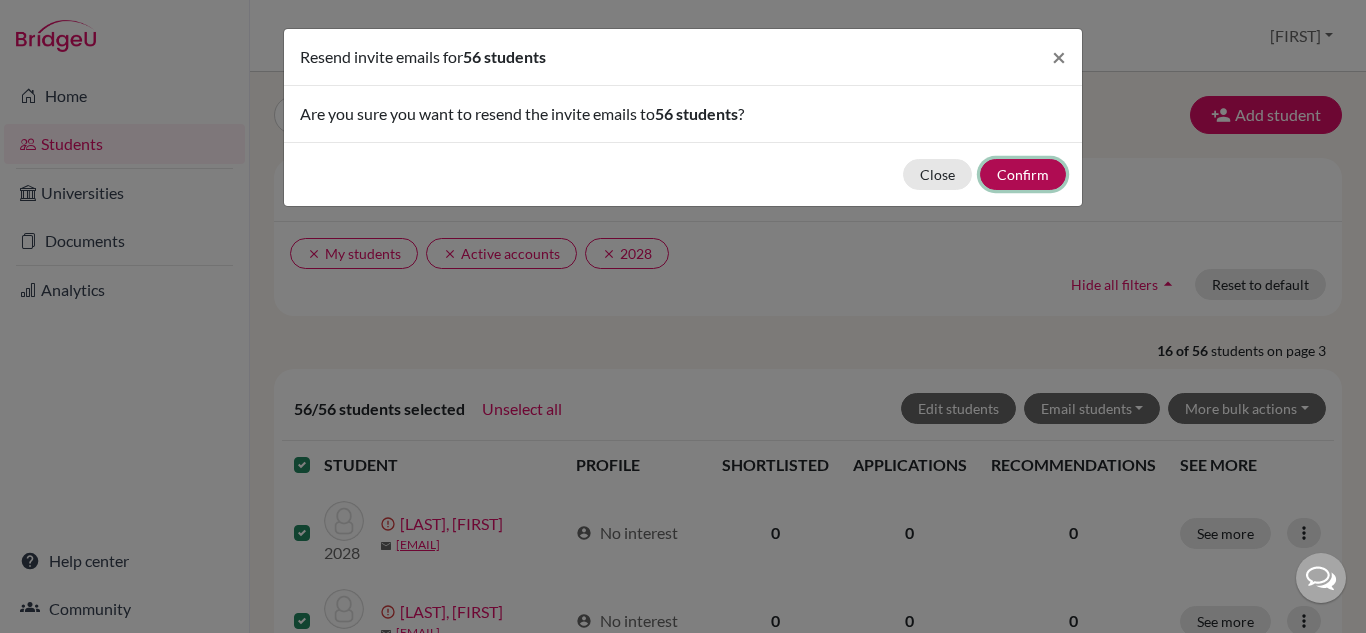 click on "Confirm" at bounding box center (1023, 174) 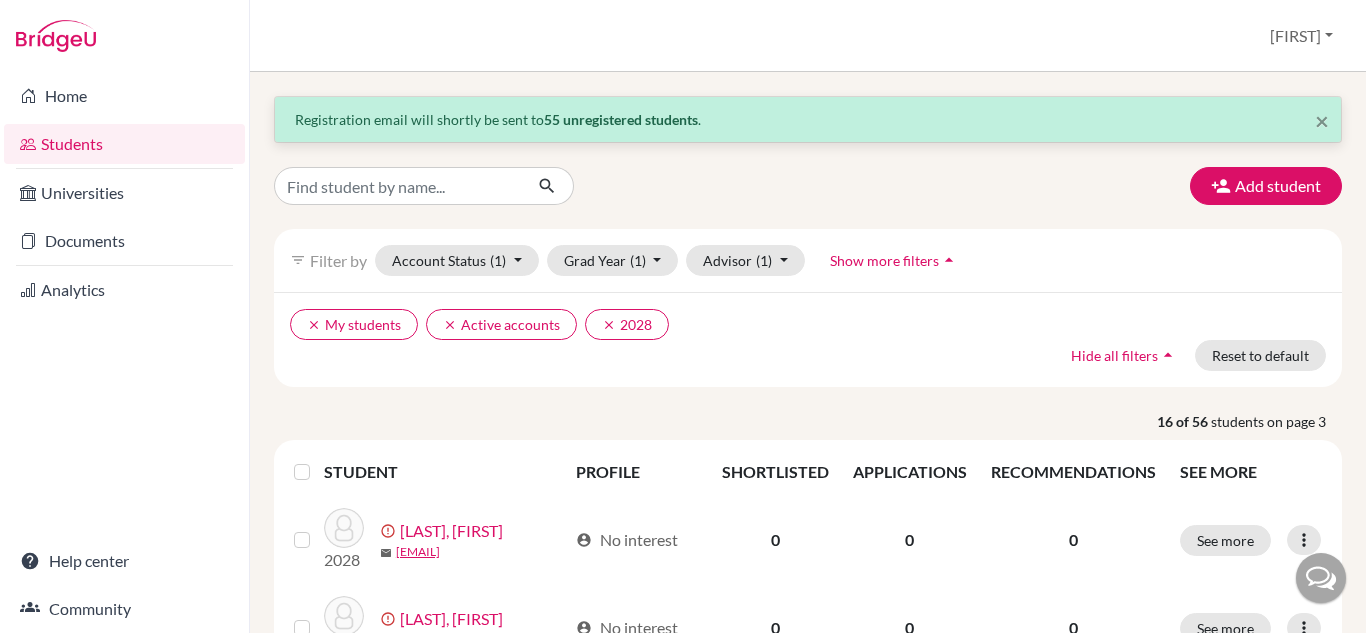 click at bounding box center (318, 460) 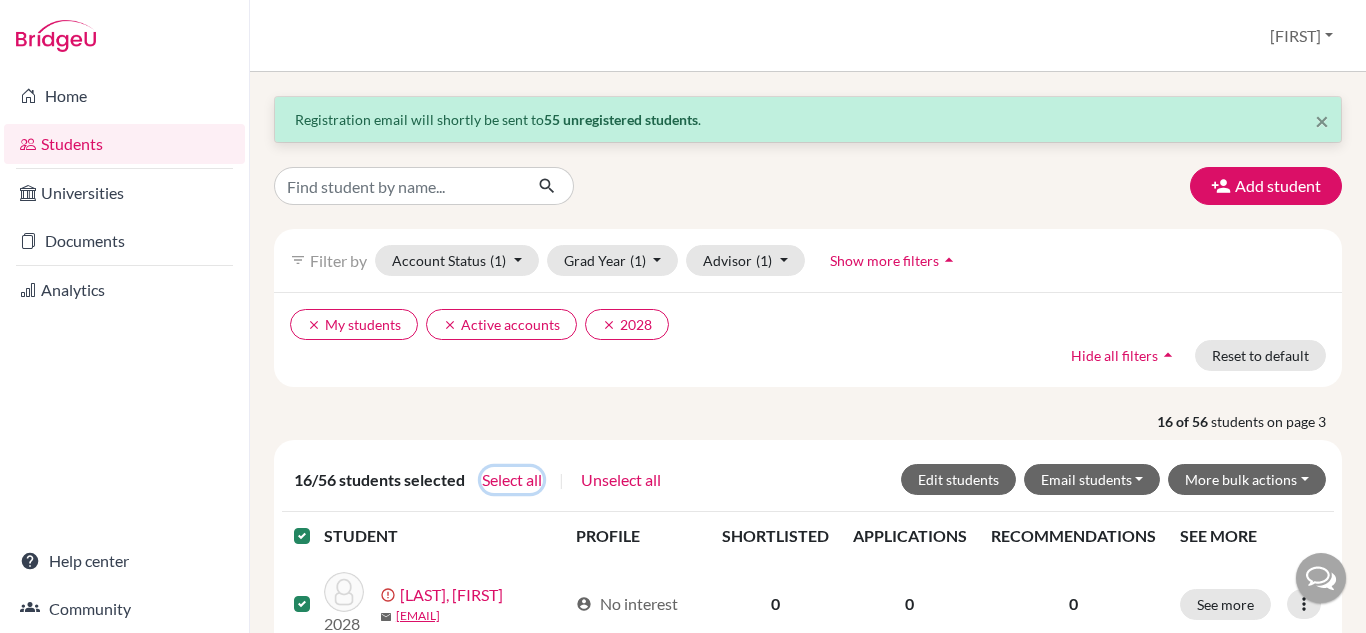 click on "Select all" 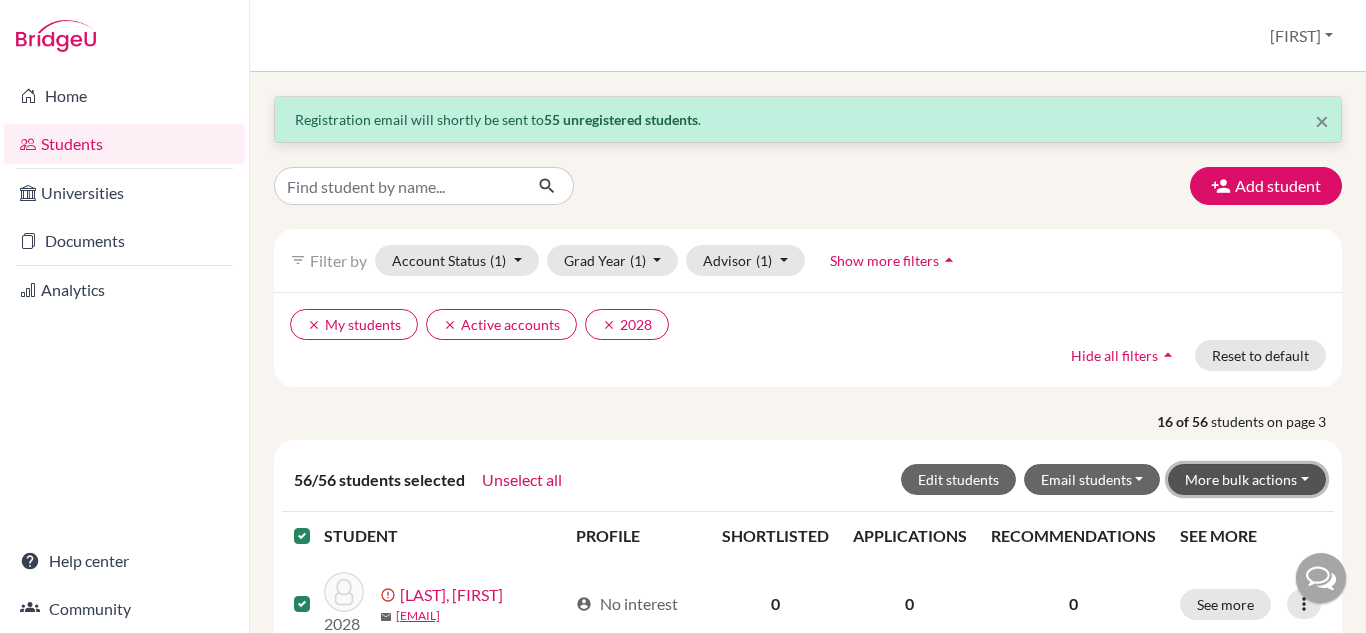 click on "More bulk actions" at bounding box center (1247, 479) 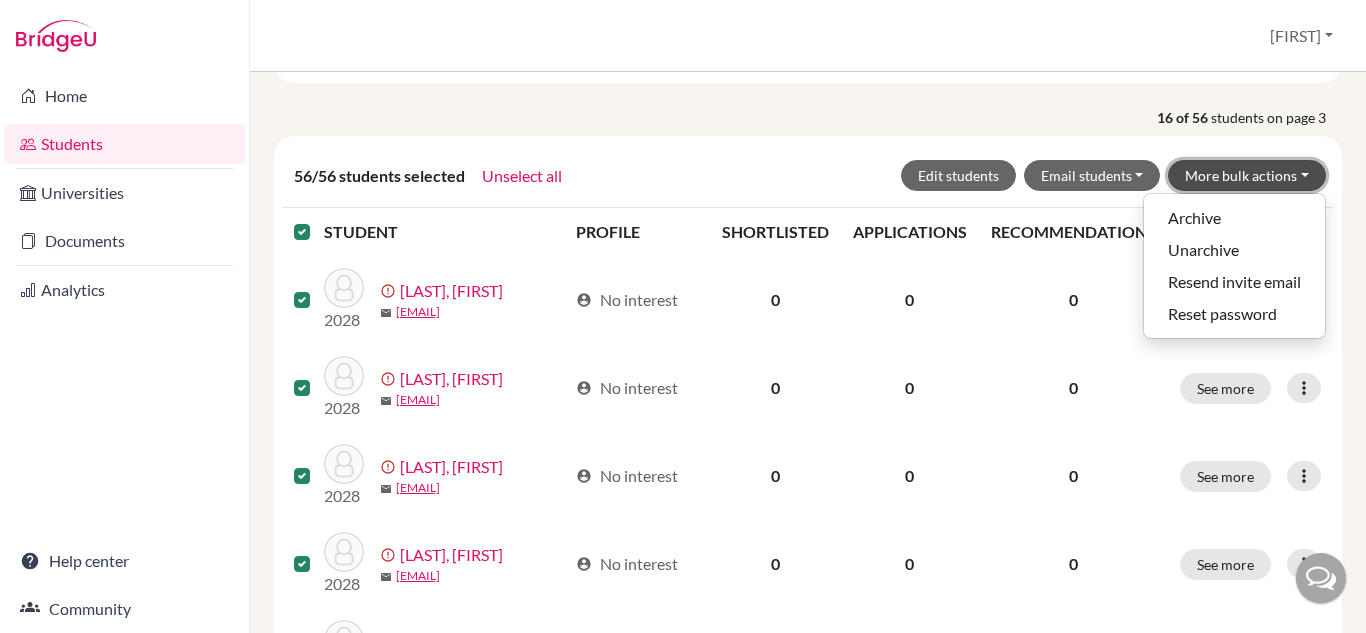 scroll, scrollTop: 320, scrollLeft: 0, axis: vertical 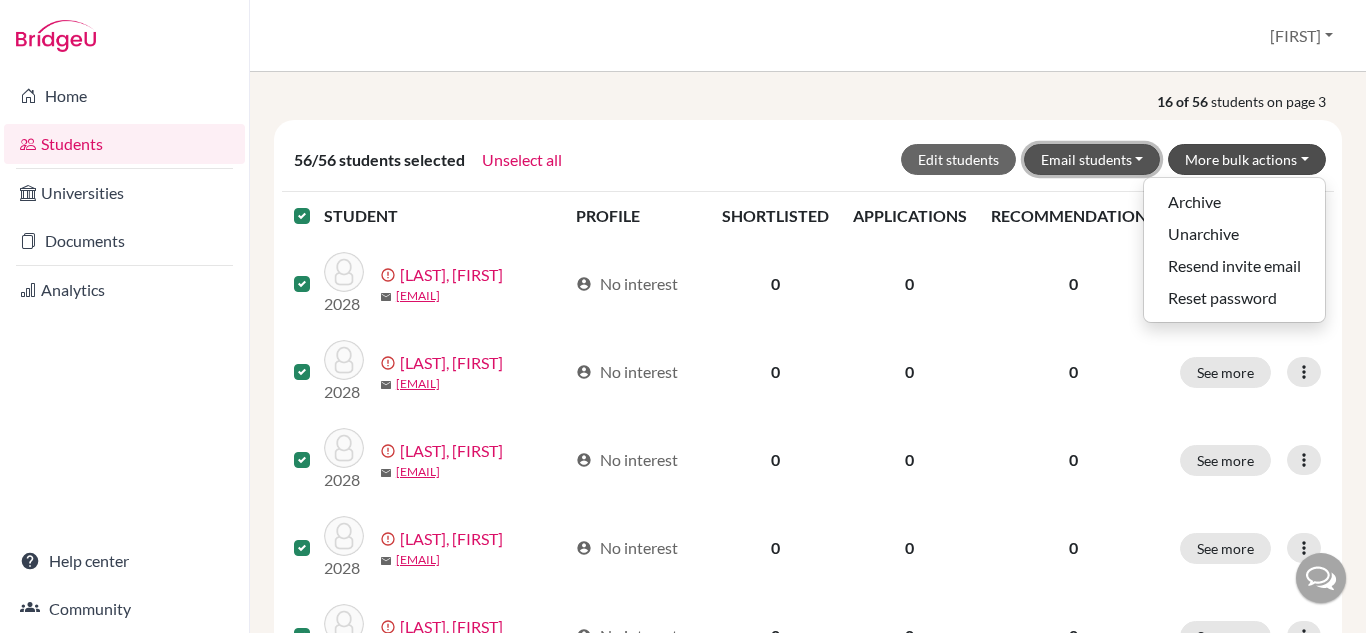click on "Email students" at bounding box center [1092, 159] 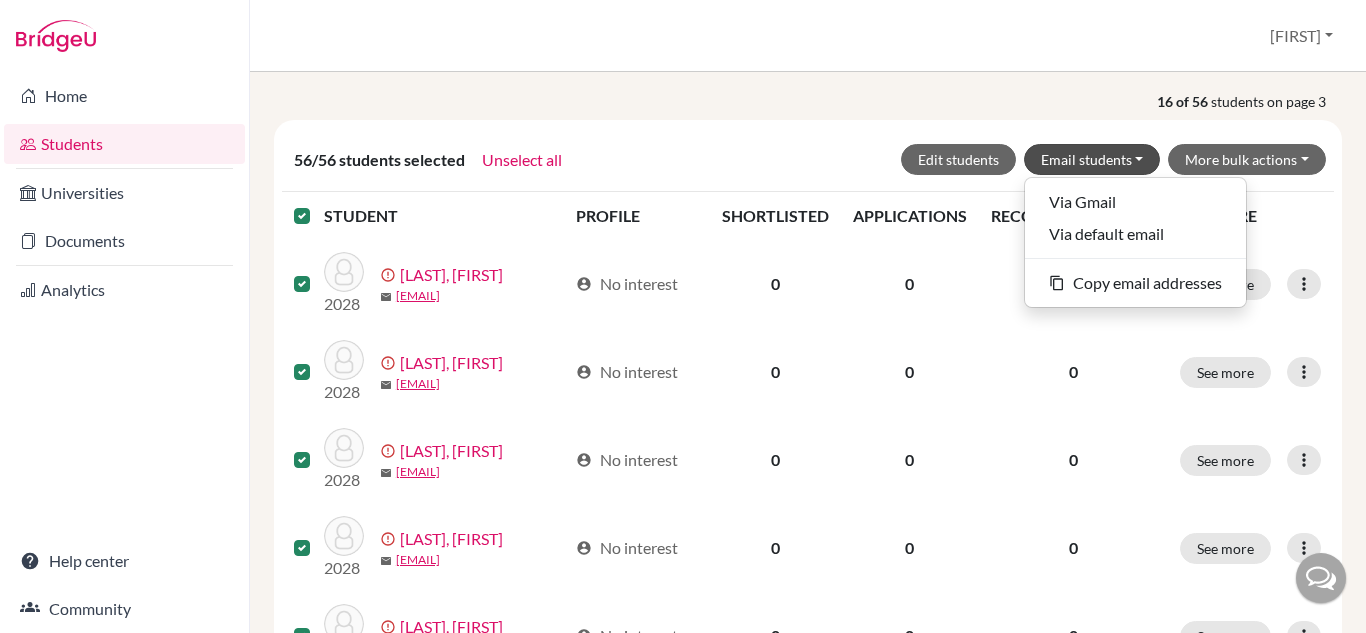 click on "16 of 56  students on page 3 56/56 students selected Unselect all Edit students Email students Via Gmail Via default email content_copy Copy email addresses More bulk actions Archive Unarchive Resend invite email Reset password STUDENT PROFILE SHORTLISTED APPLICATIONS RECOMMENDATIONS SEE MORE 2028 error_outline Pollastri, Chloe mail 2028chloepollastri@britishschool.g12.br account_circle No interest 0 0 0 See more Edit student Send Message Resend invite email 2028 error_outline Rabinovich, Isabella mail 2028isabellarabinovitch@britishschool.g12.br account_circle No interest 0 0 0 See more Edit student Send Message Resend invite email 2028 error_outline Ramos, Enzo mail 2028enzoramos@britishschool.g12.br account_circle No interest 0 0 0 See more Edit student Send Message Resend invite email 2028 error_outline Ratto, Maria mail 2028mariaratto@britishschool.g12.br account_circle No interest 0 0 0 See more Edit student Send Message Resend invite email 2028 error_outline Ribeiro, Lucas mail account_circle 0 0 0 0 0" at bounding box center [808, 873] 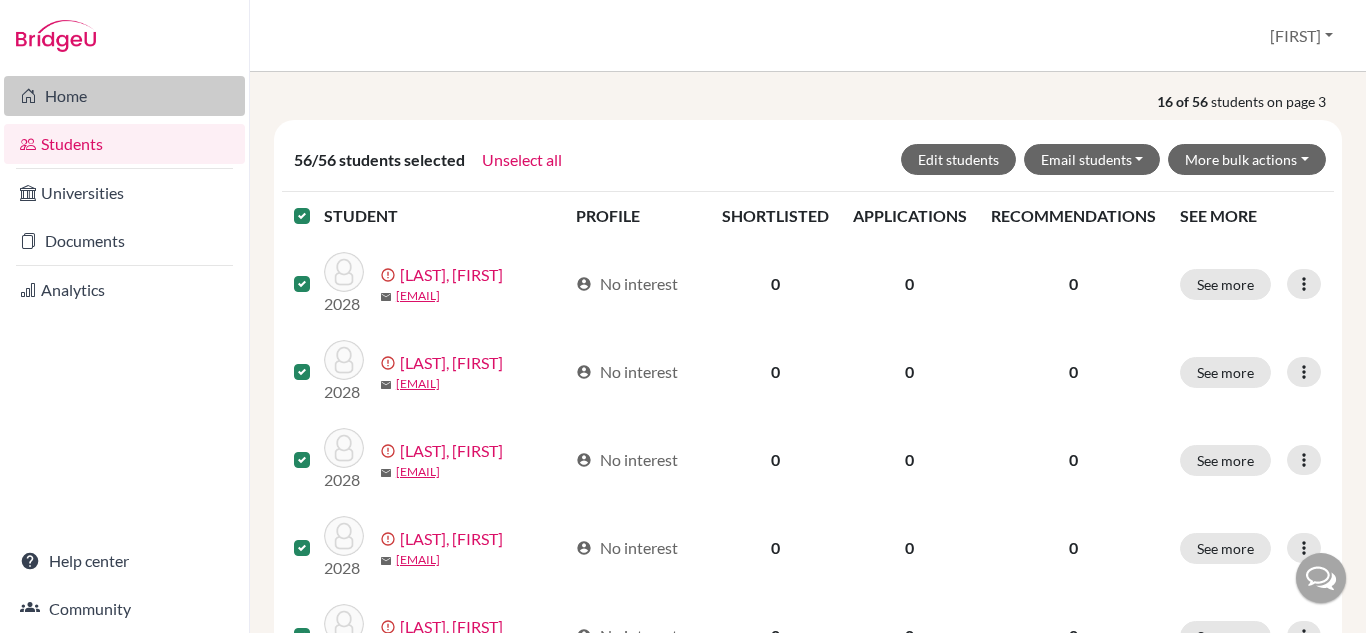 click on "Home" at bounding box center (124, 96) 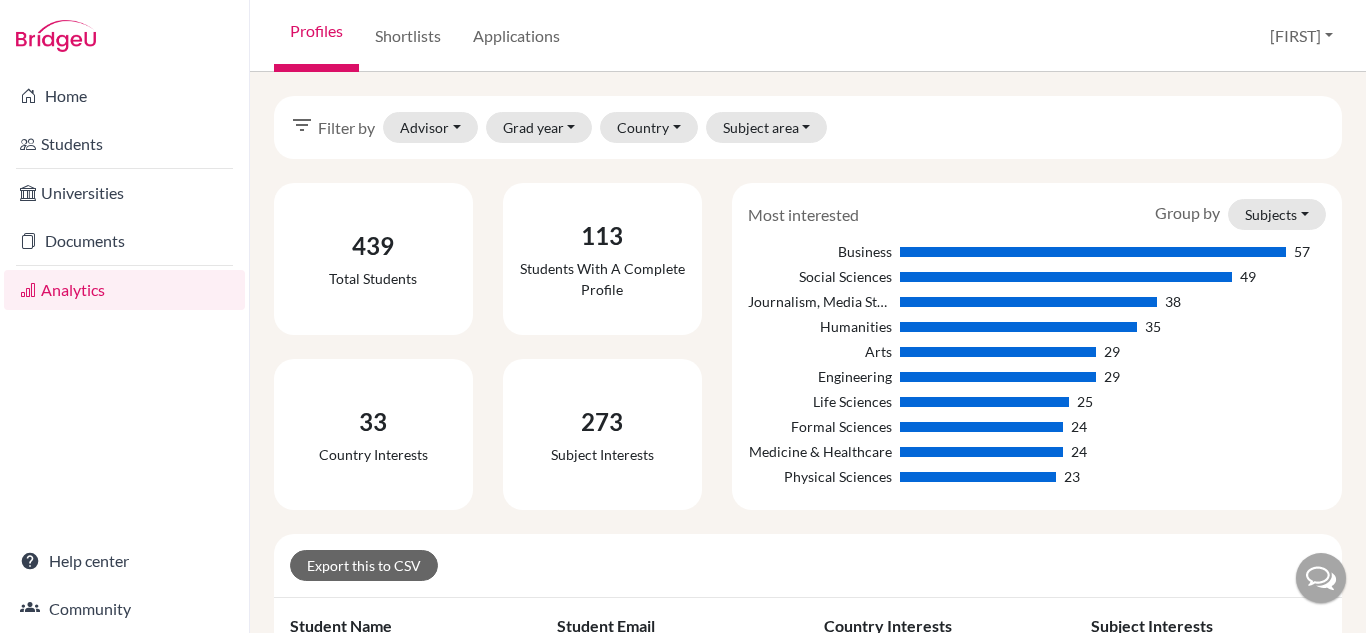 scroll, scrollTop: 0, scrollLeft: 0, axis: both 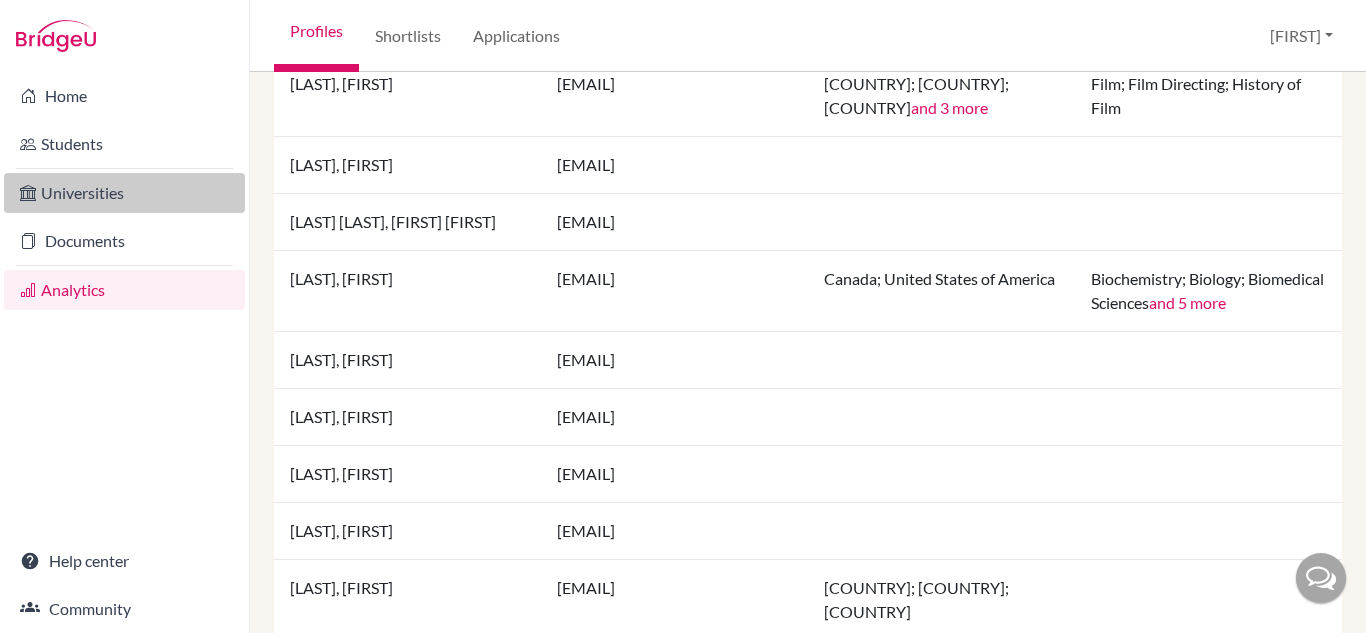 click on "Universities" at bounding box center (124, 193) 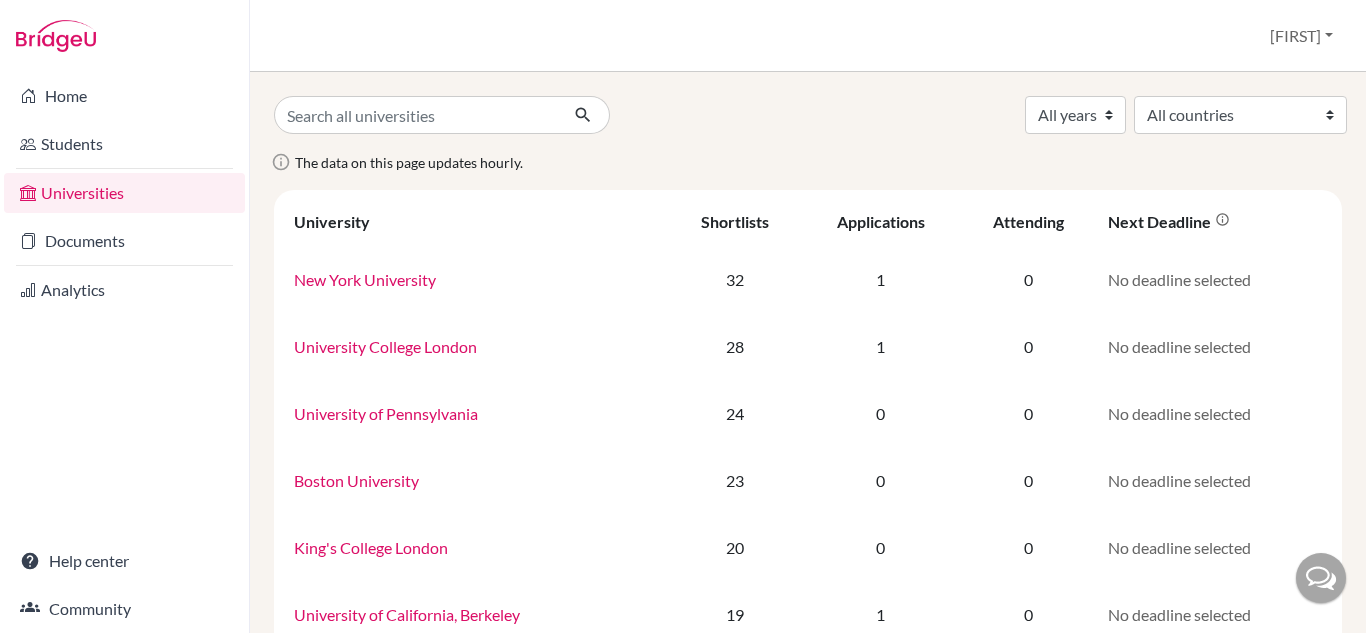 scroll, scrollTop: 0, scrollLeft: 0, axis: both 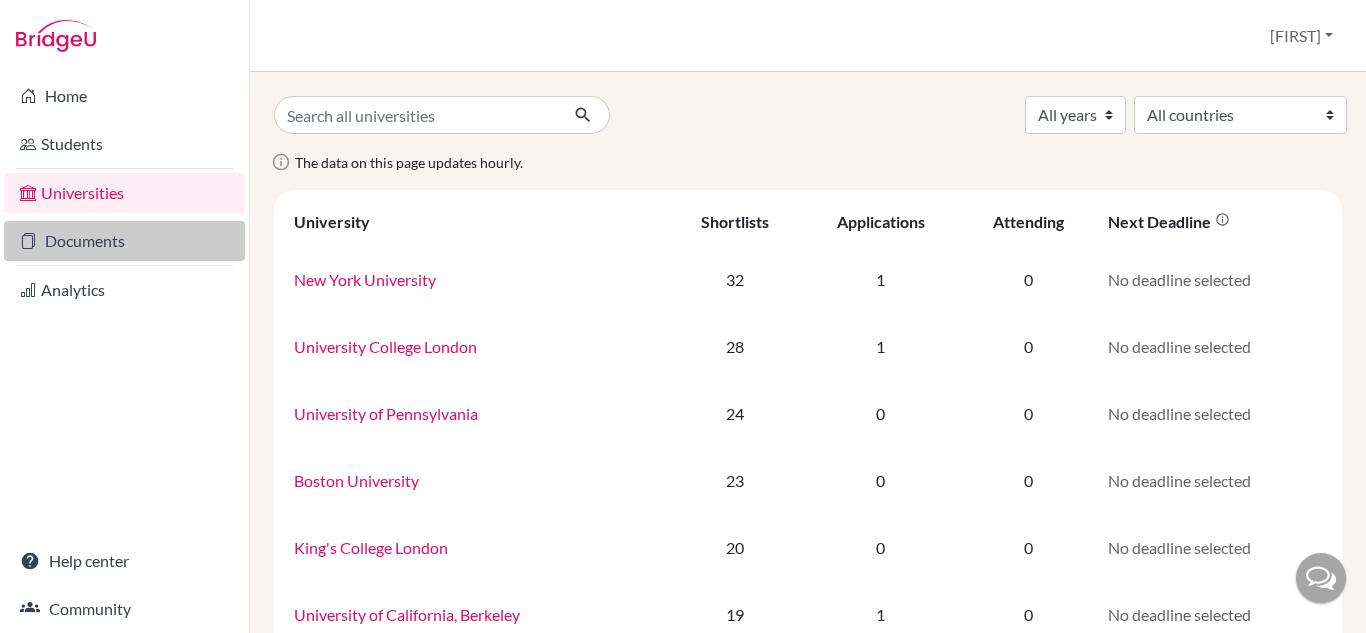 click on "Documents" at bounding box center (124, 241) 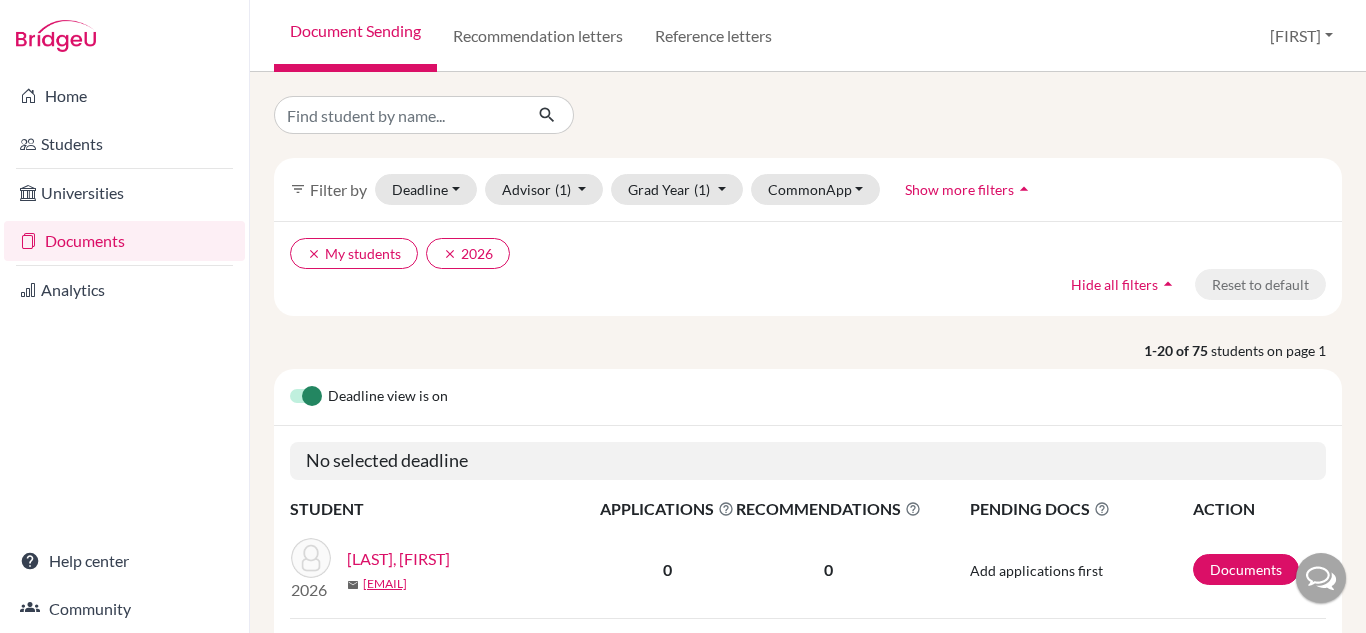 scroll, scrollTop: 0, scrollLeft: 0, axis: both 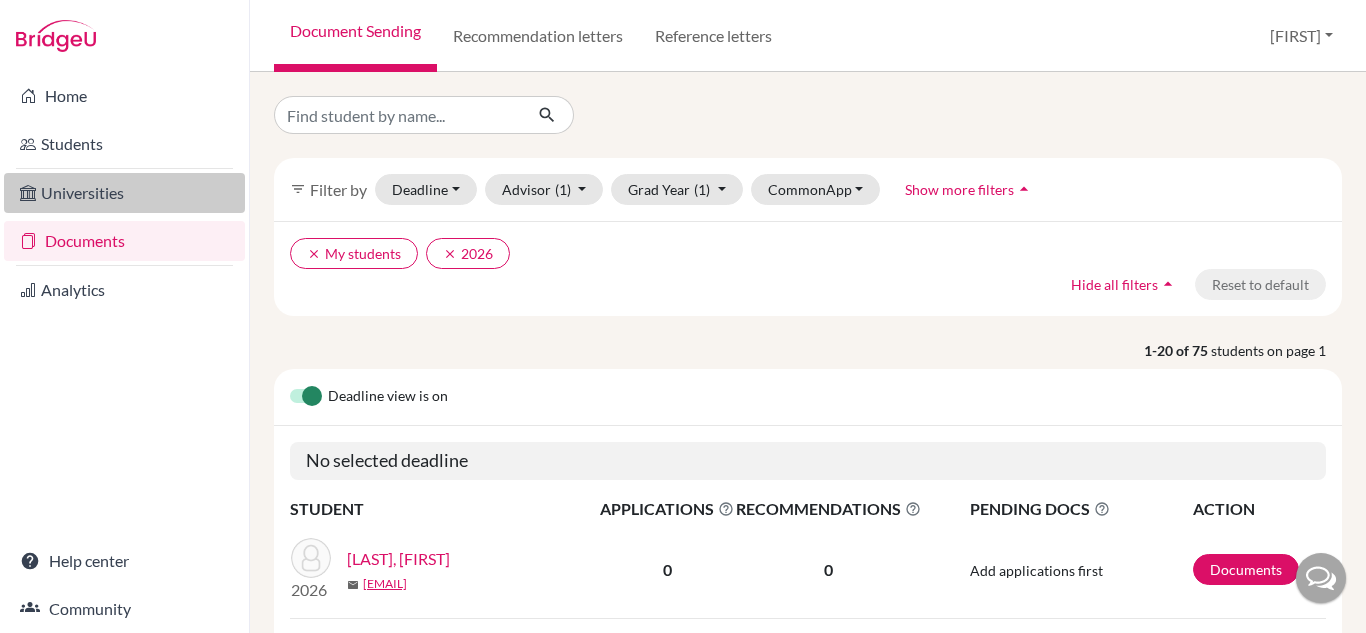 click on "Universities" at bounding box center (124, 193) 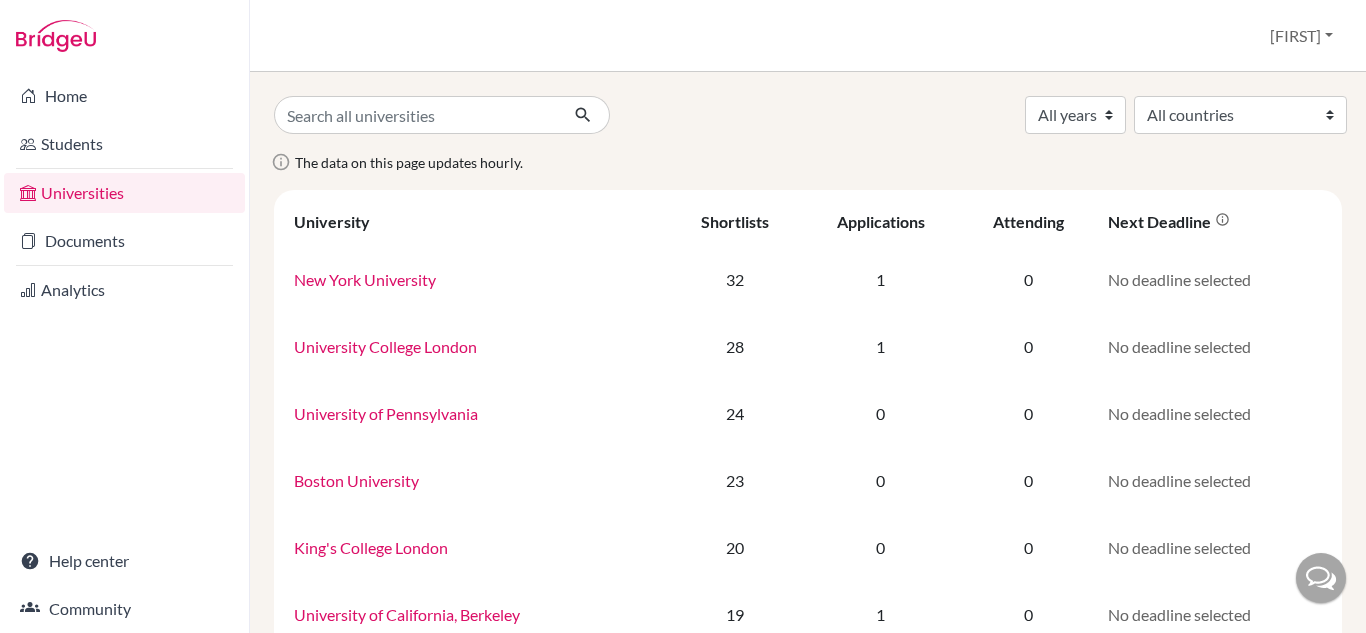 scroll, scrollTop: 0, scrollLeft: 0, axis: both 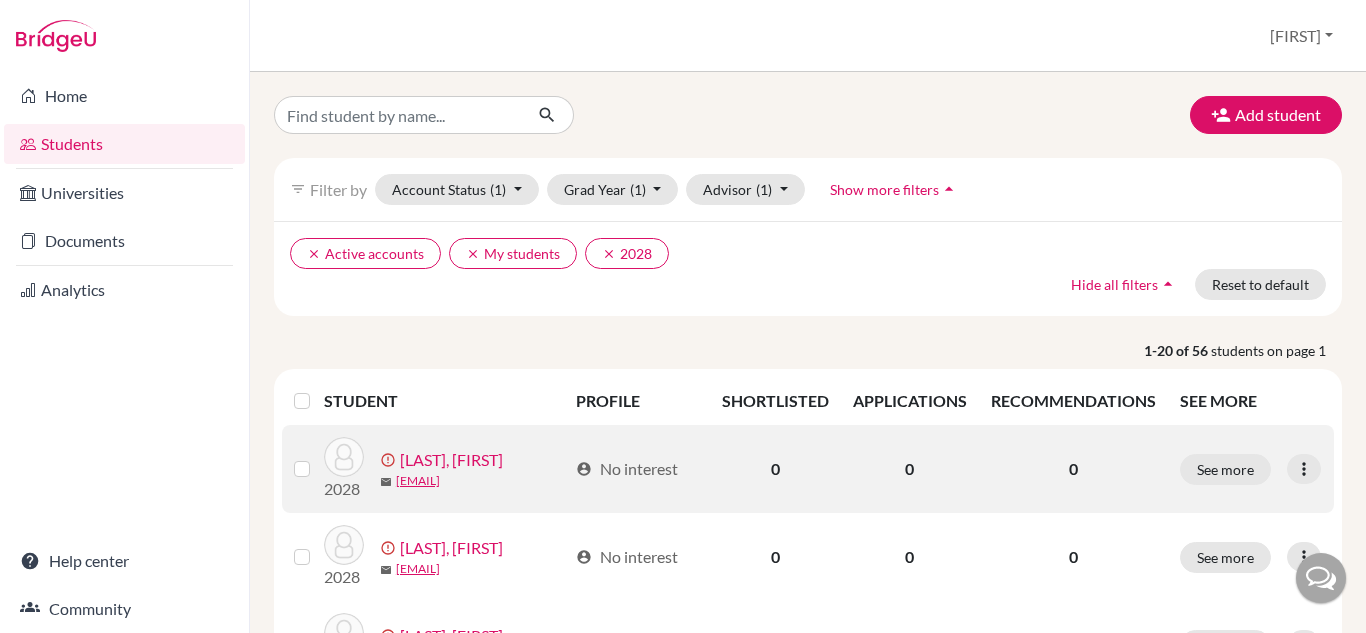 click at bounding box center [318, 457] 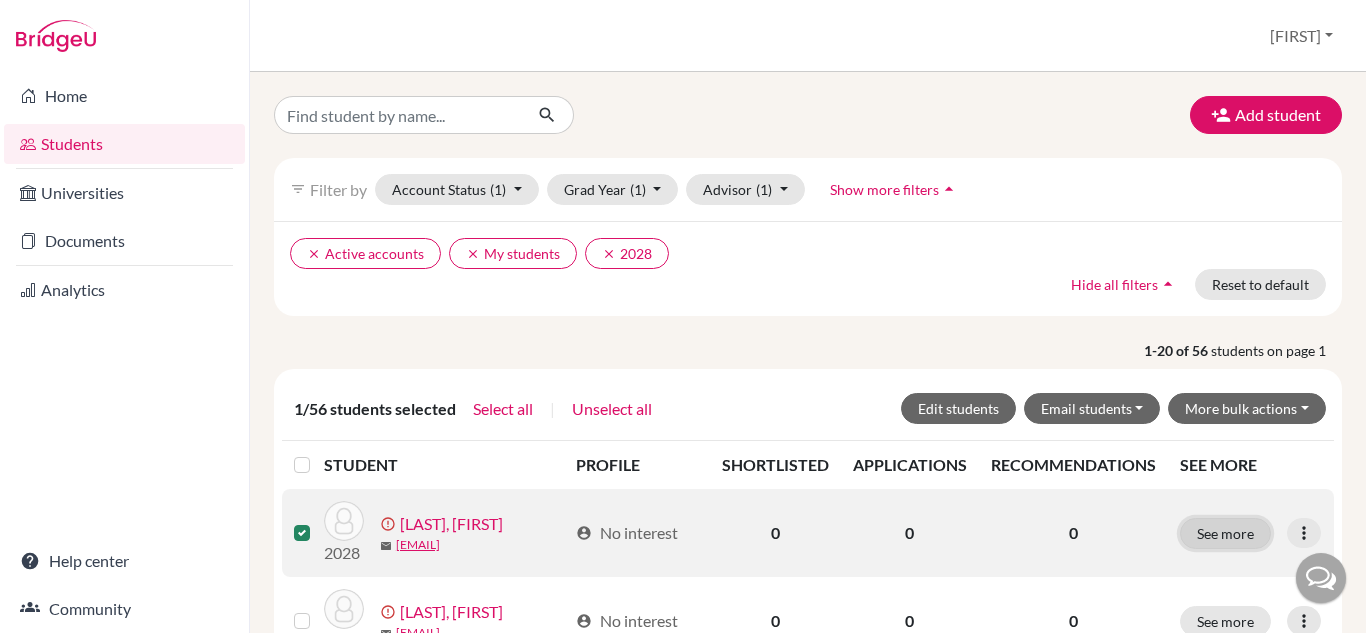 click on "See more" at bounding box center (1225, 533) 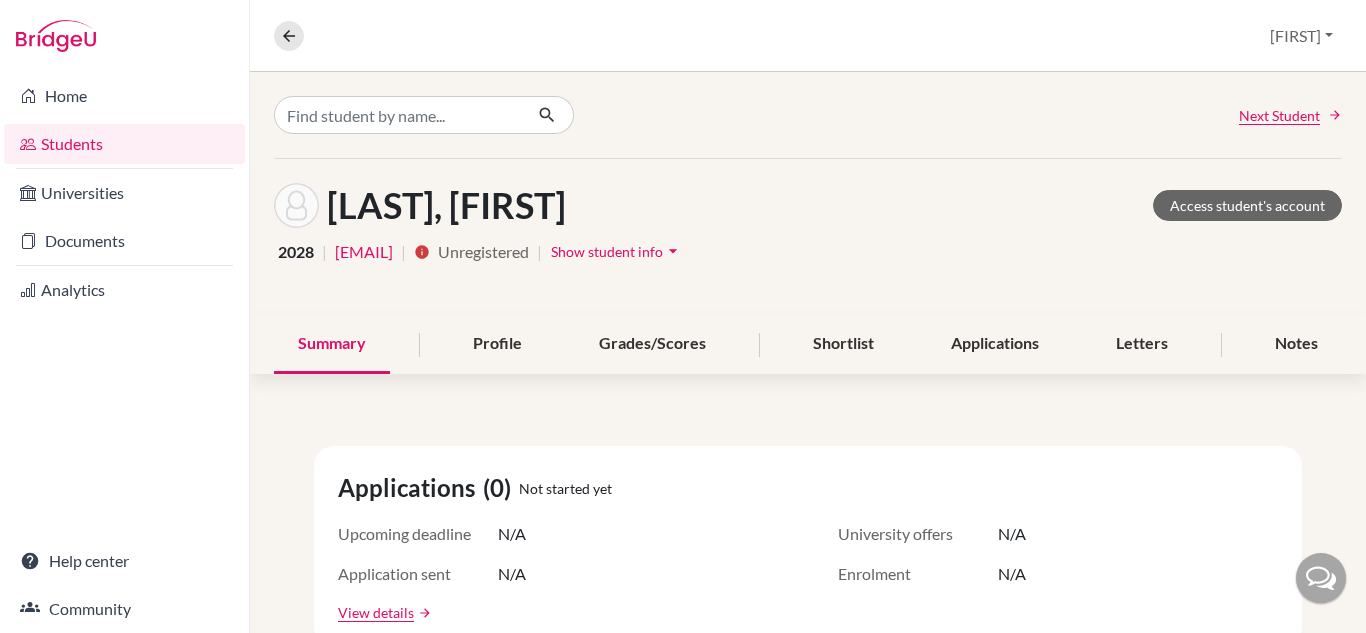 click on "Applications (0) Not started yet Upcoming deadline N/A University offers N/A Application sent N/A Enrolment N/A View details arrow_forward Letters mark_email_read Recommendation requests completion  (0) Not requested yet View details arrow_forward task Reference reports completion  (0) Not assigned yet Shortlist (0) Not started yet local_library No subject indicated as student only shortlisted universities No university/course added to the shortlist View details arrow_forward Profile Builder info Basic Info school Education local_library Subjects account_circle Personal Preference View details arrow_forward Strategy Advisor 1 Experience 2 Strategy Factors 3 Improve Tasks/Assessments done_all Assigned tasks  (0) 0 to review Not assigned yet assignment Assigned assessments  (0) Not assigned yet View details arrow_forward" 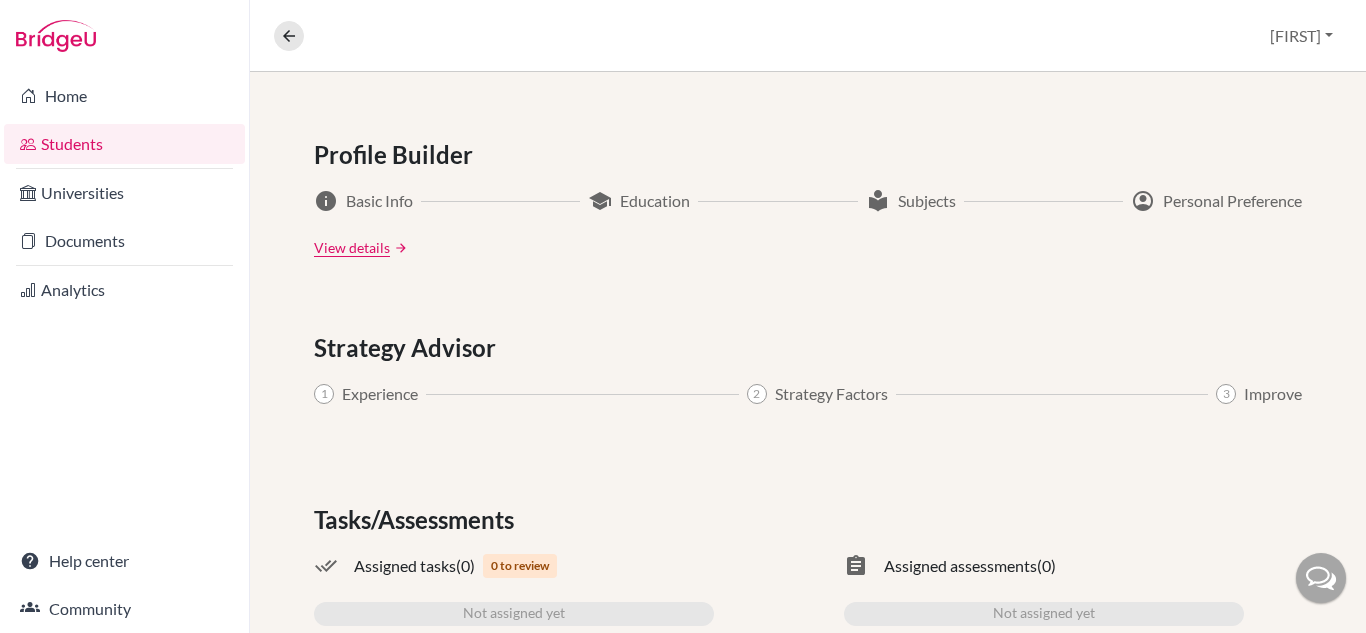 scroll, scrollTop: 1126, scrollLeft: 0, axis: vertical 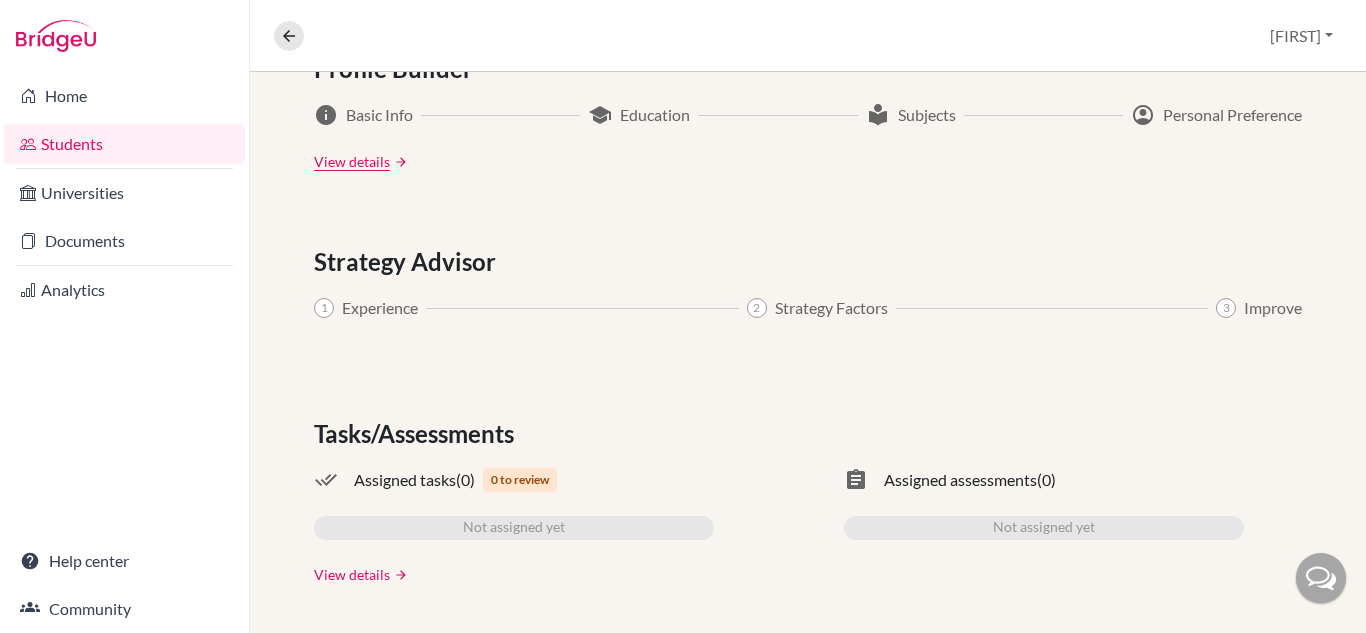 click on "View details" at bounding box center [352, 574] 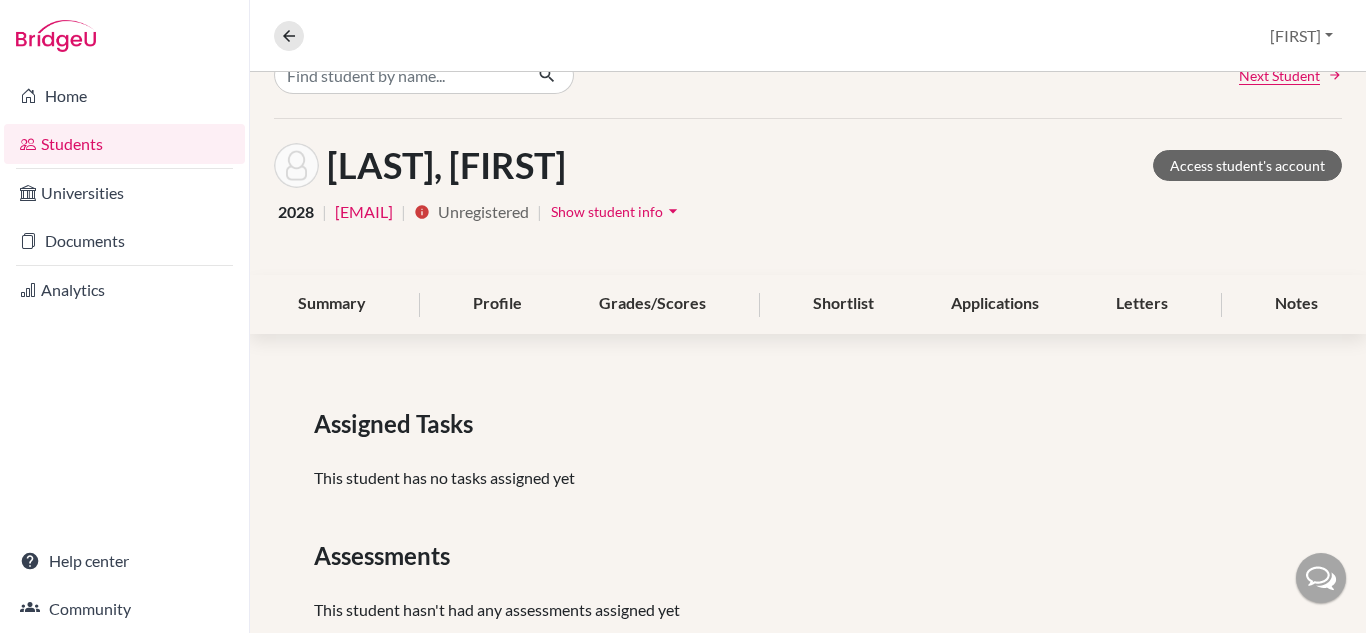 scroll, scrollTop: 93, scrollLeft: 0, axis: vertical 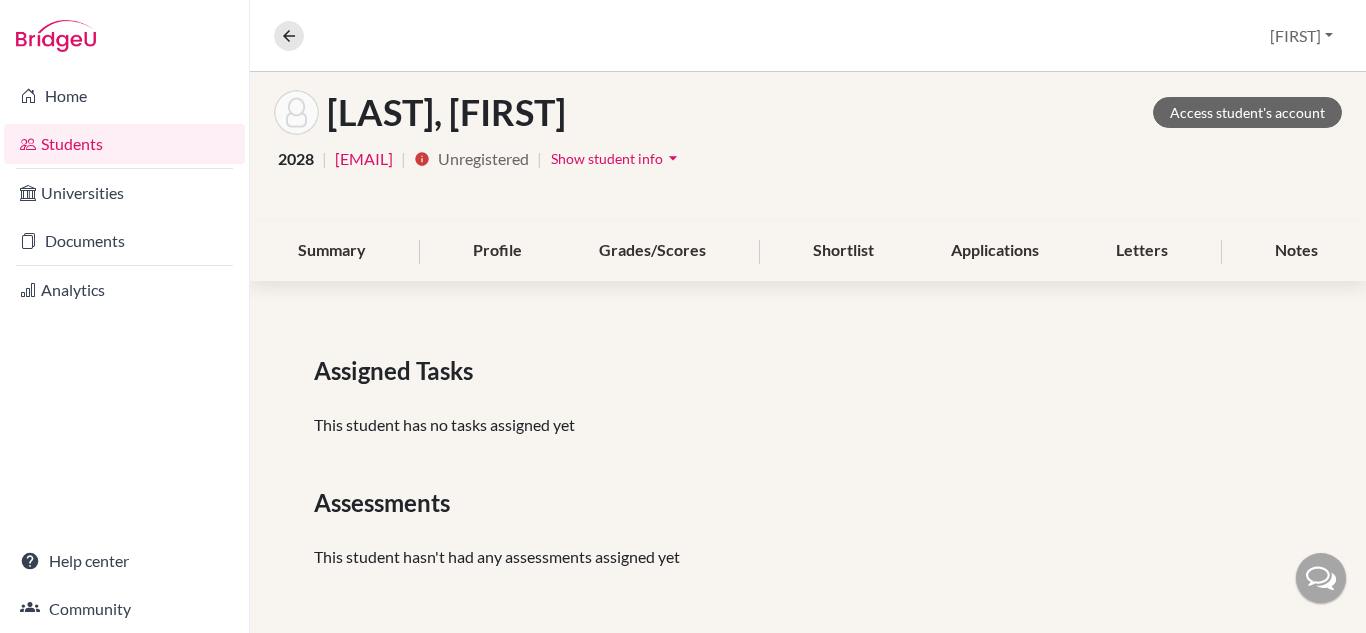 click on "Assigned Tasks" at bounding box center (397, 371) 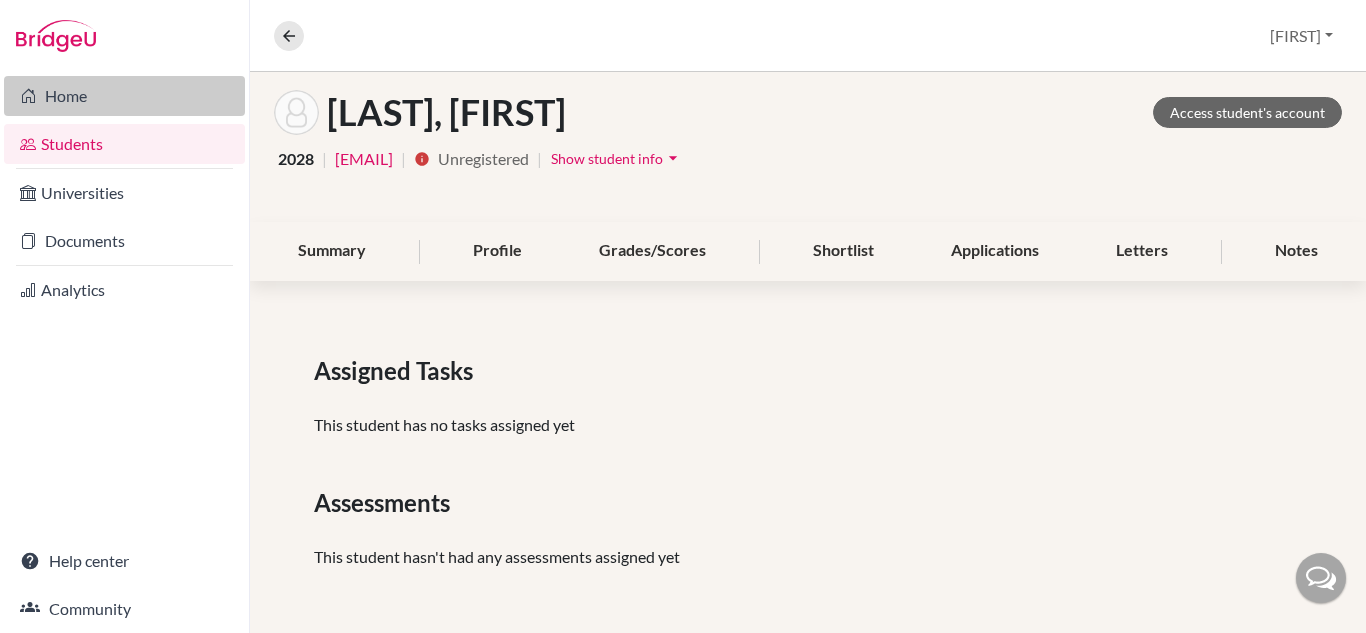 click on "Home" at bounding box center (124, 96) 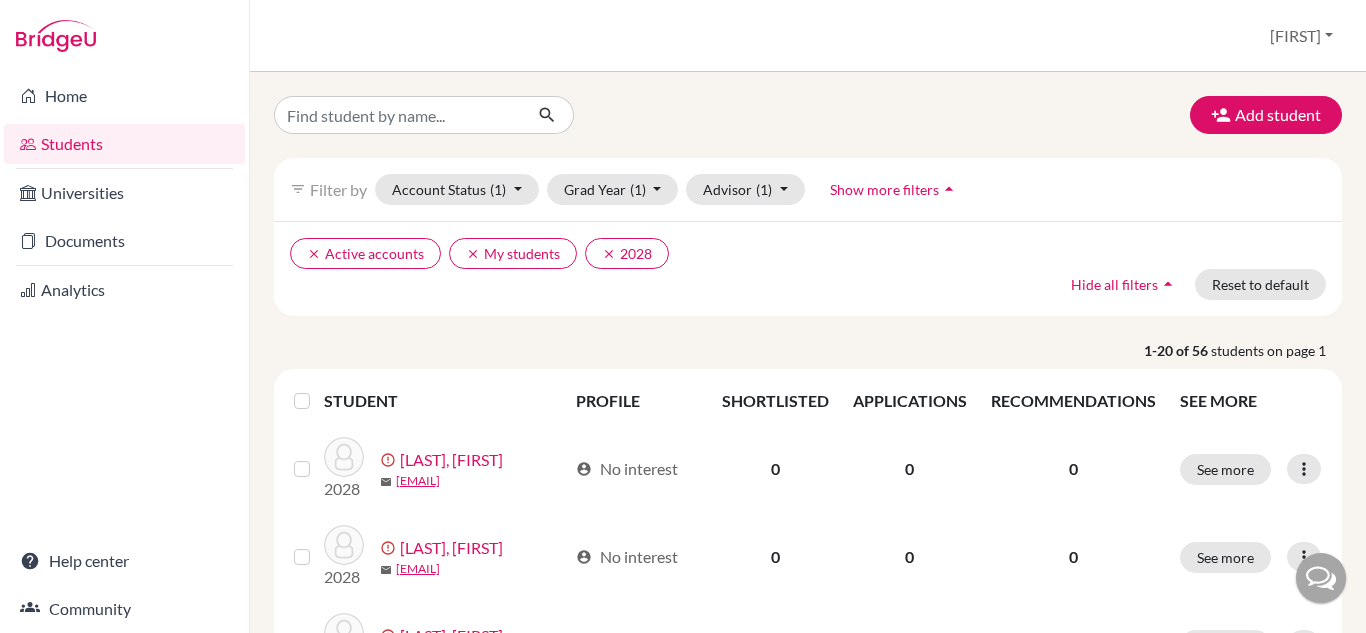 scroll, scrollTop: 0, scrollLeft: 0, axis: both 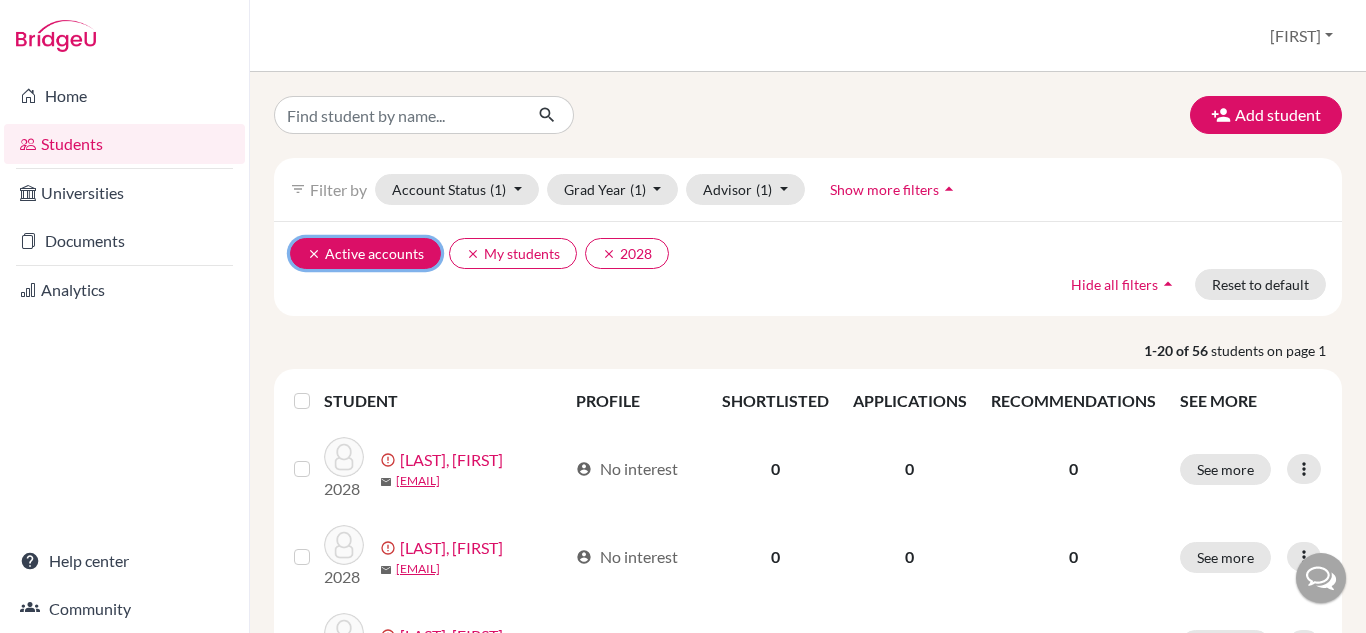 click on "clear Active accounts" at bounding box center [365, 253] 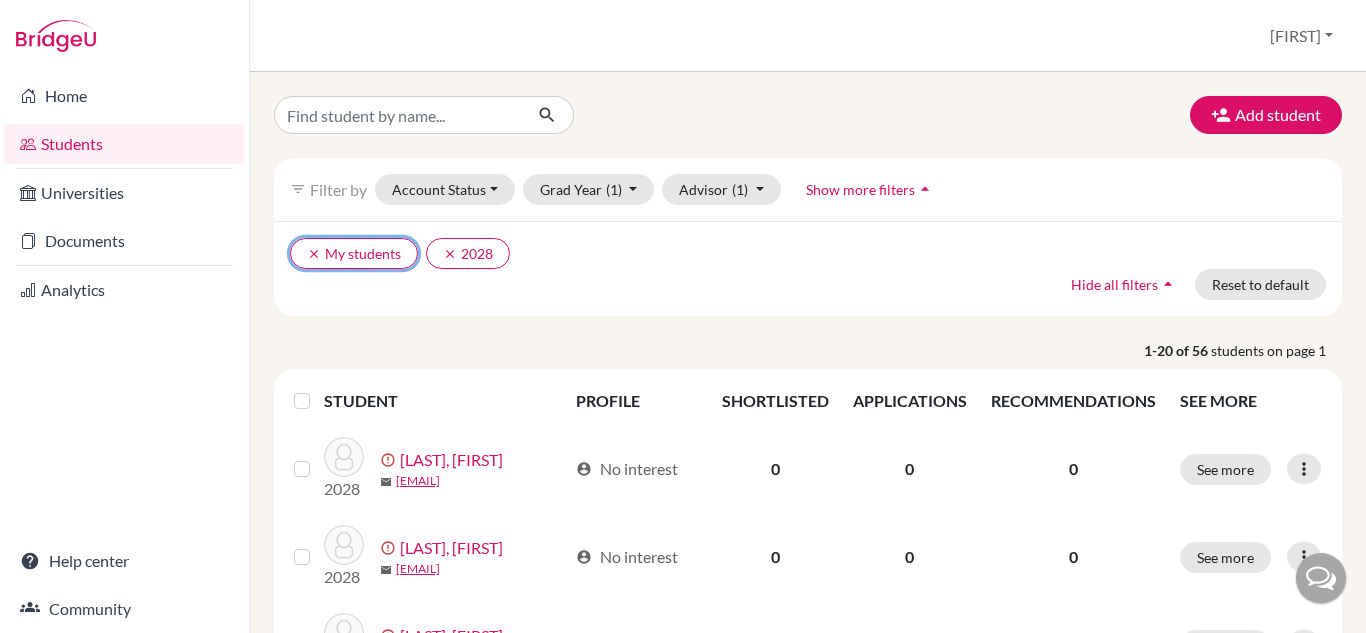 click on "clear My students" at bounding box center (354, 253) 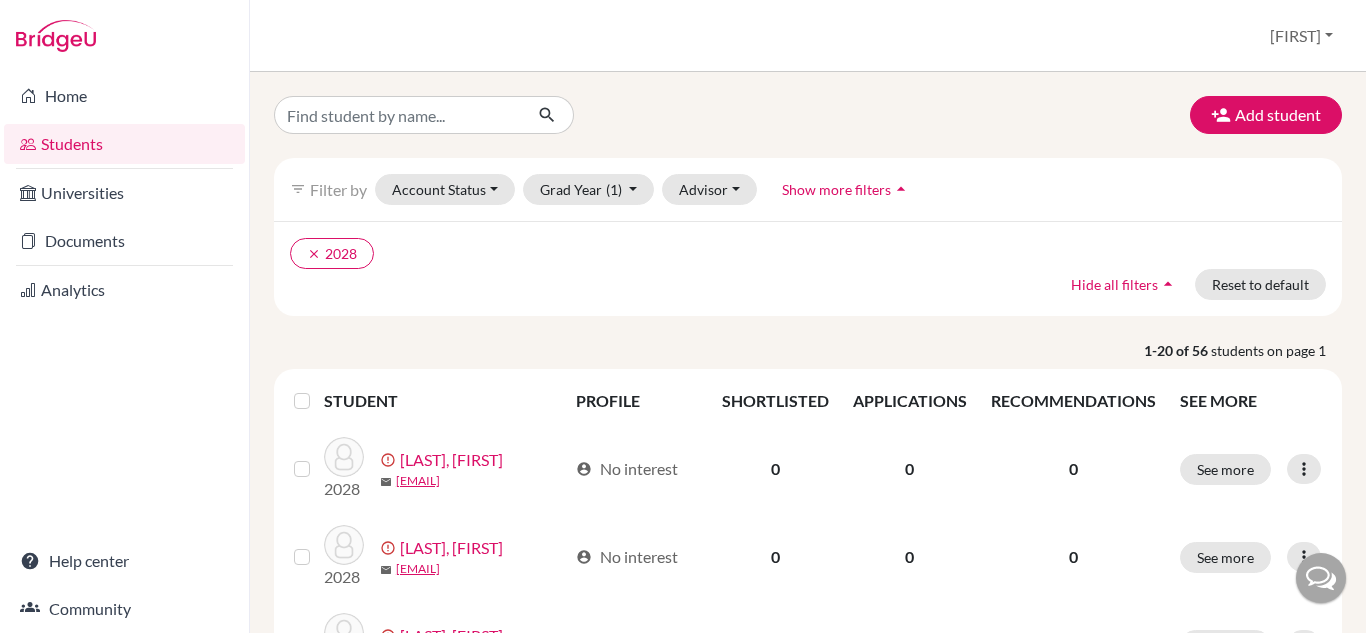 click on "Add student filter_list Filter by Account Status Active accounts Archived accounts Registered Unregistered Grad Year (1) 2028 done 2027 2026 2025 2024 2023 2022 Advisor My students Without advisor Dias, Rafael Riley, Jane Smith, Guy	 Show more filters arrow_drop_up clear 2028 Hide all filters arrow_drop_up Reset to default 1-20 of 56  students on page 1 STUDENT PROFILE SHORTLISTED APPLICATIONS RECOMMENDATIONS SEE MORE 2028 error_outline Andrade, Pedro mail 2028pedroandrade@britishschool.g12.br account_circle No interest 0 0 0 See more Edit student Send Message Resend invite email 2028 error_outline Antunes, Ana Clara mail 2028anaclaraantunes@britishschool.g12.br account_circle No interest 0 0 0 See more Edit student Send Message Resend invite email 2028 error_outline Azevedo, João Felipe mail 2028joaofelipeazevedo@britishschool.g12.br account_circle No interest 0 0 0 See more Edit student Send Message Resend invite email 2028 error_outline Bacellar, Davi mail 2028davibacellar@britishschool.g12.br No interest" at bounding box center [808, 1195] 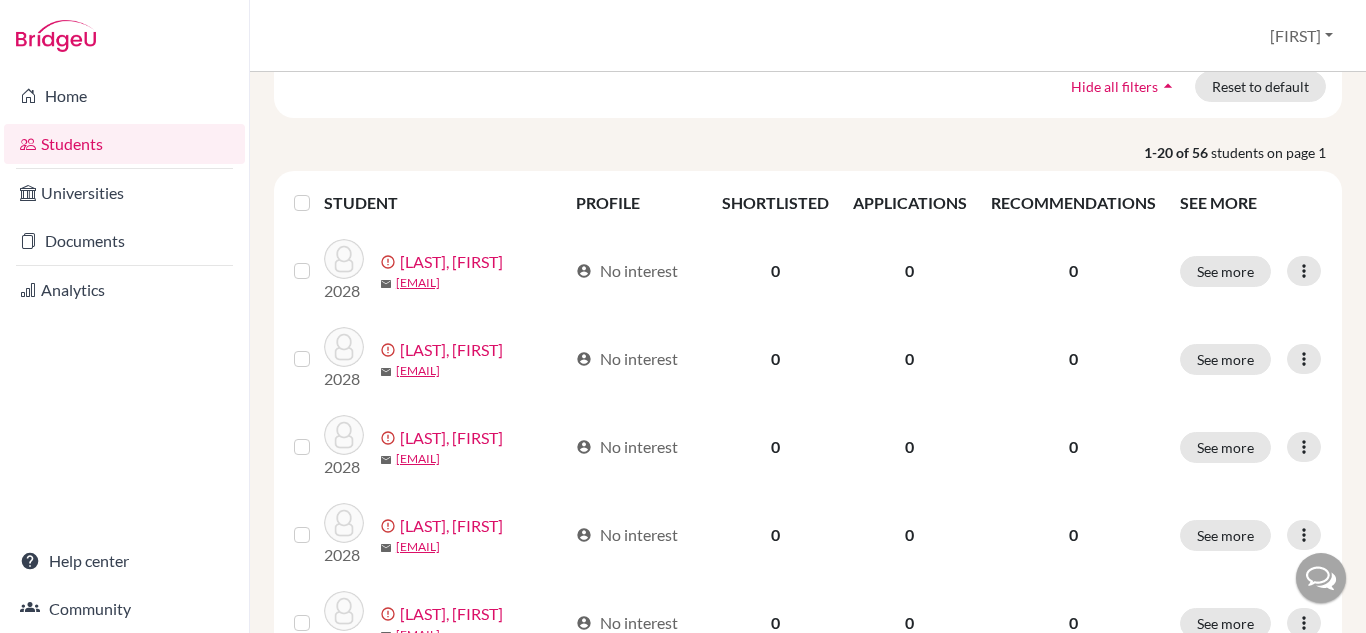 scroll, scrollTop: 200, scrollLeft: 0, axis: vertical 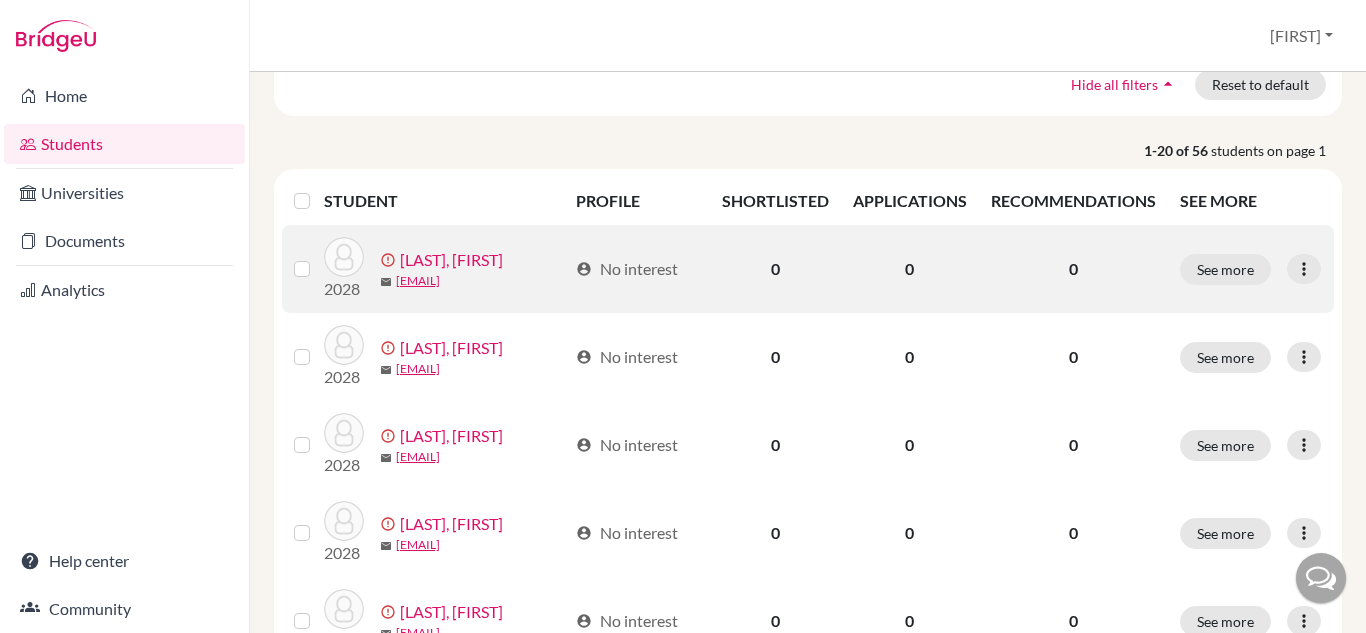 click at bounding box center (318, 257) 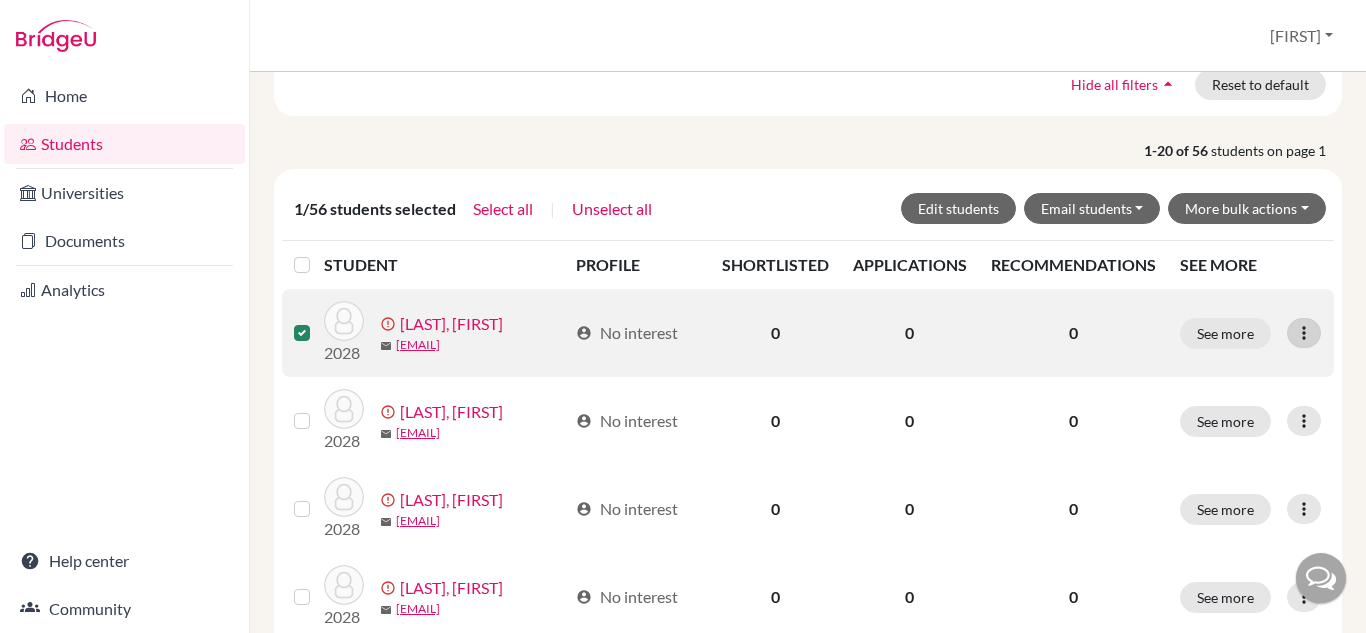 click at bounding box center [1304, 333] 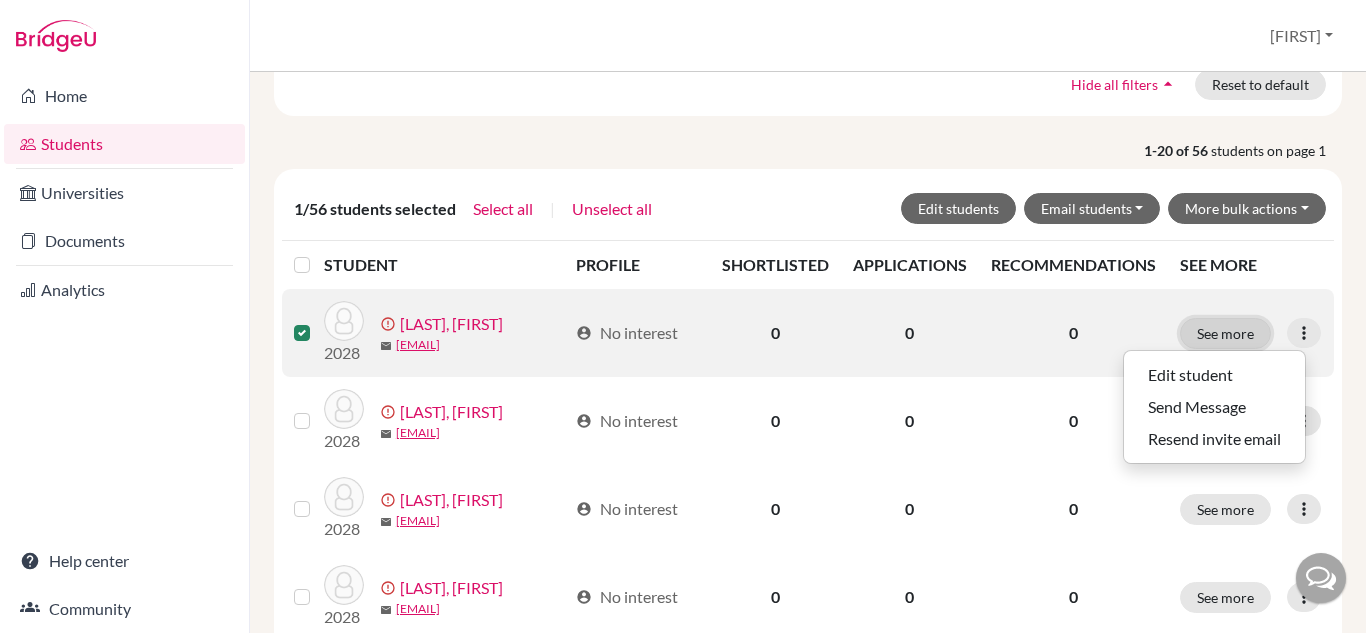 click on "See more" at bounding box center [1225, 333] 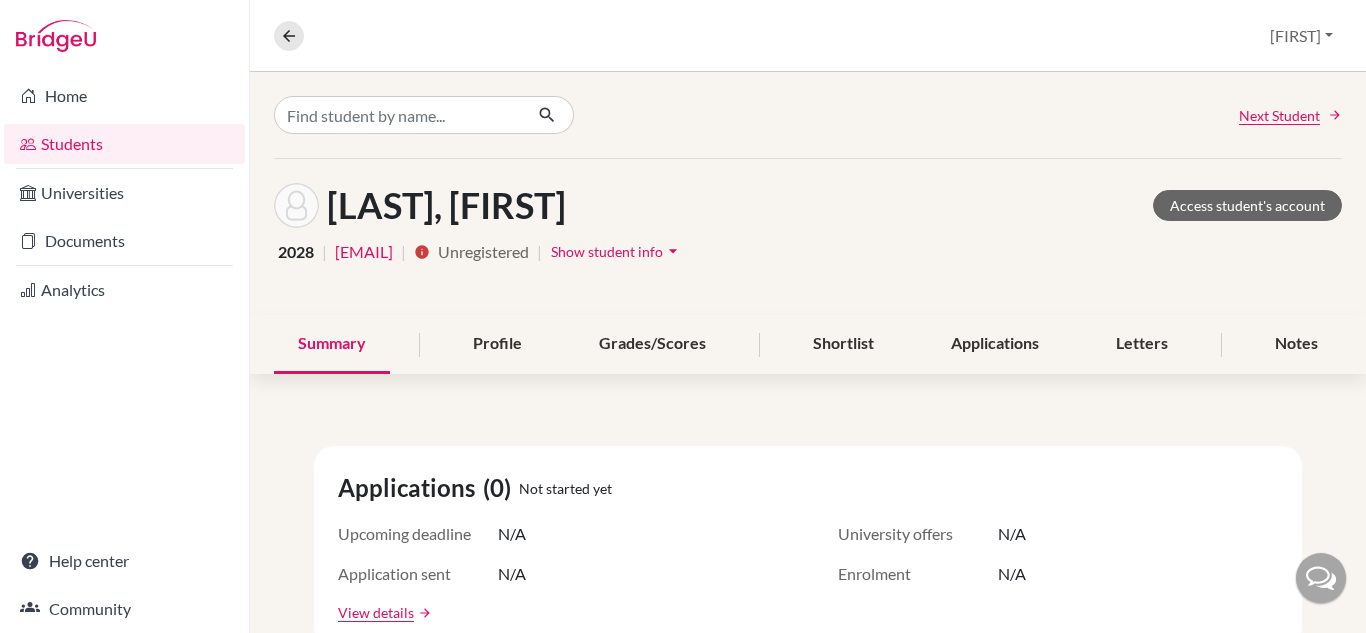 scroll, scrollTop: 40, scrollLeft: 0, axis: vertical 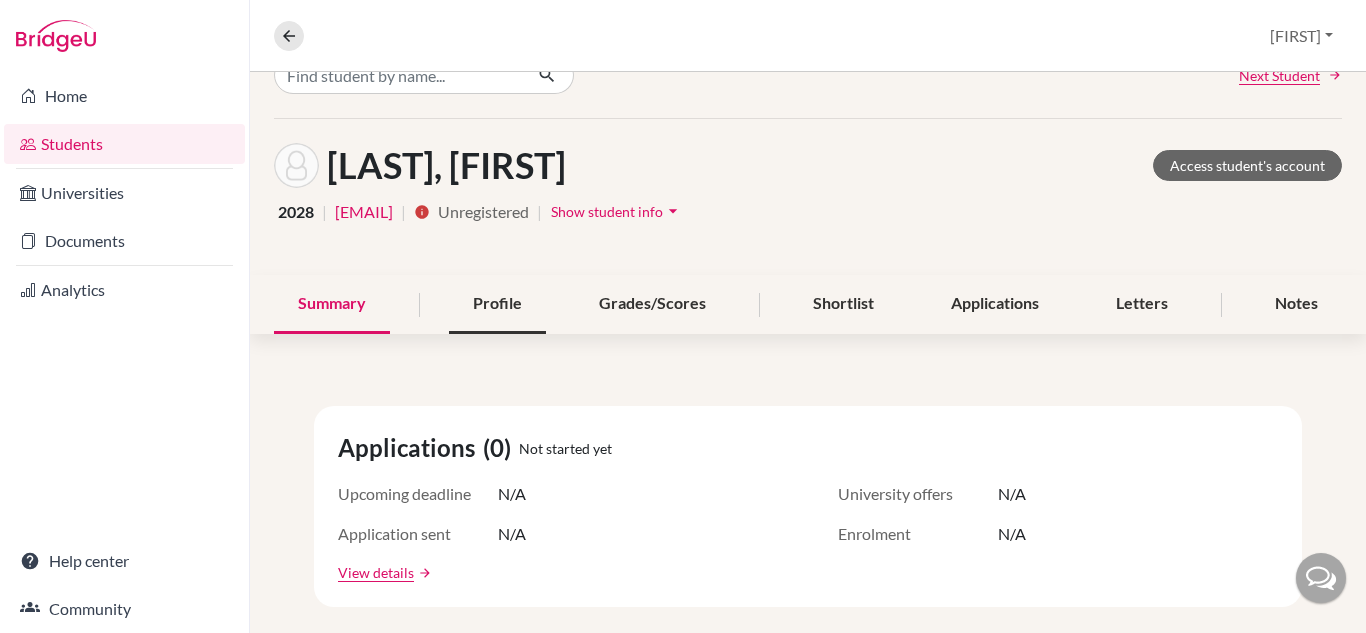 click on "Profile" at bounding box center (497, 304) 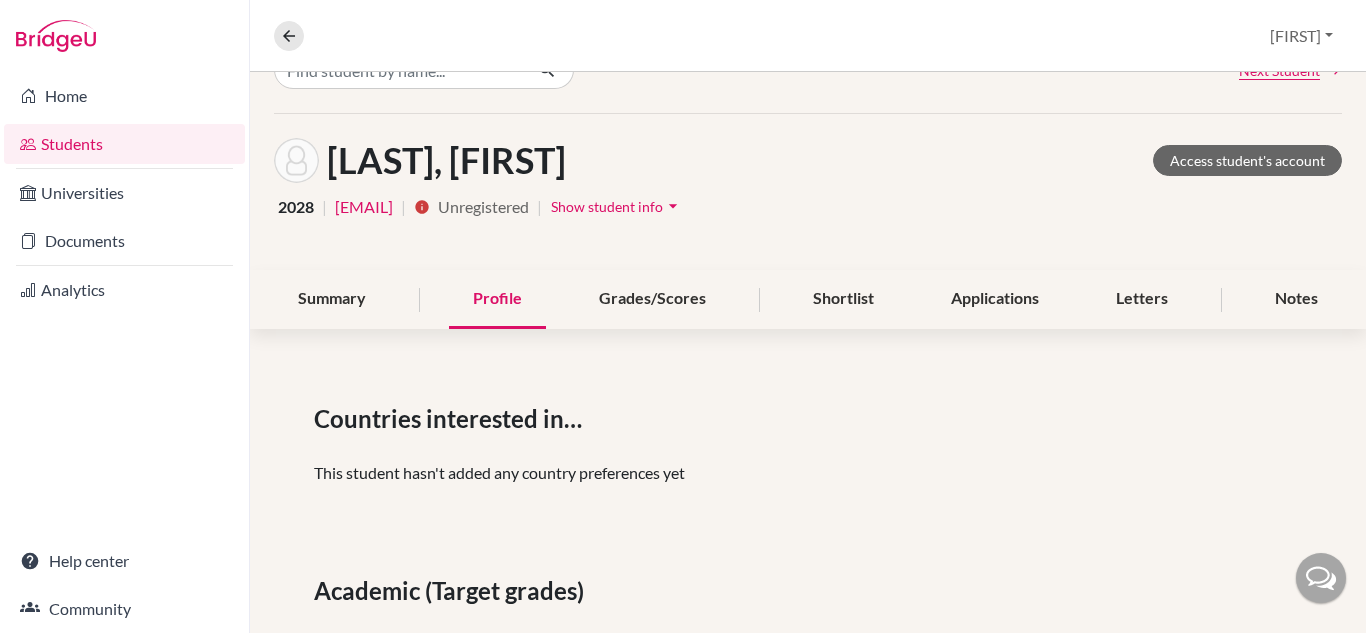 scroll, scrollTop: 0, scrollLeft: 0, axis: both 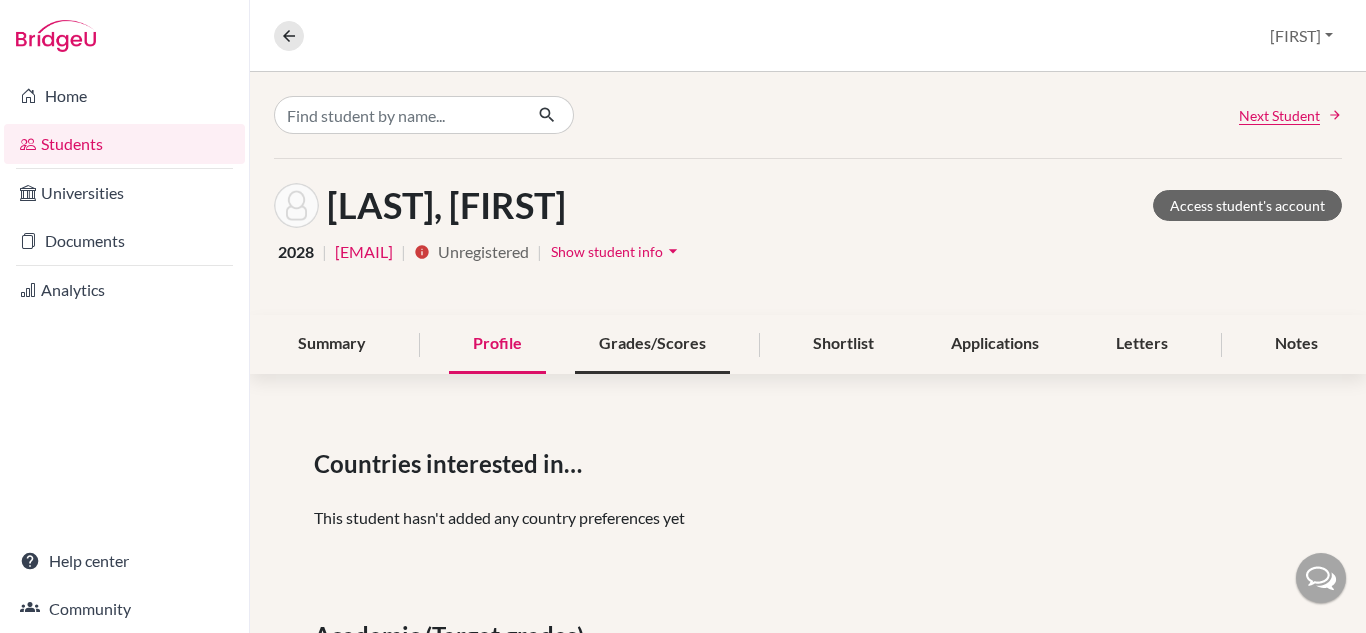 click on "Grades/Scores" at bounding box center [652, 344] 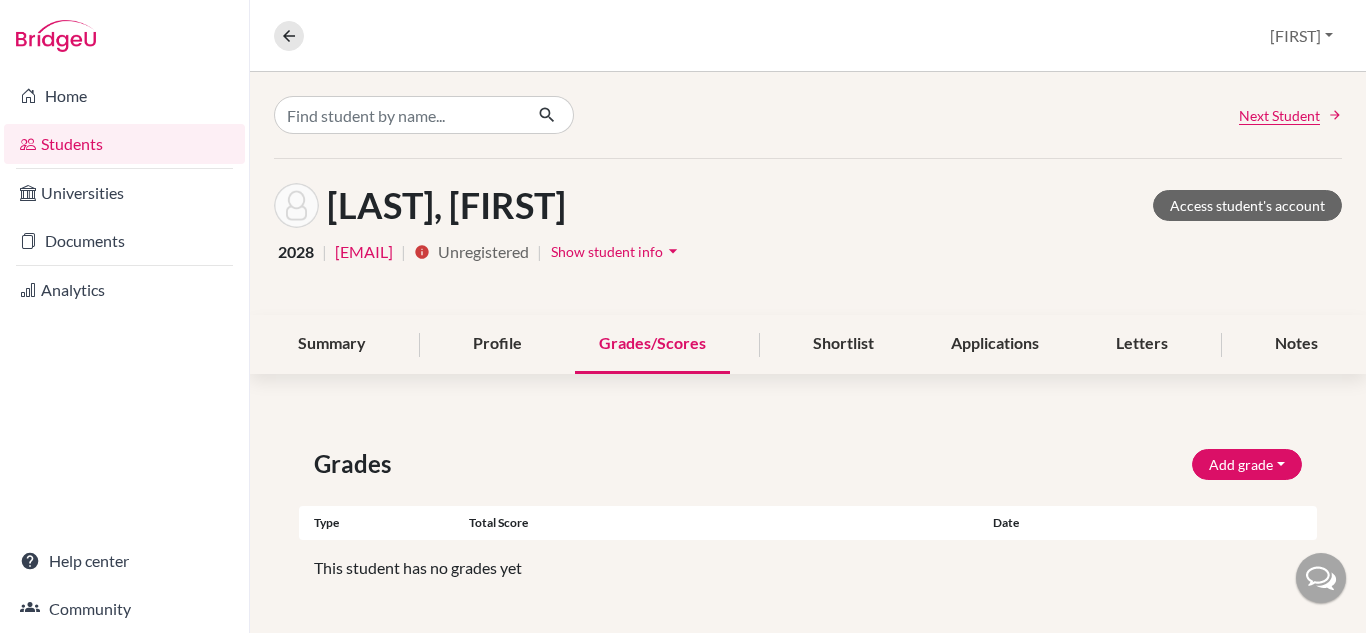 click on "Grades Add grade IB Predicted 4.0 GPA Weighted GPA Type Total score Date Unsupported grade type Save Cancel This student has no grades yet Scores Add score SAT TOEFL Type Total score Date There are no scores available for this student yet. Have a College Board account? Bulk import your students’ SAT scores with our  import tool ." 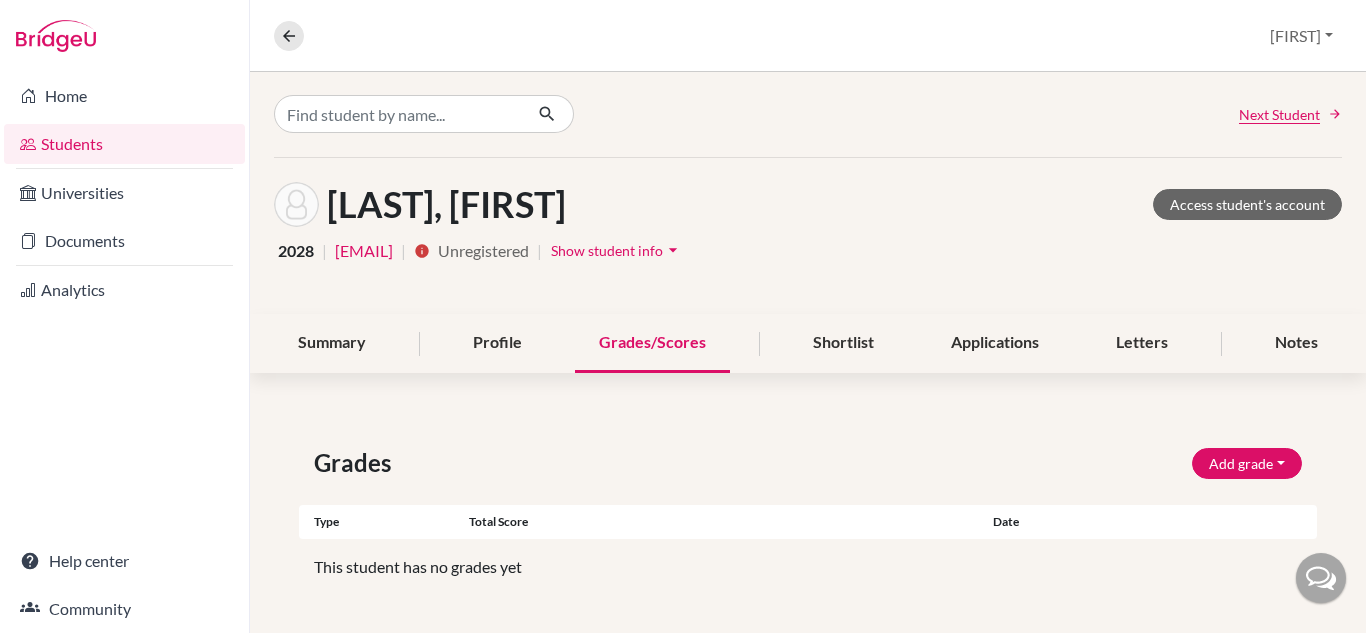 scroll, scrollTop: 0, scrollLeft: 0, axis: both 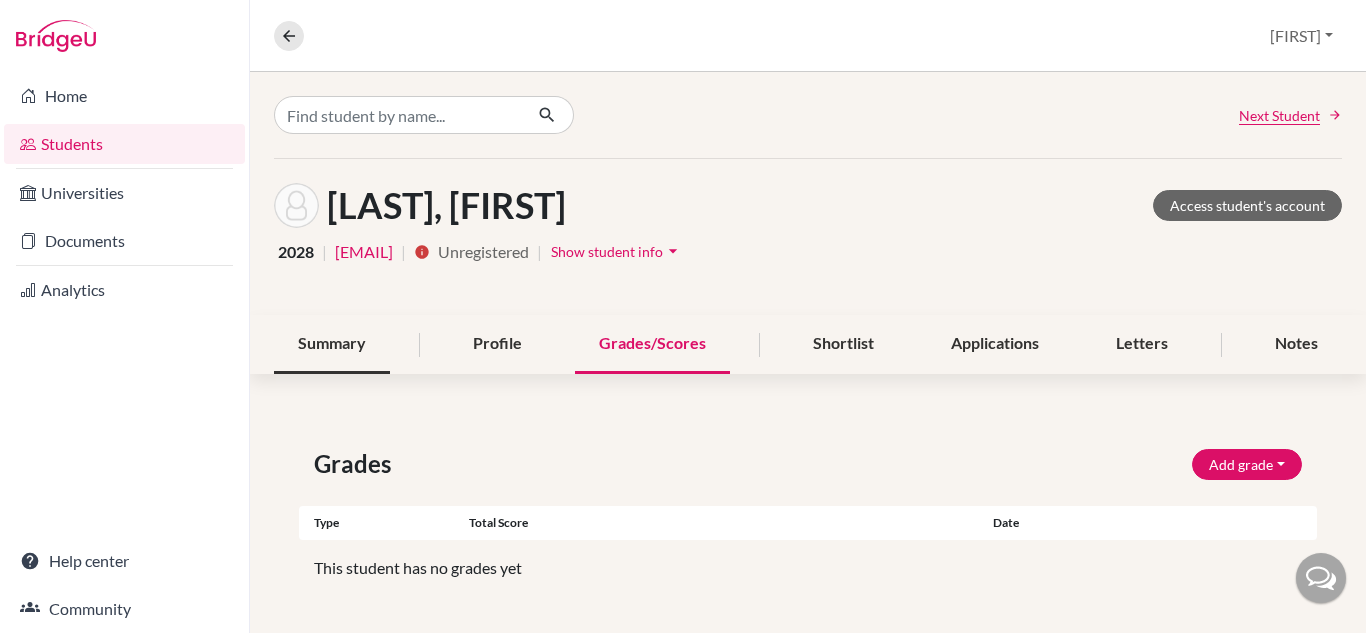 click on "Summary" at bounding box center (332, 344) 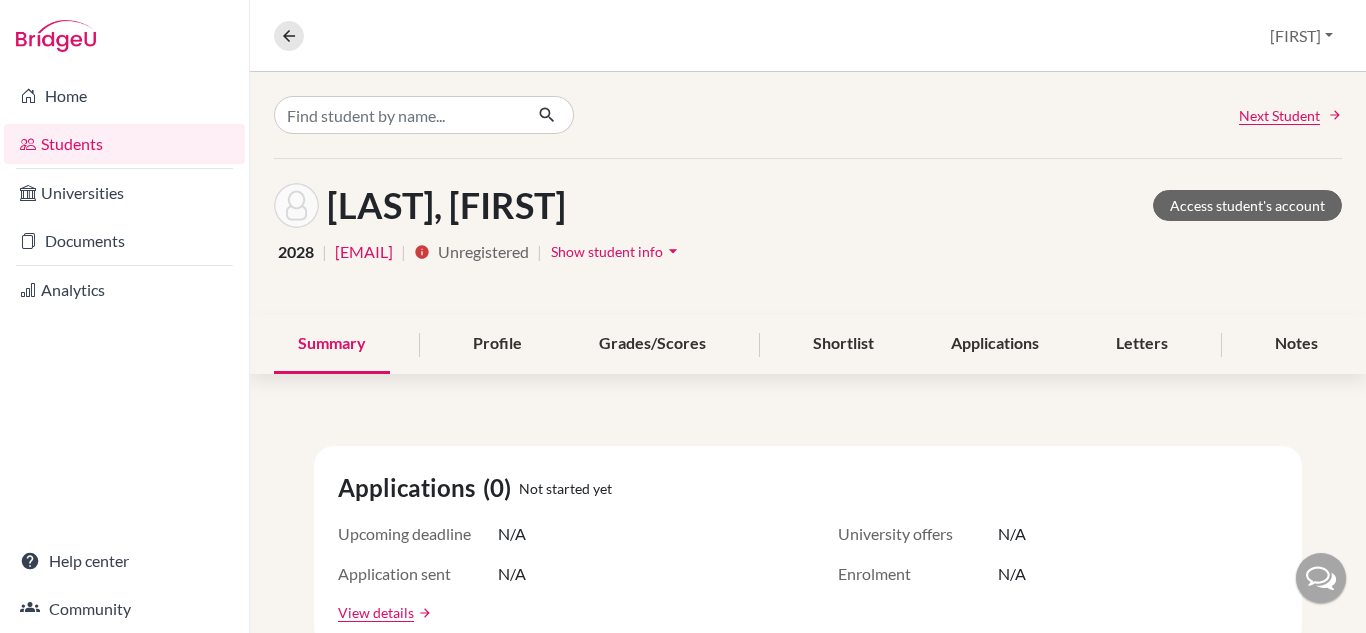 click on "Show student info" at bounding box center (607, 251) 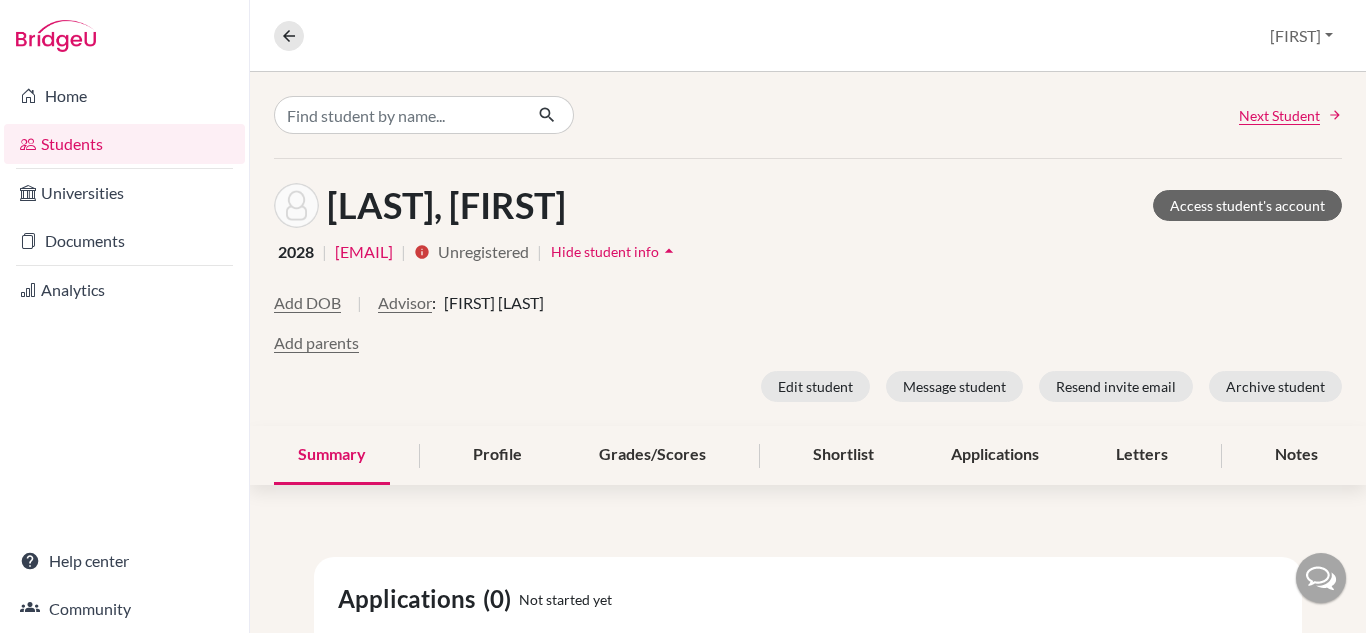 click on "Hide student info" at bounding box center (605, 251) 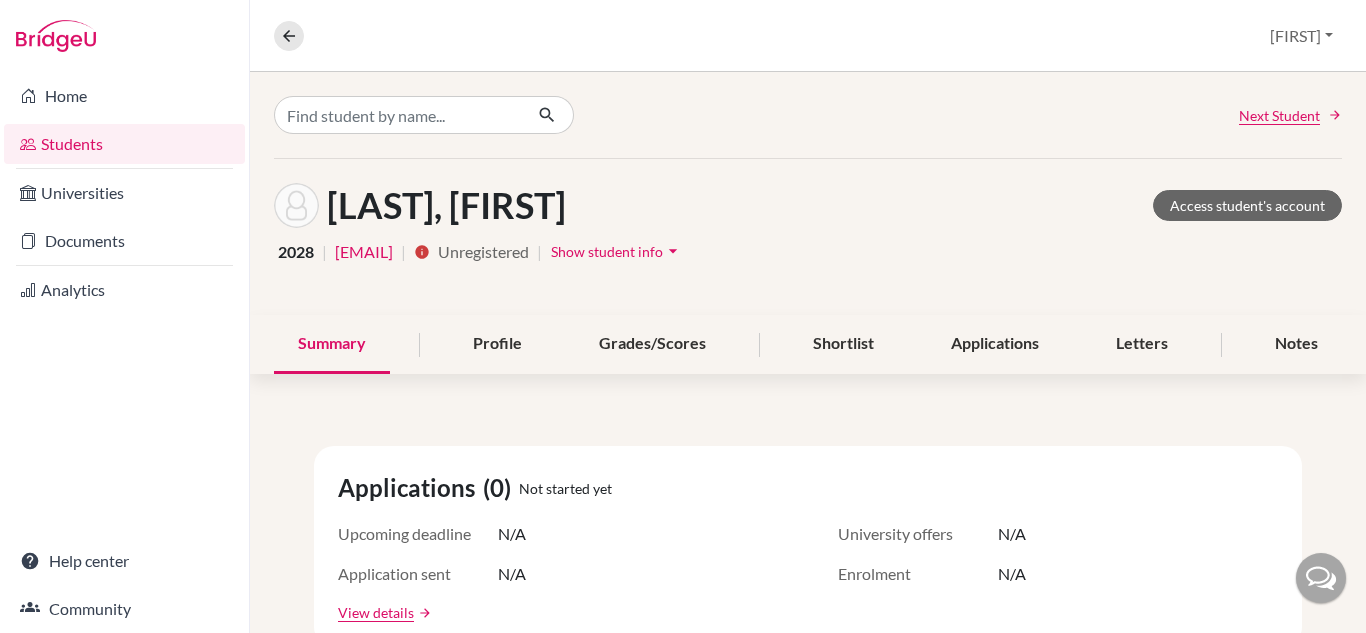 type 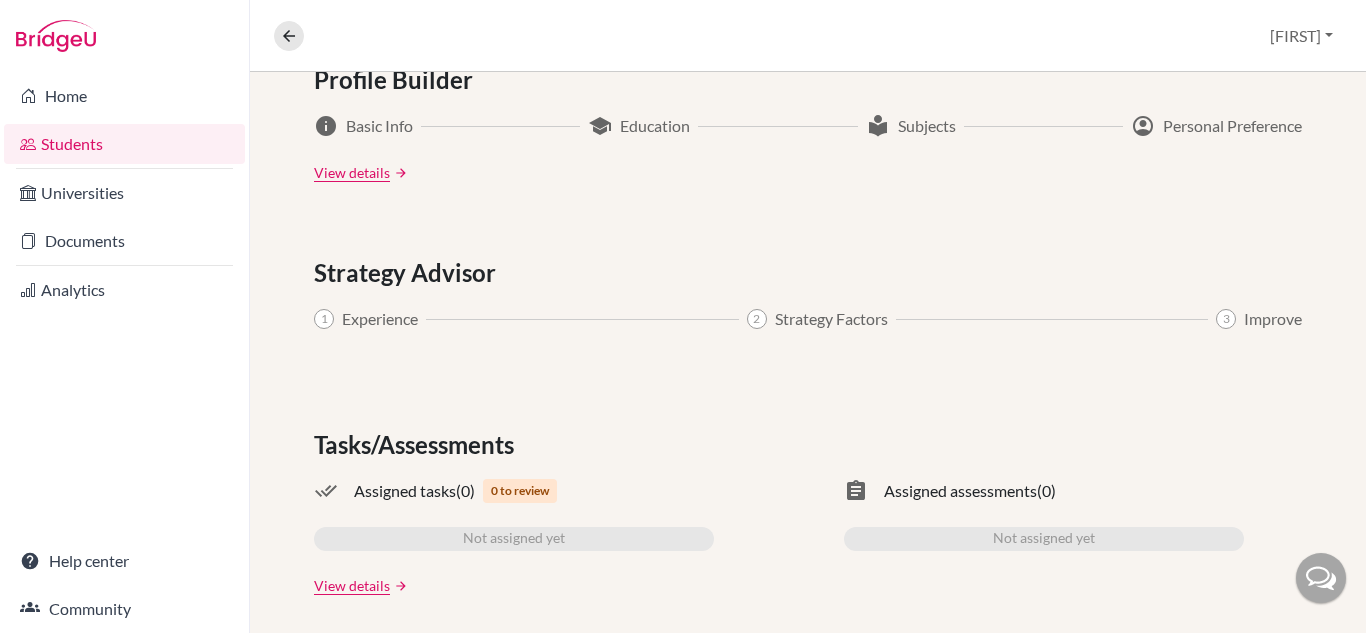 scroll, scrollTop: 1126, scrollLeft: 0, axis: vertical 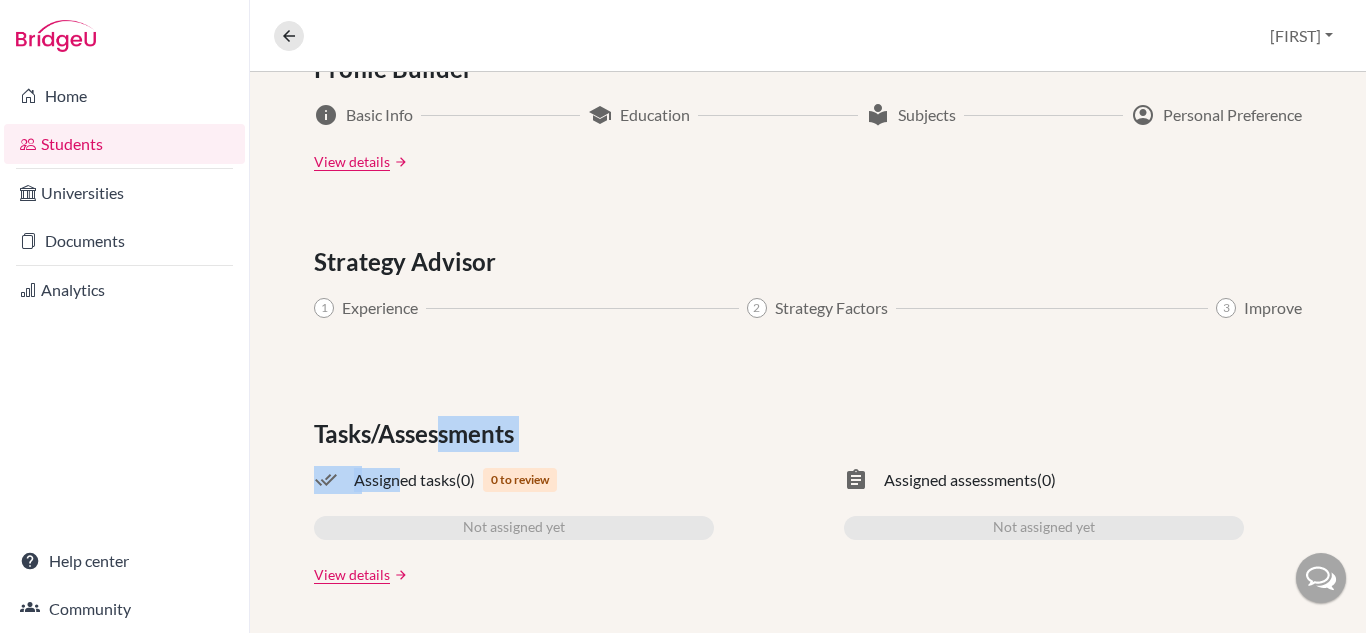 drag, startPoint x: 396, startPoint y: 477, endPoint x: 442, endPoint y: 435, distance: 62.289646 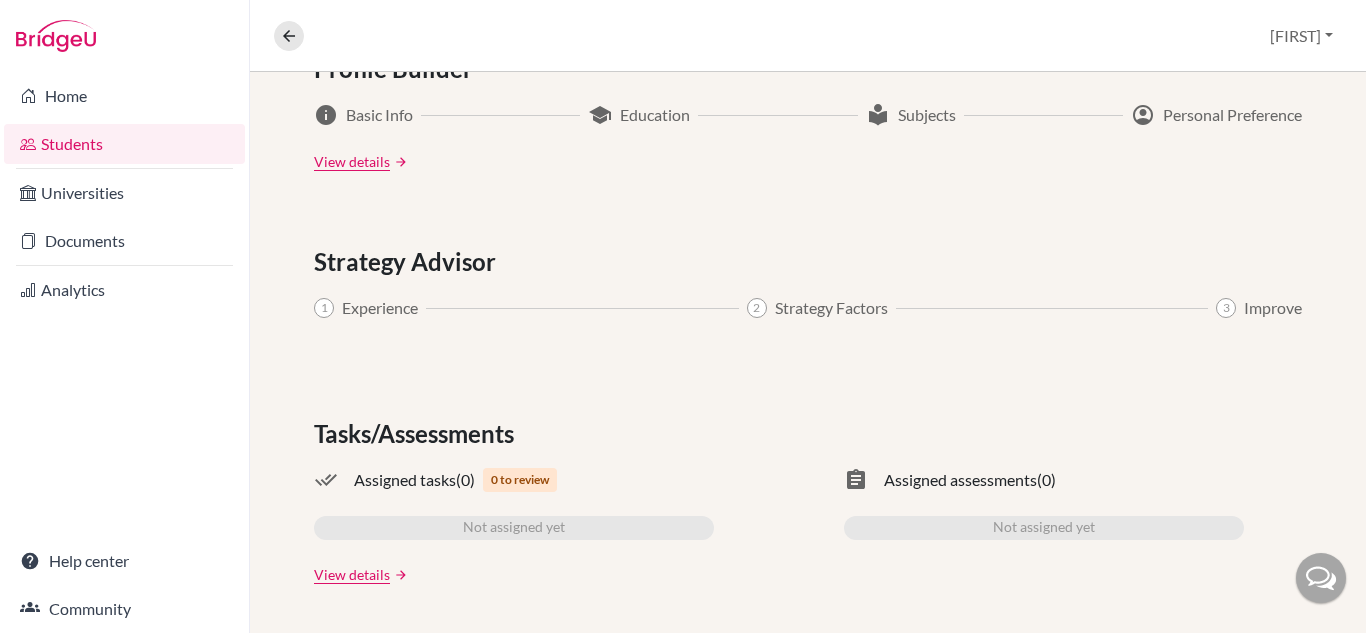 click on "Applications (0) Not started yet Upcoming deadline N/A University offers N/A Application sent N/A Enrolment N/A View details arrow_forward Letters mark_email_read Recommendation requests completion  (0) Not requested yet View details arrow_forward task Reference reports completion  (0) Not assigned yet Shortlist (0) Not started yet local_library No subject indicated as student only shortlisted universities No university/course added to the shortlist View details arrow_forward Profile Builder info Basic Info school Education local_library Subjects account_circle Personal Preference View details arrow_forward Strategy Advisor 1 Experience 2 Strategy Factors 3 Improve Tasks/Assessments done_all Assigned tasks  (0) 0 to review Not assigned yet assignment Assigned assessments  (0) Not assigned yet View details arrow_forward" 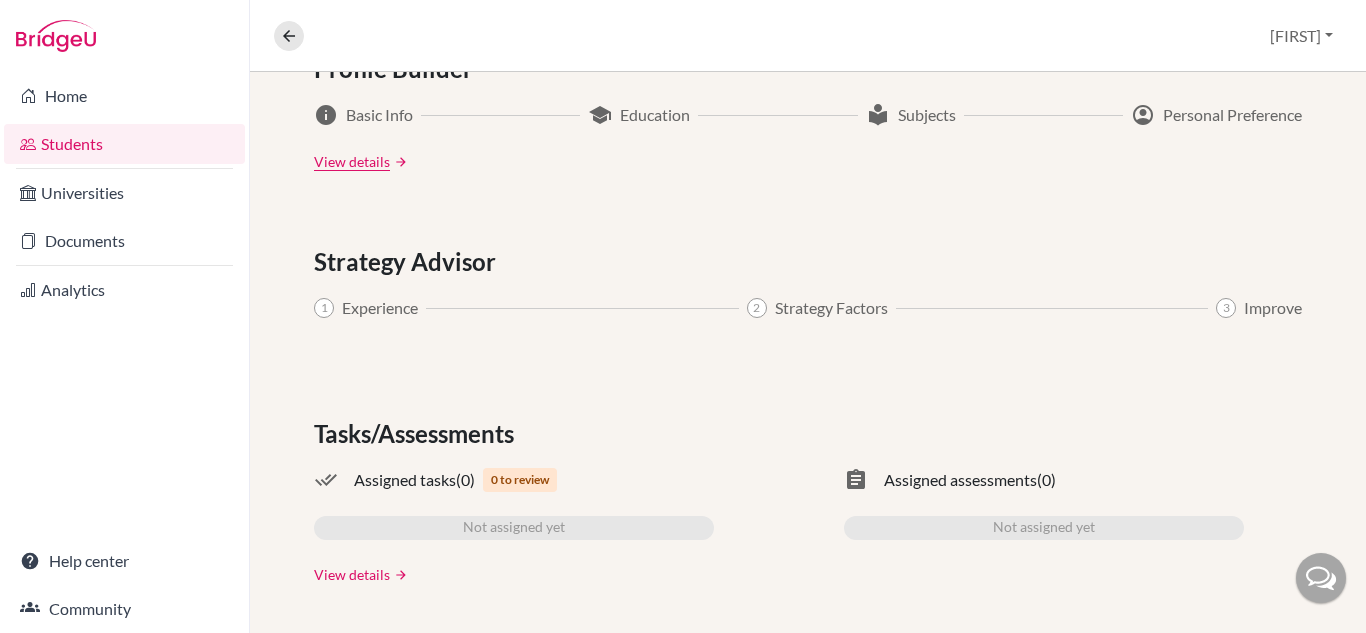 click on "View details" at bounding box center [352, 574] 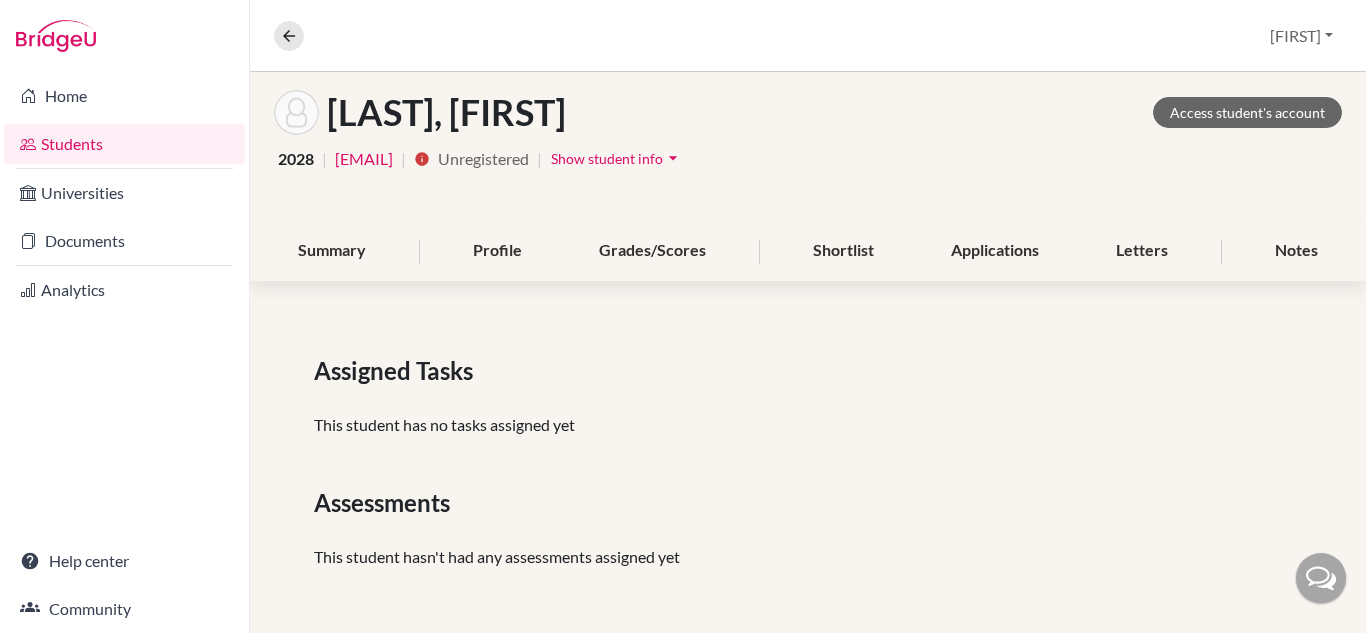 scroll, scrollTop: 0, scrollLeft: 0, axis: both 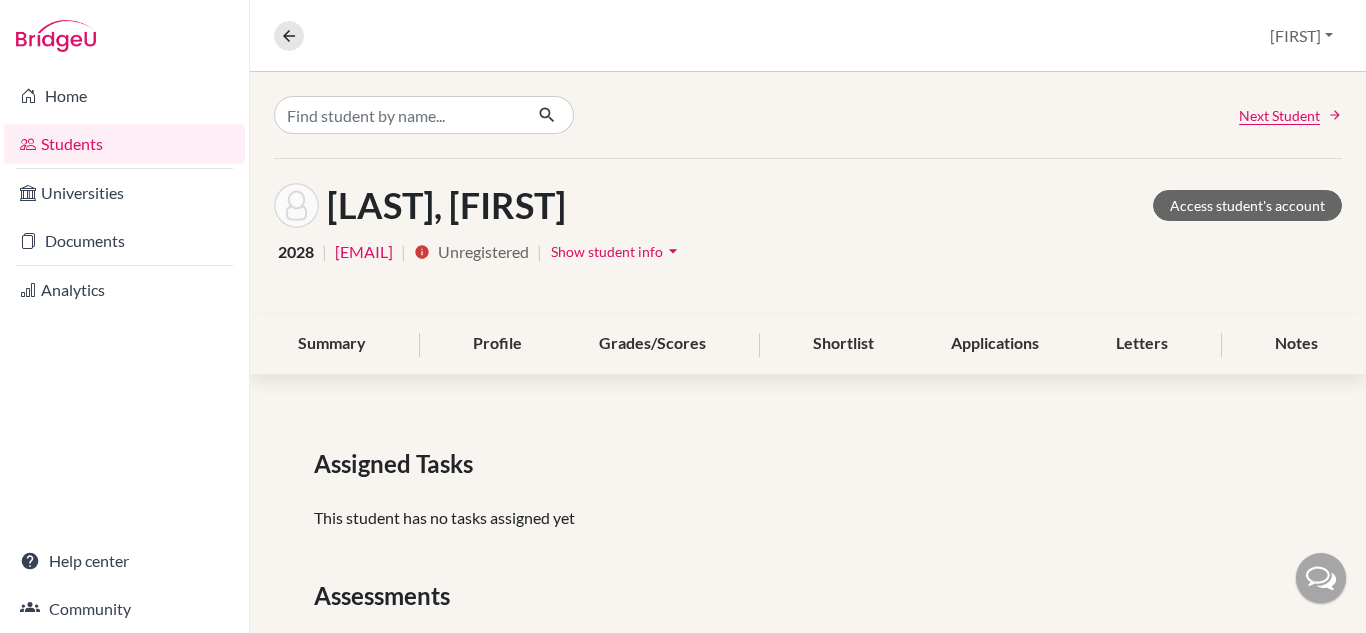 click on "Assigned Tasks" at bounding box center [808, 464] 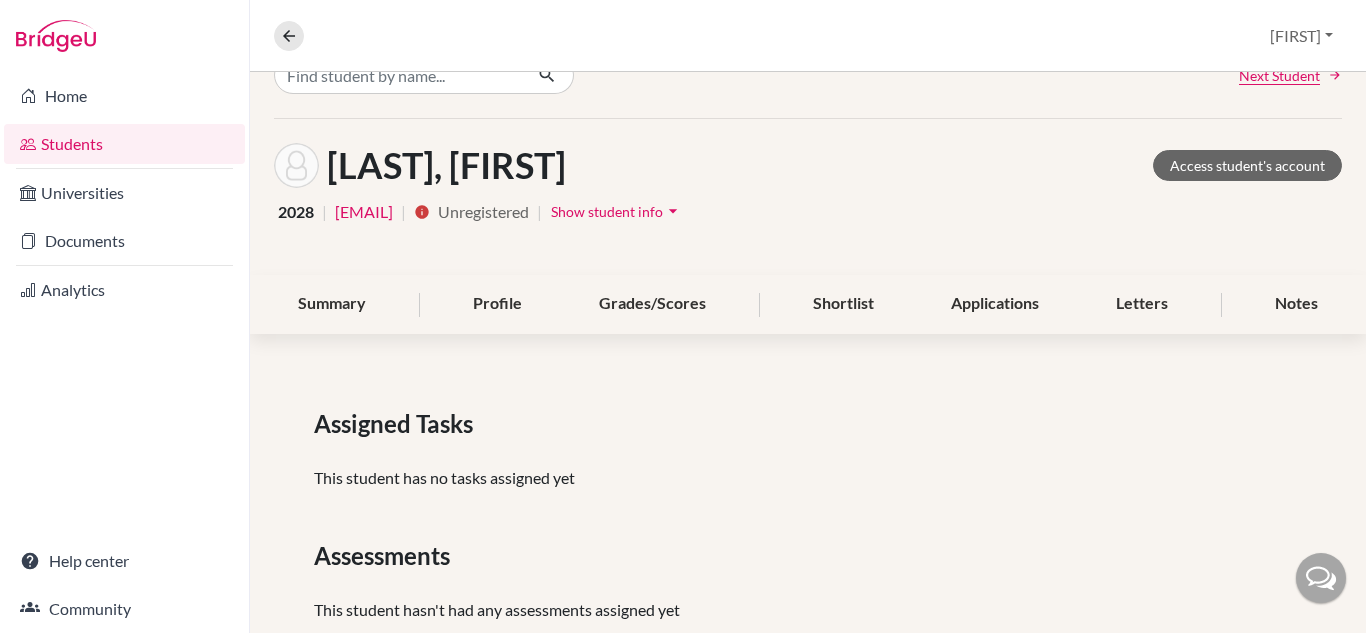 scroll, scrollTop: 93, scrollLeft: 0, axis: vertical 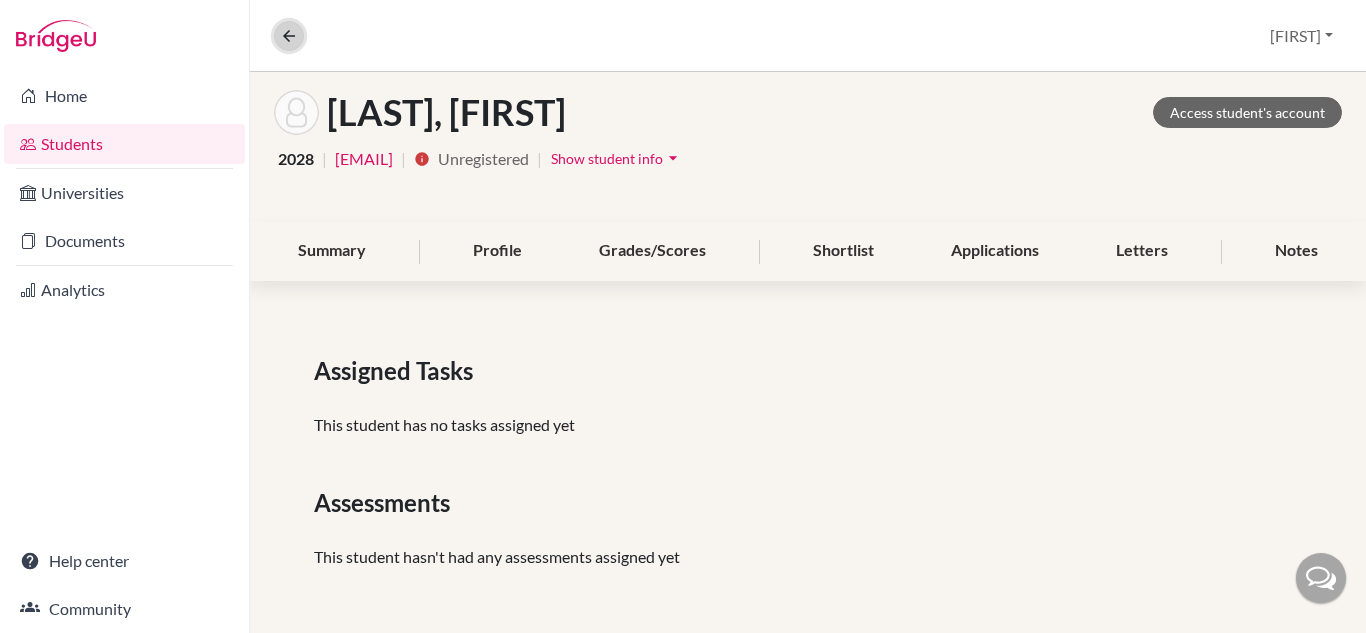 click at bounding box center (289, 36) 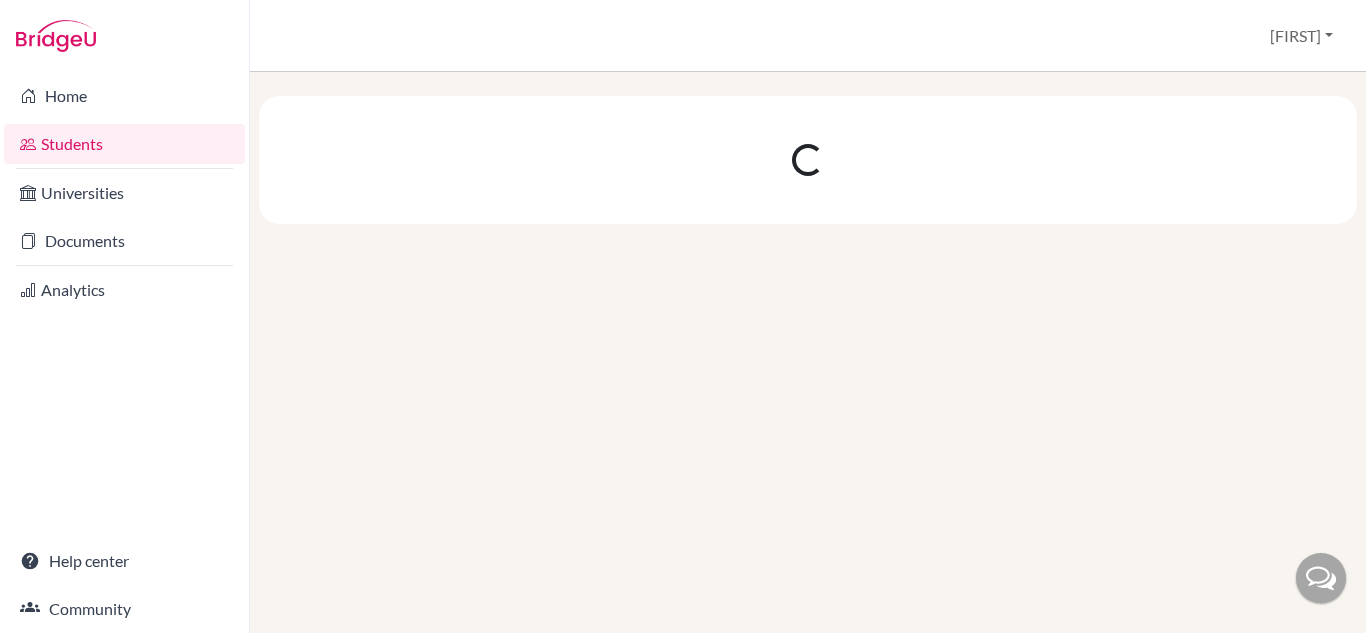 scroll, scrollTop: 0, scrollLeft: 0, axis: both 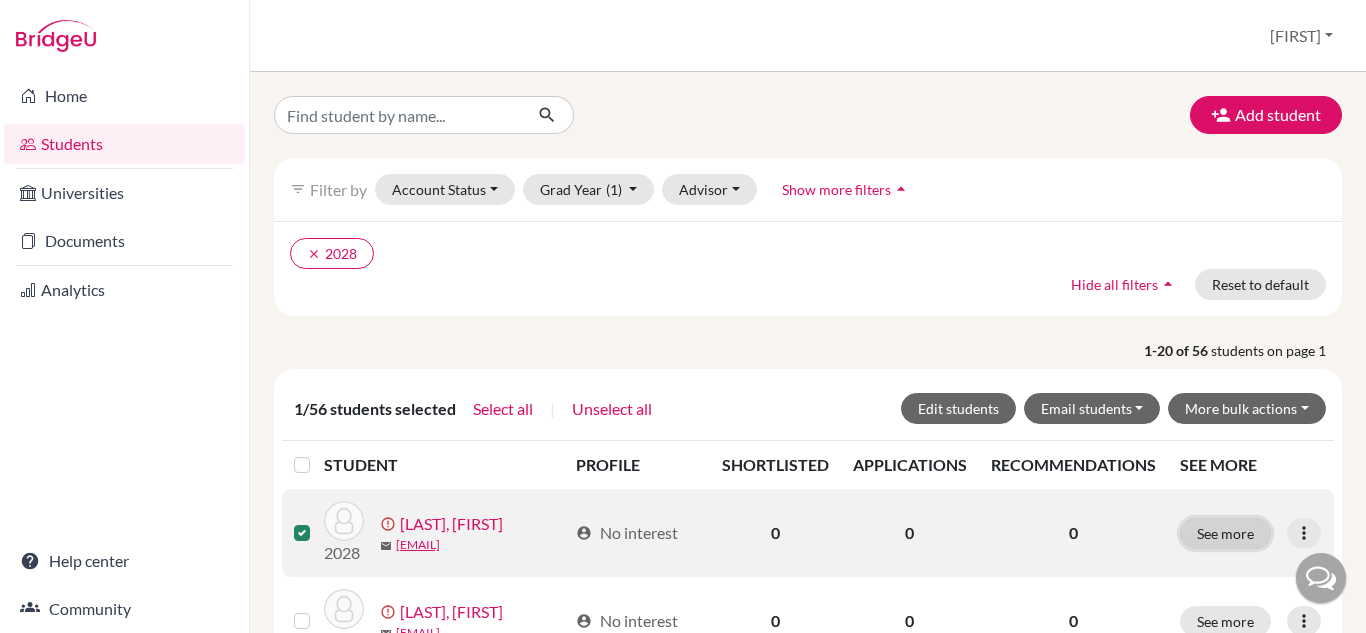click on "See more" at bounding box center (1225, 533) 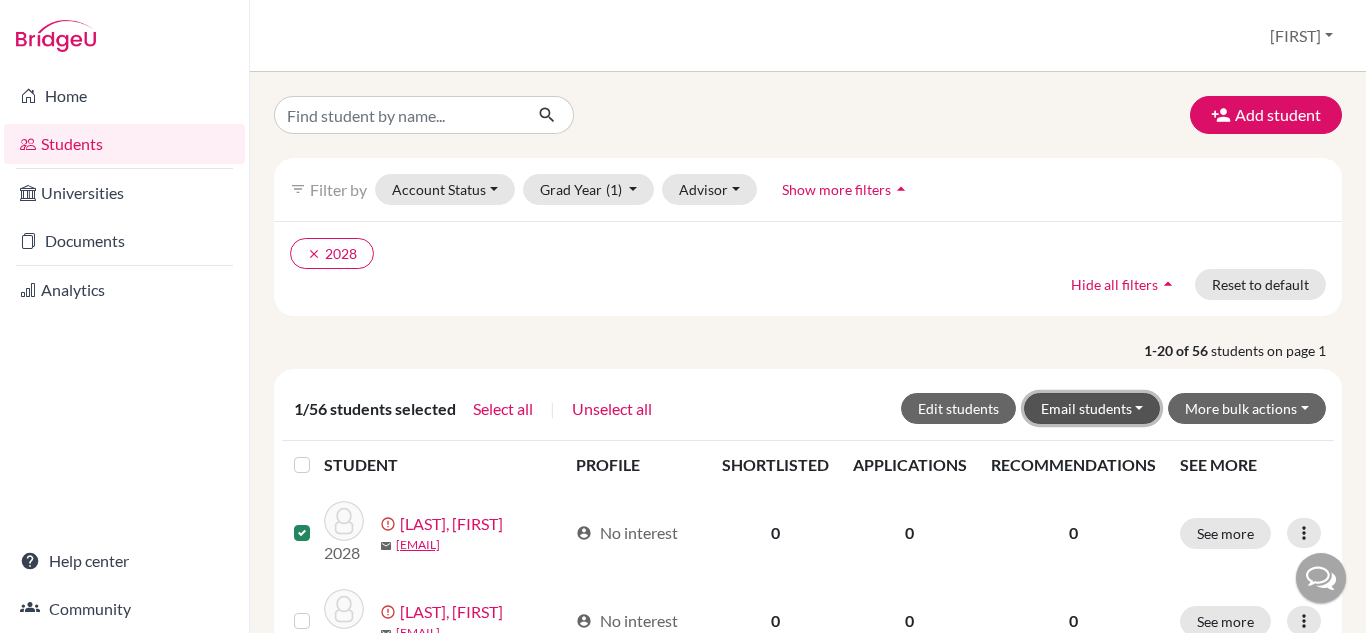 click on "Email students" at bounding box center (1092, 408) 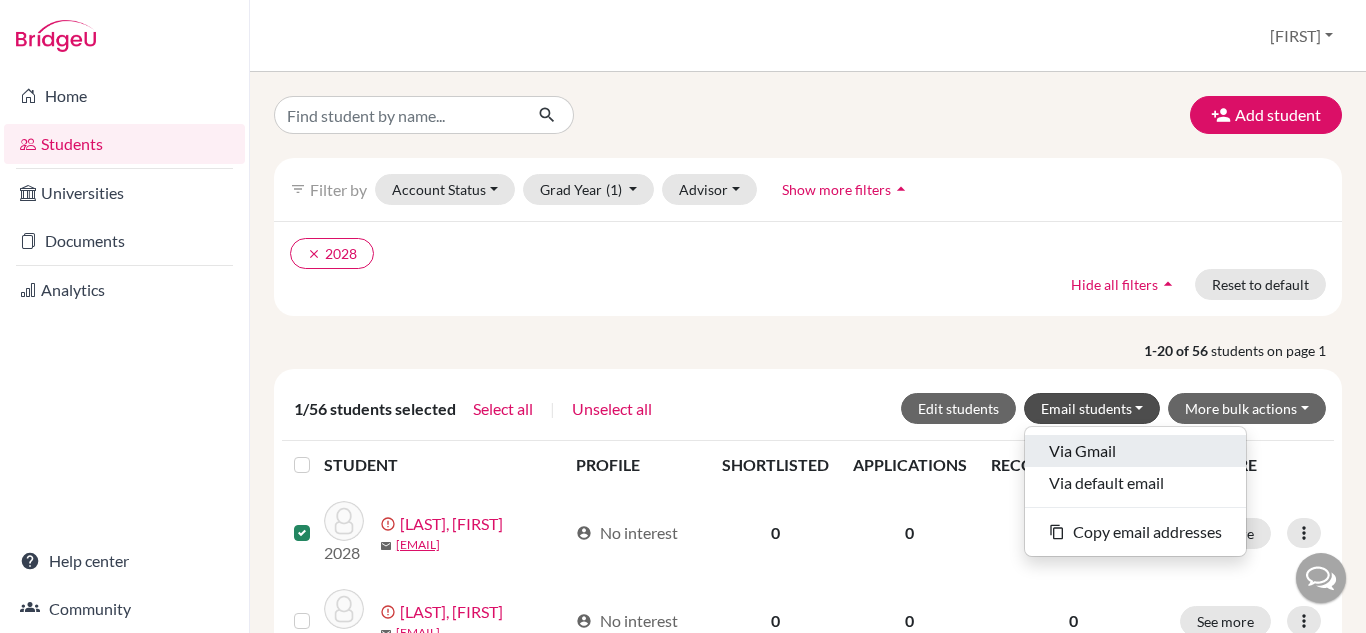 click on "Via Gmail" at bounding box center (1135, 451) 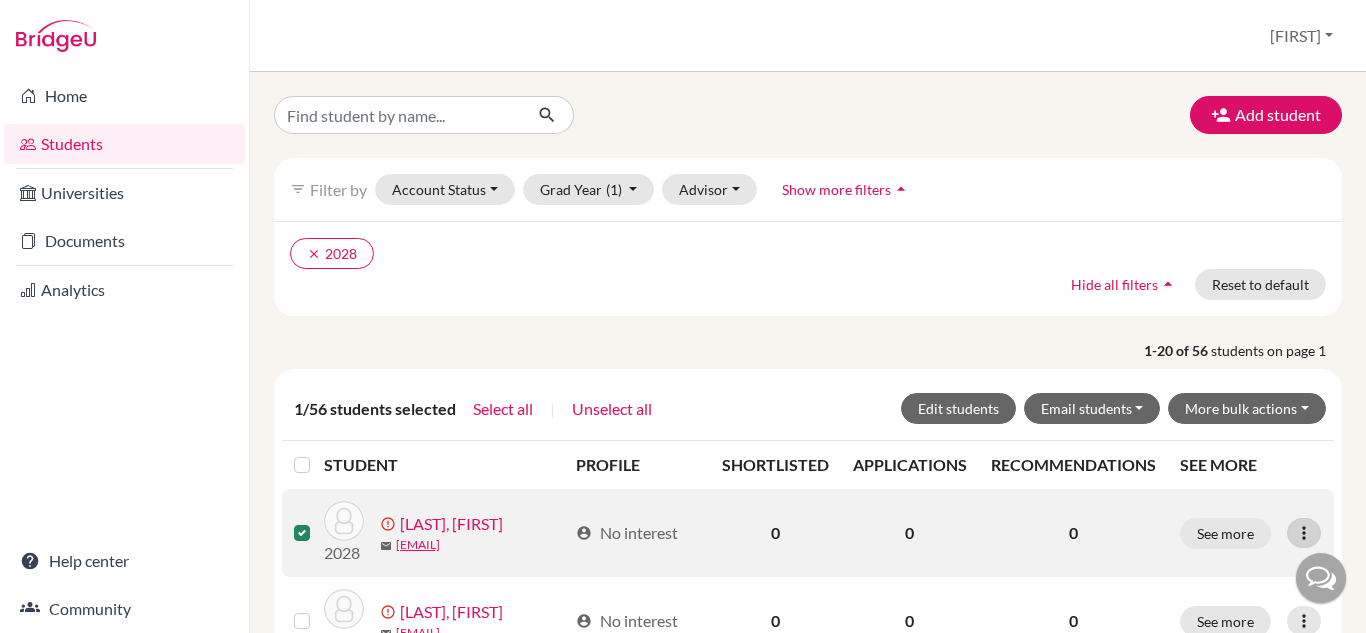 click at bounding box center [1304, 533] 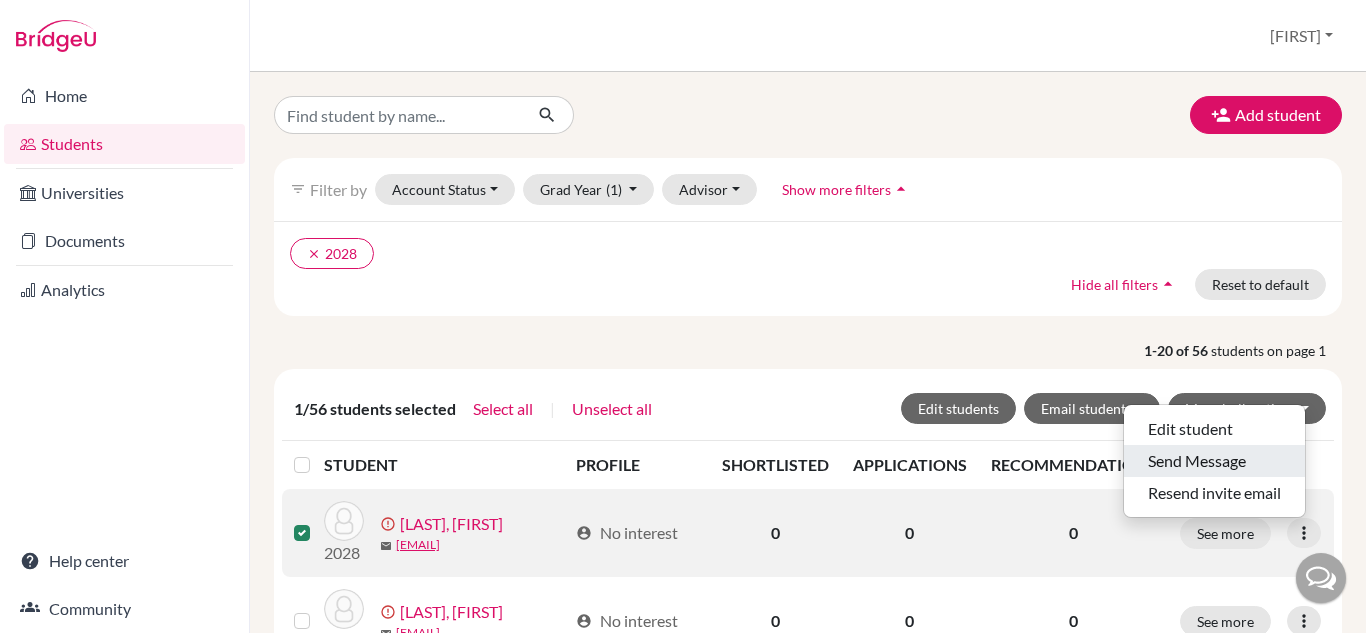 click on "Send Message" at bounding box center (1214, 461) 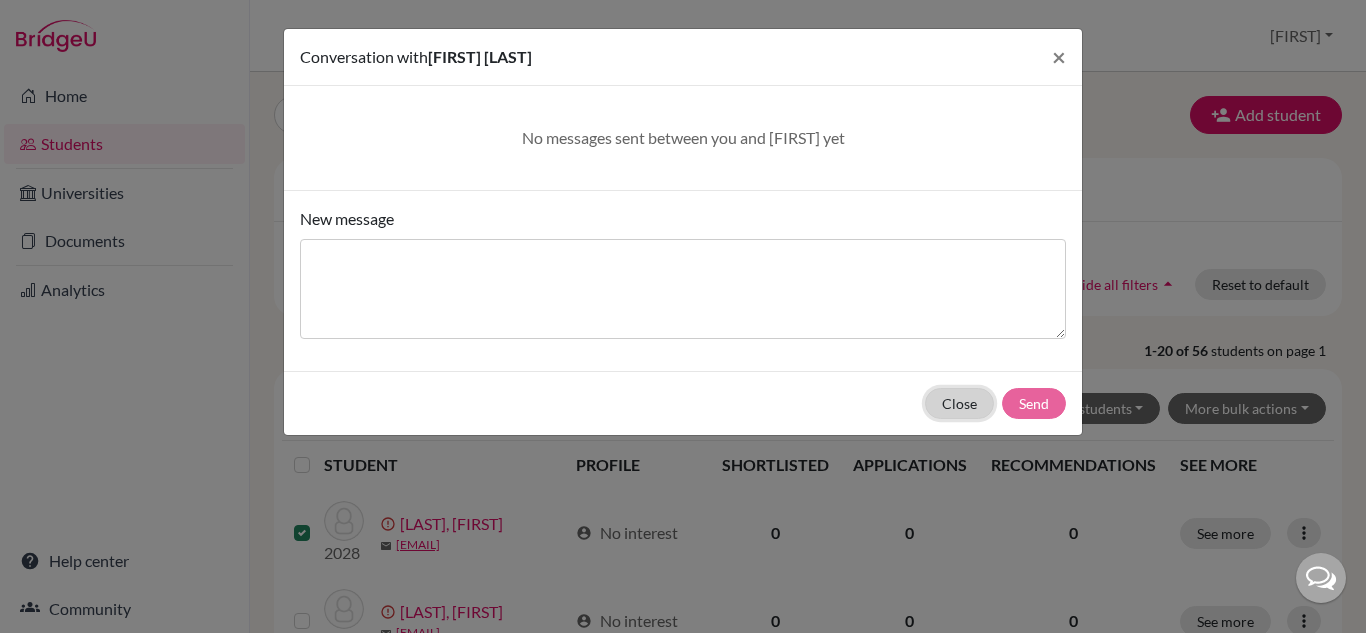 click on "Close" at bounding box center [959, 403] 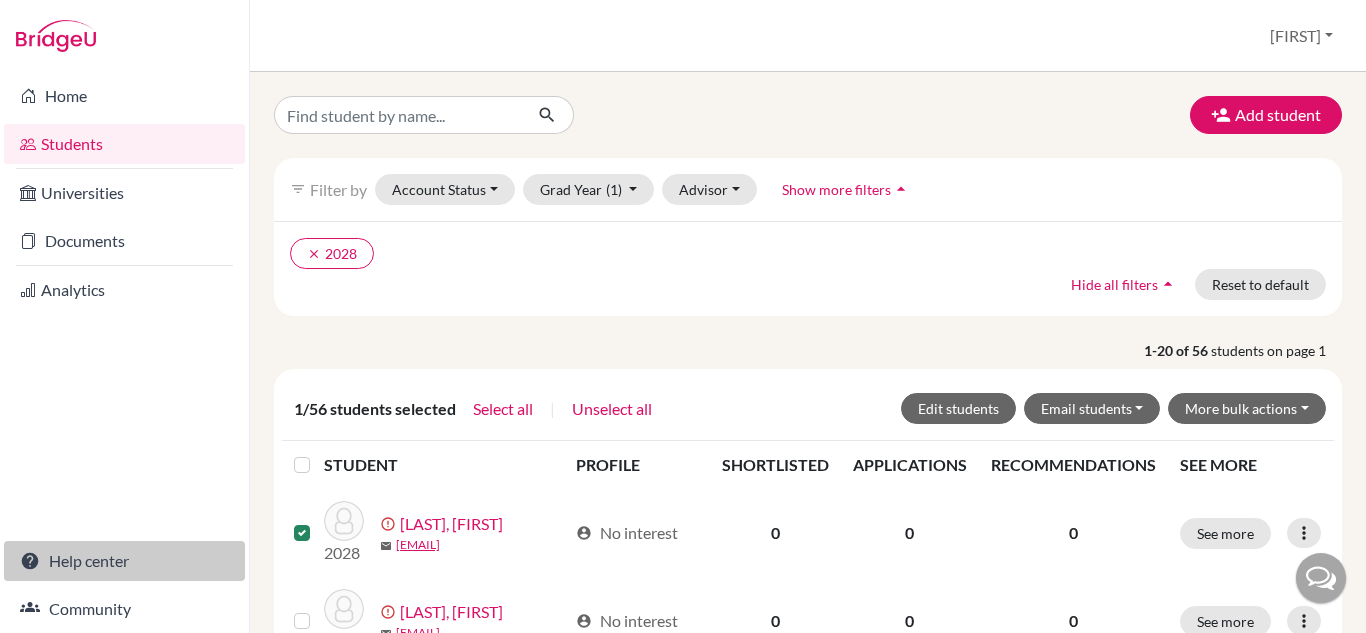 click on "Help center" at bounding box center (124, 561) 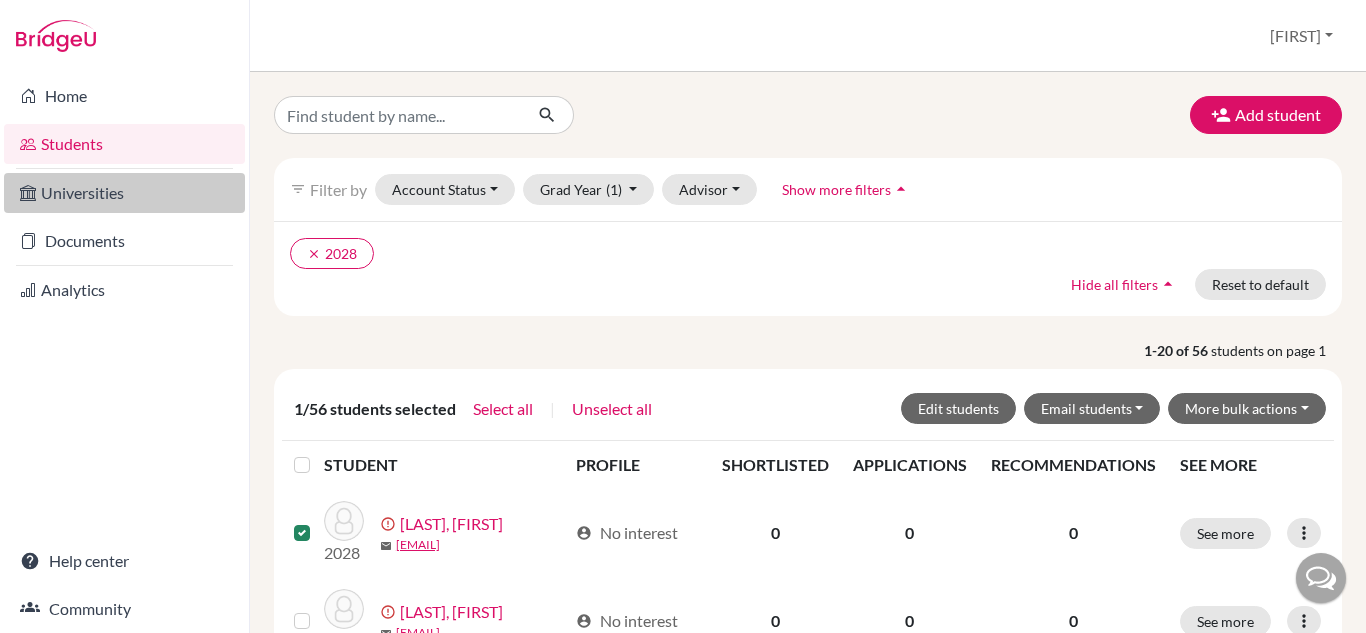 click on "Universities" at bounding box center [124, 193] 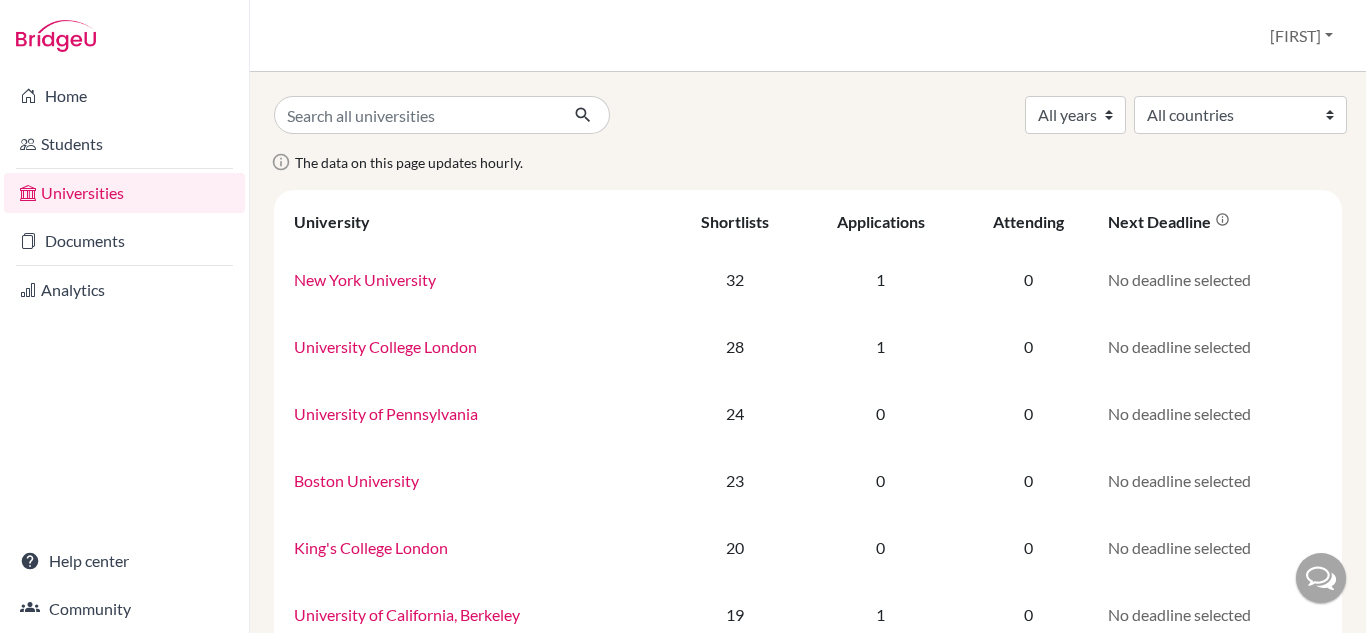 scroll, scrollTop: 0, scrollLeft: 0, axis: both 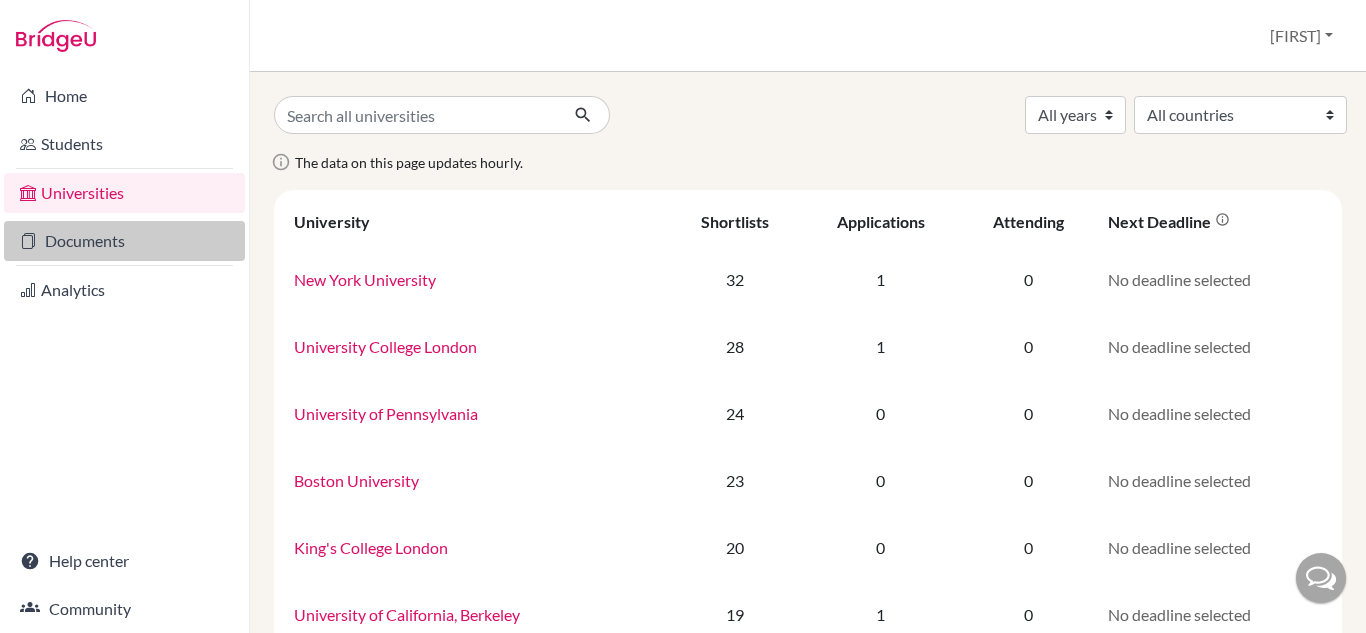 click on "Documents" at bounding box center (124, 241) 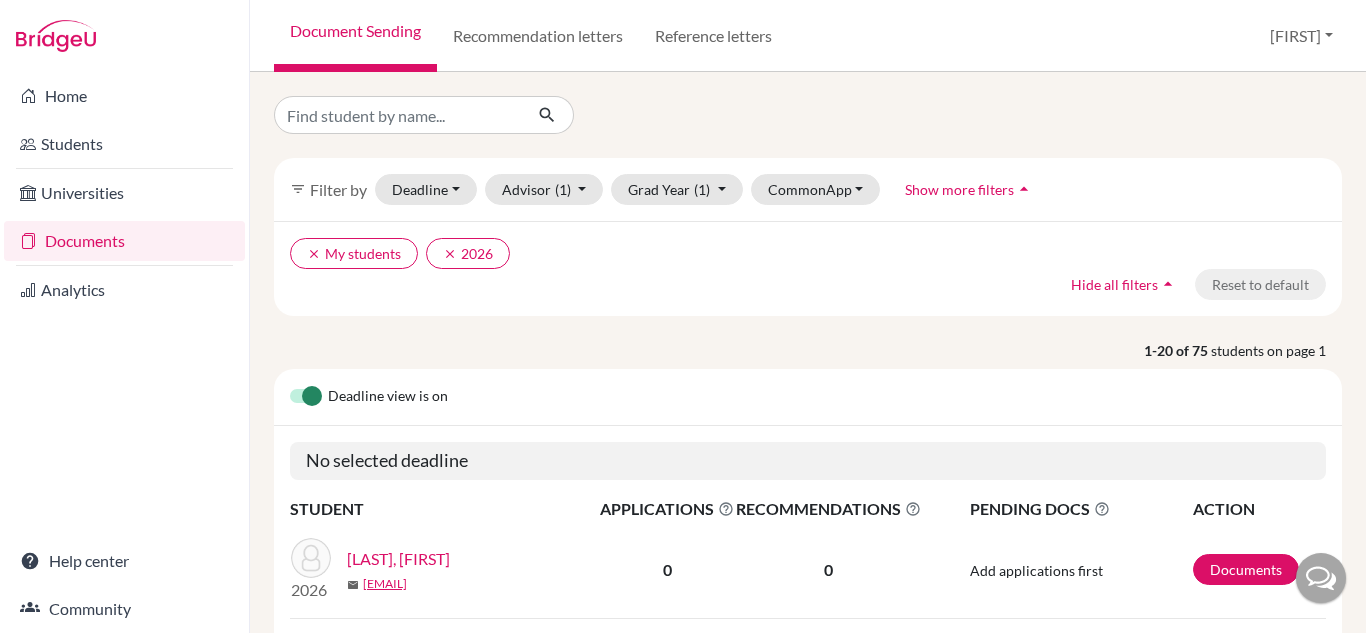 scroll, scrollTop: 0, scrollLeft: 0, axis: both 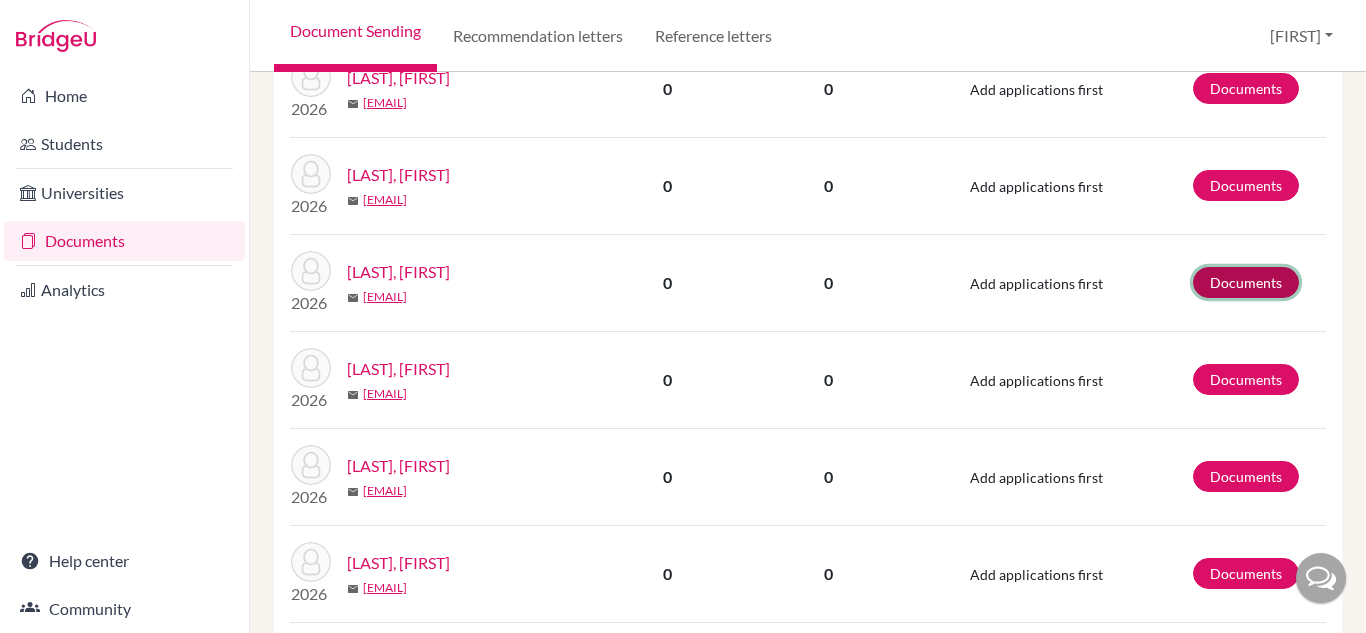 click on "Documents" at bounding box center (1246, 282) 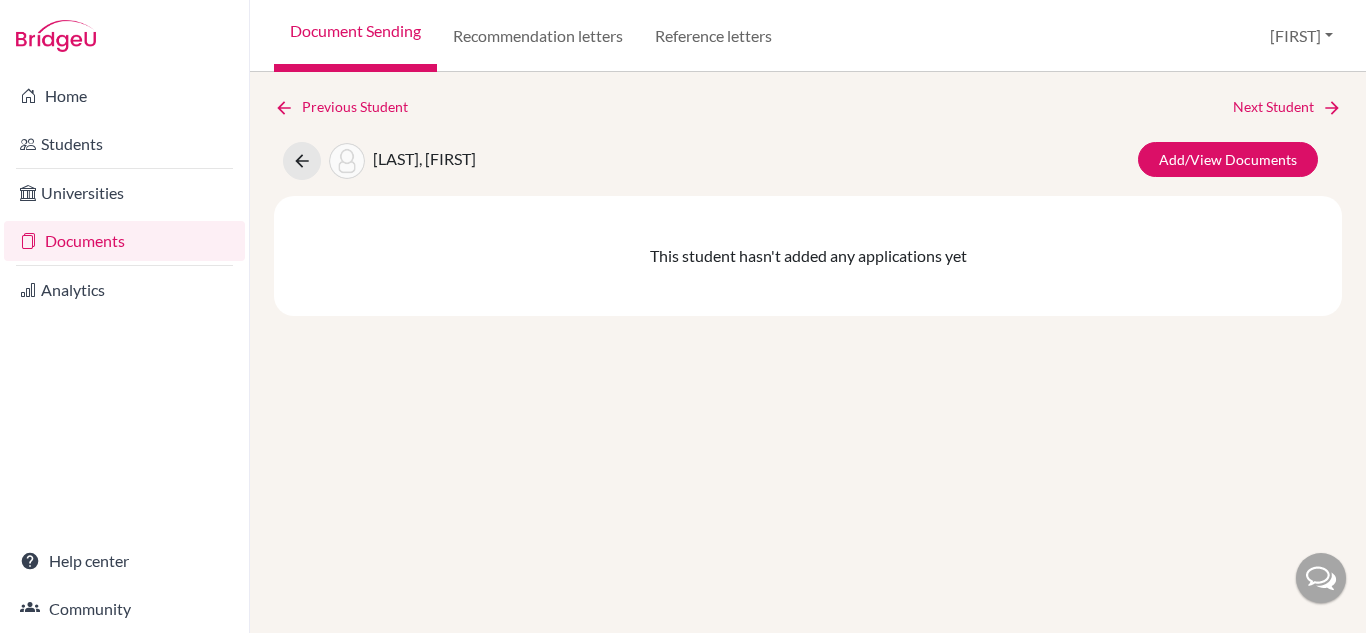 scroll, scrollTop: 0, scrollLeft: 0, axis: both 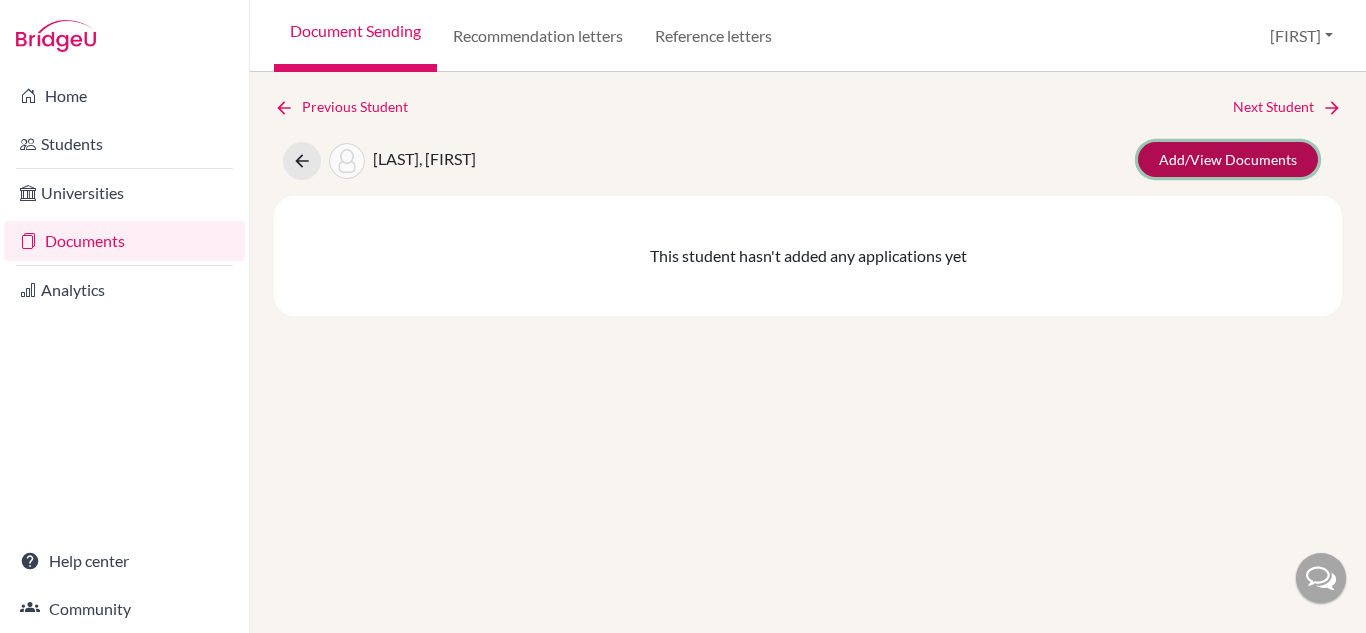 click on "Add/View Documents" at bounding box center (1228, 159) 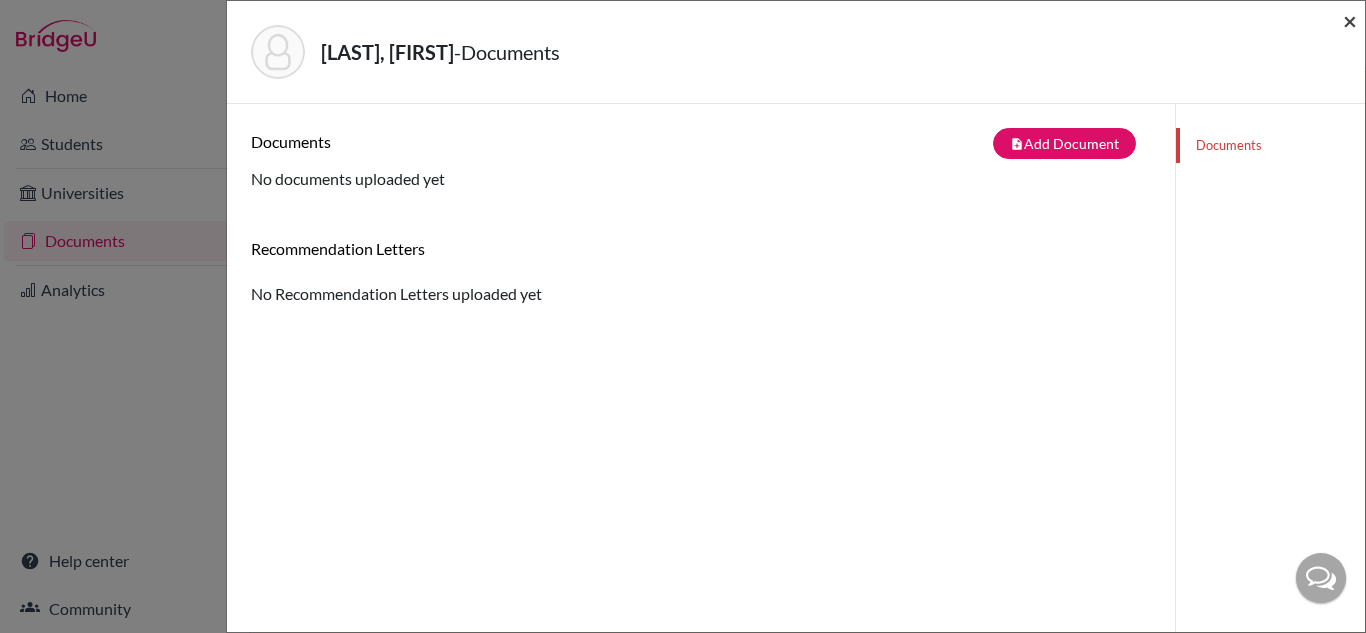 click on "×" at bounding box center [1350, 20] 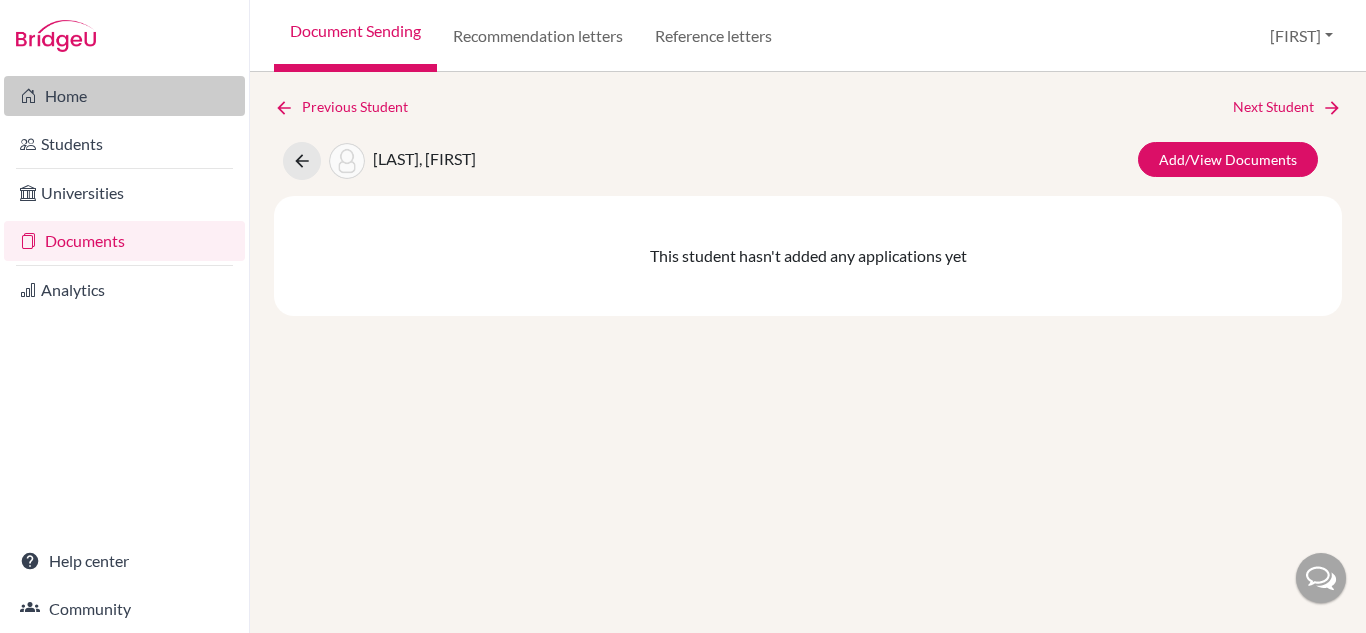 click on "Home" at bounding box center [124, 96] 